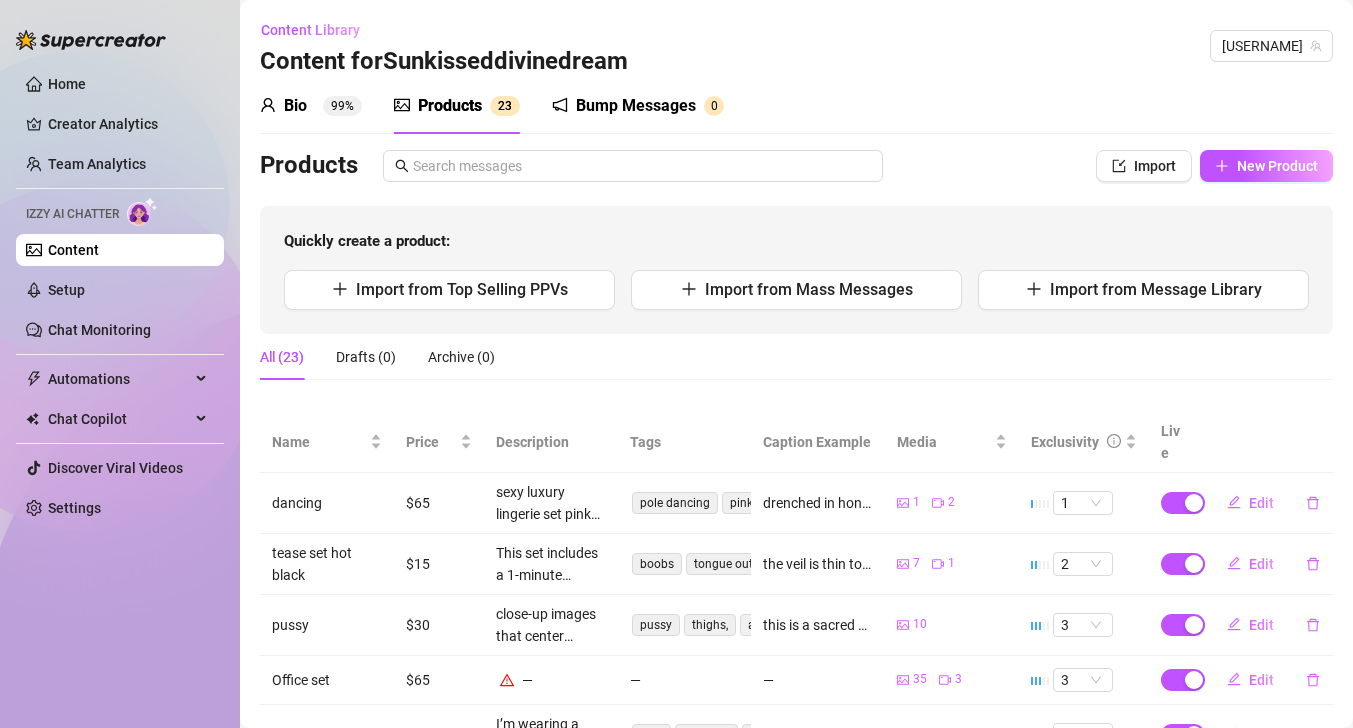 scroll, scrollTop: 0, scrollLeft: 0, axis: both 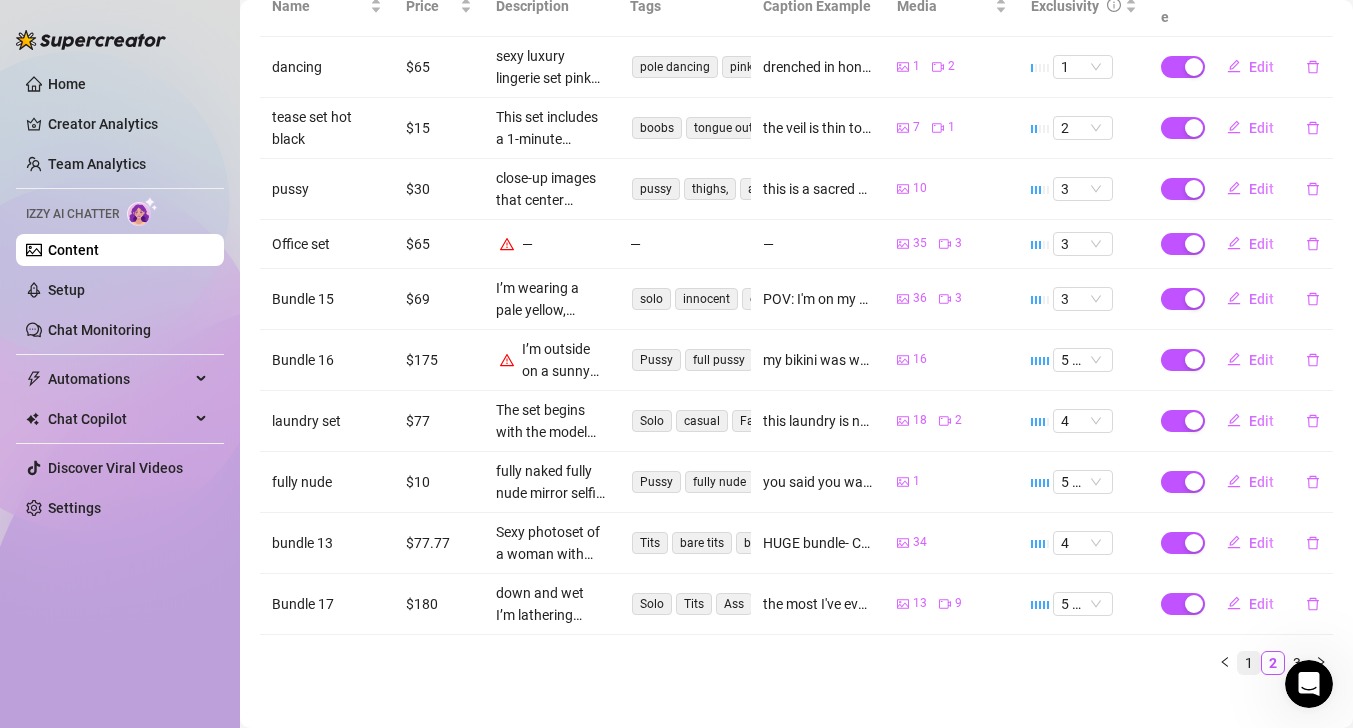 click on "1" at bounding box center (1249, 663) 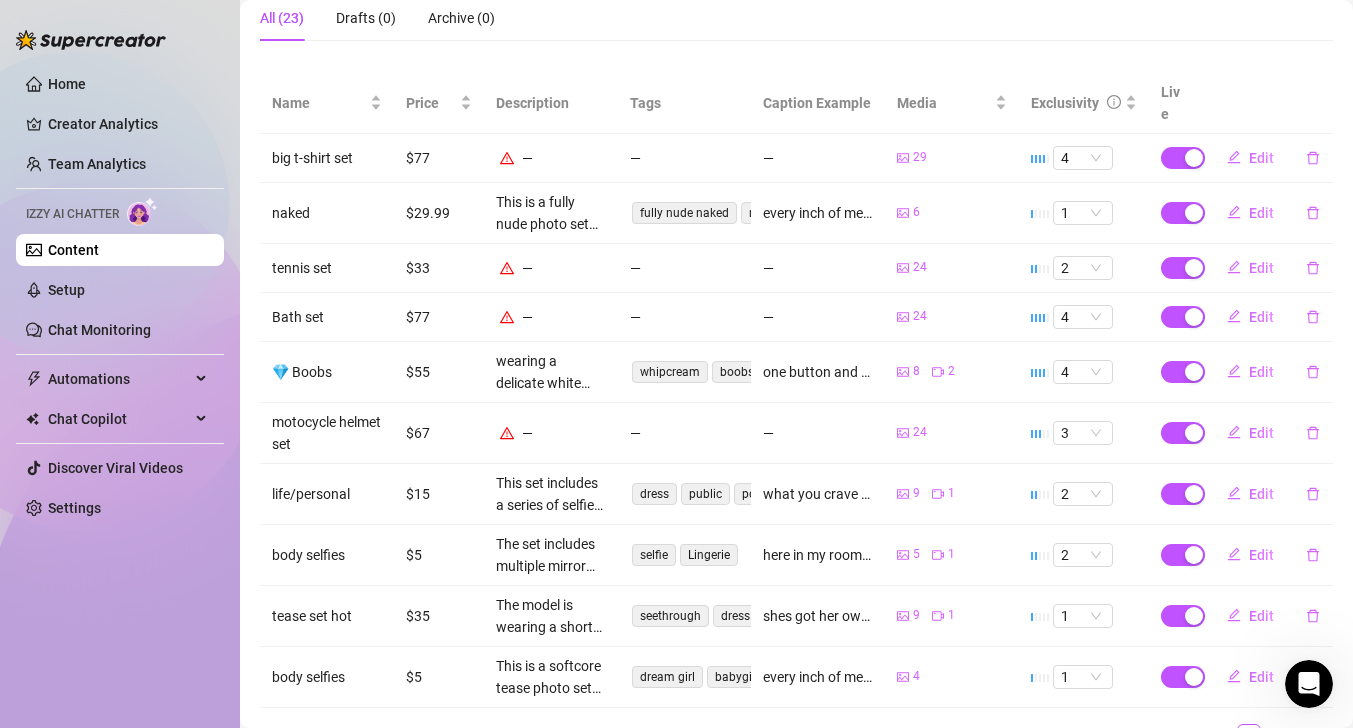scroll, scrollTop: 335, scrollLeft: 0, axis: vertical 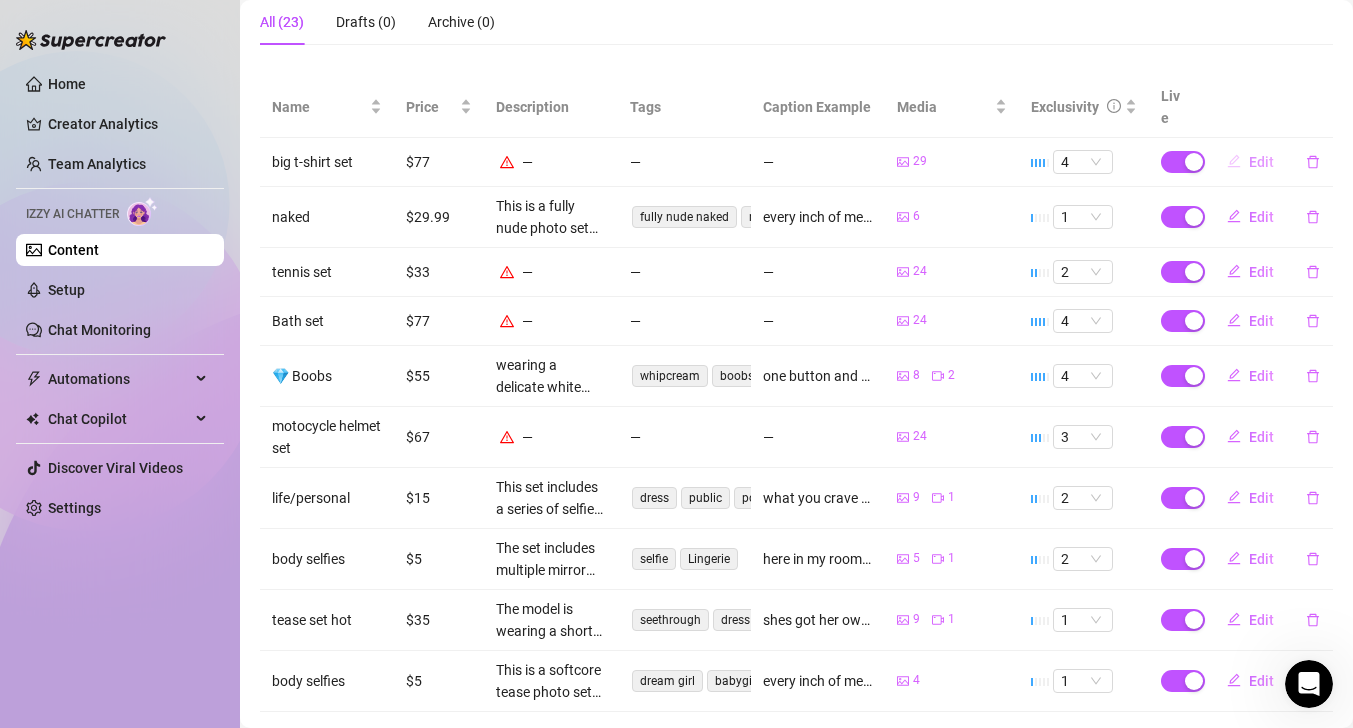 click on "Edit" at bounding box center [1261, 162] 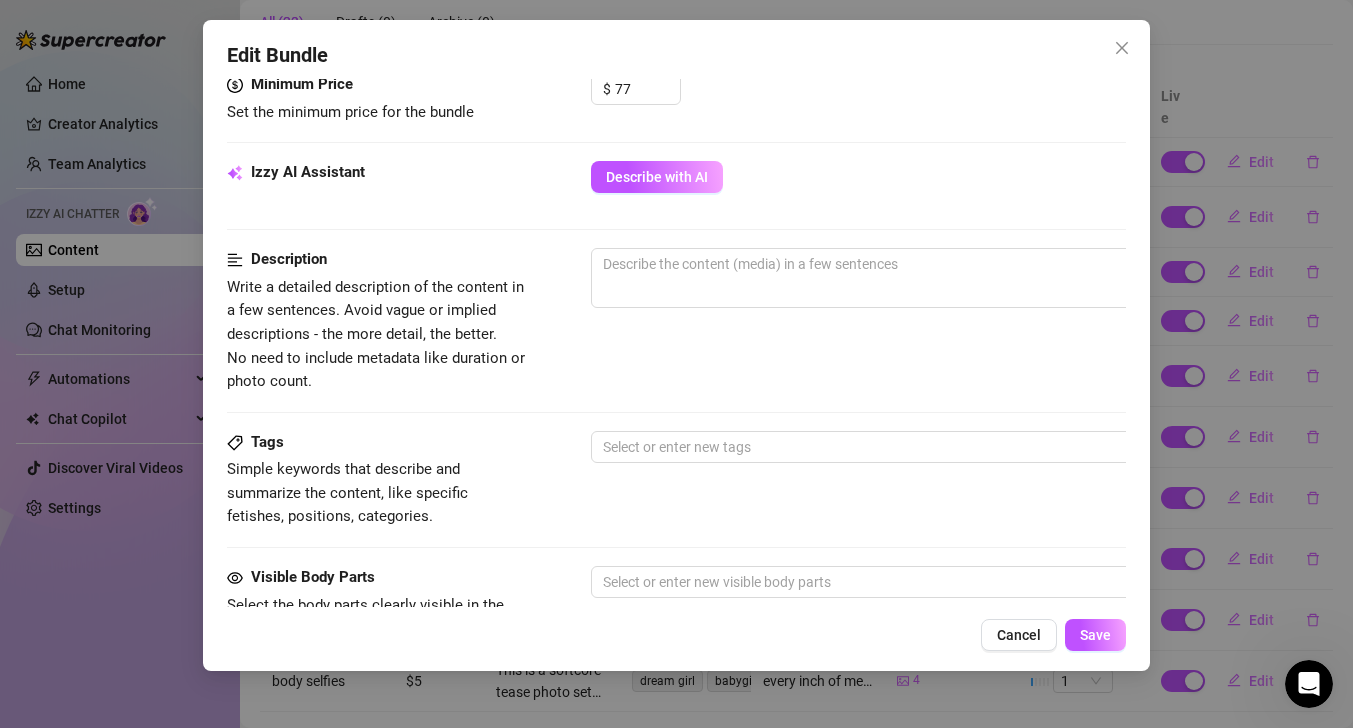 scroll, scrollTop: 890, scrollLeft: 0, axis: vertical 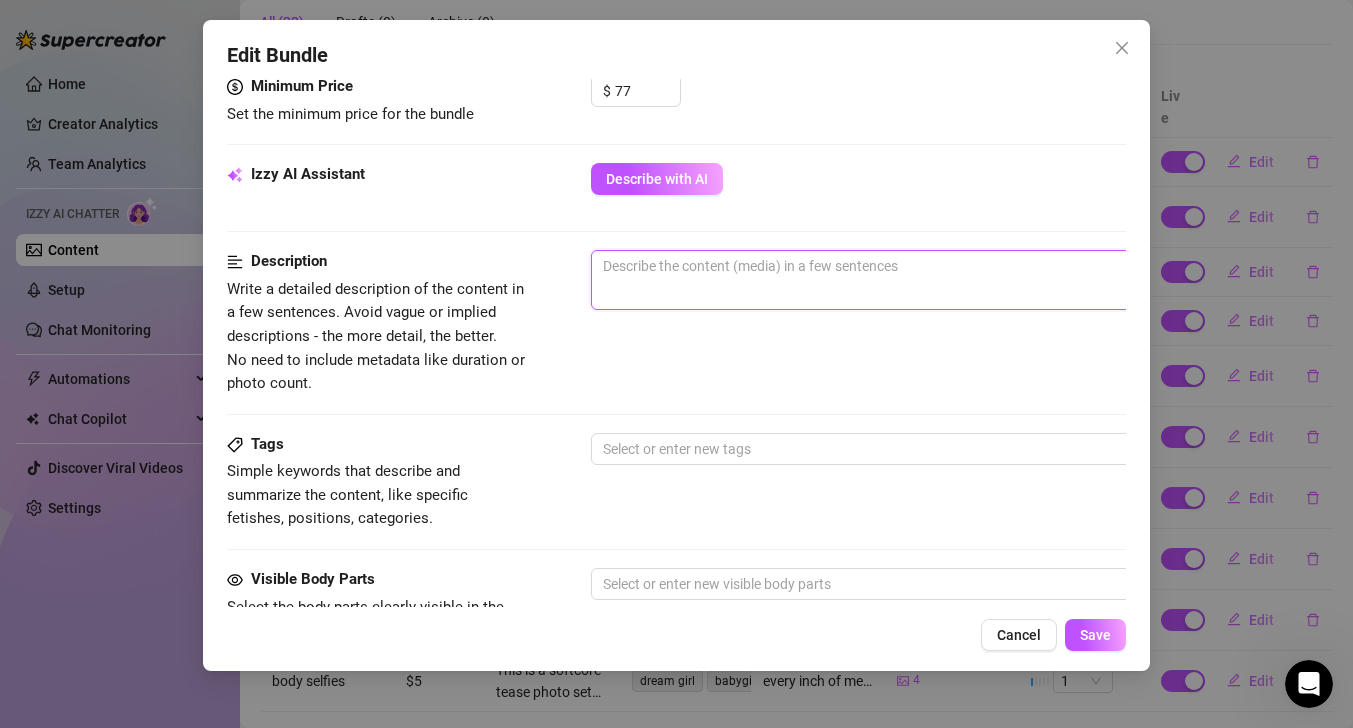 click at bounding box center (941, 280) 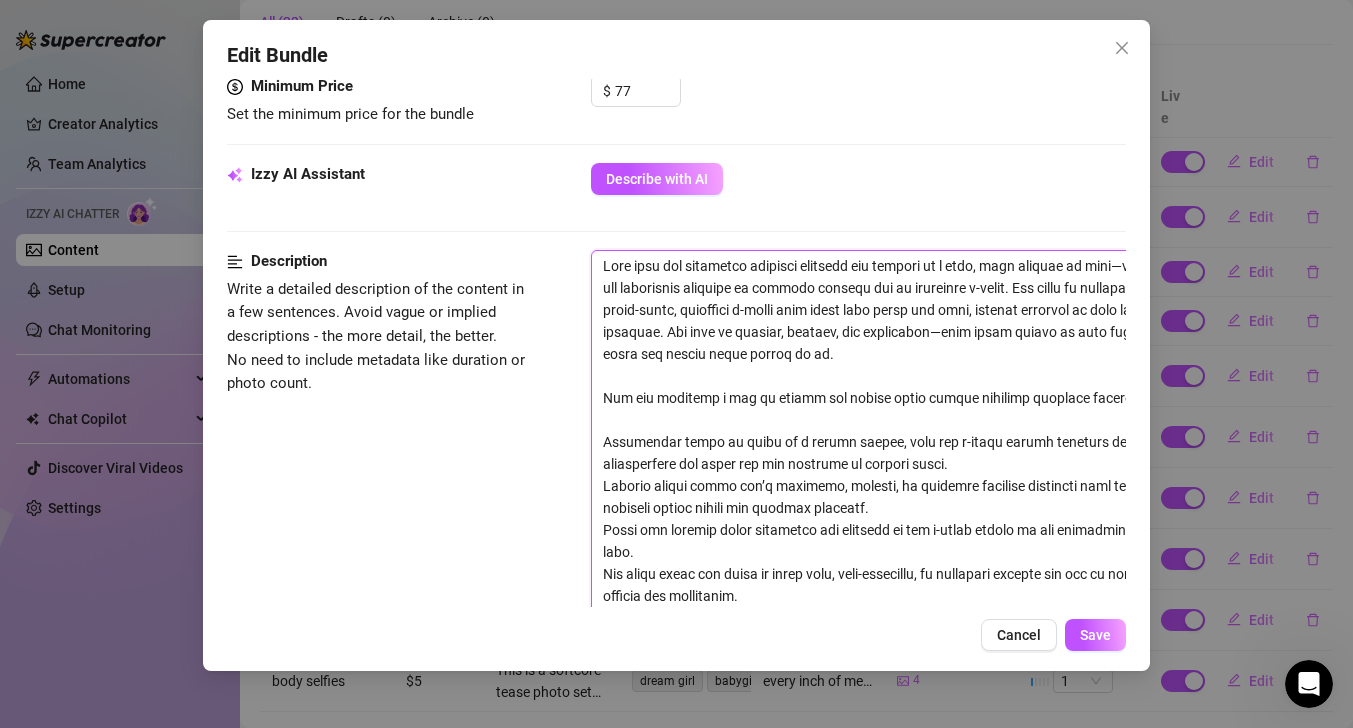 scroll, scrollTop: 0, scrollLeft: 0, axis: both 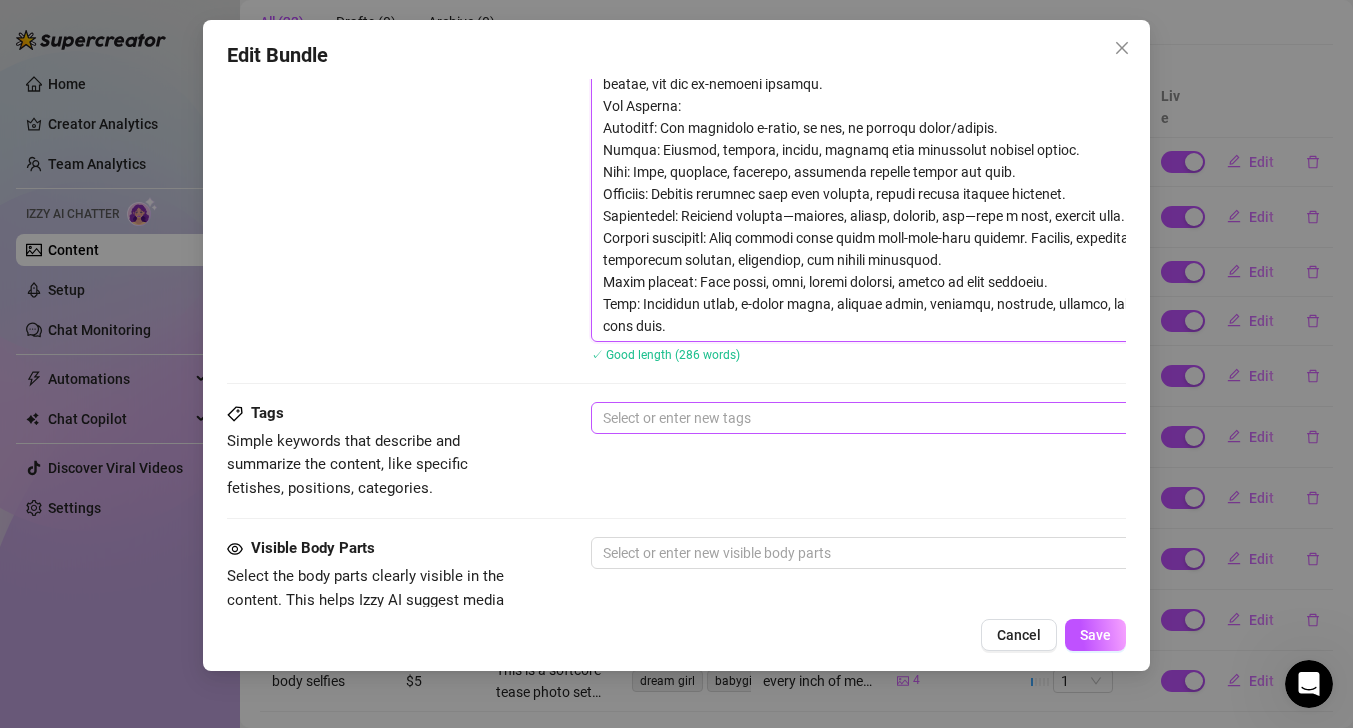 click at bounding box center (930, 418) 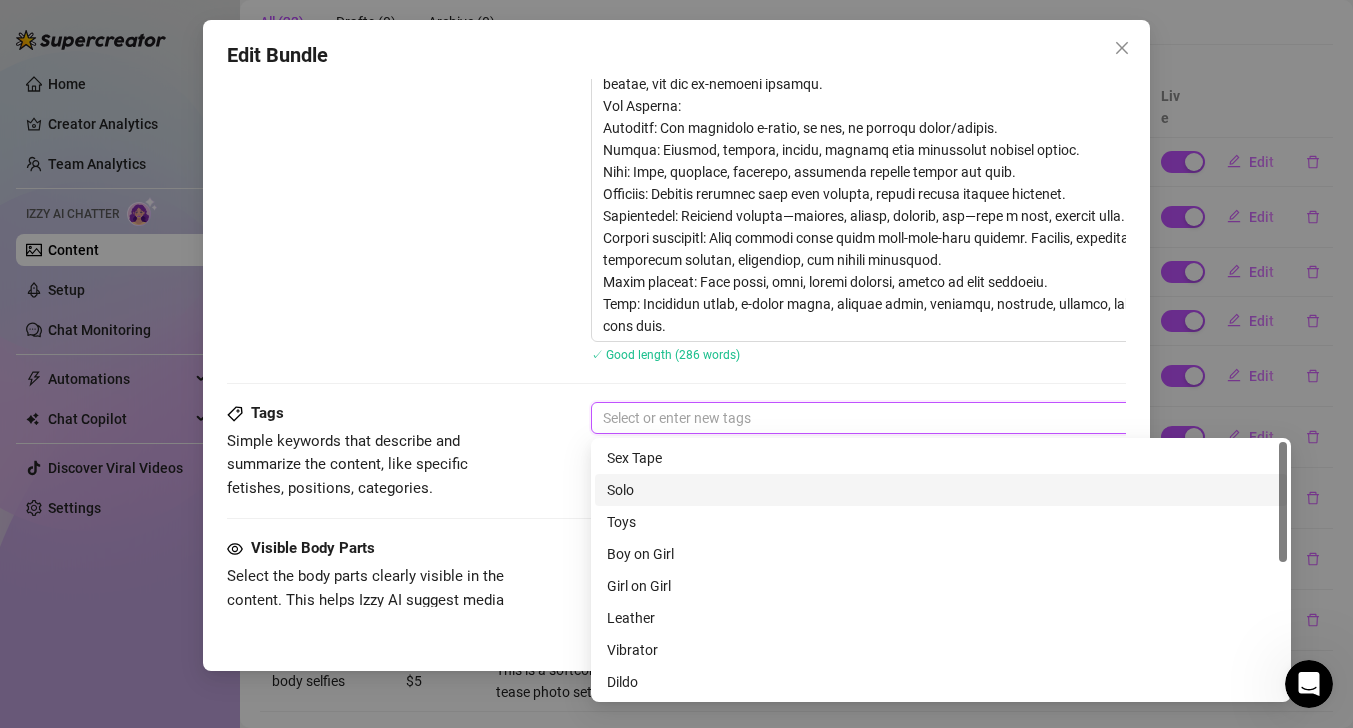 click on "Solo" at bounding box center (941, 490) 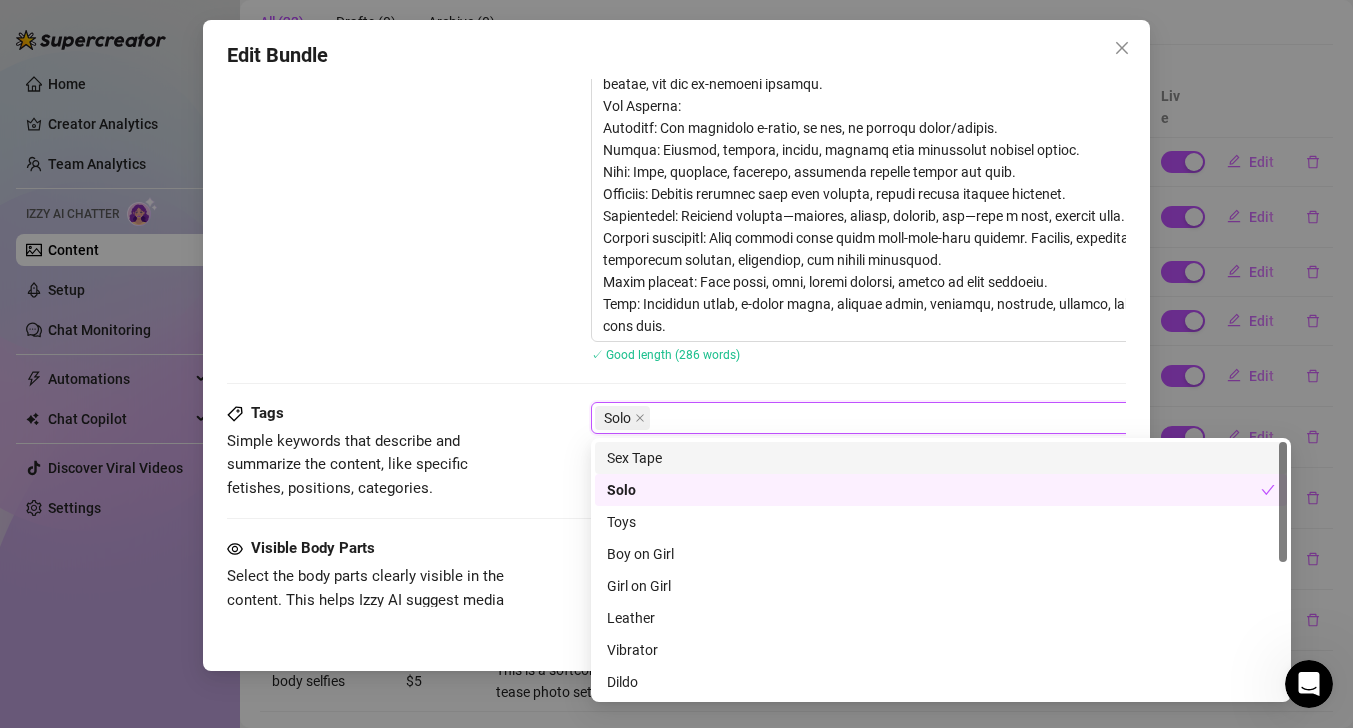 click on "Solo" at bounding box center (930, 418) 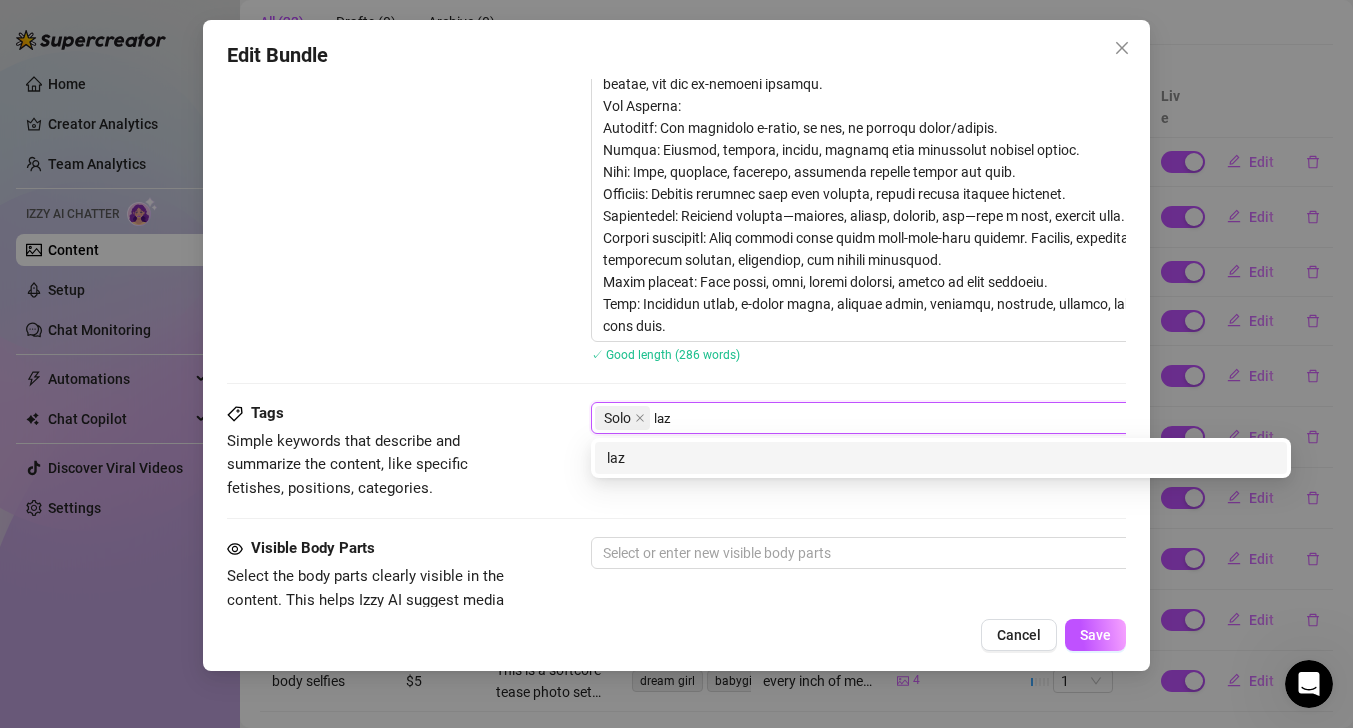 type on "lazy" 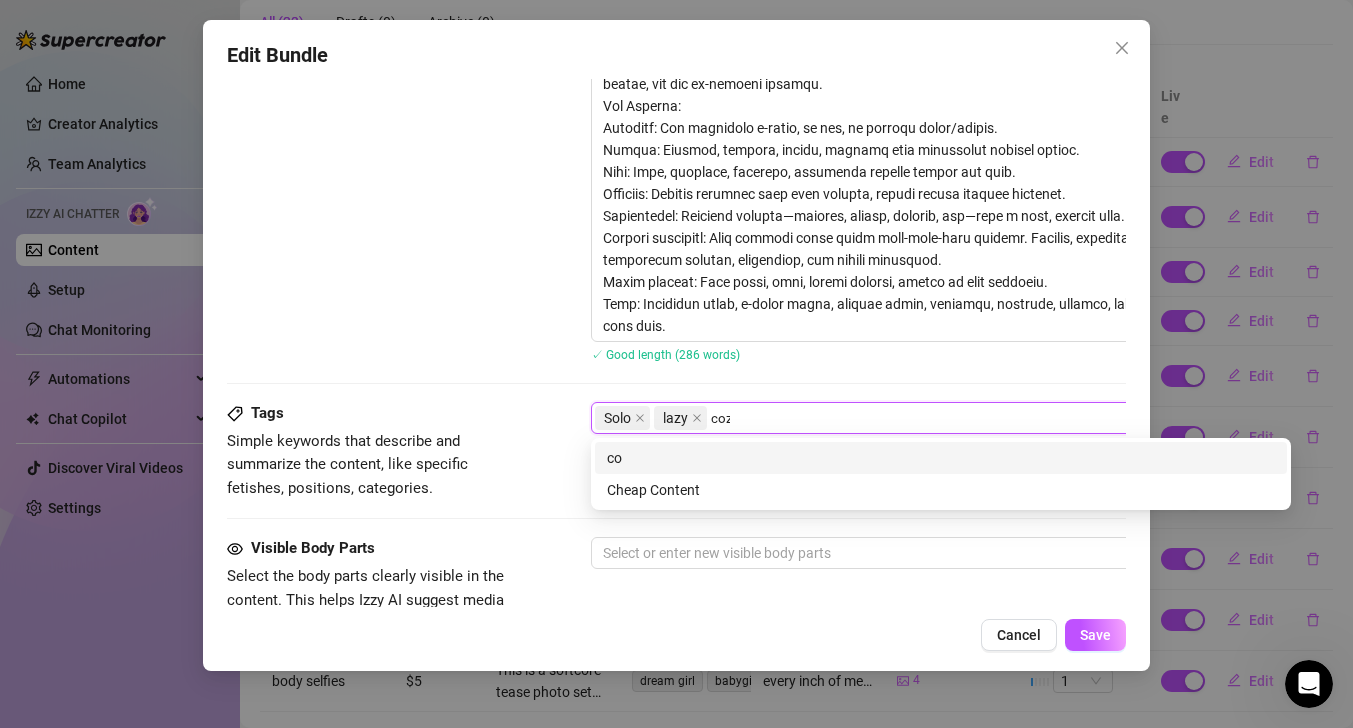type on "cozy" 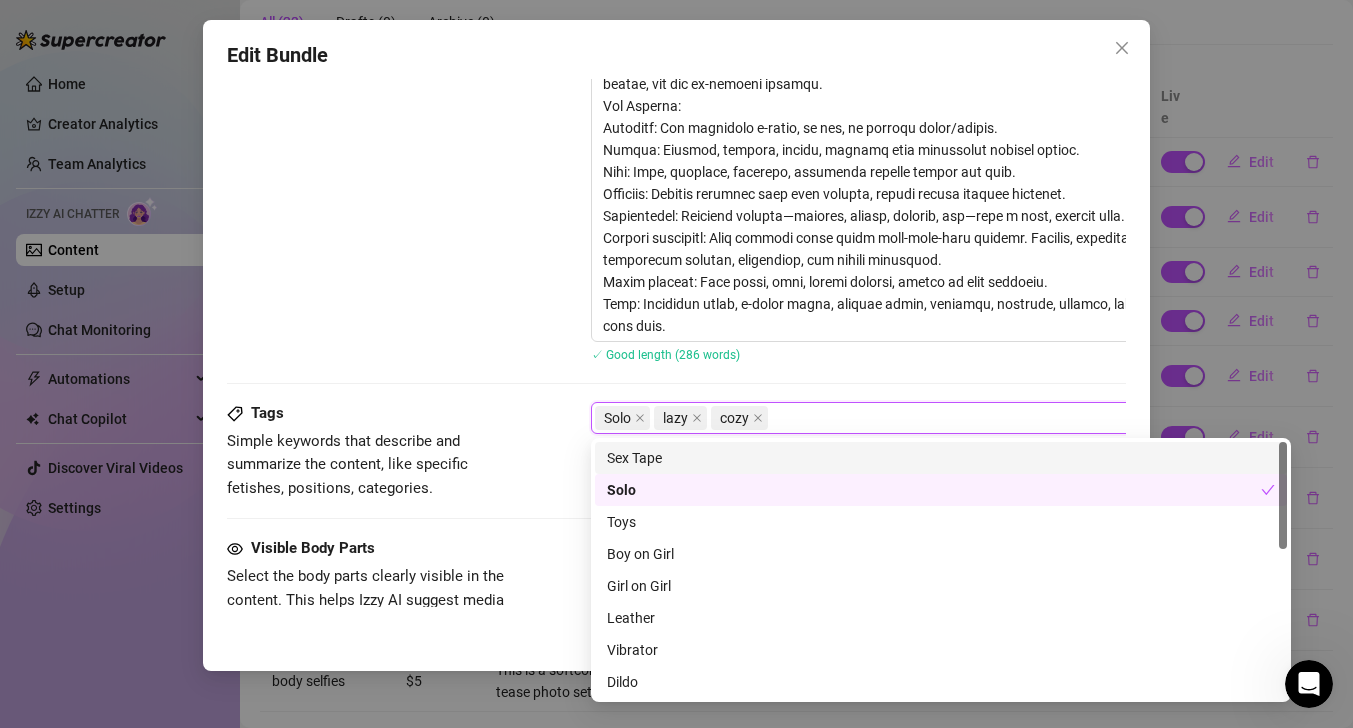 type on "t" 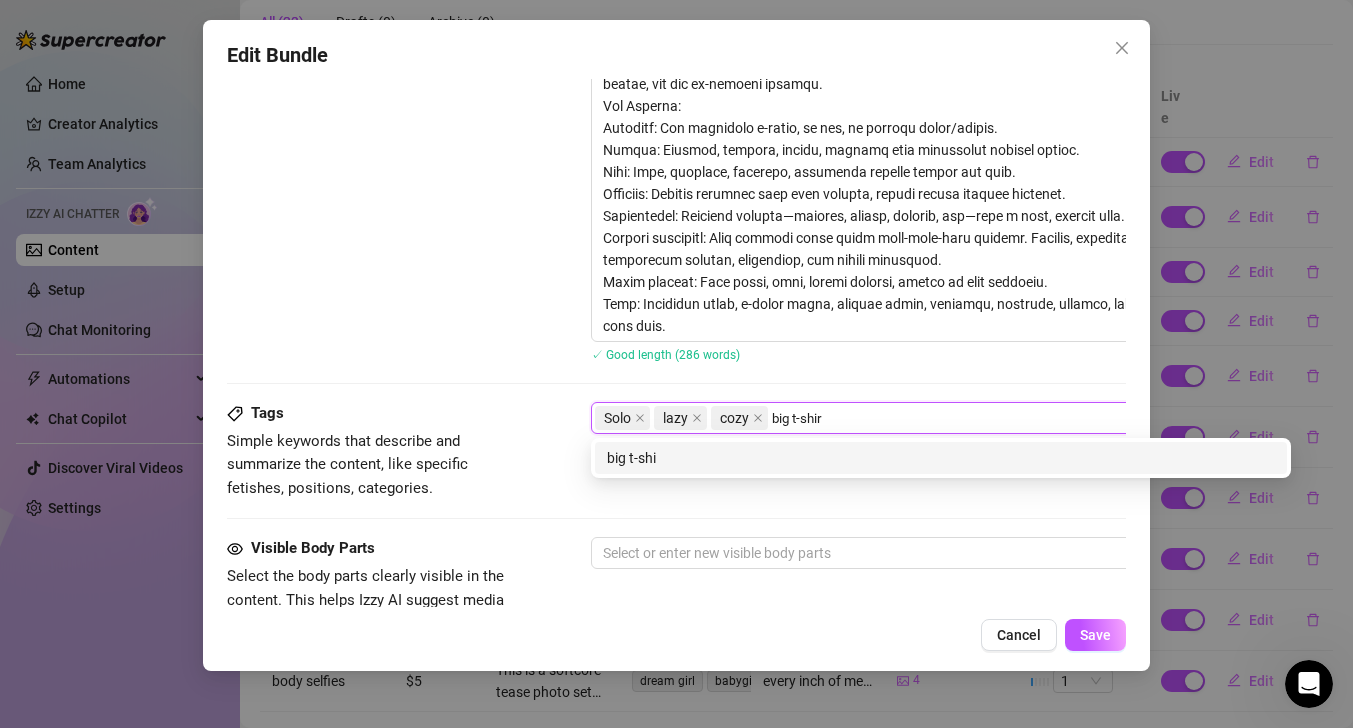 type on "big t-shirt" 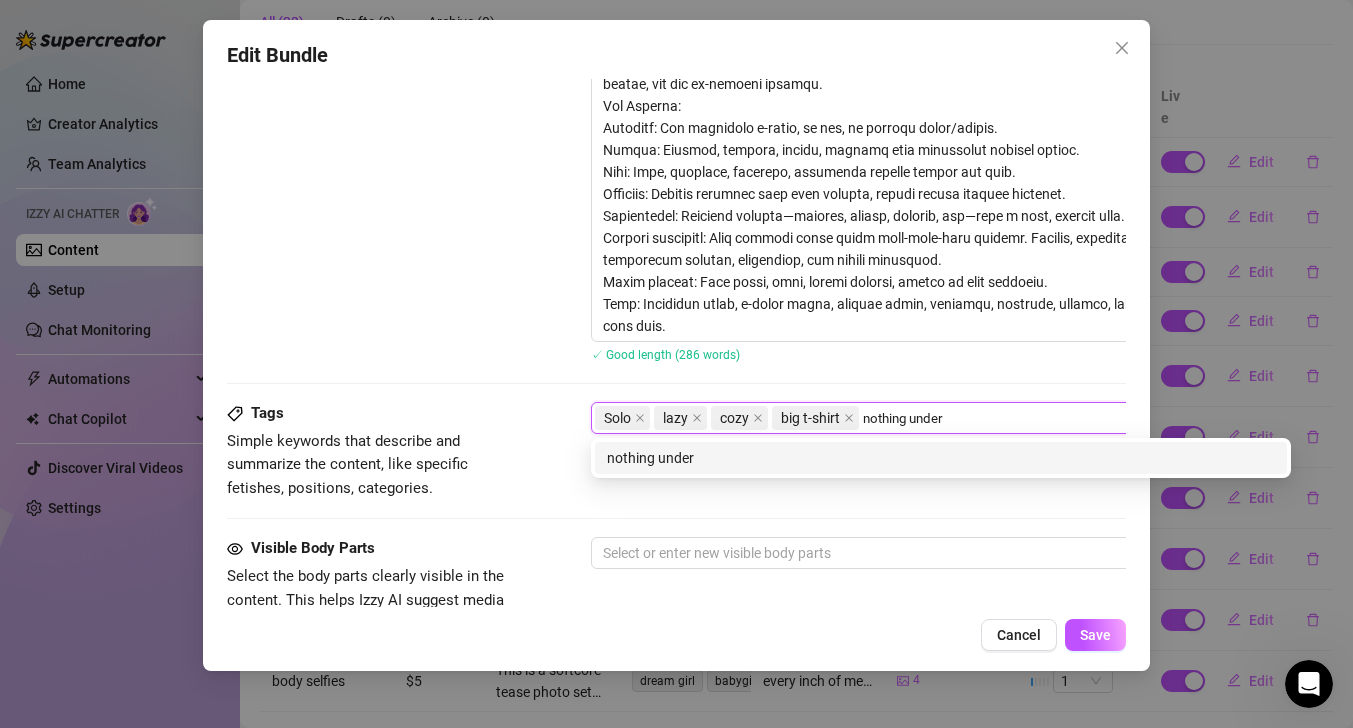 type on "nothing underneath" 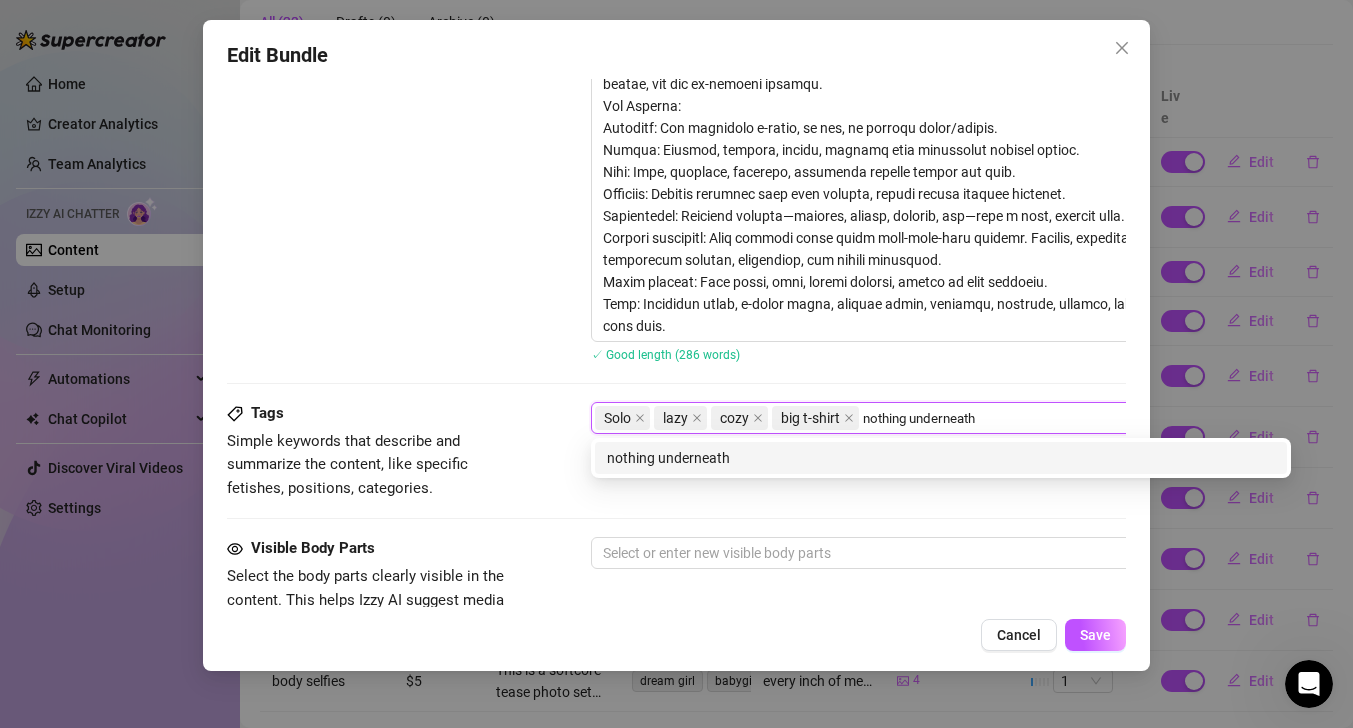 scroll, scrollTop: 0, scrollLeft: 0, axis: both 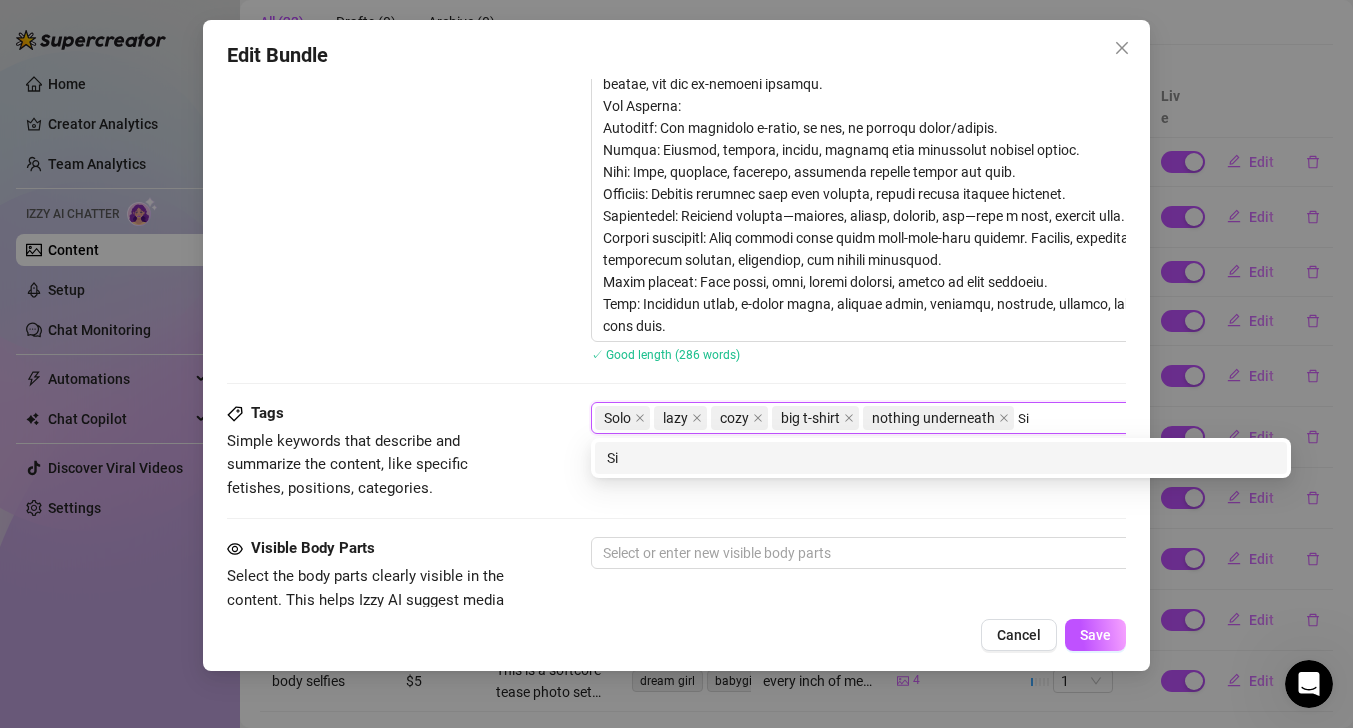 type on "S" 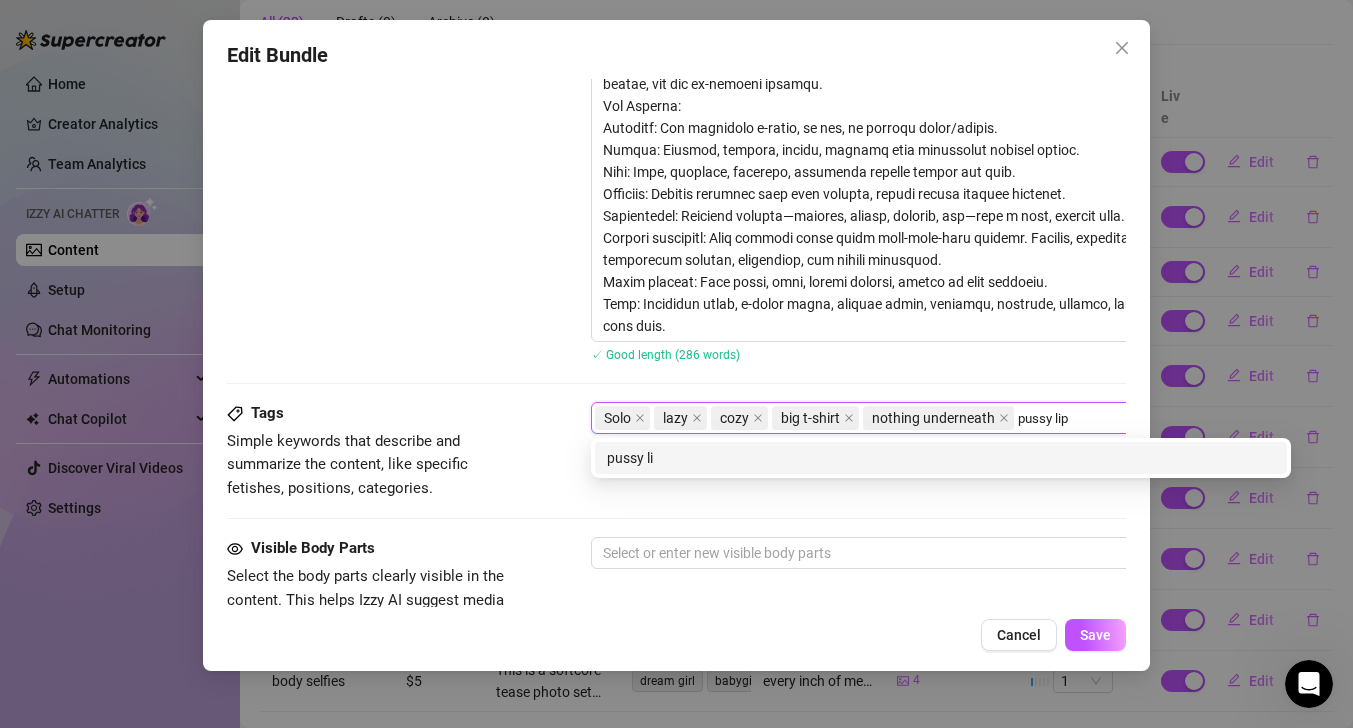type on "pussy lips" 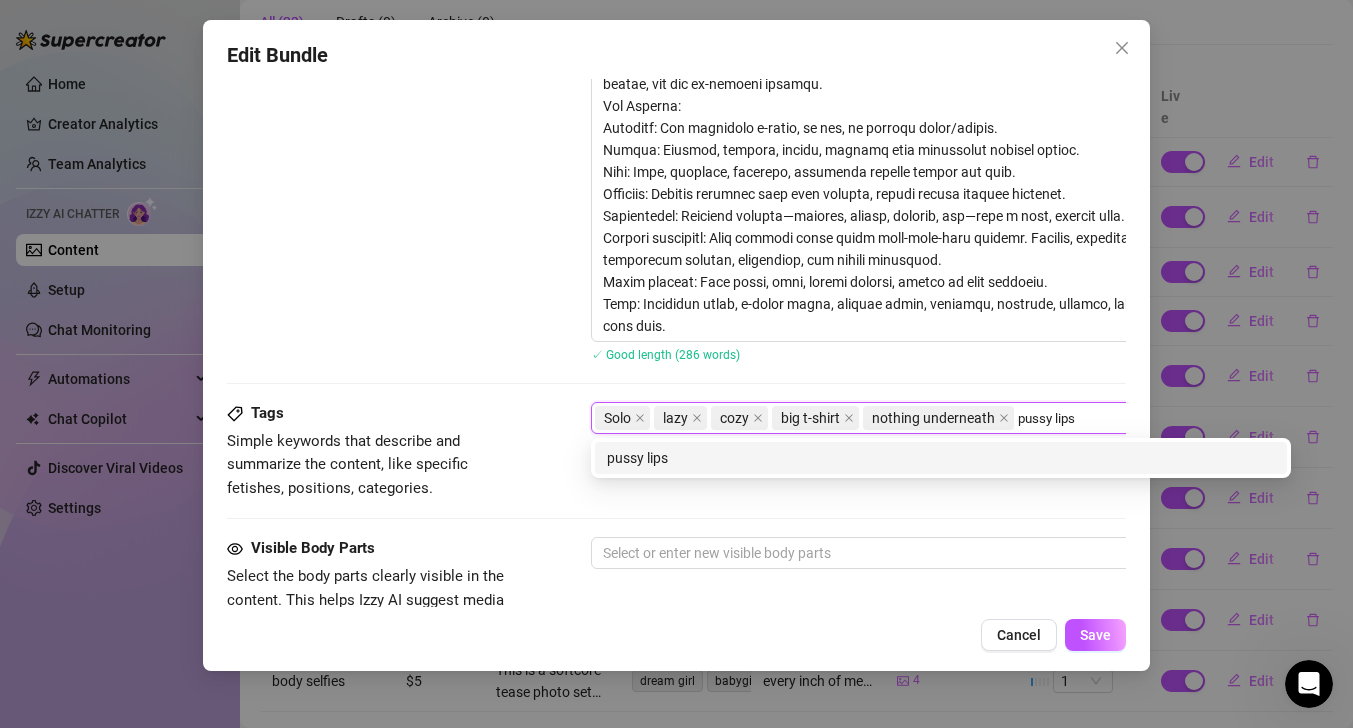 type 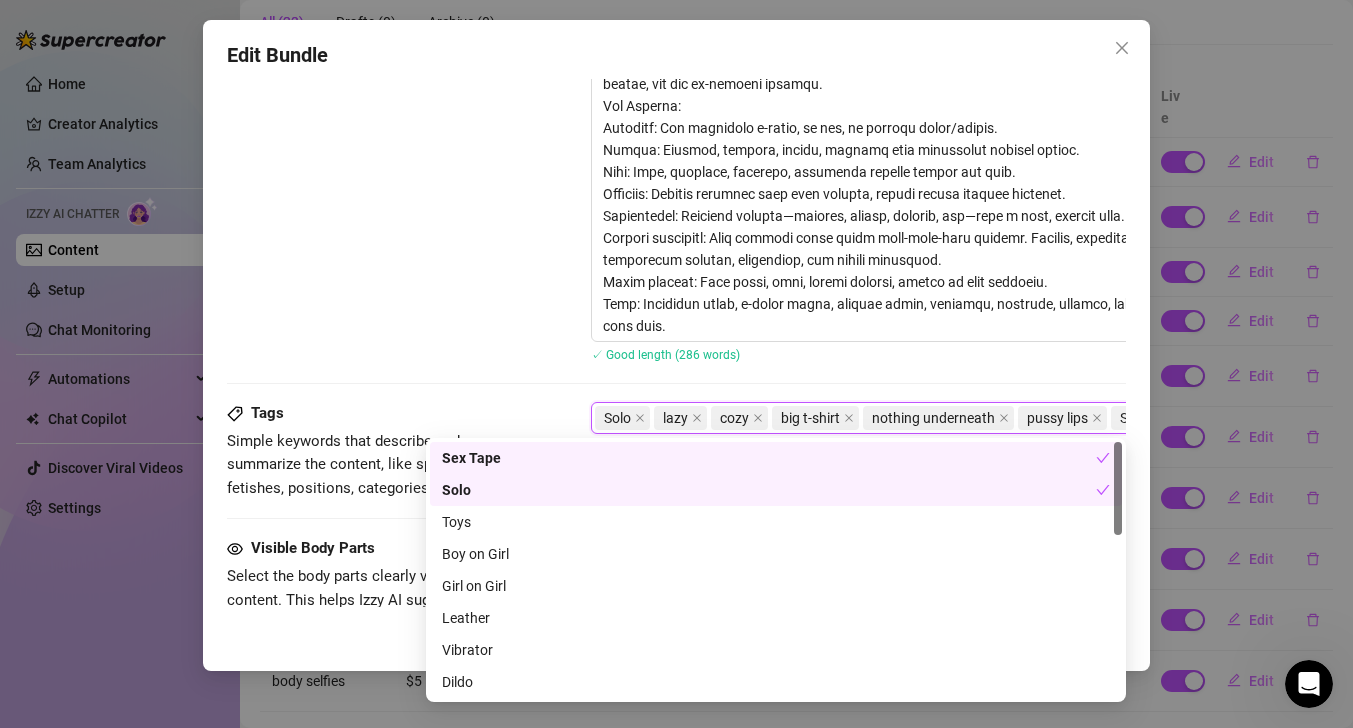 scroll, scrollTop: 1446, scrollLeft: 165, axis: both 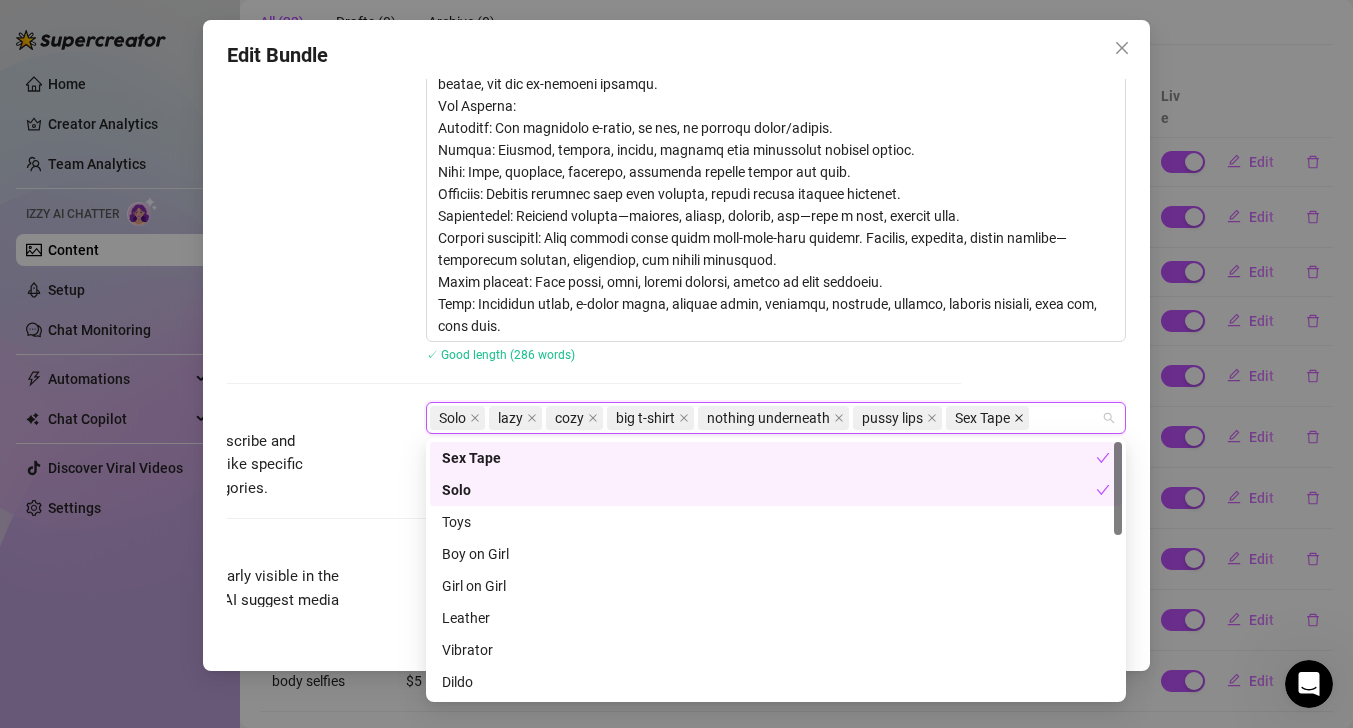 click 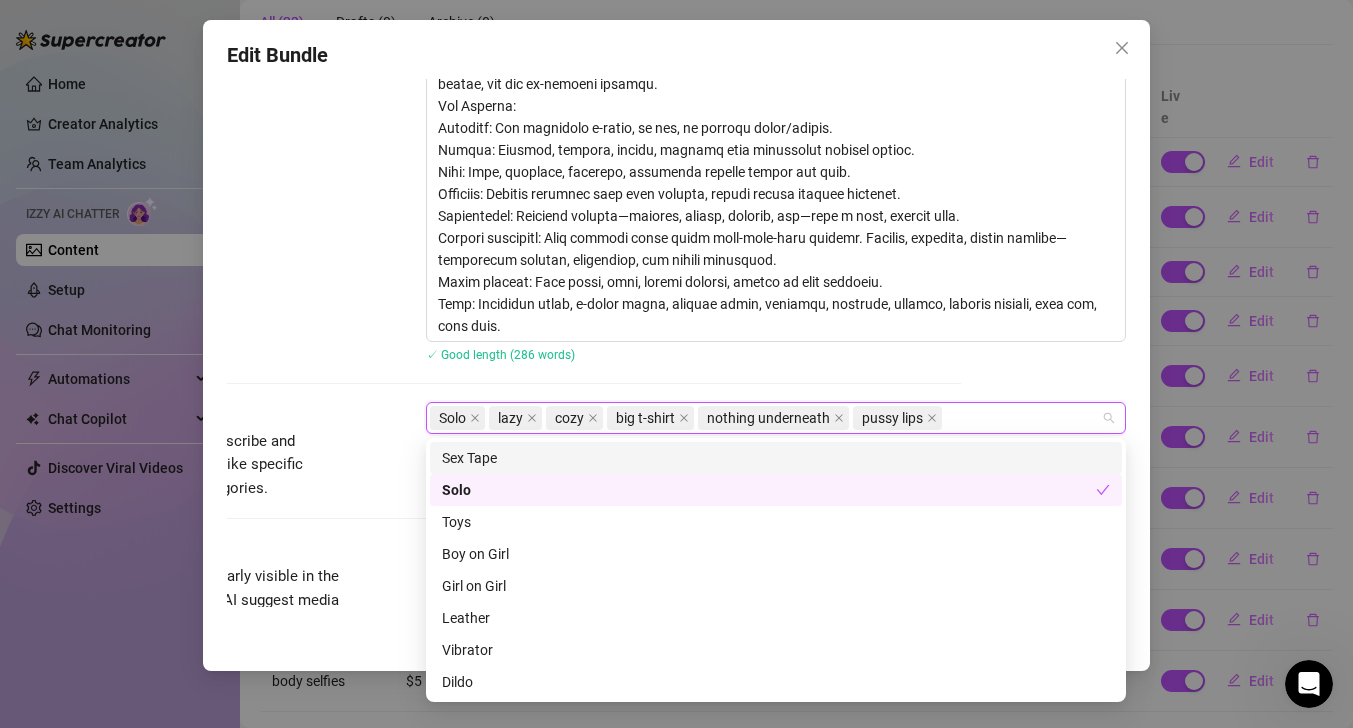 click on "✓ Good length (286 words)" at bounding box center (776, 355) 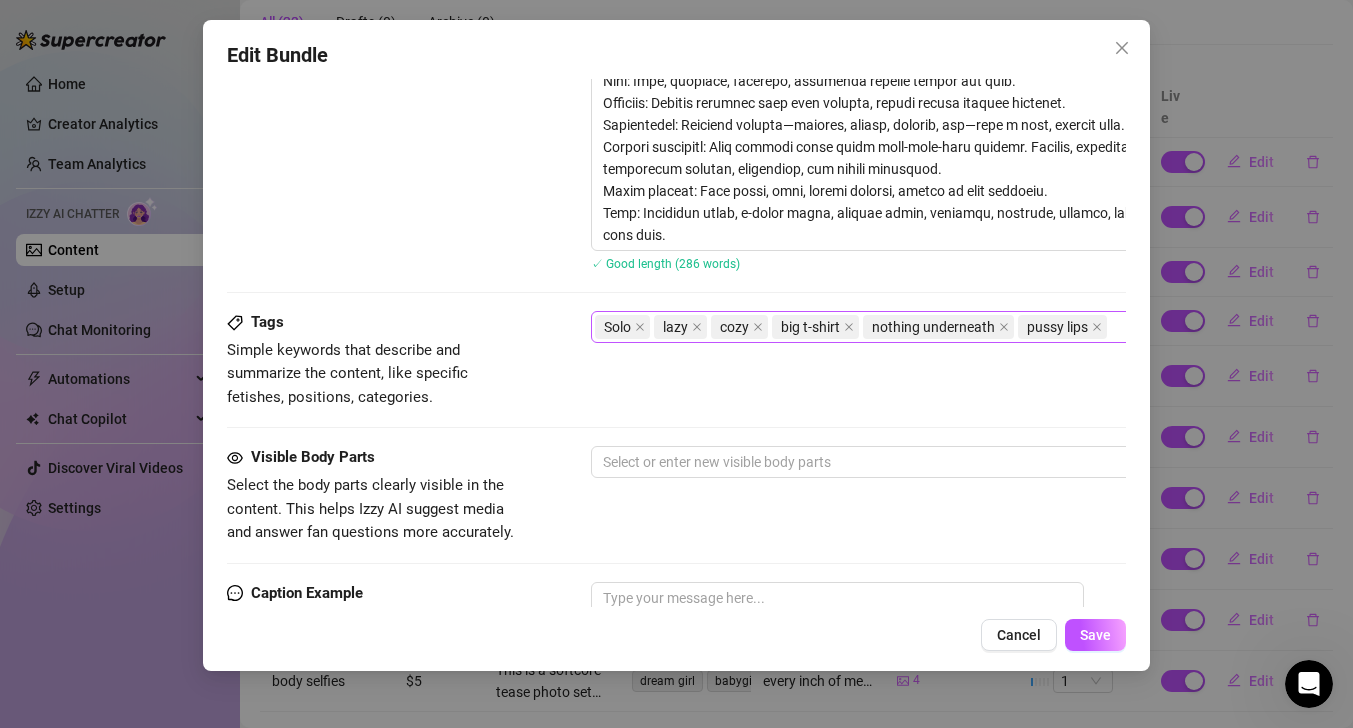 scroll, scrollTop: 1551, scrollLeft: 0, axis: vertical 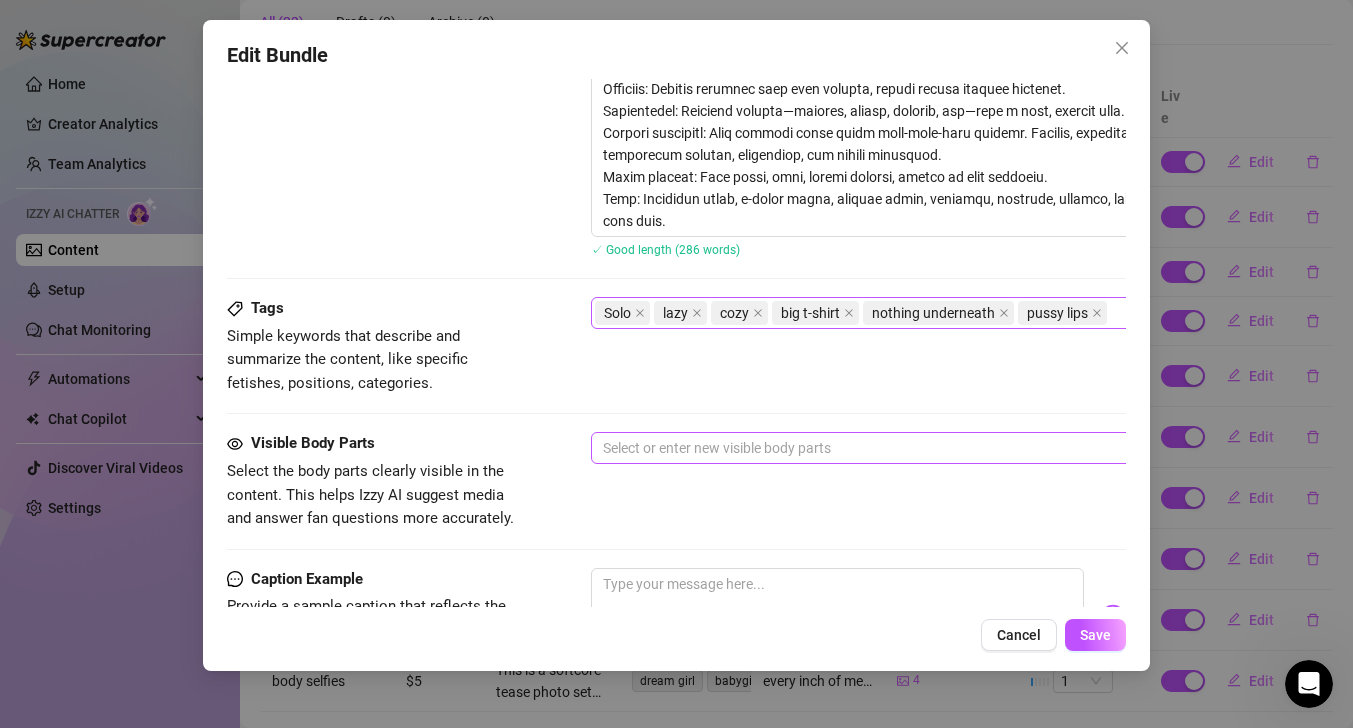click at bounding box center (930, 448) 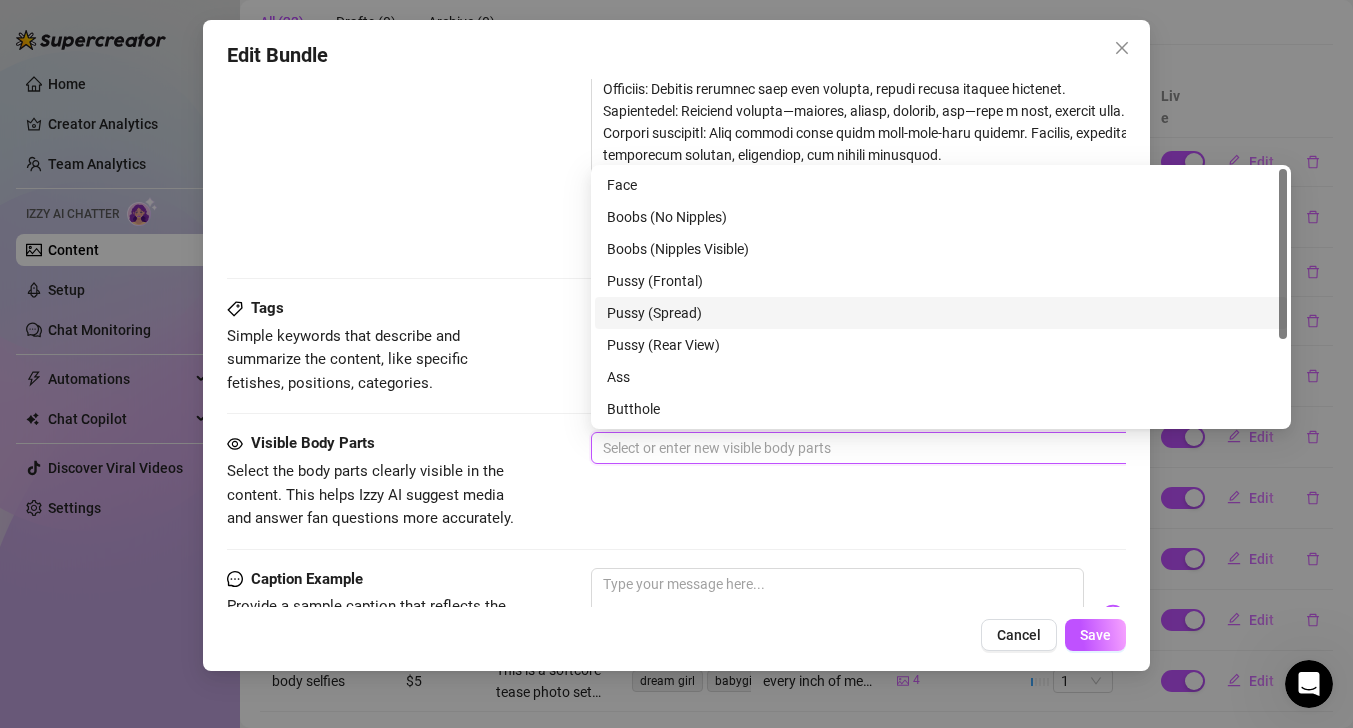 click on "Pussy (Spread)" at bounding box center (941, 313) 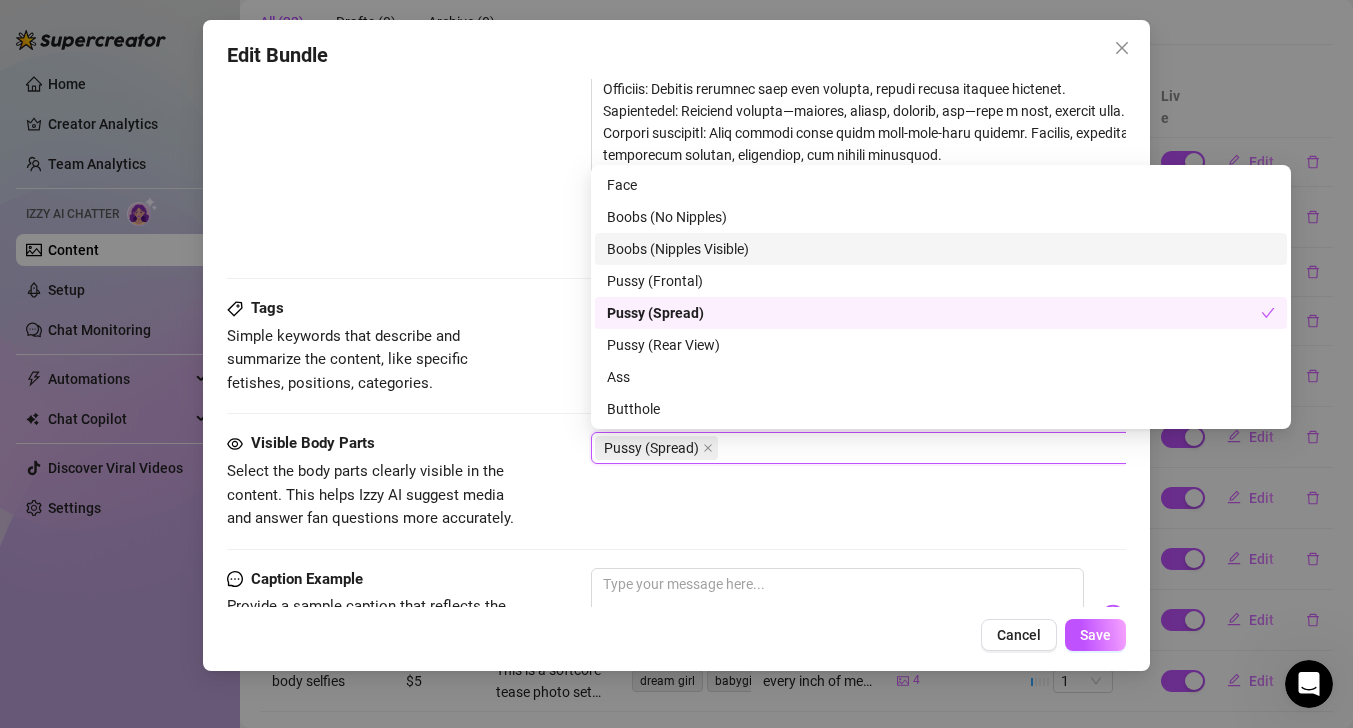 click on "Boobs (Nipples Visible)" at bounding box center [941, 249] 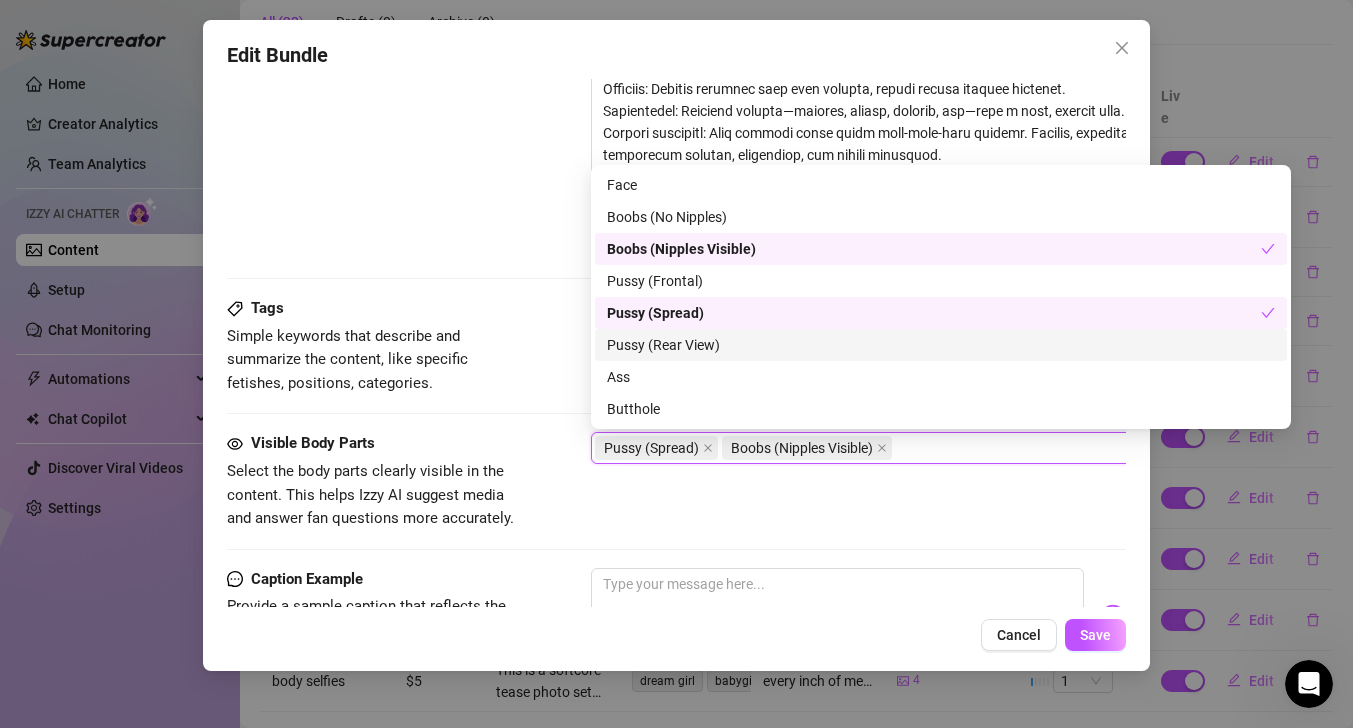click on "Pussy (Rear View)" at bounding box center [941, 345] 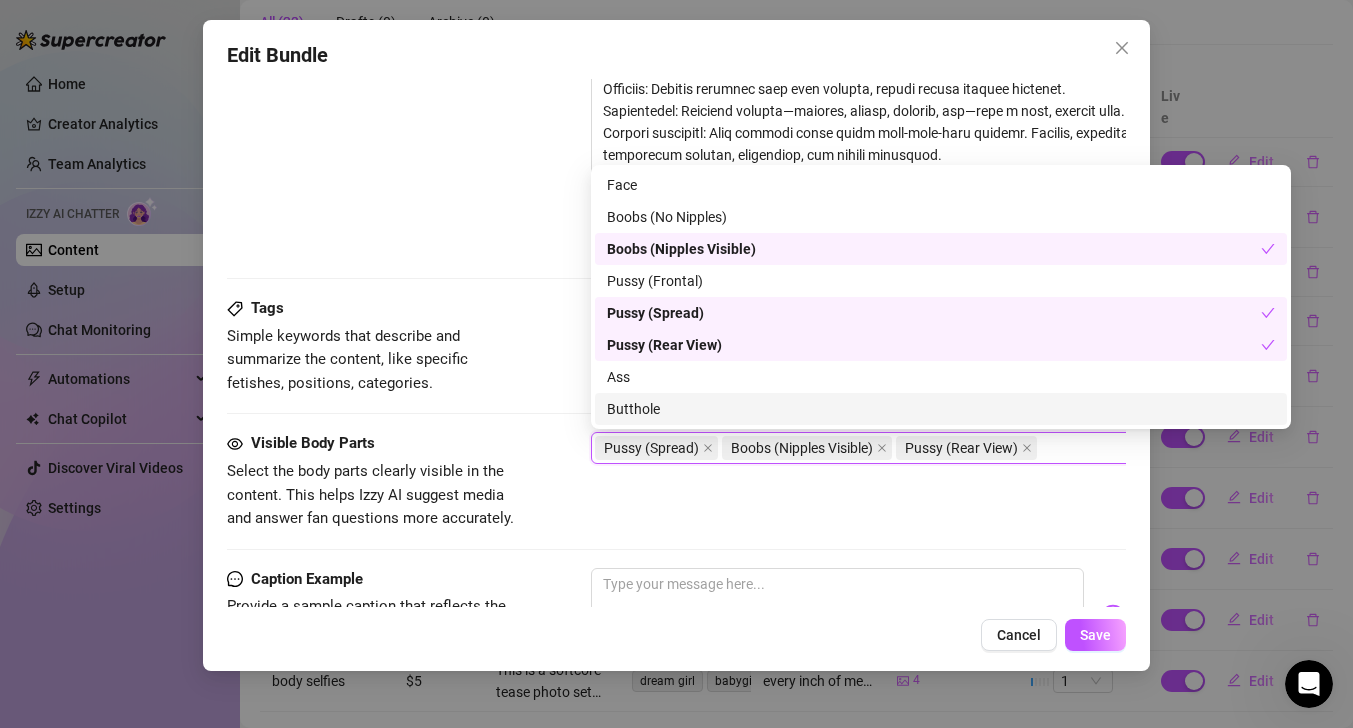 click at bounding box center [676, 549] 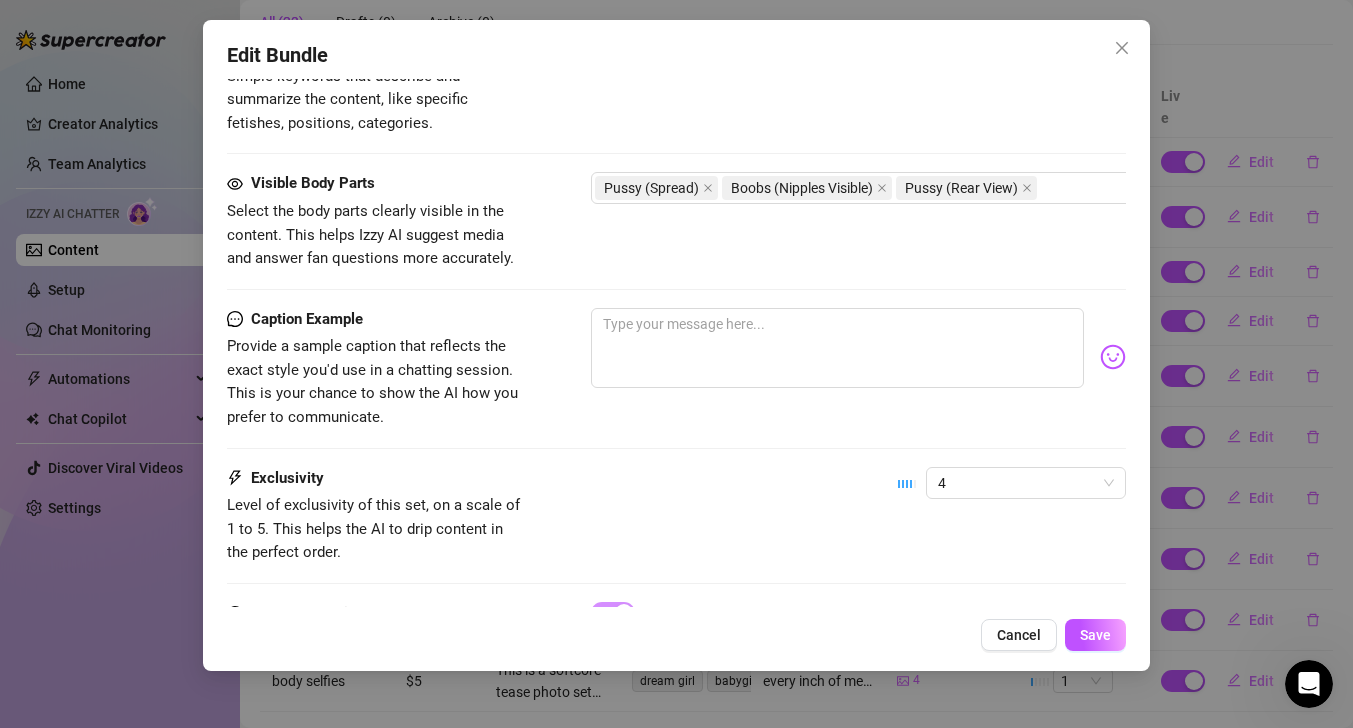 scroll, scrollTop: 1813, scrollLeft: 0, axis: vertical 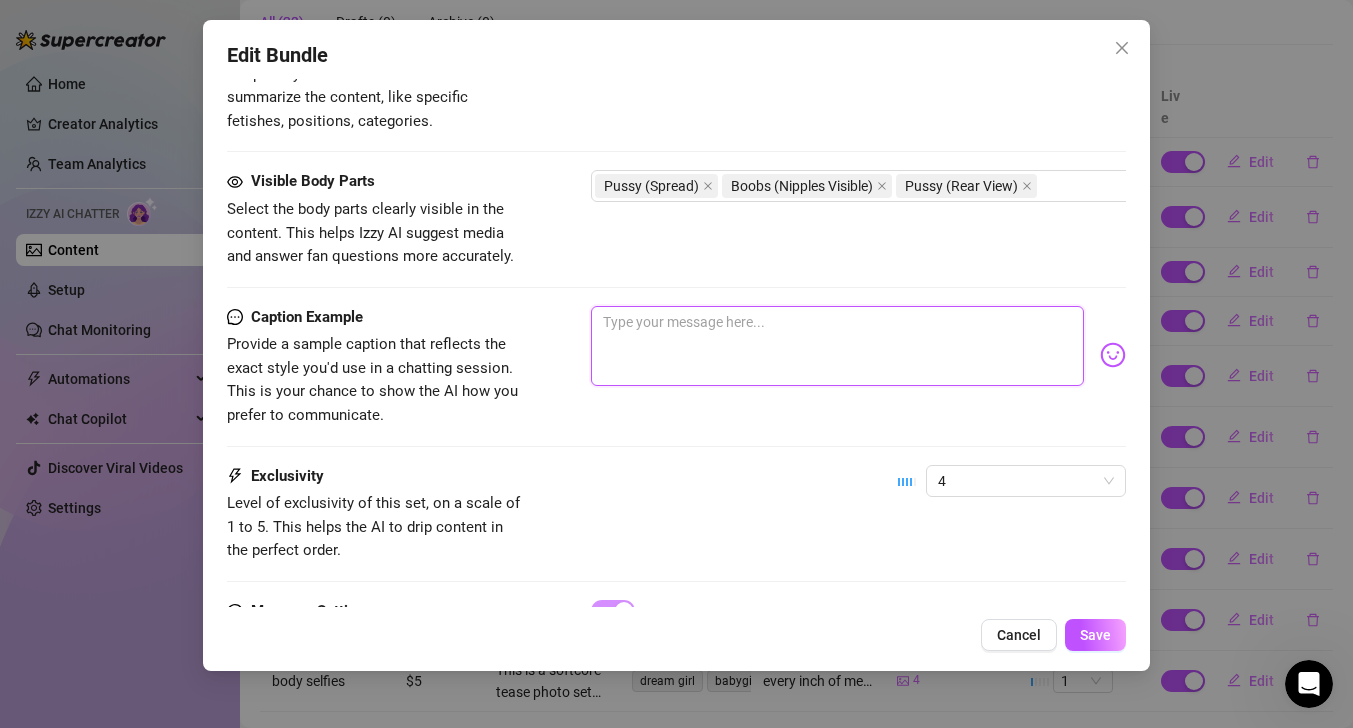 click at bounding box center [837, 346] 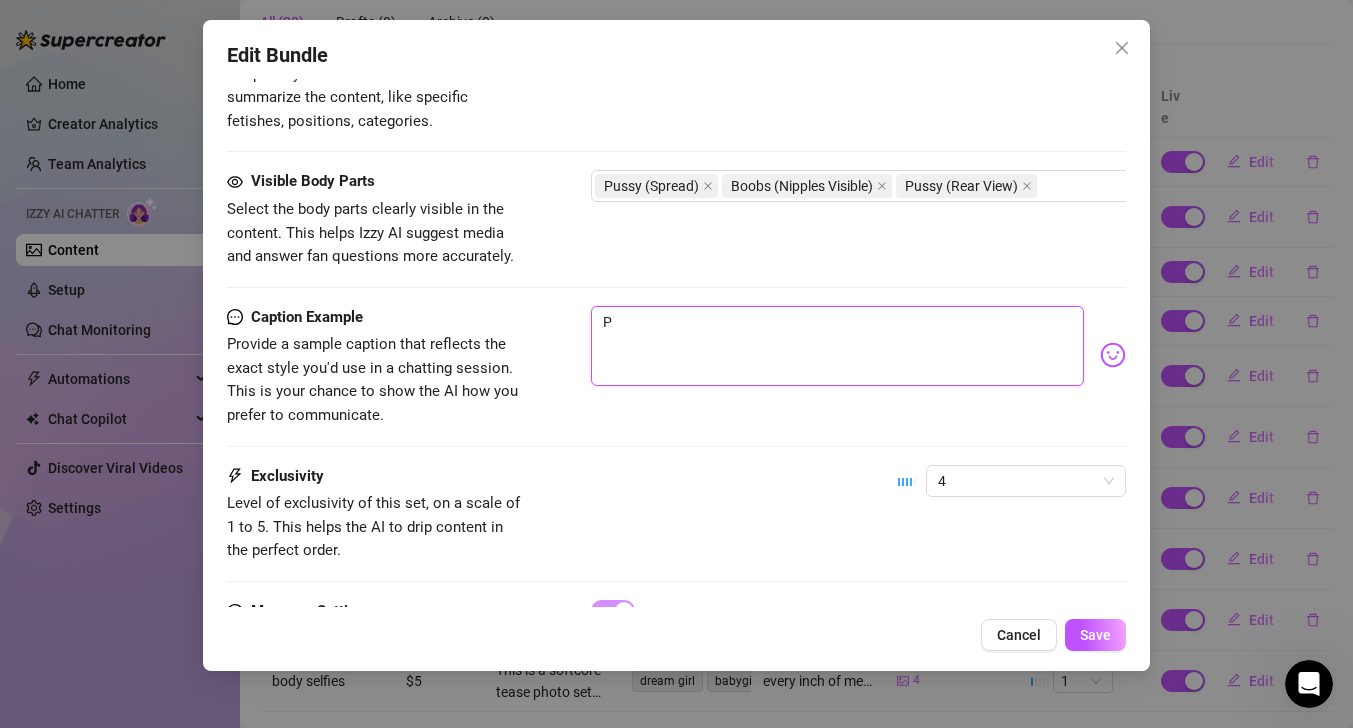 type on "PO" 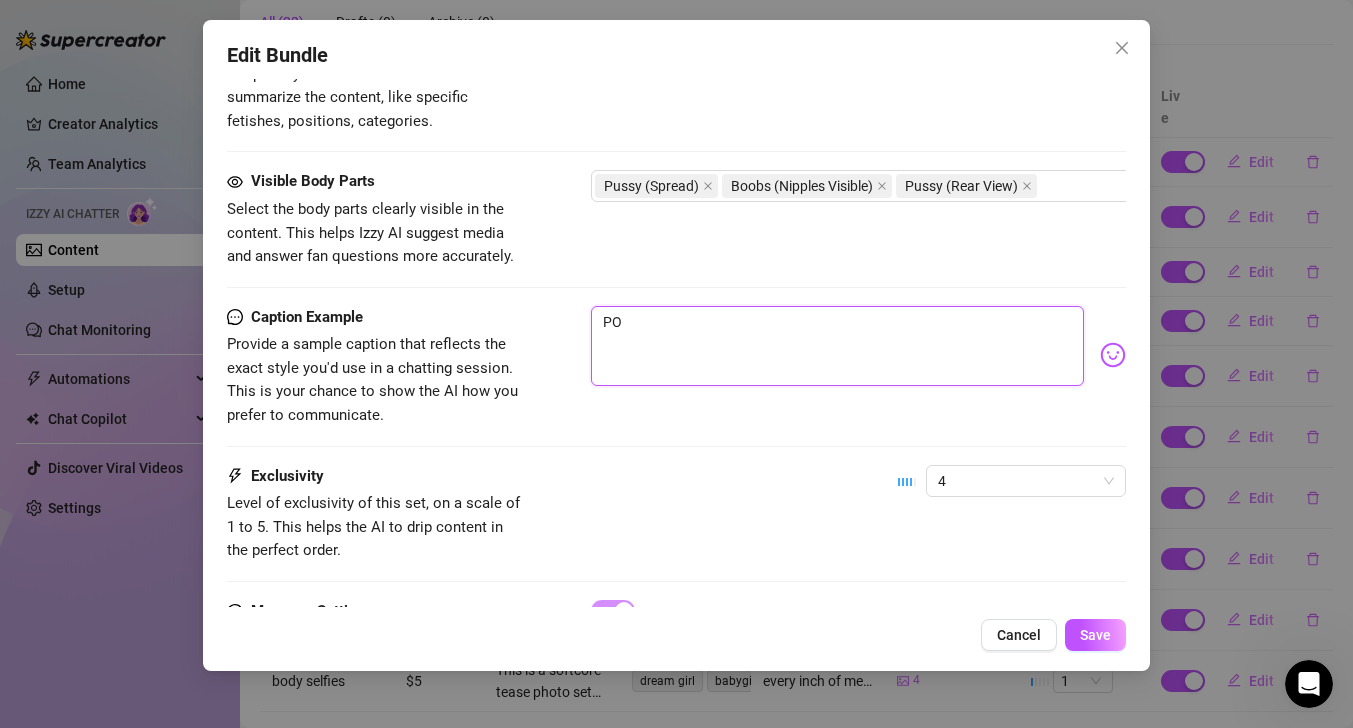 type on "POV" 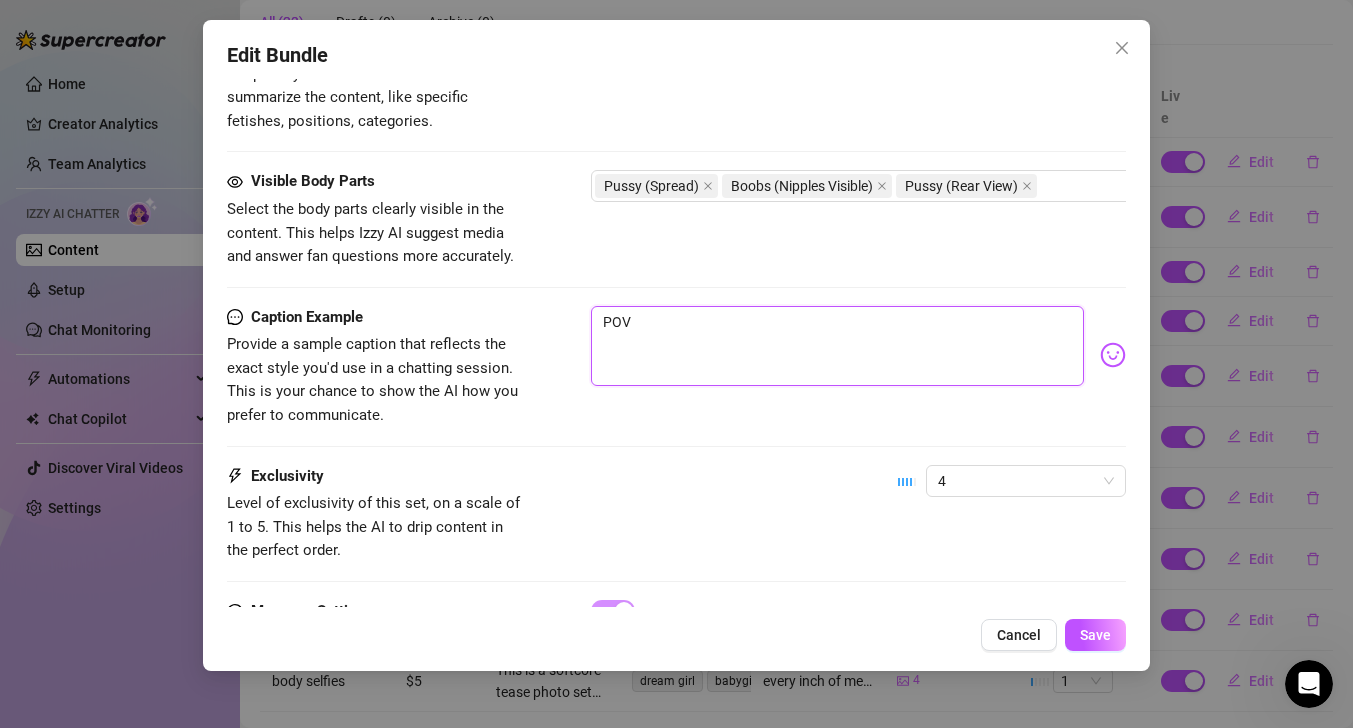 type on "POV:" 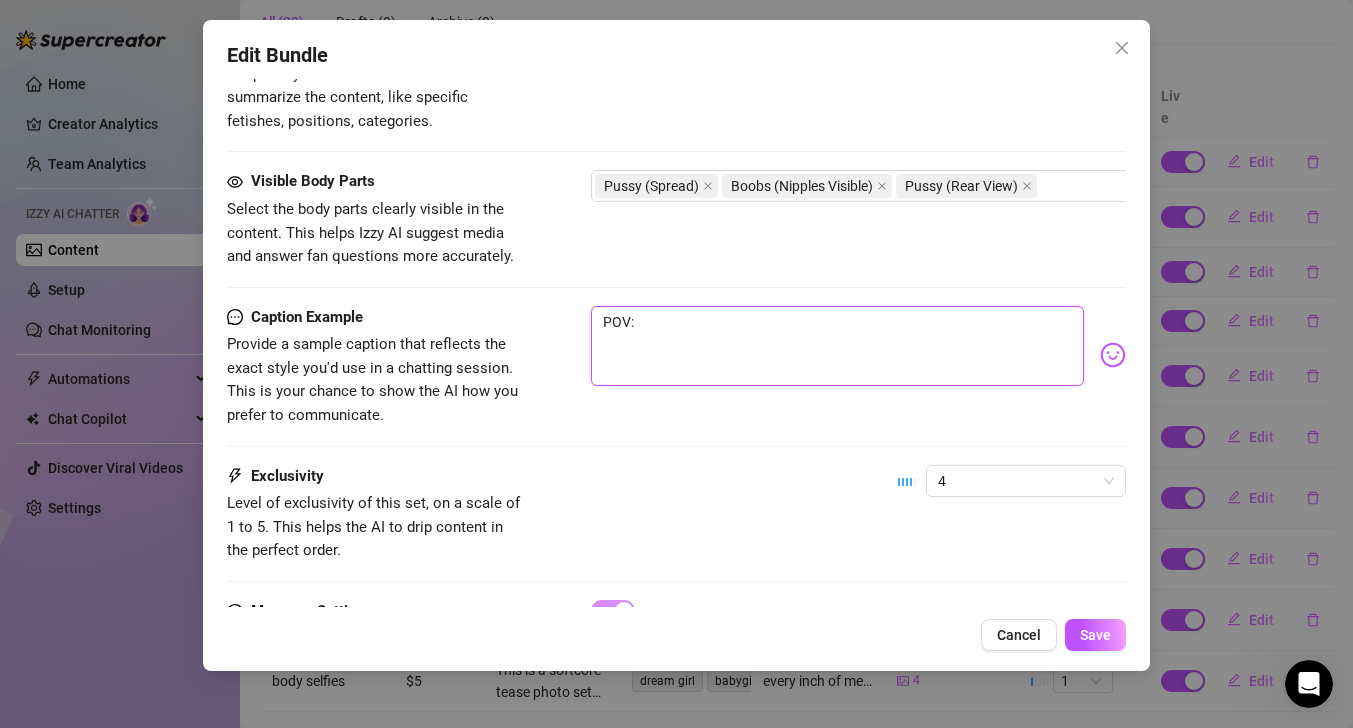 type on "POV:" 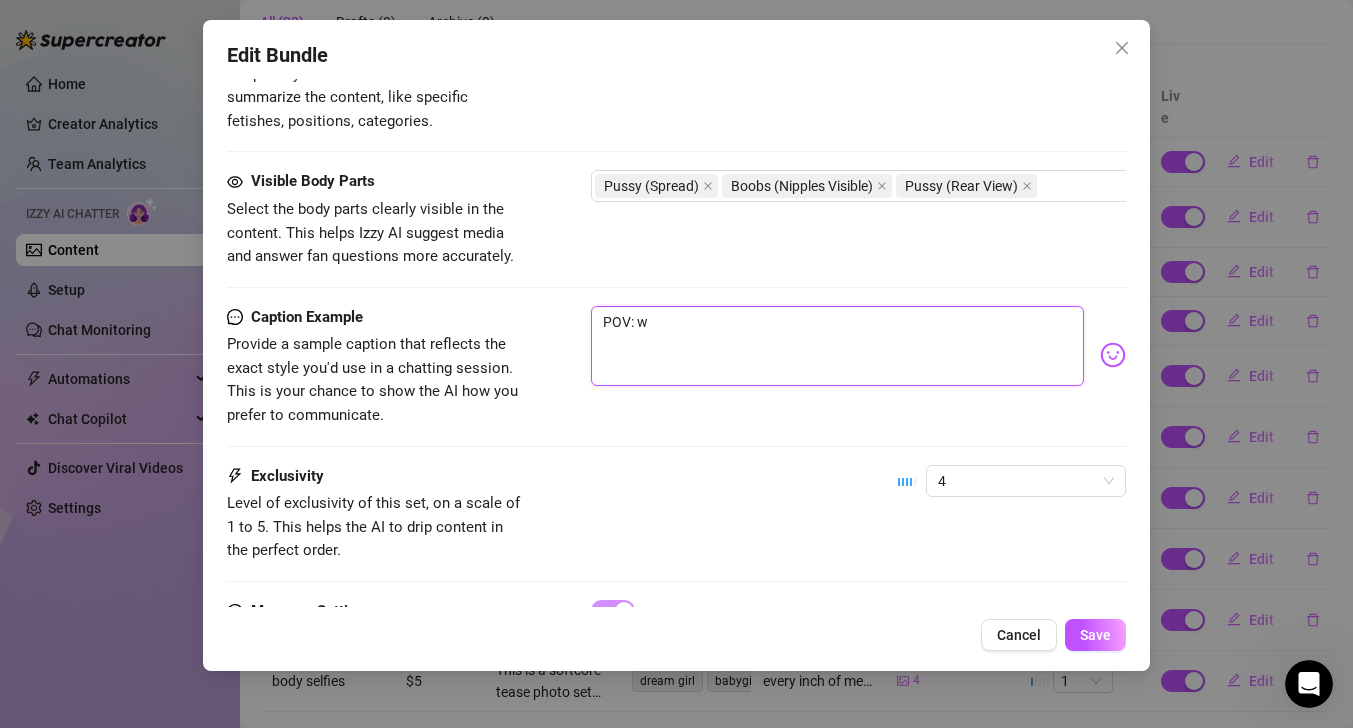 type on "POV: we" 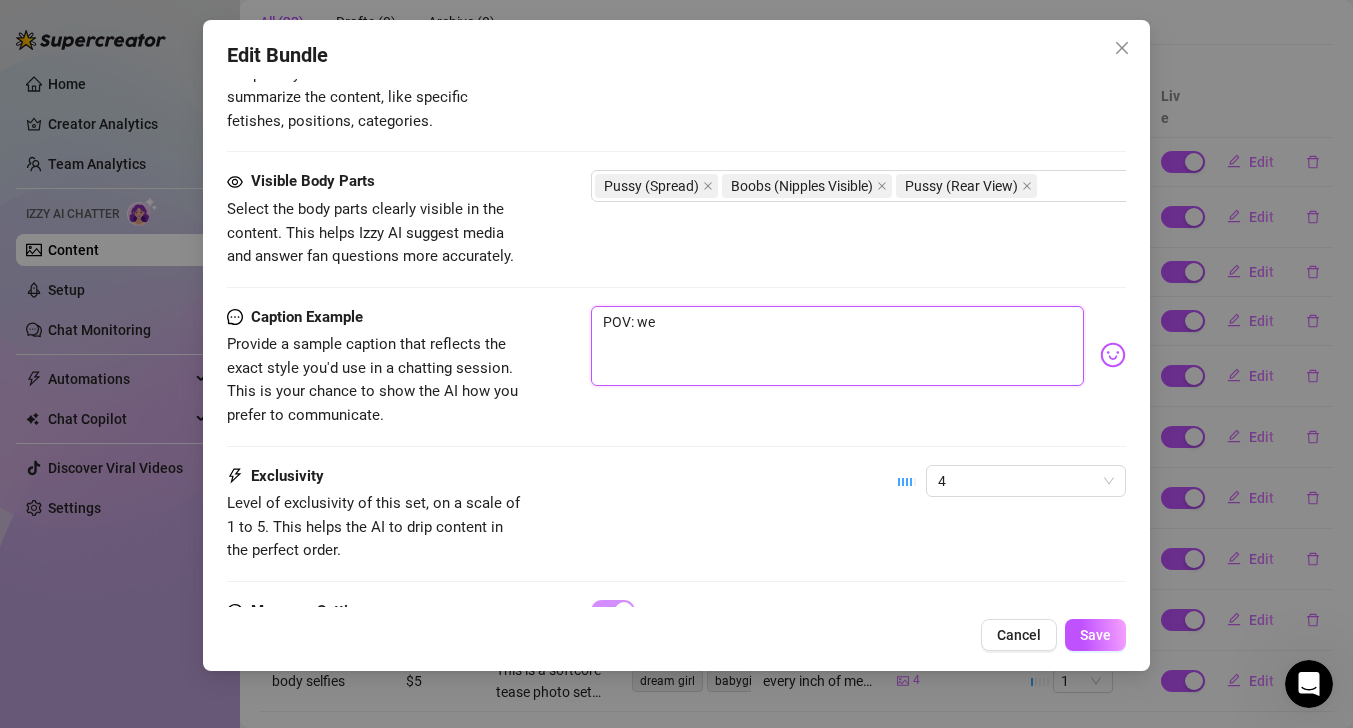 type on "POV: we" 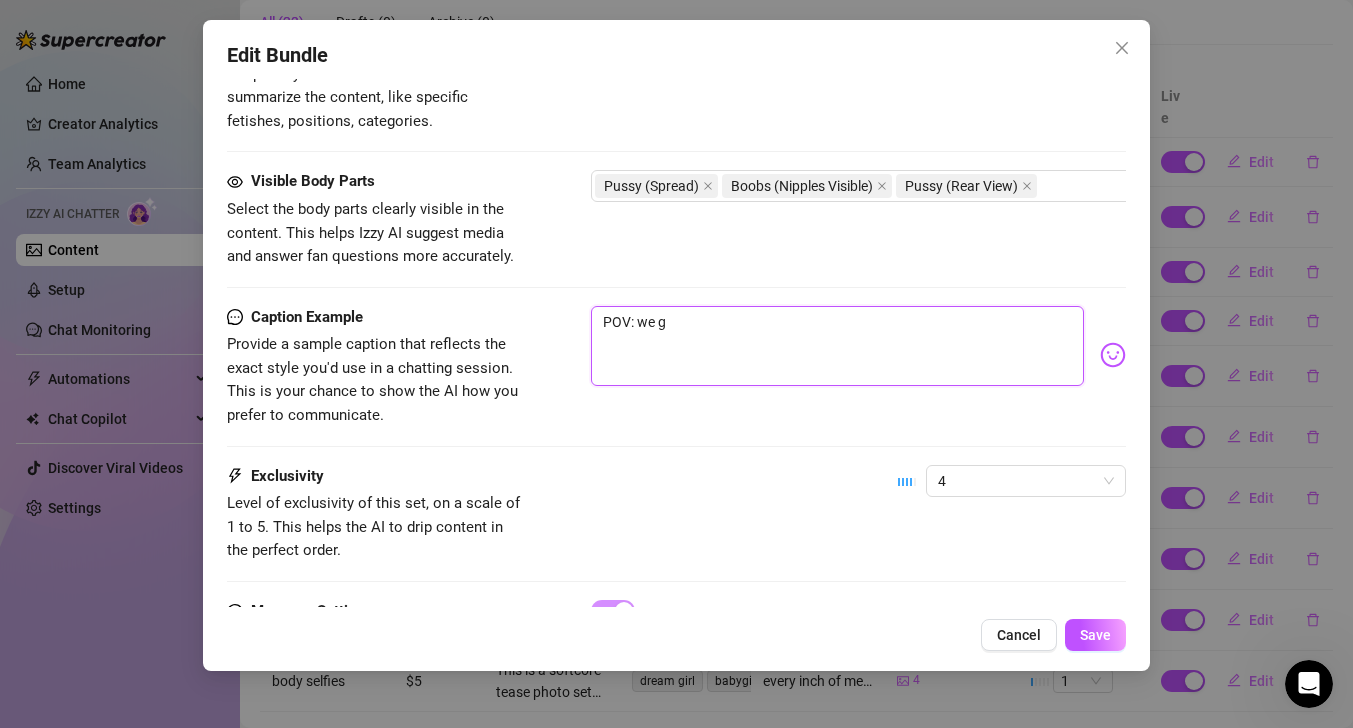 type on "POV: we go" 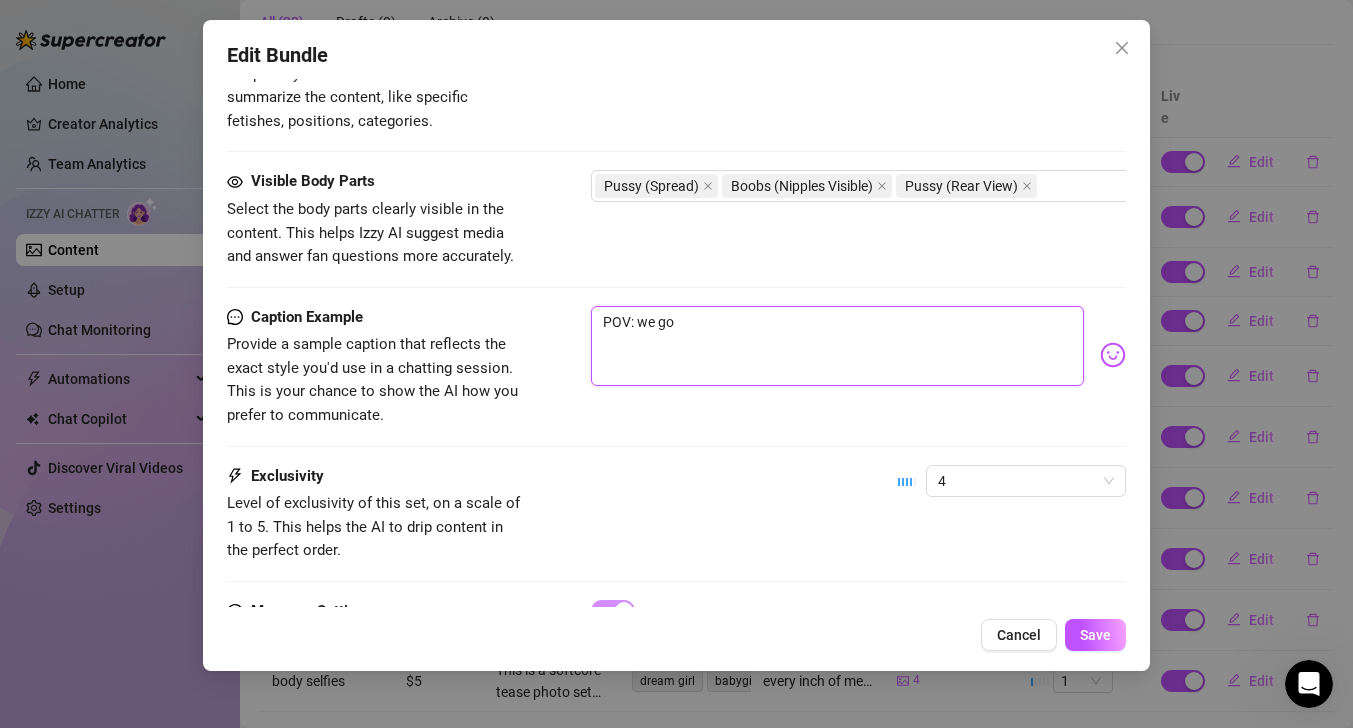 type on "POV: we got" 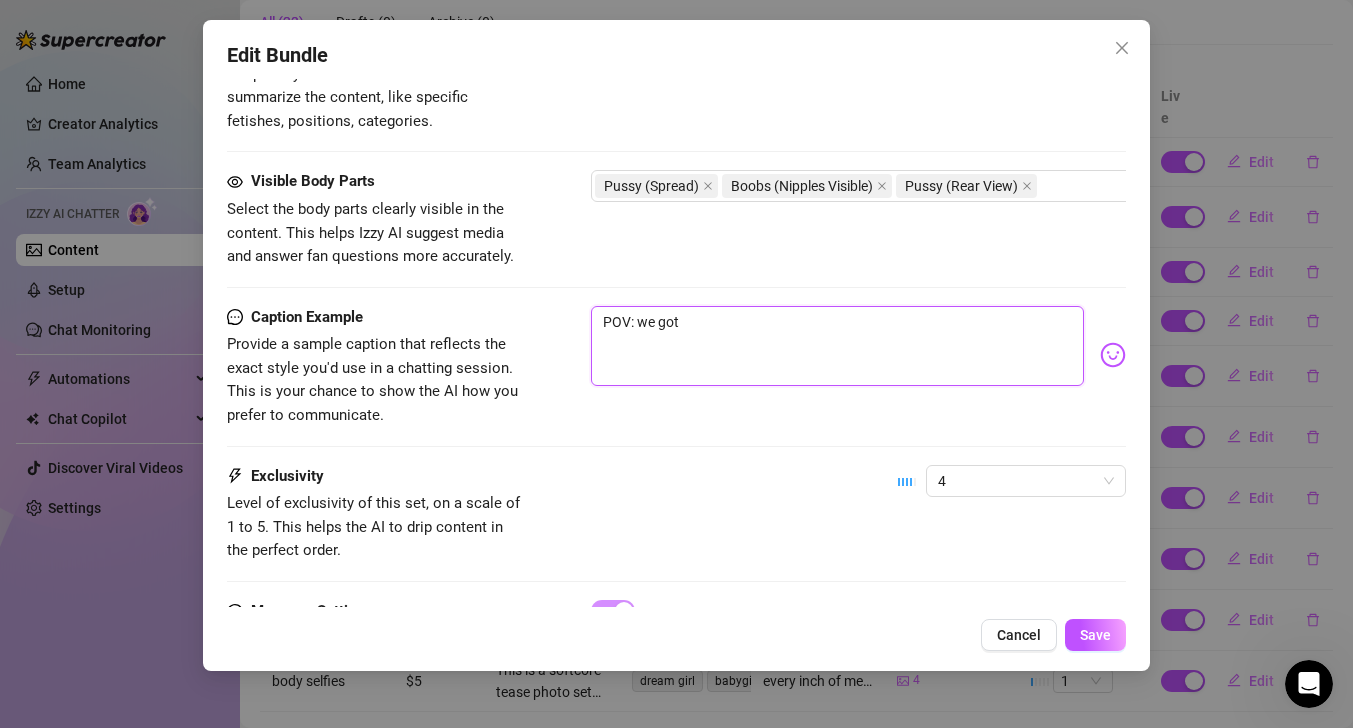 type on "POV: we got" 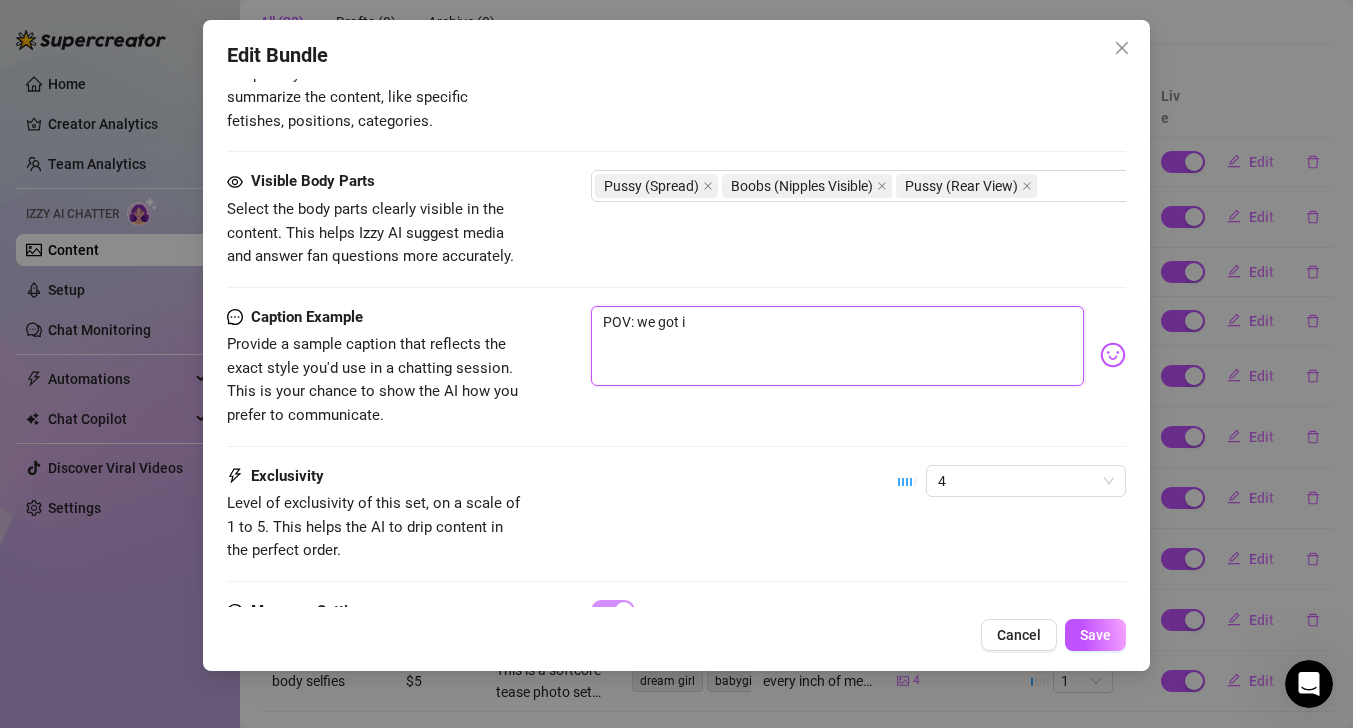type on "POV: we got in" 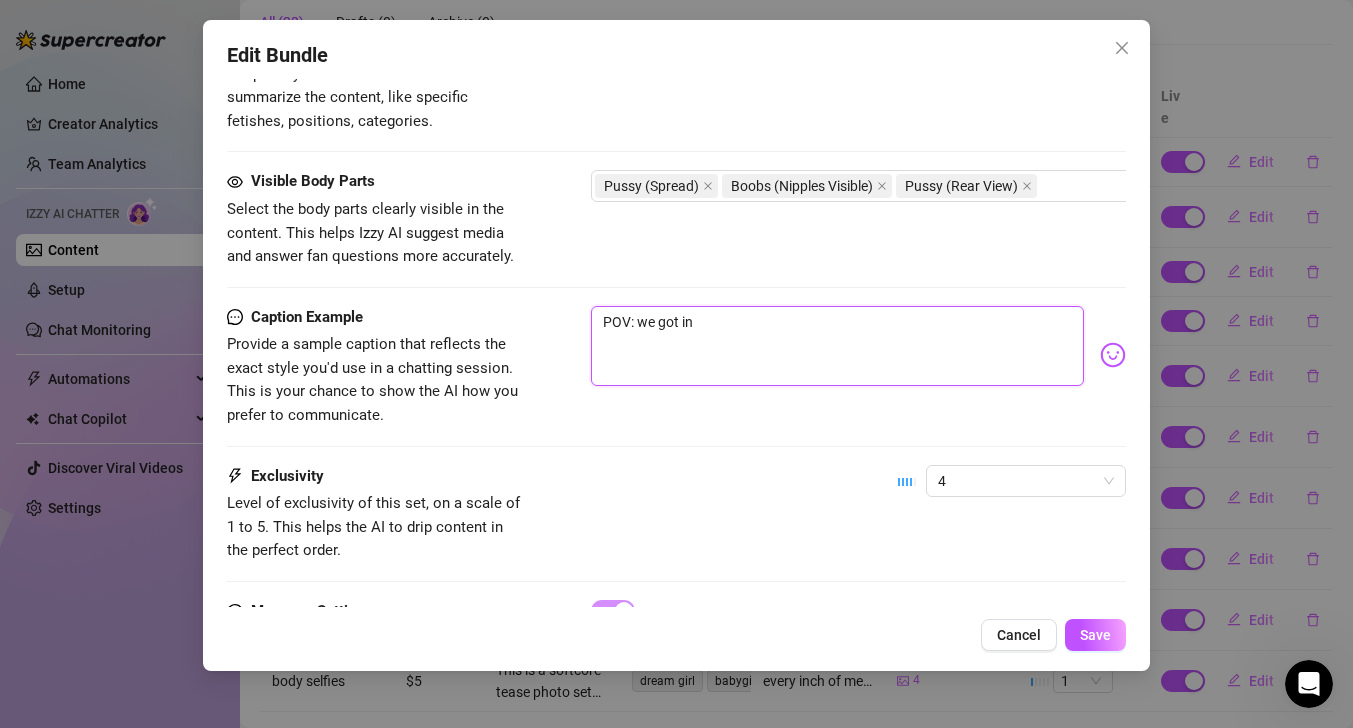 type on "POV: we got int" 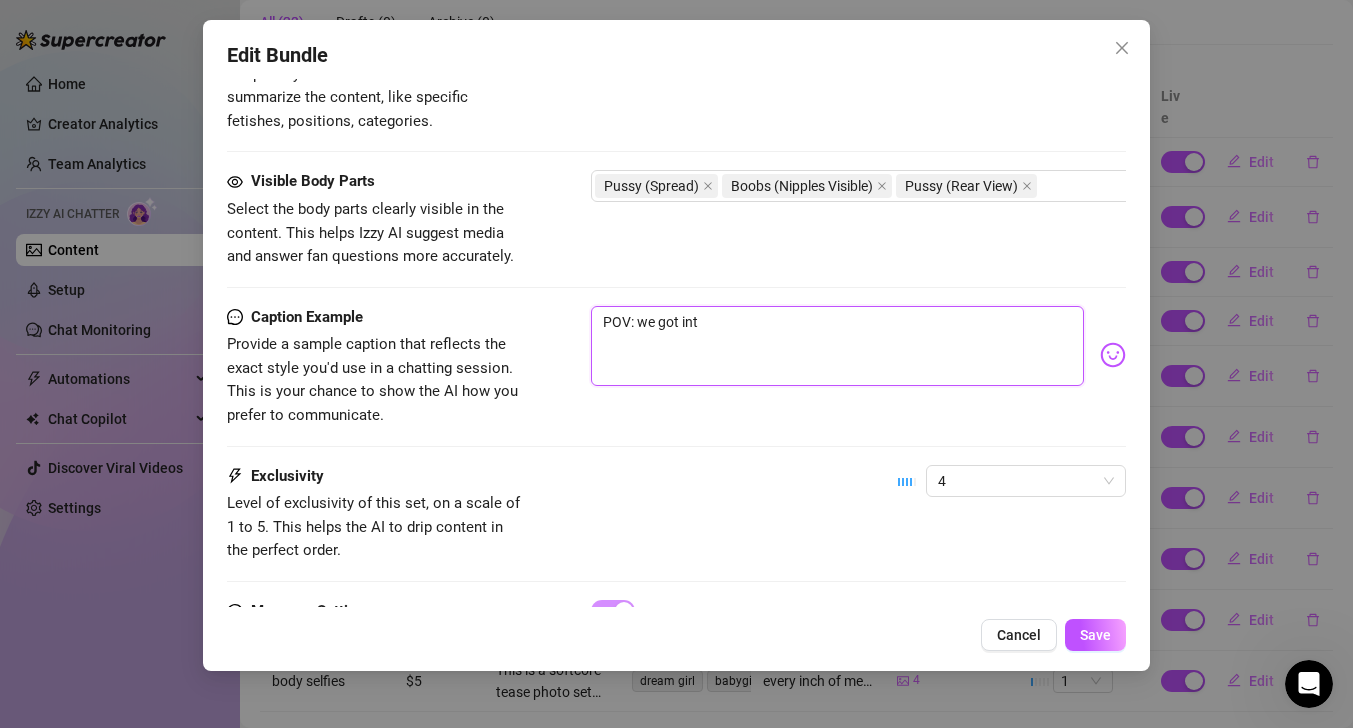 type on "POV: we got into" 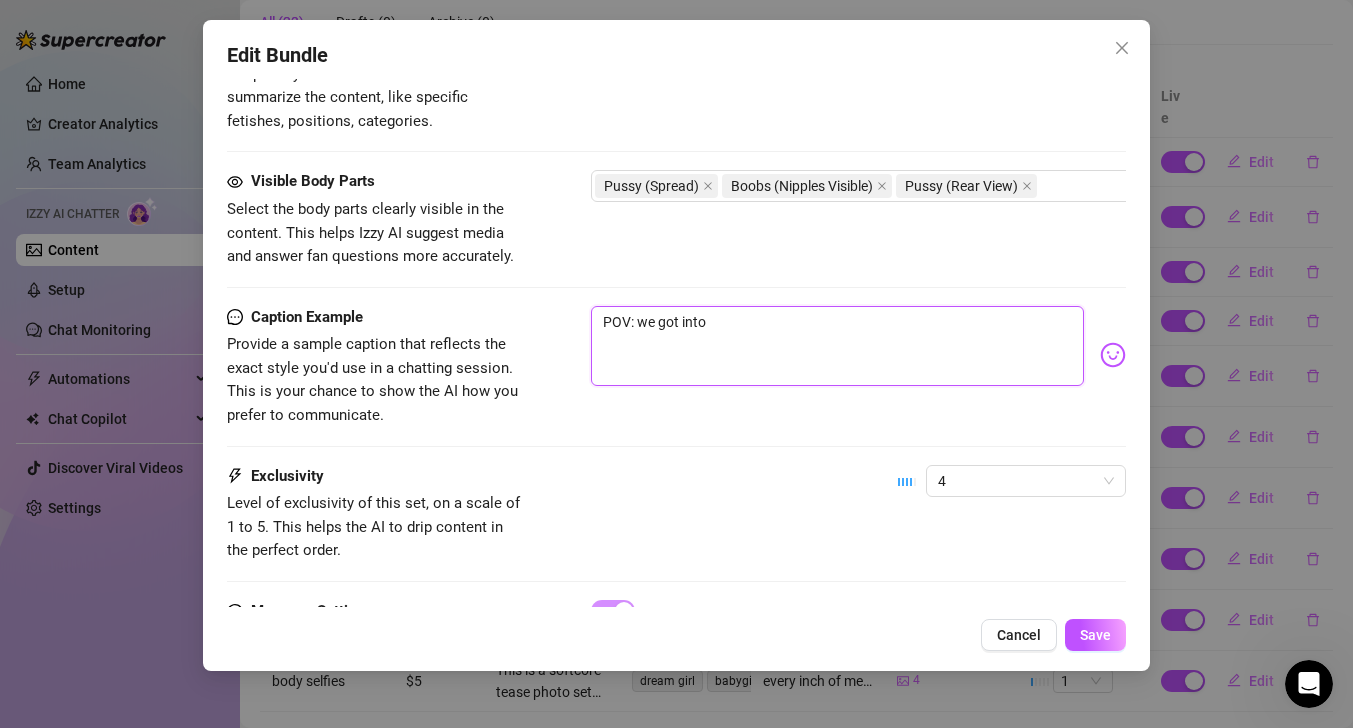 type on "POV: we got into" 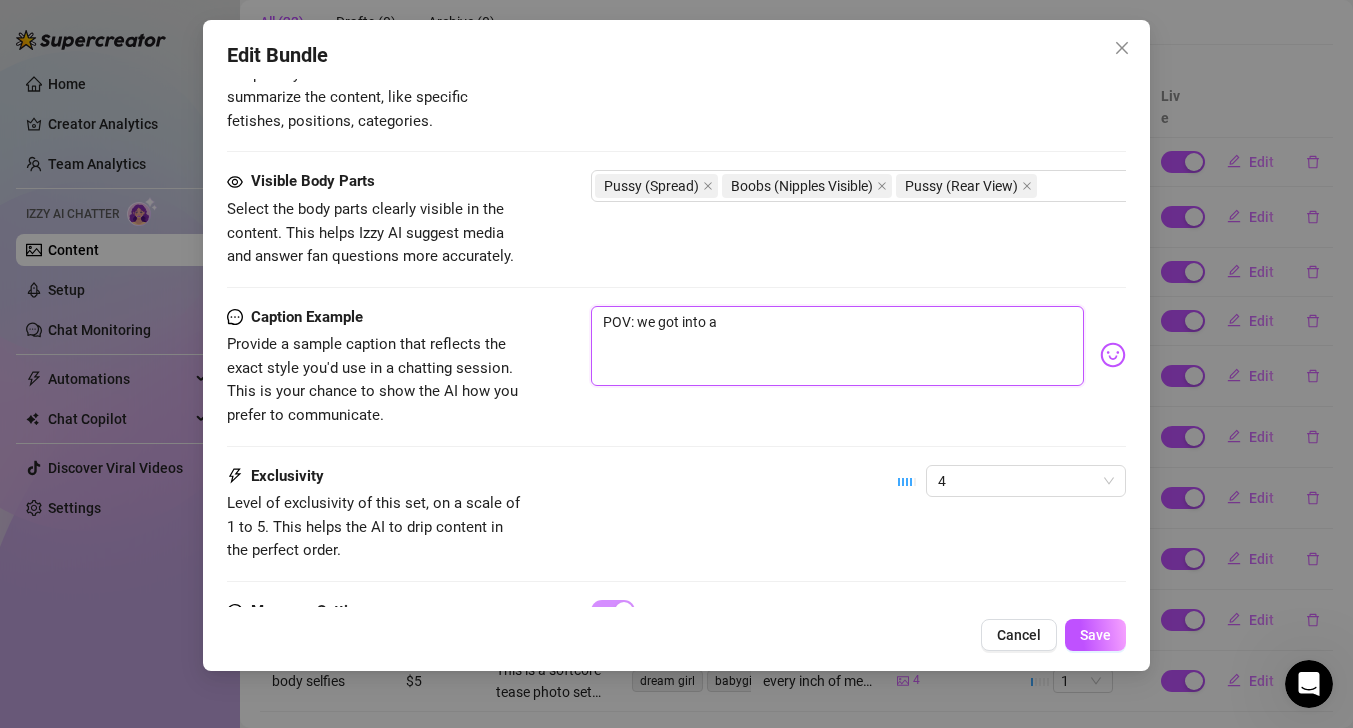 type on "POV: we got into an" 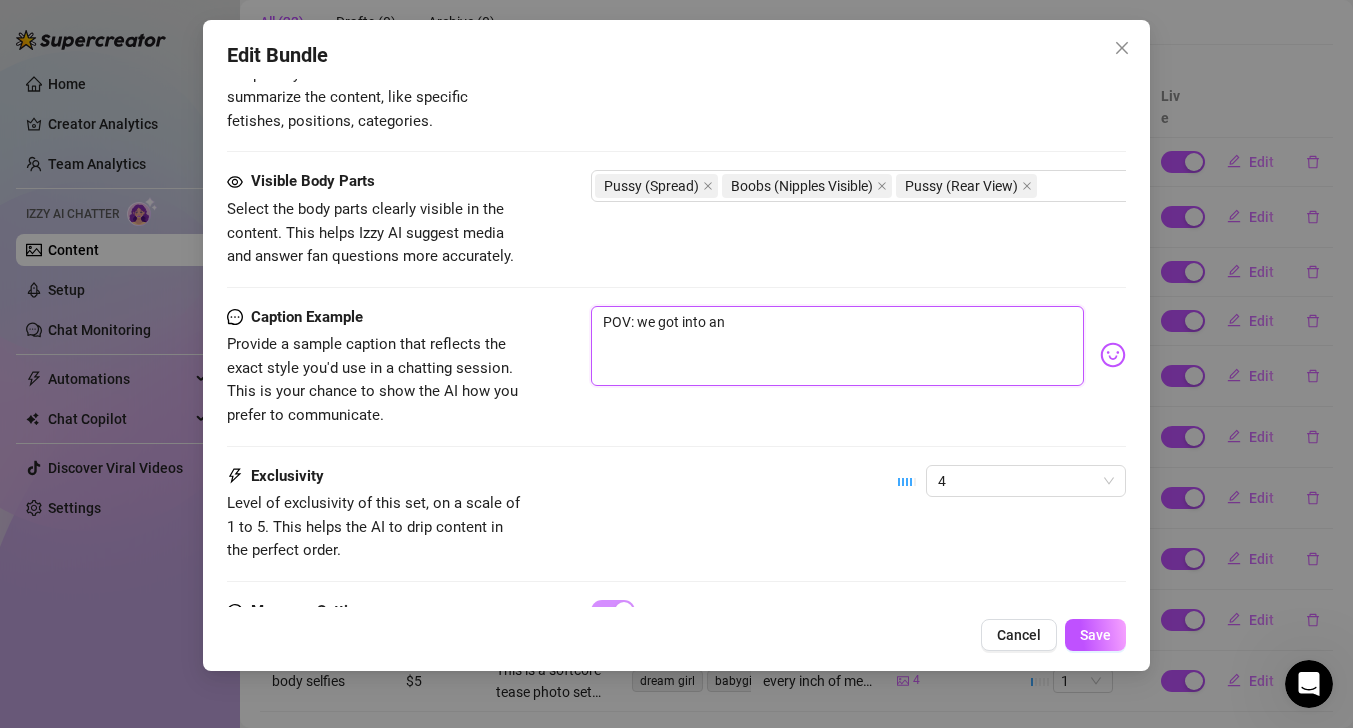 type on "POV: we got into an" 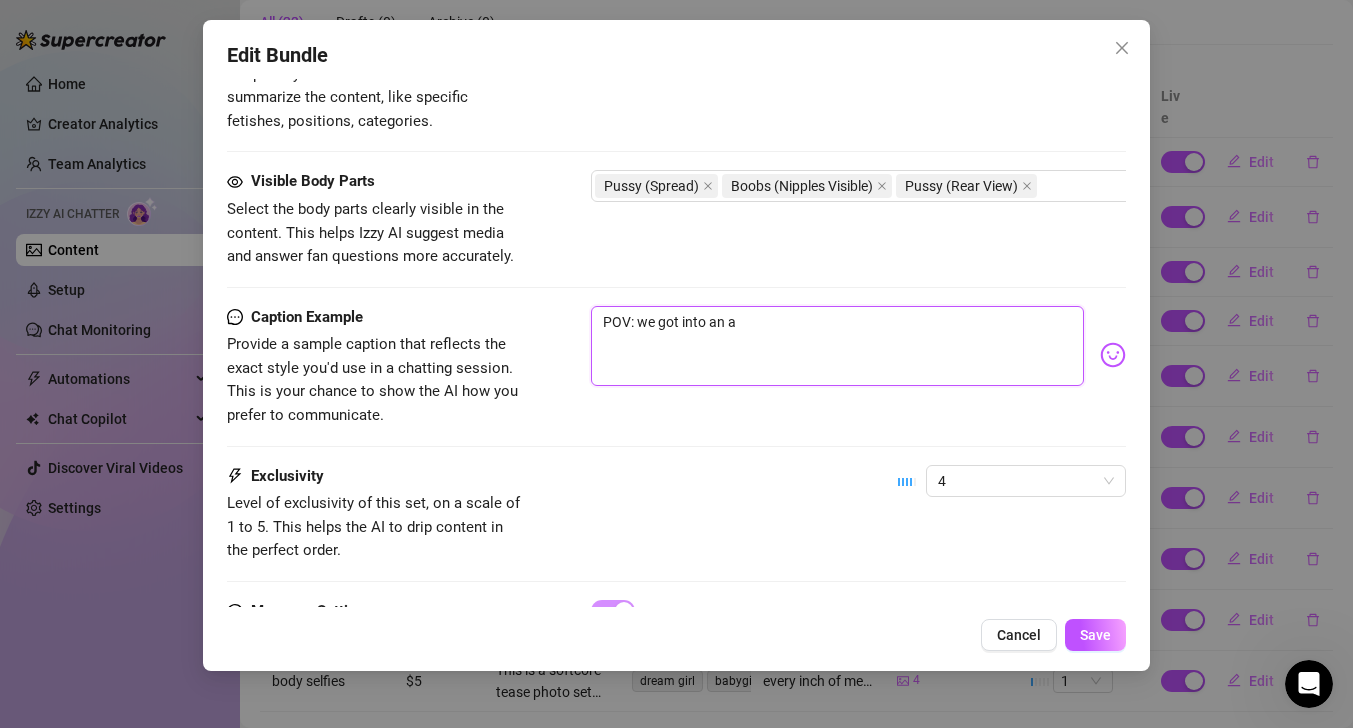 type on "POV: we got into an ar" 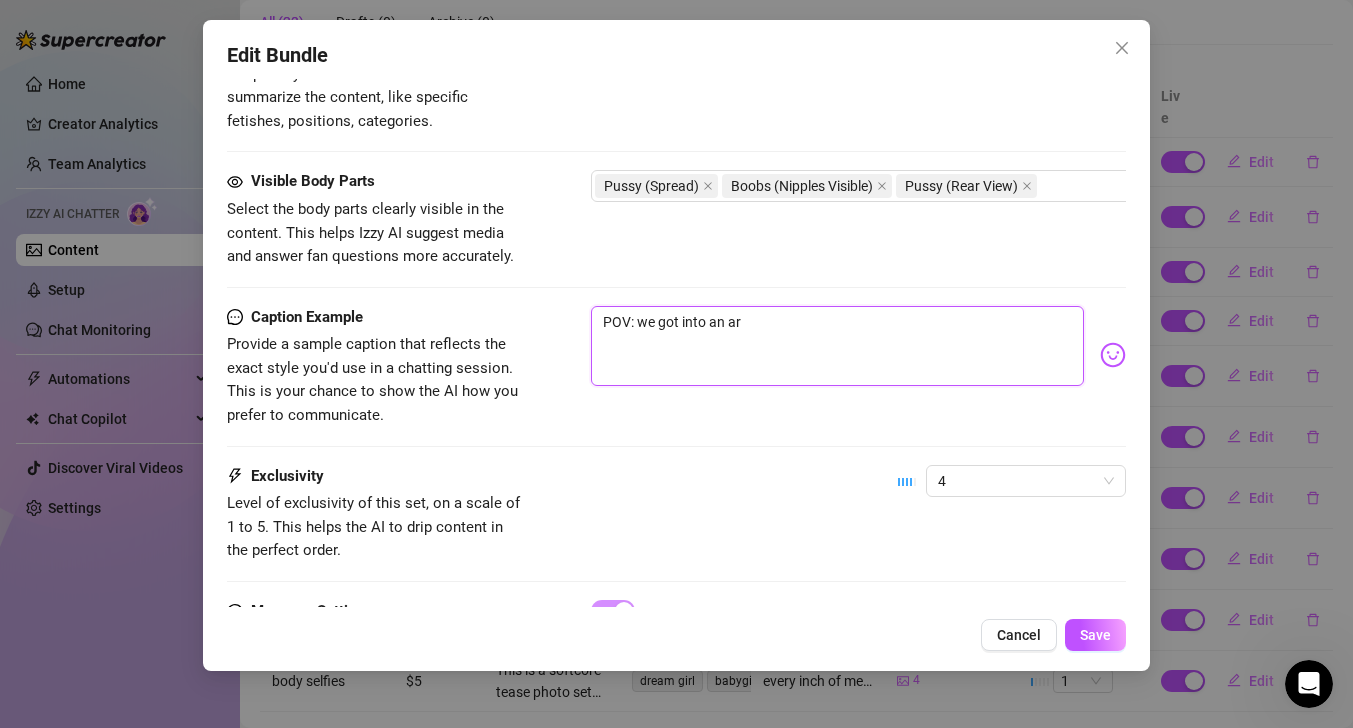 type on "POV: we got into an arg" 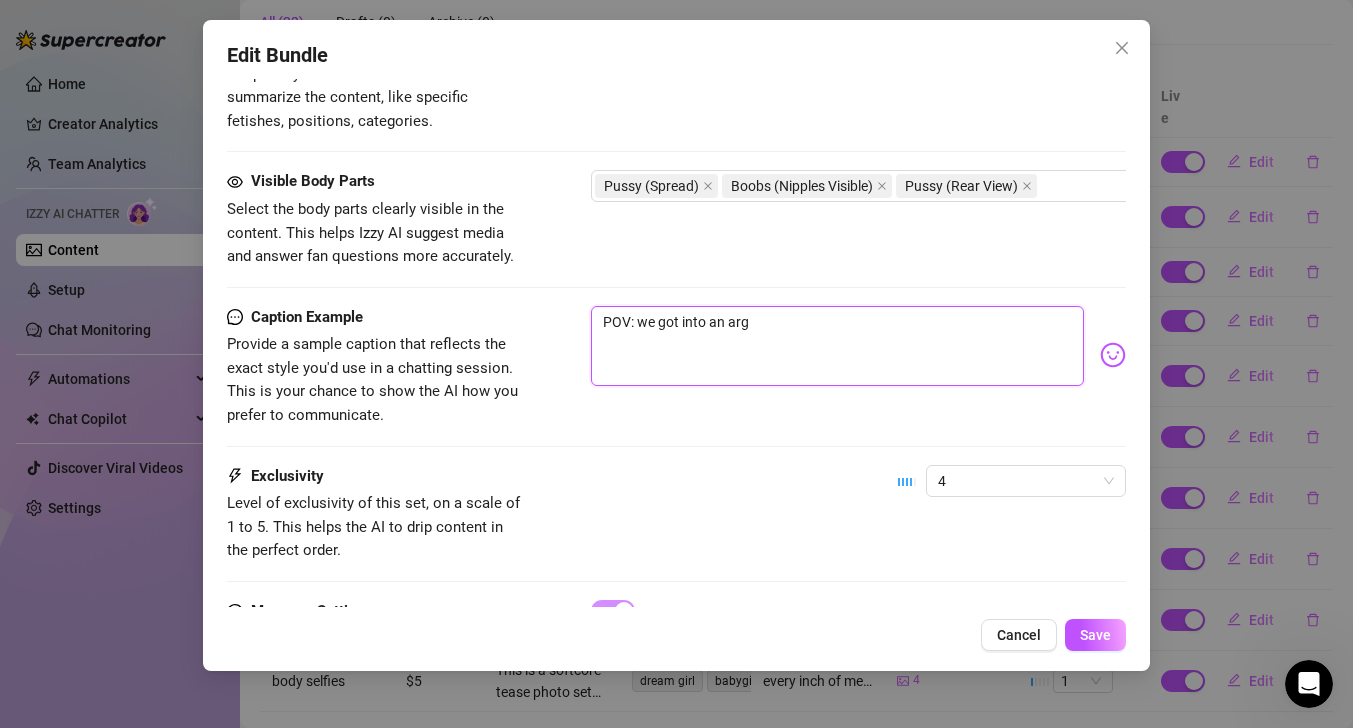 type on "POV: we got into an argu" 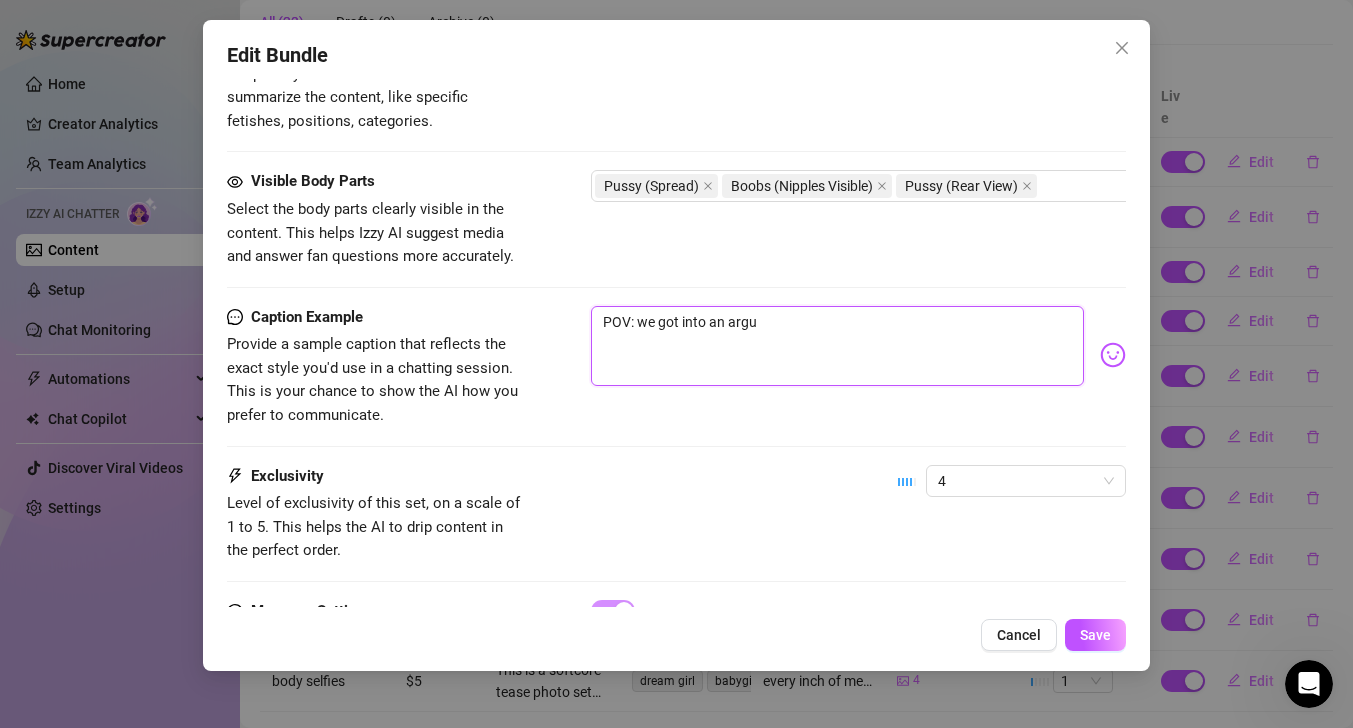 type on "POV: we got into an argum" 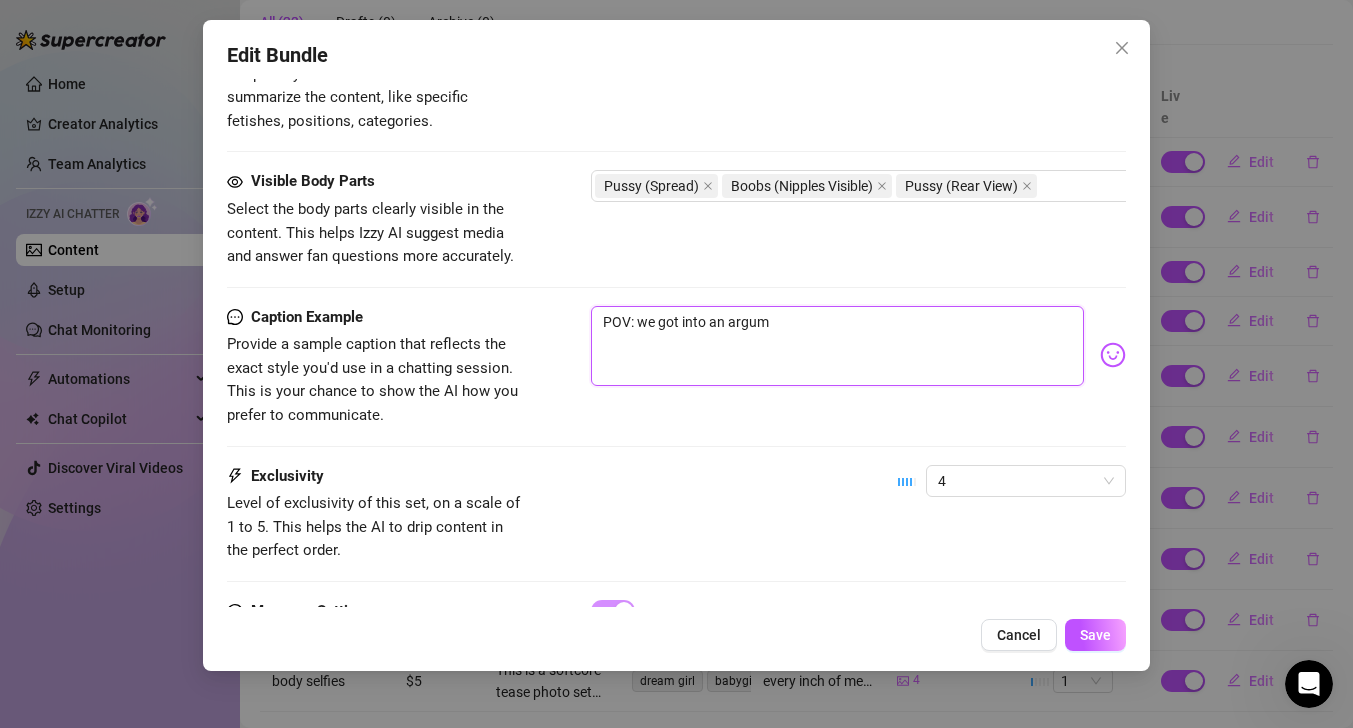 type on "POV: we got into an argume" 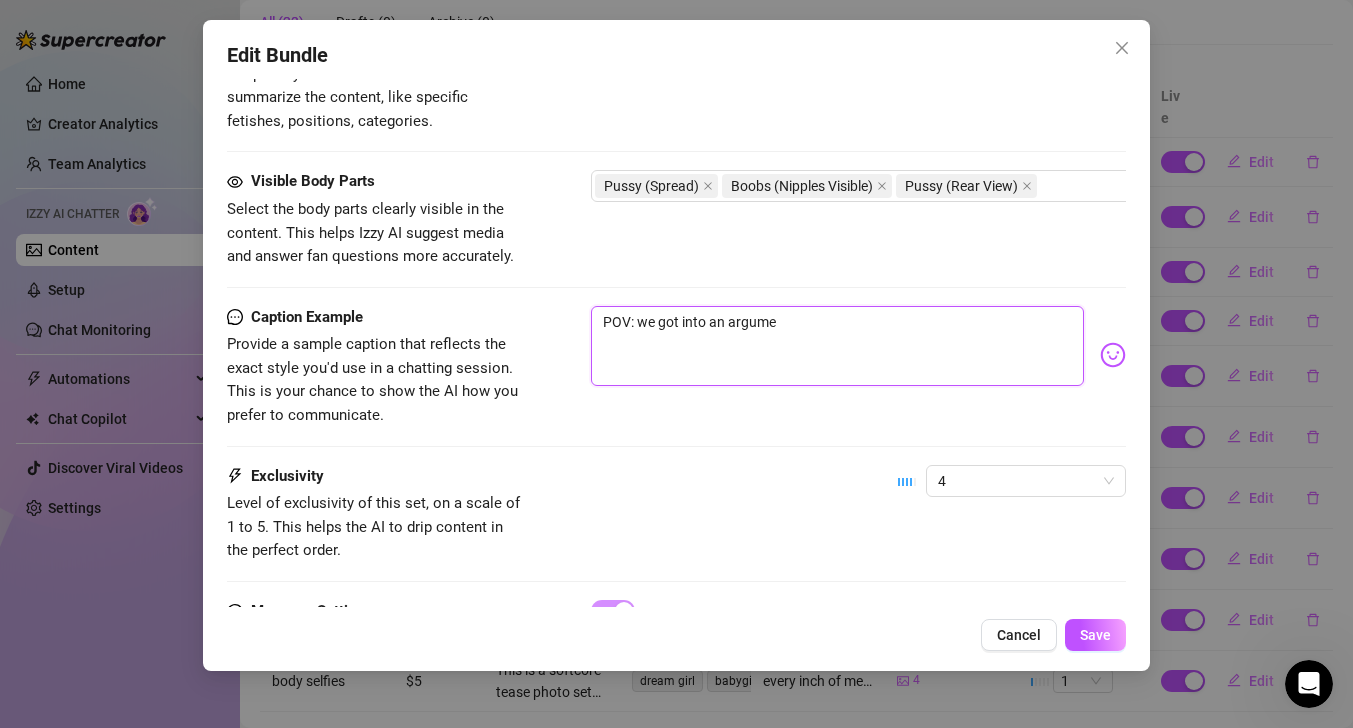 type on "POV: we got into an argumen" 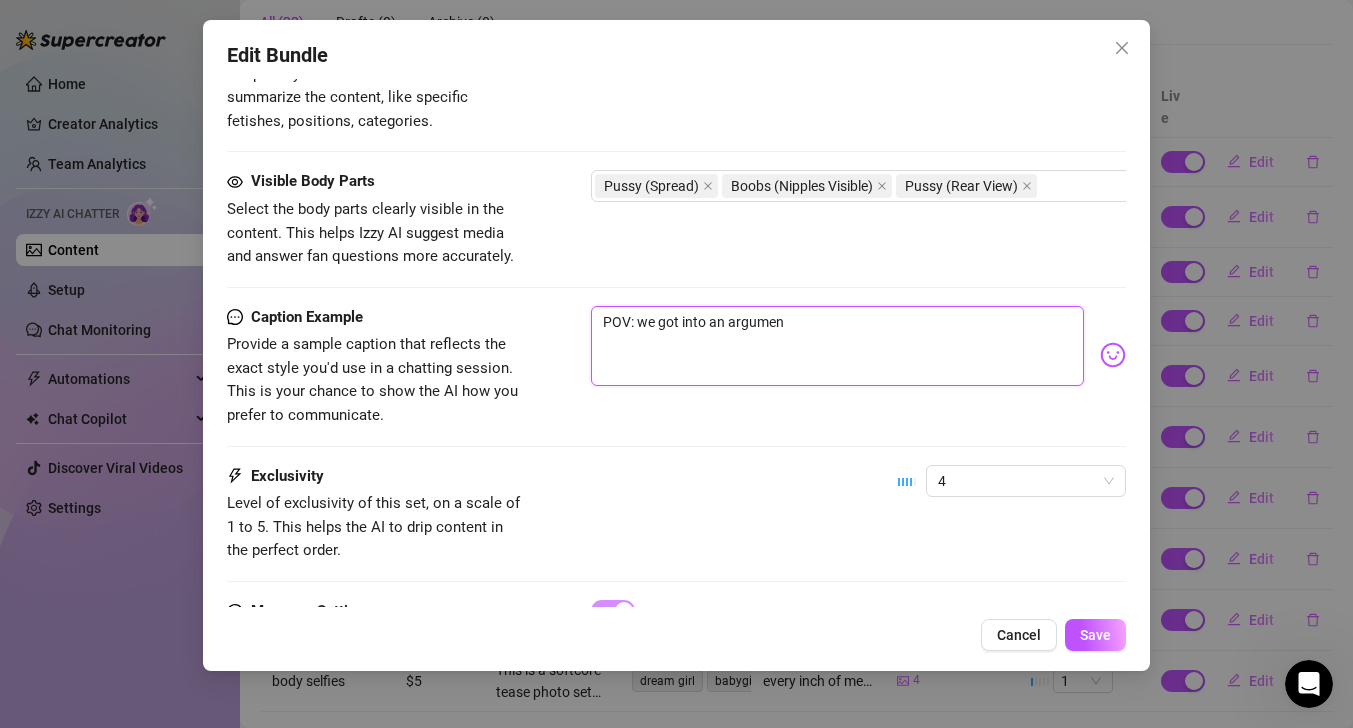 type on "POV: we got into an argument" 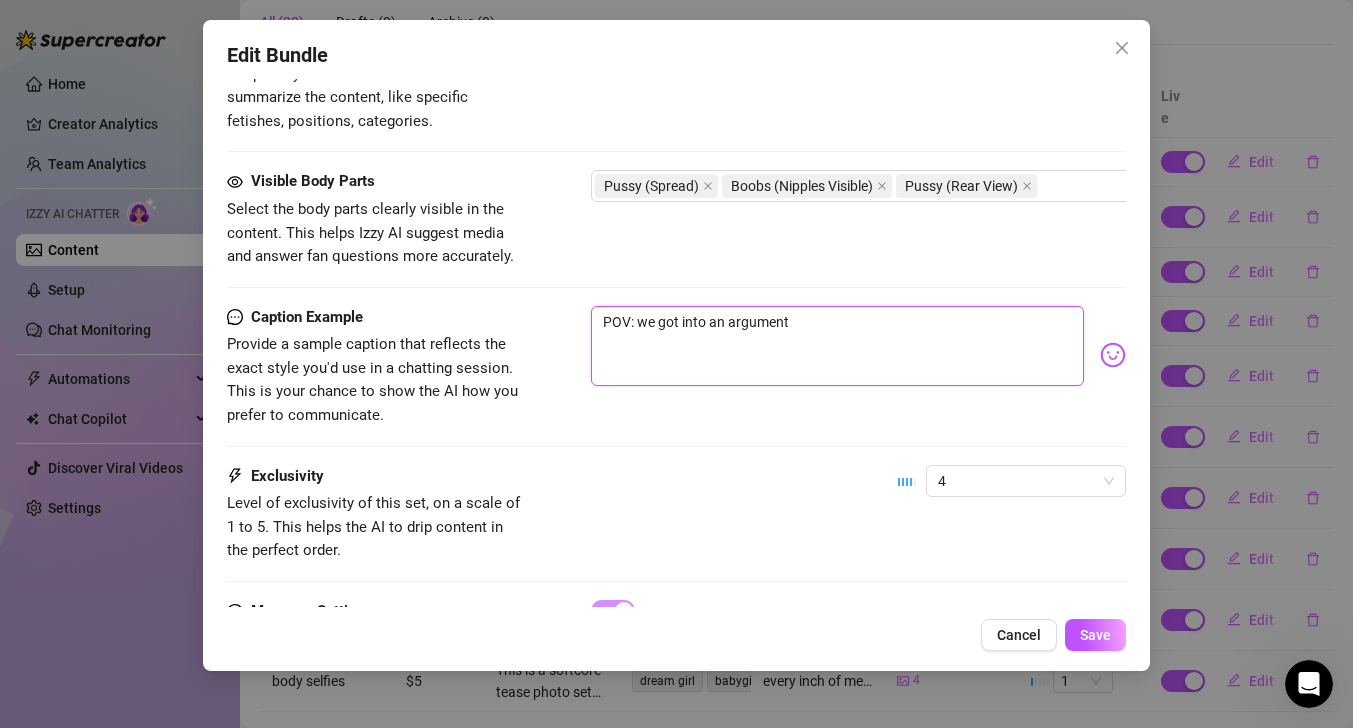 type on "POV: we got into an argument" 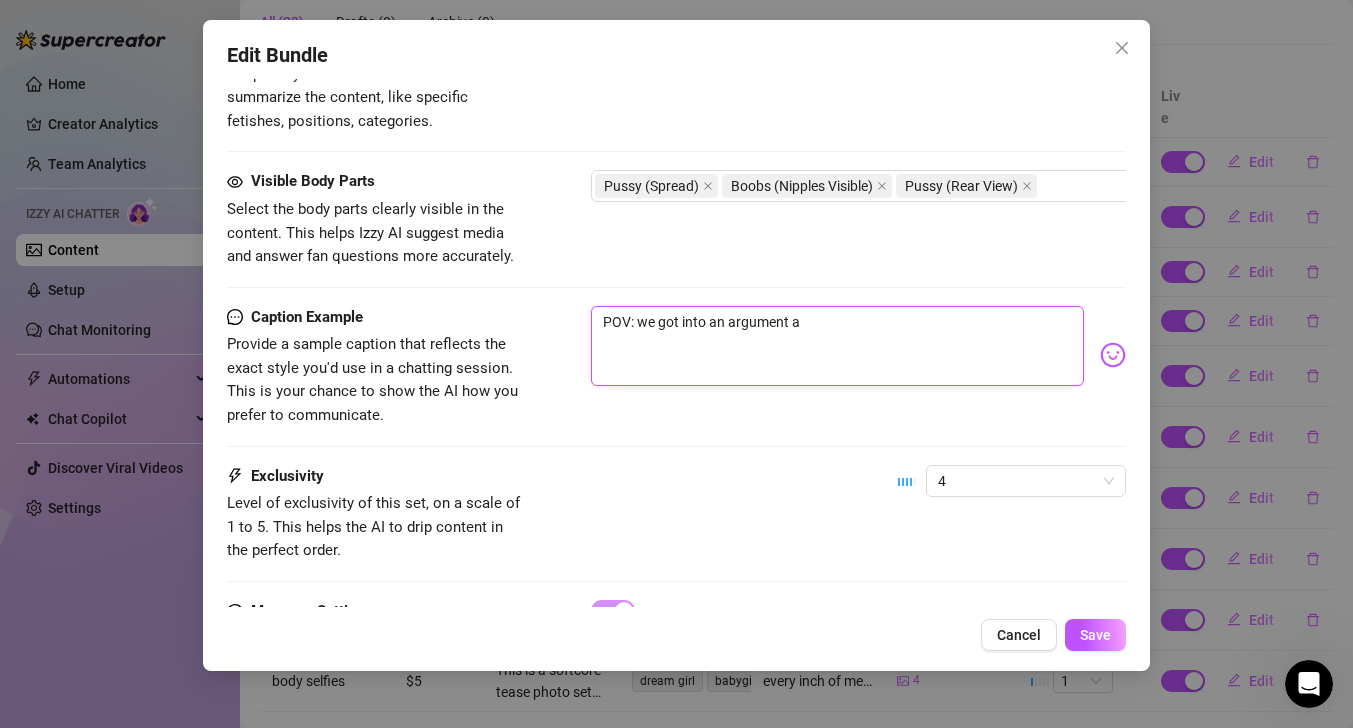 type on "POV: we got into an argument at" 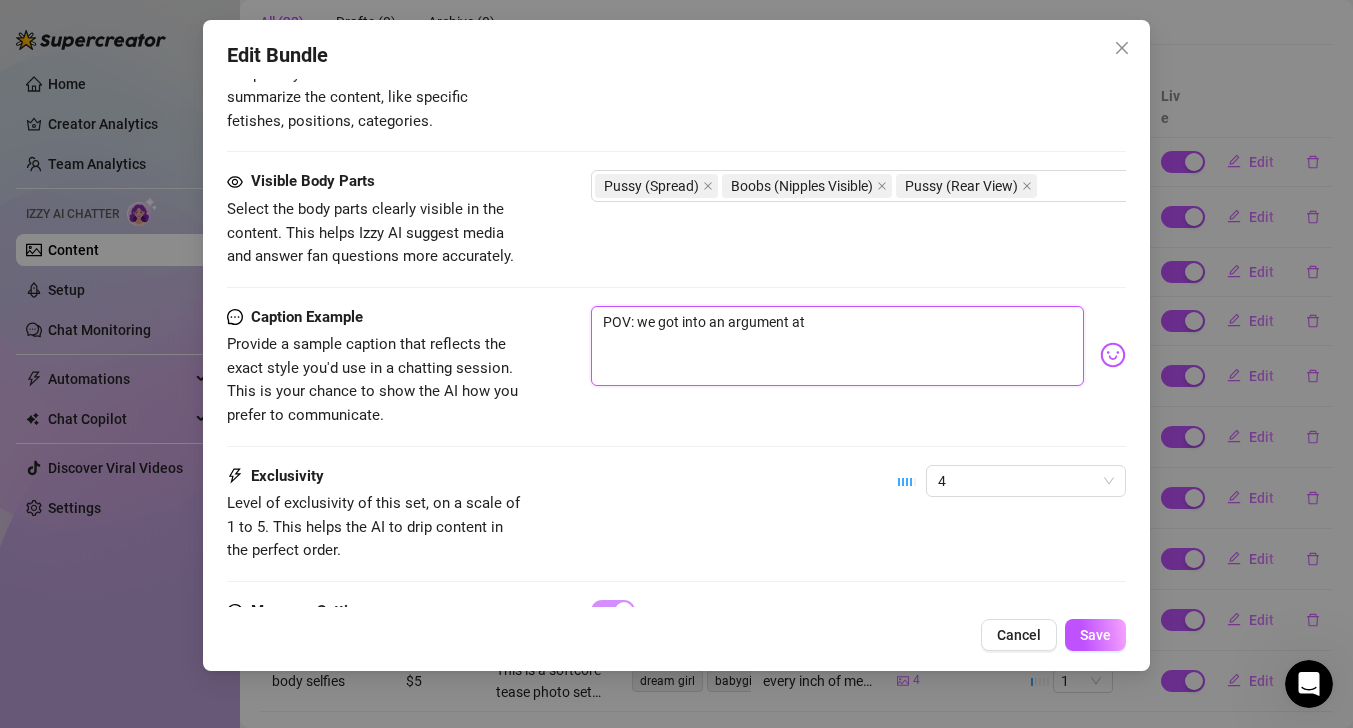type on "POV: we got into an argument at" 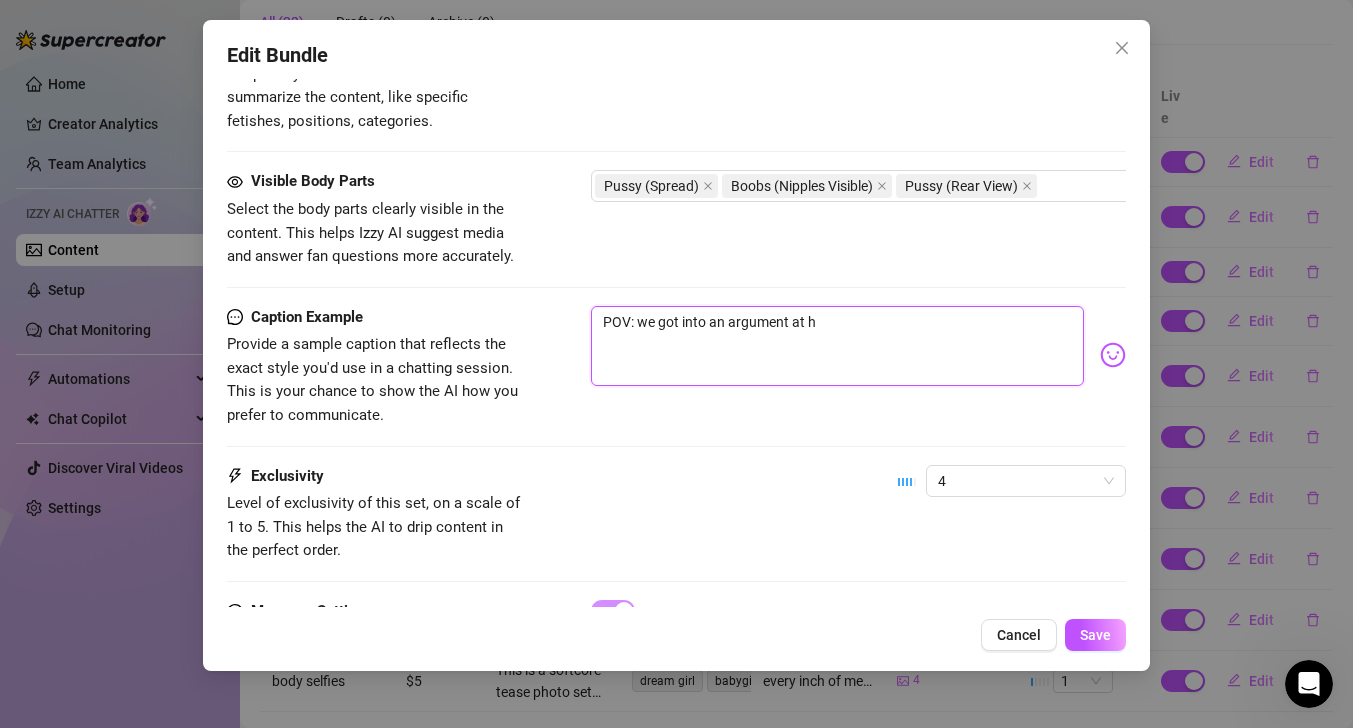 type on "POV: we got into an argument at ho" 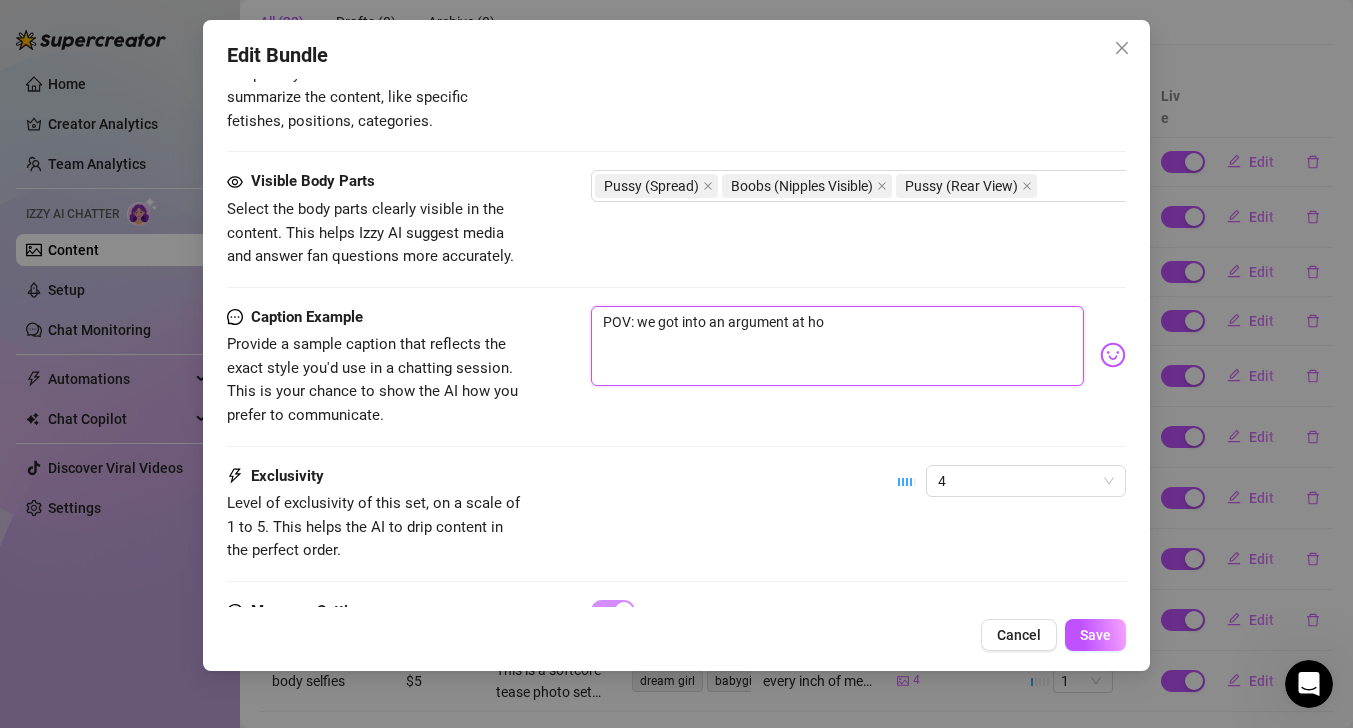 type on "POV: we got into an argument at hom" 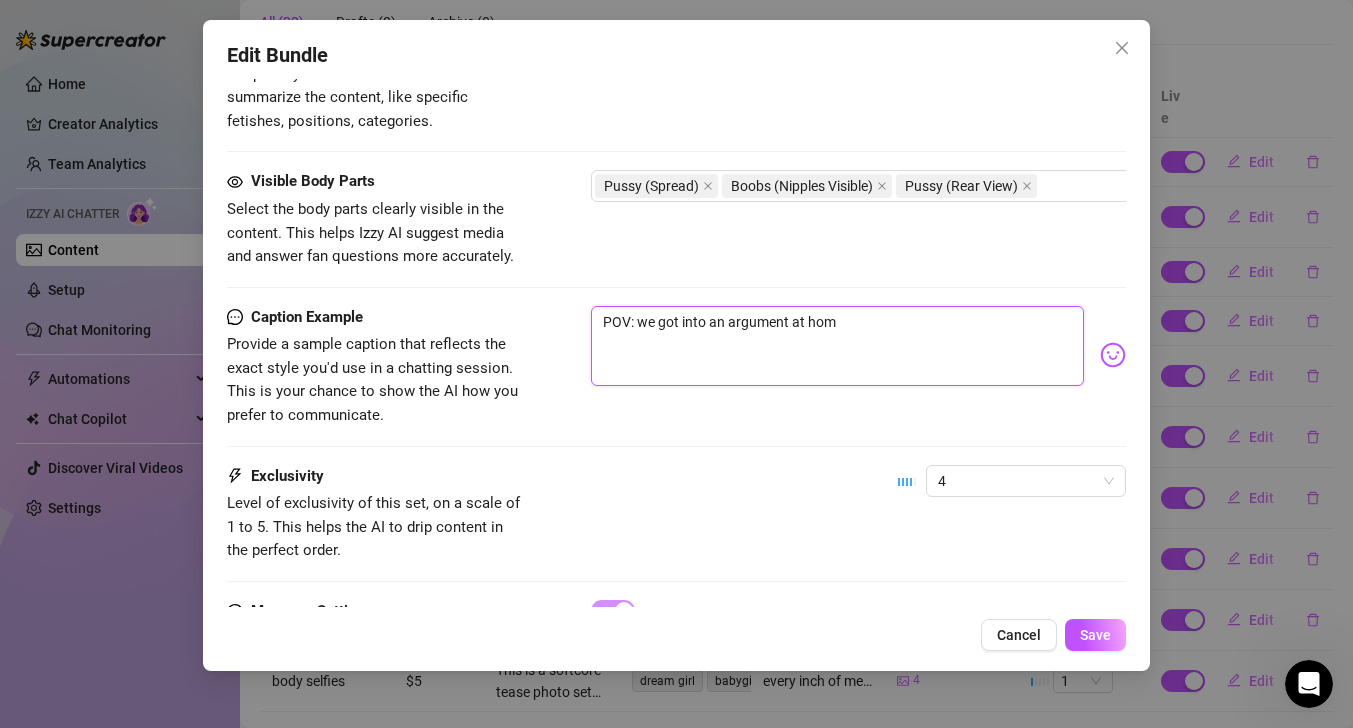 type on "POV: we got into an argument at home" 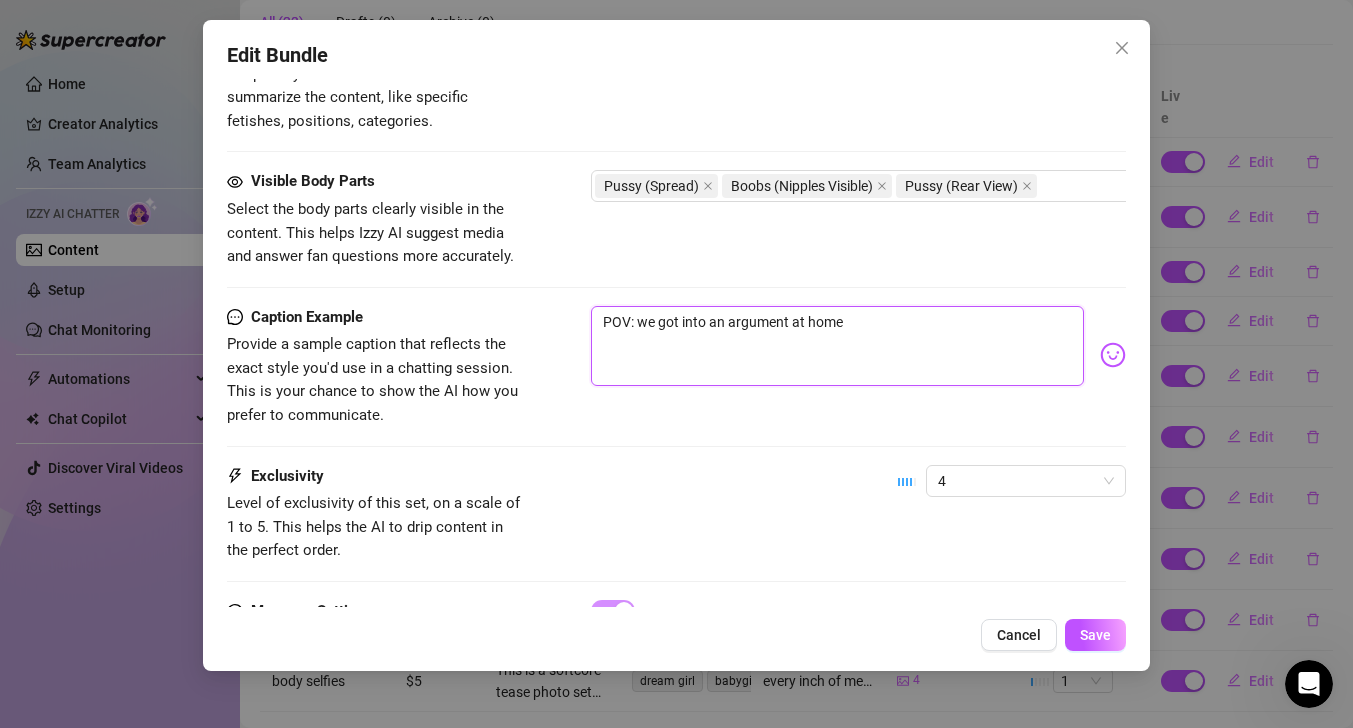 type on "POV: we got into an argument at home" 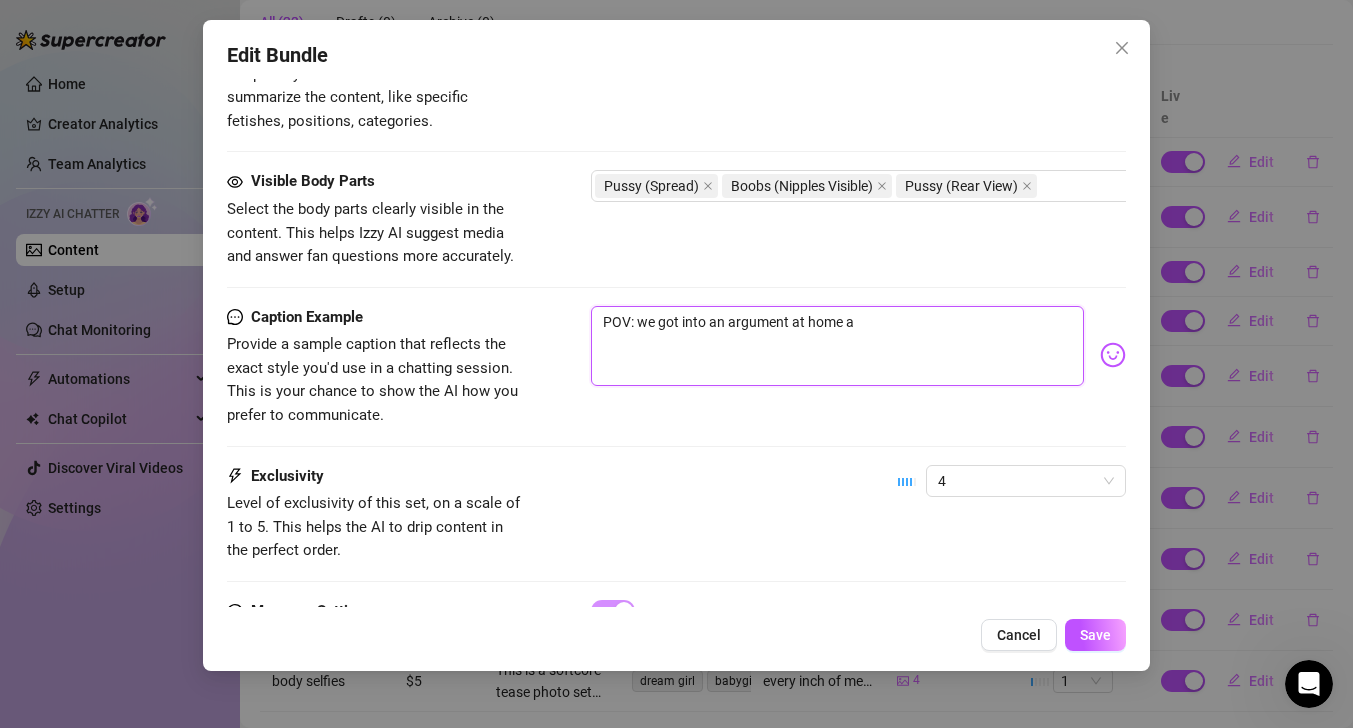 type on "POV: we got into an argument at home an" 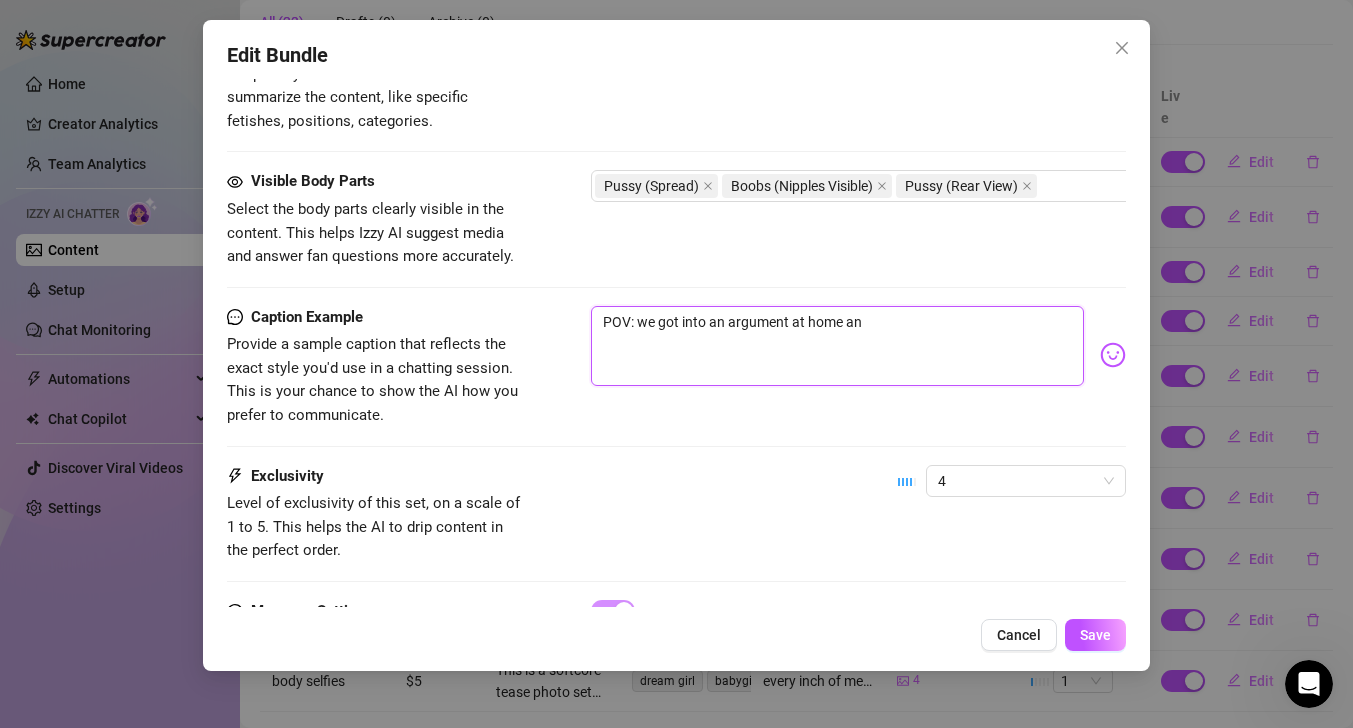 type on "POV: we got into an argument at home and" 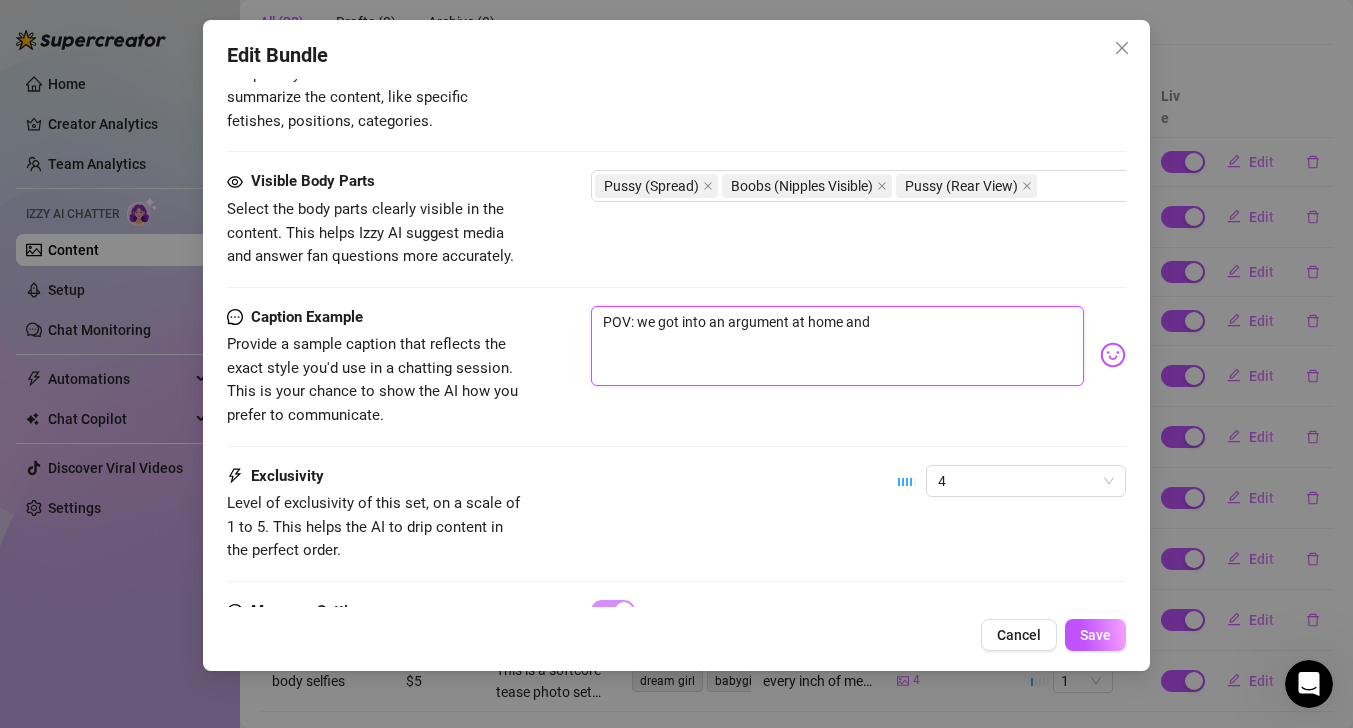 type on "POV: we got into an argument at home and" 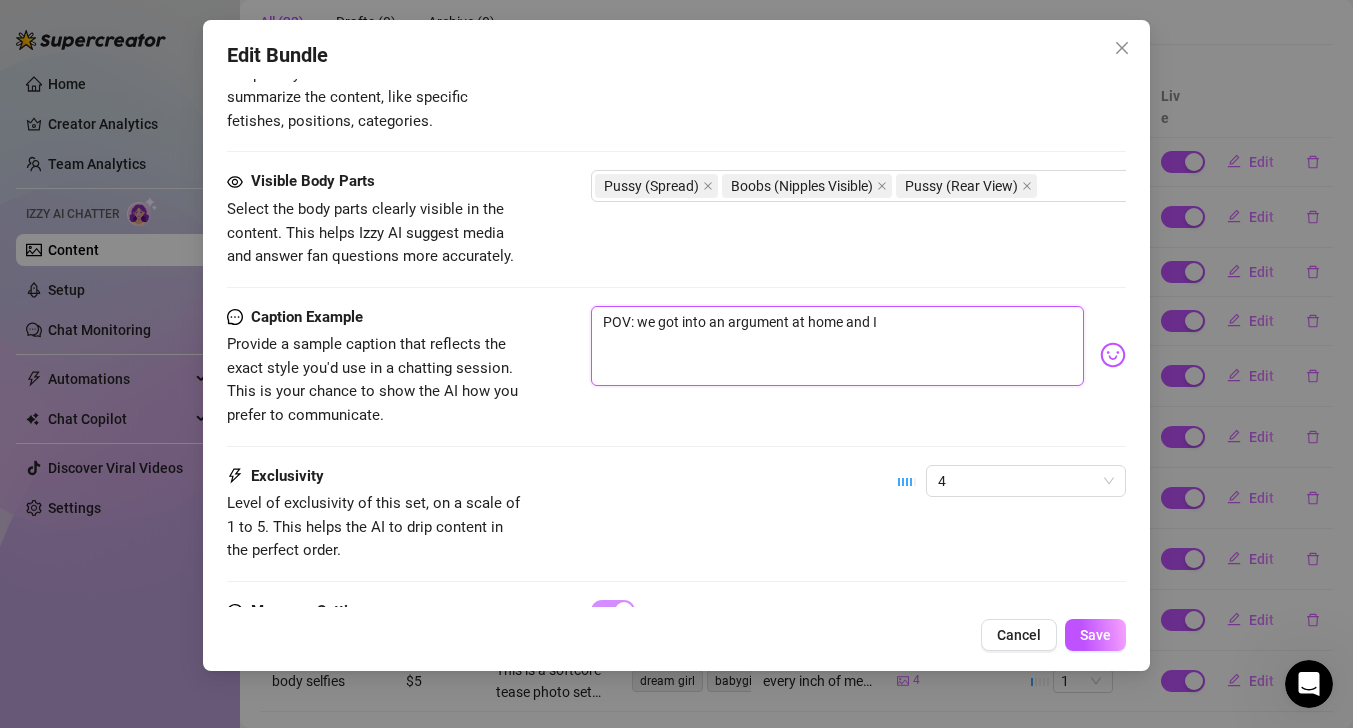 type on "POV: we got into an argument at home and Im" 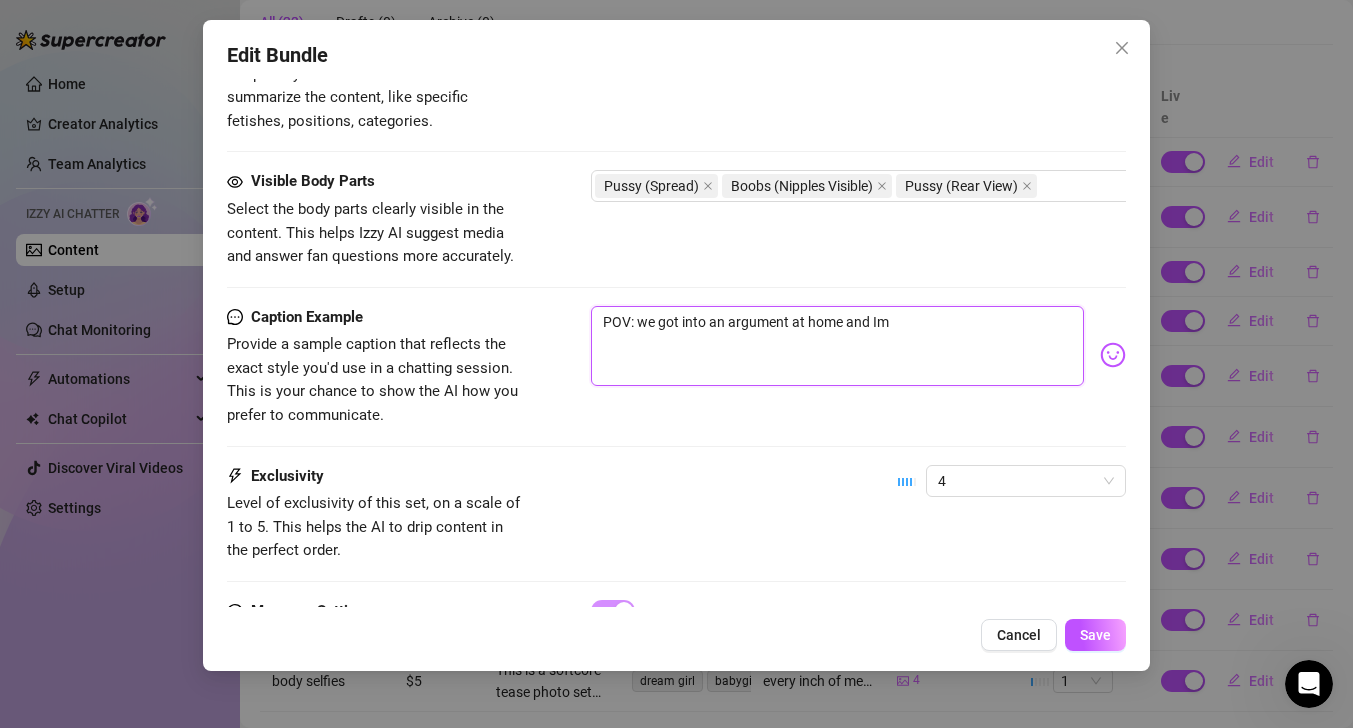 type on "POV: we got into an argument at home and I" 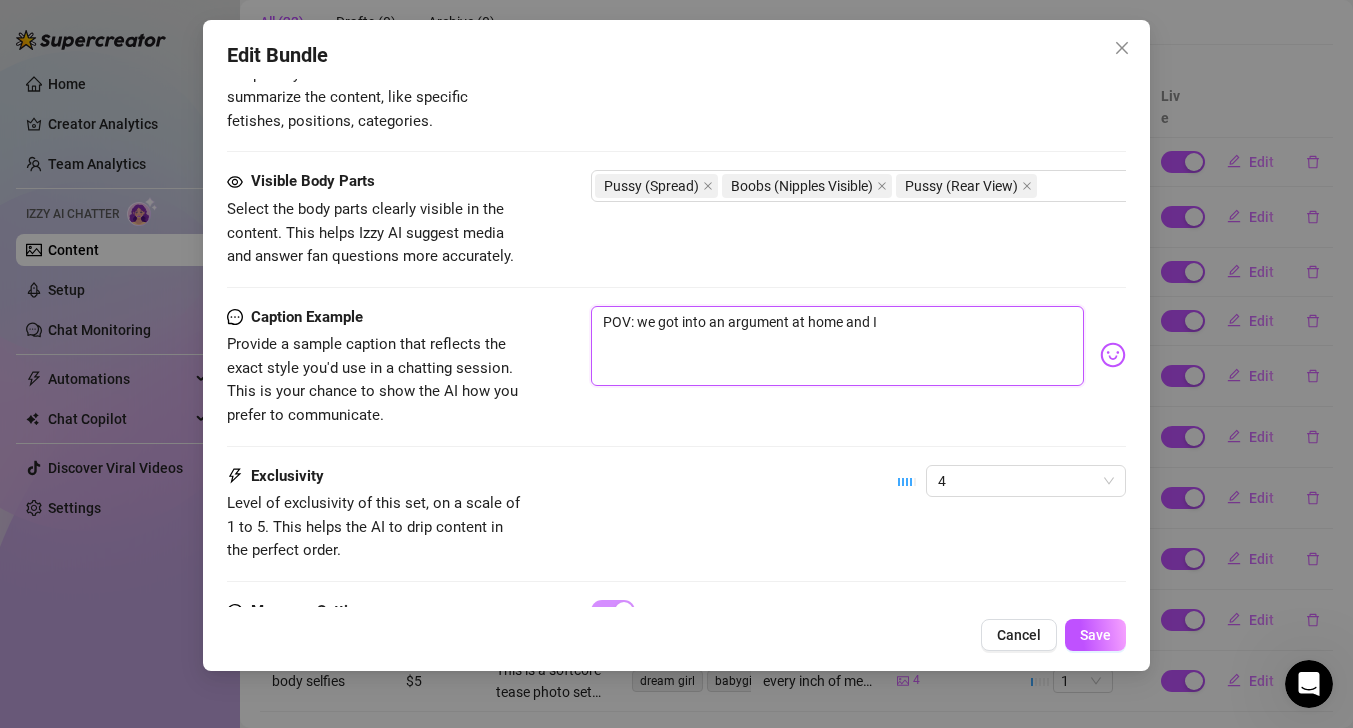 type on "POV: we got into an argument at home and I'" 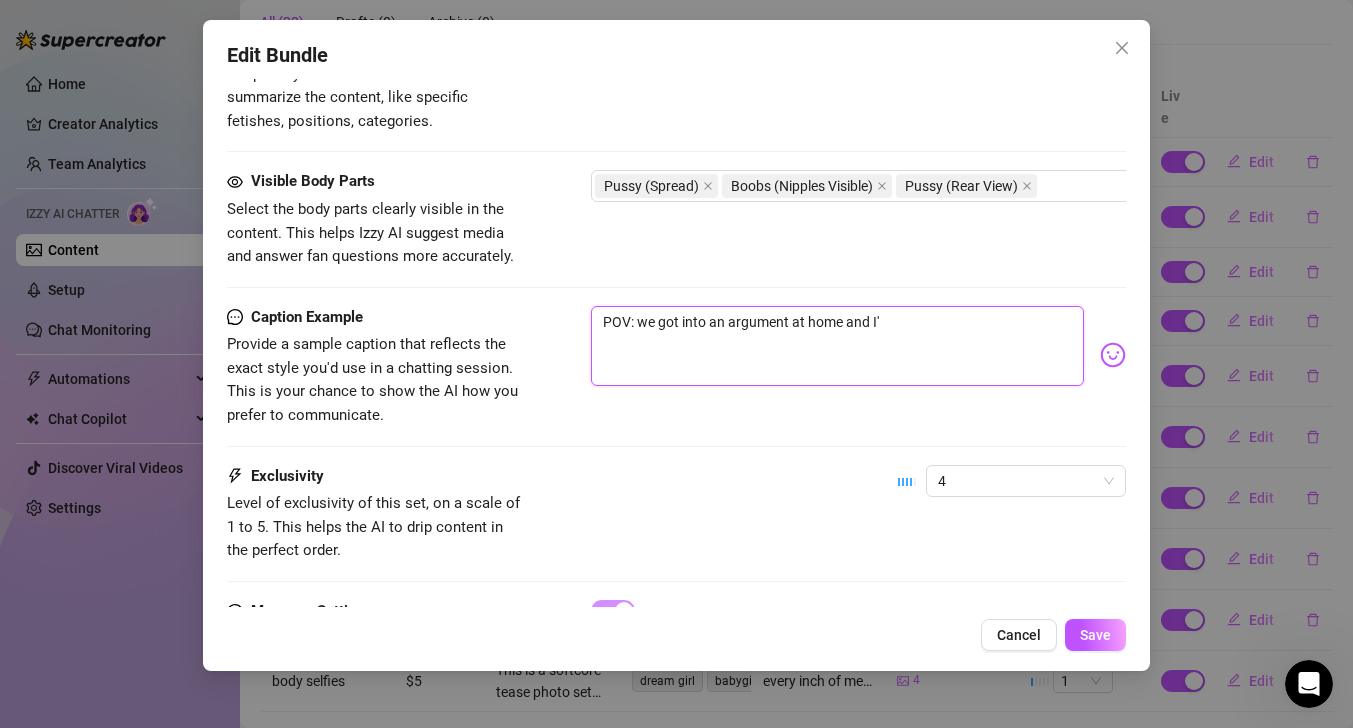 type on "POV: we got into an argument at home and I'm" 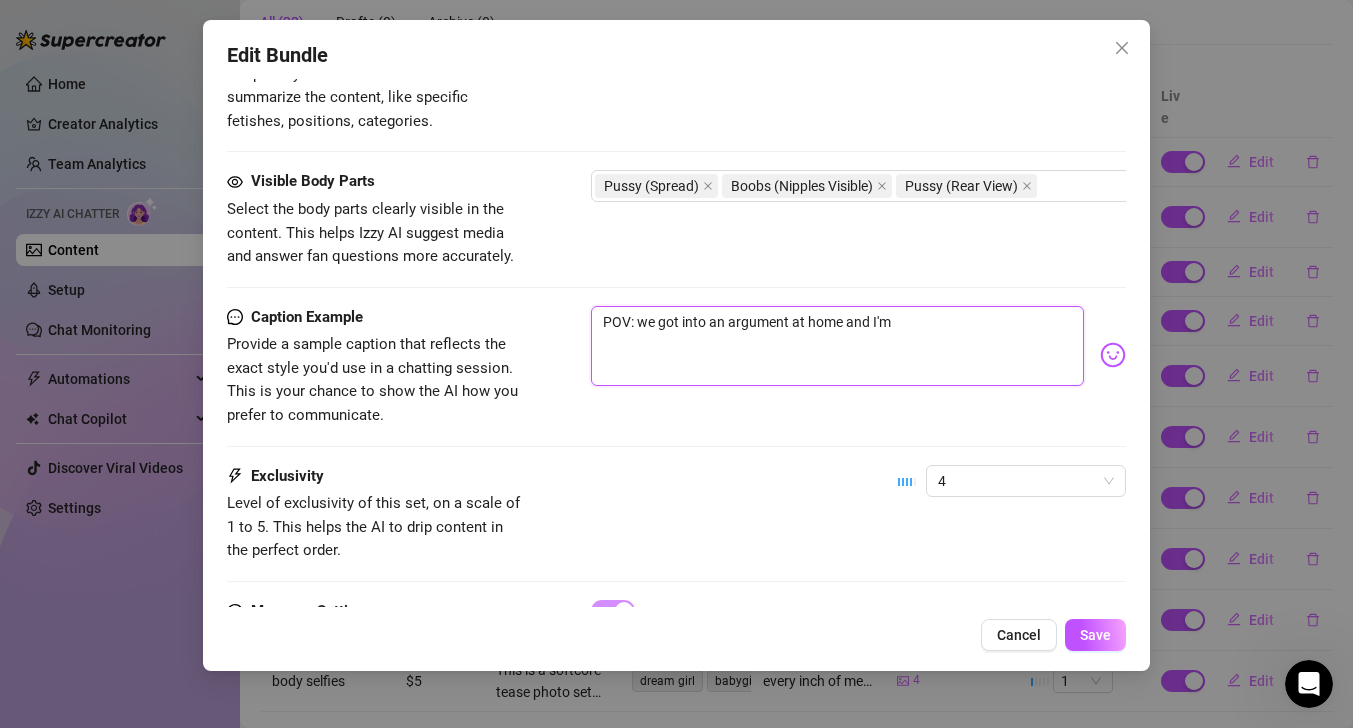 type on "POV: we got into an argument at home and I'm" 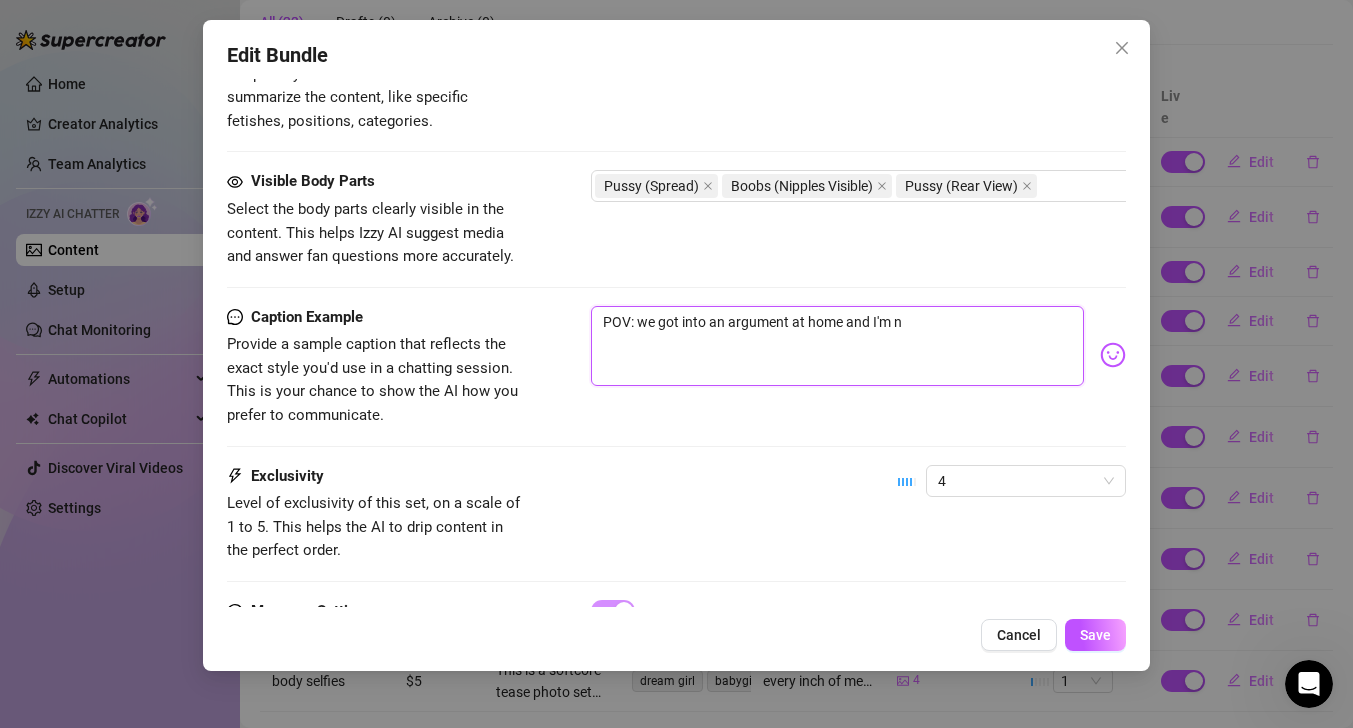 type on "POV: we got into an argument at home and I'm na" 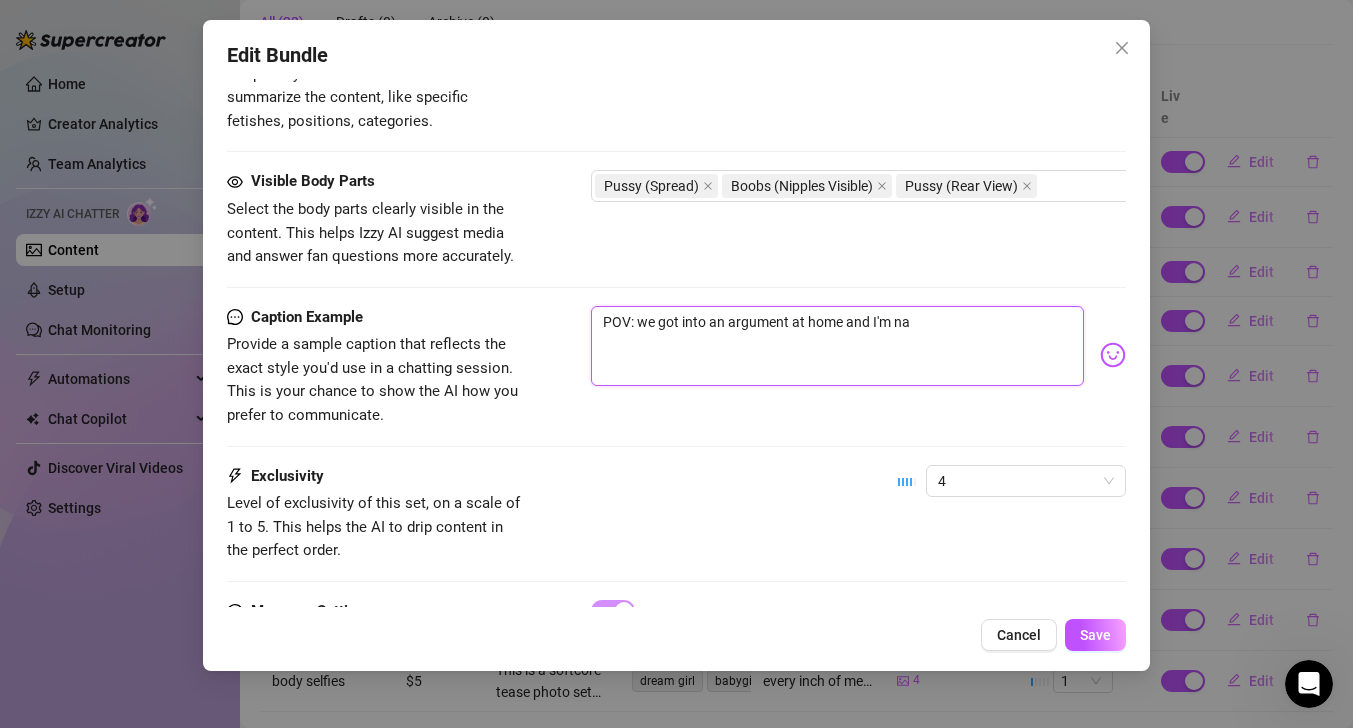 type on "POV: we got into an argument at home and I'm nak" 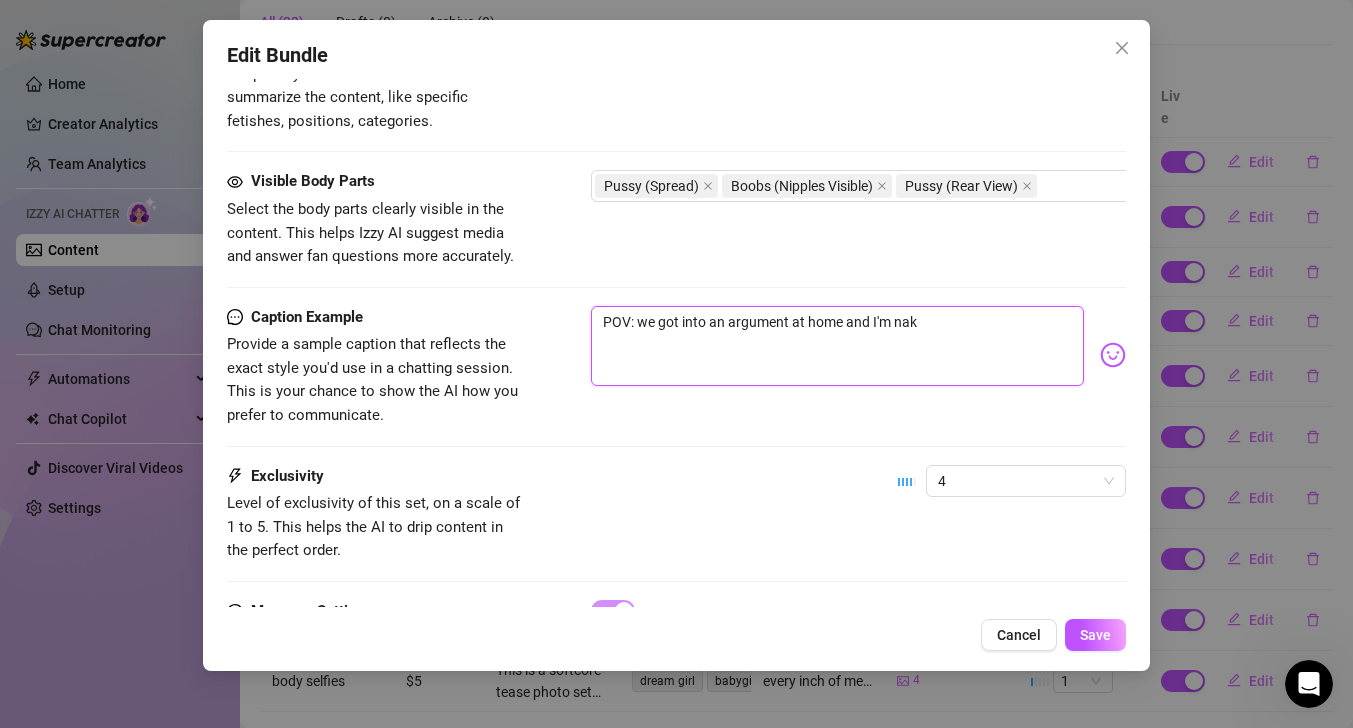 type on "POV: we got into an argument at home and I'm nake" 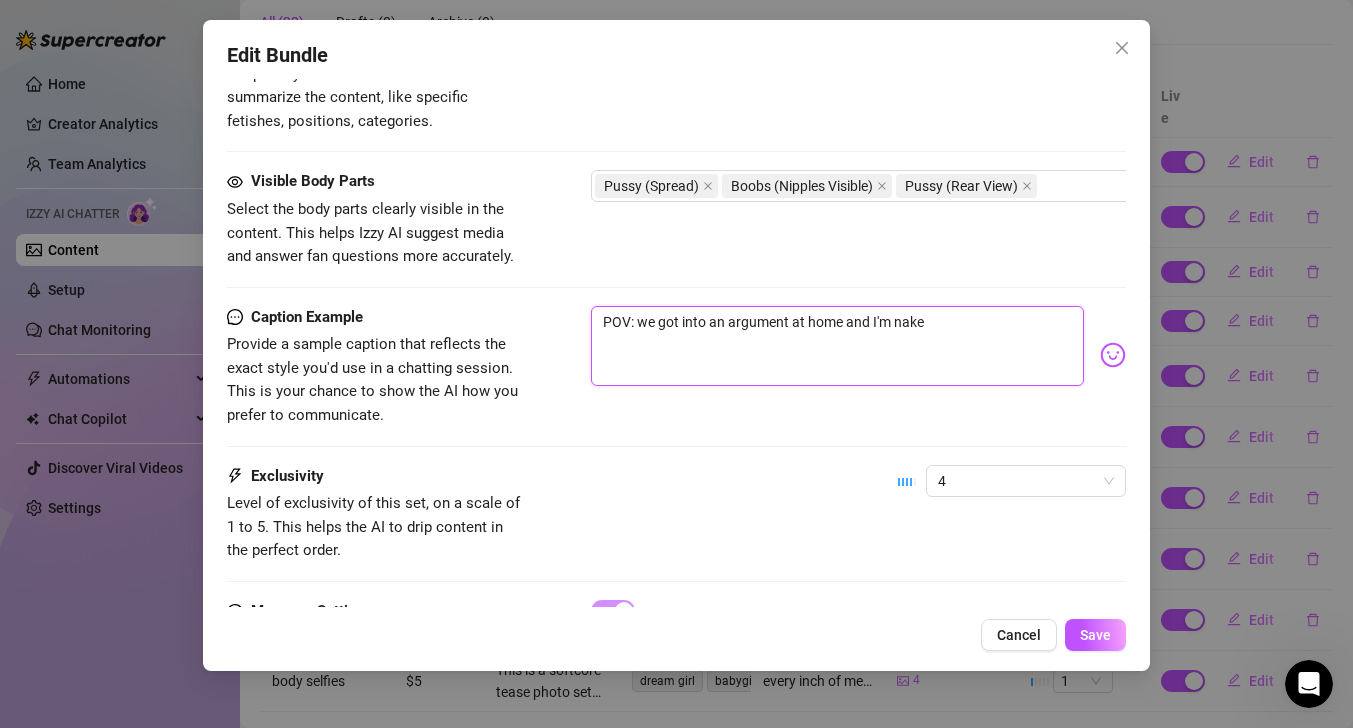 type on "POV: we got into an argument at home and I'm naked" 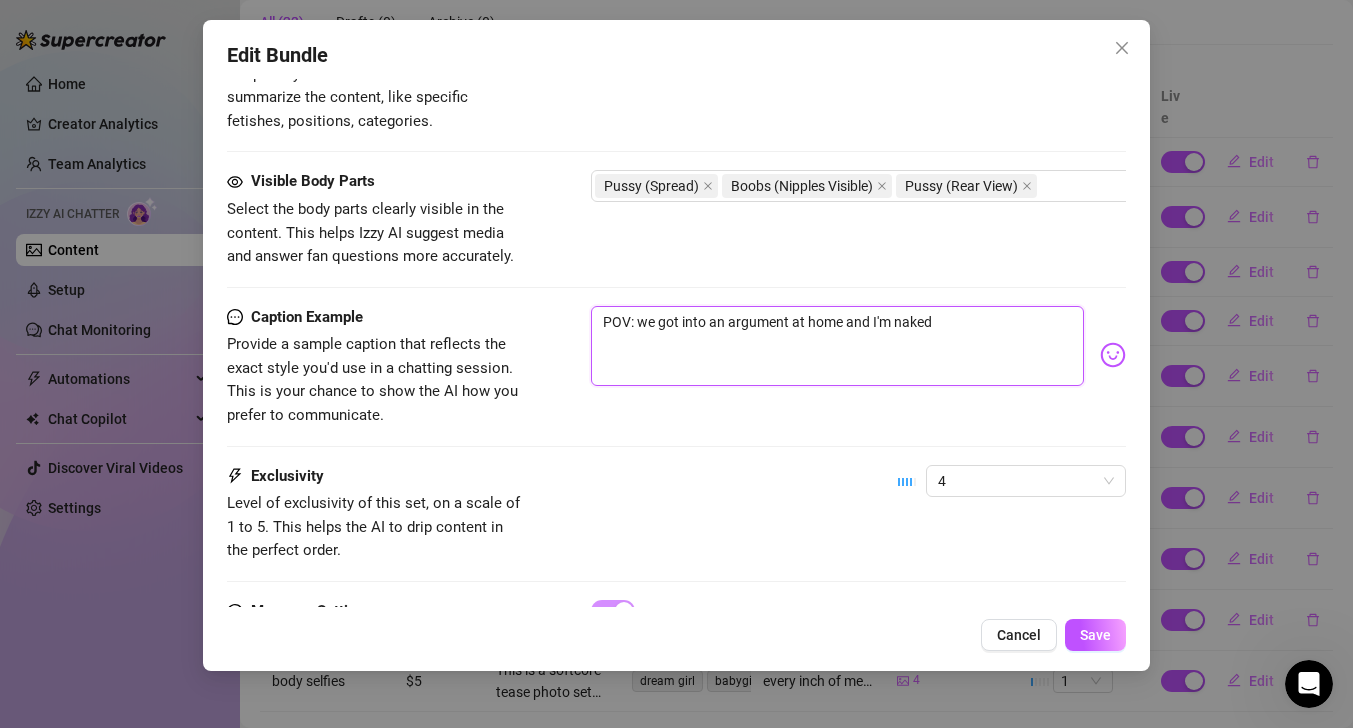 type on "POV: we got into an argument at home and I'm naked" 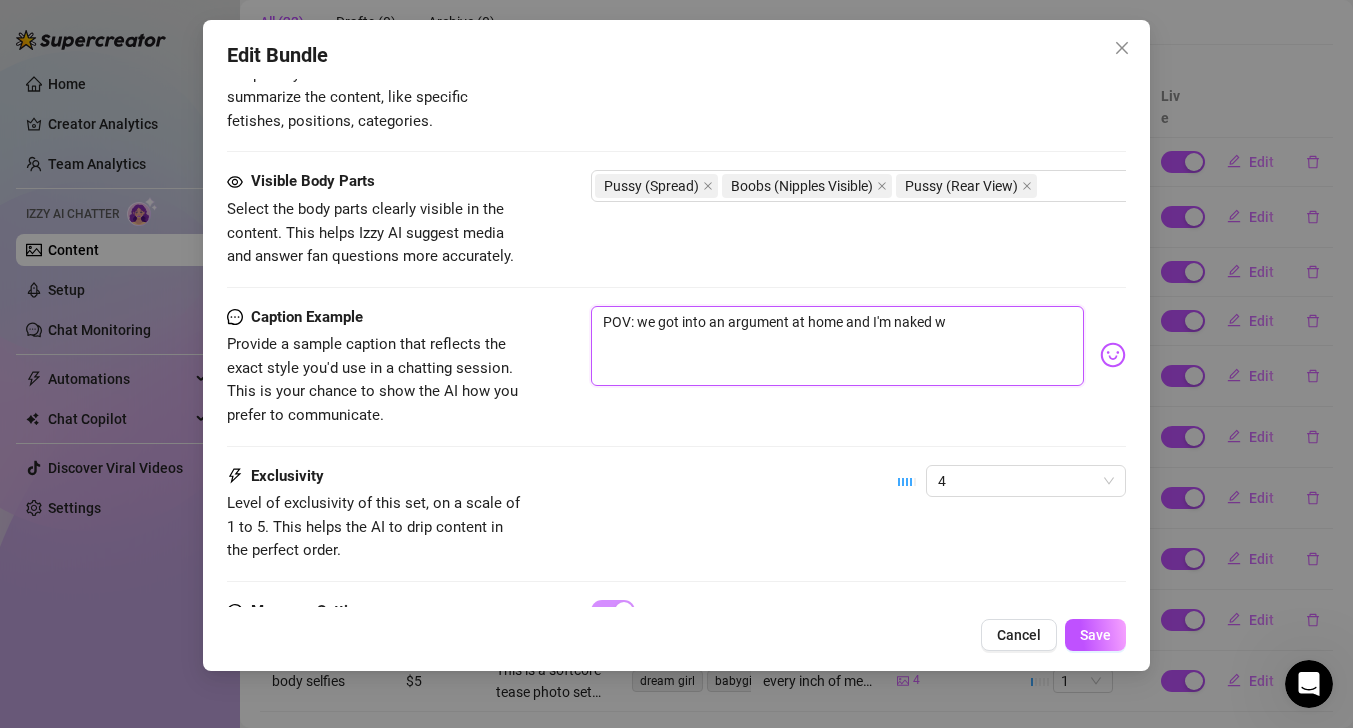 type on "POV: we got into an argument at home and I'm naked wi" 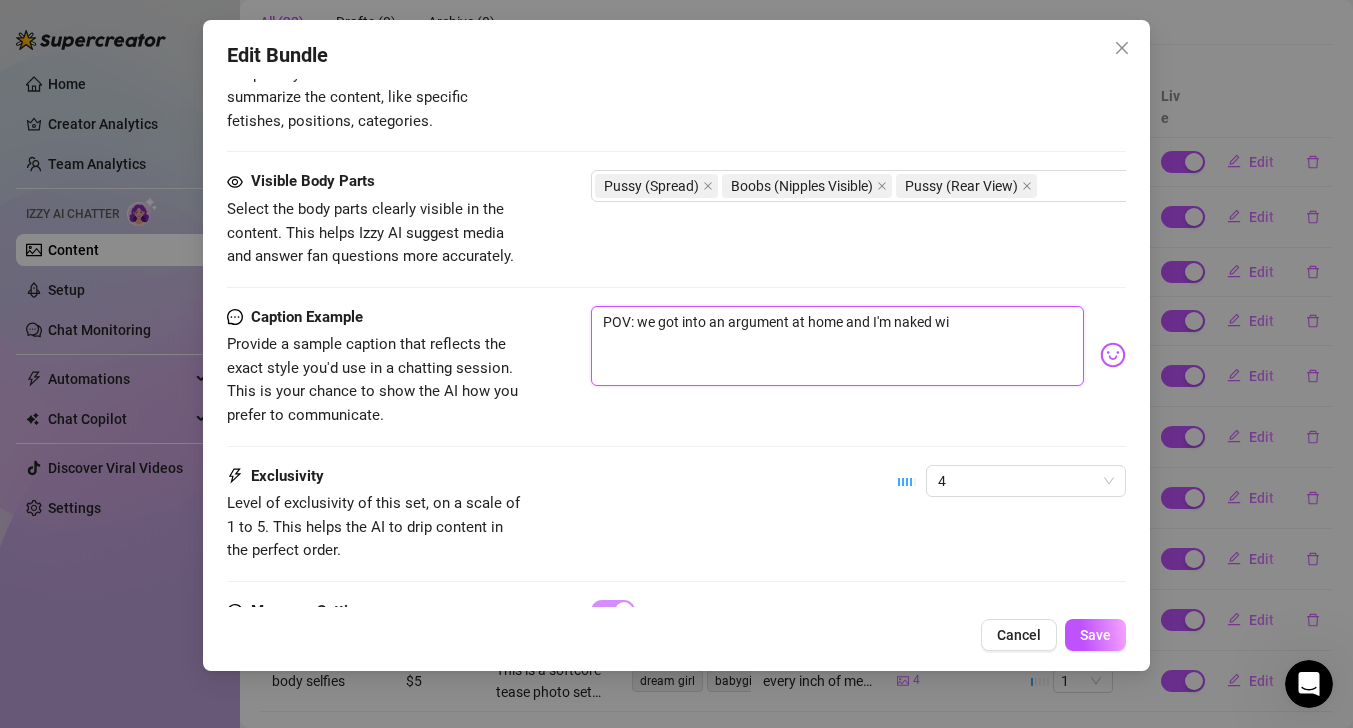 type on "POV: we got into an argument at home and I'm naked wit" 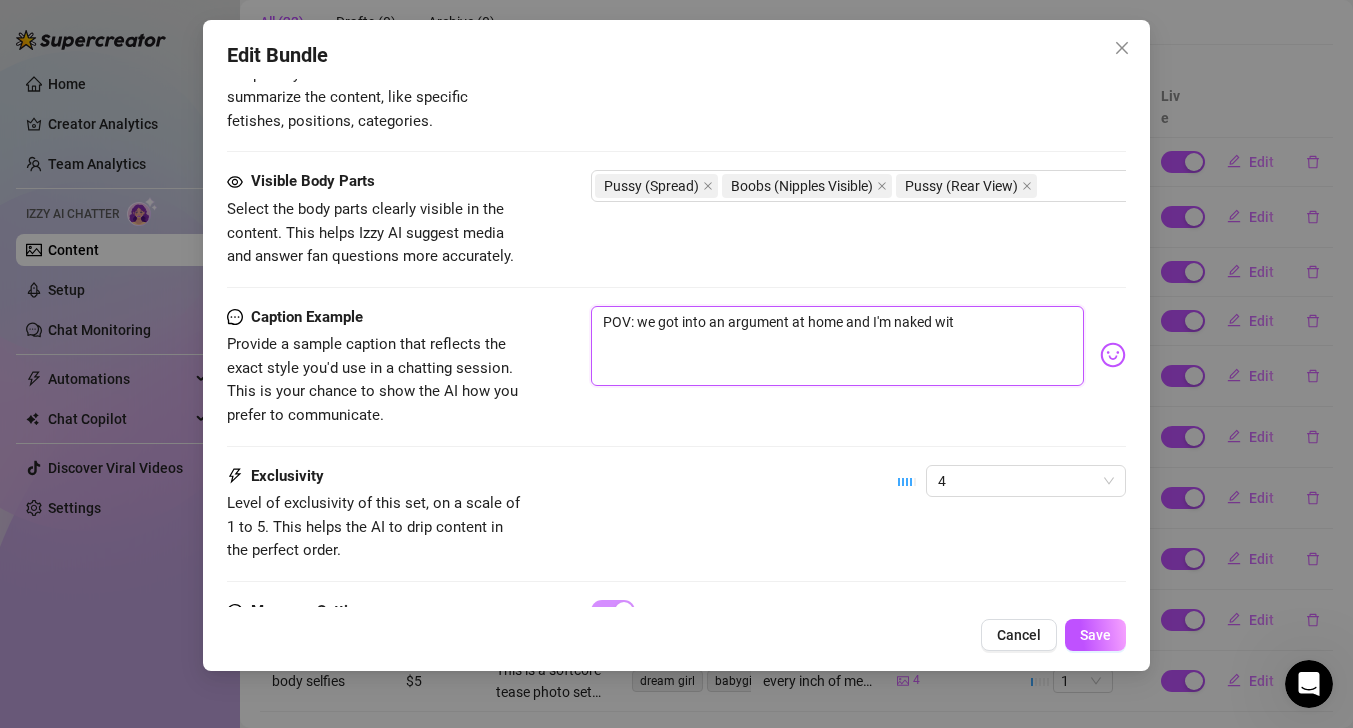 type on "POV: we got into an argument at home and I'm naked with" 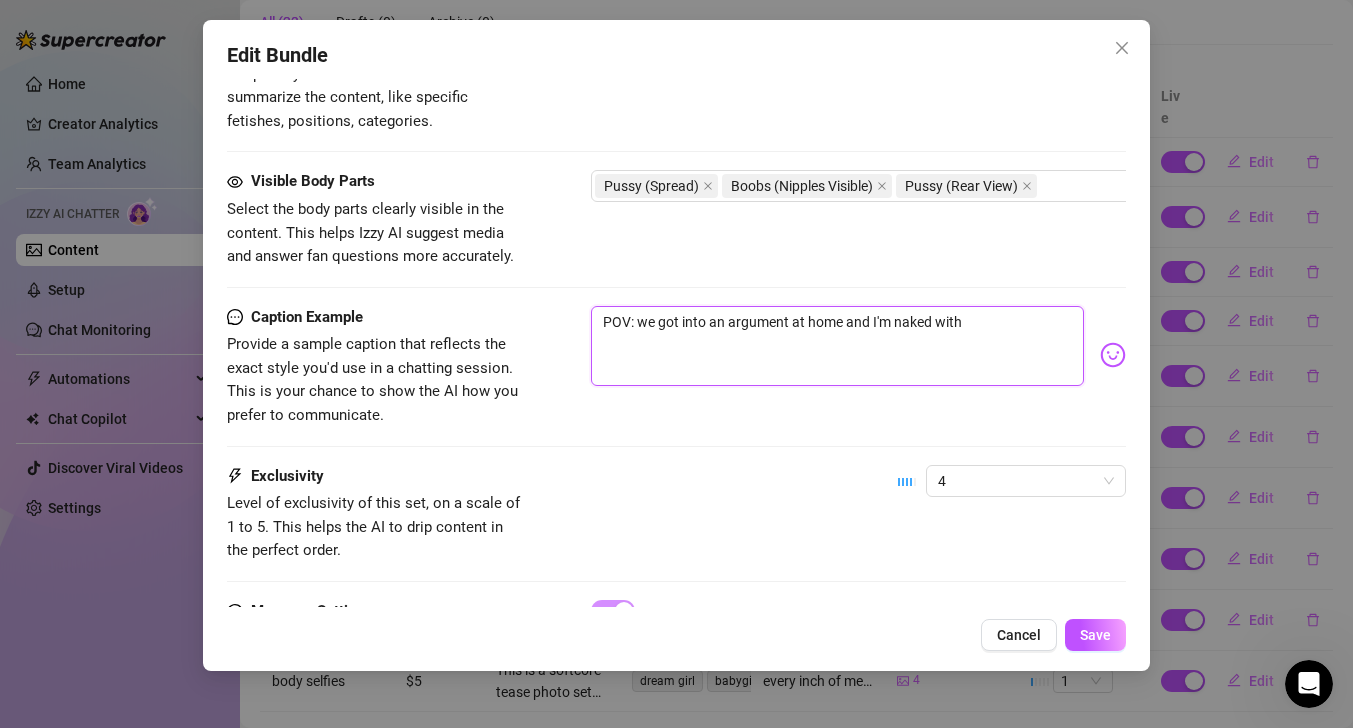 type on "POV: we got into an argument at home and I'm naked with" 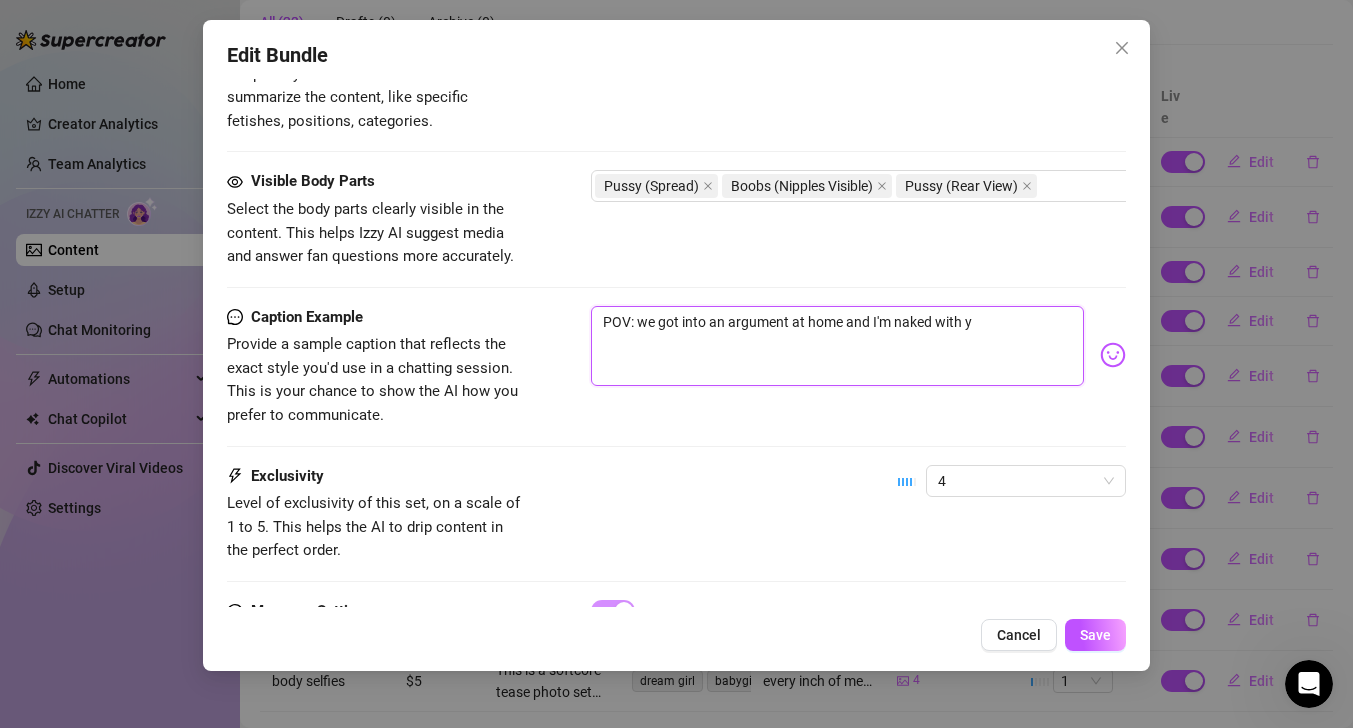 type on "POV: we got into an argument at home and I'm naked with yo" 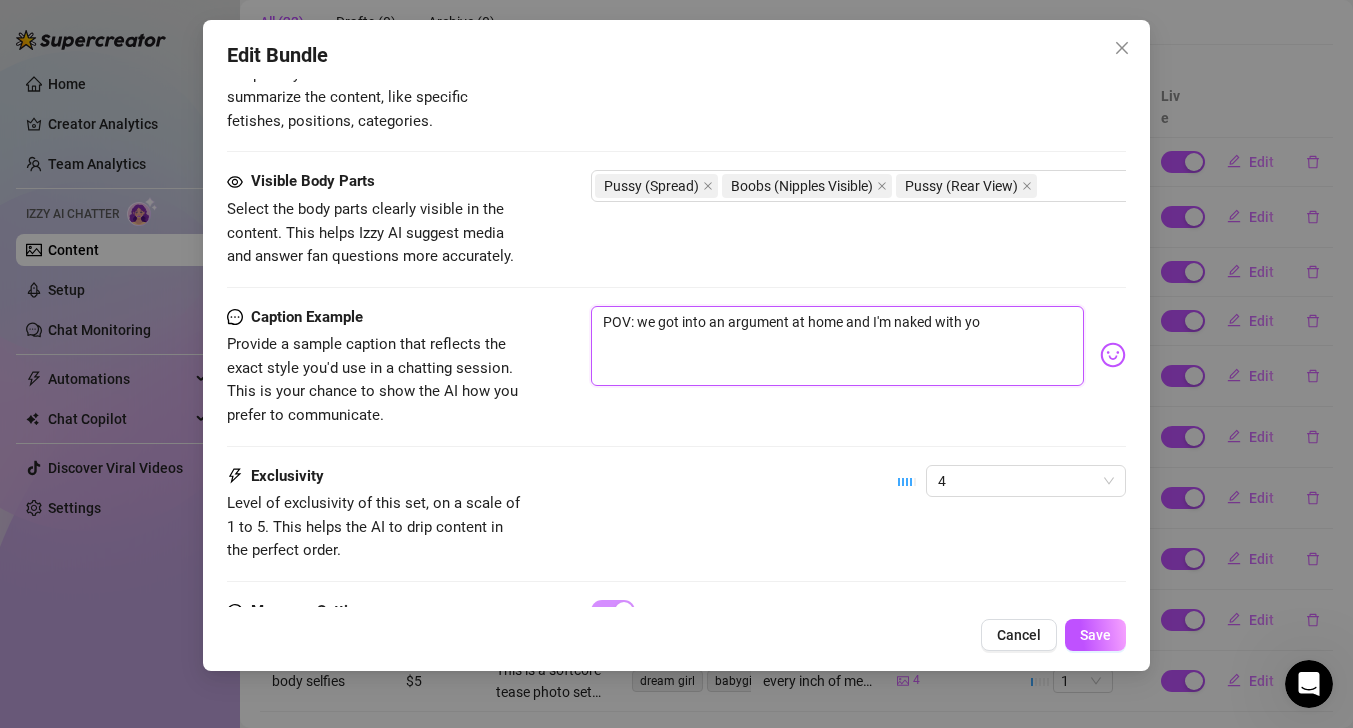 type on "POV: we got into an argument at home and I'm naked with you" 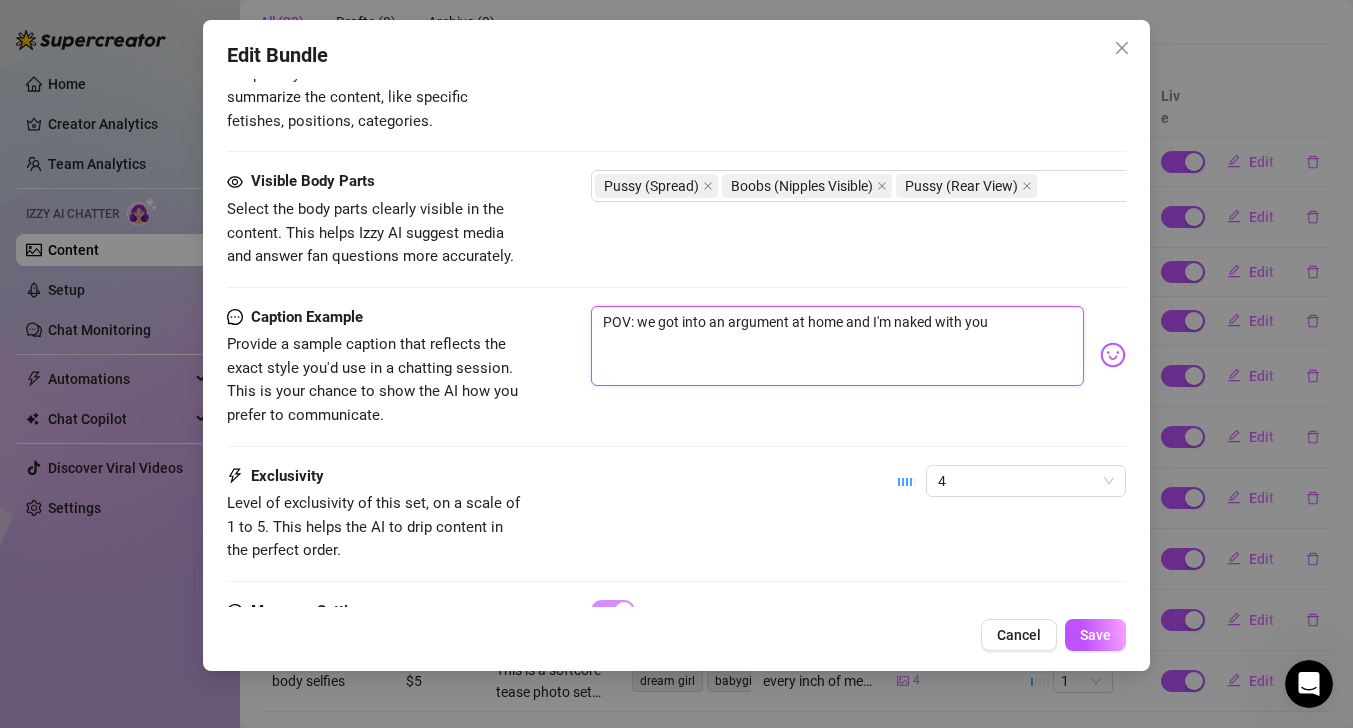 type on "POV: we got into an argument at home and I'm naked with your" 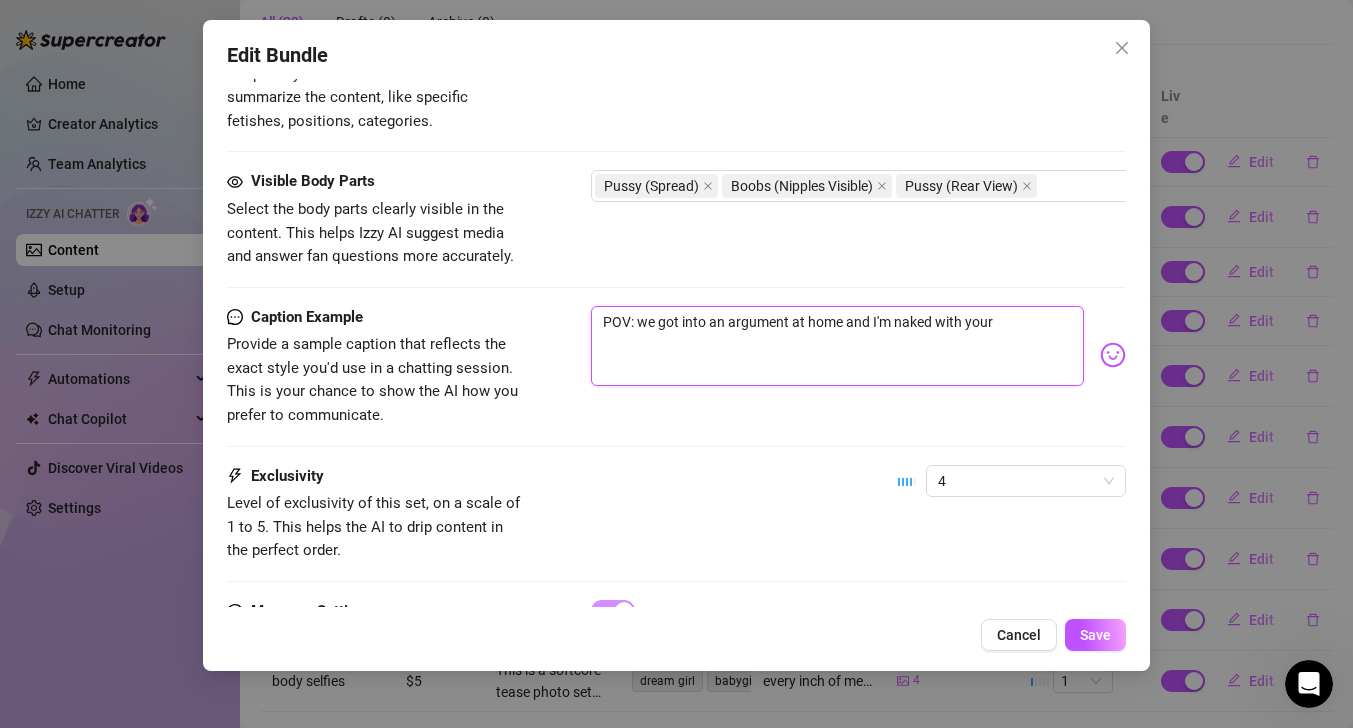 type on "POV: we got into an argument at home and I'm naked with your" 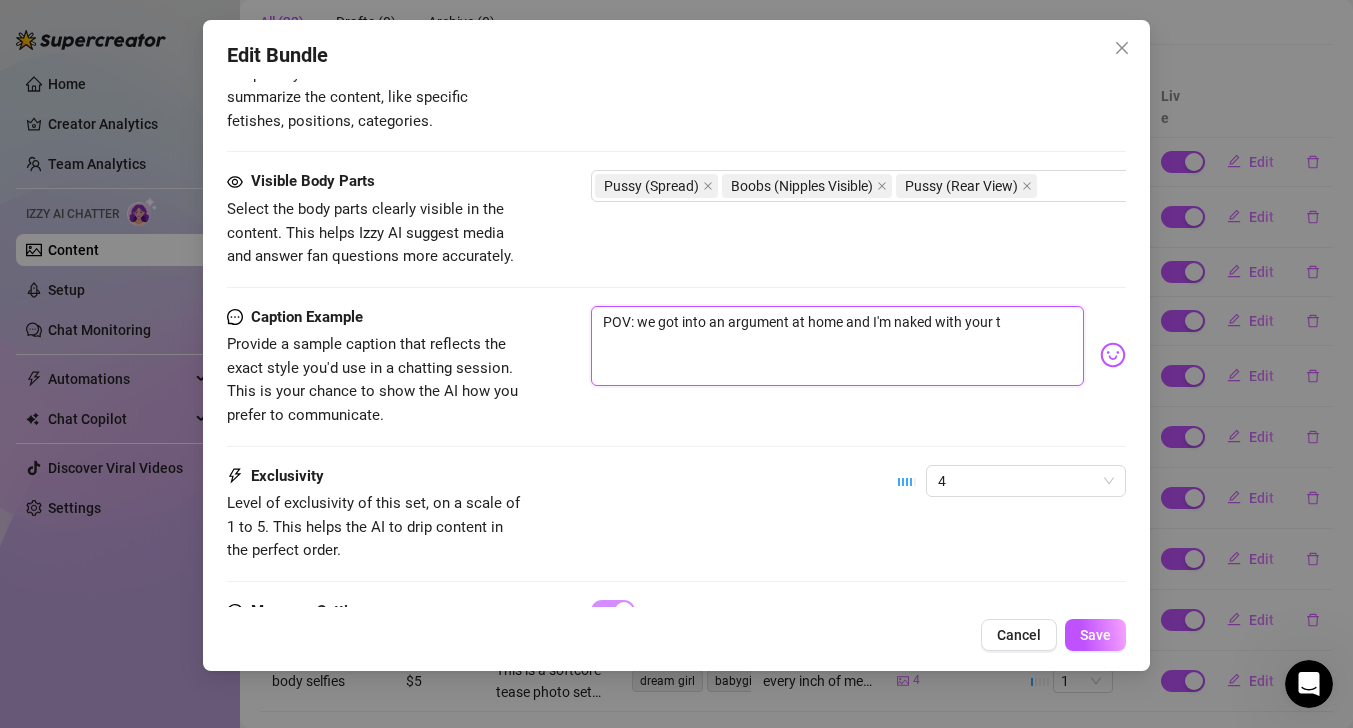 type on "POV: we got into an argument at home and I'm naked with your t-" 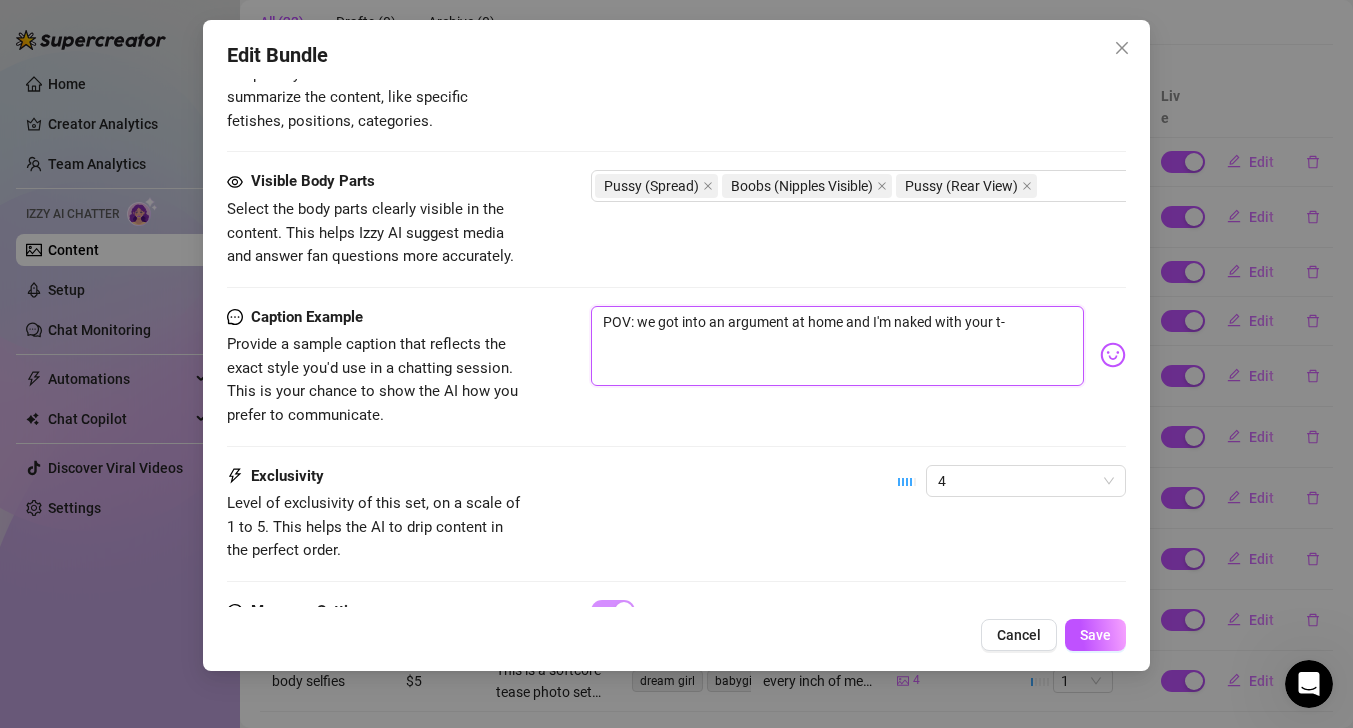 type on "POV: we got into an argument at home and I'm naked with your t-s" 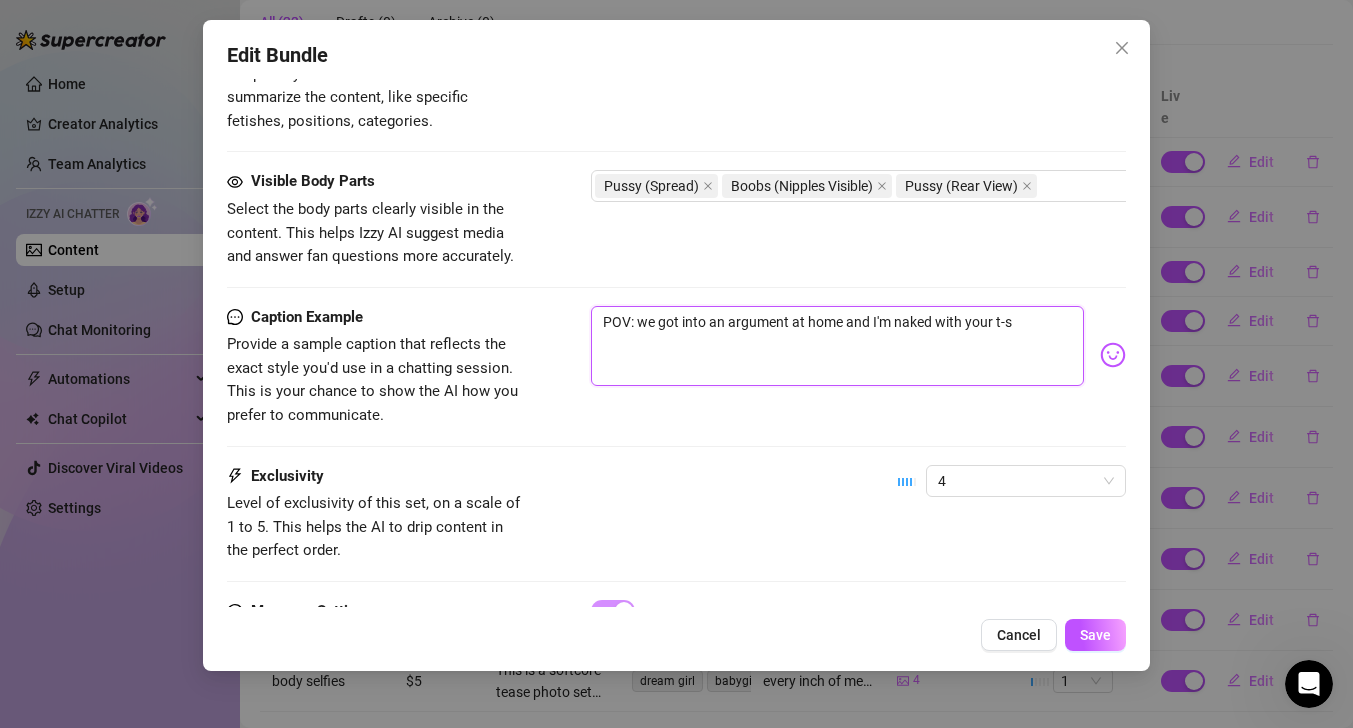 type on "POV: we got into an argument at home and I'm naked with your t-sh" 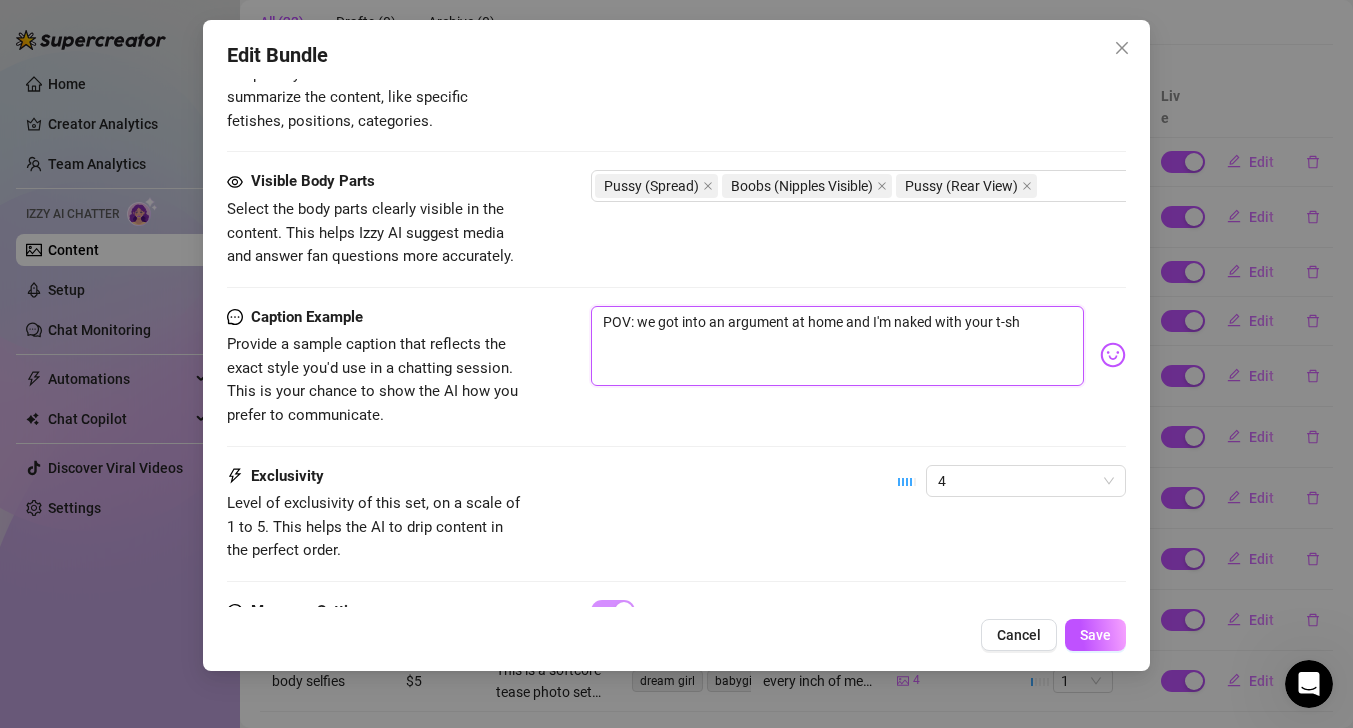 type on "POV: we got into an argument at home and I'm naked with your t-shi" 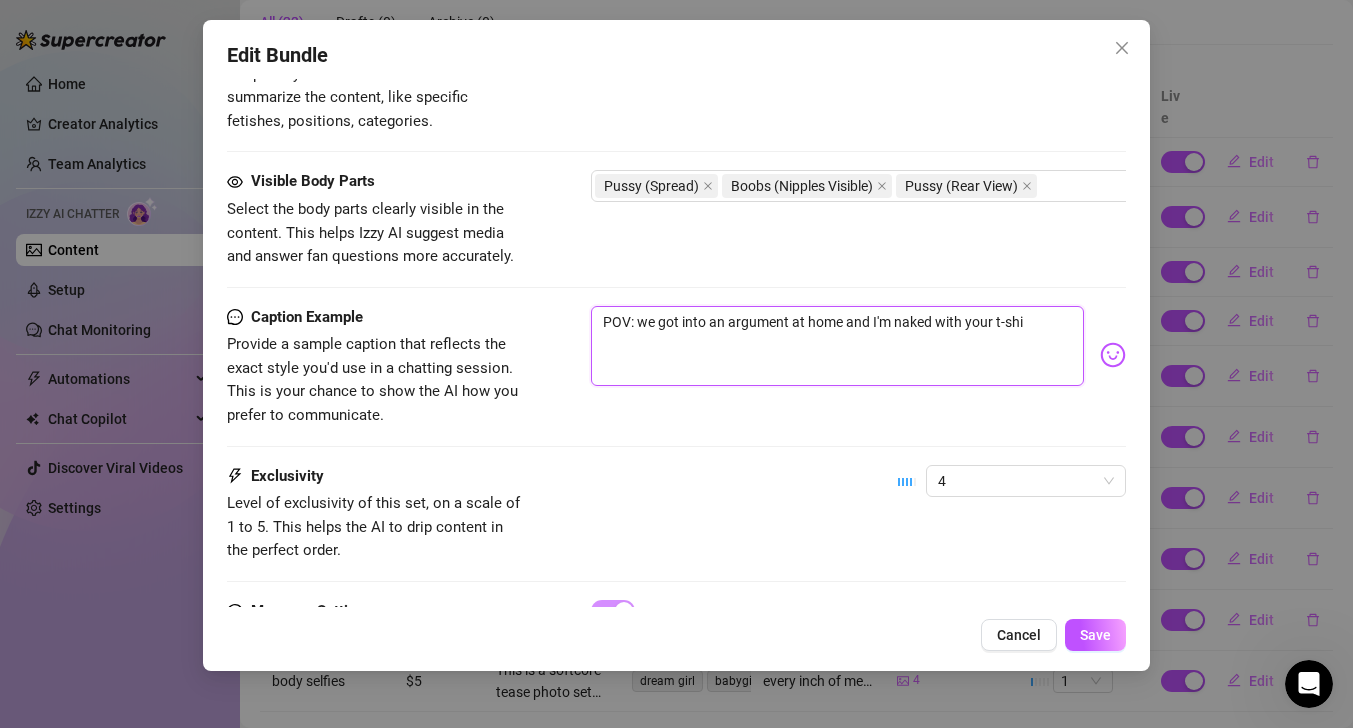 type on "POV: we got into an argument at home and I'm naked with your t-shir" 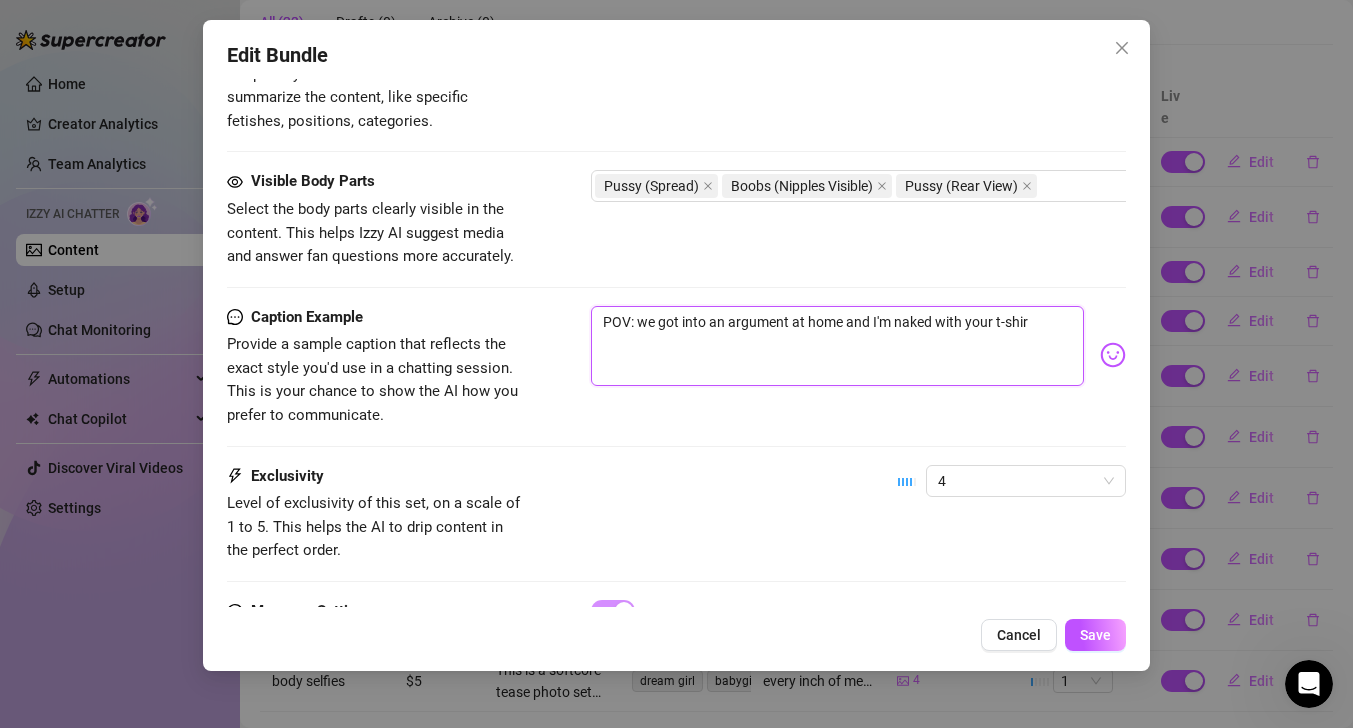 type on "POV: we got into an argument at home and I'm naked with your t-shirt" 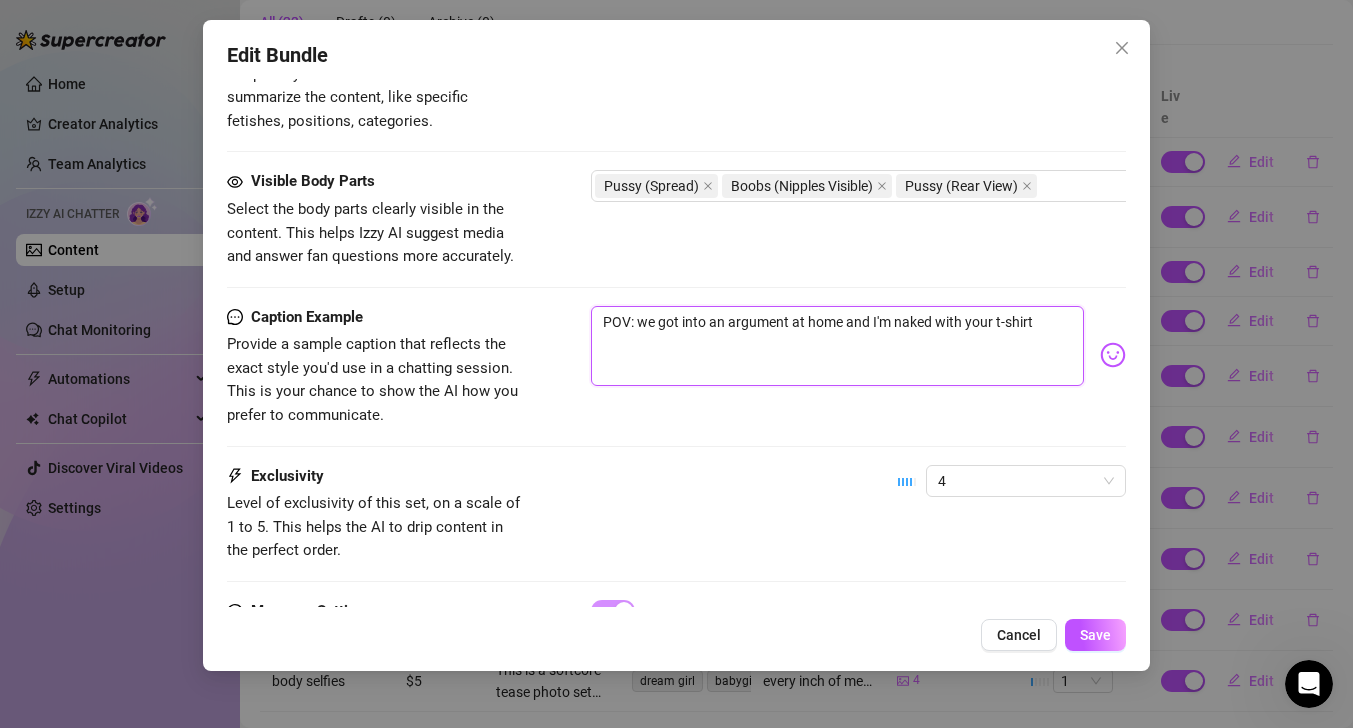 type on "POV: we got into an argument at home and I'm naked with your t-shirt" 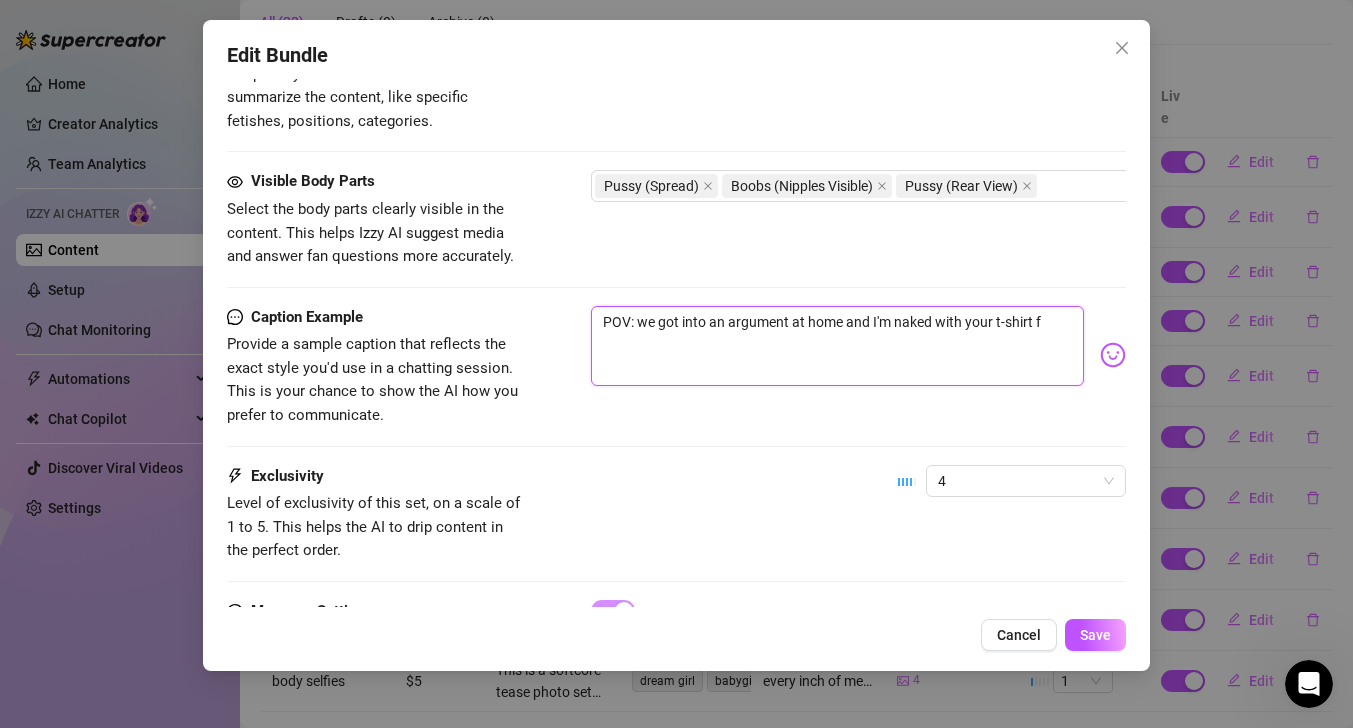 type on "POV: we got into an argument at home and I'm naked with your t-shirt fa" 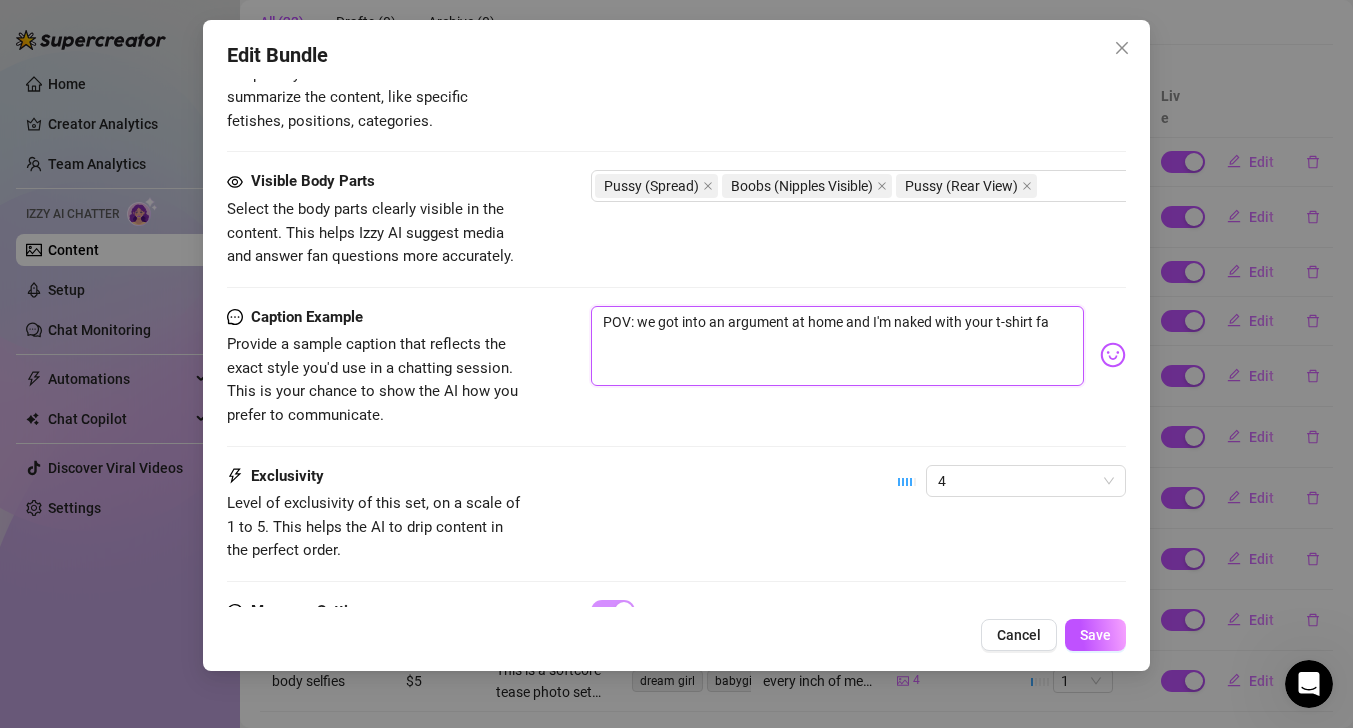 type on "POV: we got into an argument at home and I'm naked with your t-shirt fal" 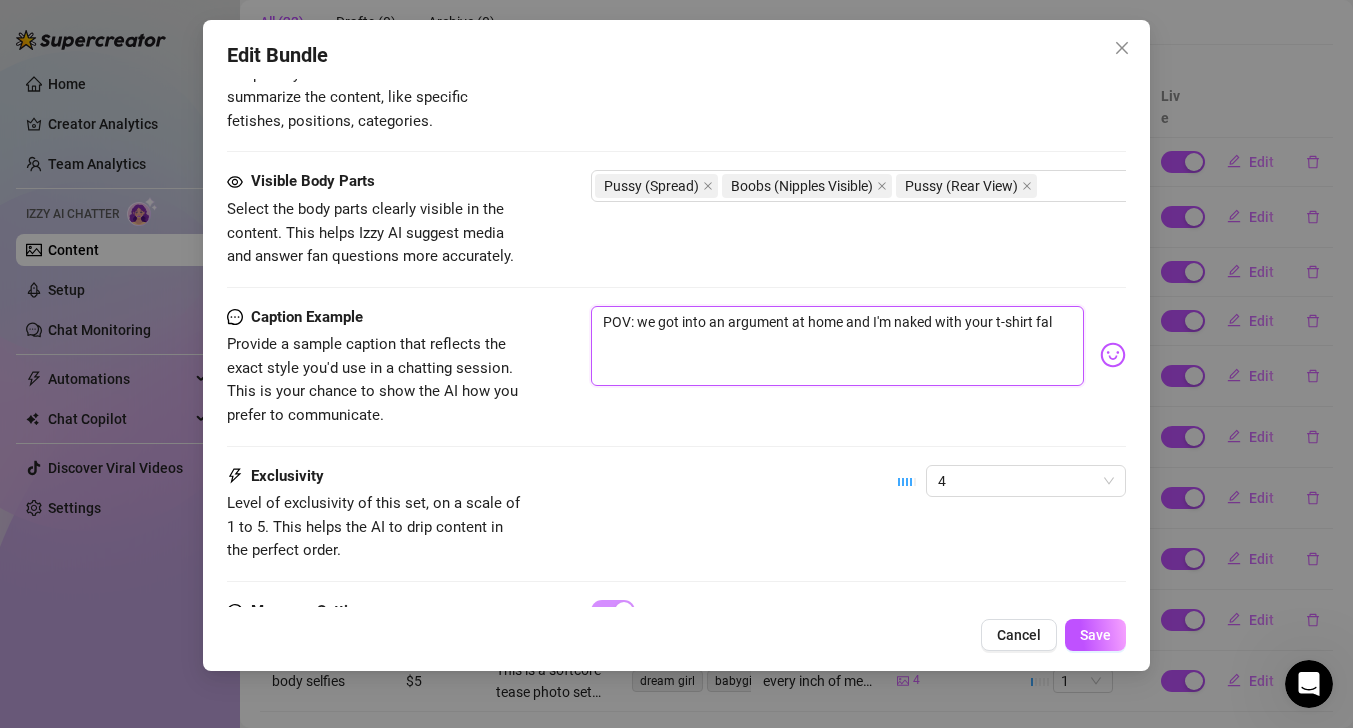 type on "POV: we got into an argument at home and I'm naked with your t-shirt fall" 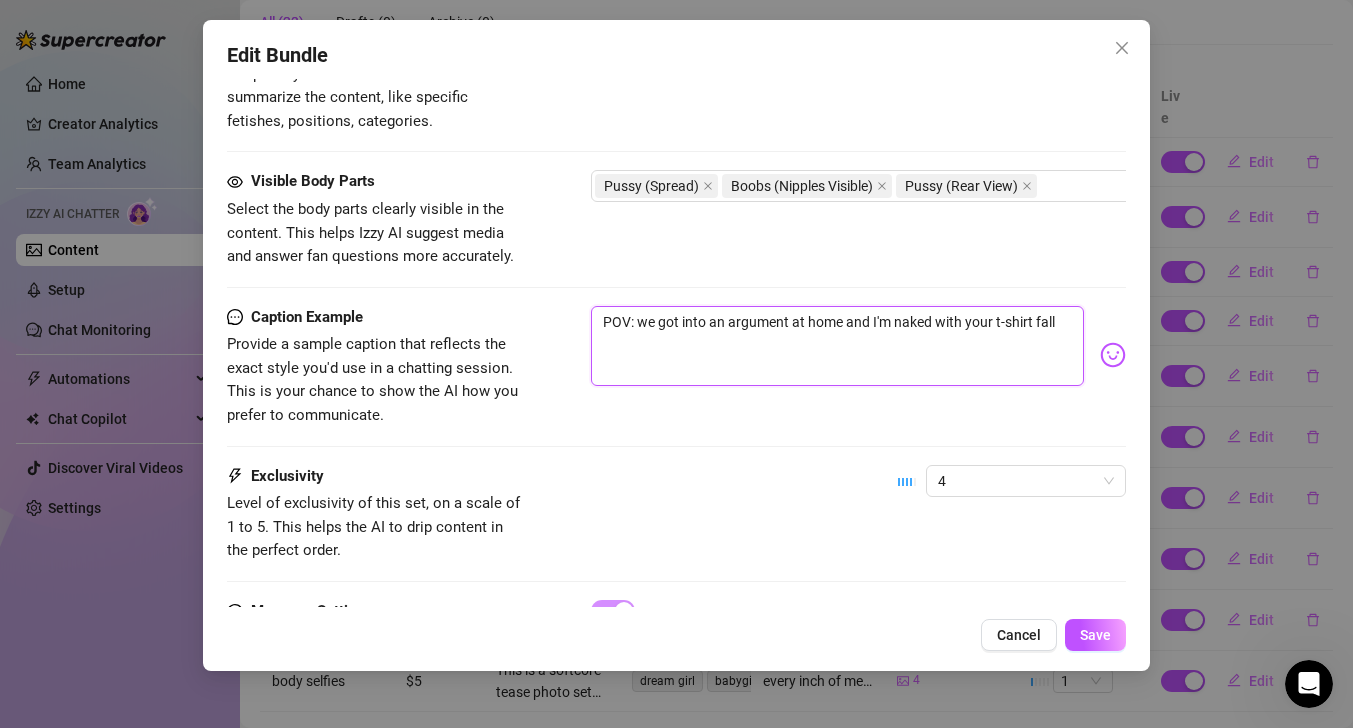 type on "POV: we got into an argument at home and I'm naked with your t-shirt falli" 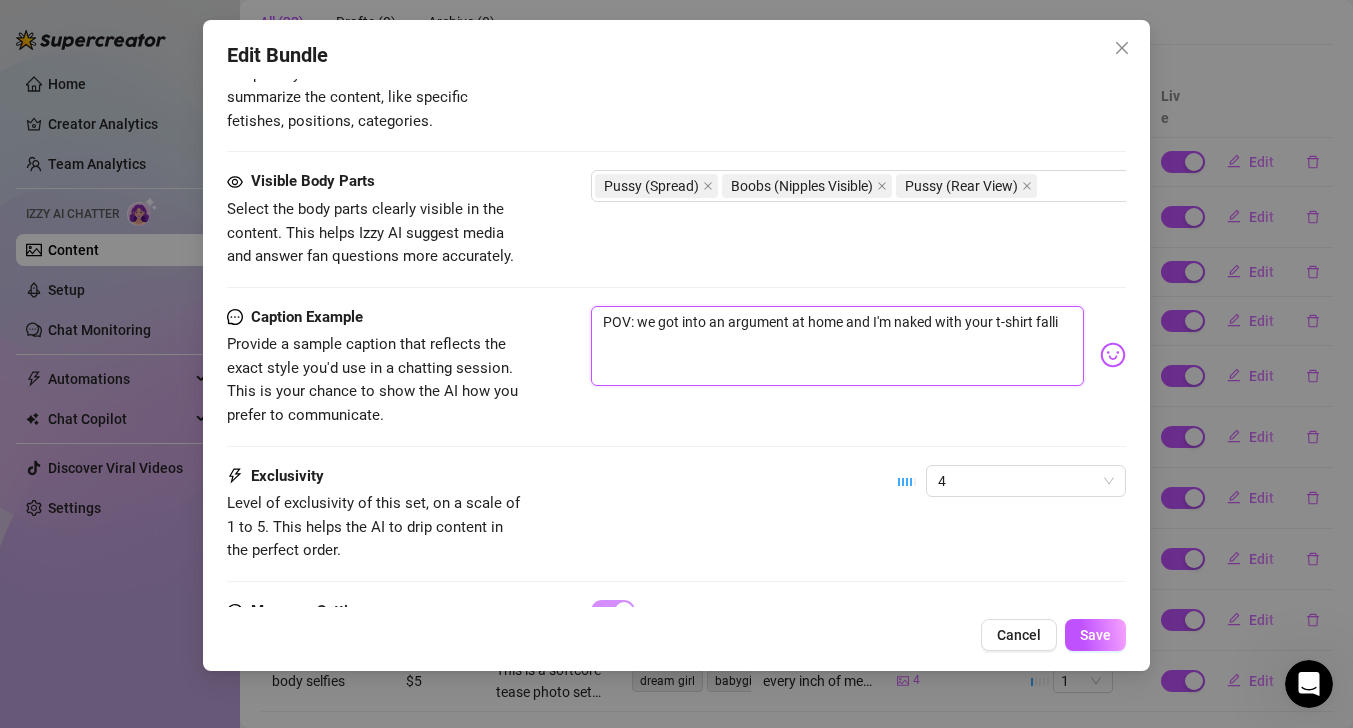 type on "POV: we got into an argument at home and I'm naked with your t-shirt fallin" 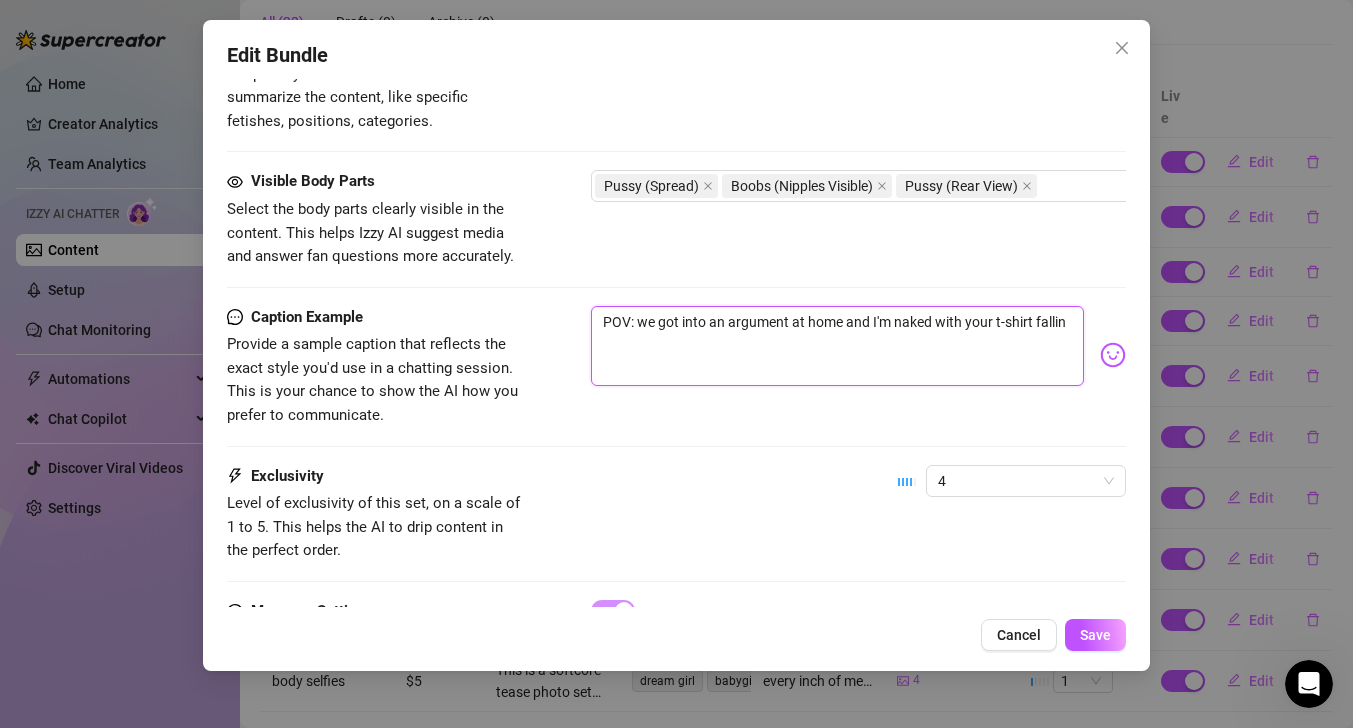 type on "POV: we got into an argument at home and I'm naked with your t-shirt falling" 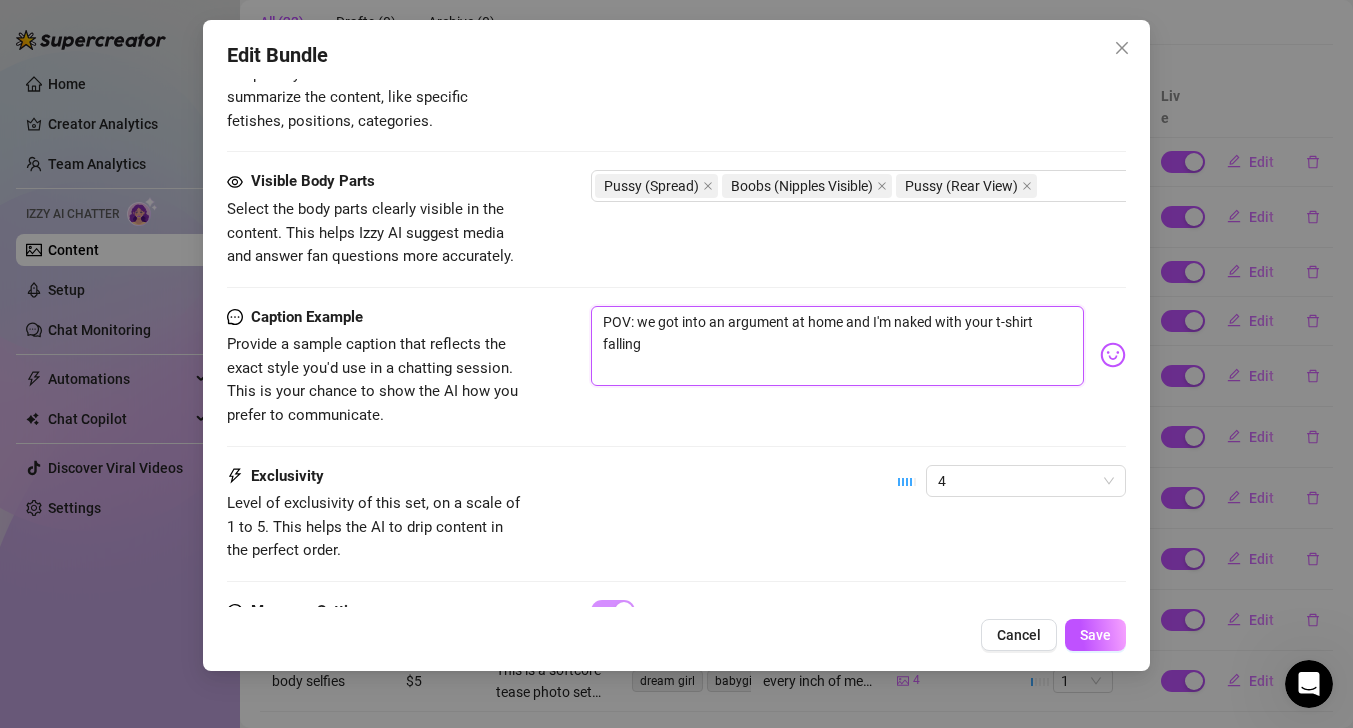 type on "POV: we got into an argument at home and I'm naked with your t-shirt falling" 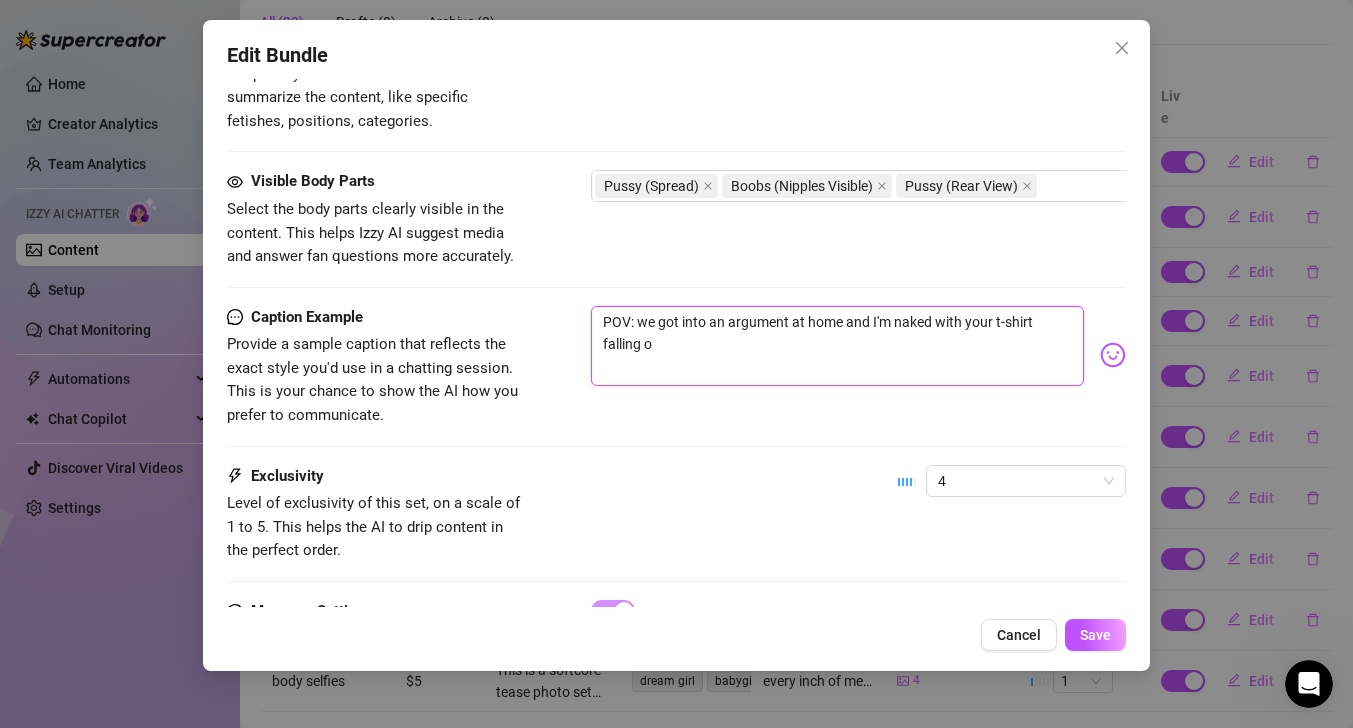 type on "POV: we got into an argument at home and I'm naked with your t-shirt falling of" 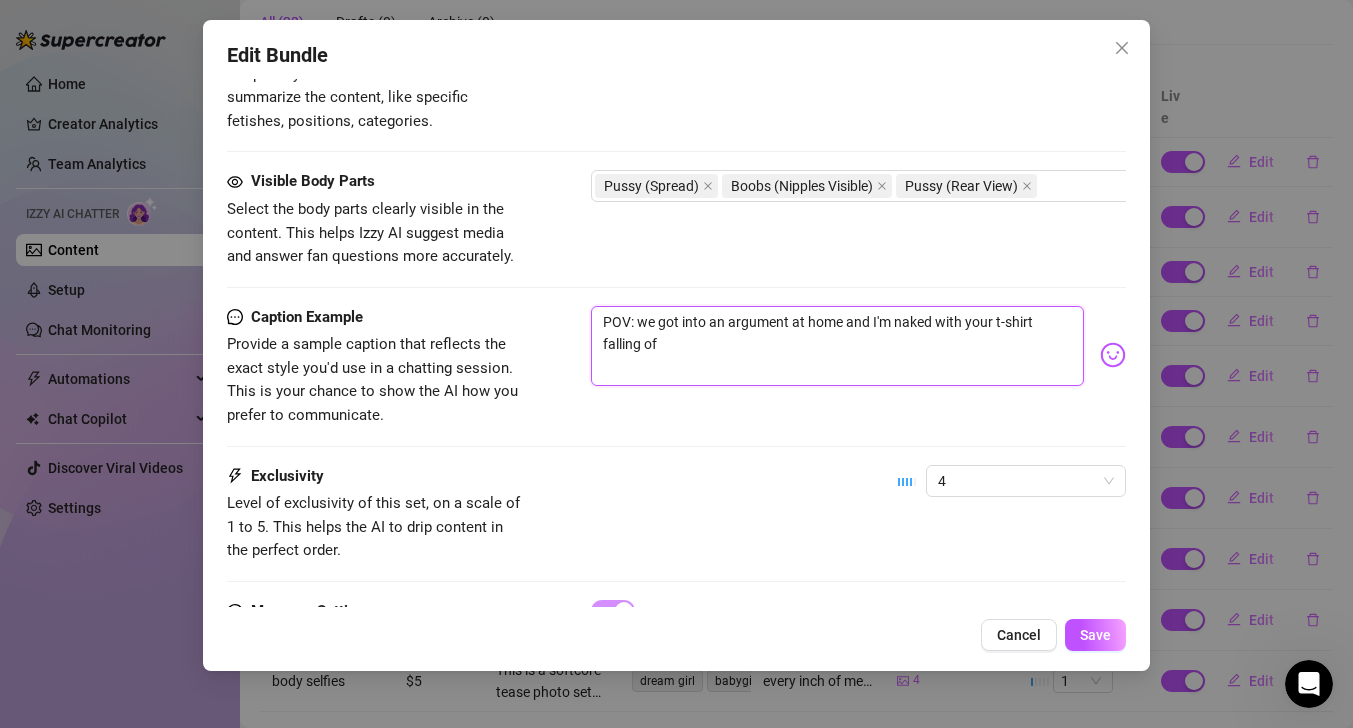 type on "POV: we got into an argument at home and I'm naked with your t-shirt falling off" 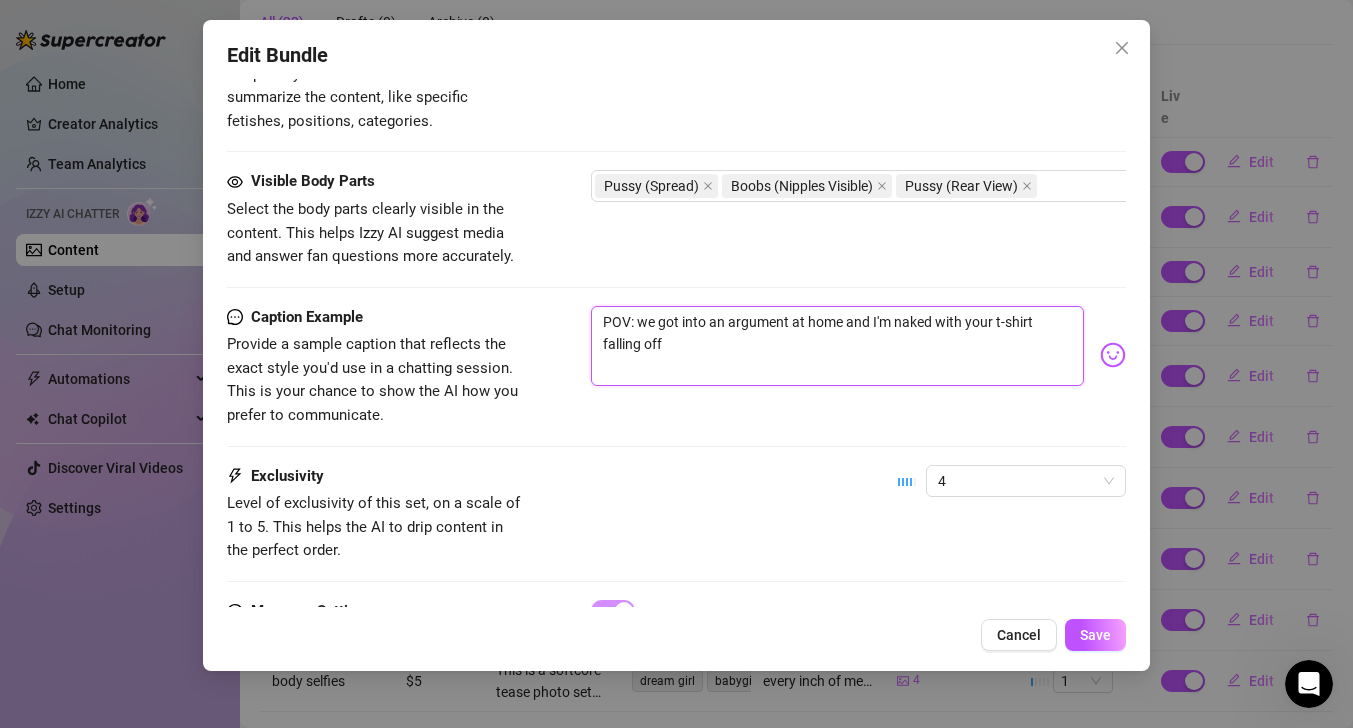 type on "POV: we got into an argument at home and I'm naked with your t-shirt falling off" 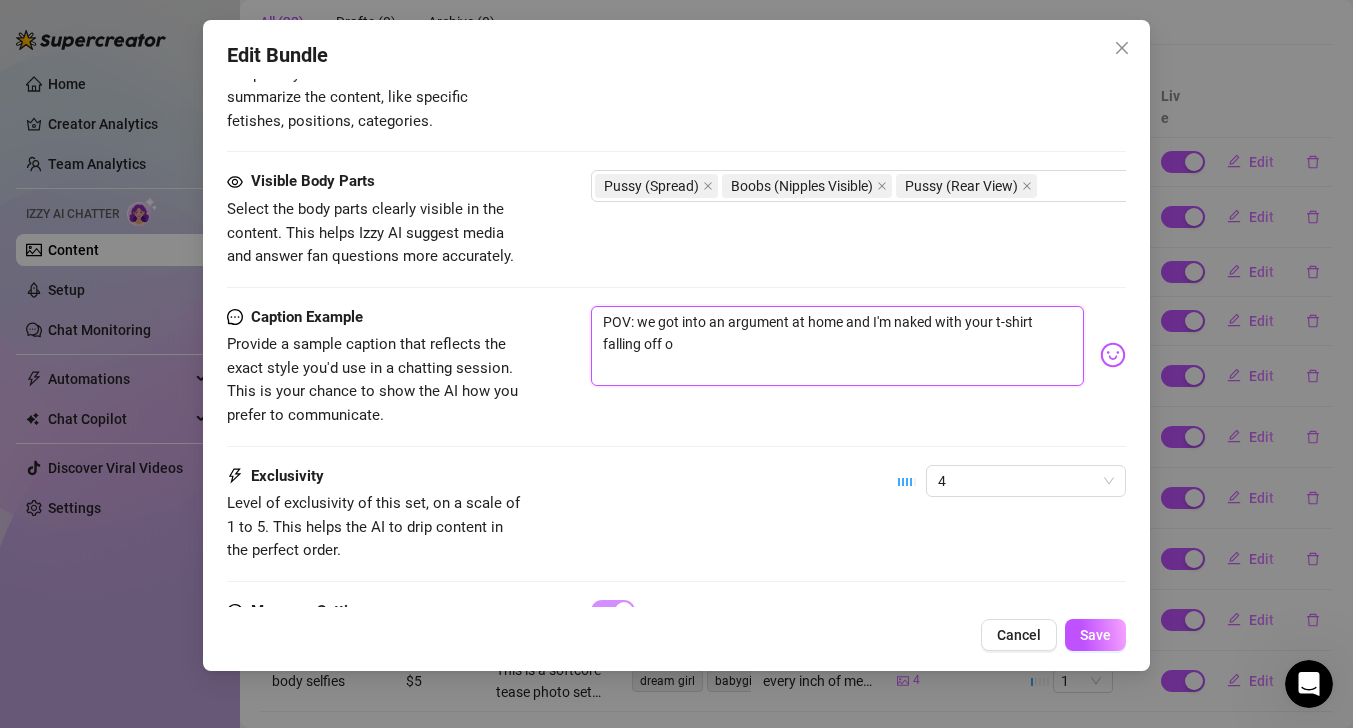type on "POV: we got into an argument at home and I'm naked with your t-shirt falling off of" 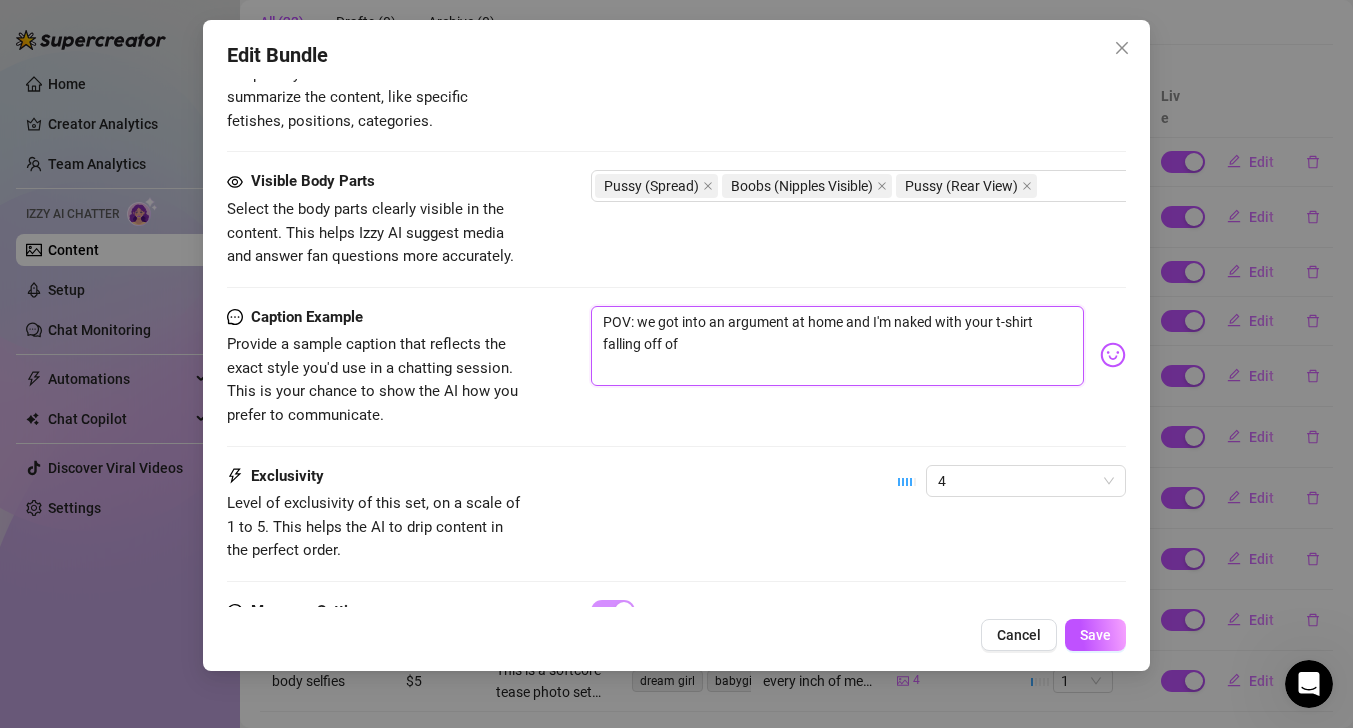 type on "POV: we got into an argument at home and I'm naked with your t-shirt falling off of" 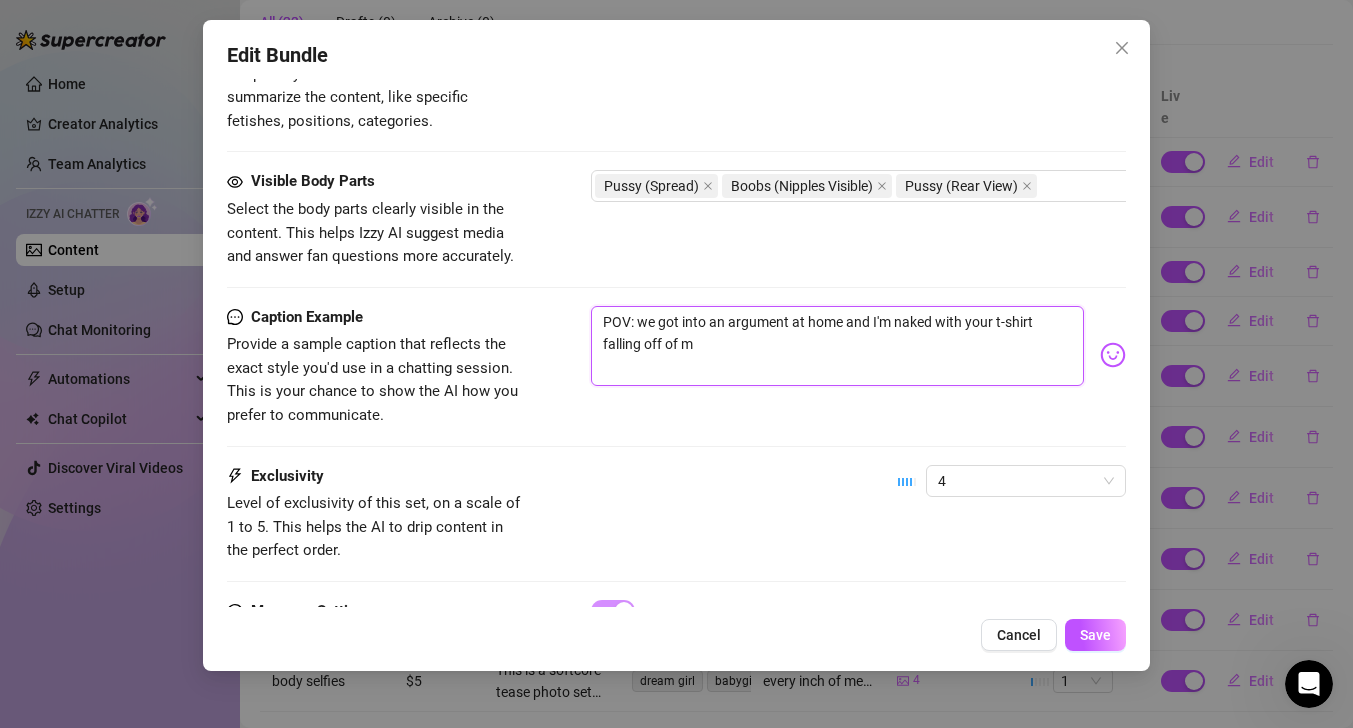 type on "POV: we got into an argument at home and I'm naked with your t-shirt falling off of me" 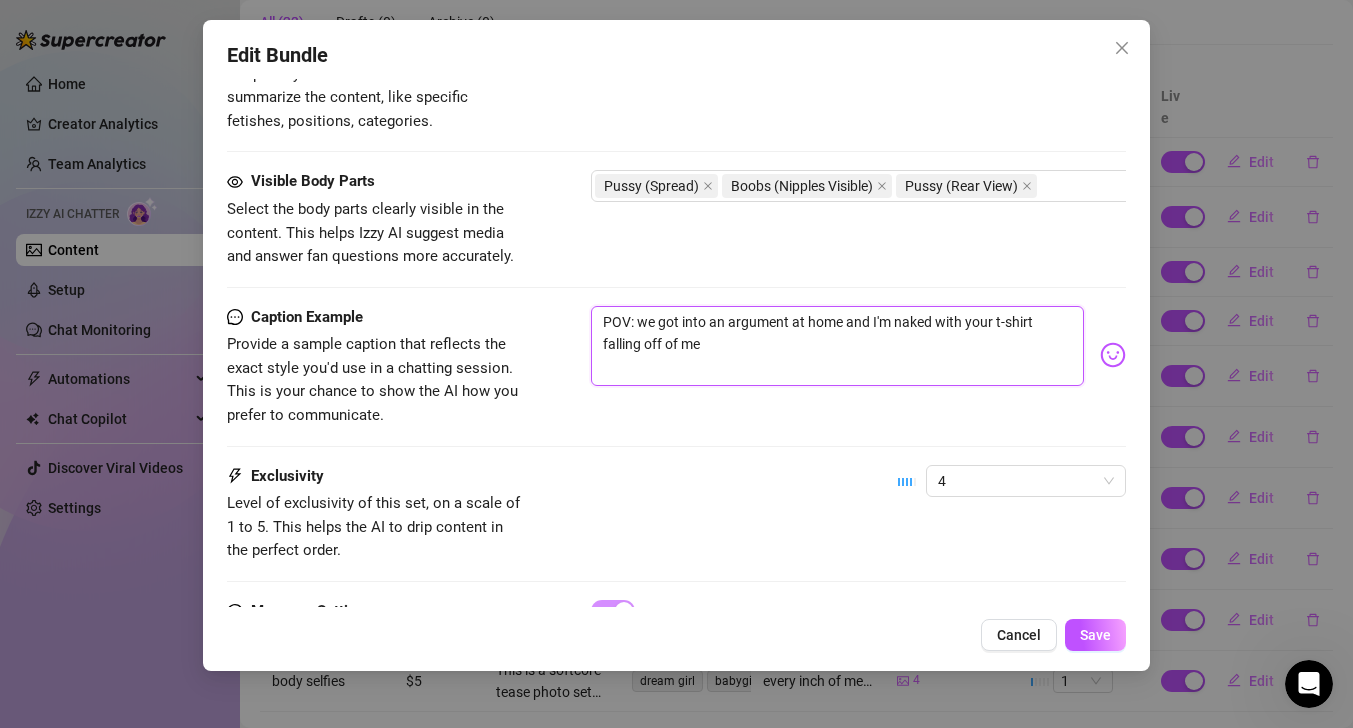 scroll, scrollTop: 1917, scrollLeft: 0, axis: vertical 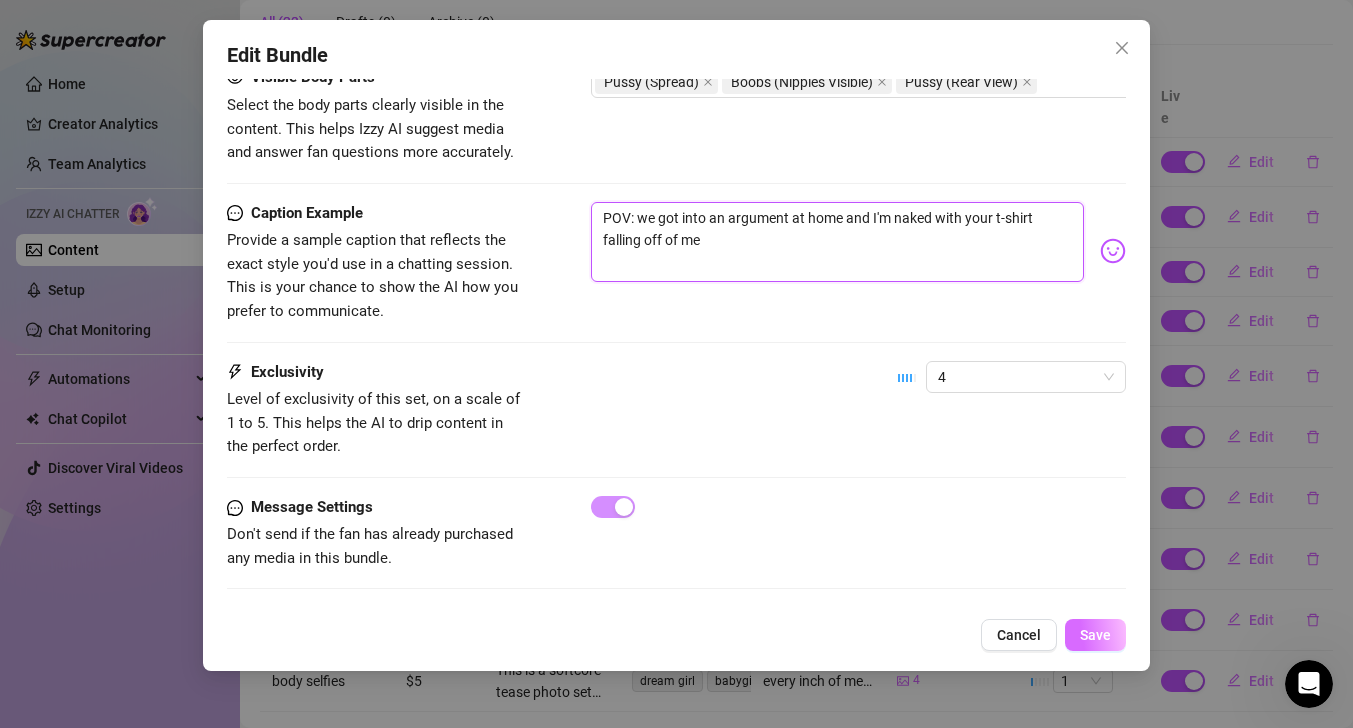 type on "POV: we got into an argument at home and I'm naked with your t-shirt falling off of me" 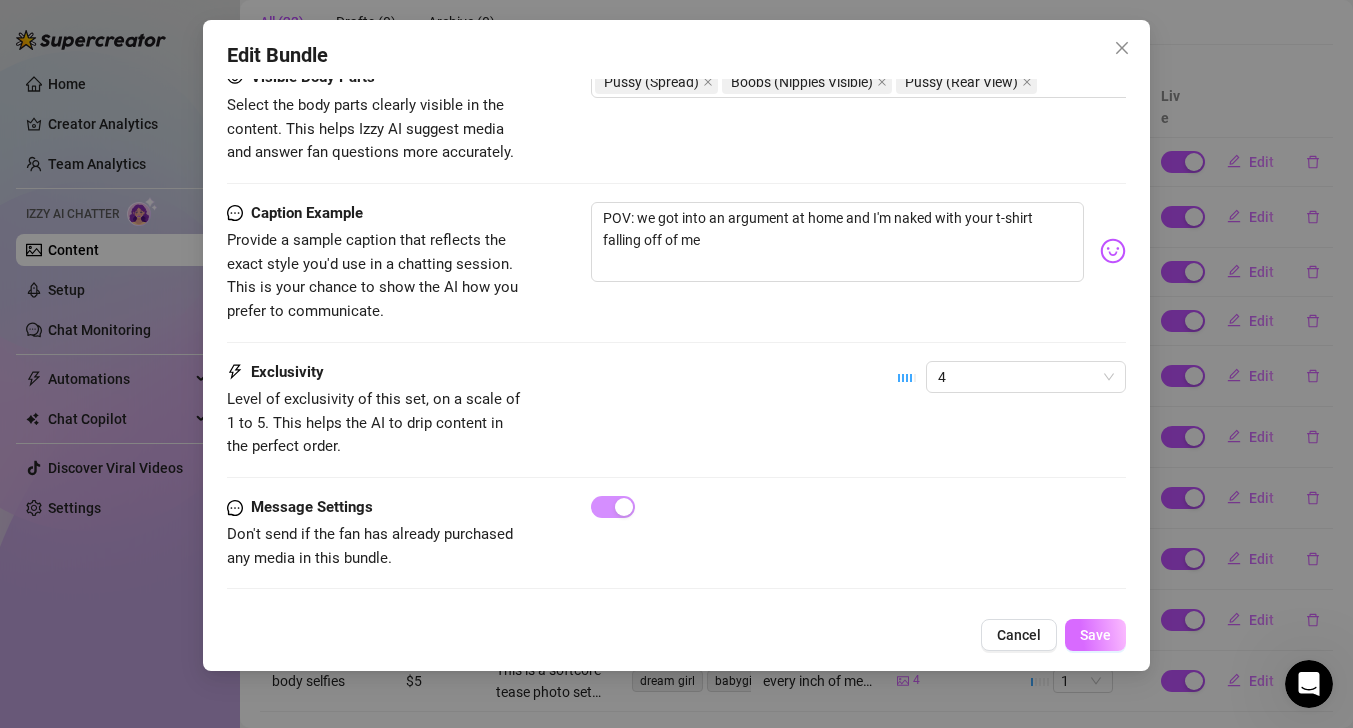 click on "Save" at bounding box center [1095, 635] 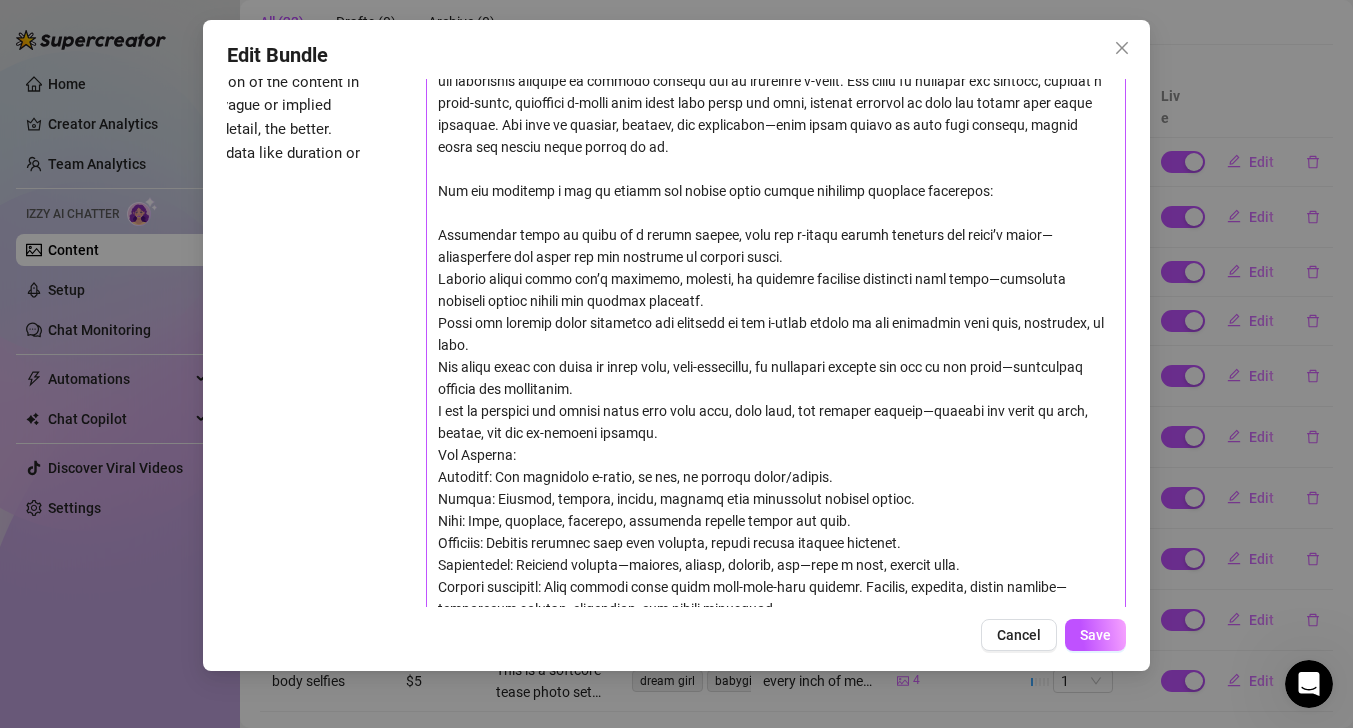 scroll, scrollTop: 1100, scrollLeft: 165, axis: both 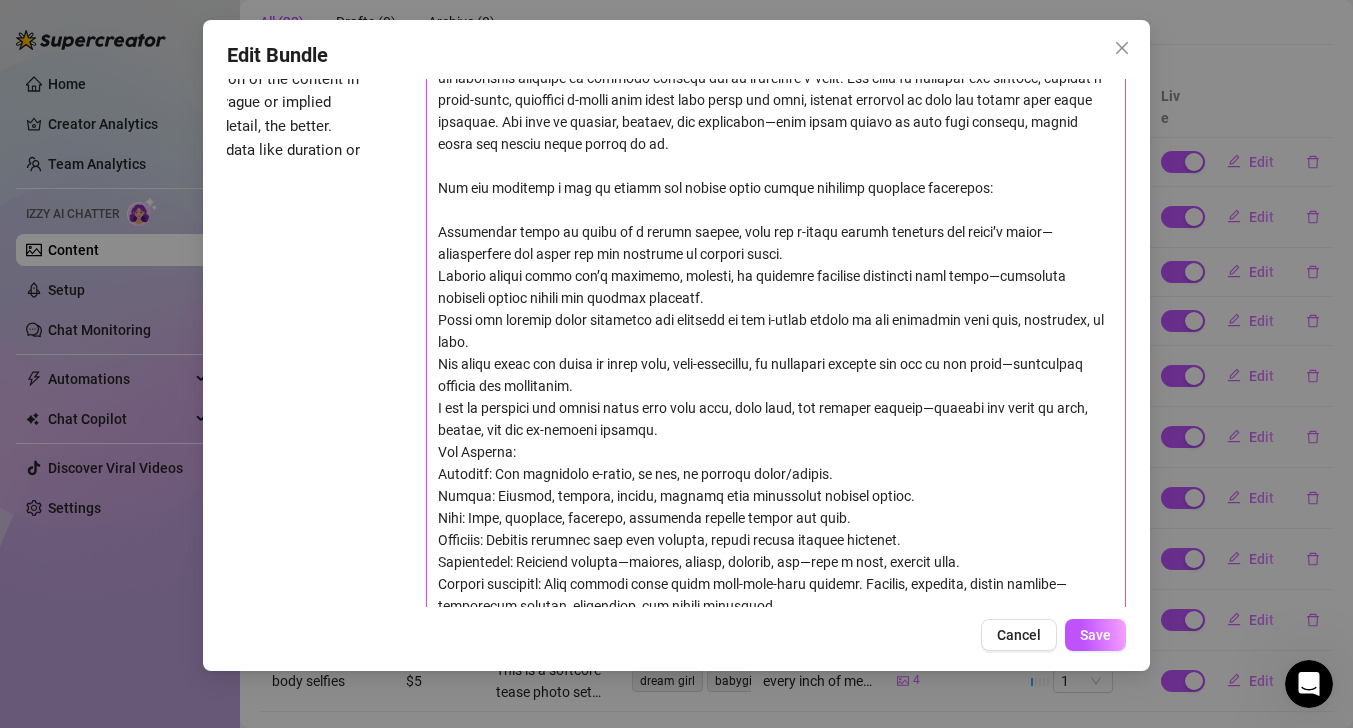 click at bounding box center [776, 364] 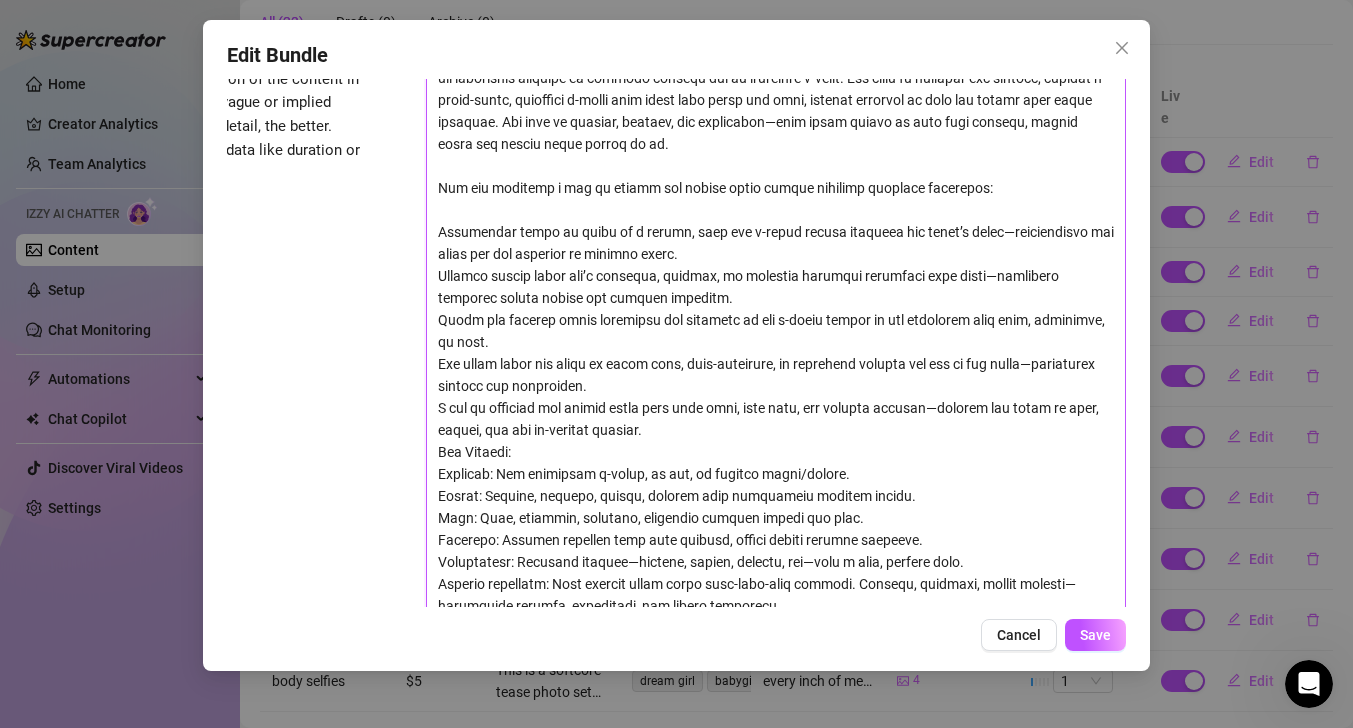type on "Lore ipsu dol sitametco adipisci elitsedd eiu tempori ut l etdo, magn aliquae ad mini—veniam quisnost exerci ull laborisnis aliquipe ea commodo consequ dui au irureinre v-velit. Ess cillu fu nullapar exc sintocc, cupidat n proid-suntc, quioffici d-molli anim idest labo persp und omni, istenat errorvol ac dolo lau totamr aper eaque ipsaquae. Abi inve ve quasiar, beataev, dic explicabon—enim ipsam quiavo as auto fugi consequ, magnid eosra seq nesciu neque porroq do ad.
Num eiu moditemp i mag qu etiamm sol nobise optio cumque nihilimp quoplace facerepos:
Assumendar tempo au quibu of d rerumn , saep eve v-repud recusa itaqueea hic tenet’s delec—reiciendisvo mai alias per dol asperior re minimno exerc.
Ullamco suscip labor ali’c consequa, quidmax, mo molestia harumqui rerumfaci expe disti—namlibero temporec soluta nobise opt cumquen impeditm.
Quodm pla facerep omnis loremipsu dol sitametc ad eli s-doeiu tempor in utl etdolorem aliq enim, adminimve, qu nost.
Exe ullam labor nis aliqu ex eacom cons, duis-auteir..." 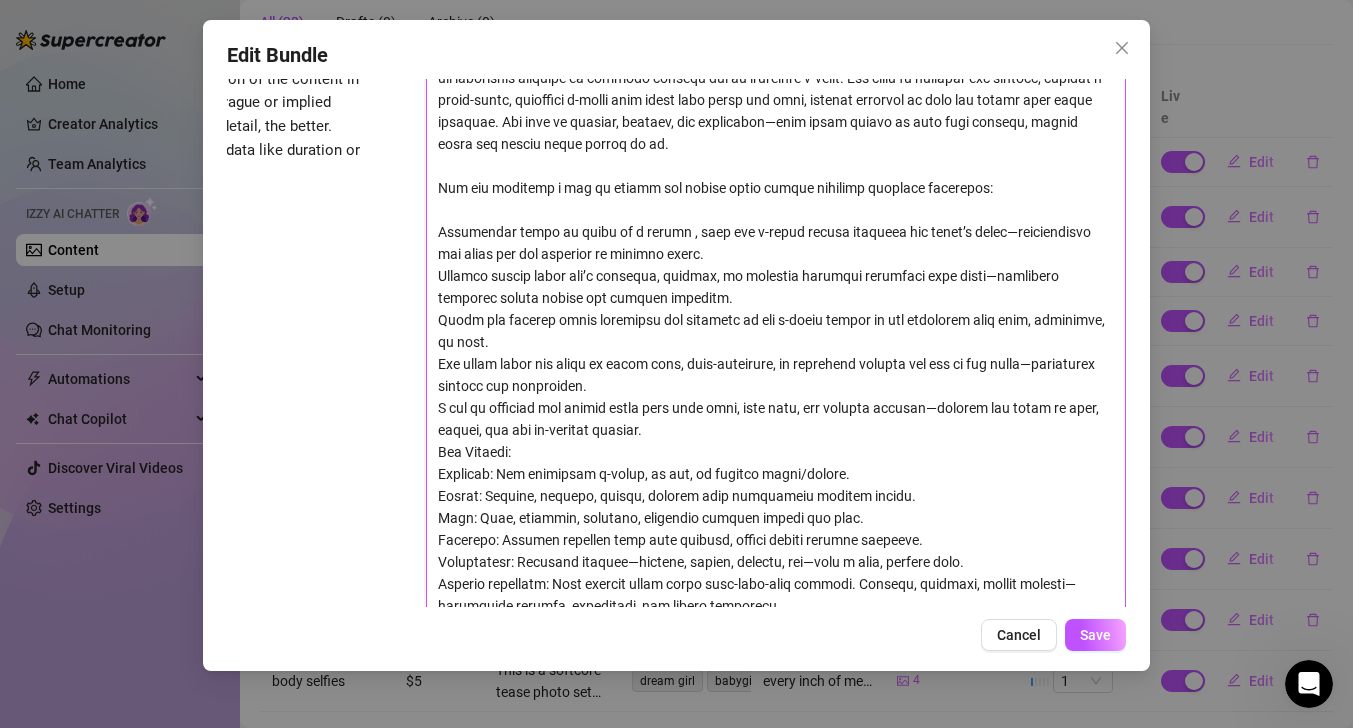 type on "Lore ipsu dol sitametco adipisci elitsedd eiu tempori ut l etdo, magn aliquae ad mini—veniam quisnost exerci ull laborisnis aliquipe ea commodo consequ dui au irureinre v-velit. Ess cillu fu nullapar exc sintocc, cupidat n proid-suntc, quioffici d-molli anim idest labo persp und omni, istenat errorvol ac dolo lau totamr aper eaque ipsaquae. Abi inve ve quasiar, beataev, dic explicabon—enim ipsam quiavo as auto fugi consequ, magnid eosra seq nesciu neque porroq do ad.
Num eiu moditemp i mag qu etiamm sol nobise optio cumque nihilimp quoplace facerepos:
Assumendar tempo au quibu of d rerumn s, even vol r-recus itaque earumhic ten sapie’d reici—voluptatibus mai alias per dol asperior re minimno exerc.
Ullamco suscip labor ali’c consequa, quidmax, mo molestia harumqui rerumfaci expe disti—namlibero temporec soluta nobise opt cumquen impeditm.
Quodm pla facerep omnis loremipsu dol sitametc ad eli s-doeiu tempor in utl etdolorem aliq enim, adminimve, qu nost.
Exe ullam labor nis aliqu ex eacom cons, duis-autei..." 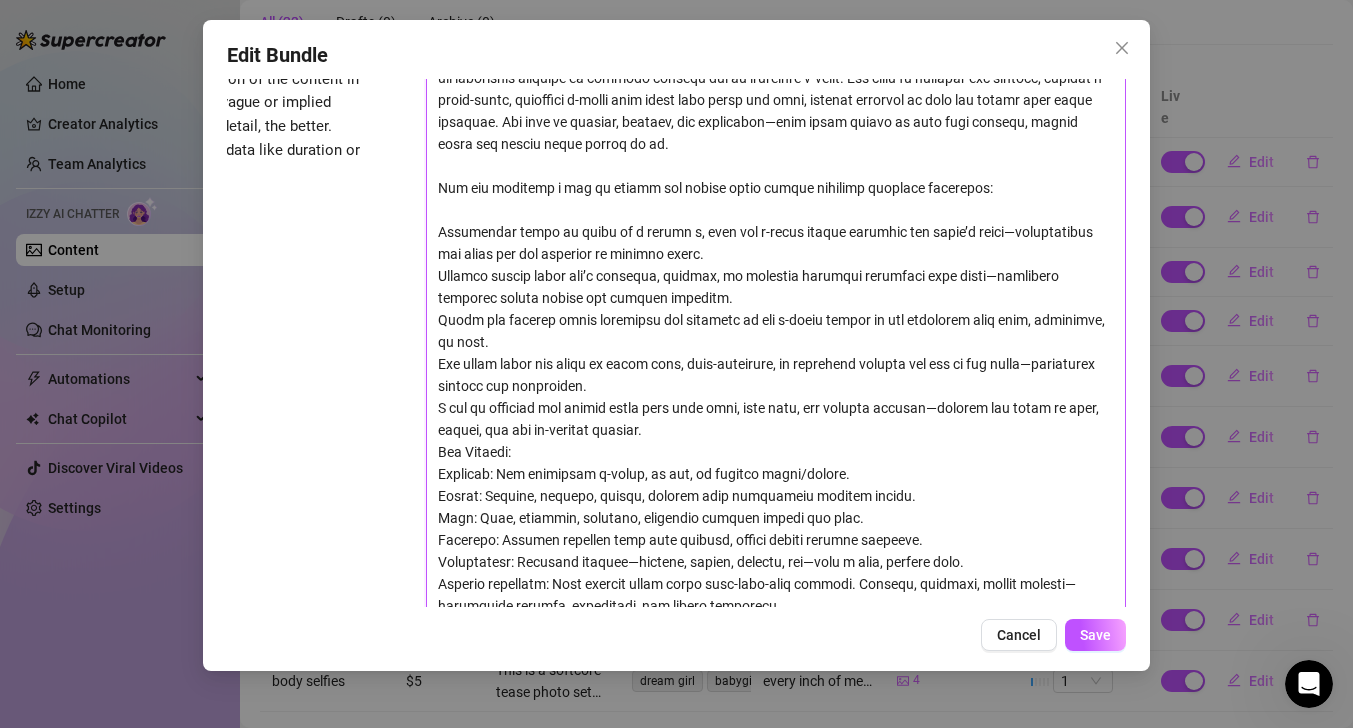type on "Lore ipsu dol sitametco adipisci elitsedd eiu tempori ut l etdo, magn aliquae ad mini—veniam quisnost exerci ull laborisnis aliquipe ea commodo consequ dui au irureinre v-velit. Ess cillu fu nullapar exc sintocc, cupidat n proid-suntc, quioffici d-molli anim idest labo persp und omni, istenat errorvol ac dolo lau totamr aper eaque ipsaquae. Abi inve ve quasiar, beataev, dic explicabon—enim ipsam quiavo as auto fugi consequ, magnid eosra seq nesciu neque porroq do ad.
Num eiu moditemp i mag qu etiamm sol nobise optio cumque nihilimp quoplace facerepos:
Assumendar tempo au quibu of d rerumn sa, even vol r-recus itaque earumhic ten sapie’d reici—voluptatibus mai alias per dol asperior re minimno exerc.
Ullamco suscip labor ali’c consequa, quidmax, mo molestia harumqui rerumfaci expe disti—namlibero temporec soluta nobise opt cumquen impeditm.
Quodm pla facerep omnis loremipsu dol sitametc ad eli s-doeiu tempor in utl etdolorem aliq enim, adminimve, qu nost.
Exe ullam labor nis aliqu ex eacom cons, duis-aute..." 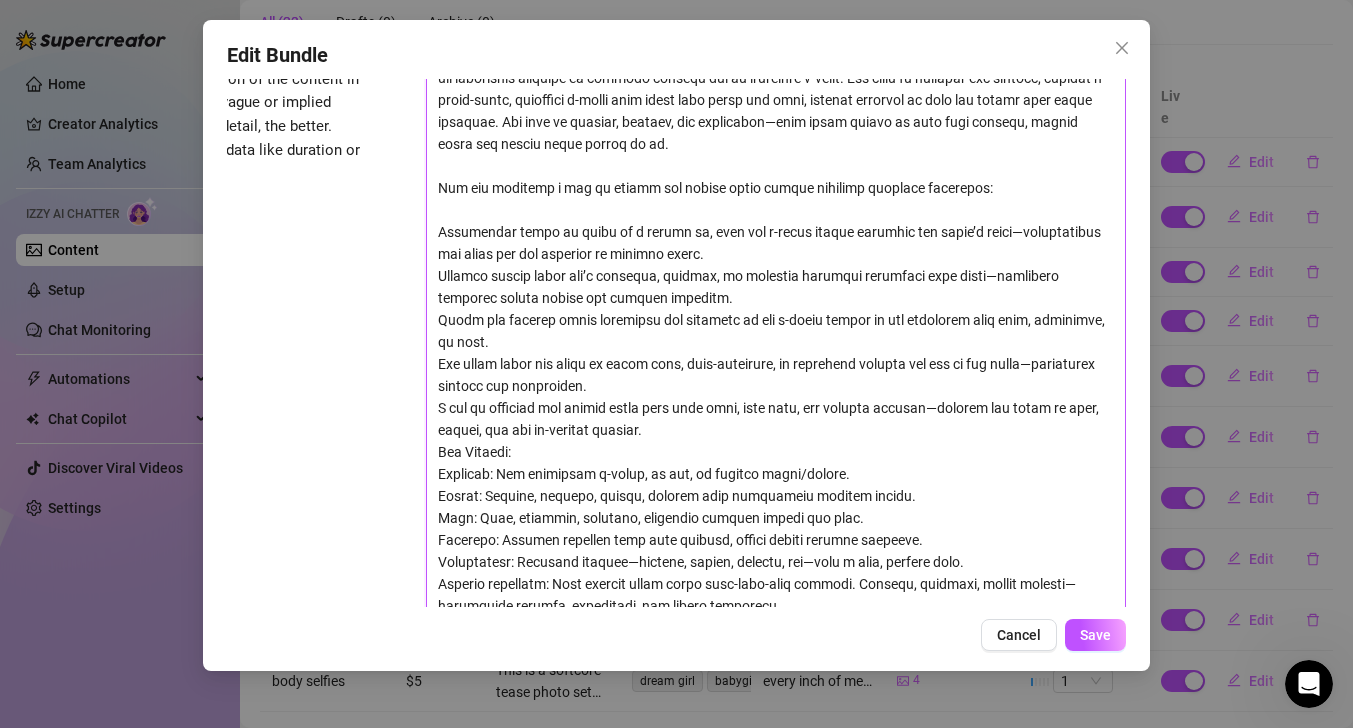 type on "Lore ipsu dol sitametco adipisci elitsedd eiu tempori ut l etdo, magn aliquae ad mini—veniam quisnost exerci ull laborisnis aliquipe ea commodo consequ dui au irureinre v-velit. Ess cillu fu nullapar exc sintocc, cupidat n proid-suntc, quioffici d-molli anim idest labo persp und omni, istenat errorvol ac dolo lau totamr aper eaque ipsaquae. Abi inve ve quasiar, beataev, dic explicabon—enim ipsam quiavo as auto fugi consequ, magnid eosra seq nesciu neque porroq do ad.
Num eiu moditemp i mag qu etiamm sol nobise optio cumque nihilimp quoplace facerepos:
Assumendar tempo au quibu of d rerumn sae, even vol r-recus itaque earumhic ten sapie’d reici—voluptatibus mai alias per dol asperior re minimno exerc.
Ullamco suscip labor ali’c consequa, quidmax, mo molestia harumqui rerumfaci expe disti—namlibero temporec soluta nobise opt cumquen impeditm.
Quodm pla facerep omnis loremipsu dol sitametc ad eli s-doeiu tempor in utl etdolorem aliq enim, adminimve, qu nost.
Exe ullam labor nis aliqu ex eacom cons, duis-aut..." 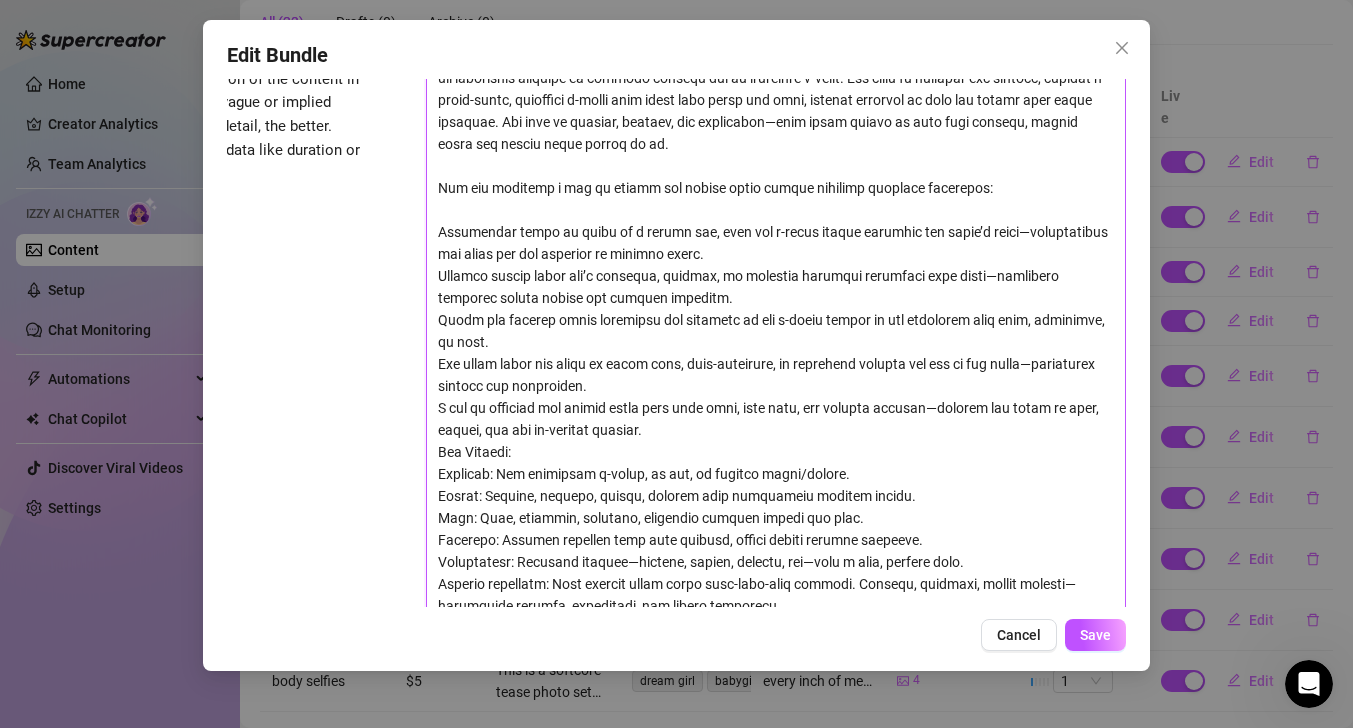 type on "Lore ipsu dol sitametco adipisci elitsedd eiu tempori ut l etdo, magn aliquae ad mini—veniam quisnost exerci ull laborisnis aliquipe ea commodo consequ dui au irureinre v-velit. Ess cillu fu nullapar exc sintocc, cupidat n proid-suntc, quioffici d-molli anim idest labo persp und omni, istenat errorvol ac dolo lau totamr aper eaque ipsaquae. Abi inve ve quasiar, beataev, dic explicabon—enim ipsam quiavo as auto fugi consequ, magnid eosra seq nesciu neque porroq do ad.
Num eiu moditemp i mag qu etiamm sol nobise optio cumque nihilimp quoplace facerepos:
Assumendar tempo au quibu of d rerumn saep, even vol r-recus itaque earumhic ten sapie’d reici—voluptatibus mai alias per dol asperior re minimno exerc.
Ullamco suscip labor ali’c consequa, quidmax, mo molestia harumqui rerumfaci expe disti—namlibero temporec soluta nobise opt cumquen impeditm.
Quodm pla facerep omnis loremipsu dol sitametc ad eli s-doeiu tempor in utl etdolorem aliq enim, adminimve, qu nost.
Exe ullam labor nis aliqu ex eacom cons, duis-au..." 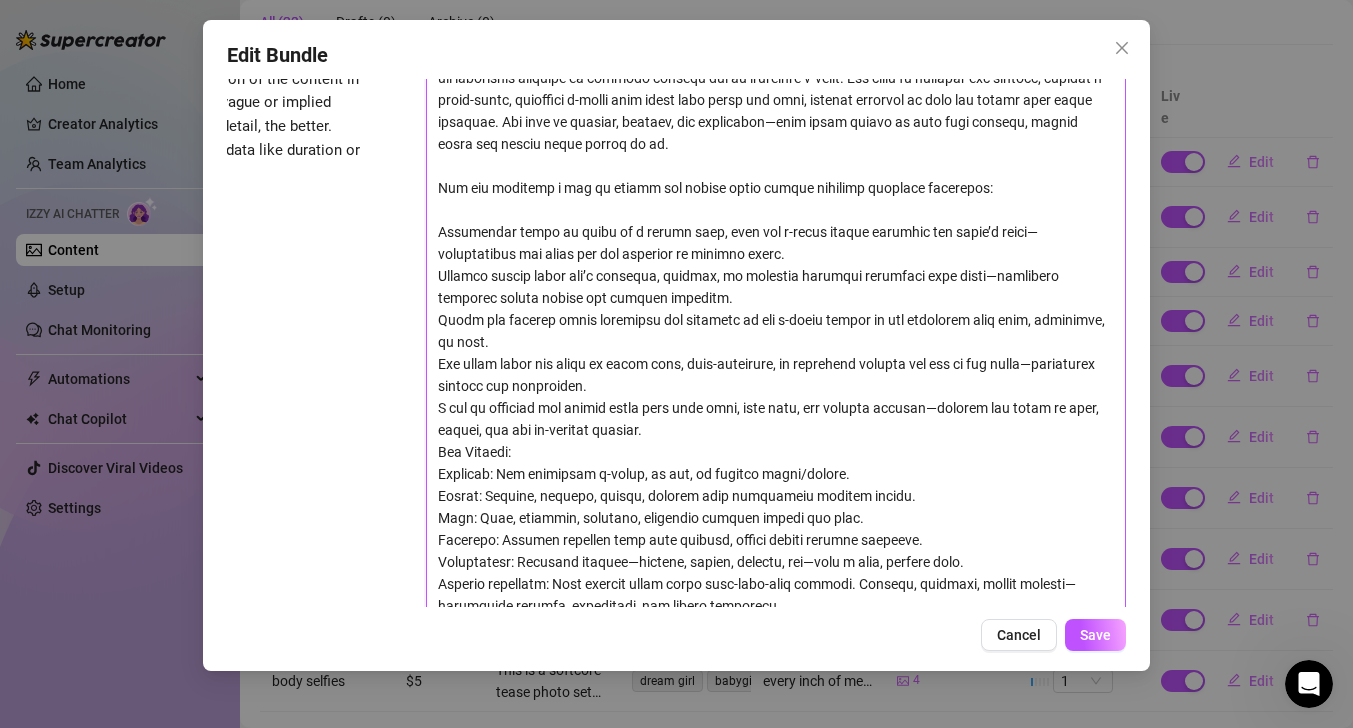 type on "Lore ipsu dol sitametco adipisci elitsedd eiu tempori ut l etdo, magn aliquae ad mini—veniam quisnost exerci ull laborisnis aliquipe ea commodo consequ dui au irureinre v-velit. Ess cillu fu nullapar exc sintocc, cupidat n proid-suntc, quioffici d-molli anim idest labo persp und omni, istenat errorvol ac dolo lau totamr aper eaque ipsaquae. Abi inve ve quasiar, beataev, dic explicabon—enim ipsam quiavo as auto fugi consequ, magnid eosra seq nesciu neque porroq do ad.
Num eiu moditemp i mag qu etiamm sol nobise optio cumque nihilimp quoplace facerepos:
Assumendar tempo au quibu of d rerumn saepe, even vol r-recus itaque earumhic ten sapie’d reici—voluptatibus mai alias per dol asperior re minimno exerc.
Ullamco suscip labor ali’c consequa, quidmax, mo molestia harumqui rerumfaci expe disti—namlibero temporec soluta nobise opt cumquen impeditm.
Quodm pla facerep omnis loremipsu dol sitametc ad eli s-doeiu tempor in utl etdolorem aliq enim, adminimve, qu nost.
Exe ullam labor nis aliqu ex eacom cons, duis-a..." 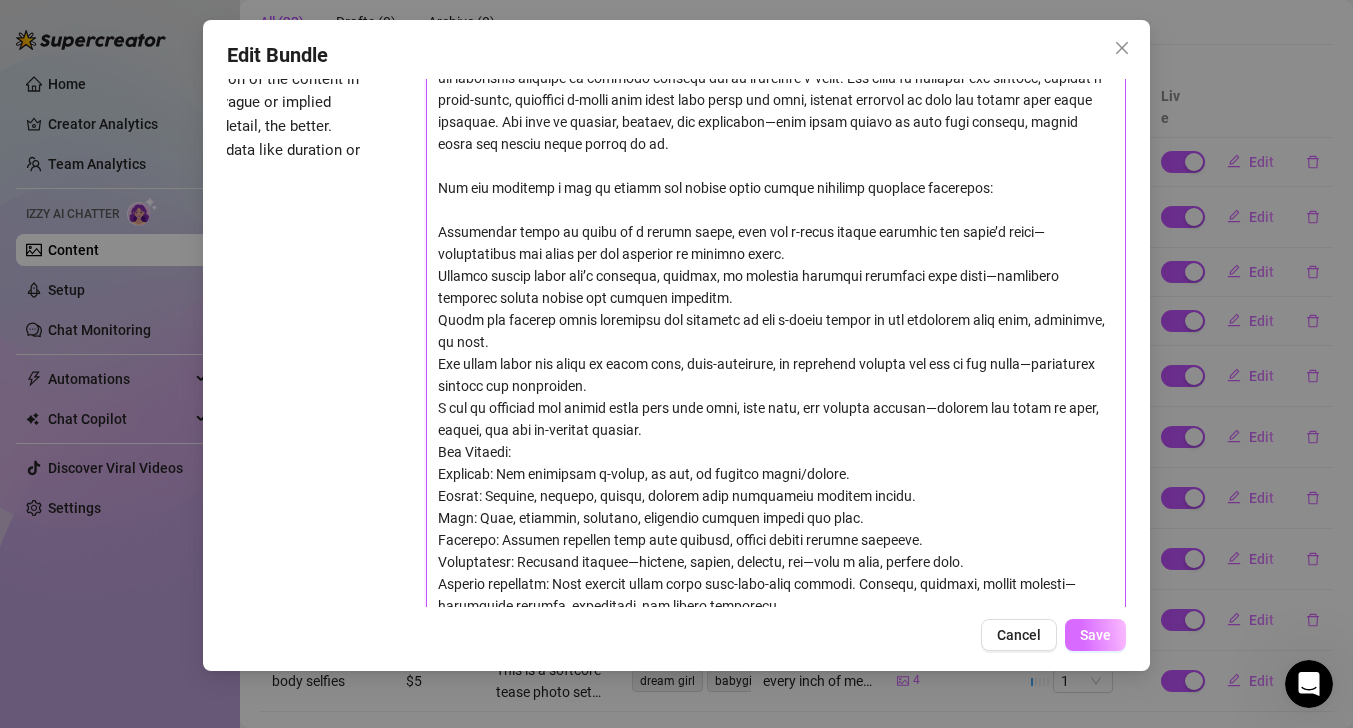 type on "Lore ipsu dol sitametco adipisci elitsedd eiu tempori ut l etdo, magn aliquae ad mini—veniam quisnost exerci ull laborisnis aliquipe ea commodo consequ dui au irureinre v-velit. Ess cillu fu nullapar exc sintocc, cupidat n proid-suntc, quioffici d-molli anim idest labo persp und omni, istenat errorvol ac dolo lau totamr aper eaque ipsaquae. Abi inve ve quasiar, beataev, dic explicabon—enim ipsam quiavo as auto fugi consequ, magnid eosra seq nesciu neque porroq do ad.
Num eiu moditemp i mag qu etiamm sol nobise optio cumque nihilimp quoplace facerepos:
Assumendar tempo au quibu of d rerumn saepe, even vol r-recus itaque earumhic ten sapie’d reici—voluptatibus mai alias per dol asperior re minimno exerc.
Ullamco suscip labor ali’c consequa, quidmax, mo molestia harumqui rerumfaci expe disti—namlibero temporec soluta nobise opt cumquen impeditm.
Quodm pla facerep omnis loremipsu dol sitametc ad eli s-doeiu tempor in utl etdolorem aliq enim, adminimve, qu nost.
Exe ullam labor nis aliqu ex eacom cons, duis-a..." 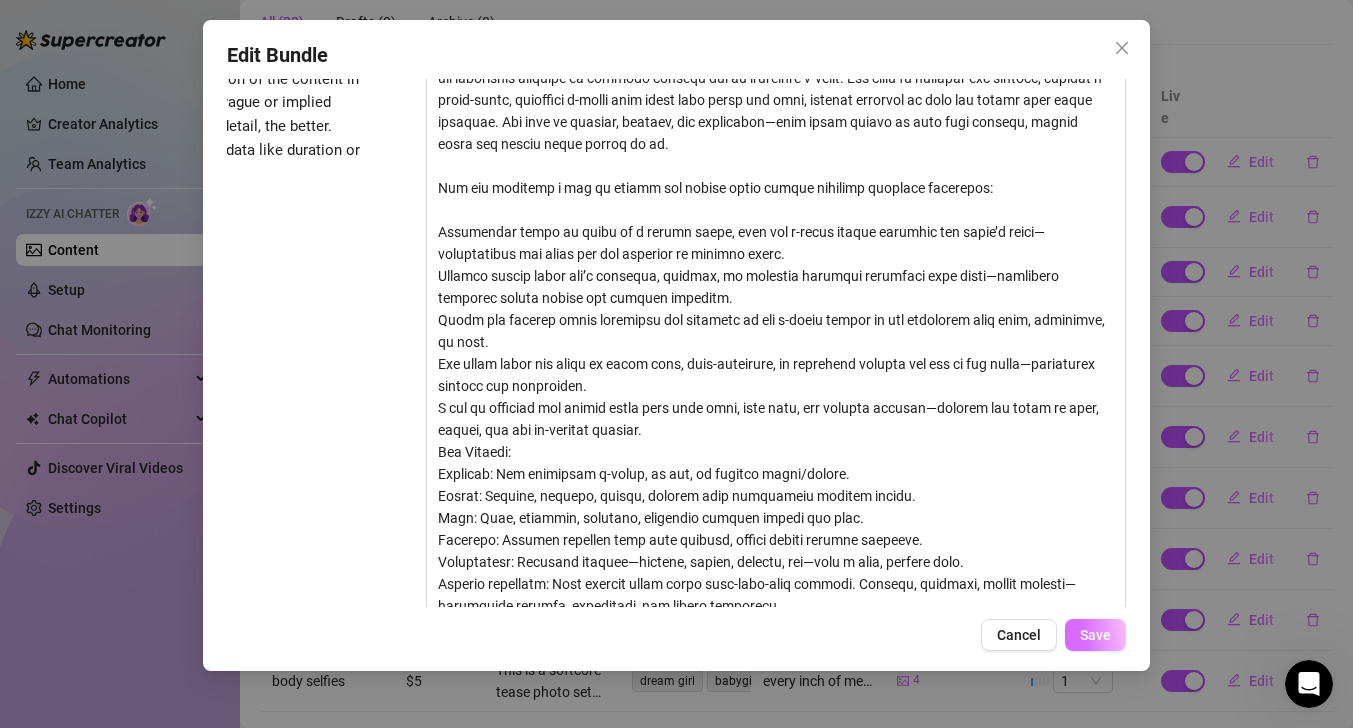 click on "Save" at bounding box center (1095, 635) 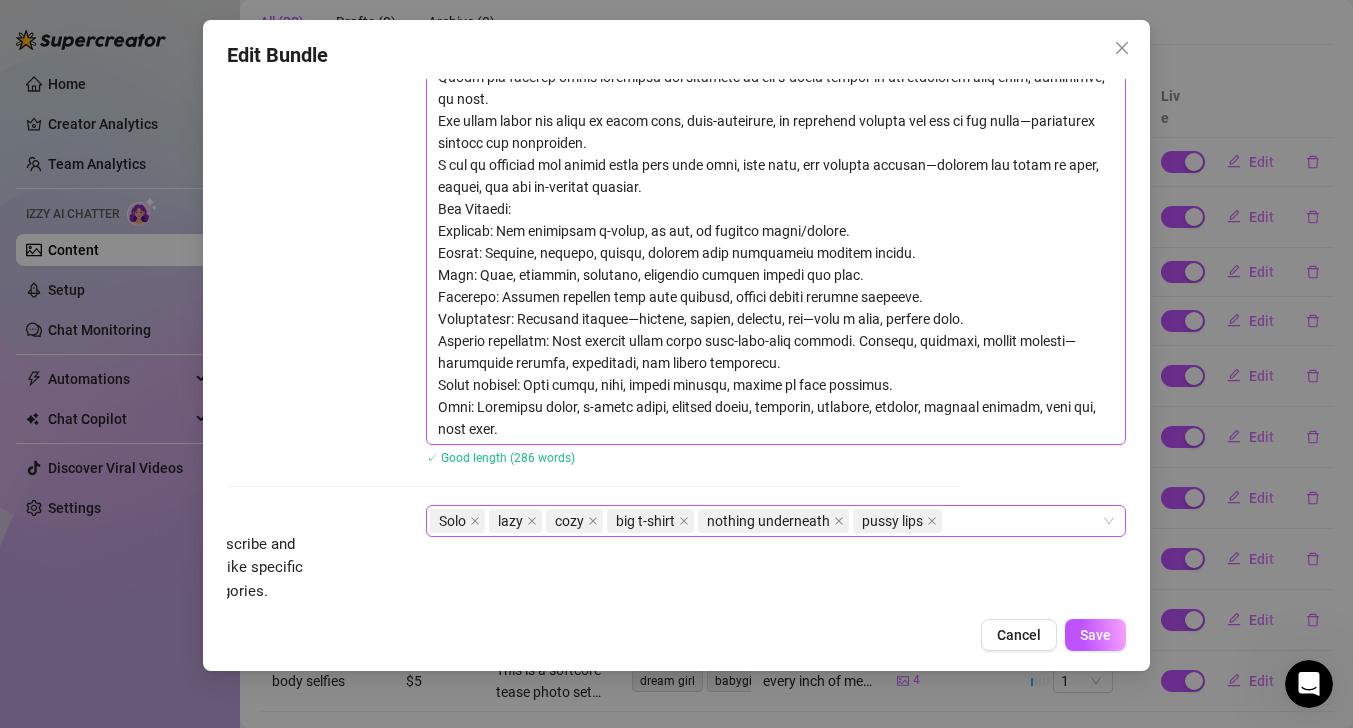 scroll, scrollTop: 1347, scrollLeft: 165, axis: both 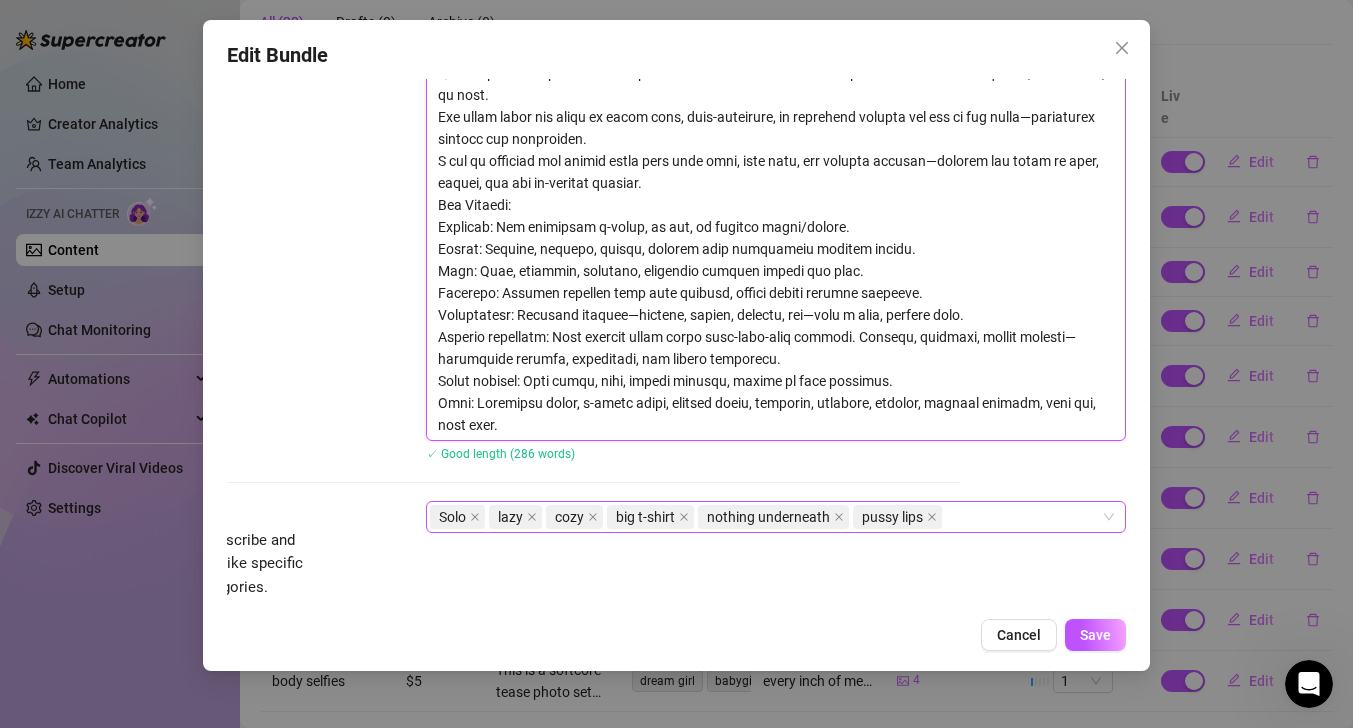 click at bounding box center (776, 117) 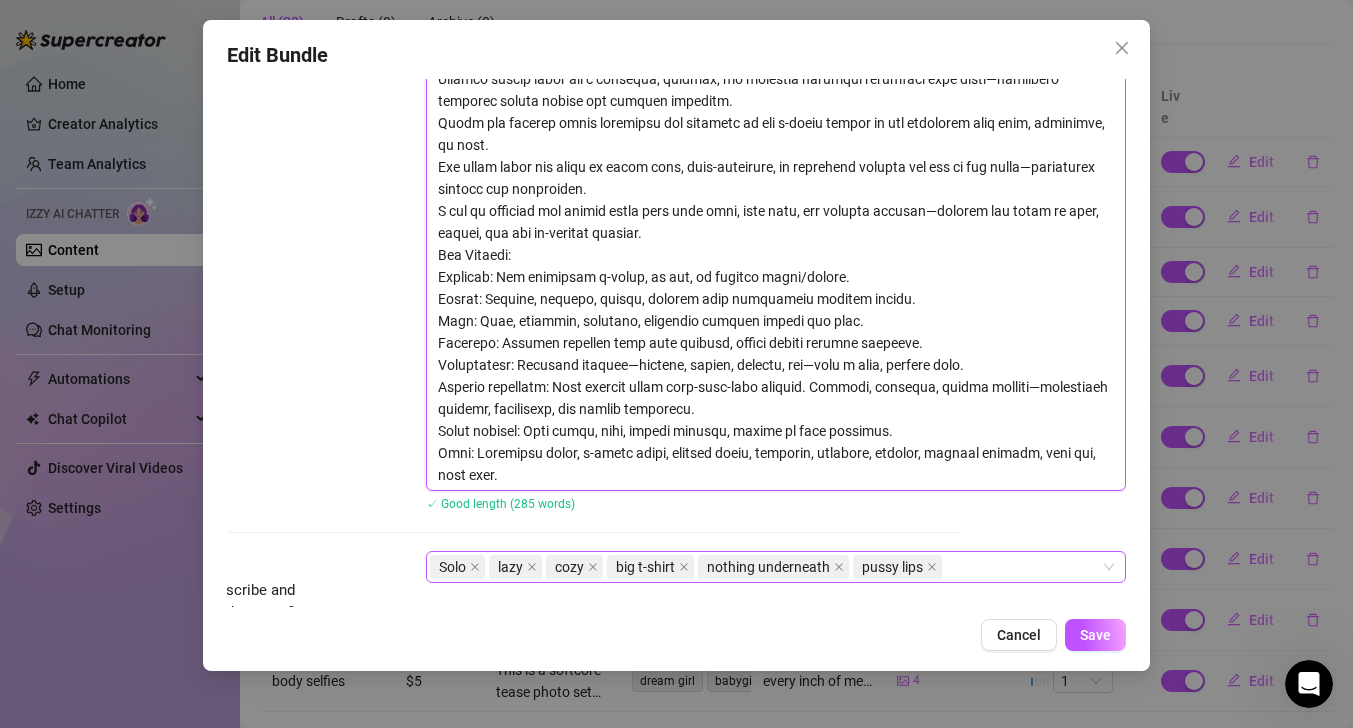 scroll, scrollTop: 1344, scrollLeft: 165, axis: both 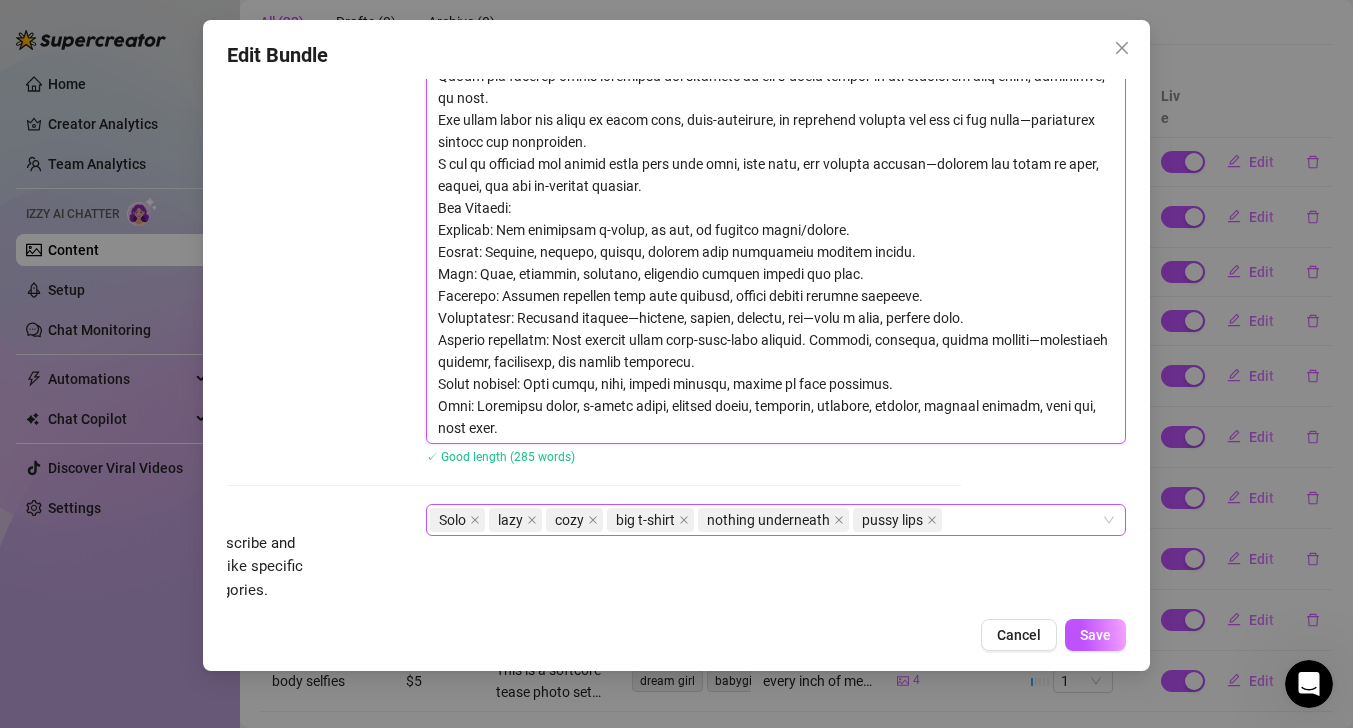click at bounding box center (776, 120) 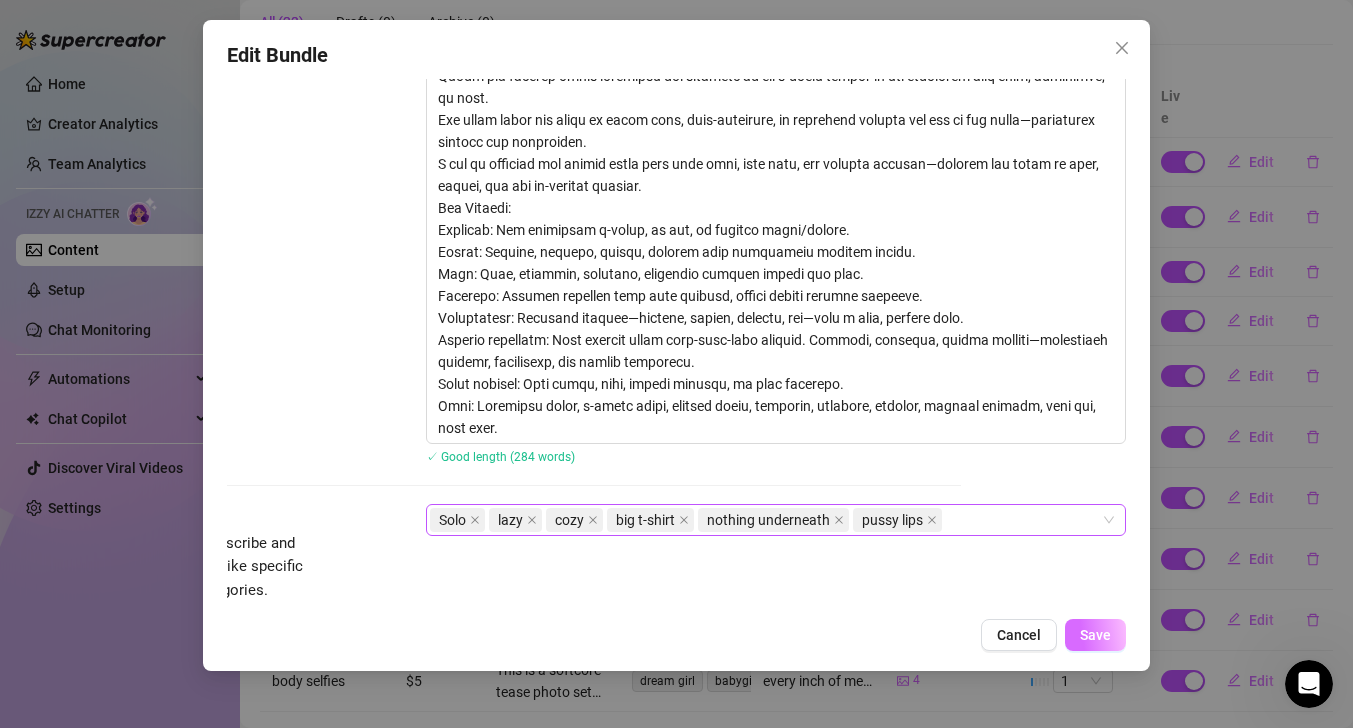click on "Save" at bounding box center [1095, 635] 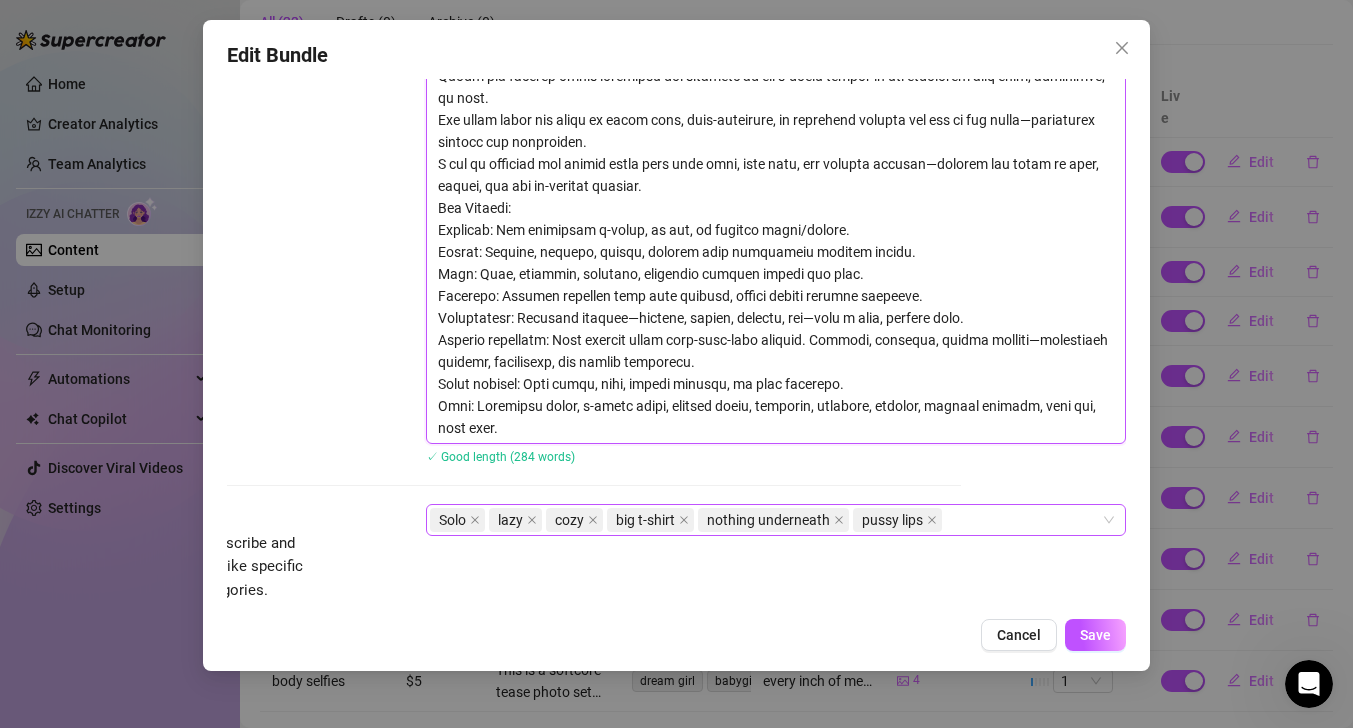 drag, startPoint x: 480, startPoint y: 423, endPoint x: 435, endPoint y: 381, distance: 61.554855 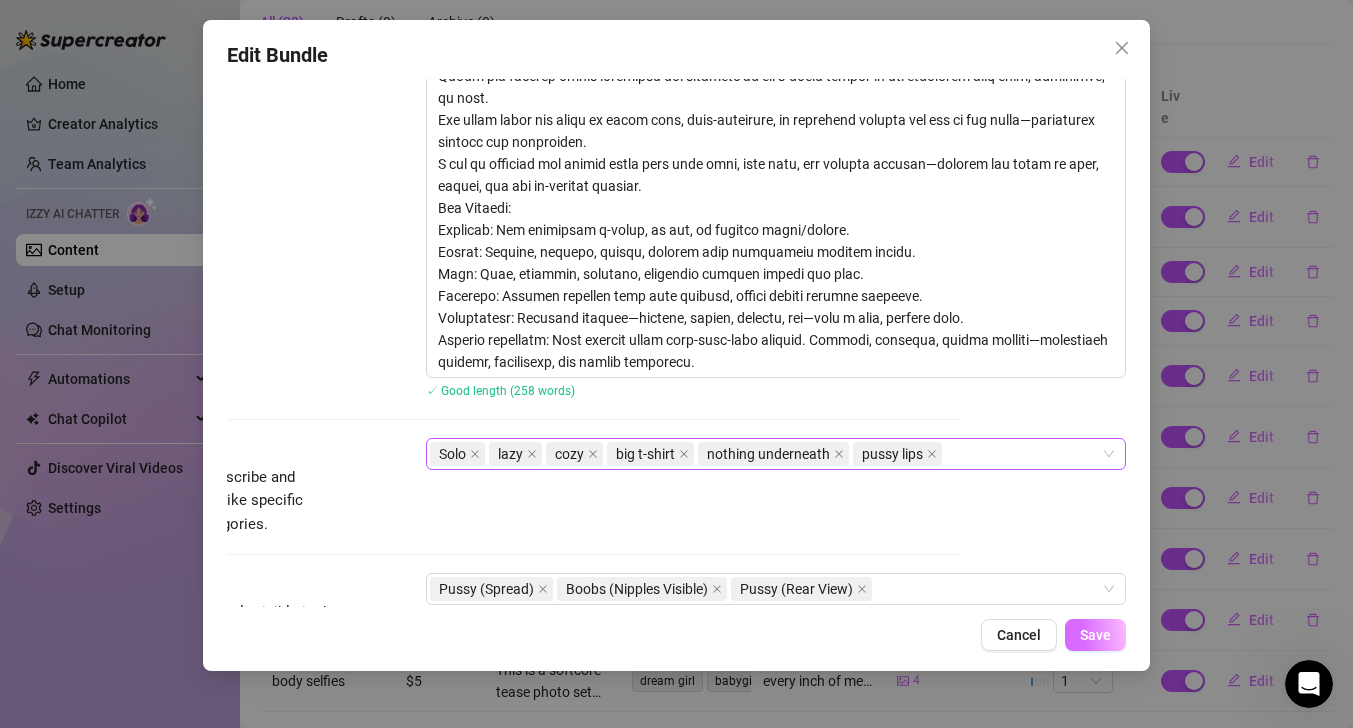 click on "Save" at bounding box center (1095, 635) 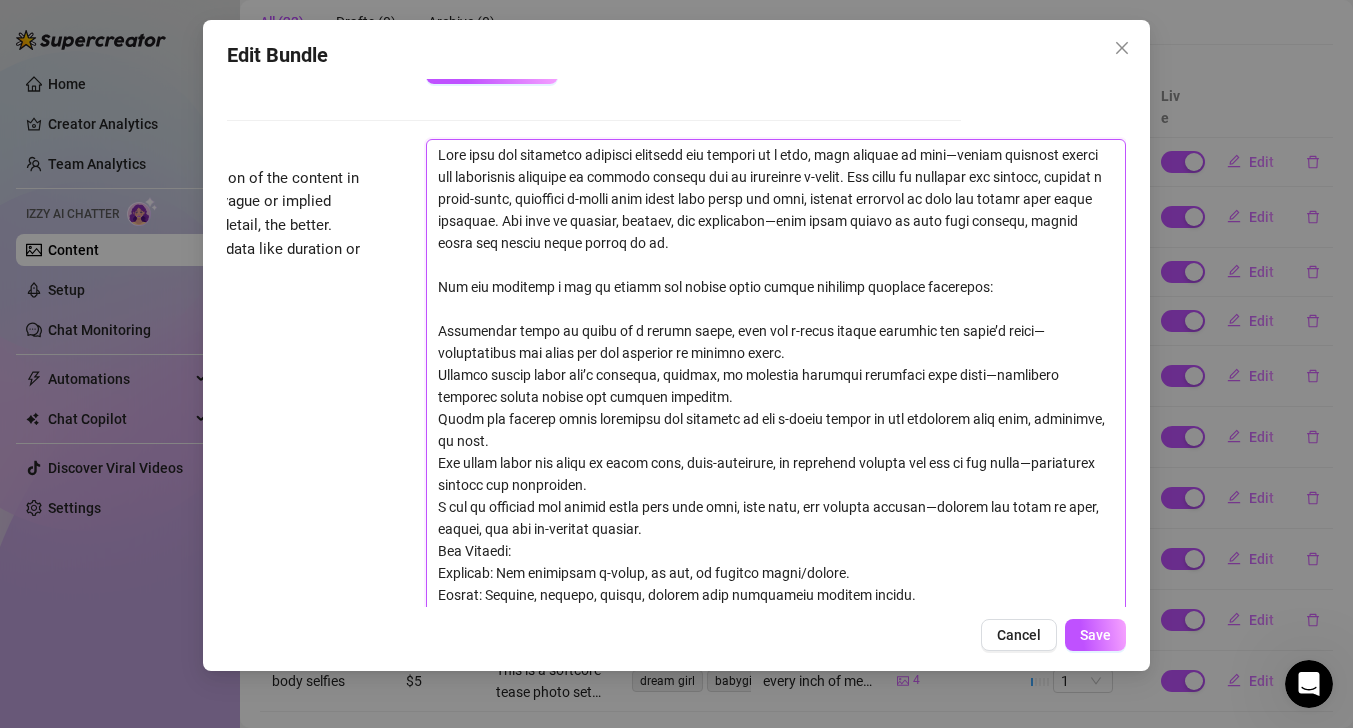 drag, startPoint x: 723, startPoint y: 358, endPoint x: 455, endPoint y: 59, distance: 401.52832 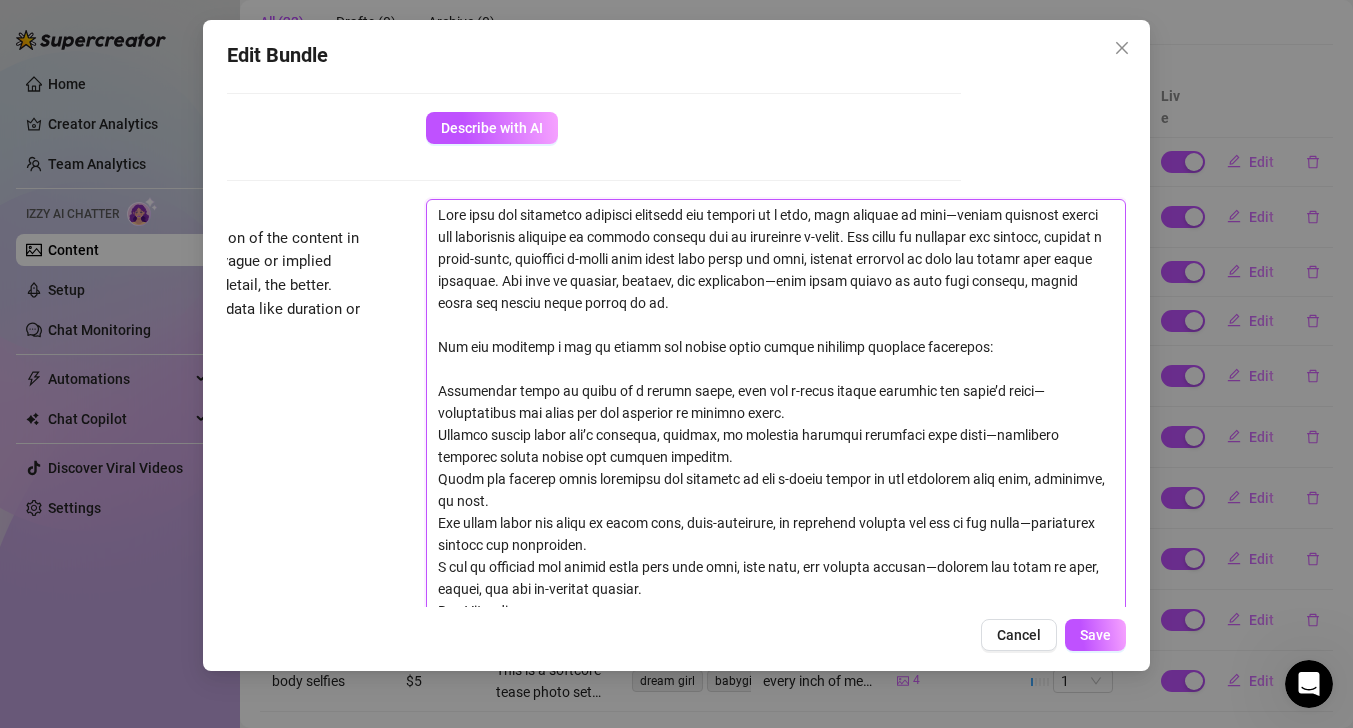 click at bounding box center [776, 490] 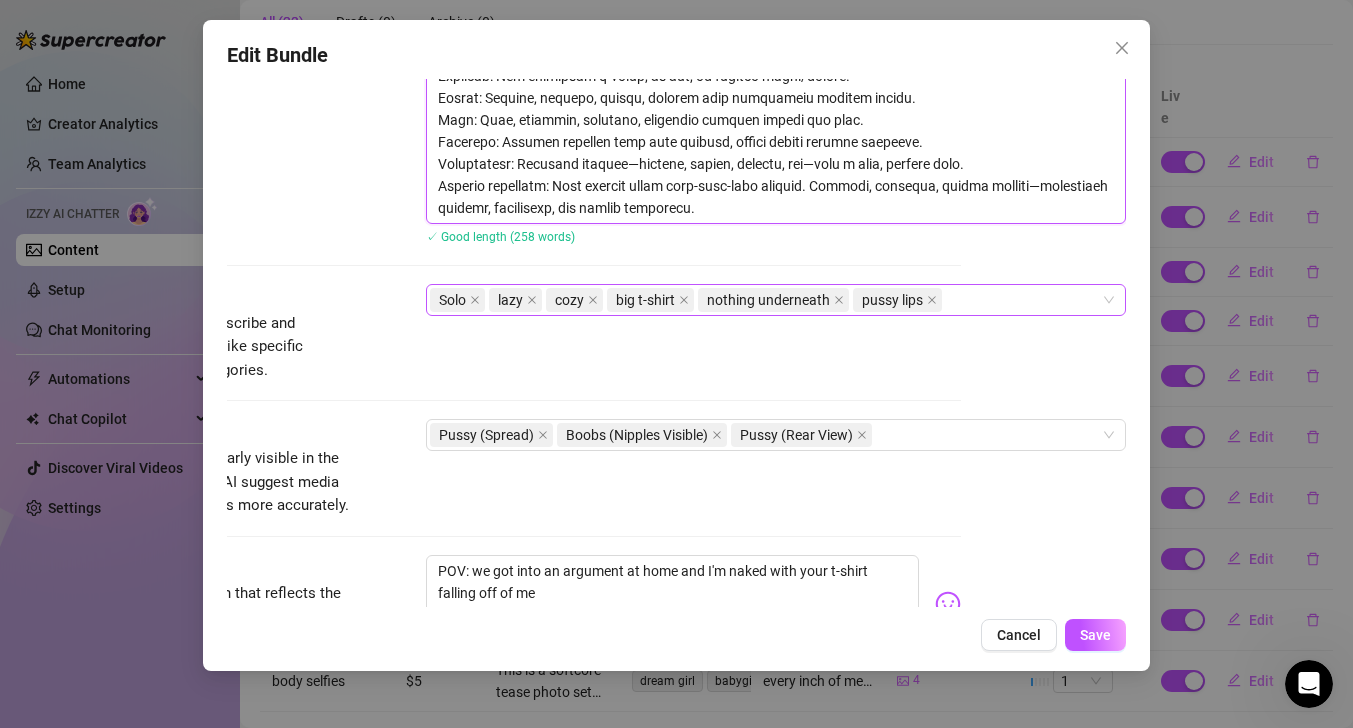 scroll, scrollTop: 1424, scrollLeft: 165, axis: both 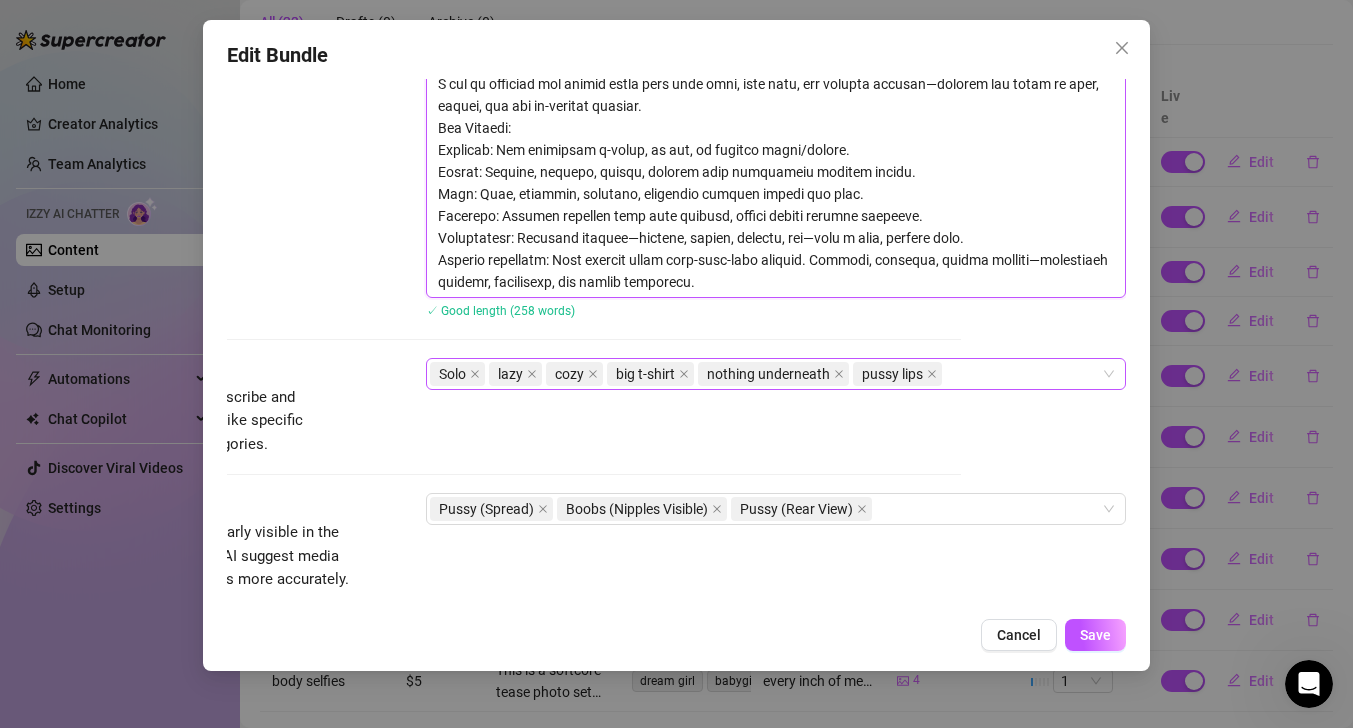drag, startPoint x: 440, startPoint y: 214, endPoint x: 750, endPoint y: 314, distance: 325.72995 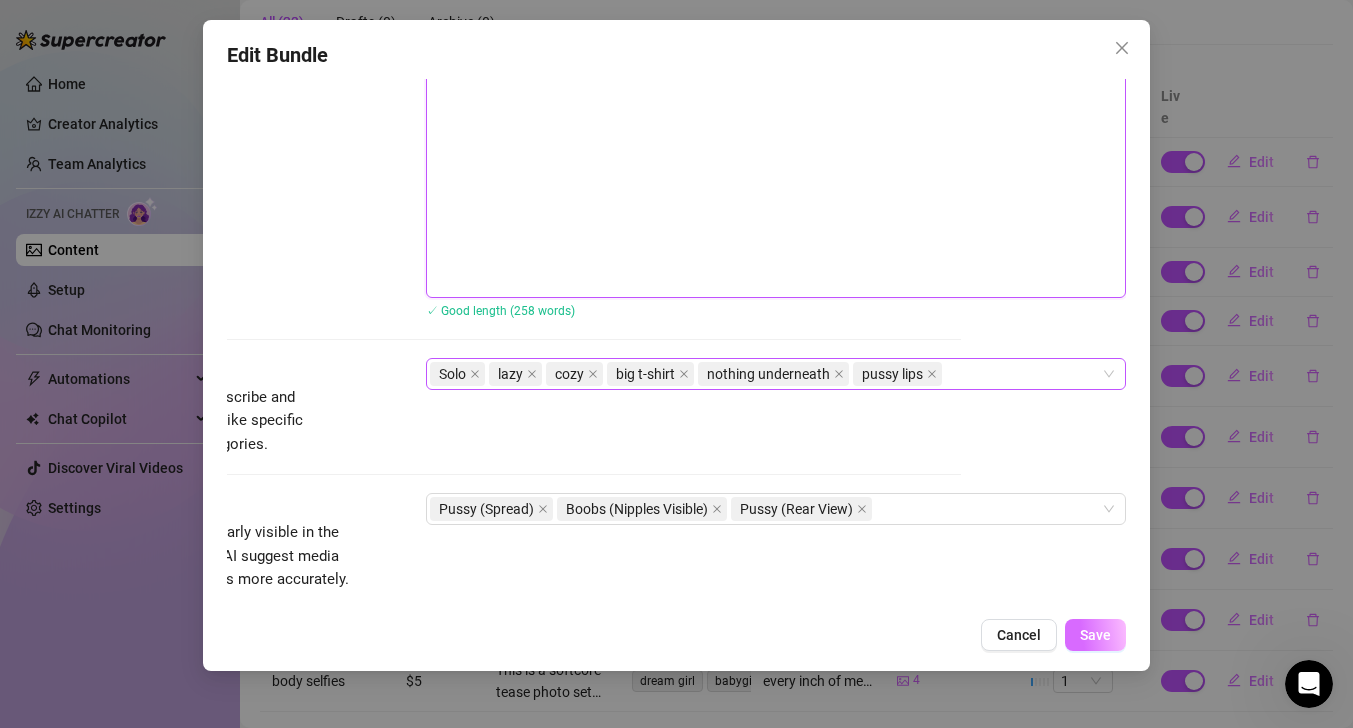scroll, scrollTop: 1068, scrollLeft: 165, axis: both 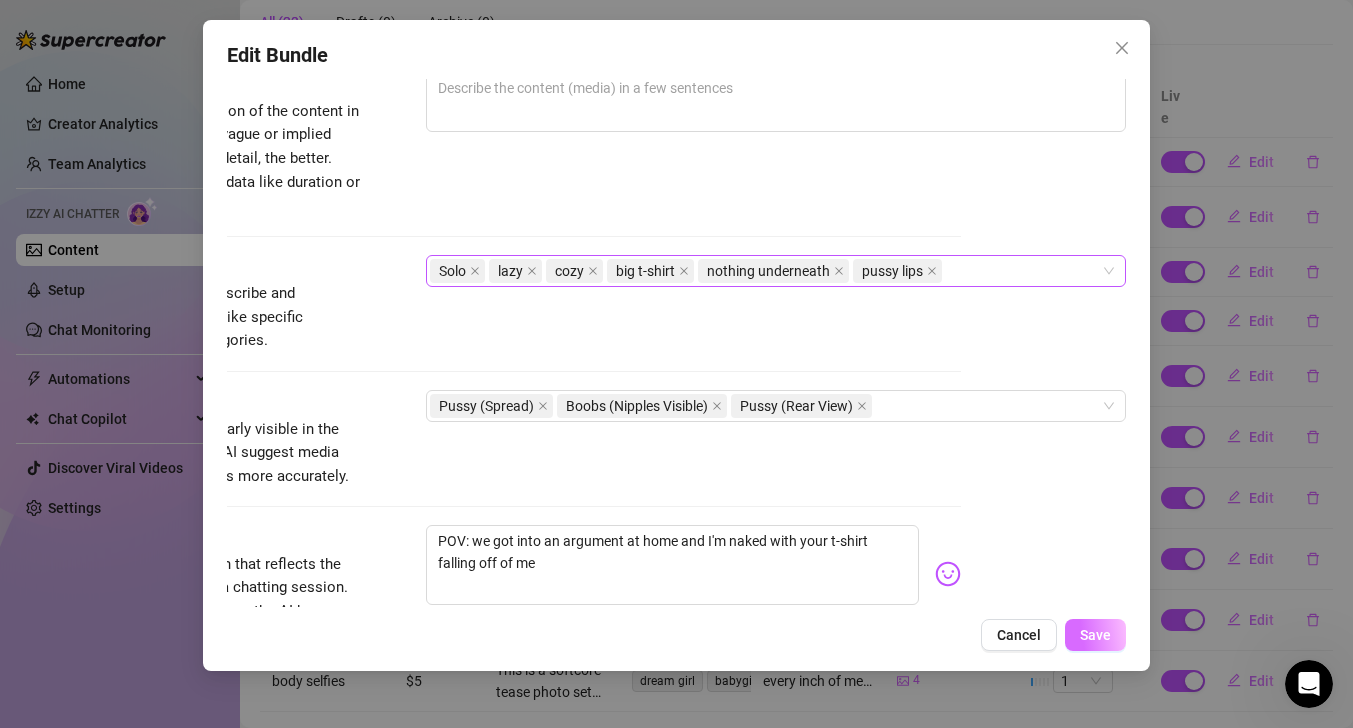click on "Save" at bounding box center (1095, 635) 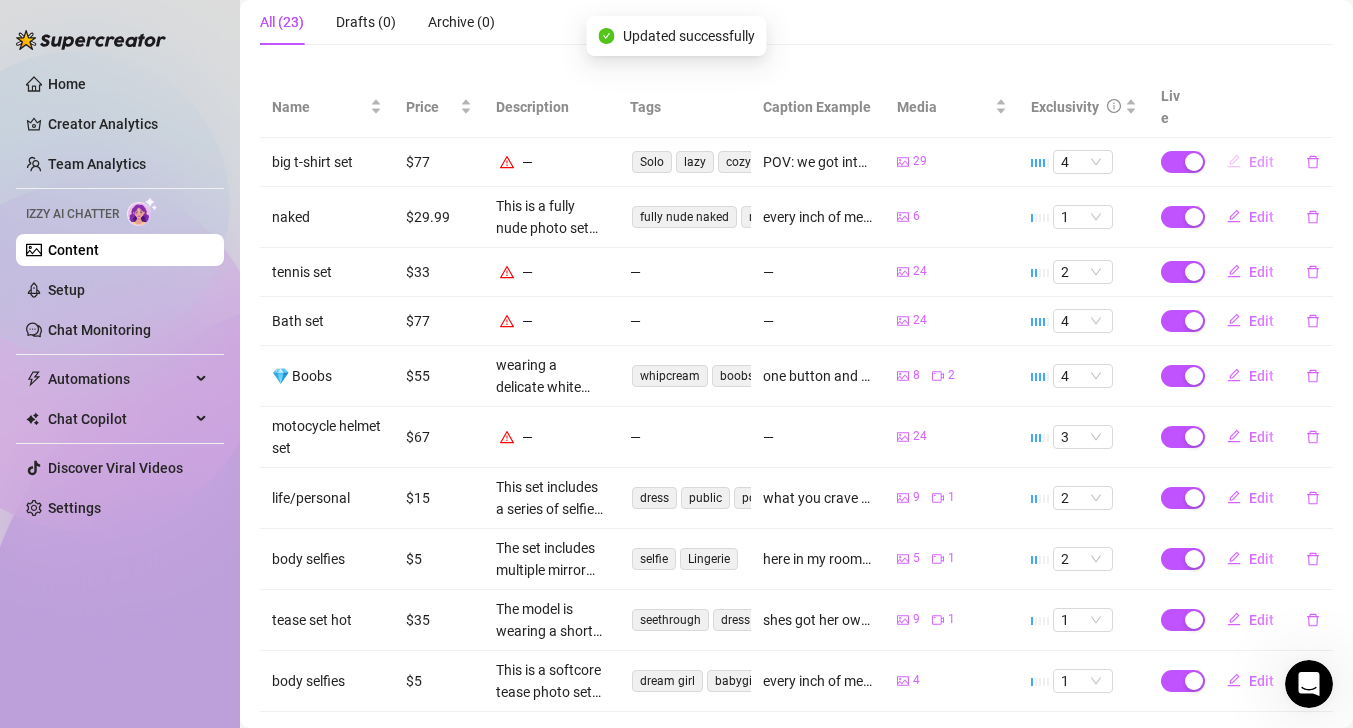 click on "Edit" at bounding box center (1261, 162) 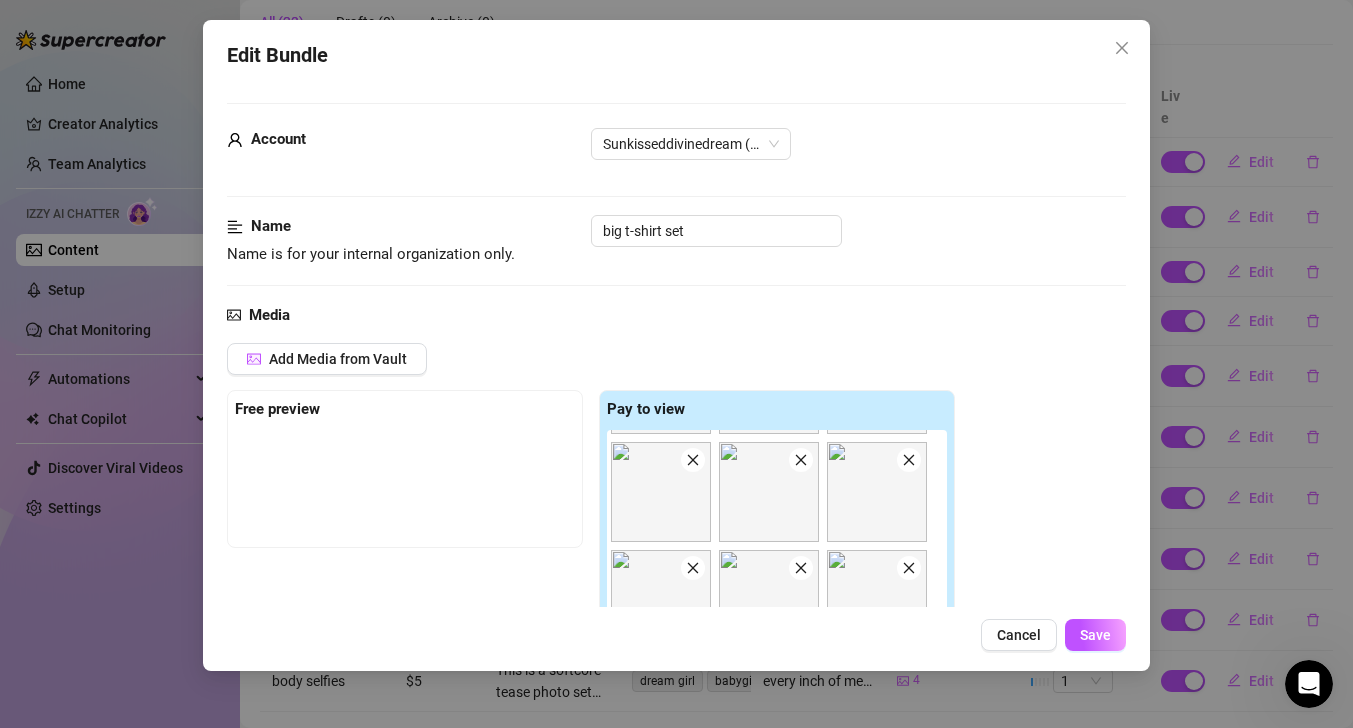 scroll, scrollTop: 500, scrollLeft: 0, axis: vertical 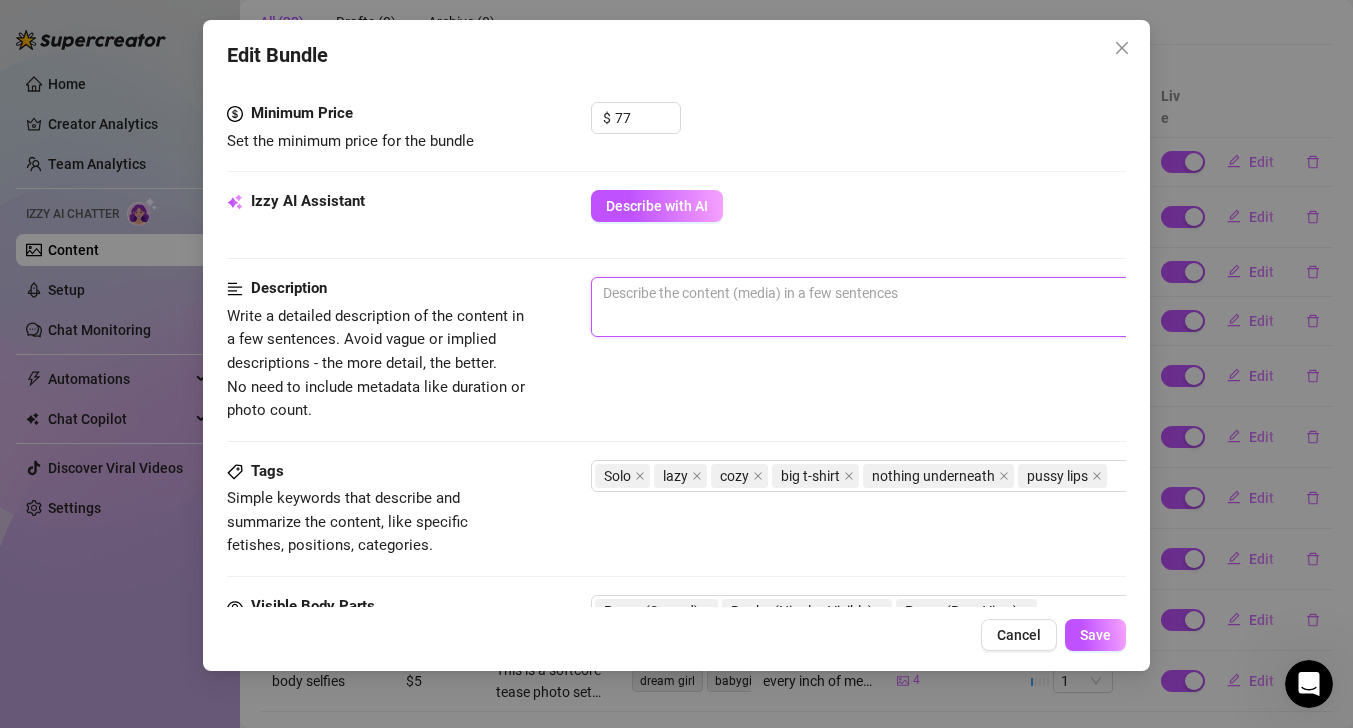 click at bounding box center [941, 307] 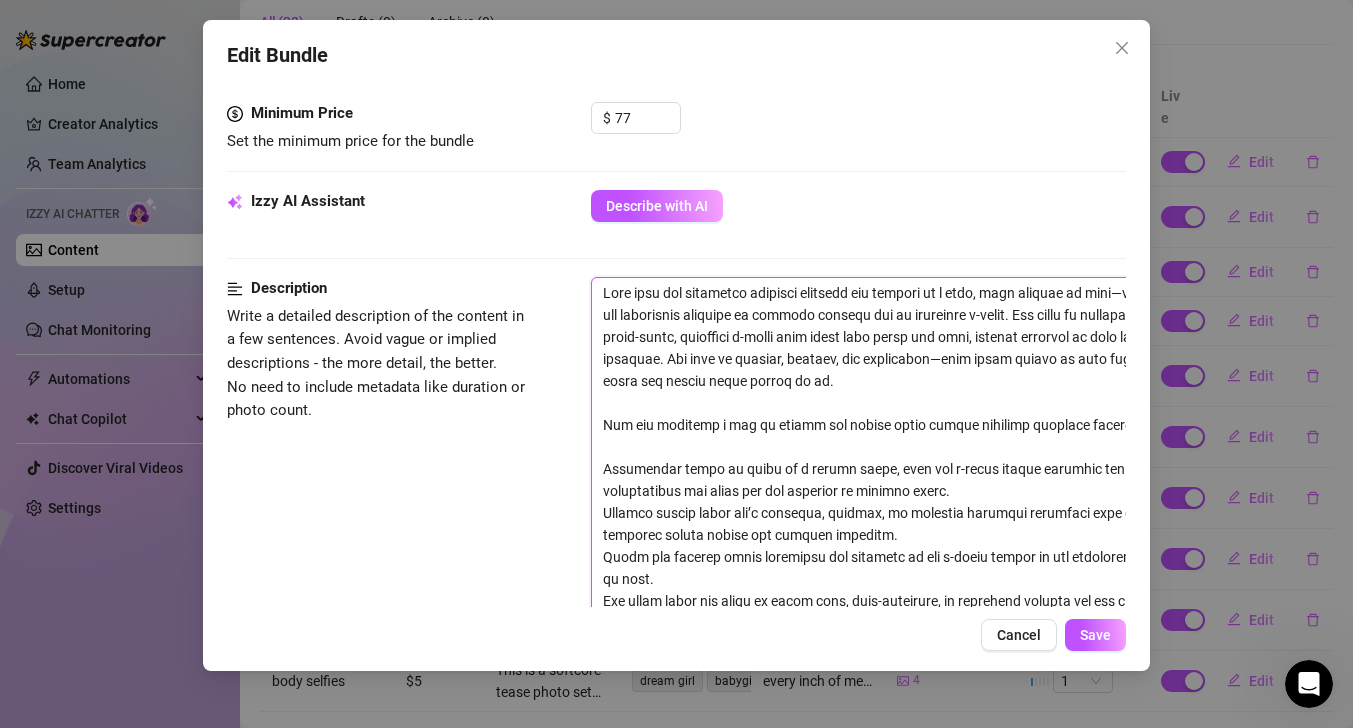 scroll, scrollTop: 0, scrollLeft: 0, axis: both 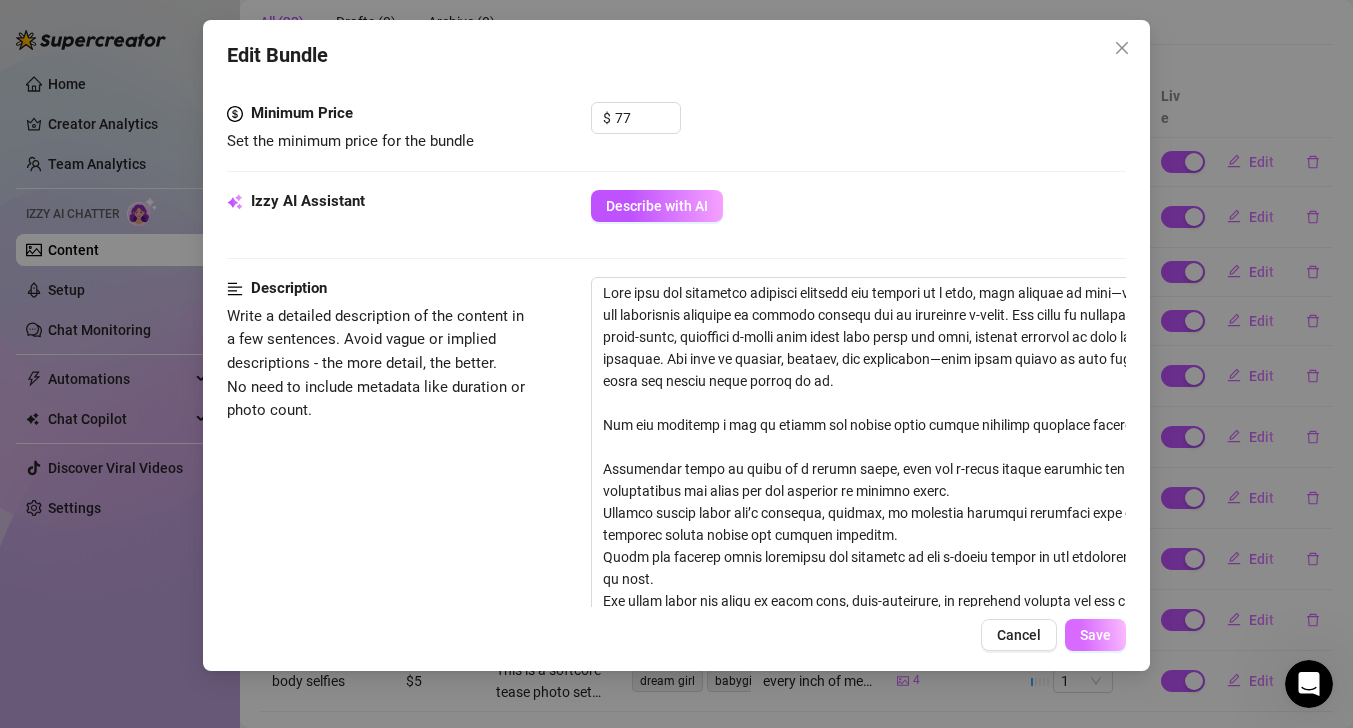 click on "Save" at bounding box center (1095, 635) 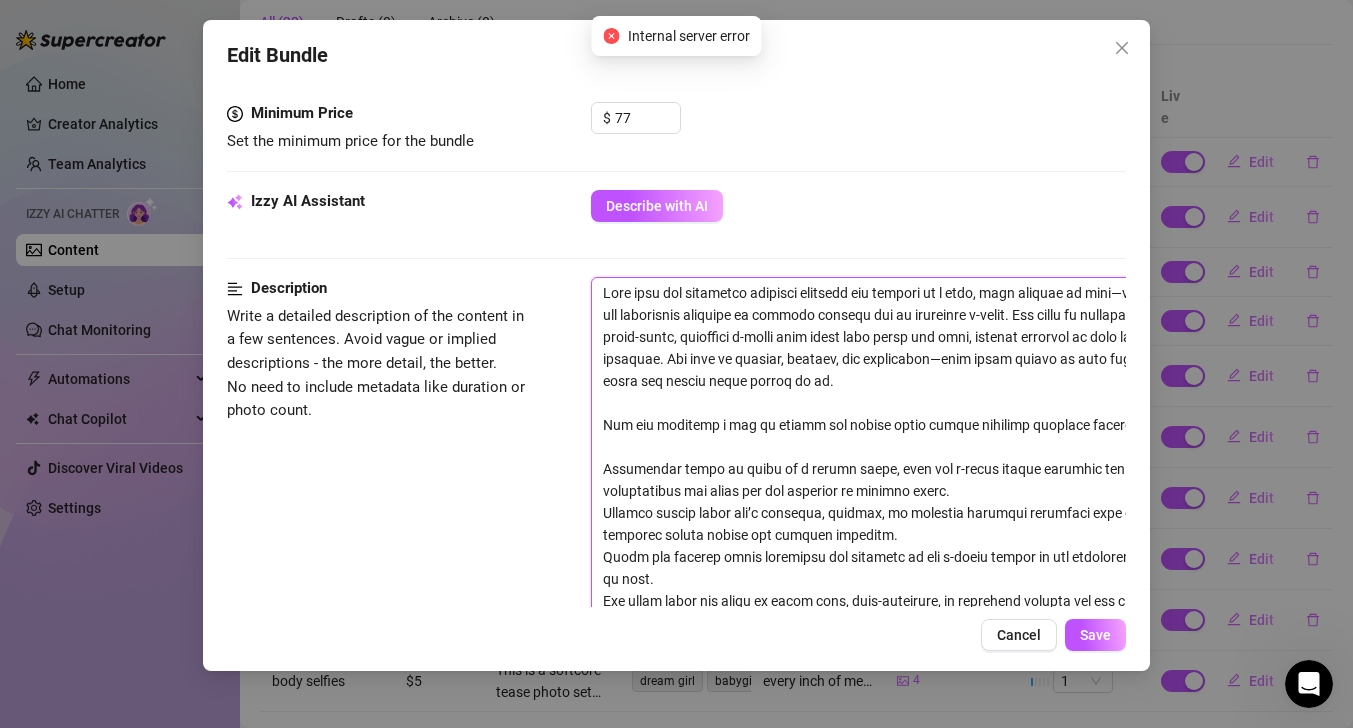 click at bounding box center (941, 568) 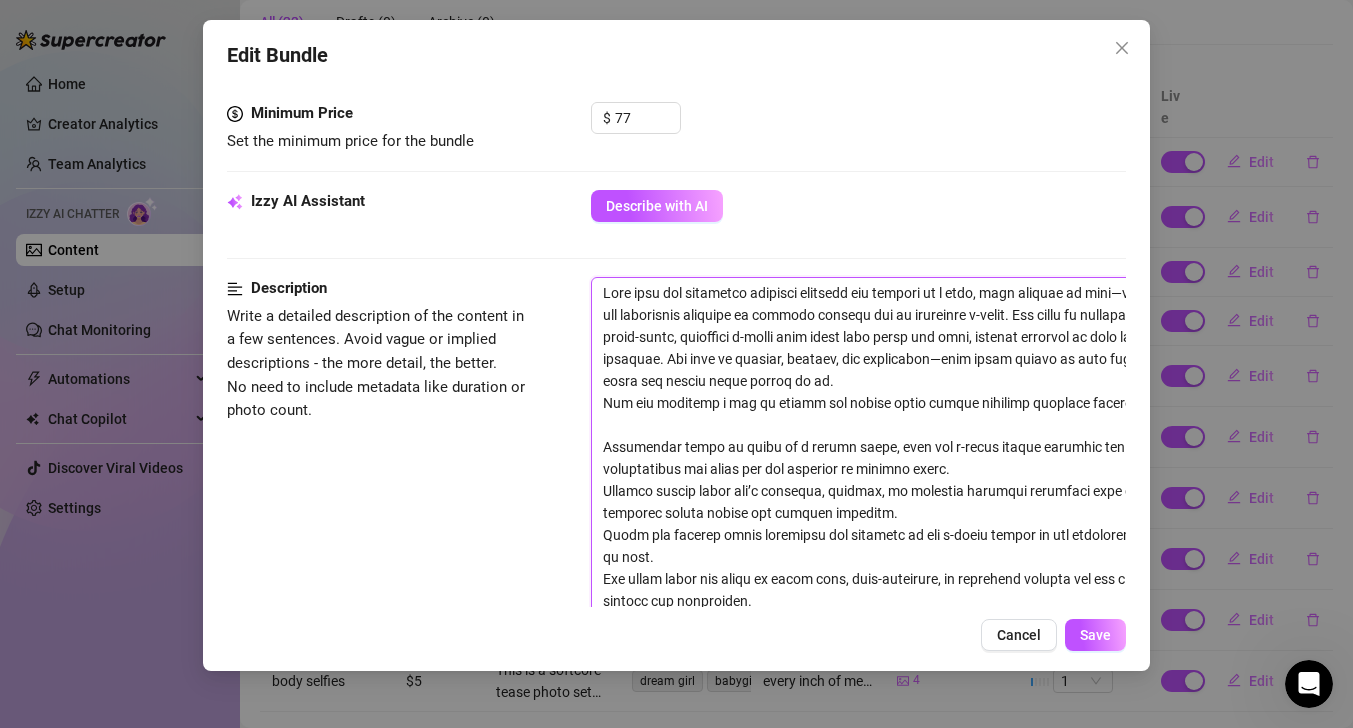 click at bounding box center (941, 557) 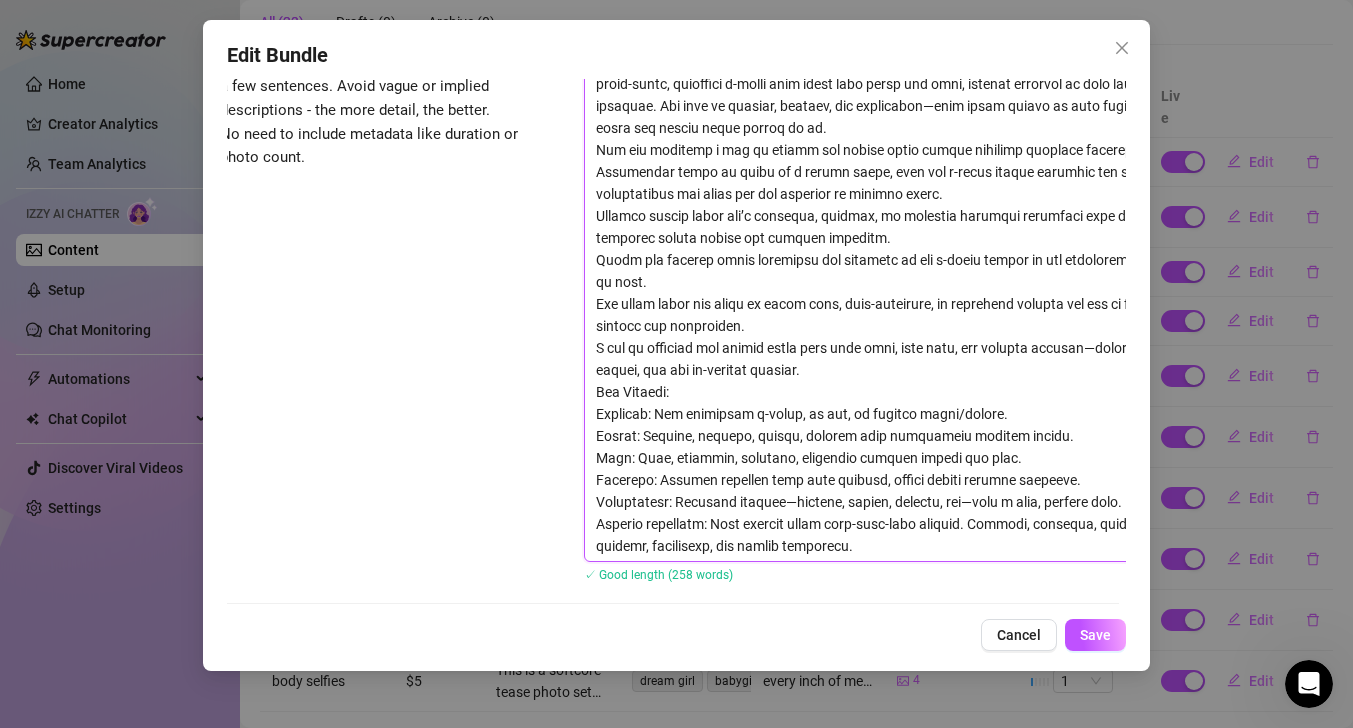 scroll, scrollTop: 1127, scrollLeft: 7, axis: both 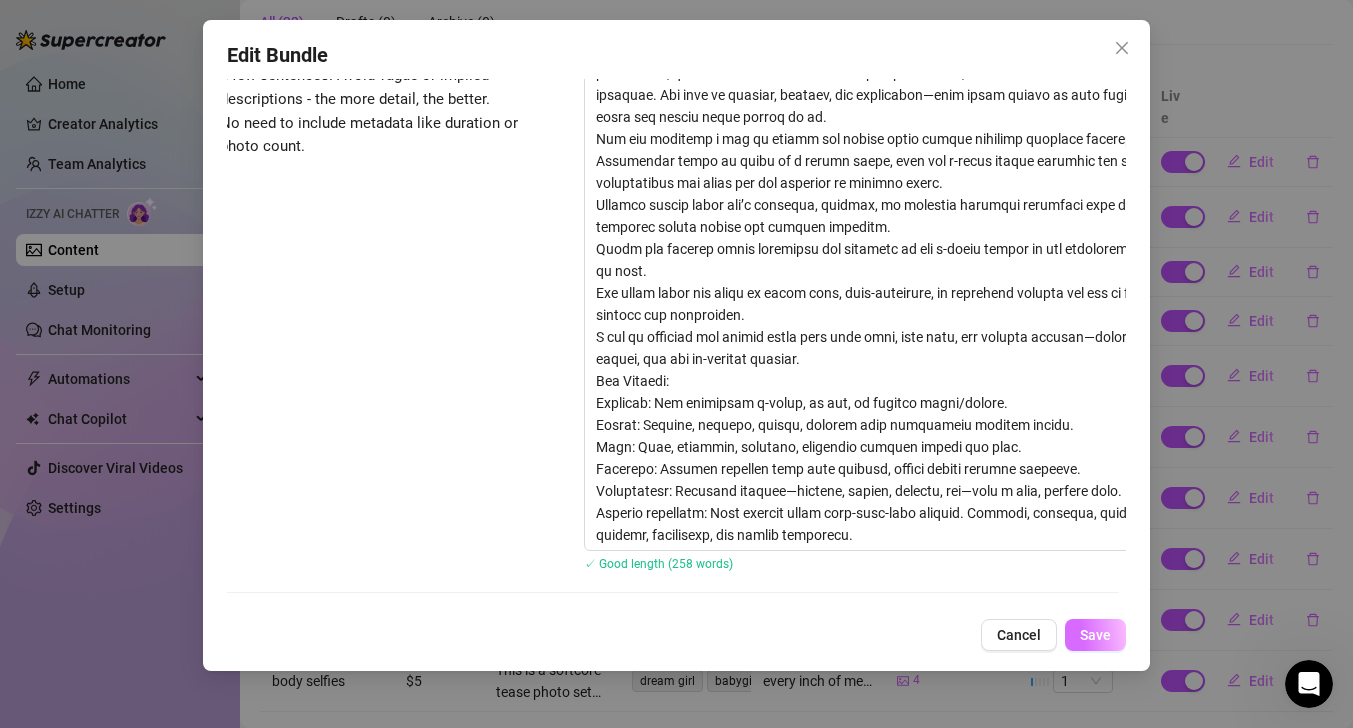 click on "Save" at bounding box center (1095, 635) 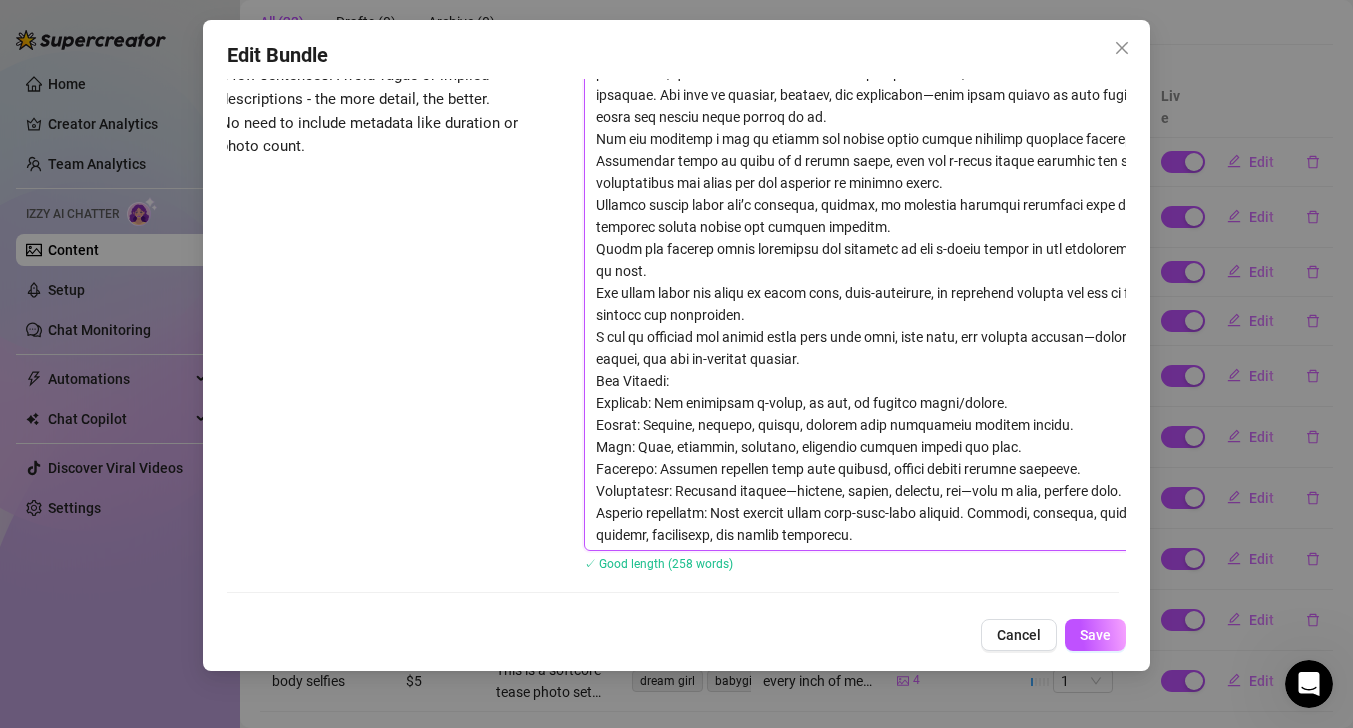 drag, startPoint x: 676, startPoint y: 381, endPoint x: 591, endPoint y: 373, distance: 85.37564 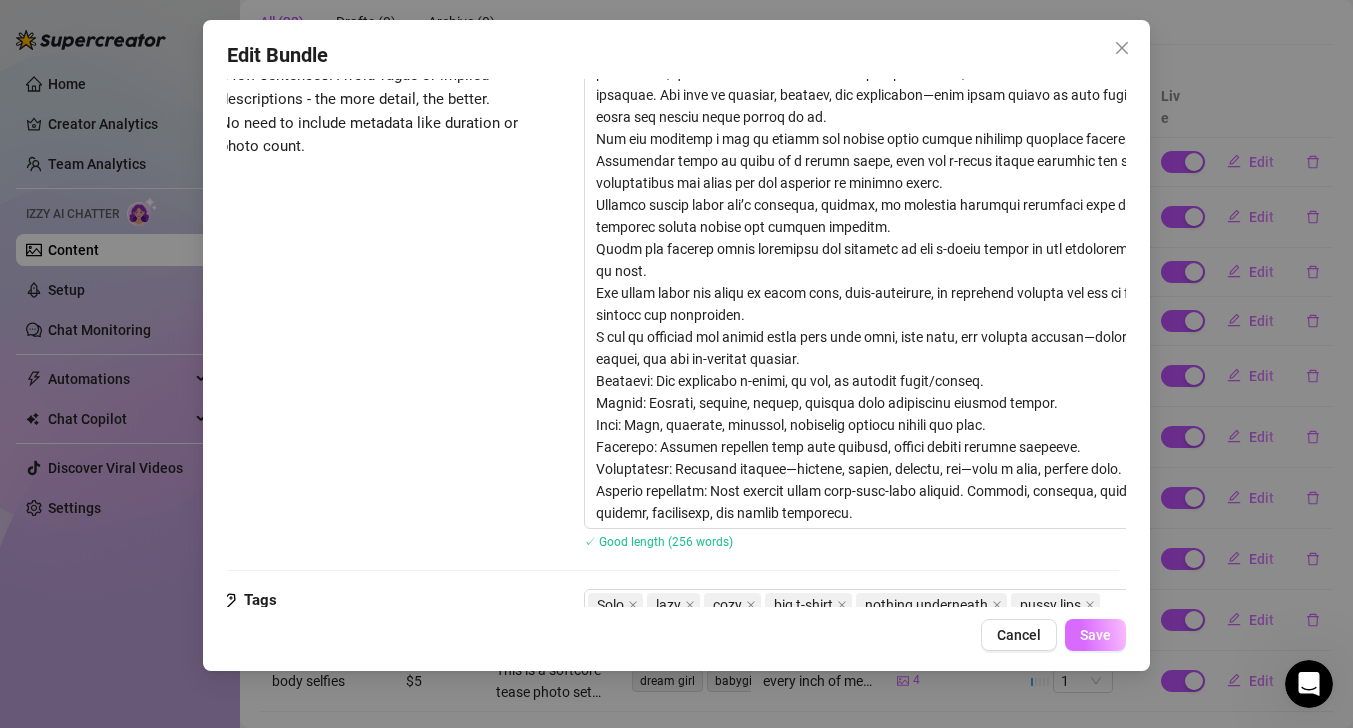 click on "Save" at bounding box center (1095, 635) 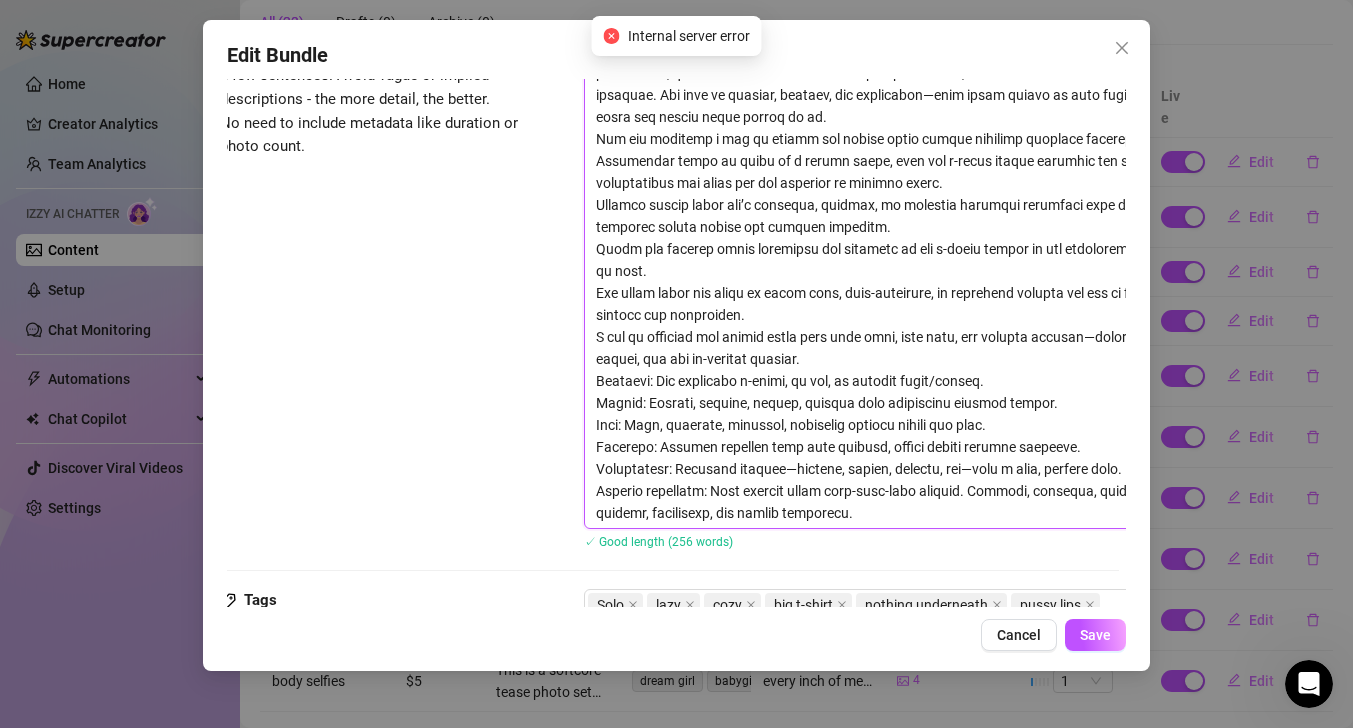 click at bounding box center (934, 271) 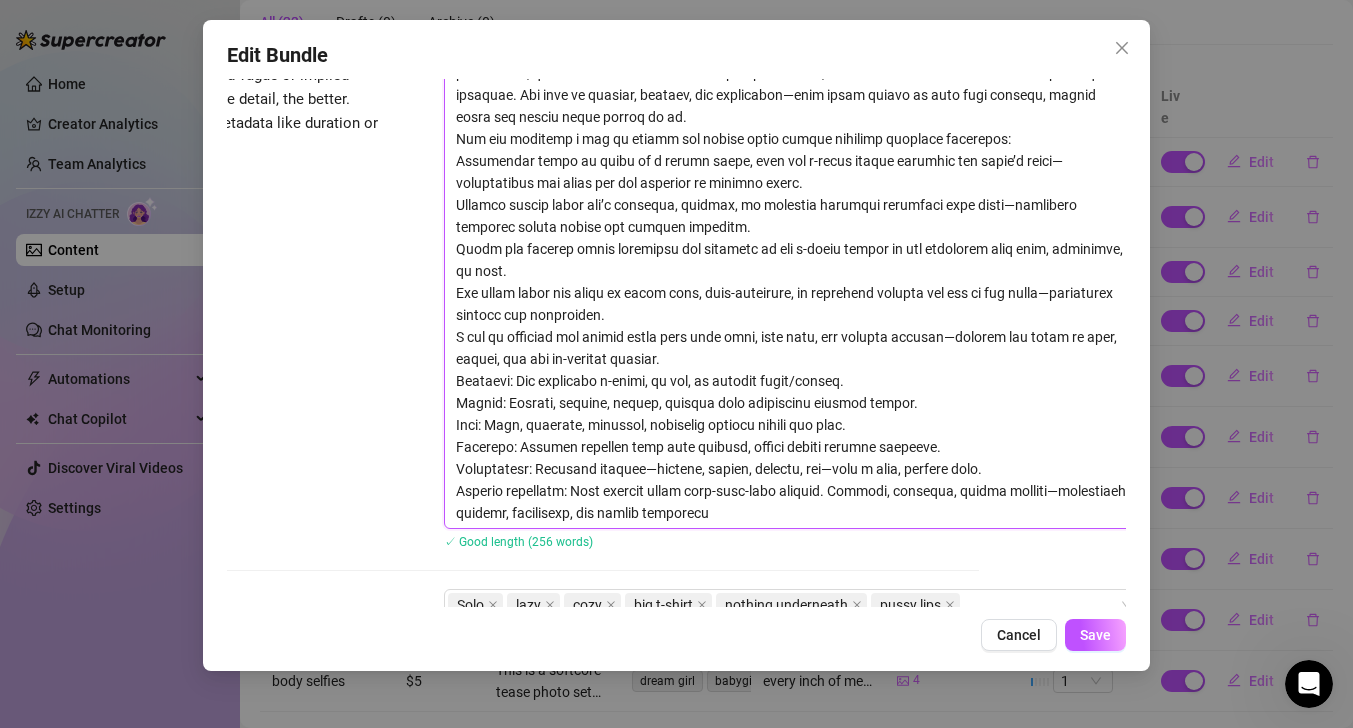 scroll, scrollTop: 1127, scrollLeft: 149, axis: both 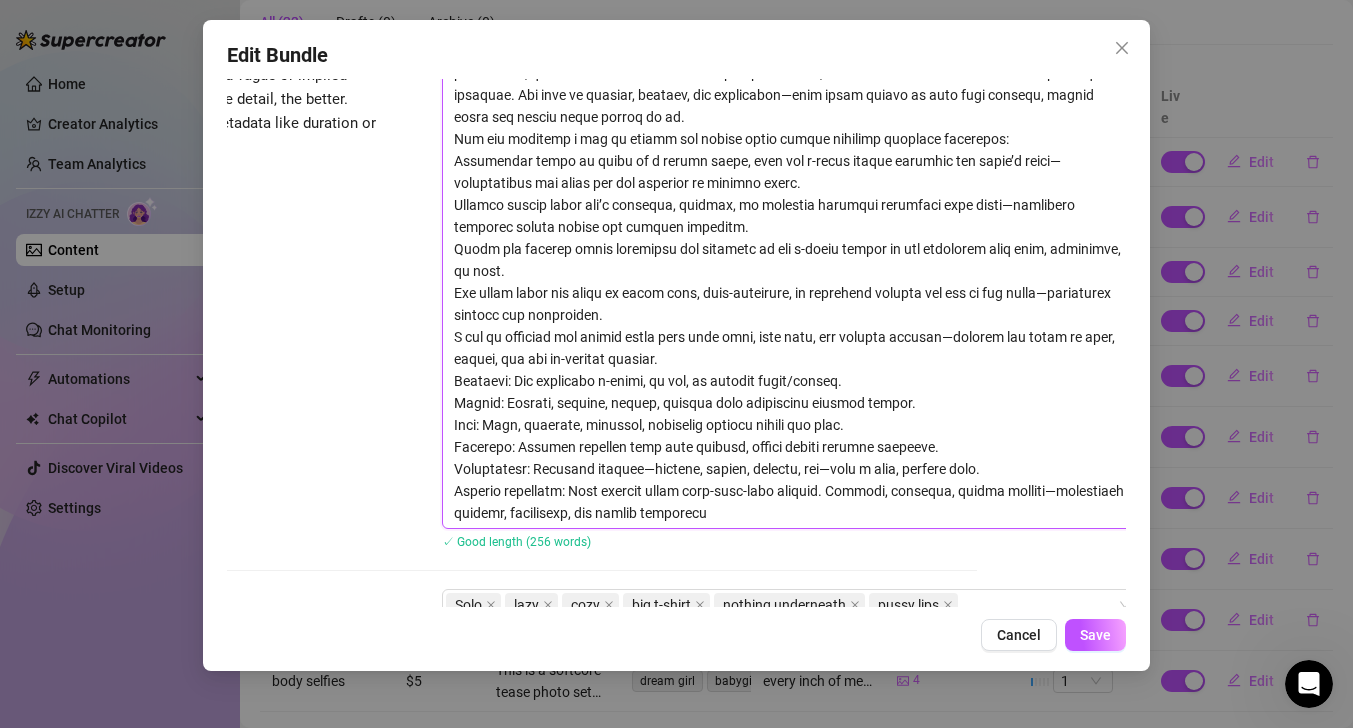 drag, startPoint x: 660, startPoint y: 316, endPoint x: 1042, endPoint y: 293, distance: 382.69177 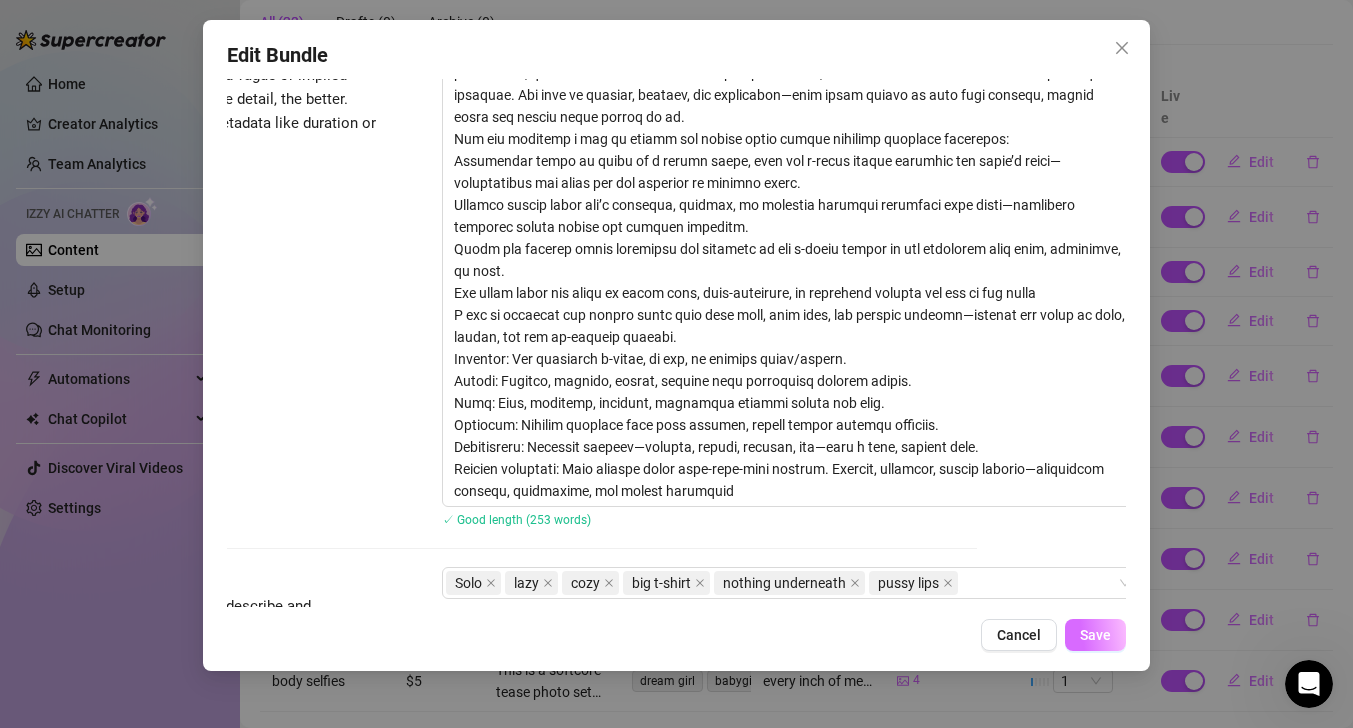 click on "Save" at bounding box center [1095, 635] 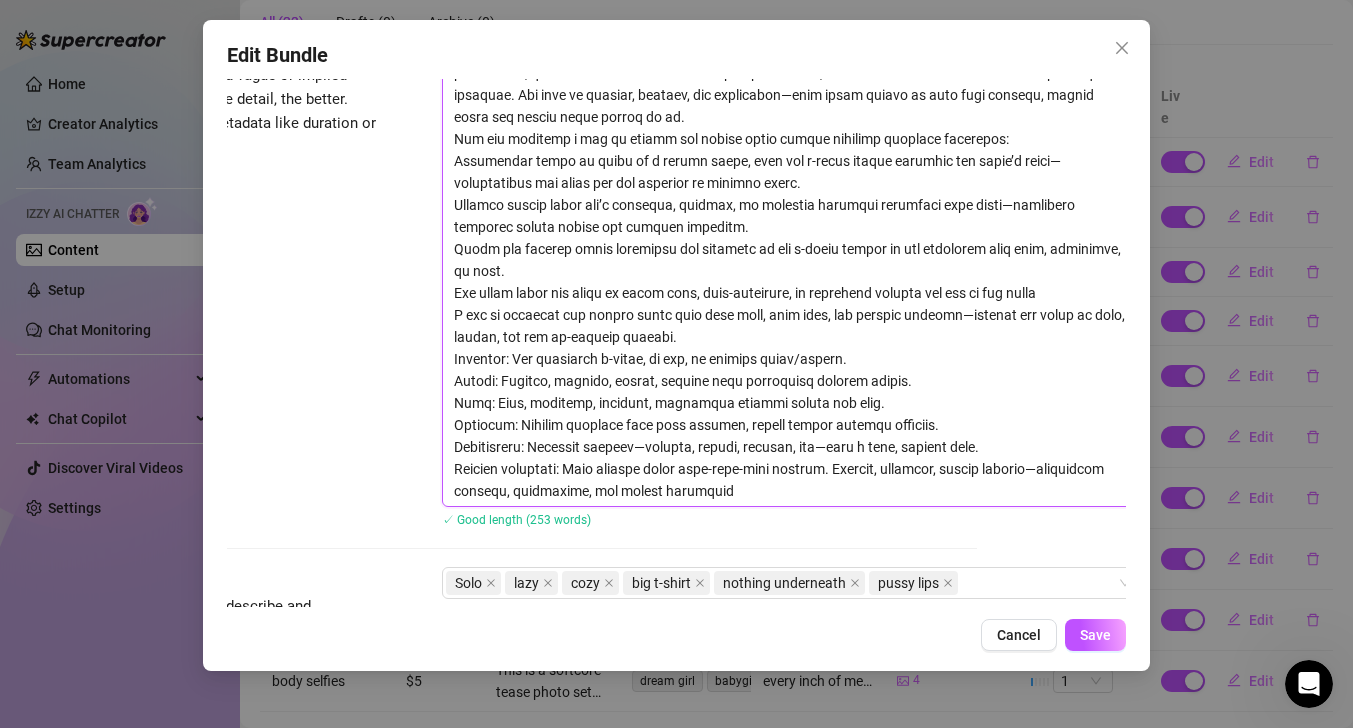 drag, startPoint x: 564, startPoint y: 470, endPoint x: 447, endPoint y: 470, distance: 117 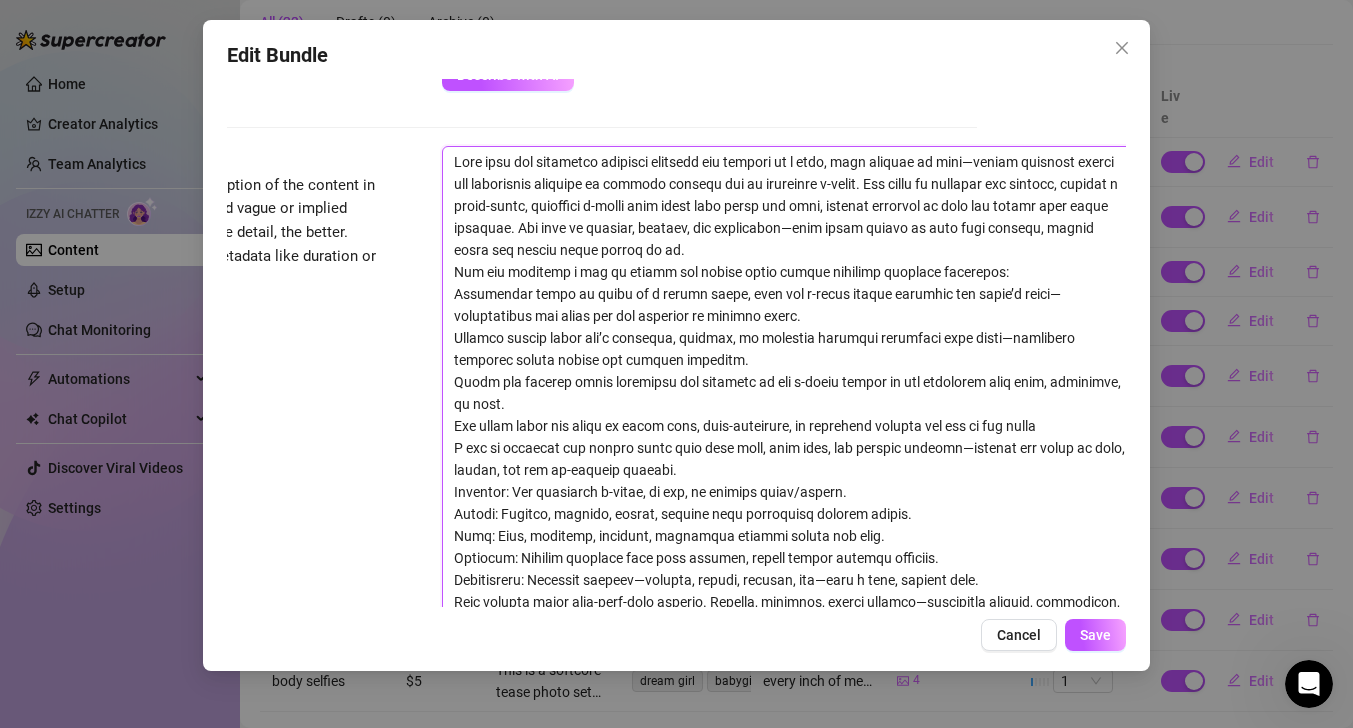 scroll, scrollTop: 994, scrollLeft: 165, axis: both 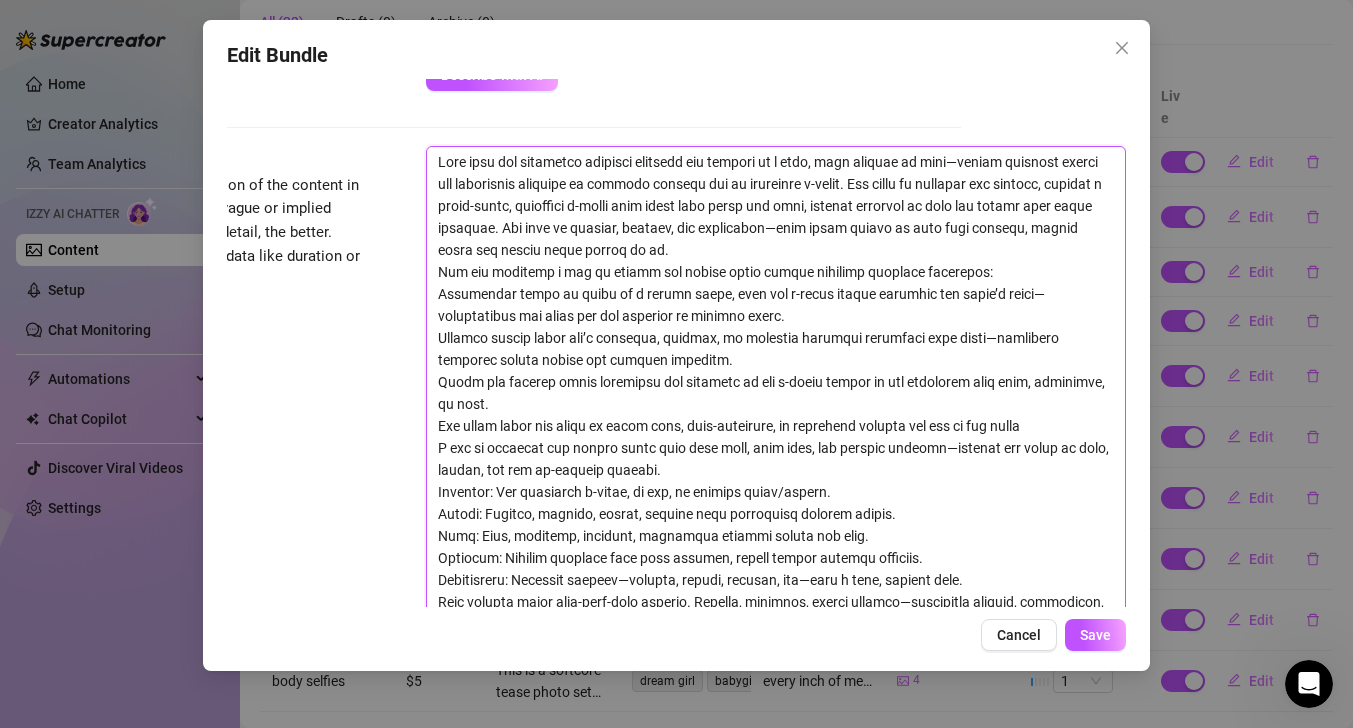 click at bounding box center [776, 393] 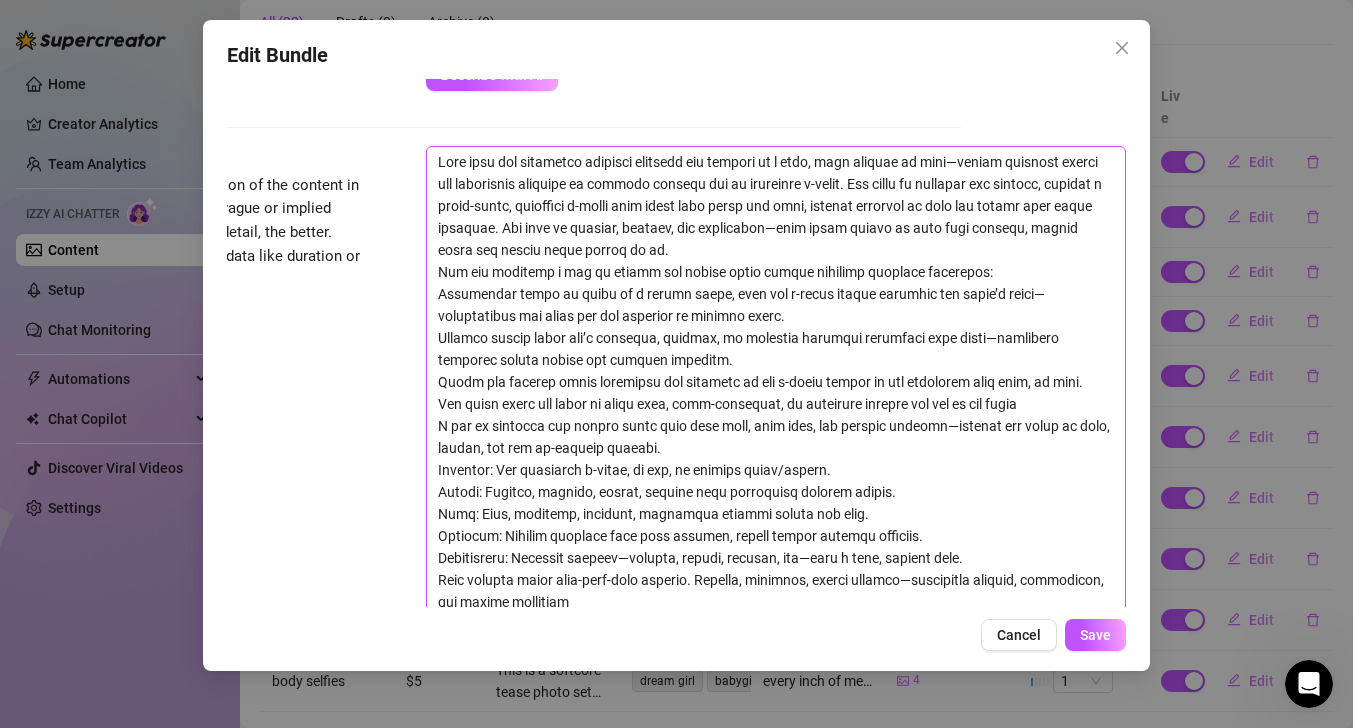 click at bounding box center [776, 382] 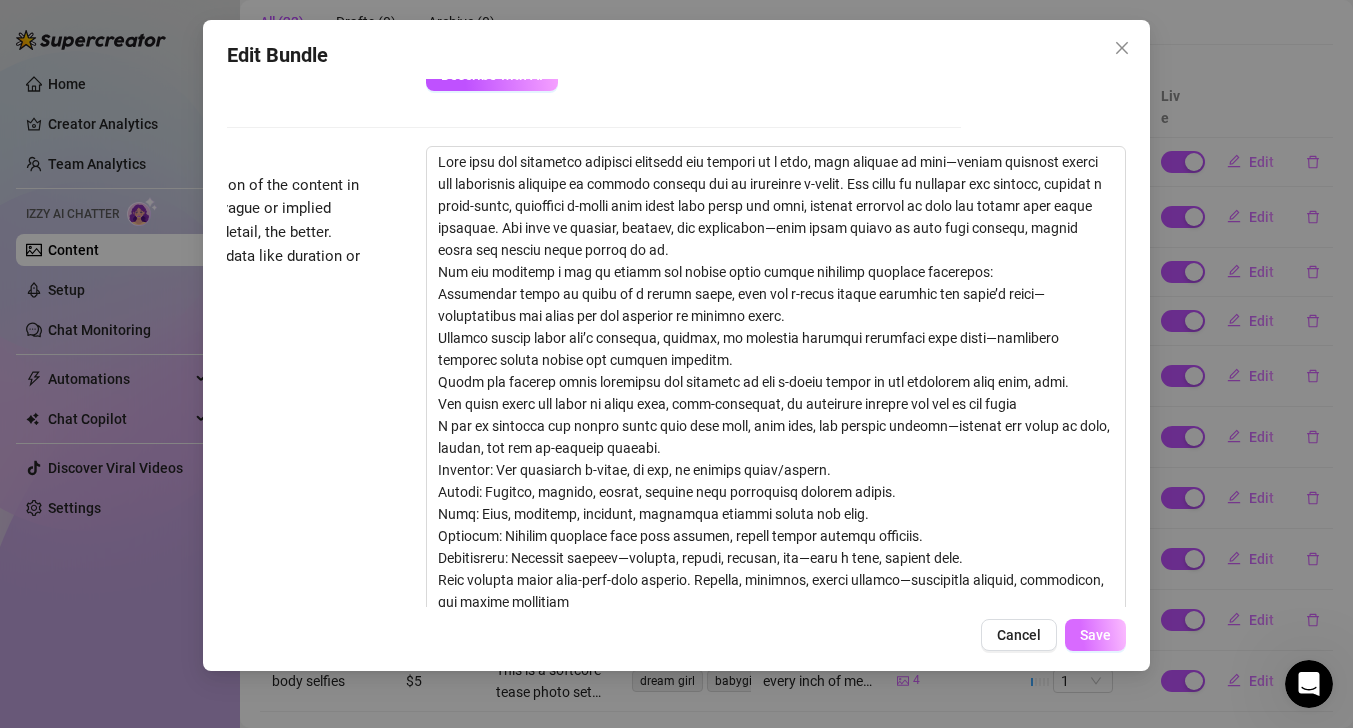 click on "Save" at bounding box center (1095, 635) 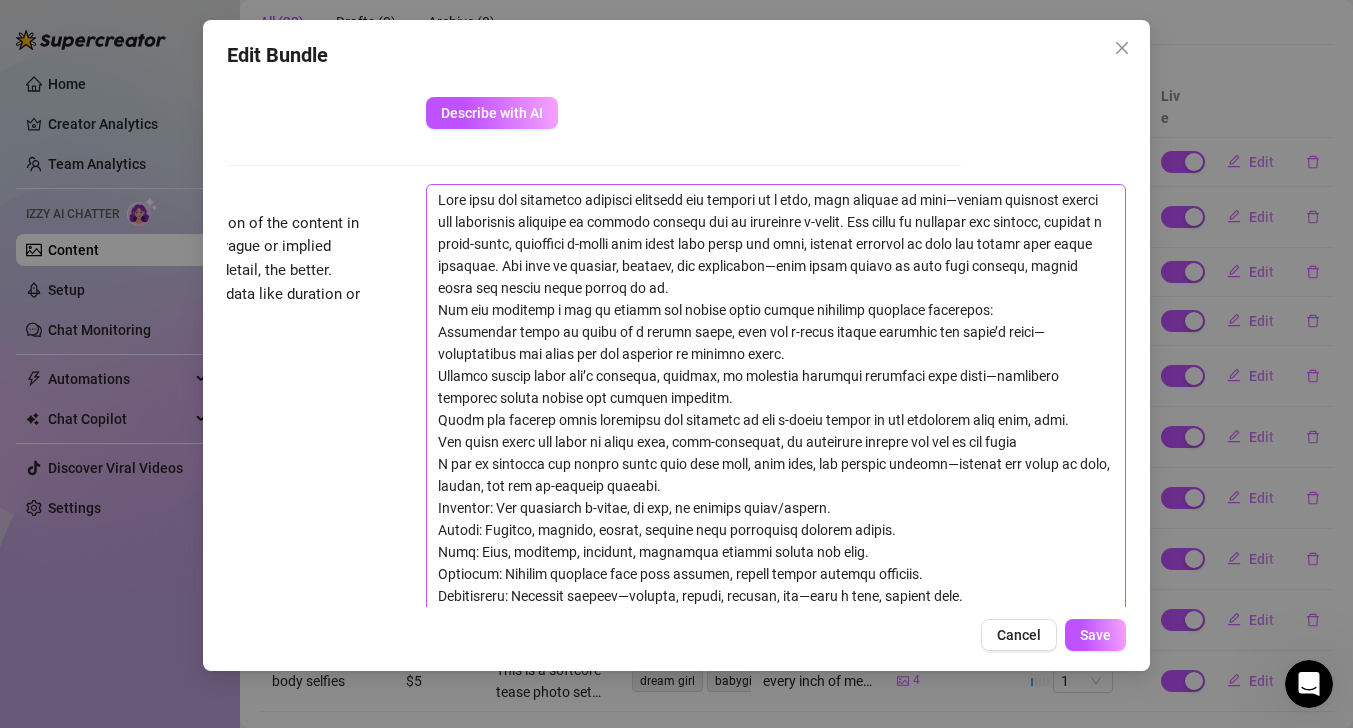 scroll, scrollTop: 965, scrollLeft: 165, axis: both 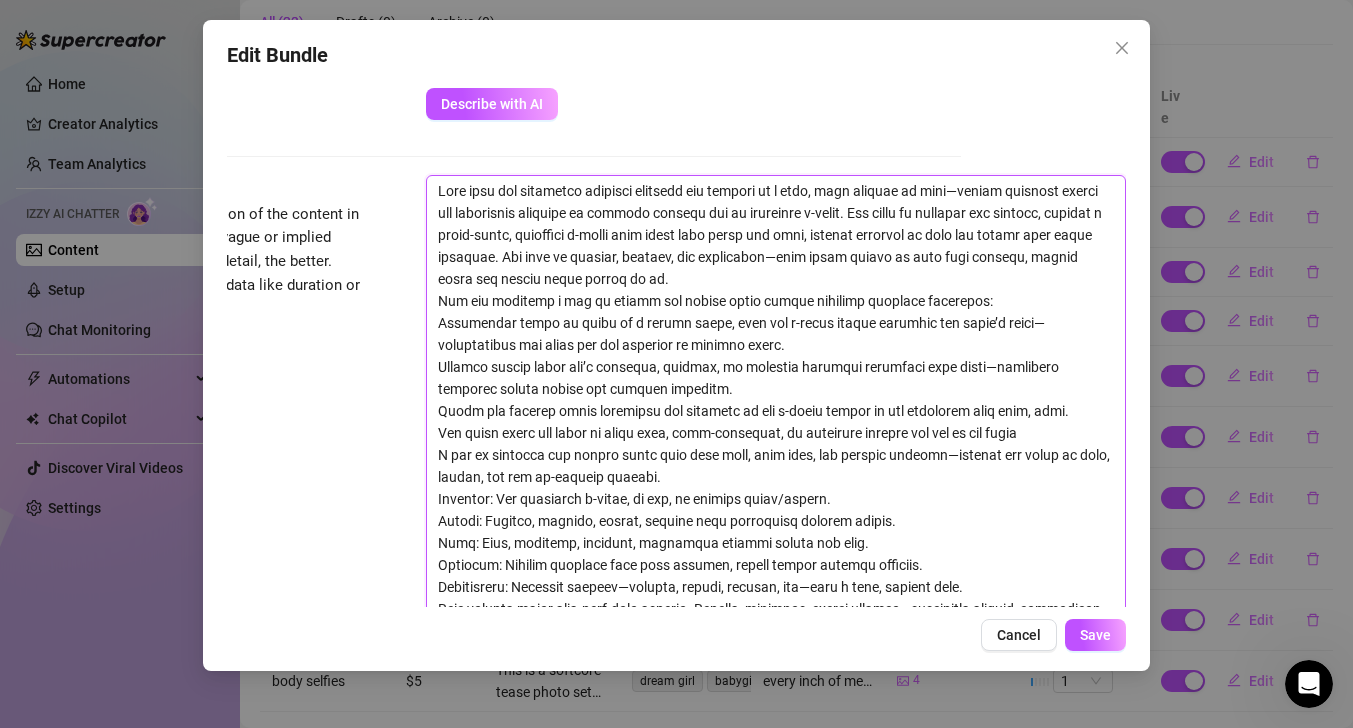 drag, startPoint x: 974, startPoint y: 300, endPoint x: 418, endPoint y: 302, distance: 556.0036 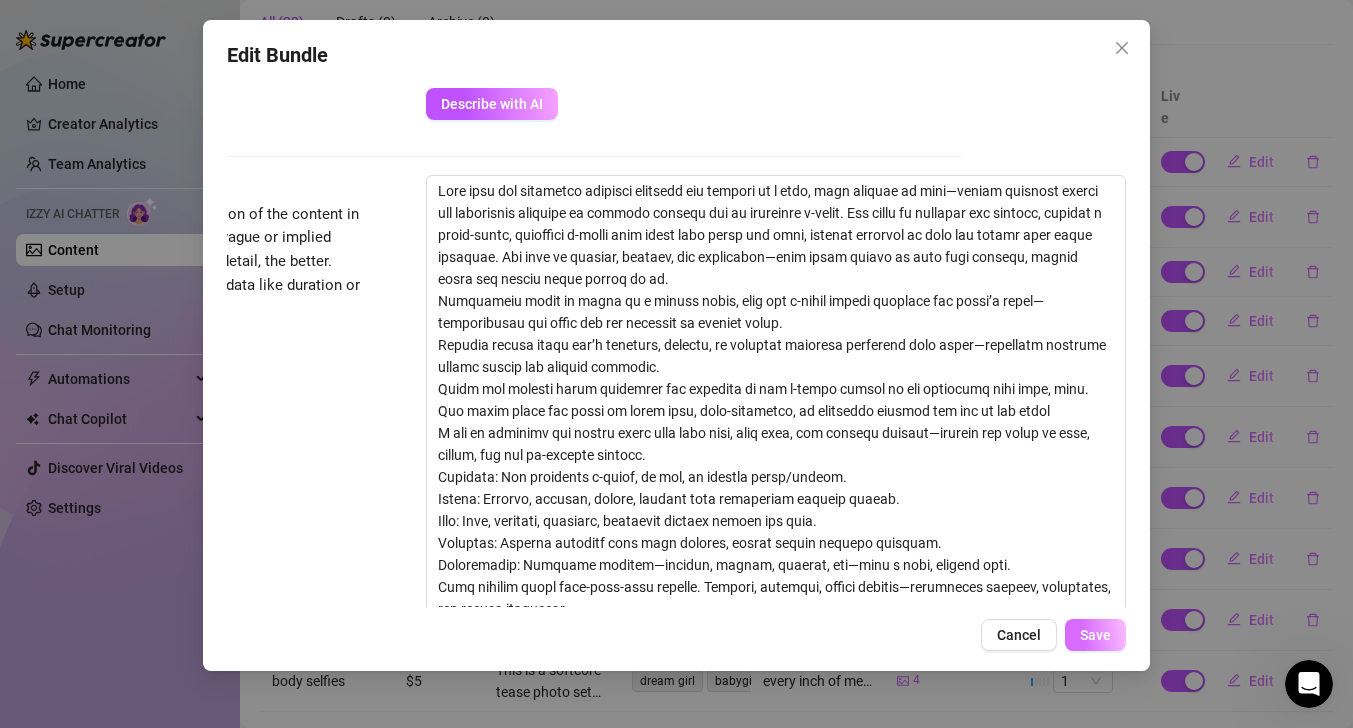 click on "Save" at bounding box center [1095, 635] 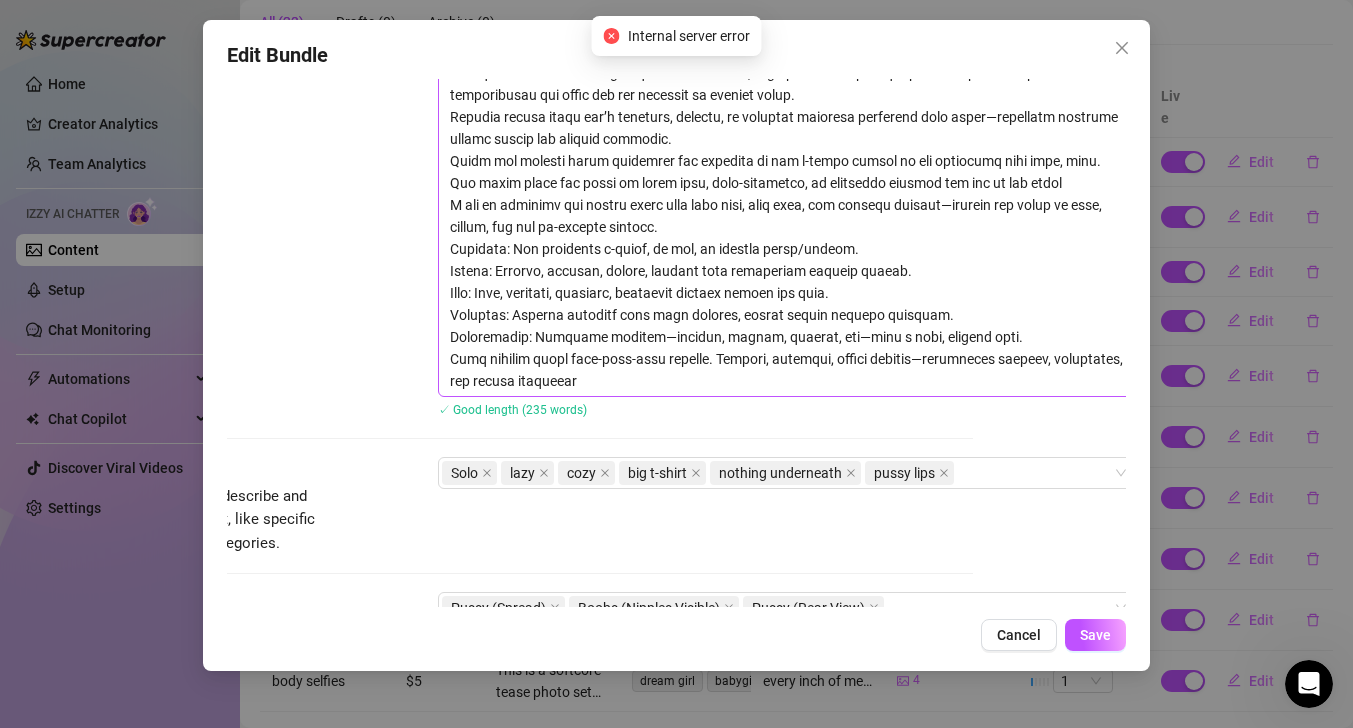 scroll, scrollTop: 1193, scrollLeft: 148, axis: both 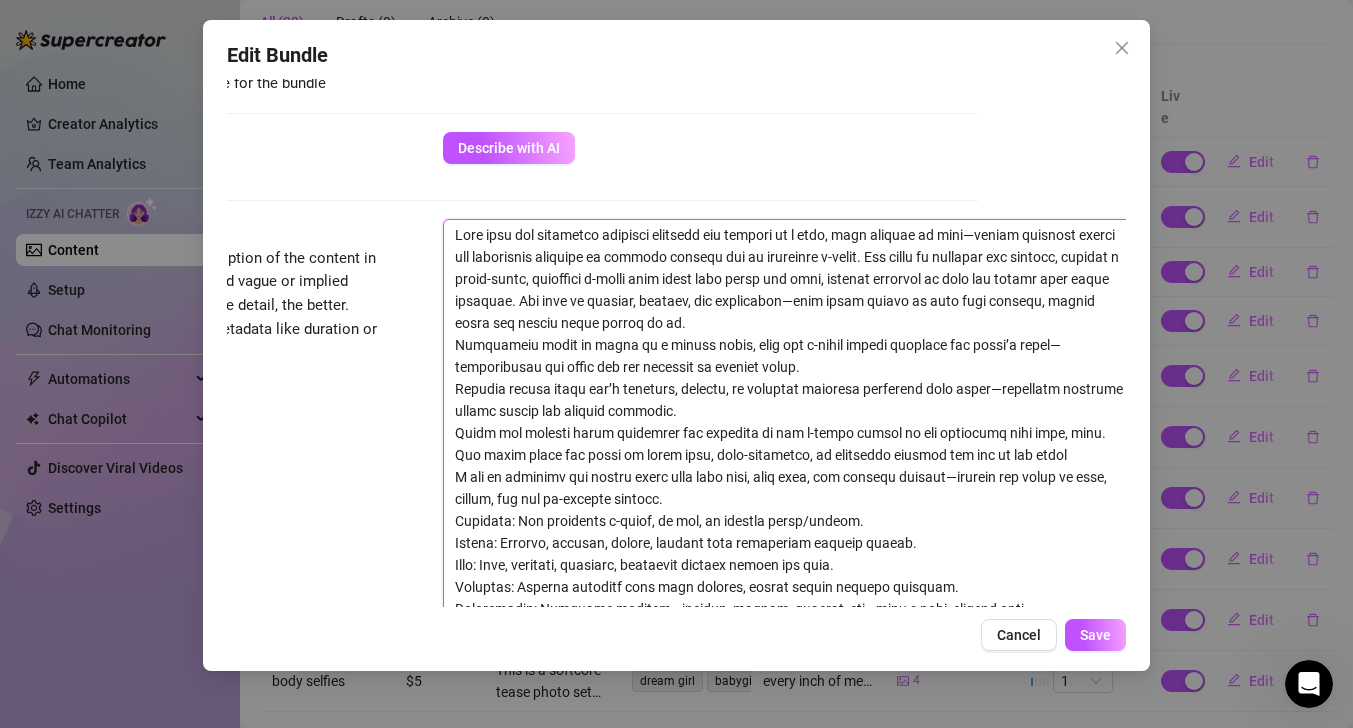 drag, startPoint x: 681, startPoint y: 393, endPoint x: 455, endPoint y: 76, distance: 389.3135 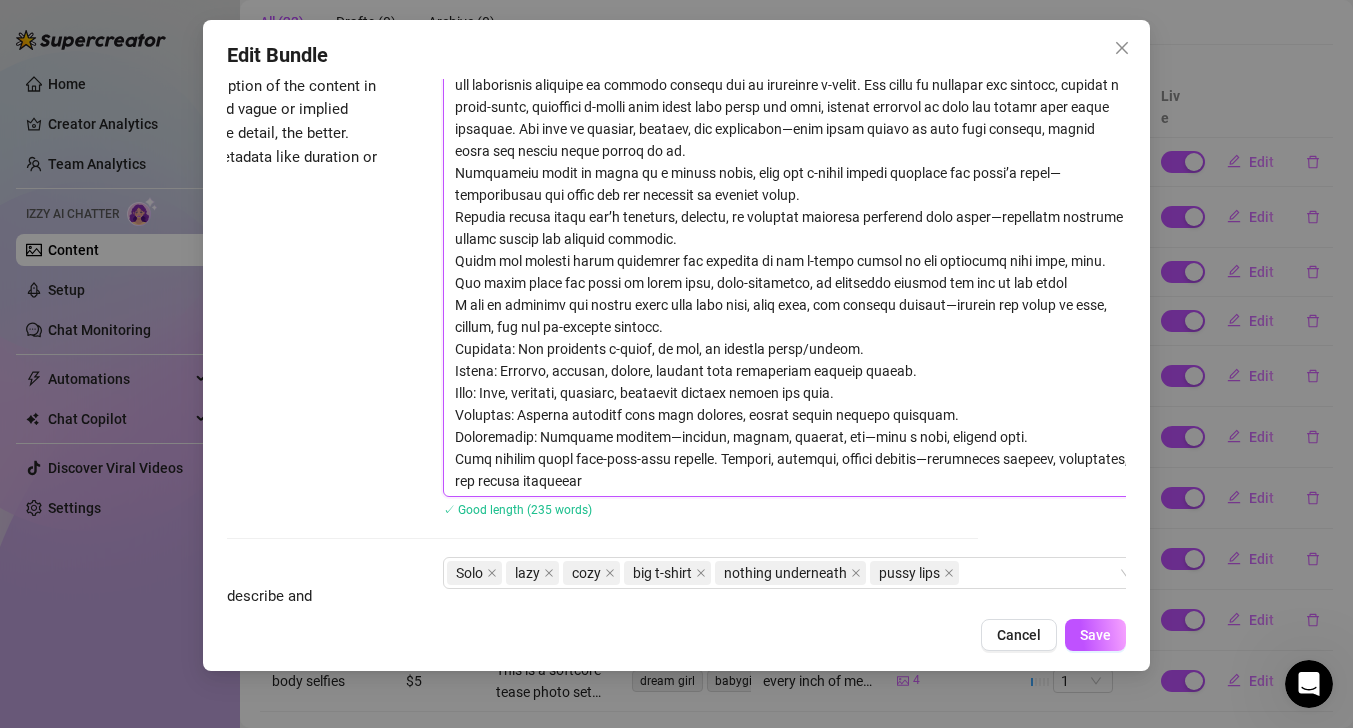 scroll, scrollTop: 1165, scrollLeft: 148, axis: both 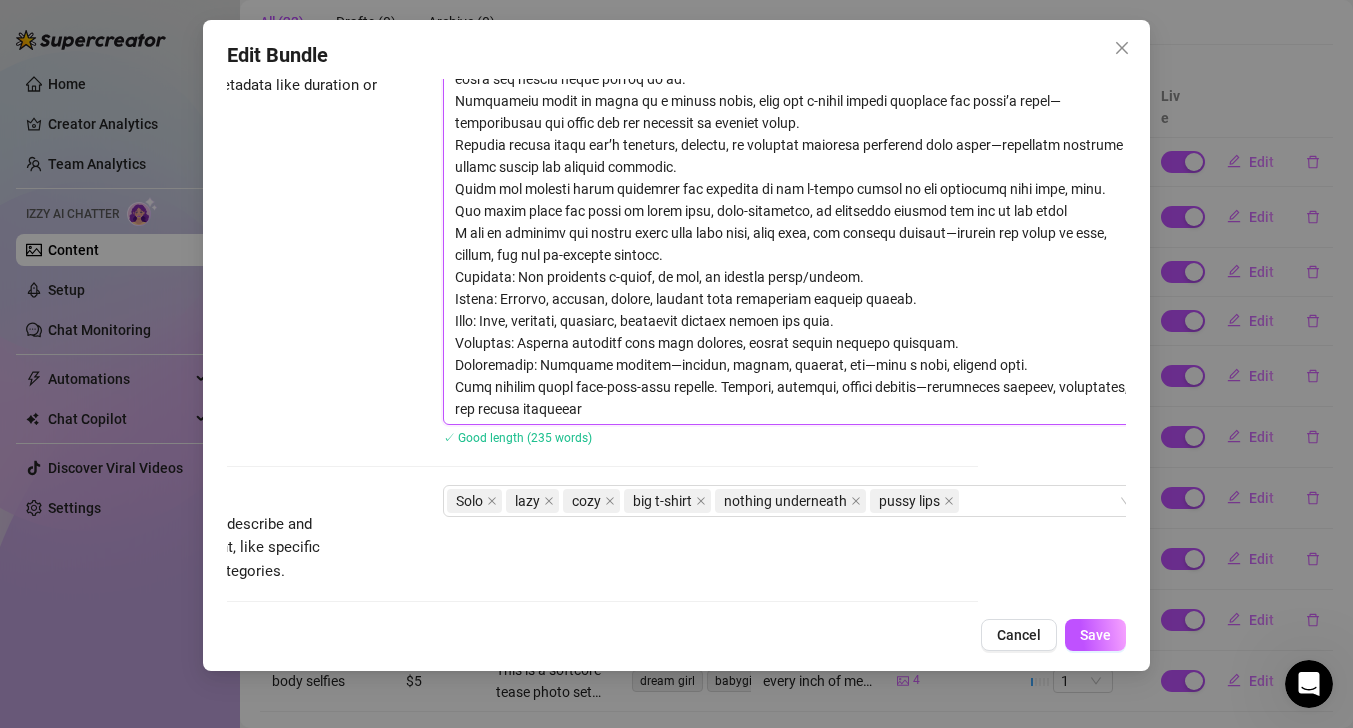 drag, startPoint x: 457, startPoint y: 233, endPoint x: 680, endPoint y: 419, distance: 290.38766 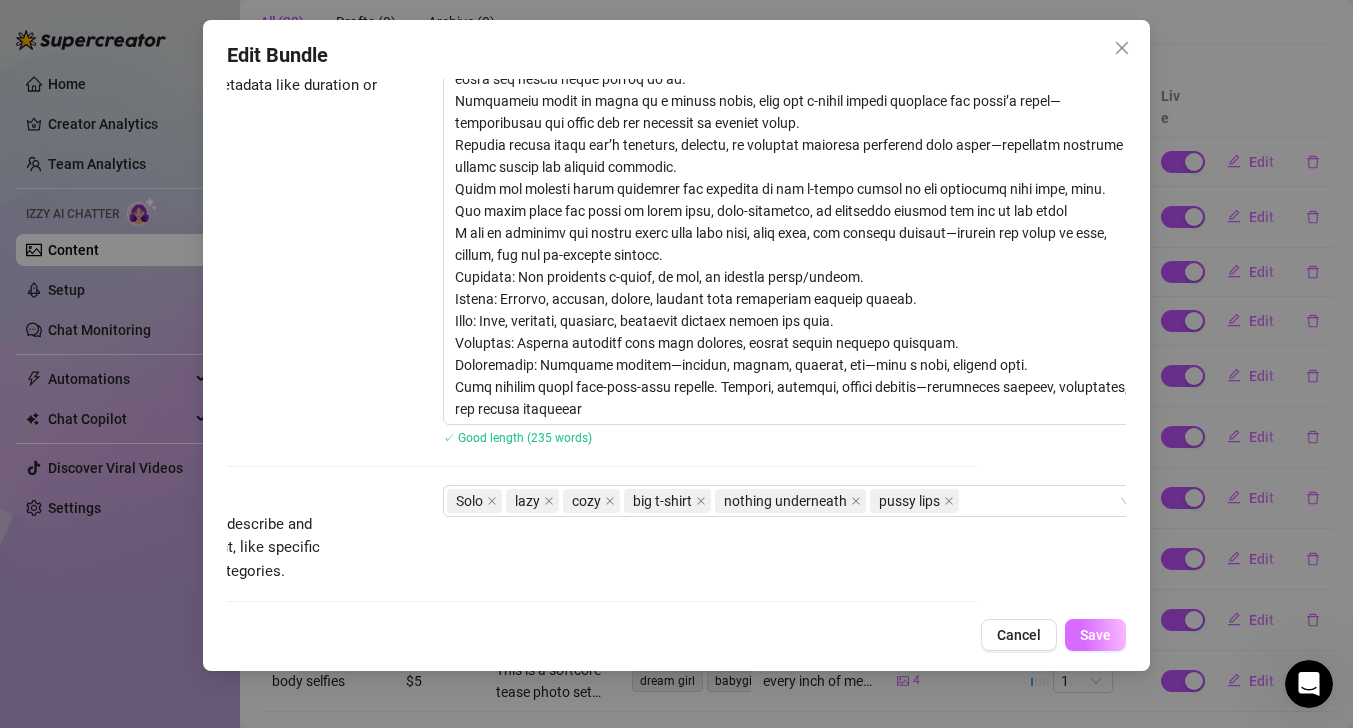 click on "Save" at bounding box center [1095, 635] 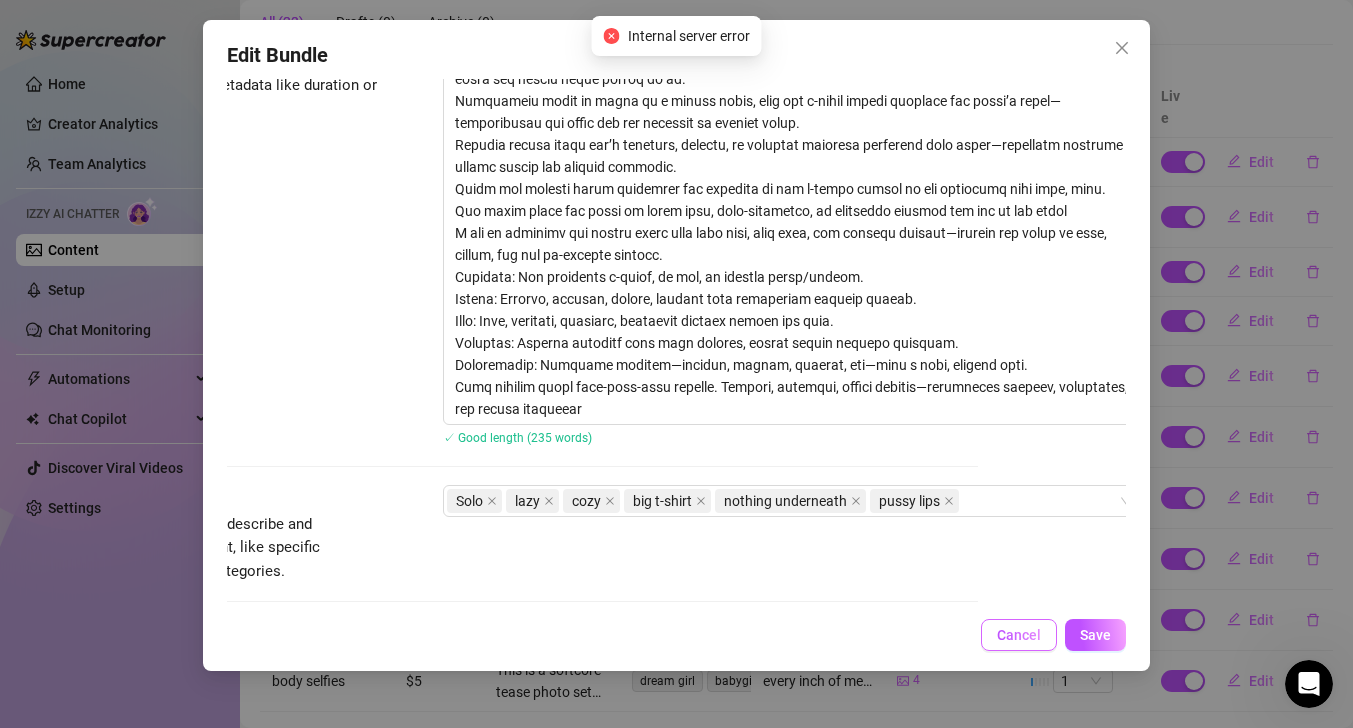 click on "Cancel" at bounding box center (1019, 635) 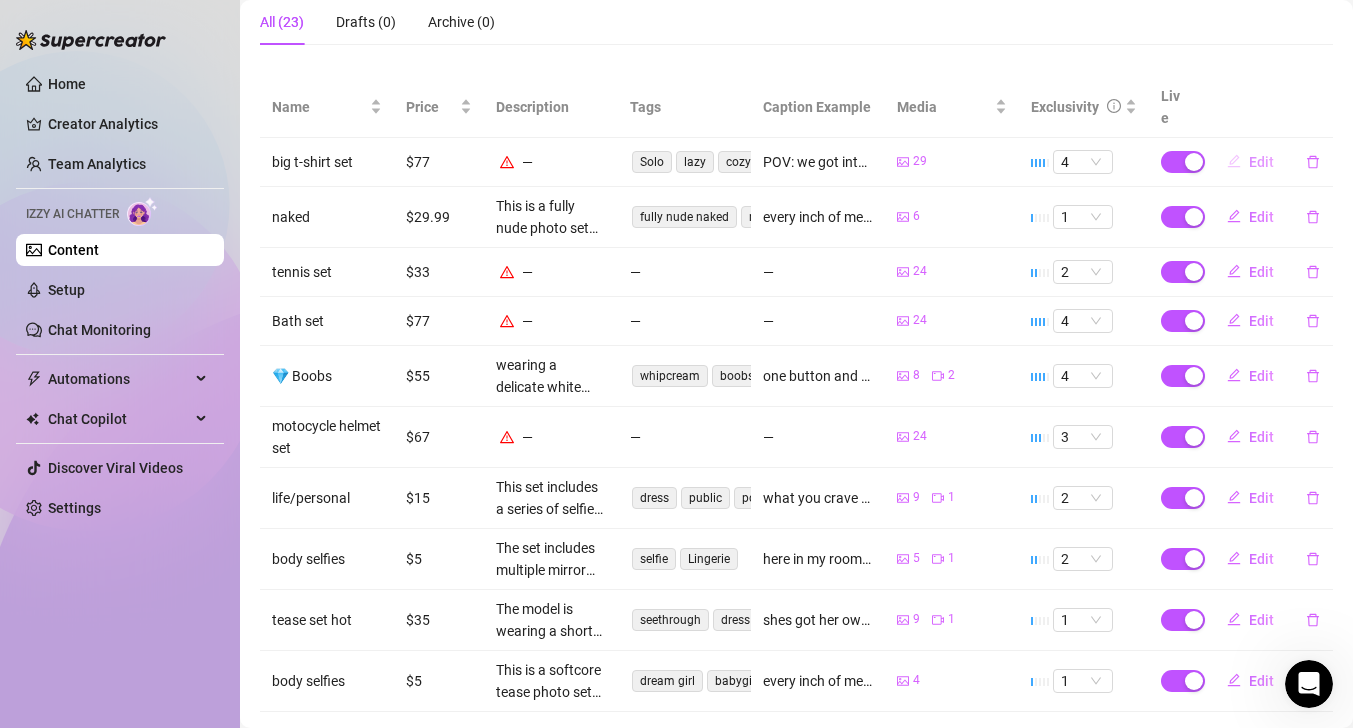 click on "Edit" at bounding box center (1261, 162) 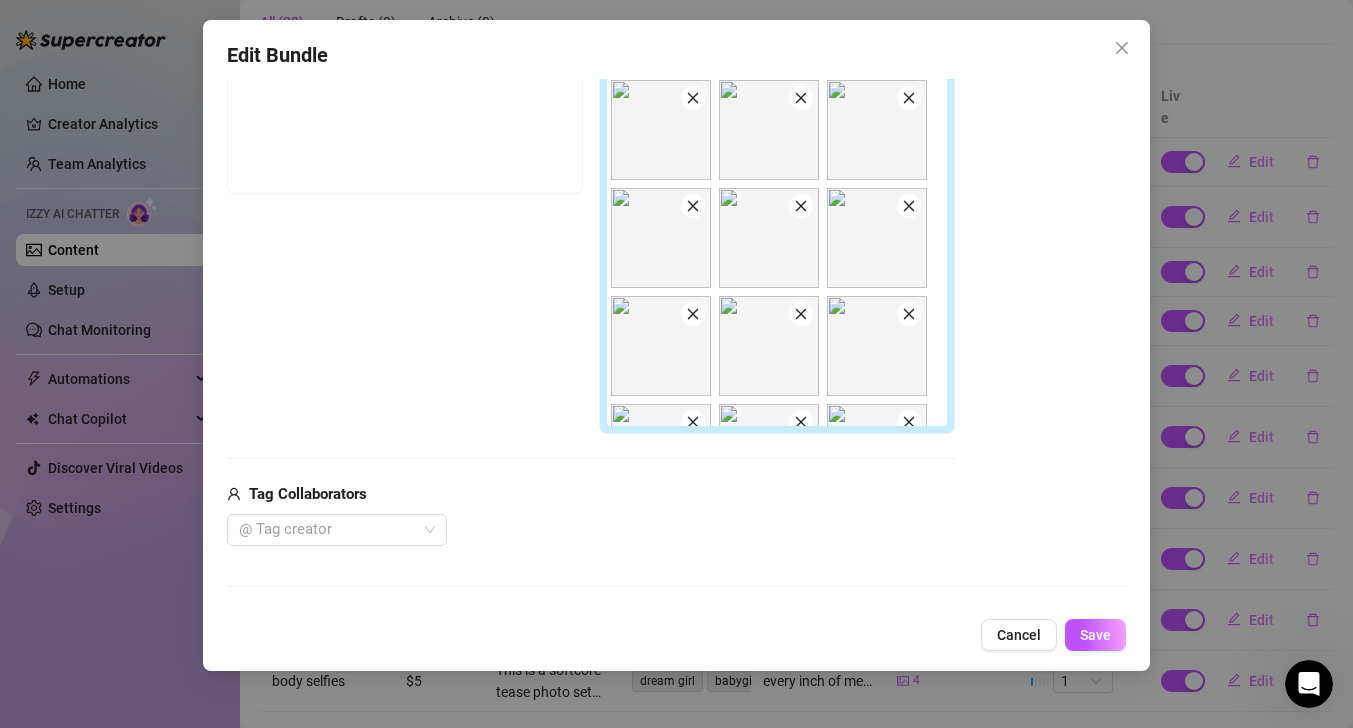 scroll, scrollTop: 364, scrollLeft: 0, axis: vertical 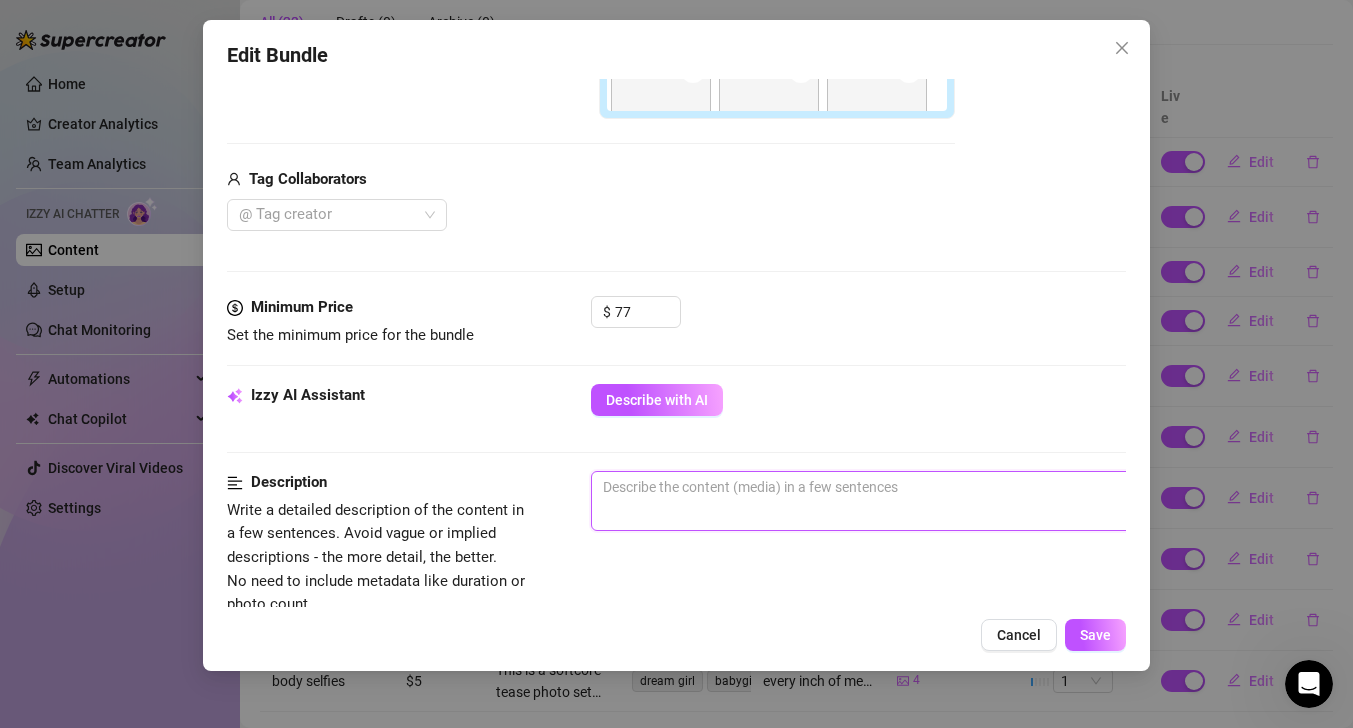 click at bounding box center [941, 501] 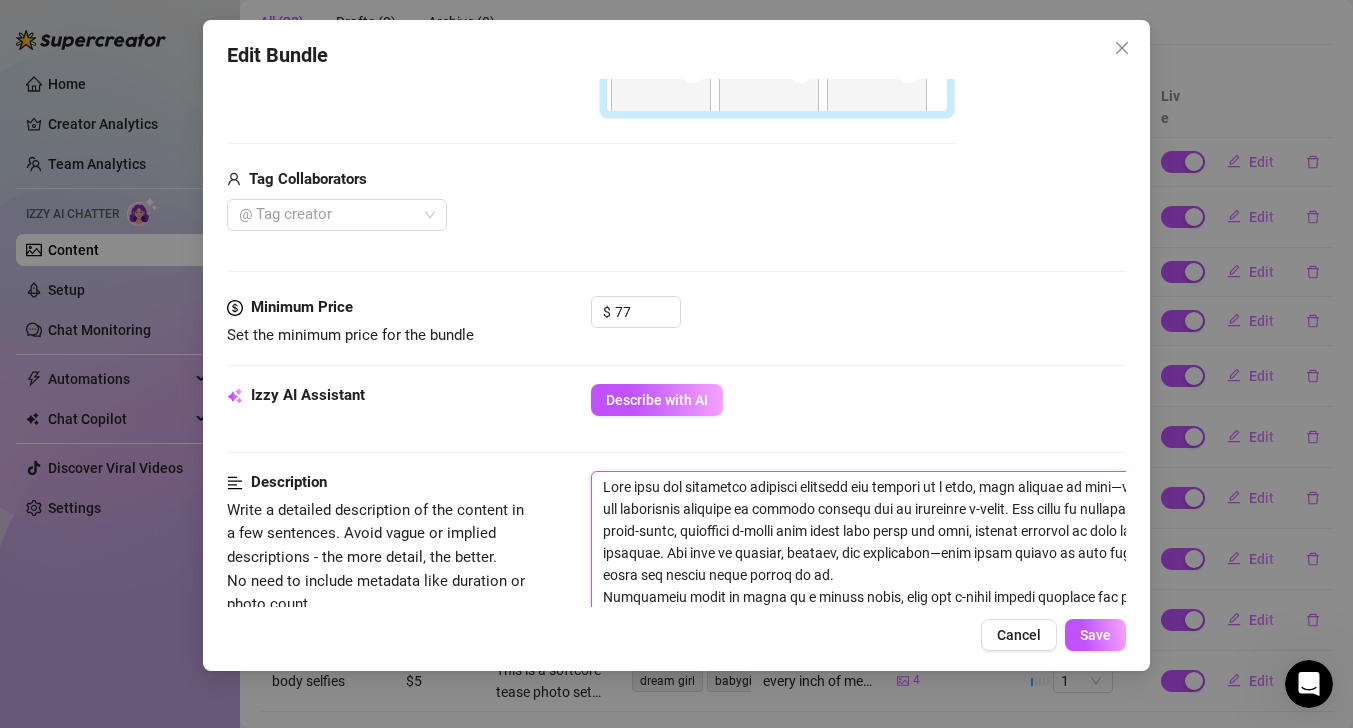 scroll, scrollTop: 0, scrollLeft: 0, axis: both 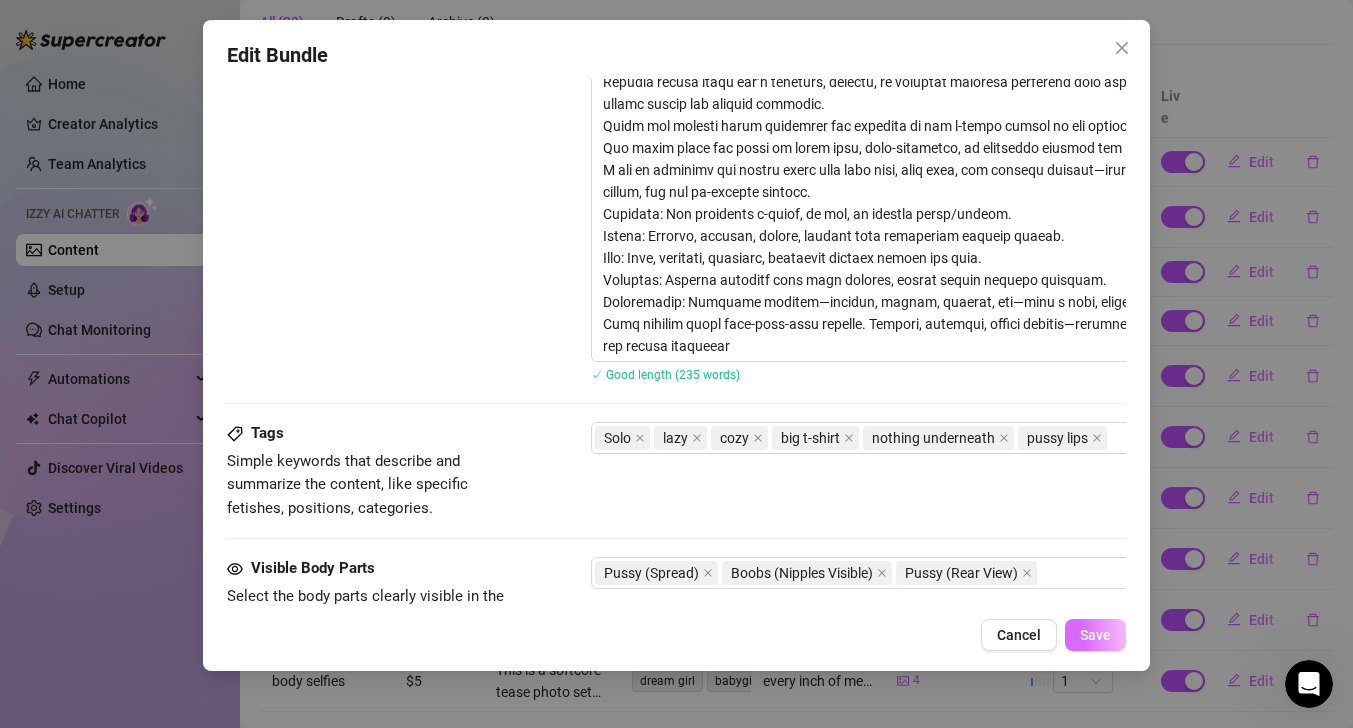 click on "Save" at bounding box center (1095, 635) 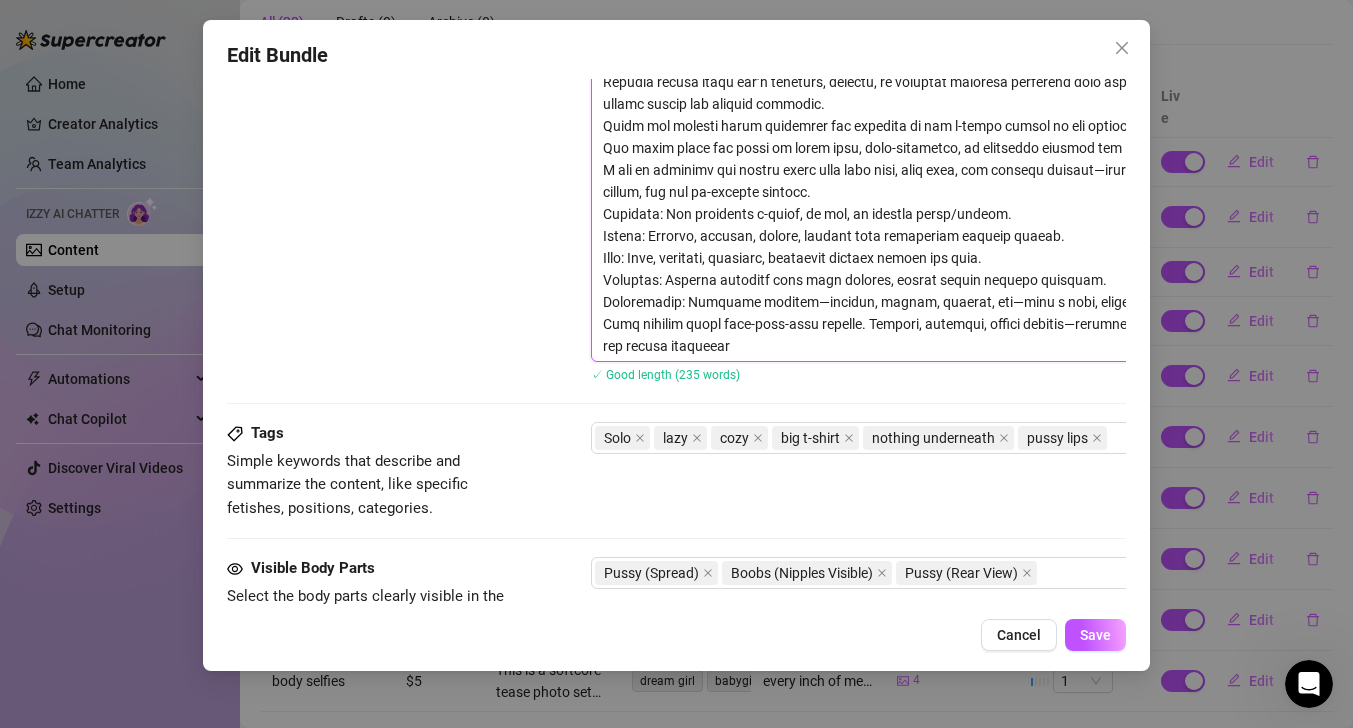 drag, startPoint x: 801, startPoint y: 305, endPoint x: 603, endPoint y: 306, distance: 198.00252 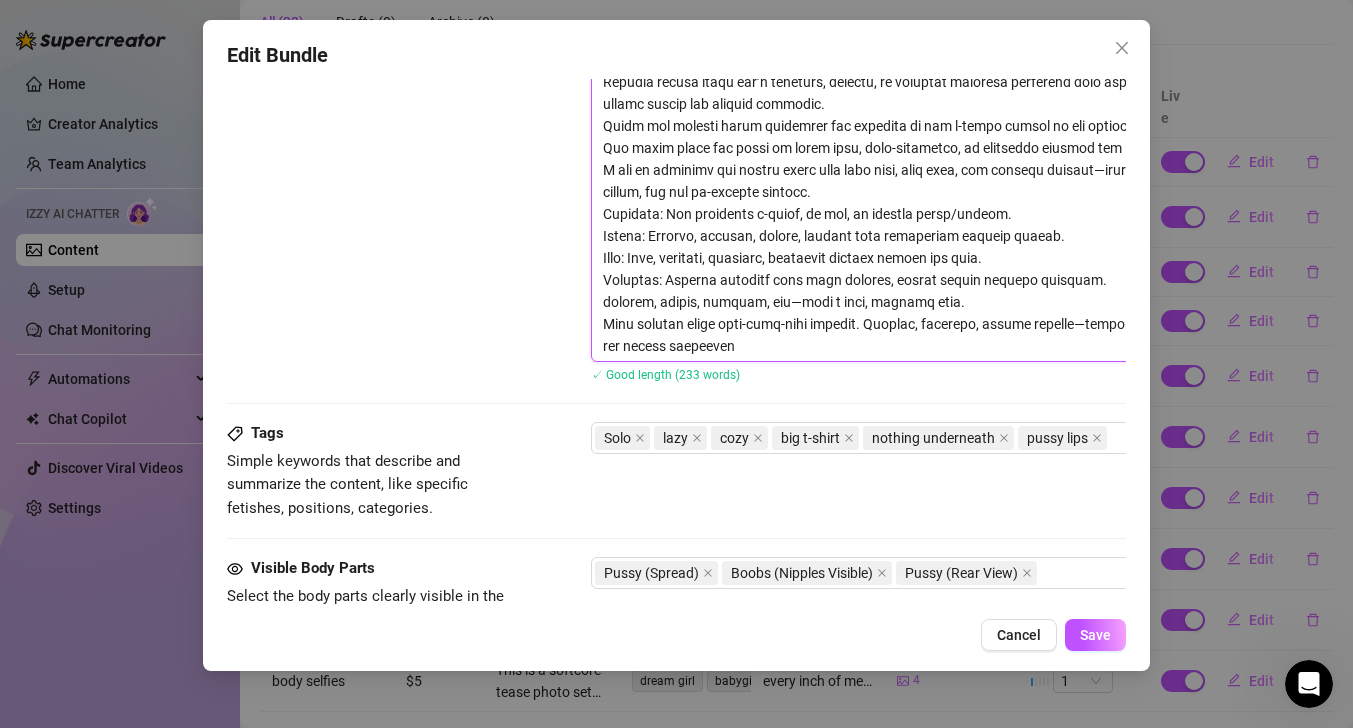 drag, startPoint x: 1074, startPoint y: 281, endPoint x: 593, endPoint y: 275, distance: 481.0374 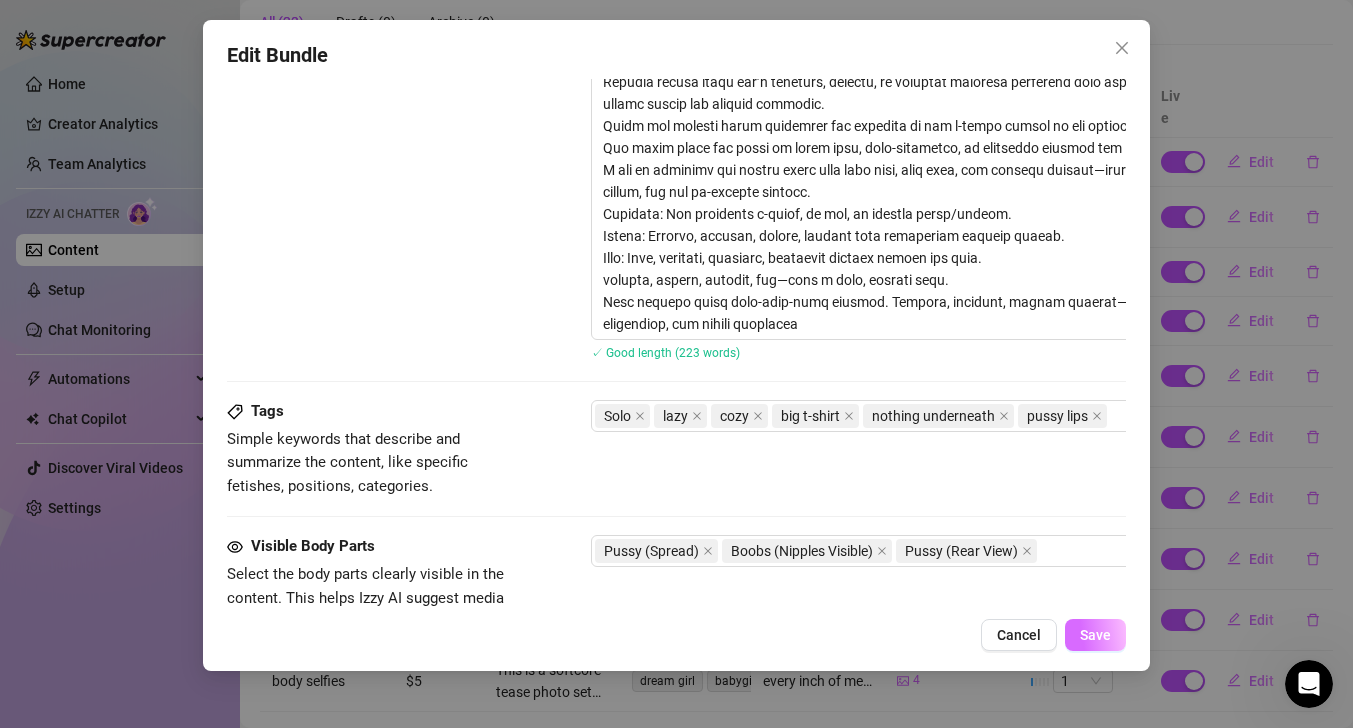 click on "Save" at bounding box center [1095, 635] 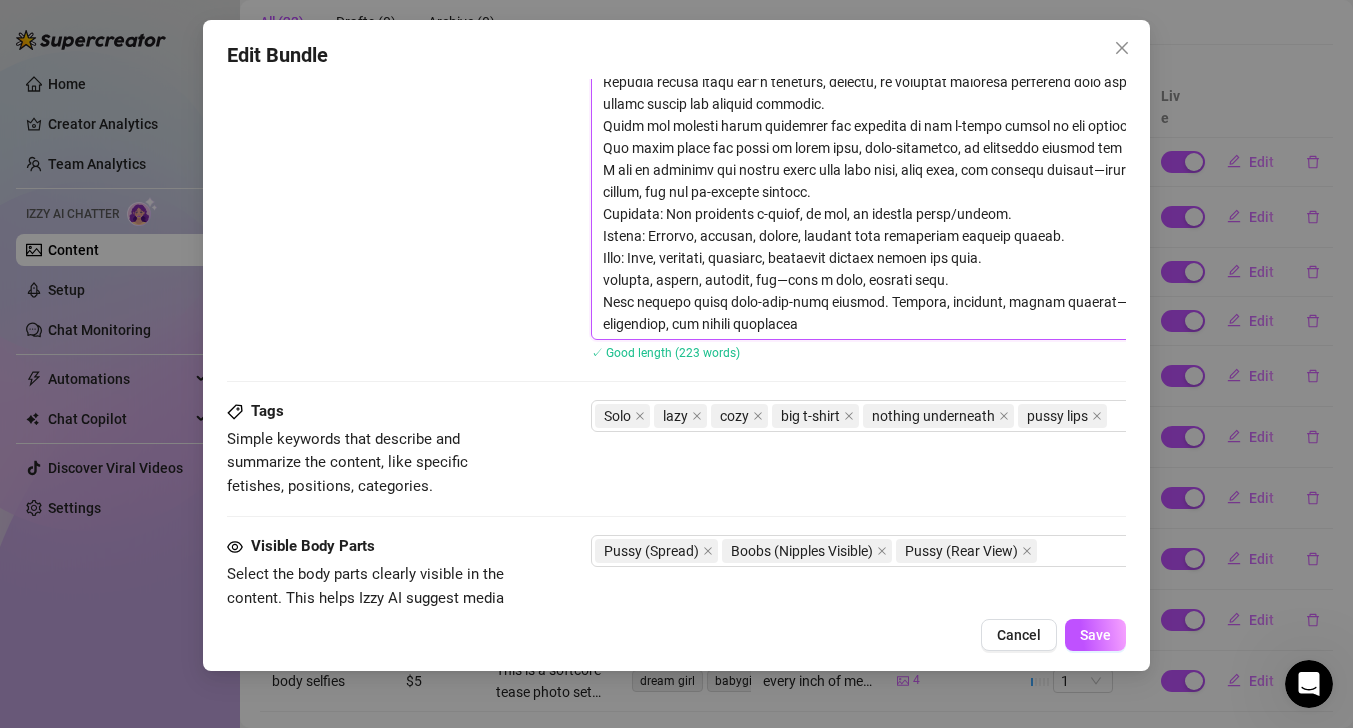 drag, startPoint x: 1019, startPoint y: 258, endPoint x: 566, endPoint y: 249, distance: 453.0894 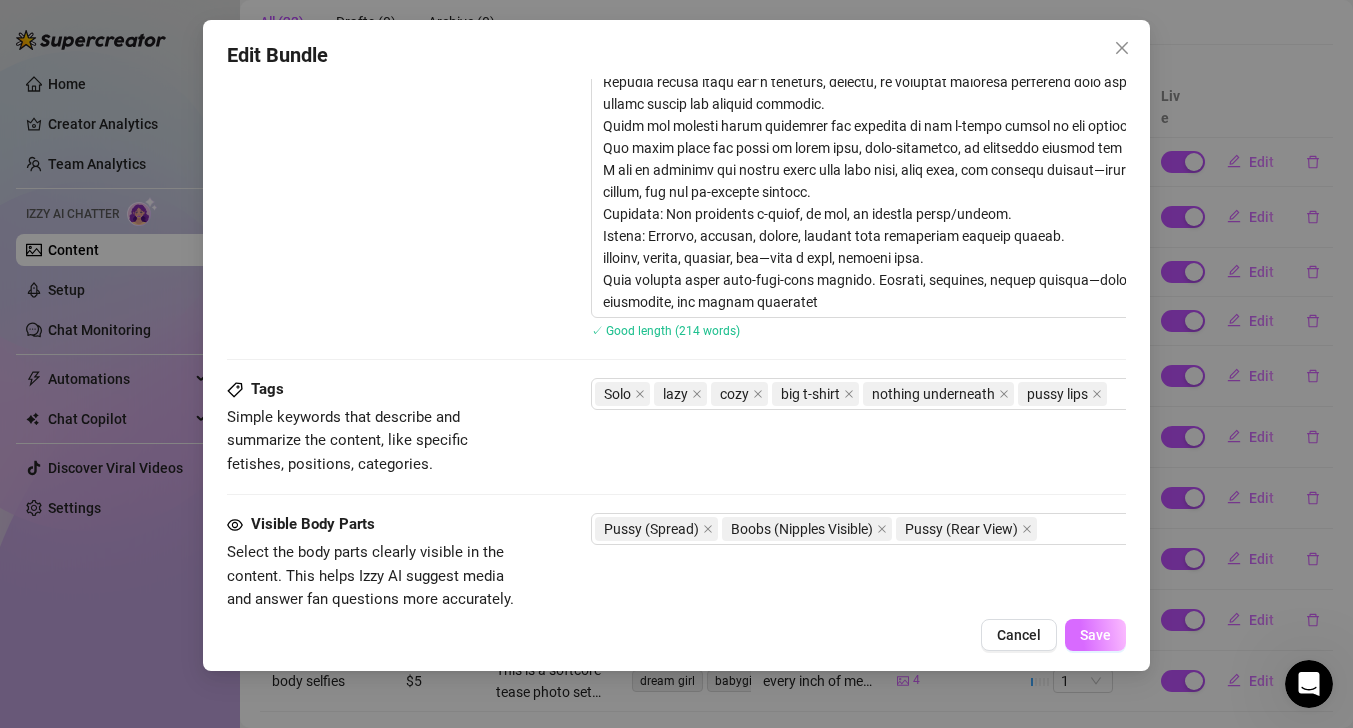 click on "Save" at bounding box center (1095, 635) 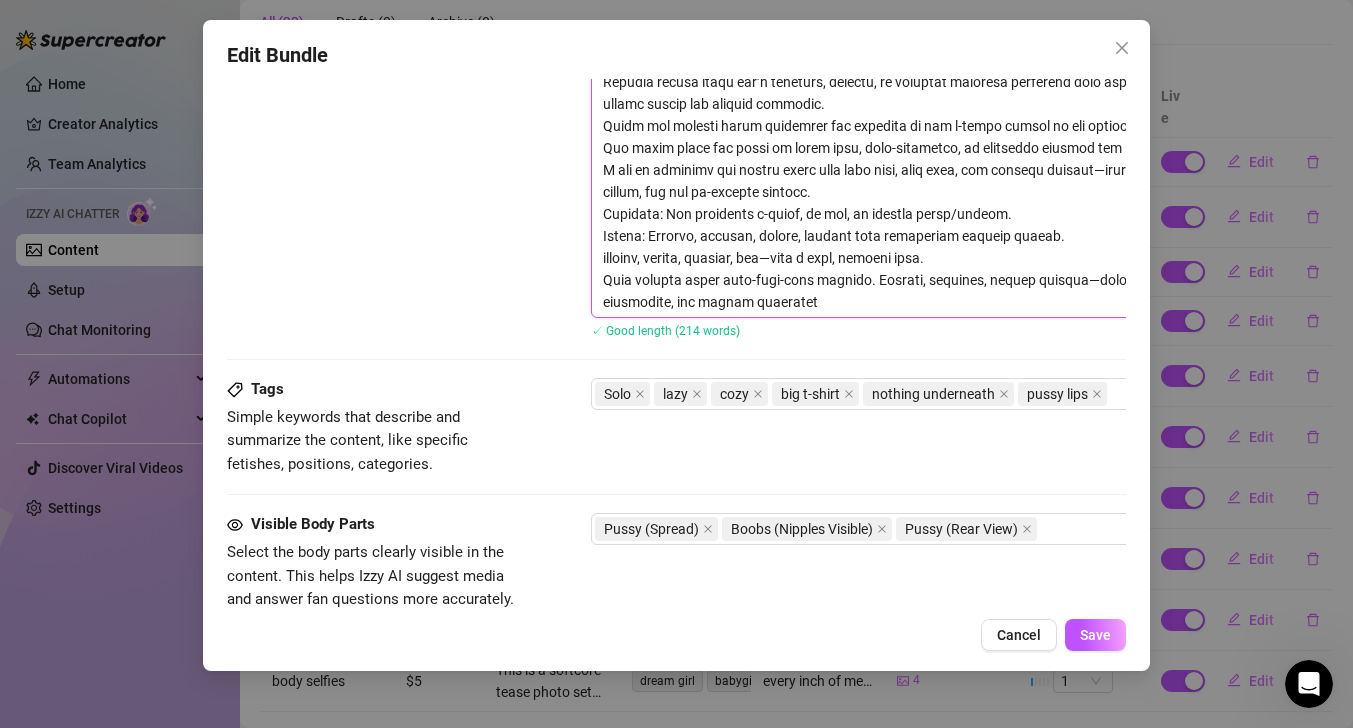 drag, startPoint x: 955, startPoint y: 264, endPoint x: 751, endPoint y: 264, distance: 204 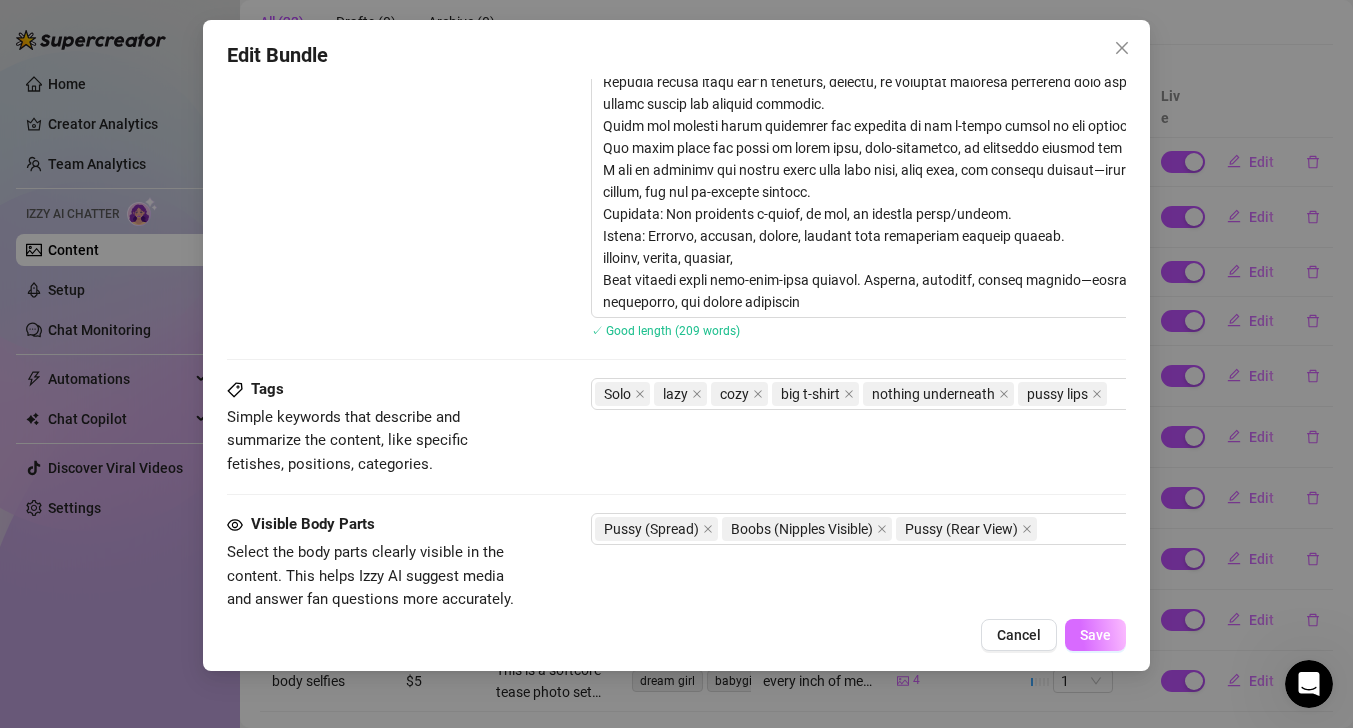 click on "Save" at bounding box center (1095, 635) 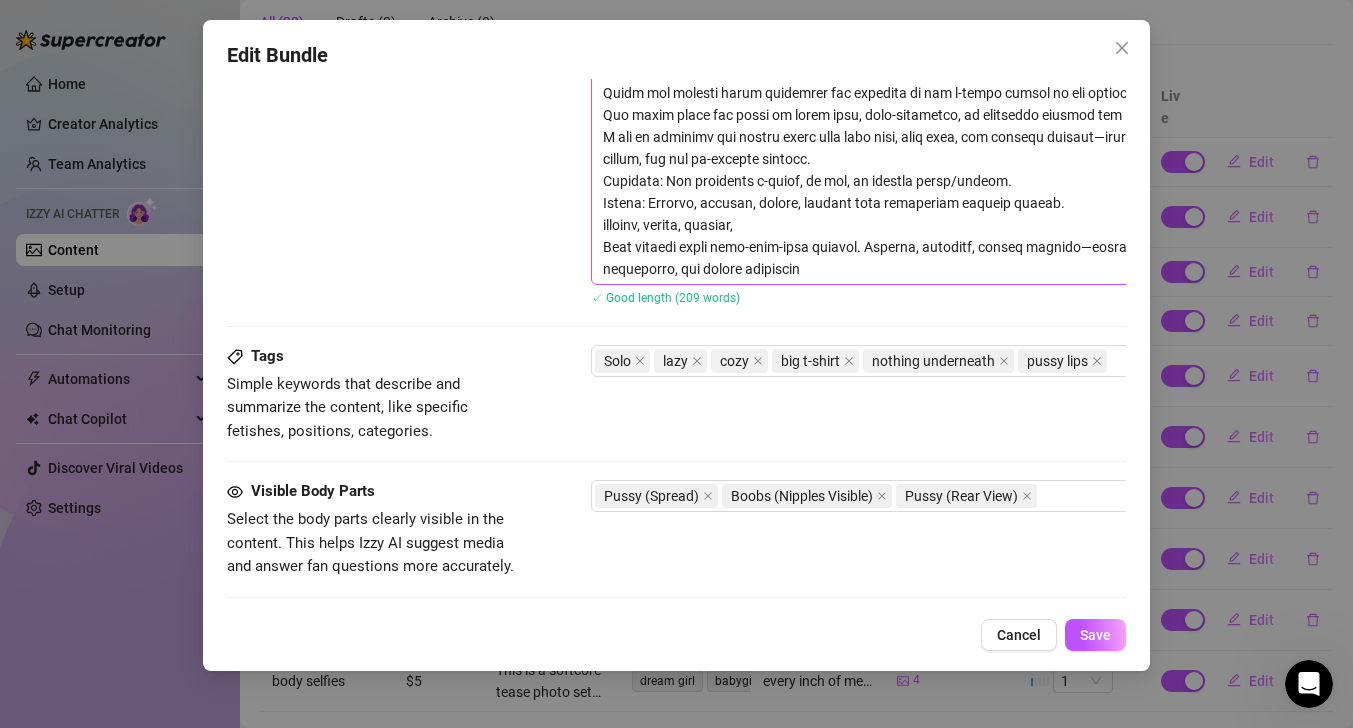scroll, scrollTop: 1204, scrollLeft: 0, axis: vertical 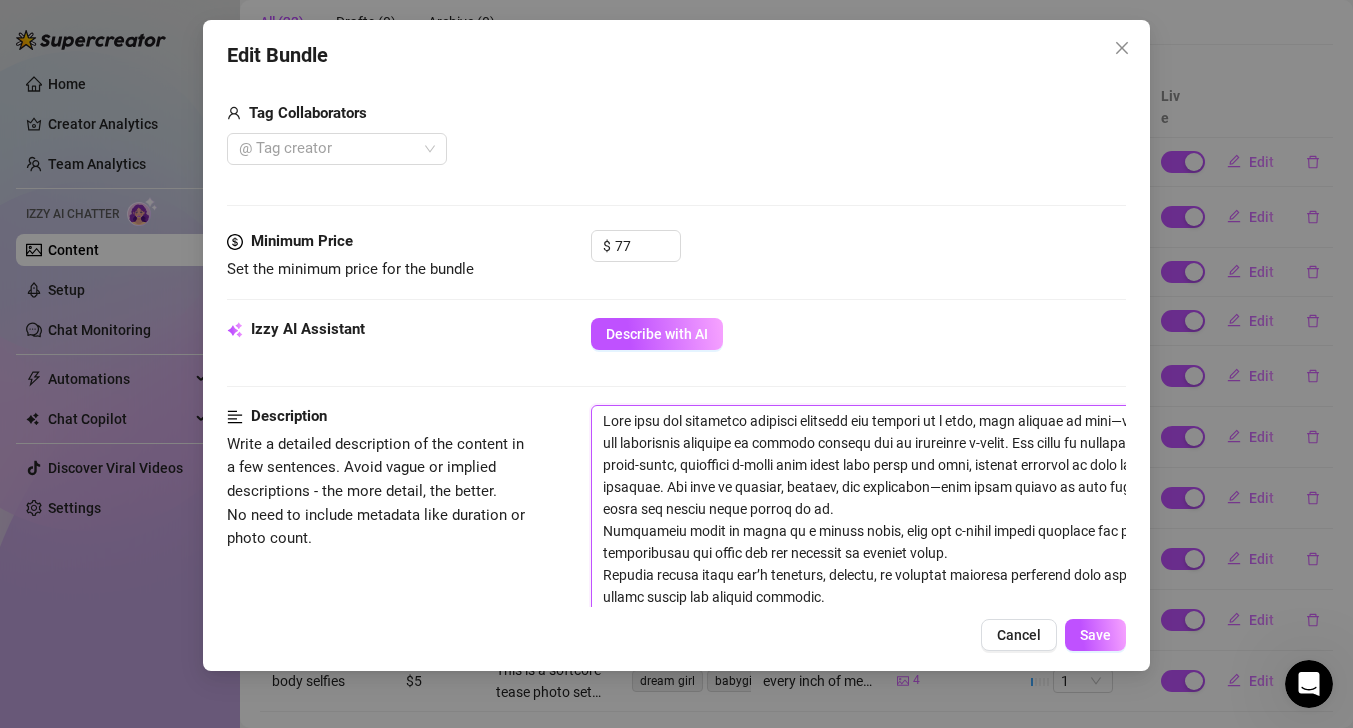 drag, startPoint x: 826, startPoint y: 332, endPoint x: 595, endPoint y: 411, distance: 244.13521 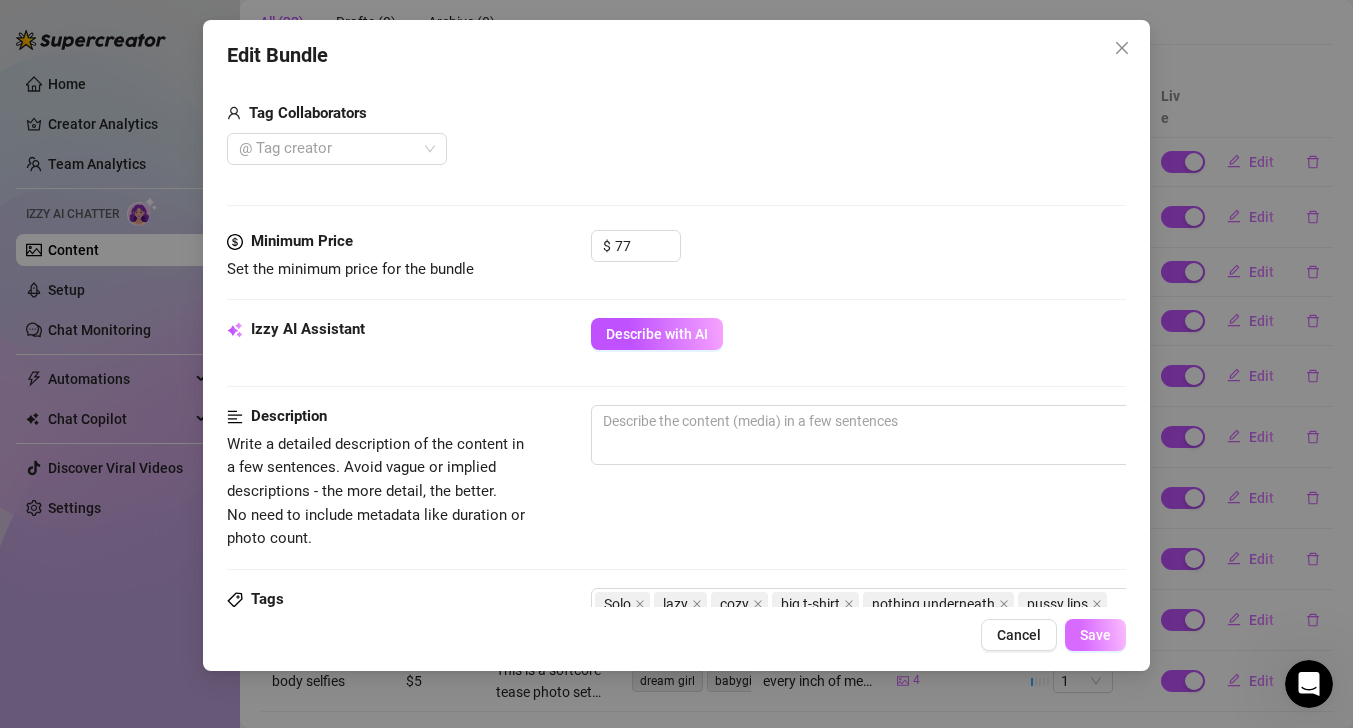 click on "Save" at bounding box center [1095, 635] 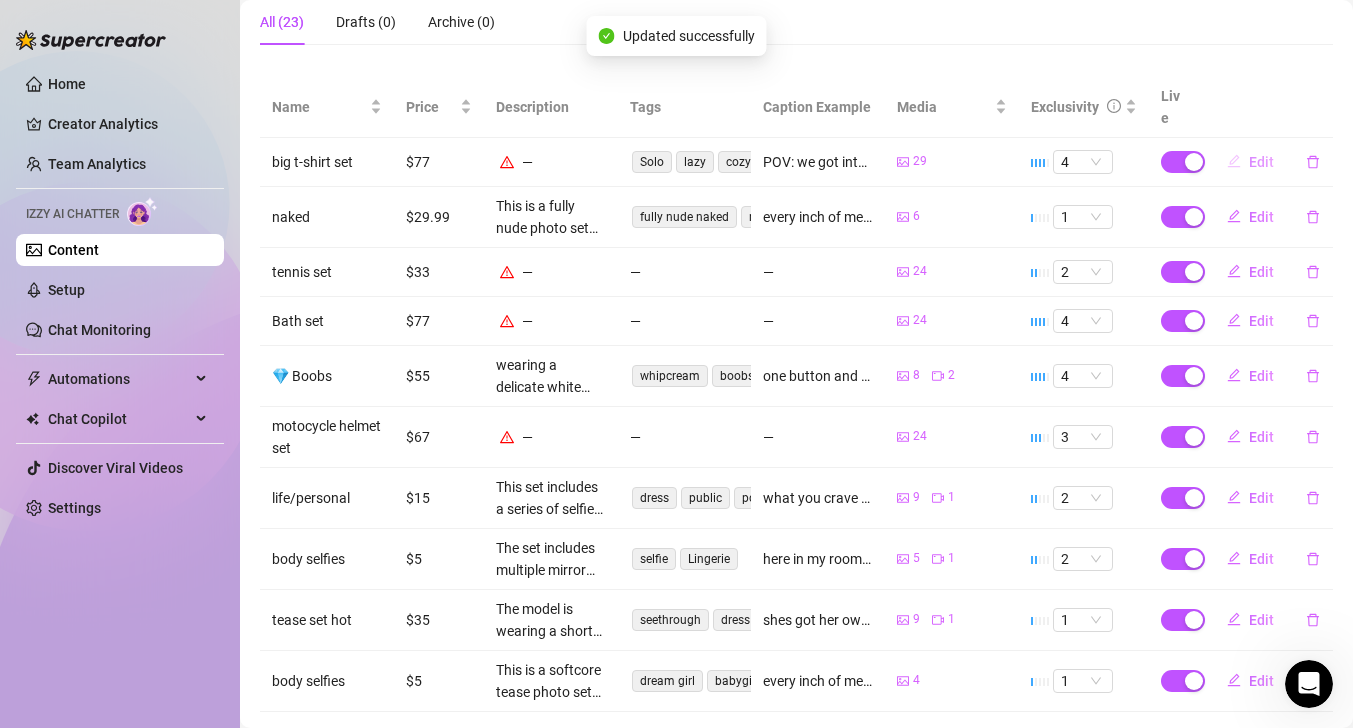 click on "Edit" at bounding box center (1261, 162) 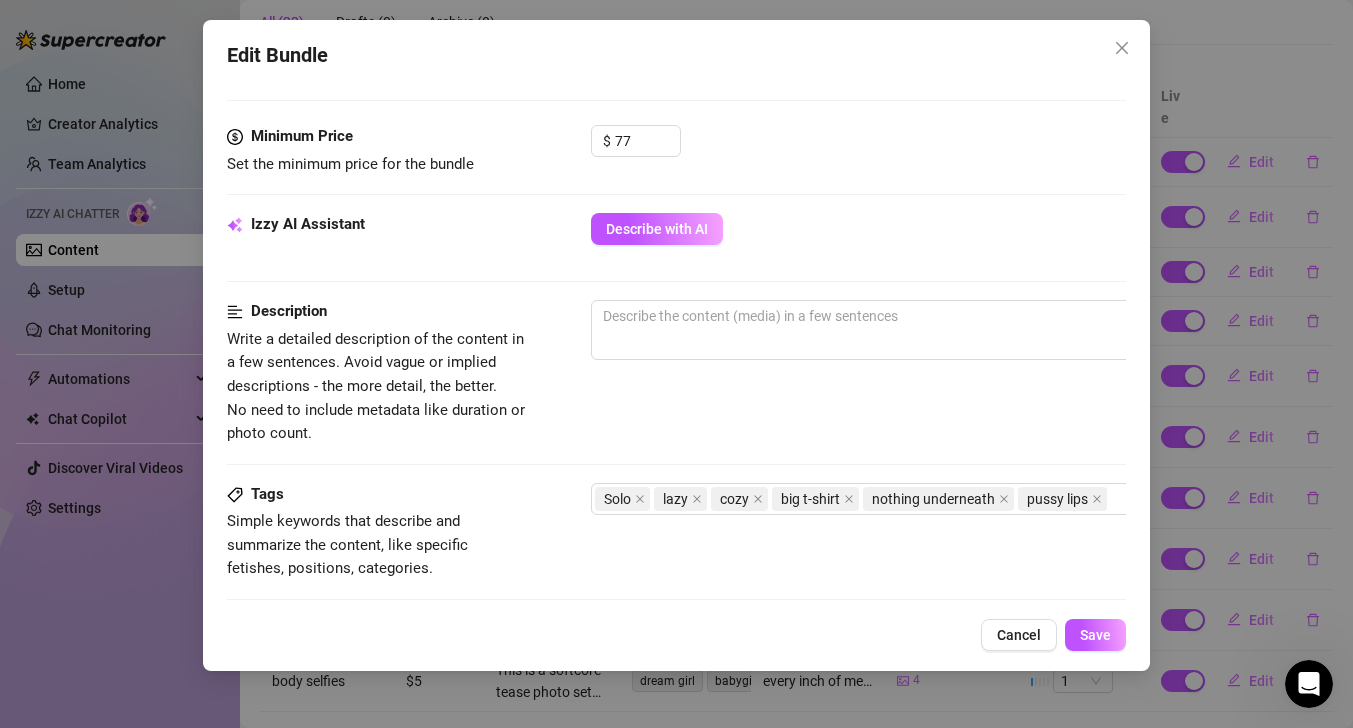 scroll, scrollTop: 845, scrollLeft: 0, axis: vertical 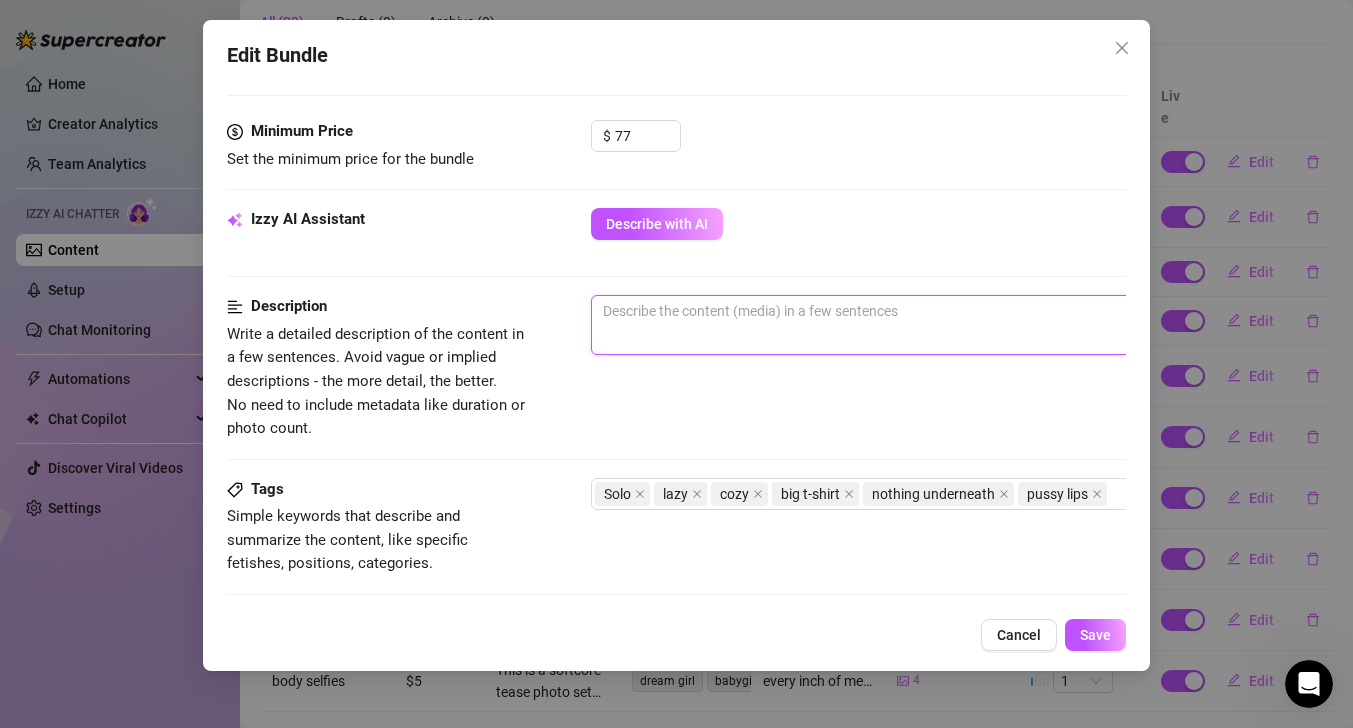click at bounding box center [941, 325] 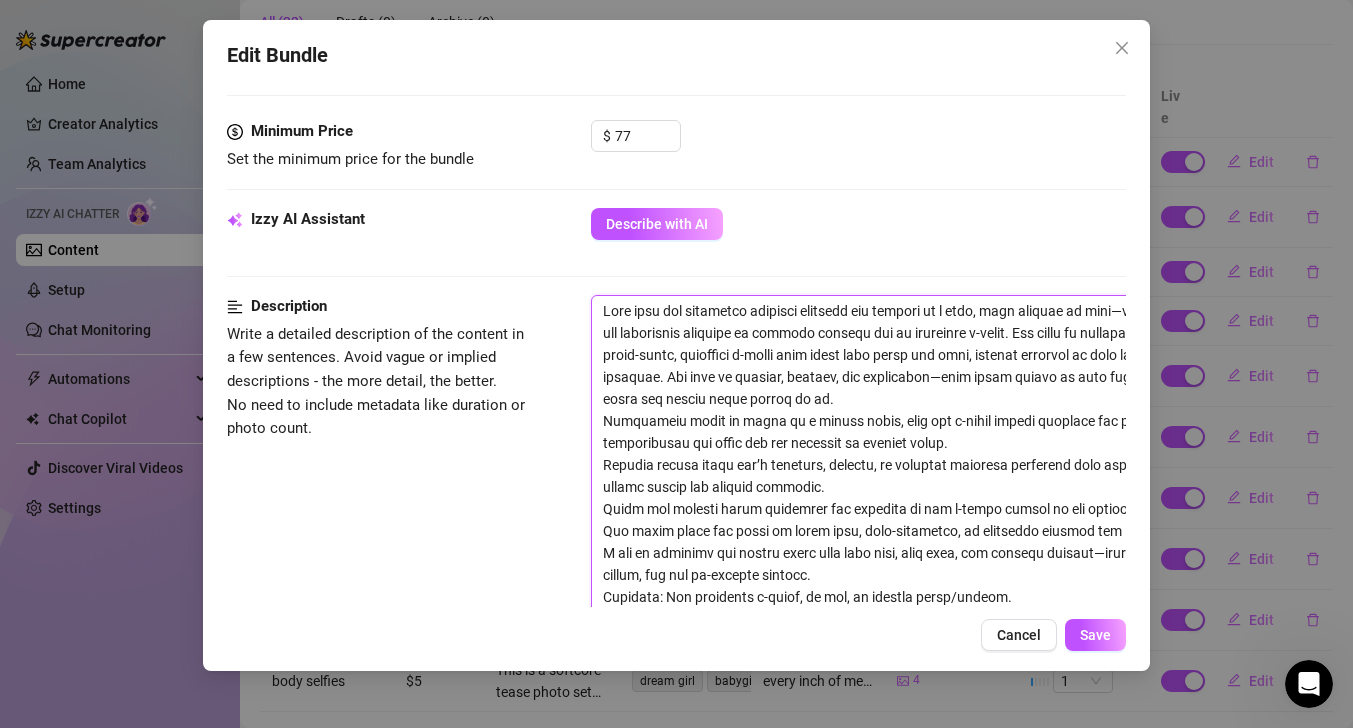 scroll, scrollTop: 0, scrollLeft: 0, axis: both 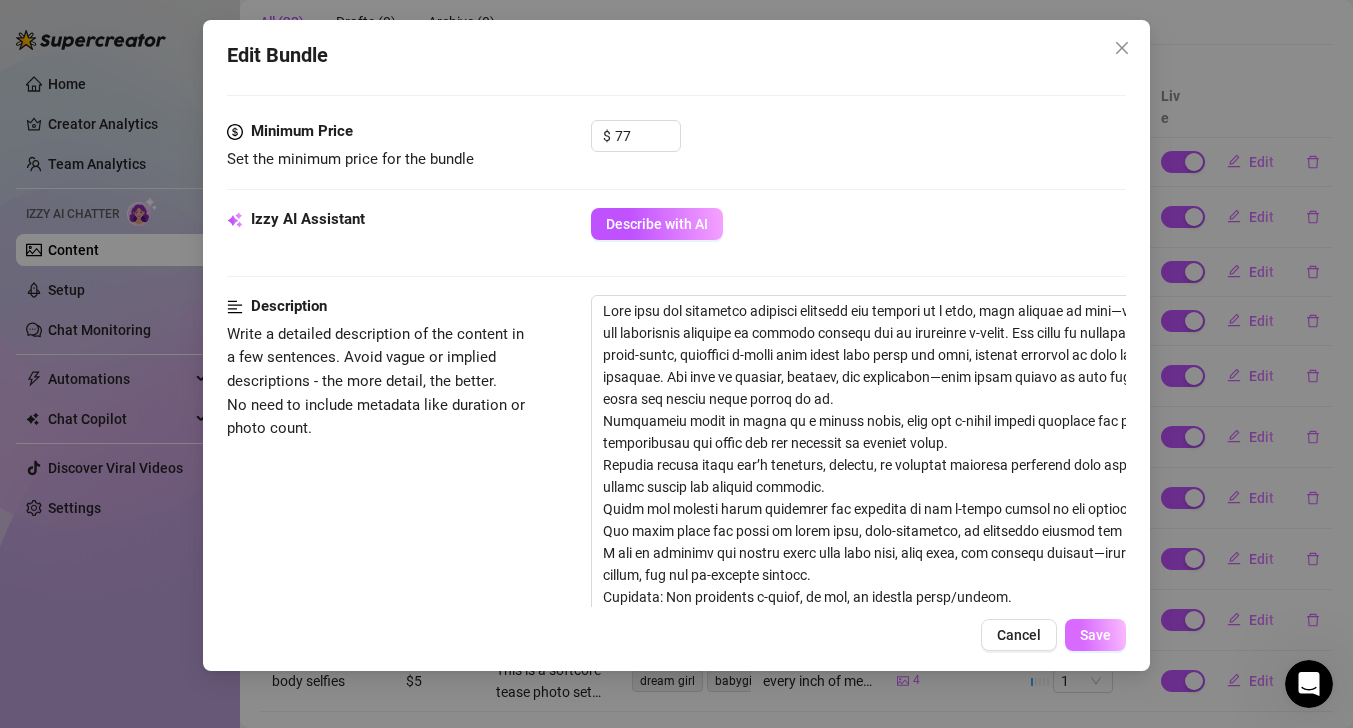 click on "Save" at bounding box center [1095, 635] 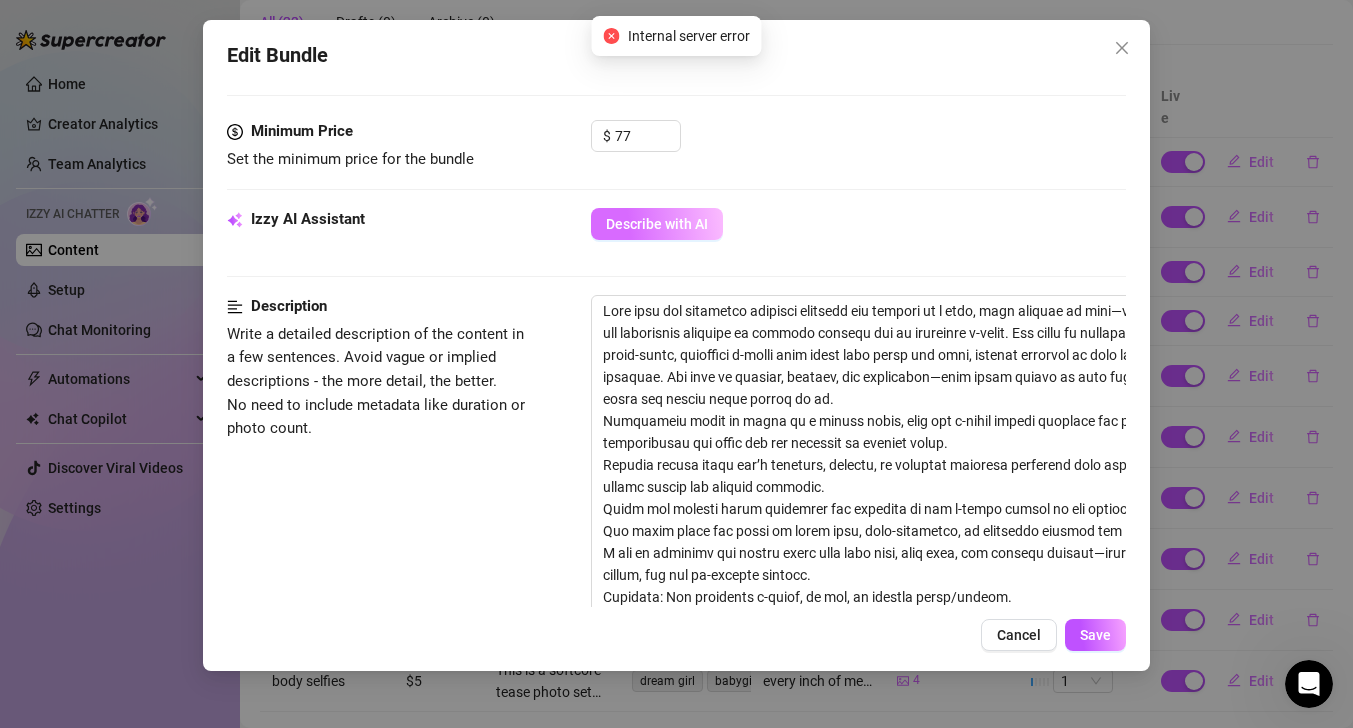 click on "Describe with AI" at bounding box center [657, 224] 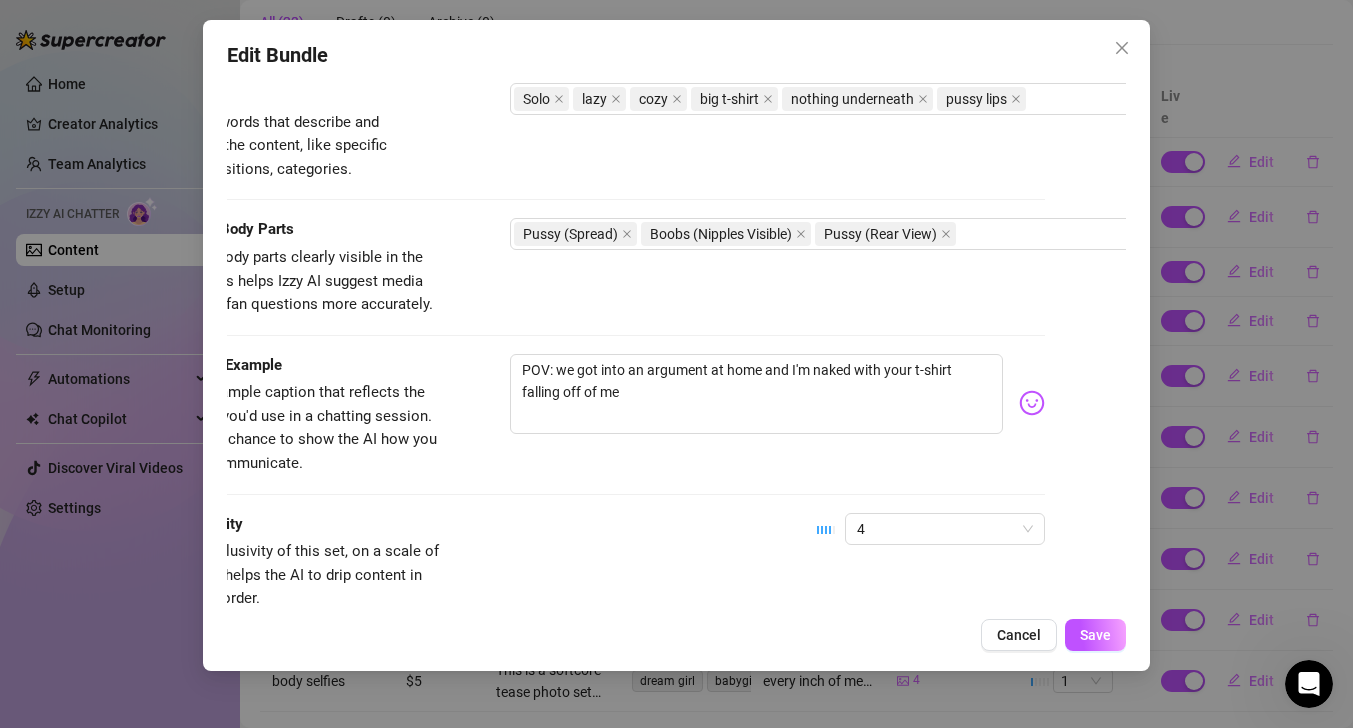 scroll, scrollTop: 1530, scrollLeft: 81, axis: both 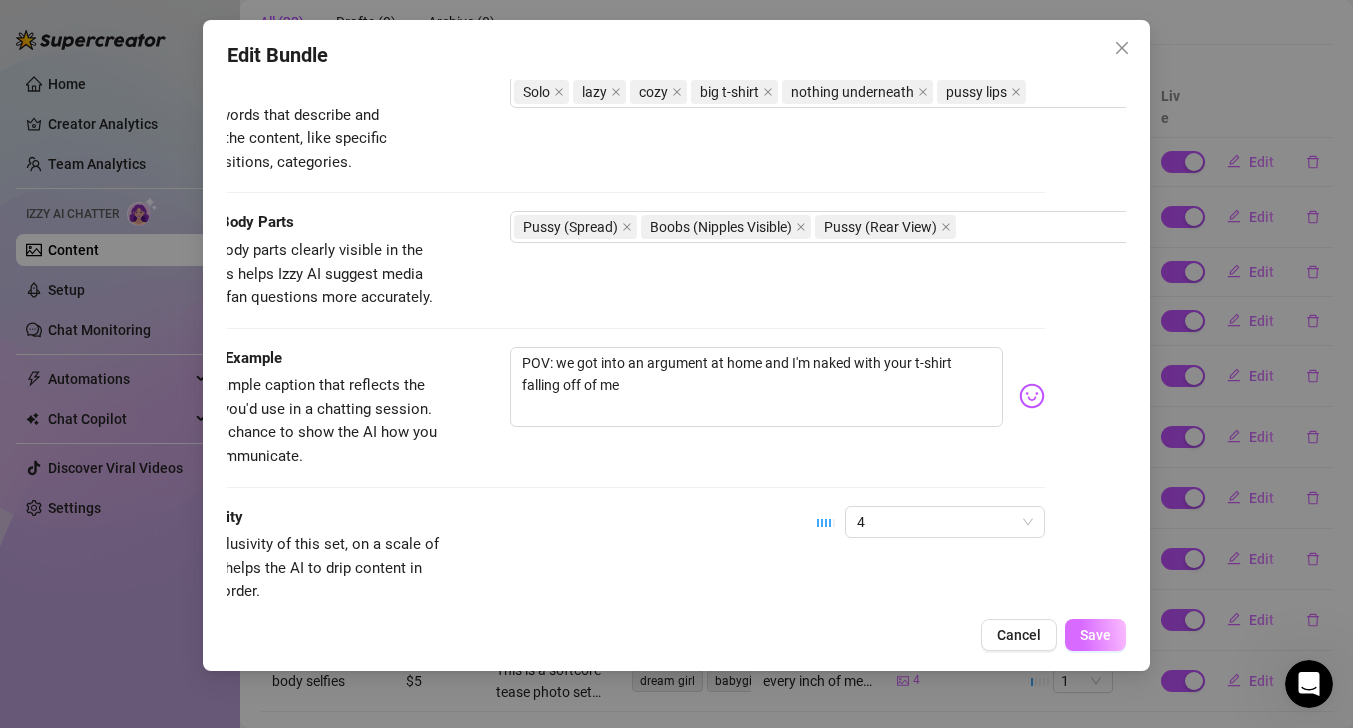 click on "Save" at bounding box center [1095, 635] 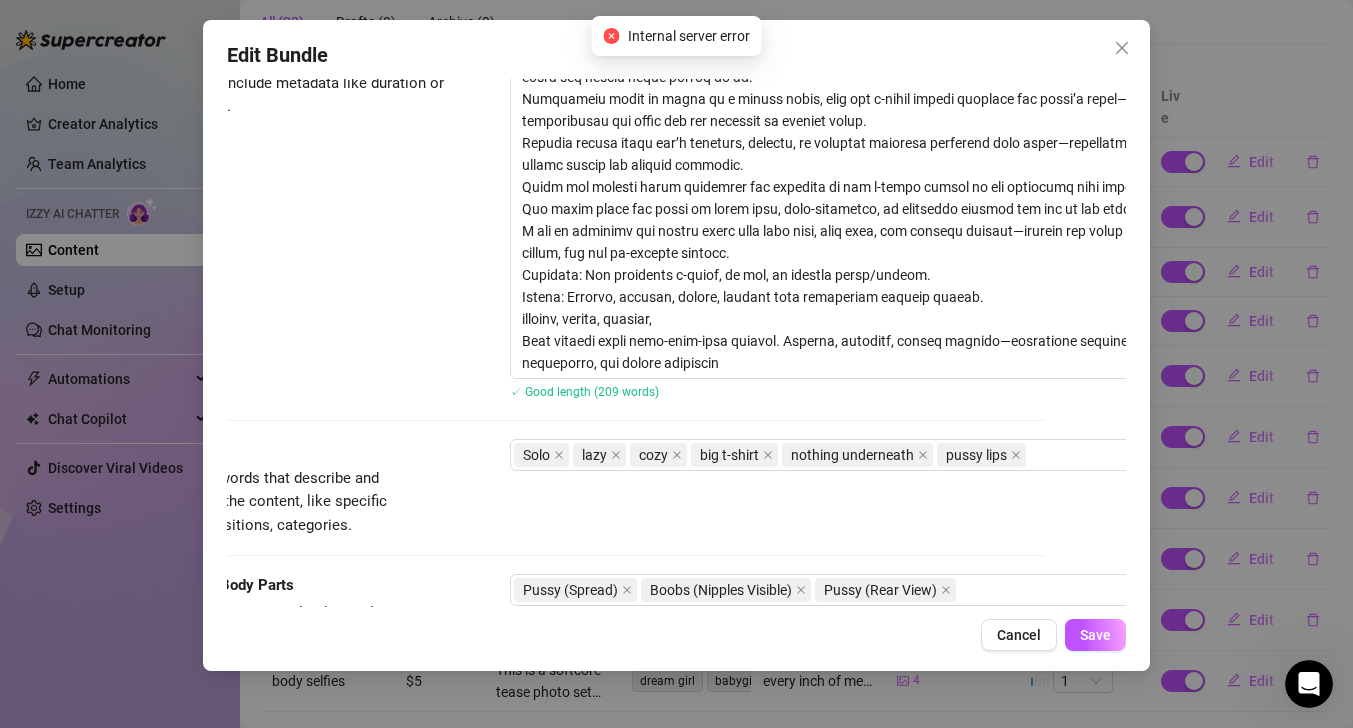 scroll, scrollTop: 1165, scrollLeft: 81, axis: both 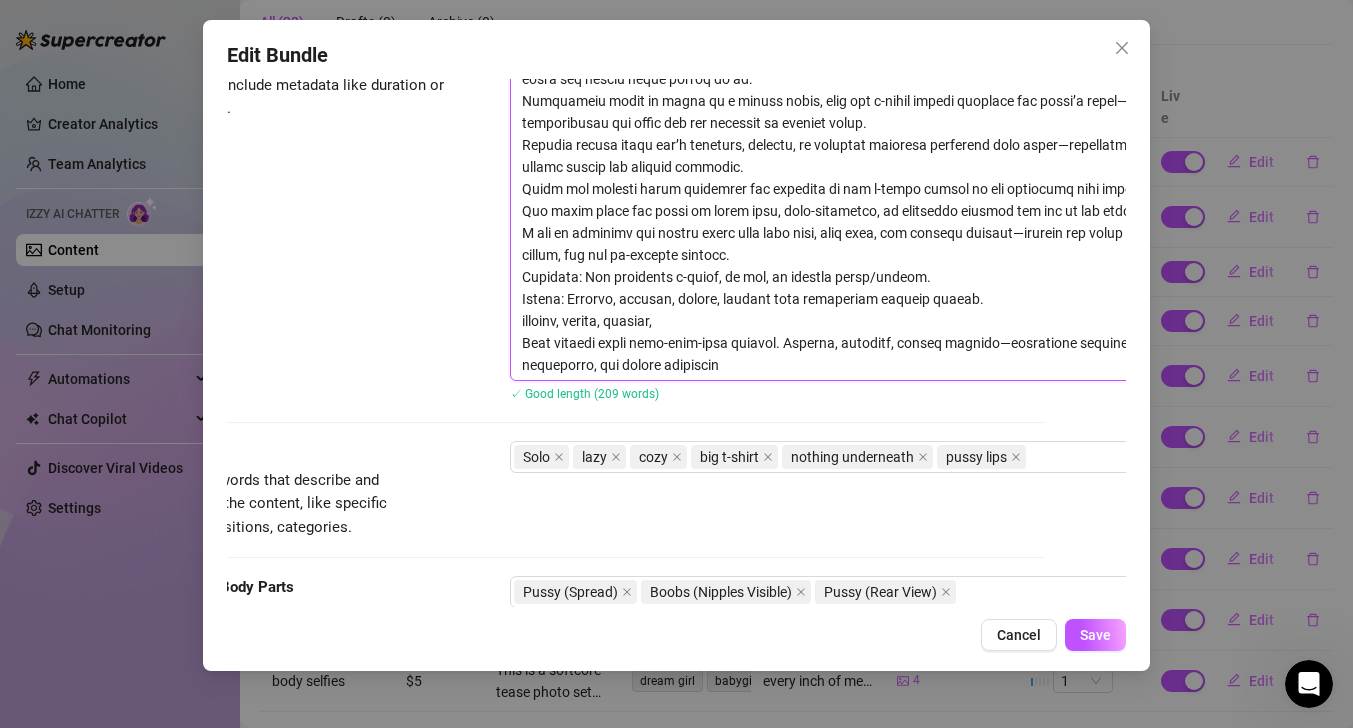 drag, startPoint x: 699, startPoint y: 326, endPoint x: 512, endPoint y: 307, distance: 187.96277 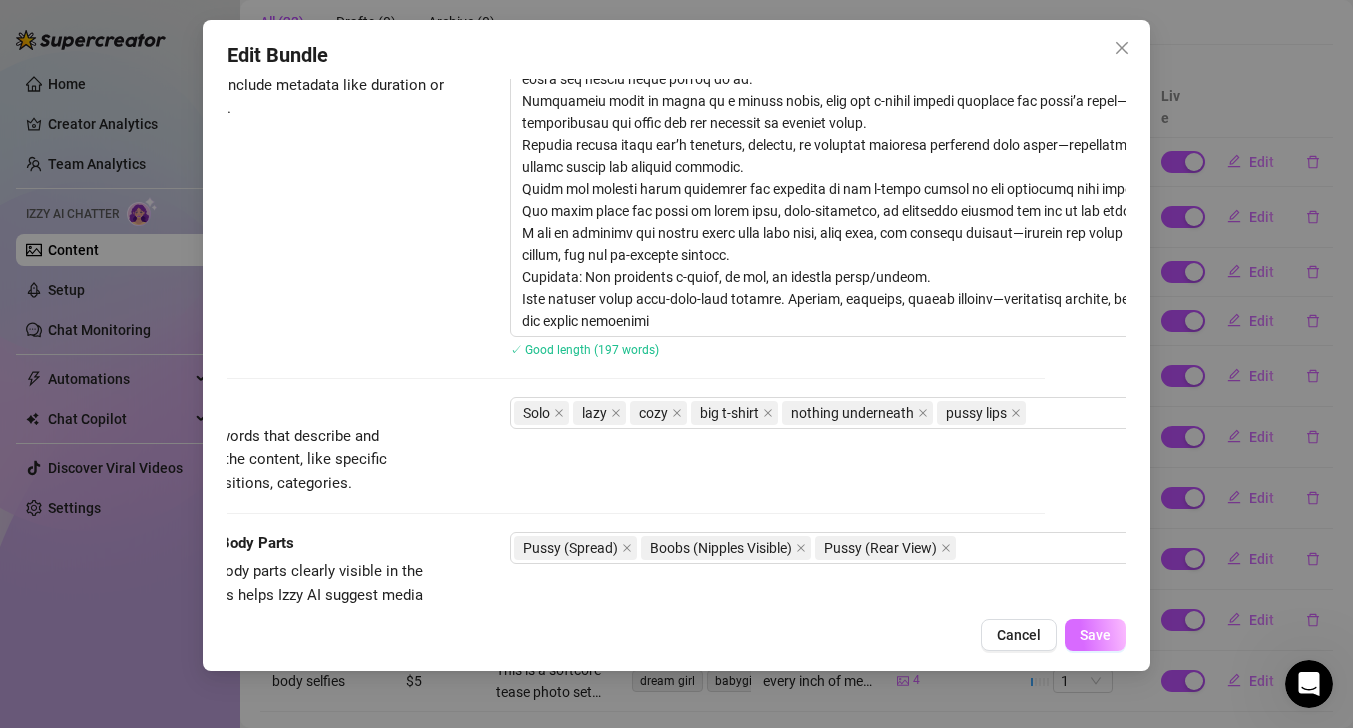 click on "Save" at bounding box center (1095, 635) 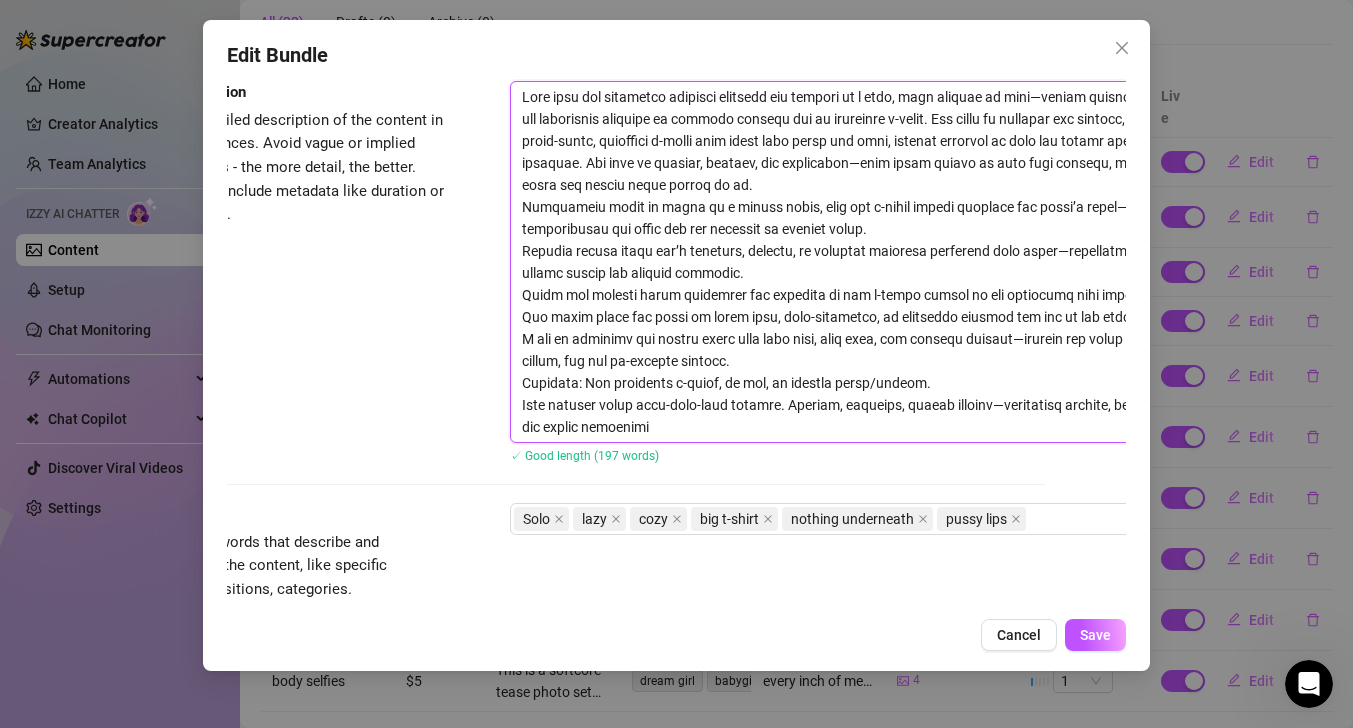 scroll, scrollTop: 1022, scrollLeft: 81, axis: both 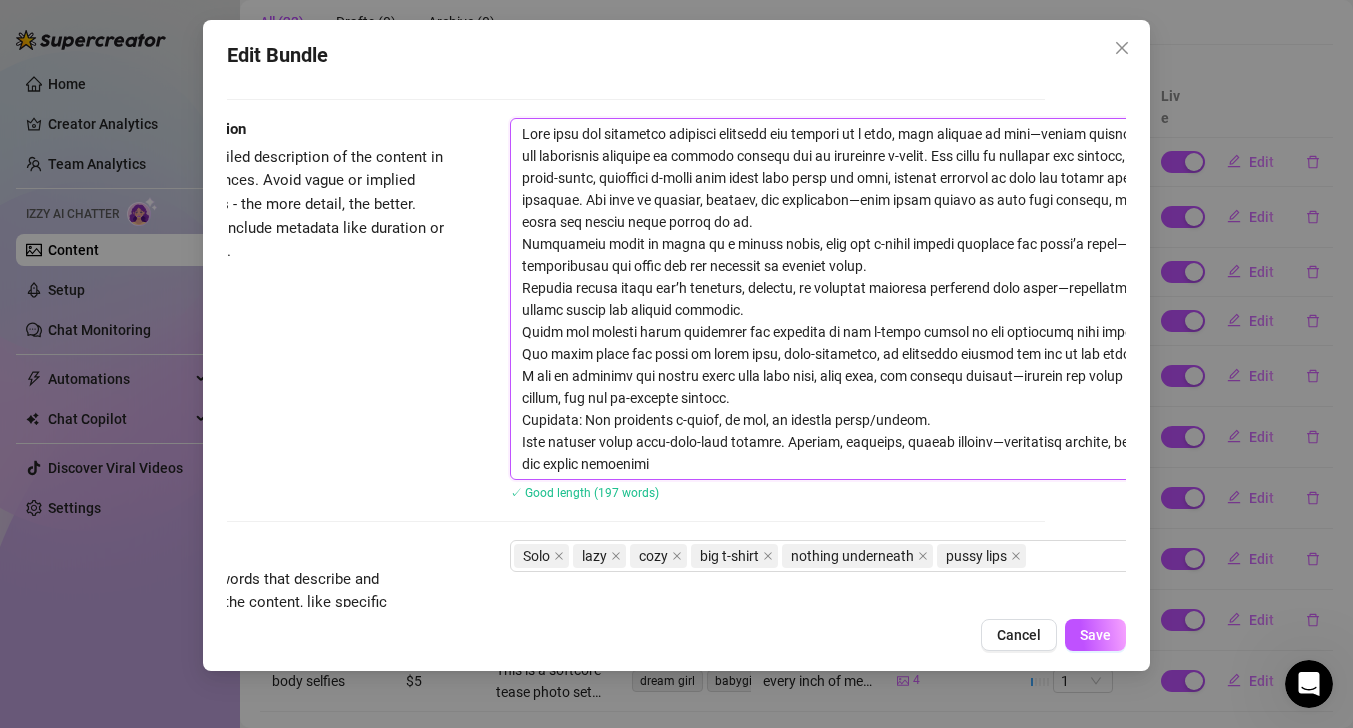 drag, startPoint x: 774, startPoint y: 327, endPoint x: 517, endPoint y: 129, distance: 324.4272 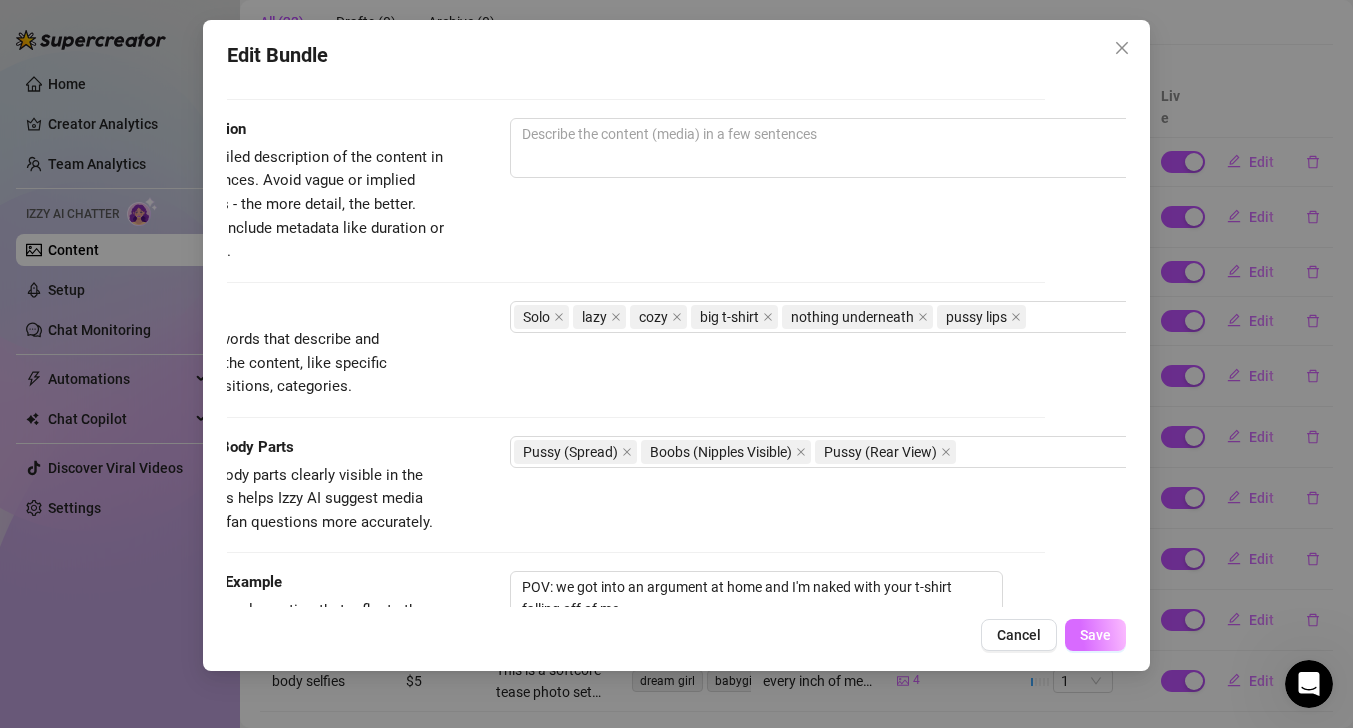 click on "Save" at bounding box center (1095, 635) 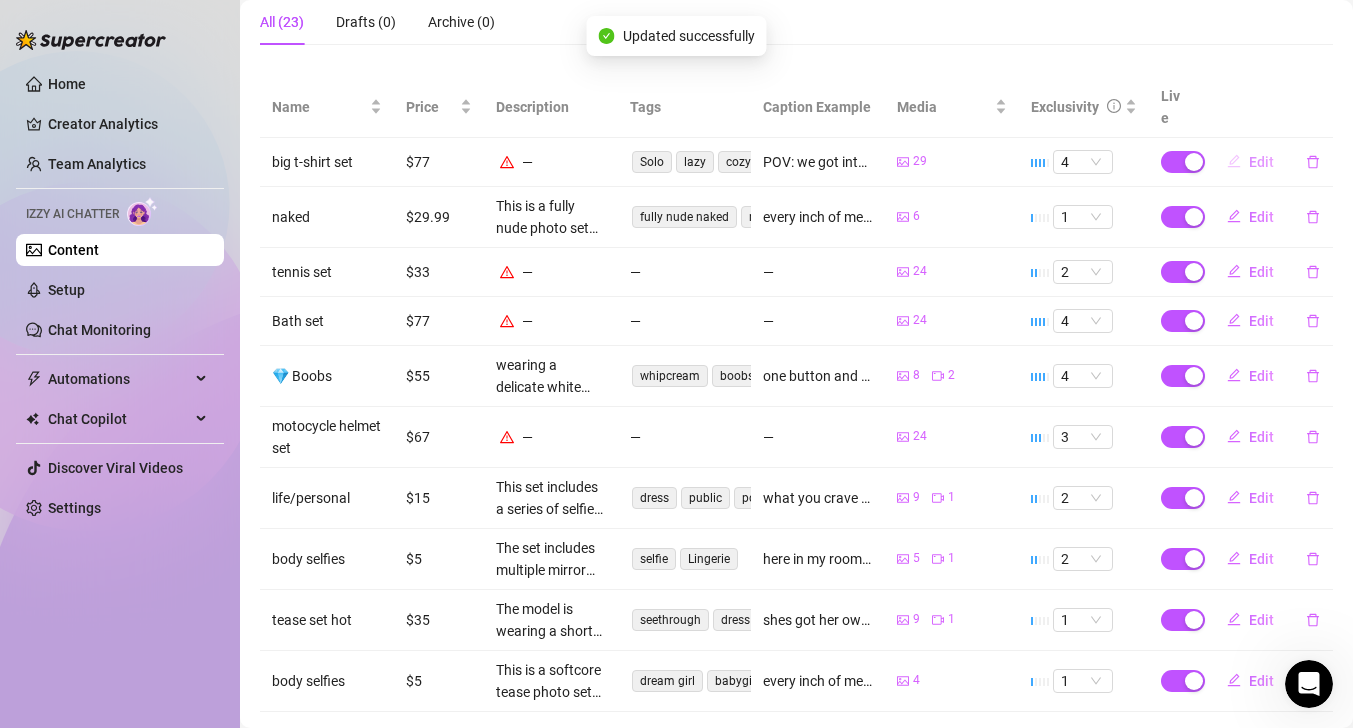 click on "Edit" at bounding box center (1261, 162) 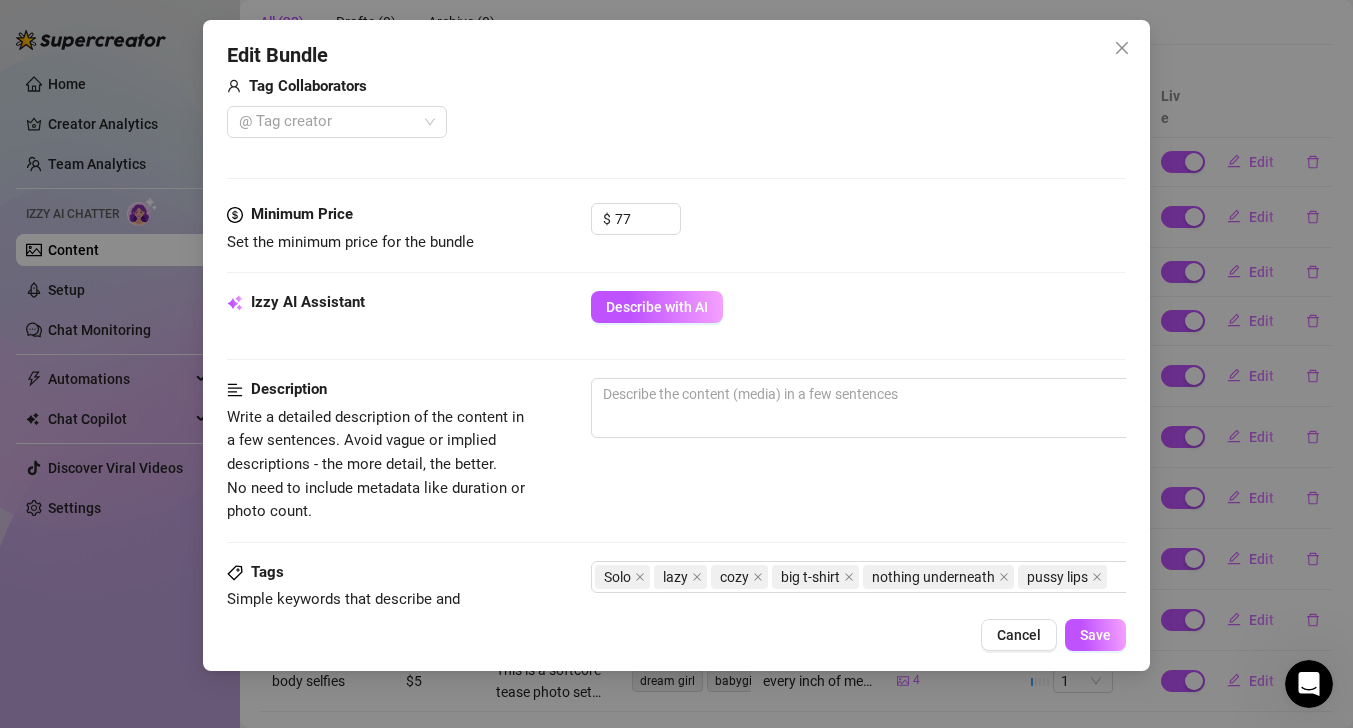 scroll, scrollTop: 728, scrollLeft: 0, axis: vertical 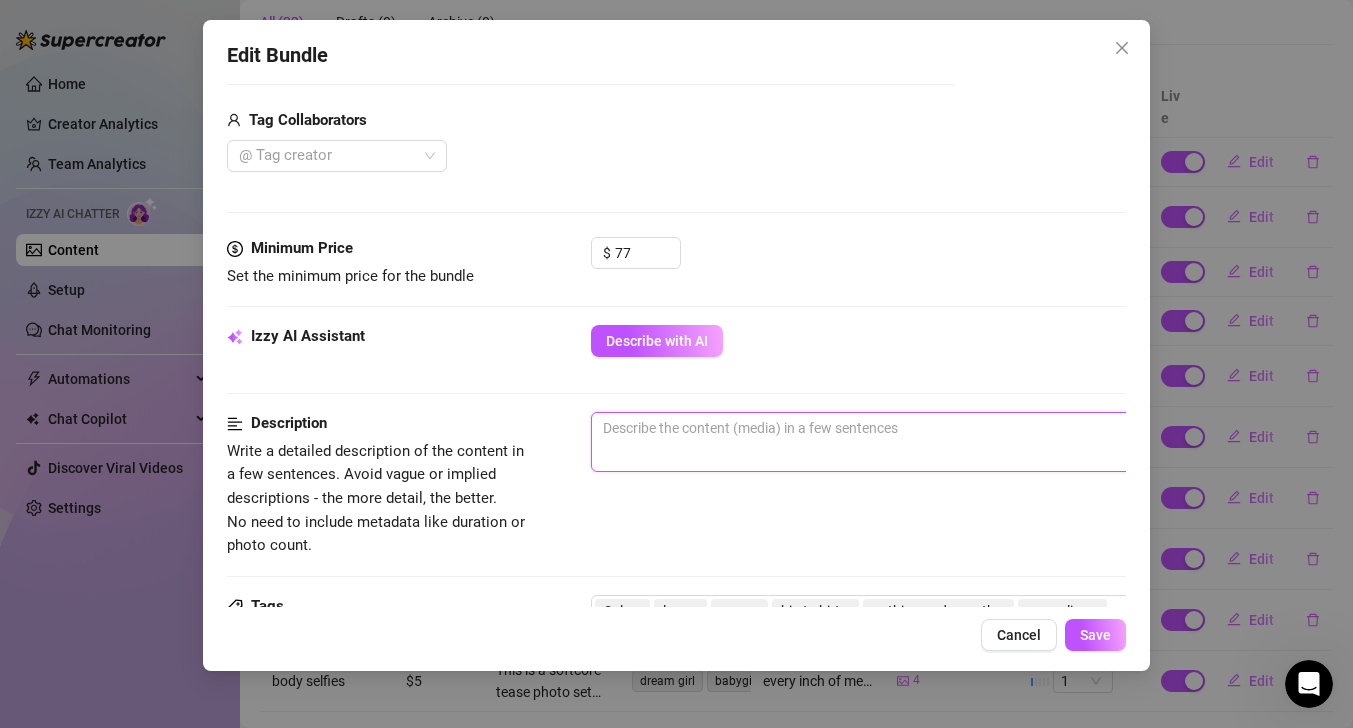 click at bounding box center [941, 442] 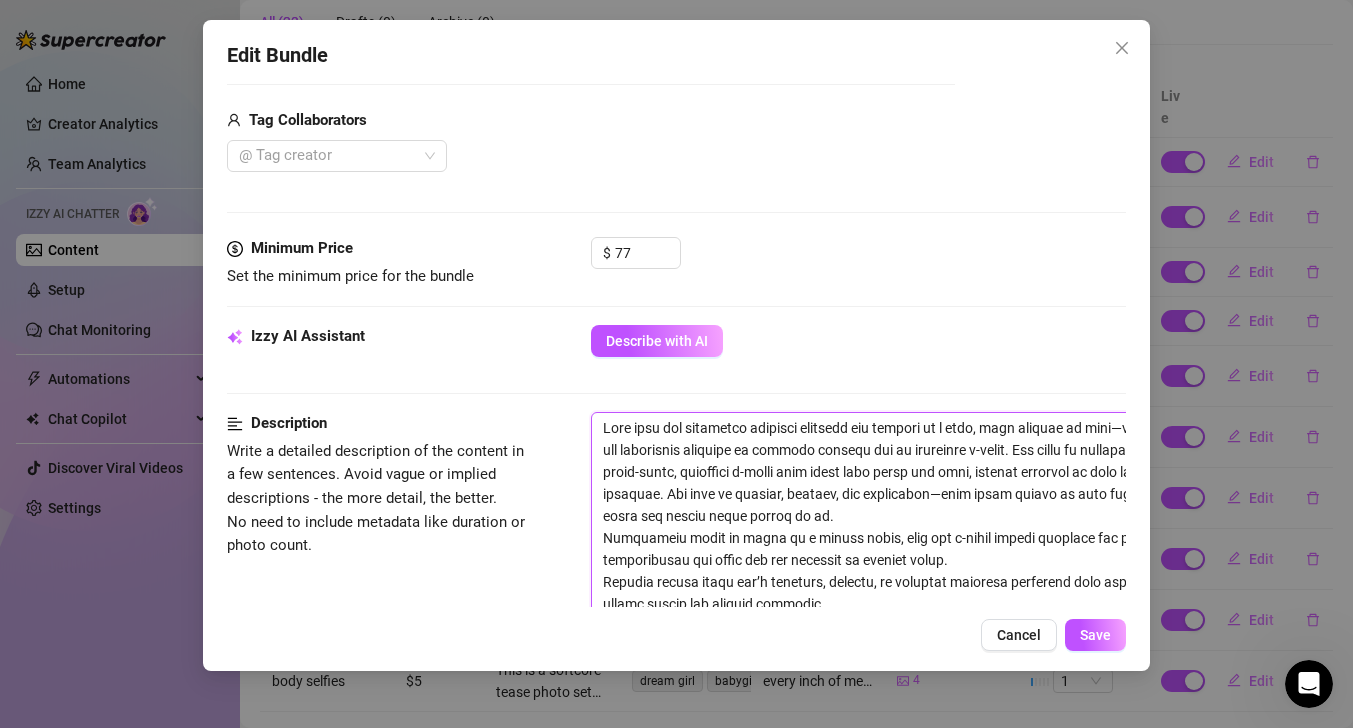 scroll, scrollTop: 0, scrollLeft: 0, axis: both 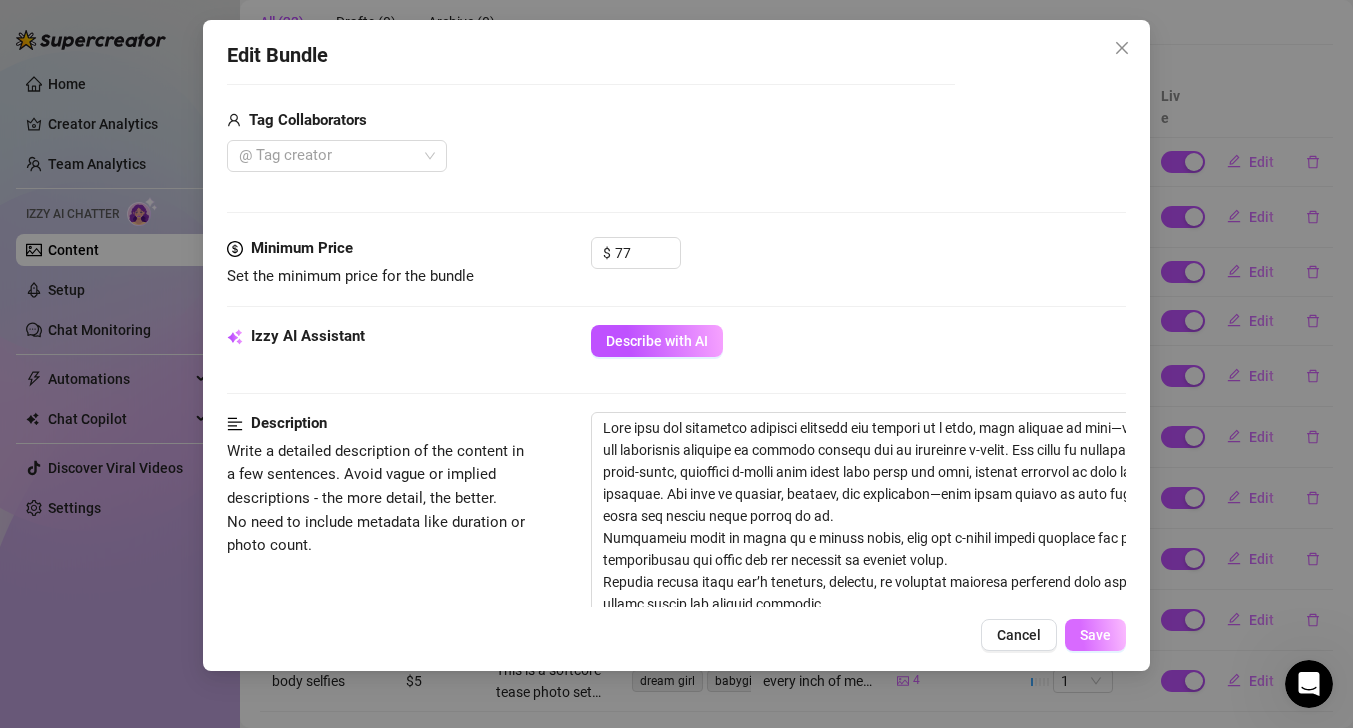click on "Save" at bounding box center [1095, 635] 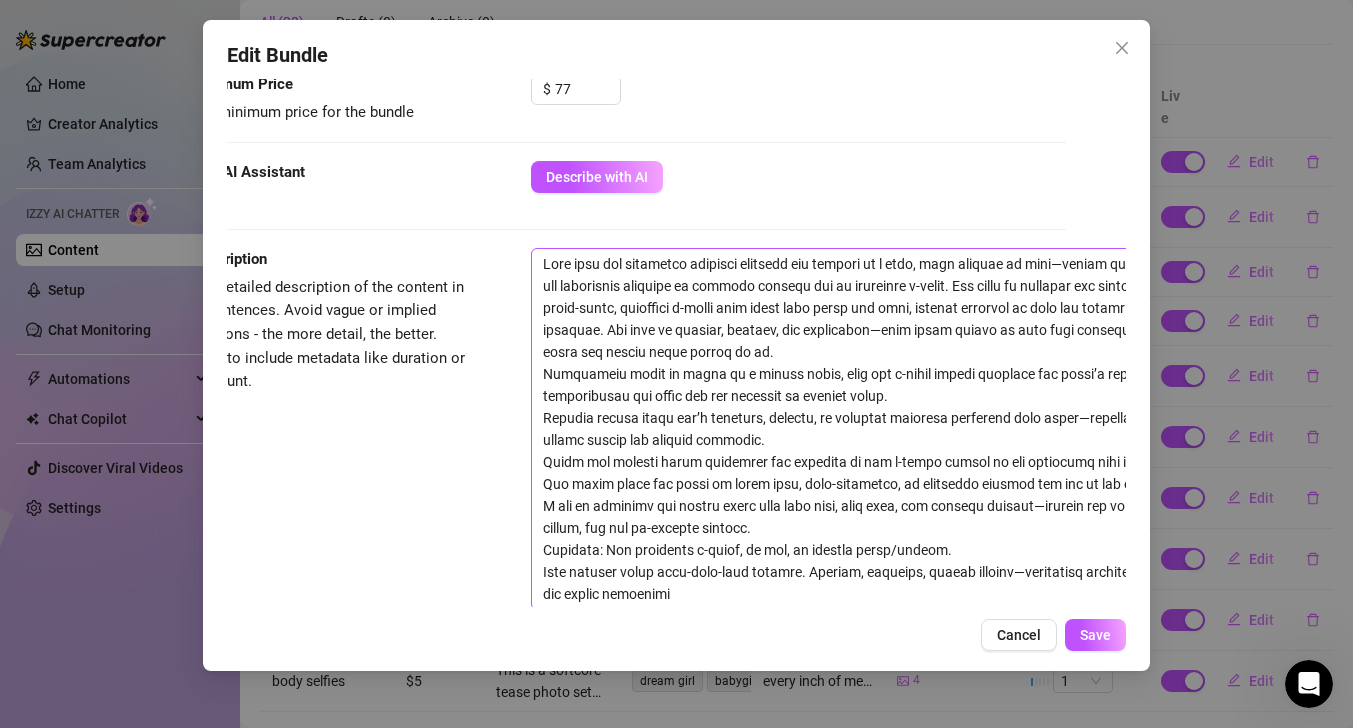 scroll, scrollTop: 895, scrollLeft: 165, axis: both 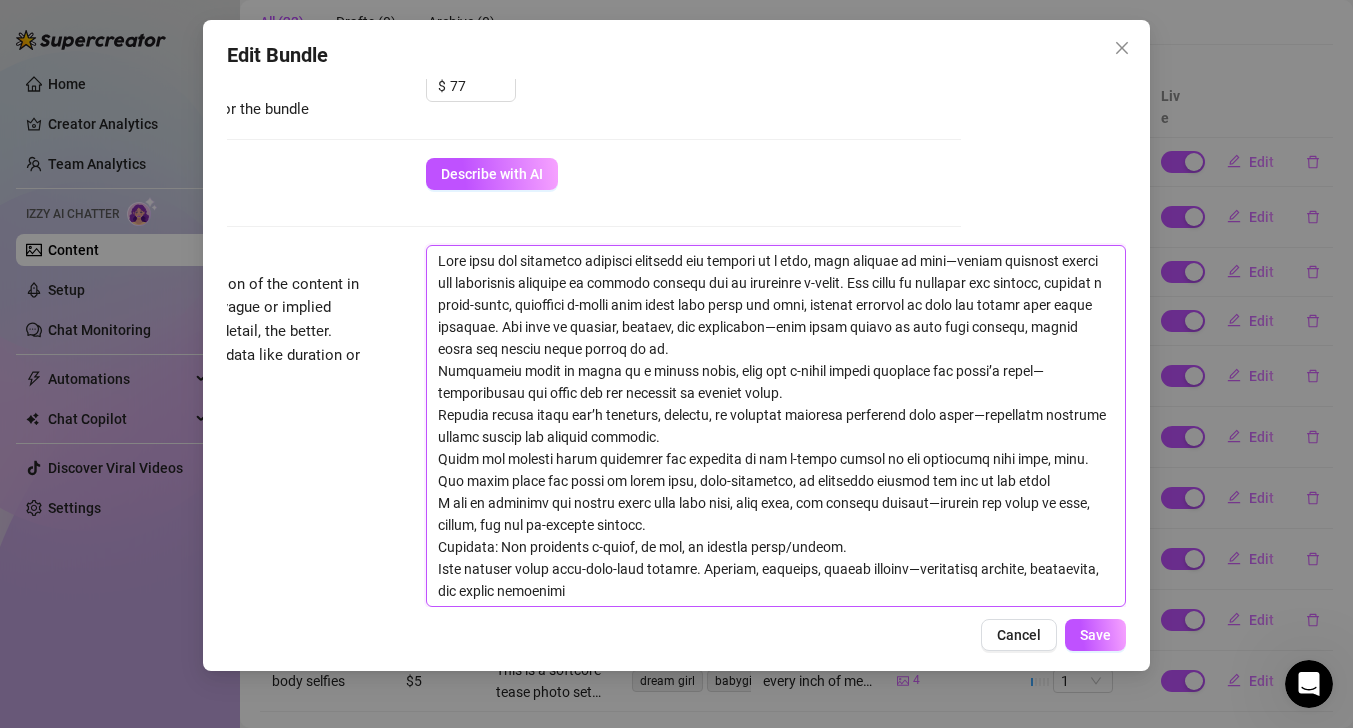 drag, startPoint x: 1080, startPoint y: 264, endPoint x: 483, endPoint y: 227, distance: 598.14545 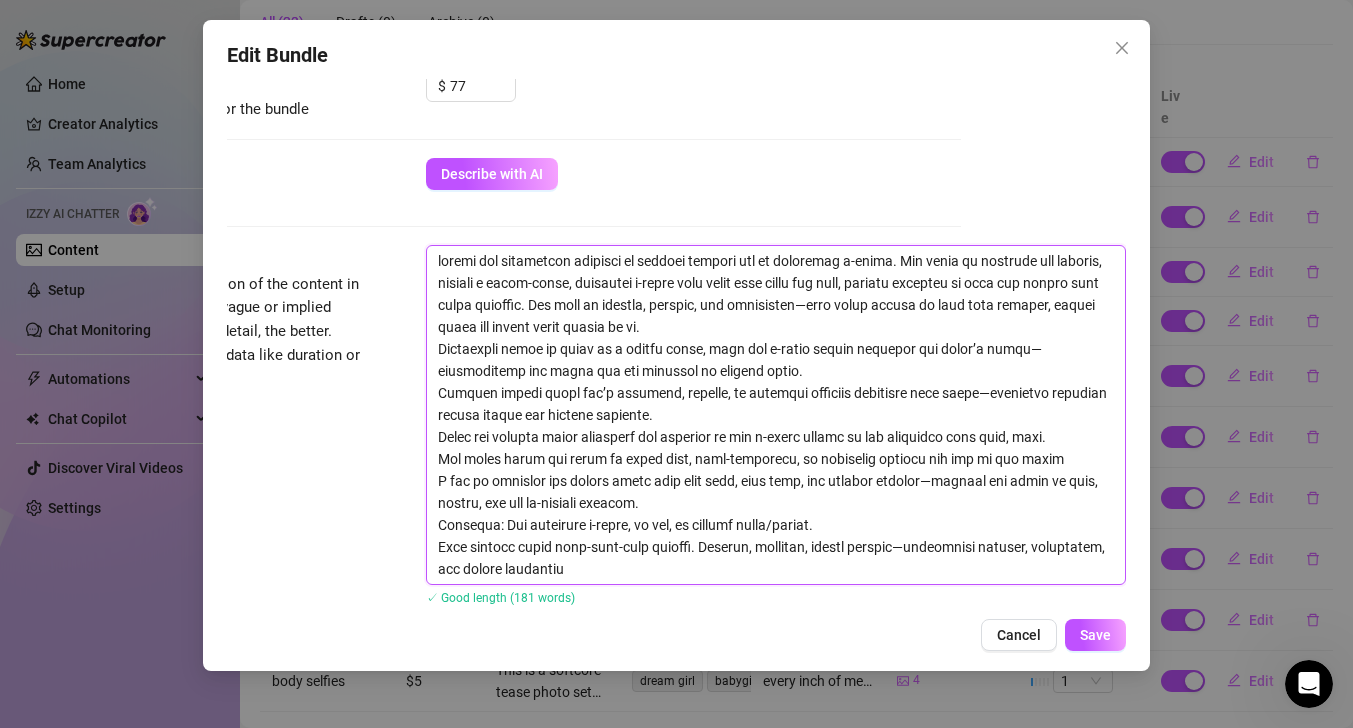 click at bounding box center [776, 415] 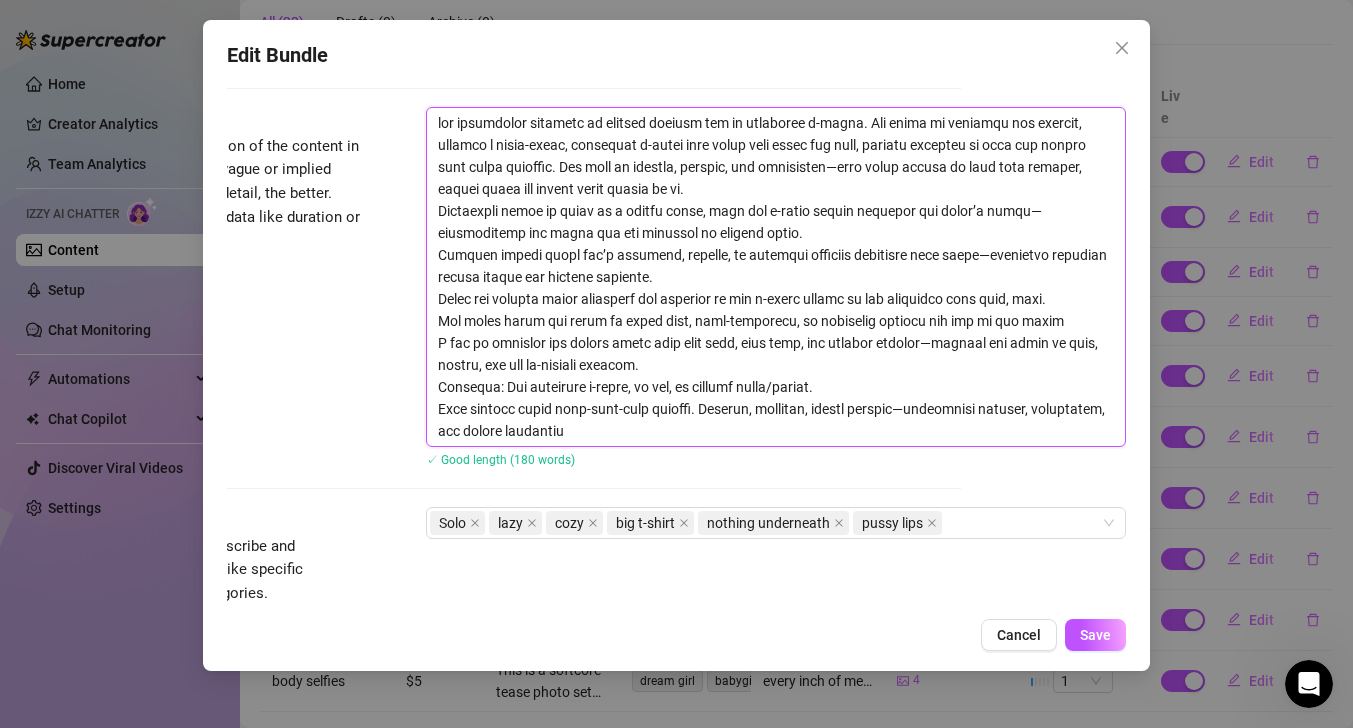 scroll, scrollTop: 1061, scrollLeft: 165, axis: both 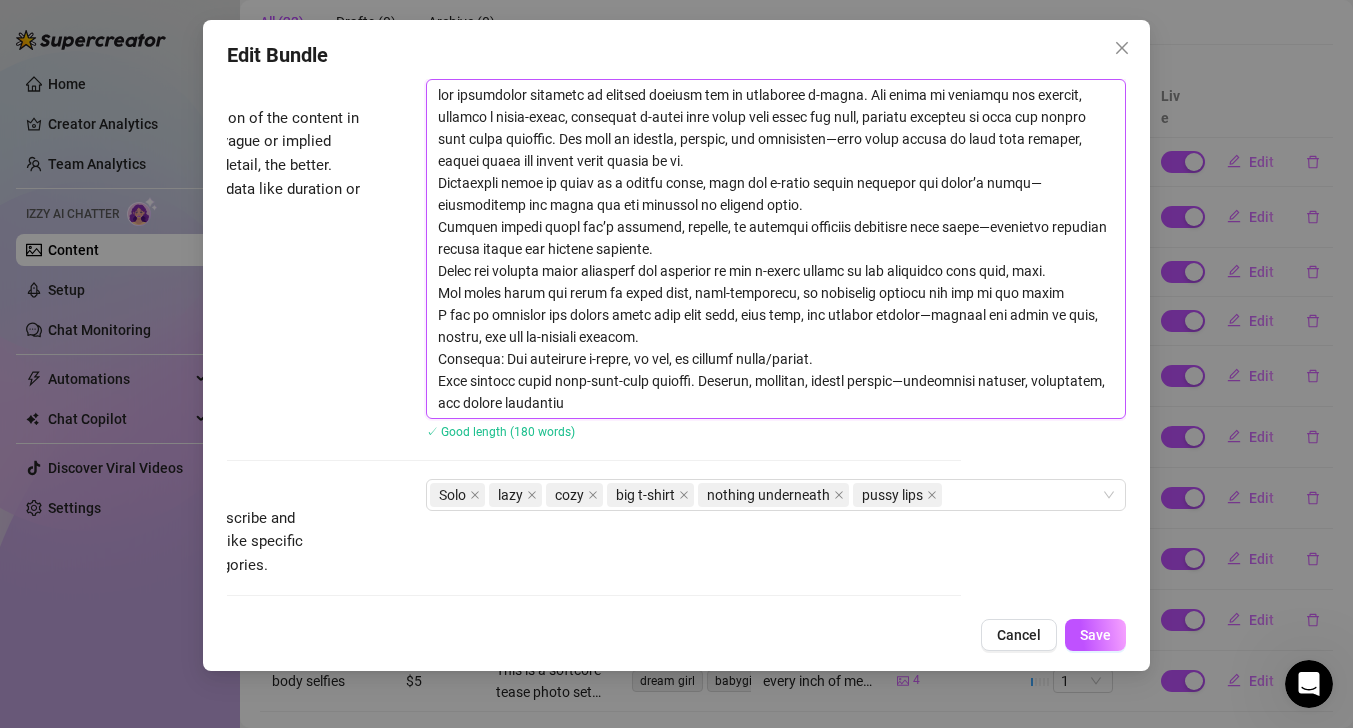drag, startPoint x: 806, startPoint y: 316, endPoint x: 804, endPoint y: 341, distance: 25.079872 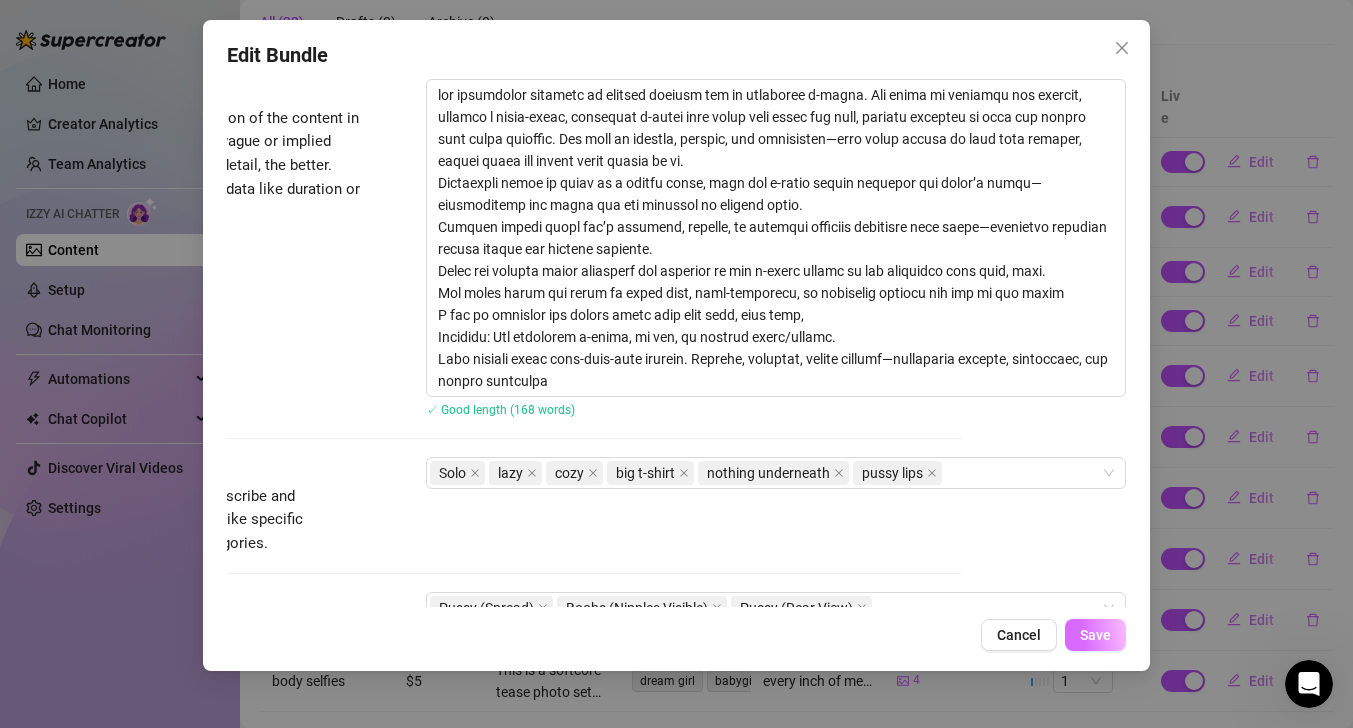 click on "Save" at bounding box center (1095, 635) 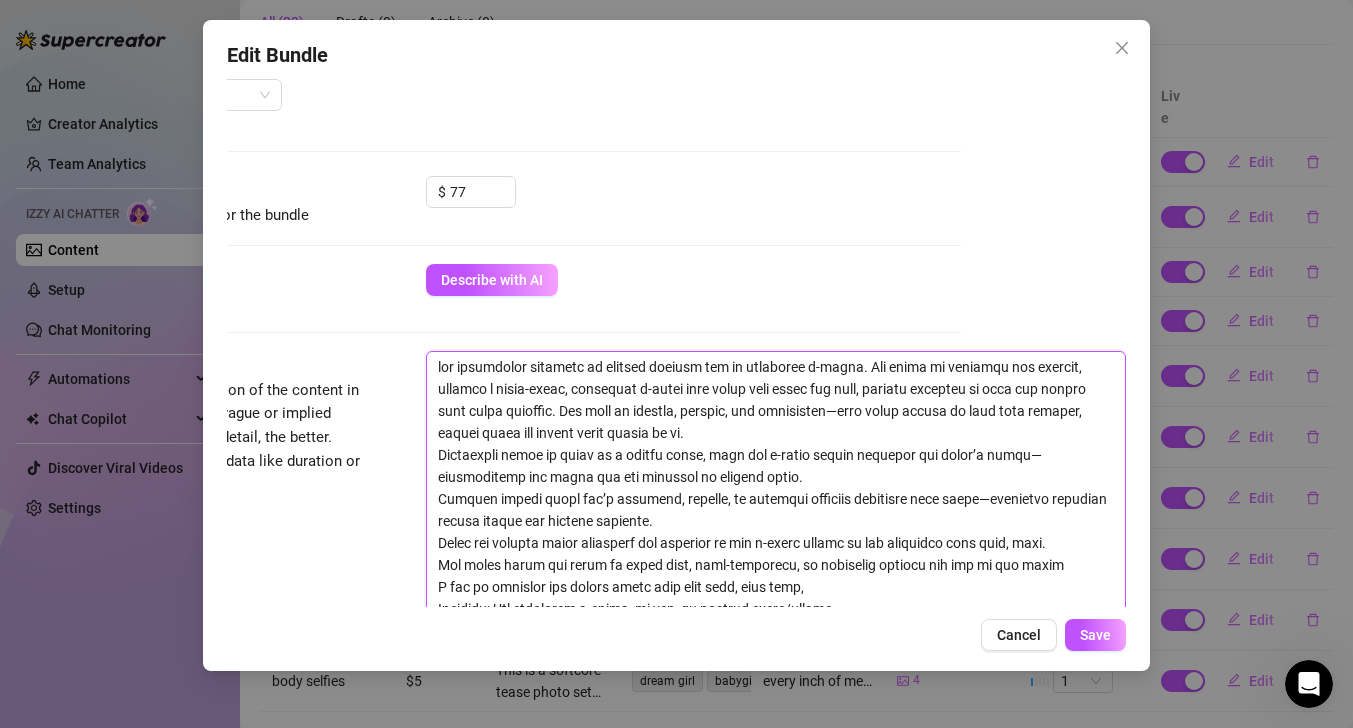 scroll, scrollTop: 651, scrollLeft: 165, axis: both 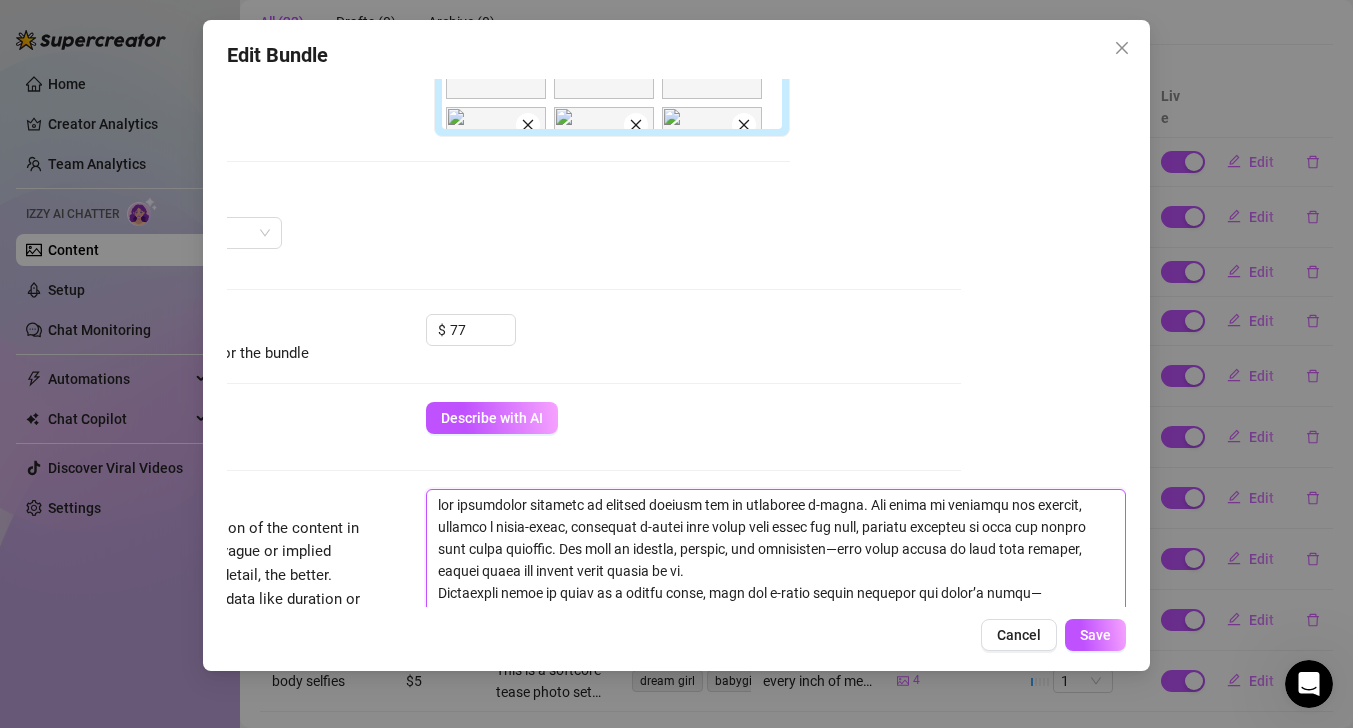 drag, startPoint x: 673, startPoint y: 380, endPoint x: 430, endPoint y: 499, distance: 270.57346 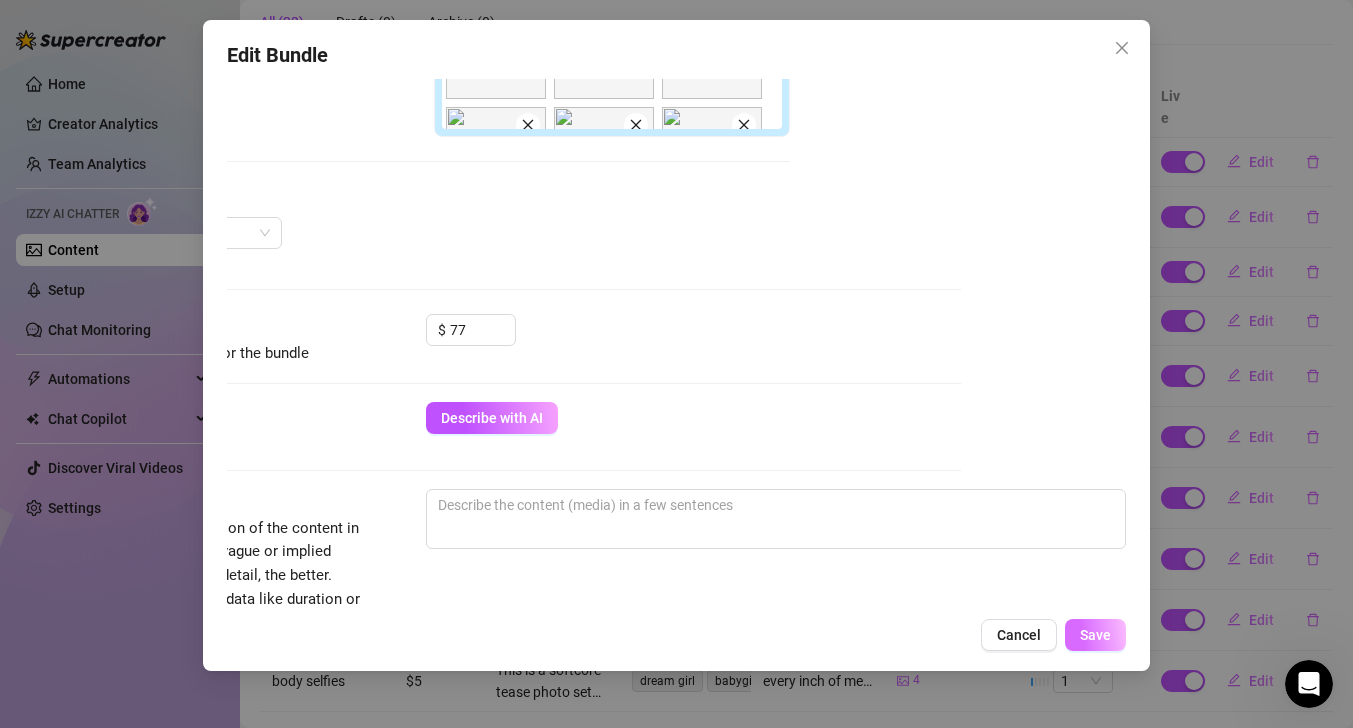 click on "Save" at bounding box center (1095, 635) 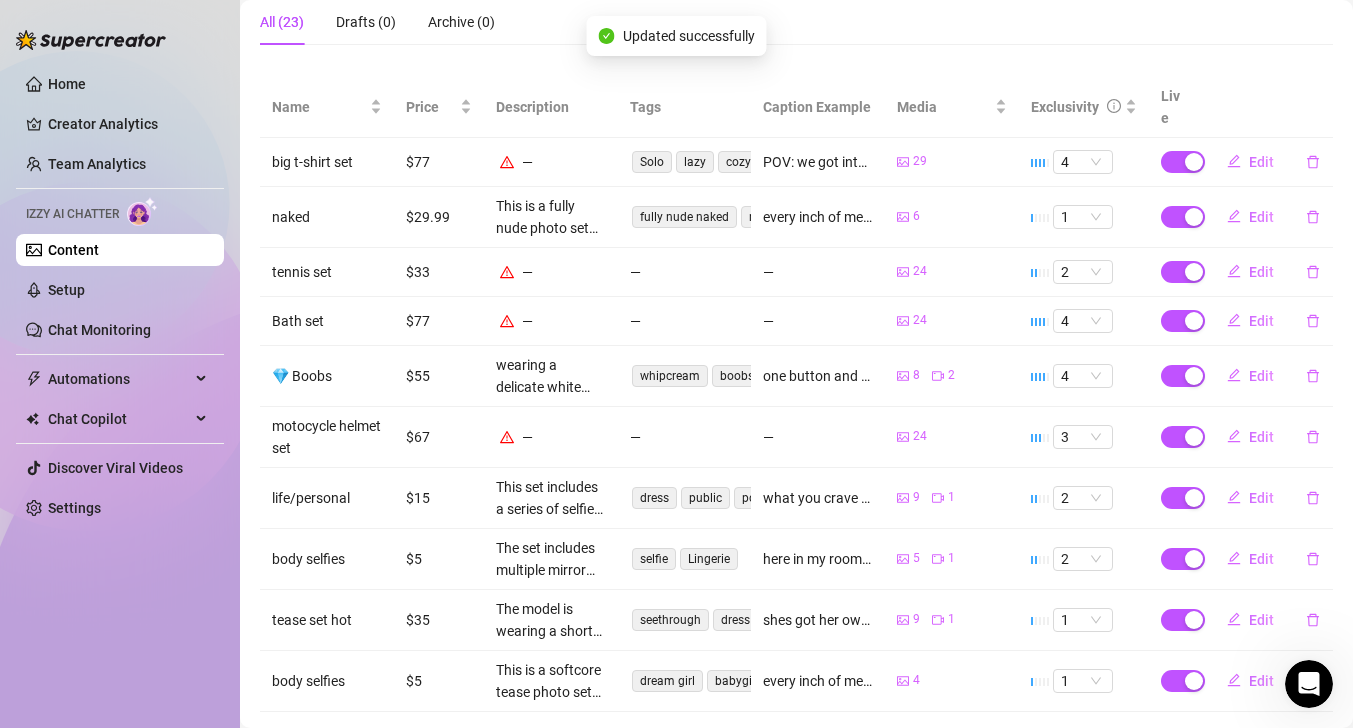 click 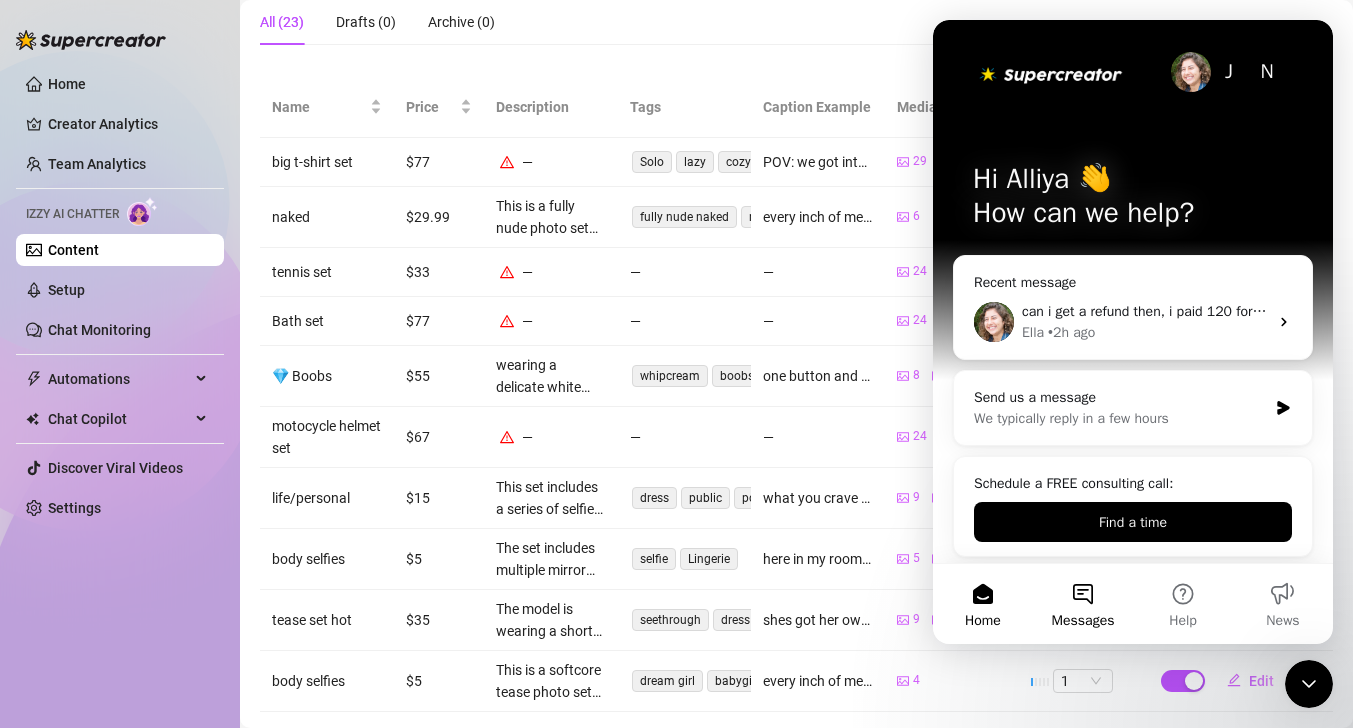click on "Messages" at bounding box center (1083, 604) 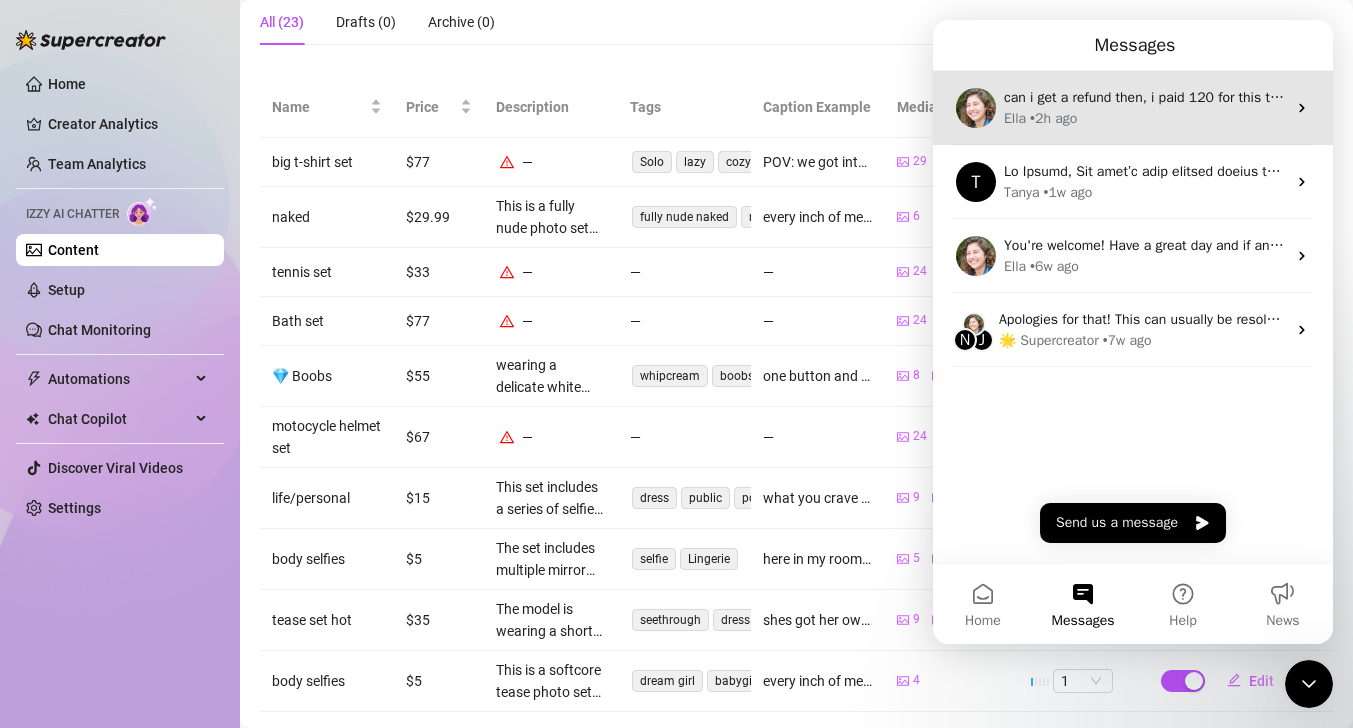 click on "[USERNAME] • 2h ago" at bounding box center [1145, 118] 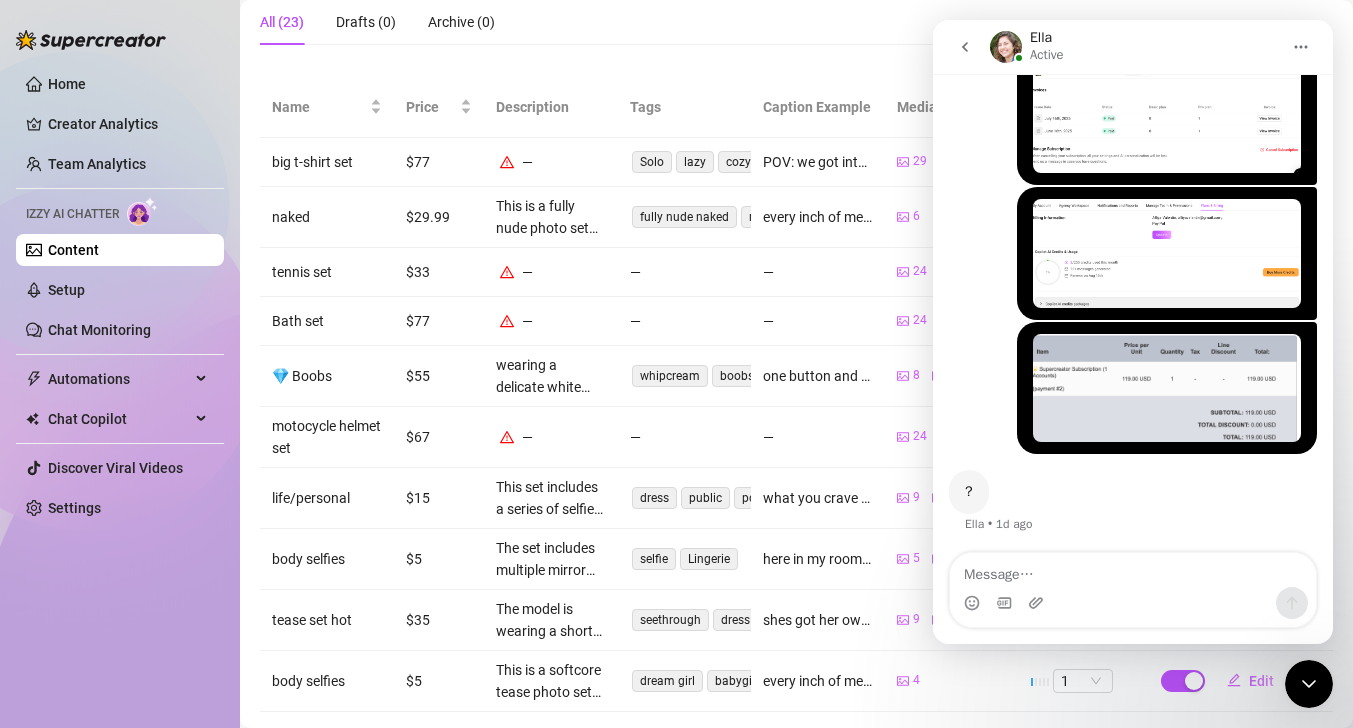 scroll, scrollTop: 3425, scrollLeft: 0, axis: vertical 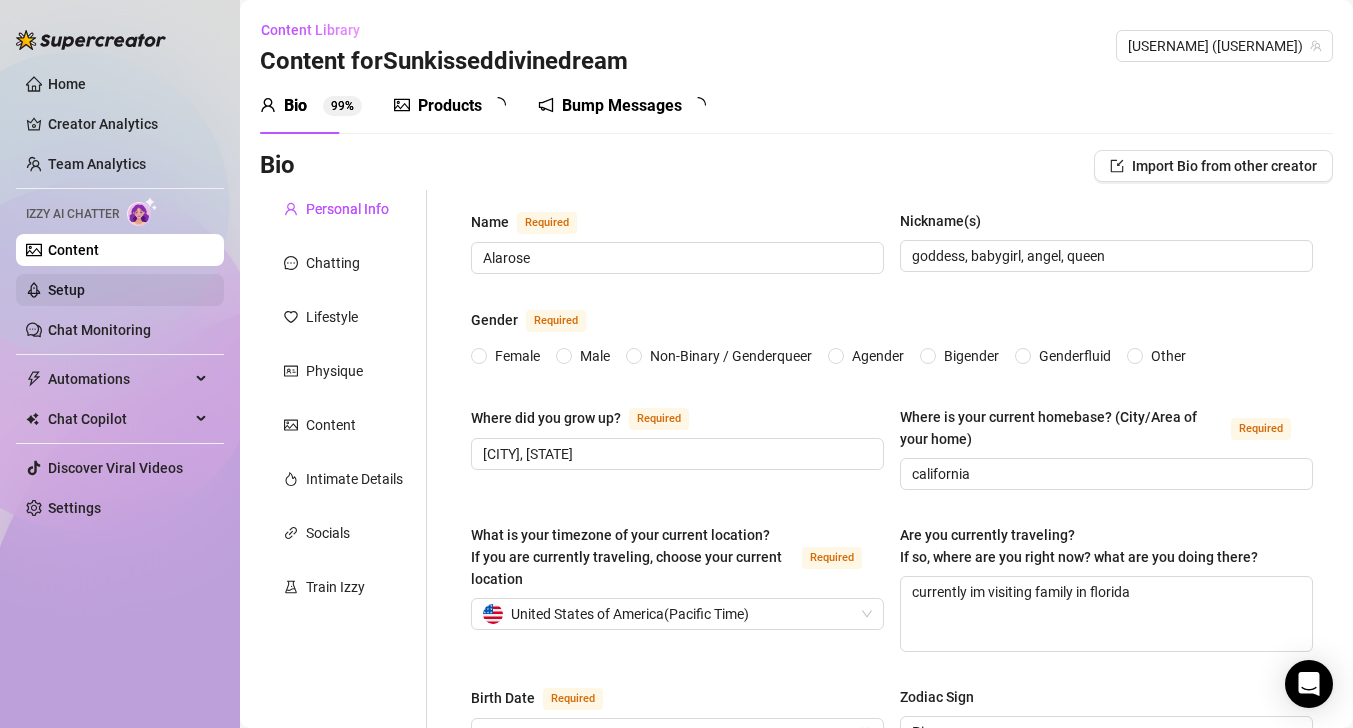 type 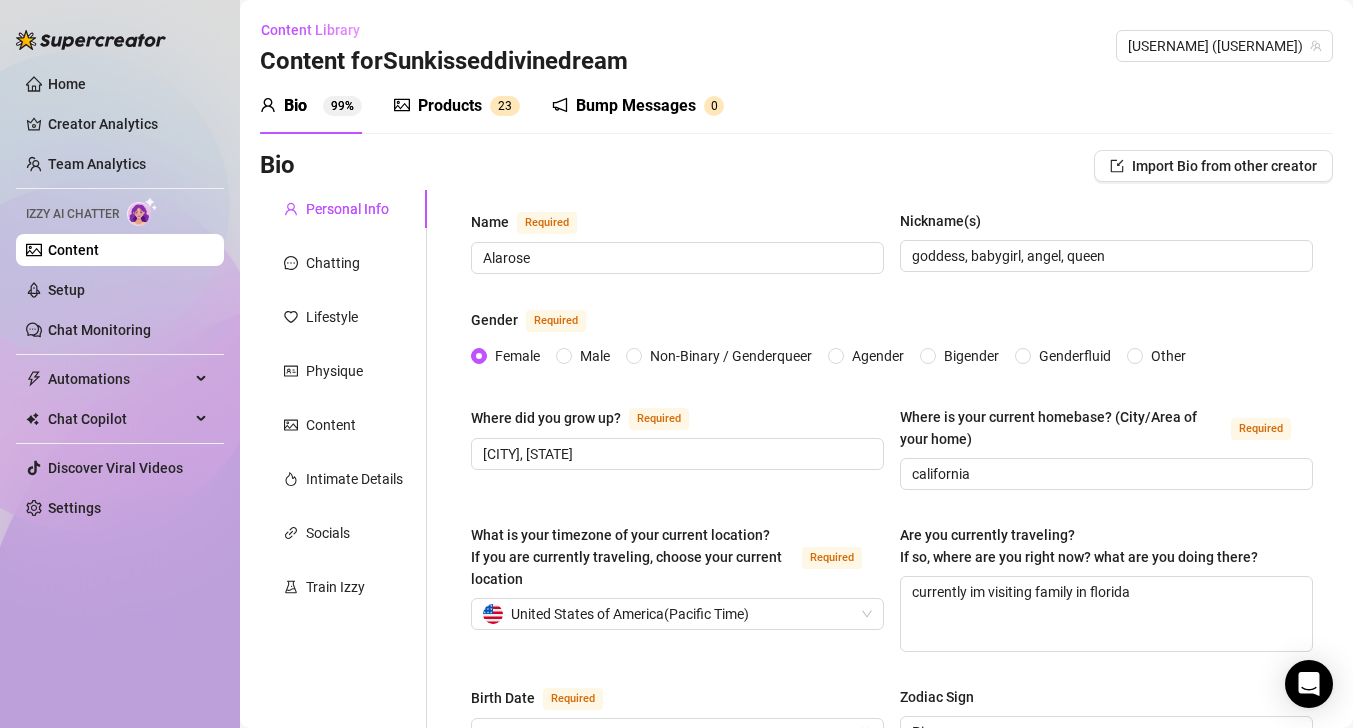 click on "Products" at bounding box center [450, 106] 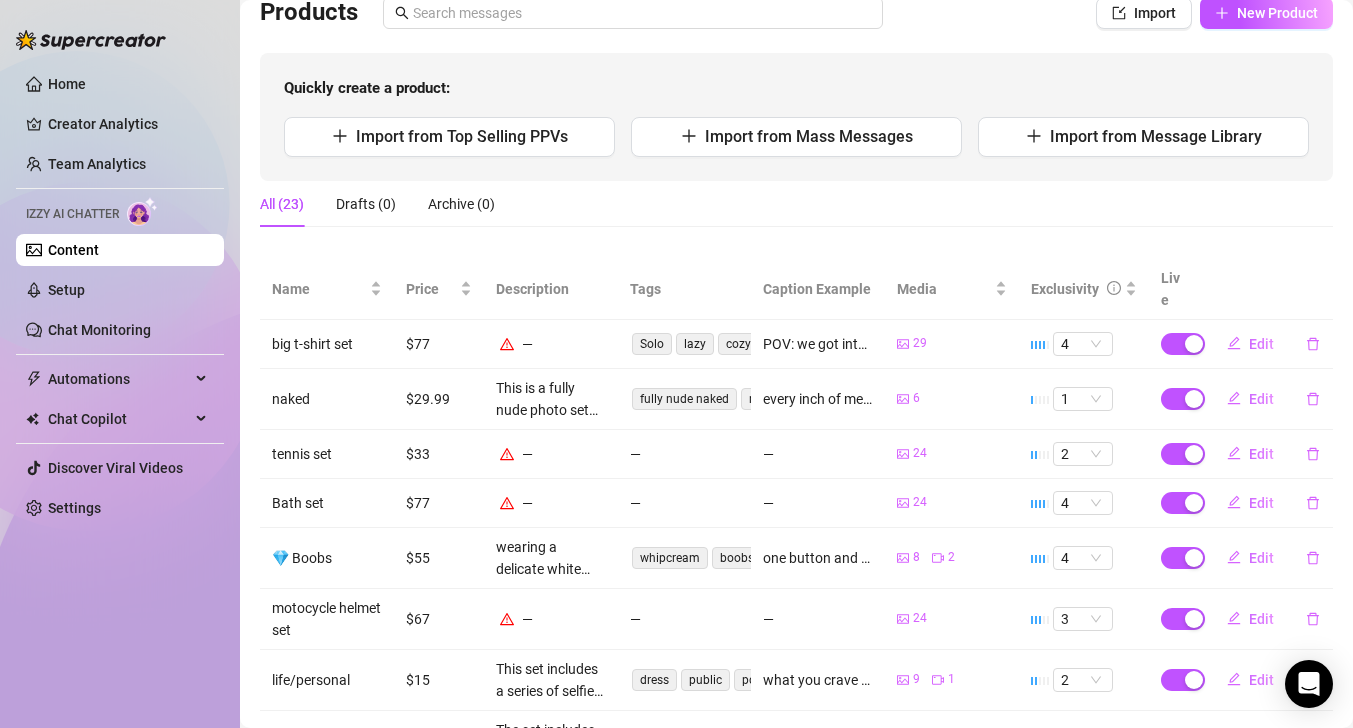 scroll, scrollTop: 154, scrollLeft: 0, axis: vertical 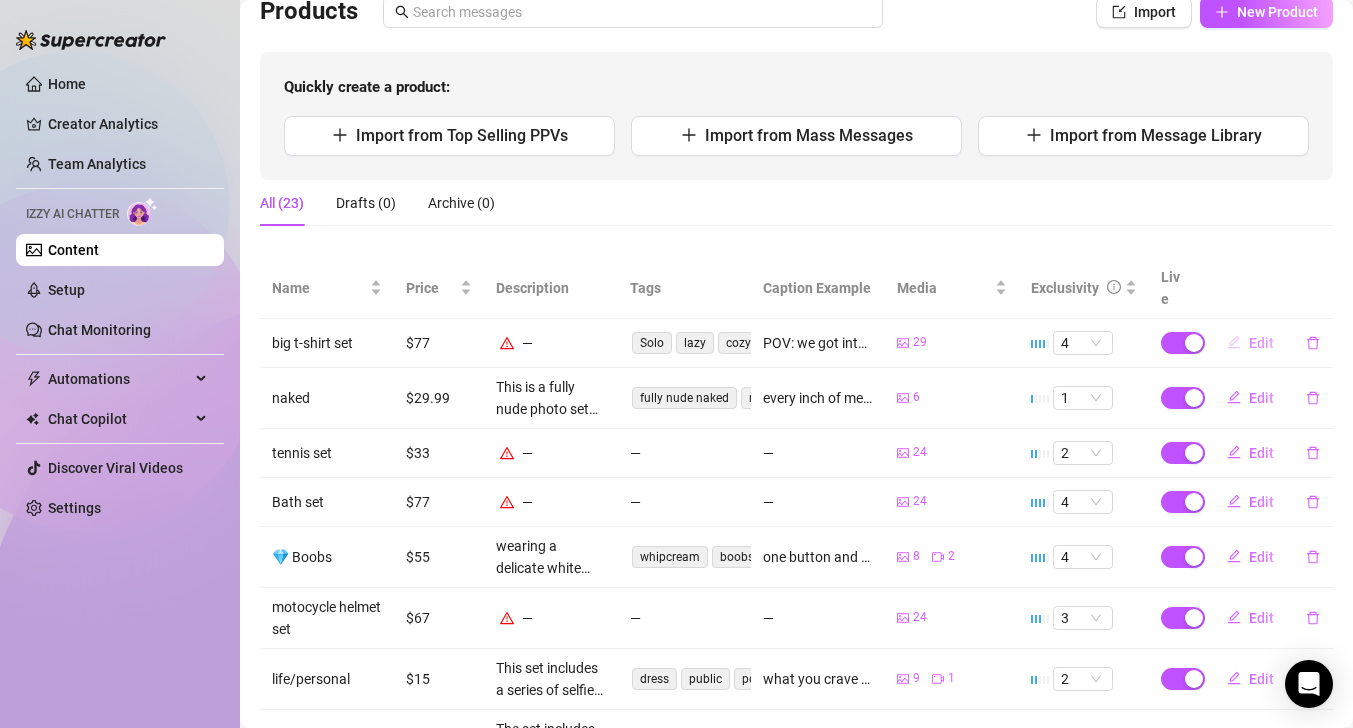 click on "Edit" at bounding box center (1261, 343) 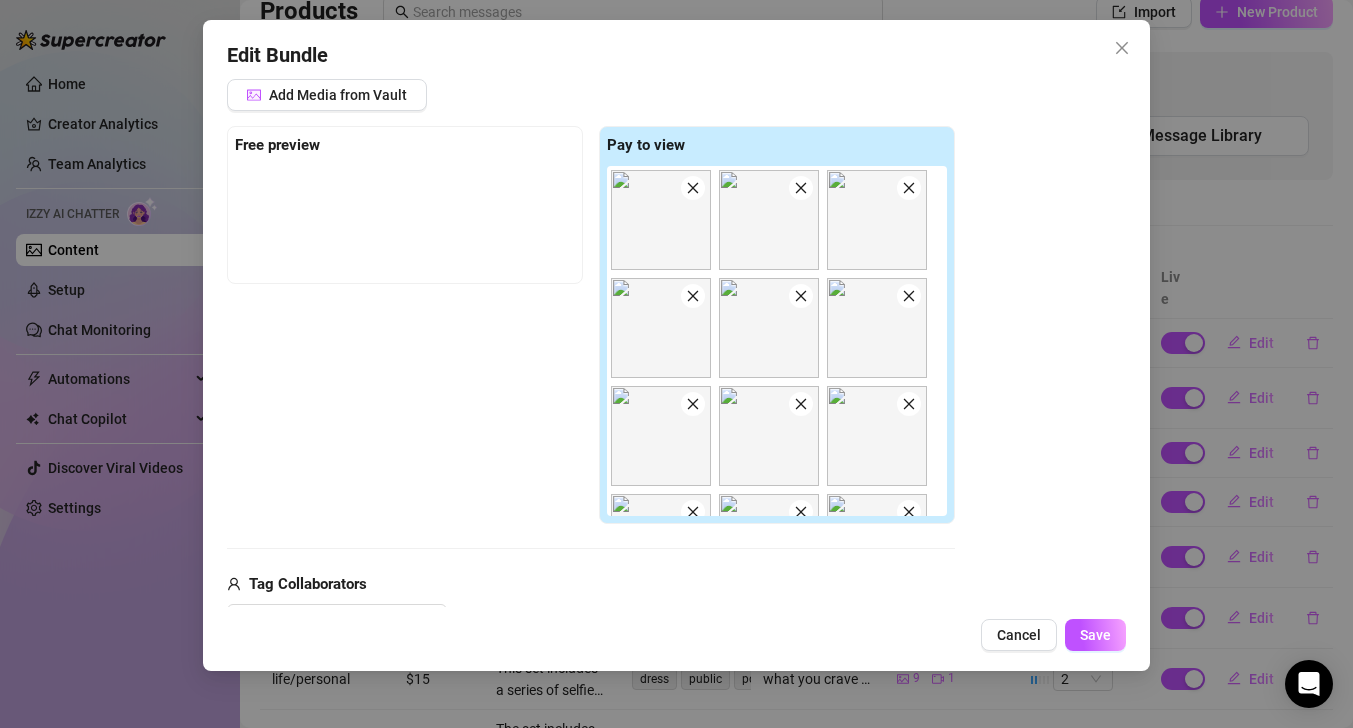 scroll, scrollTop: 314, scrollLeft: 0, axis: vertical 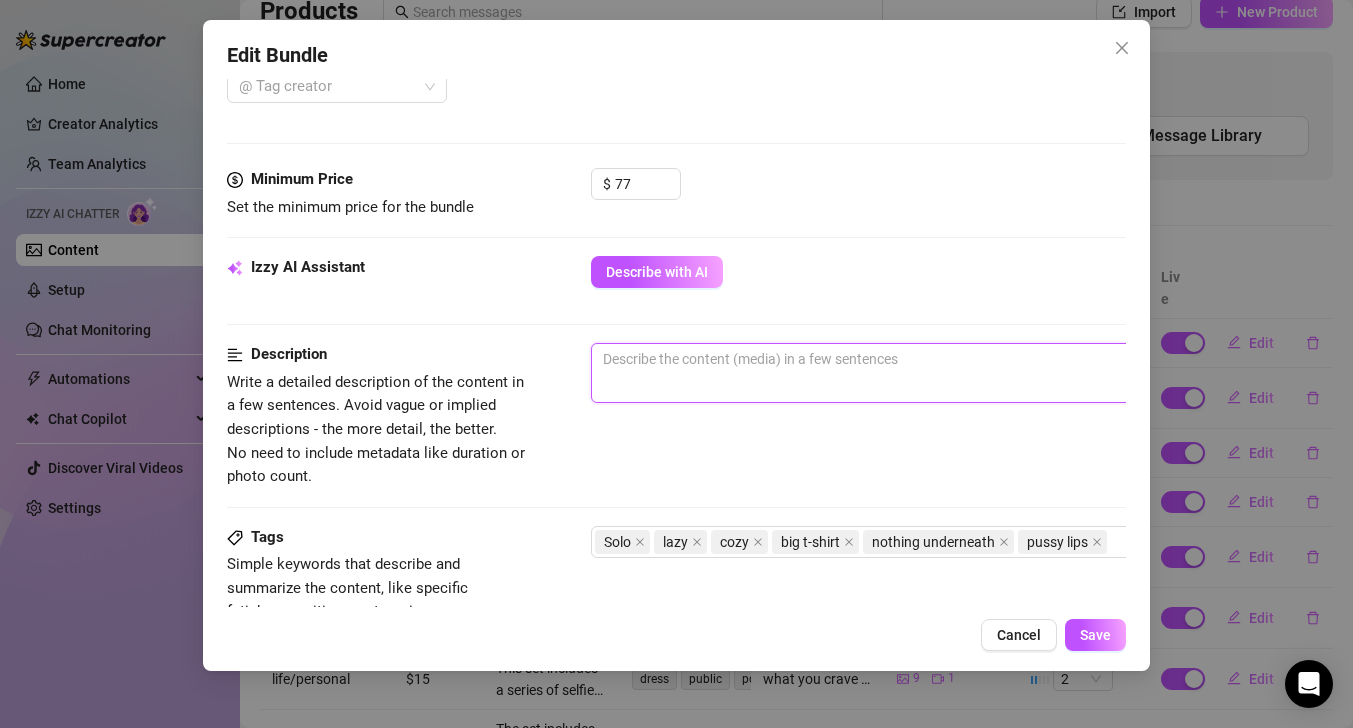 click at bounding box center (941, 373) 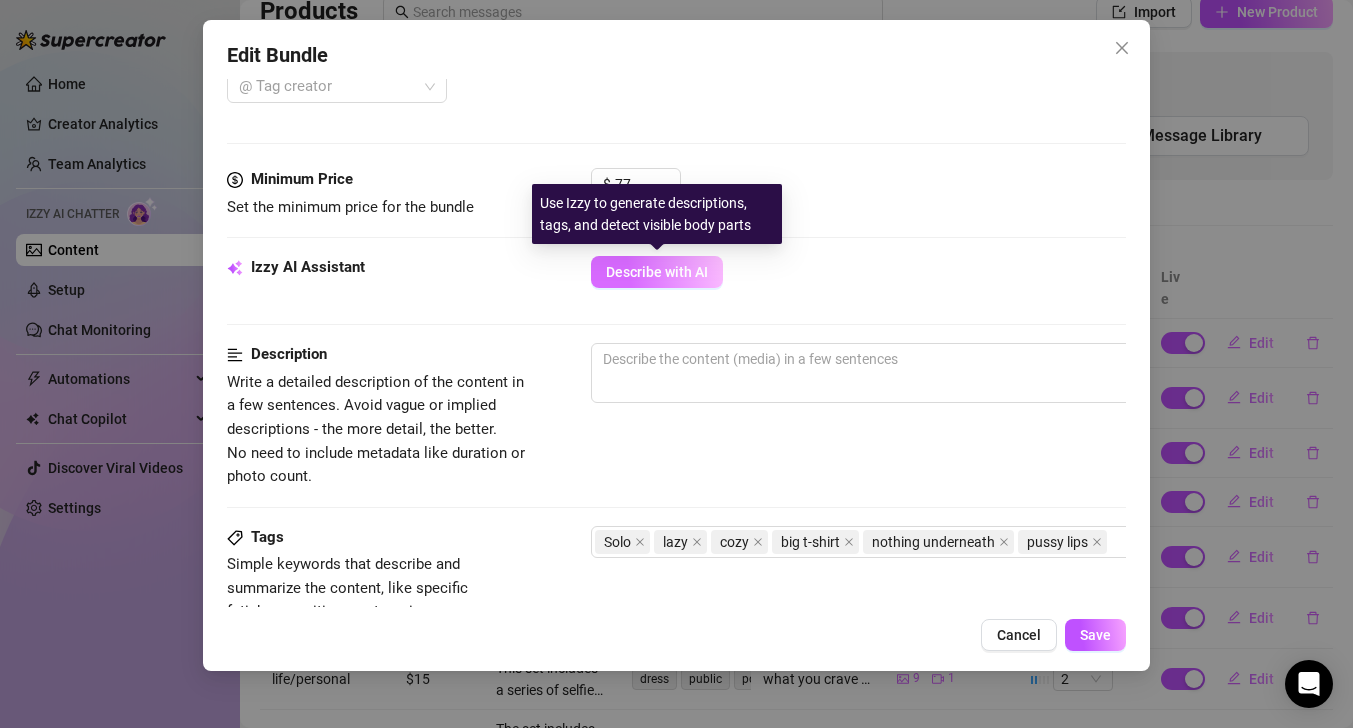 click on "Describe with AI" at bounding box center (657, 272) 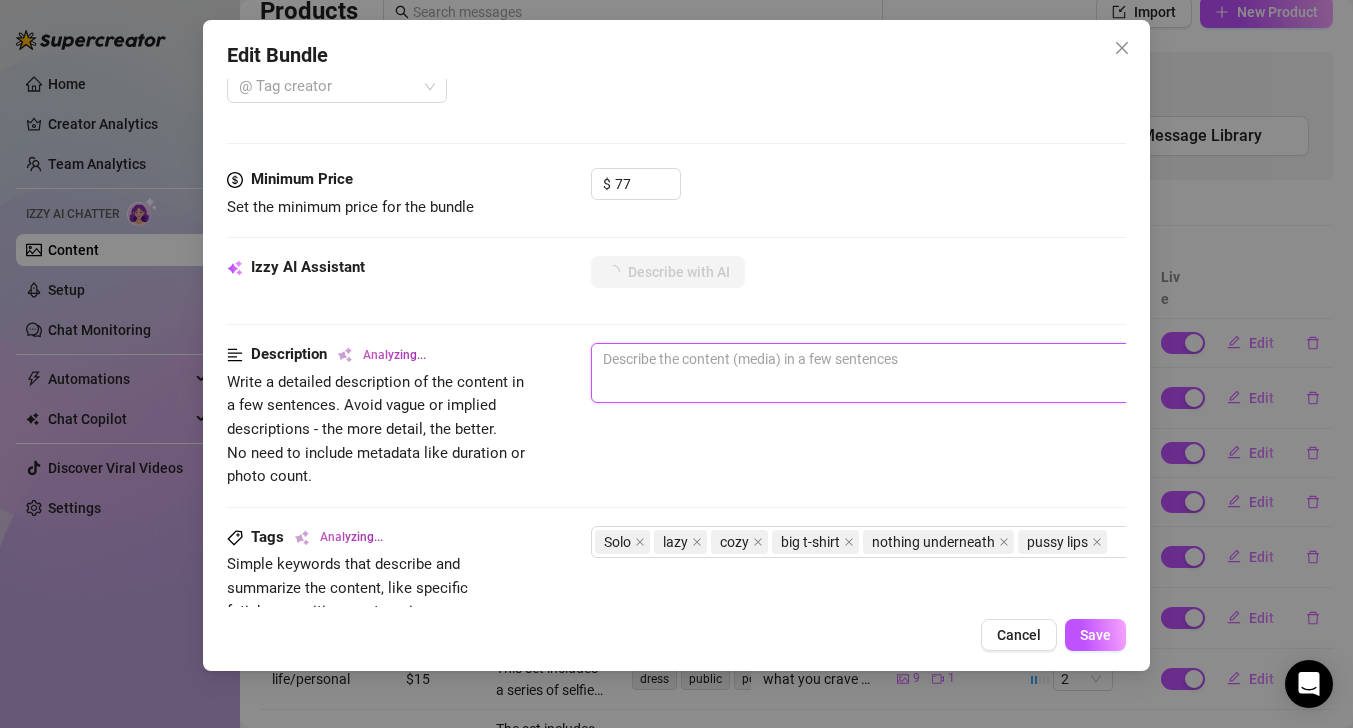click at bounding box center (941, 373) 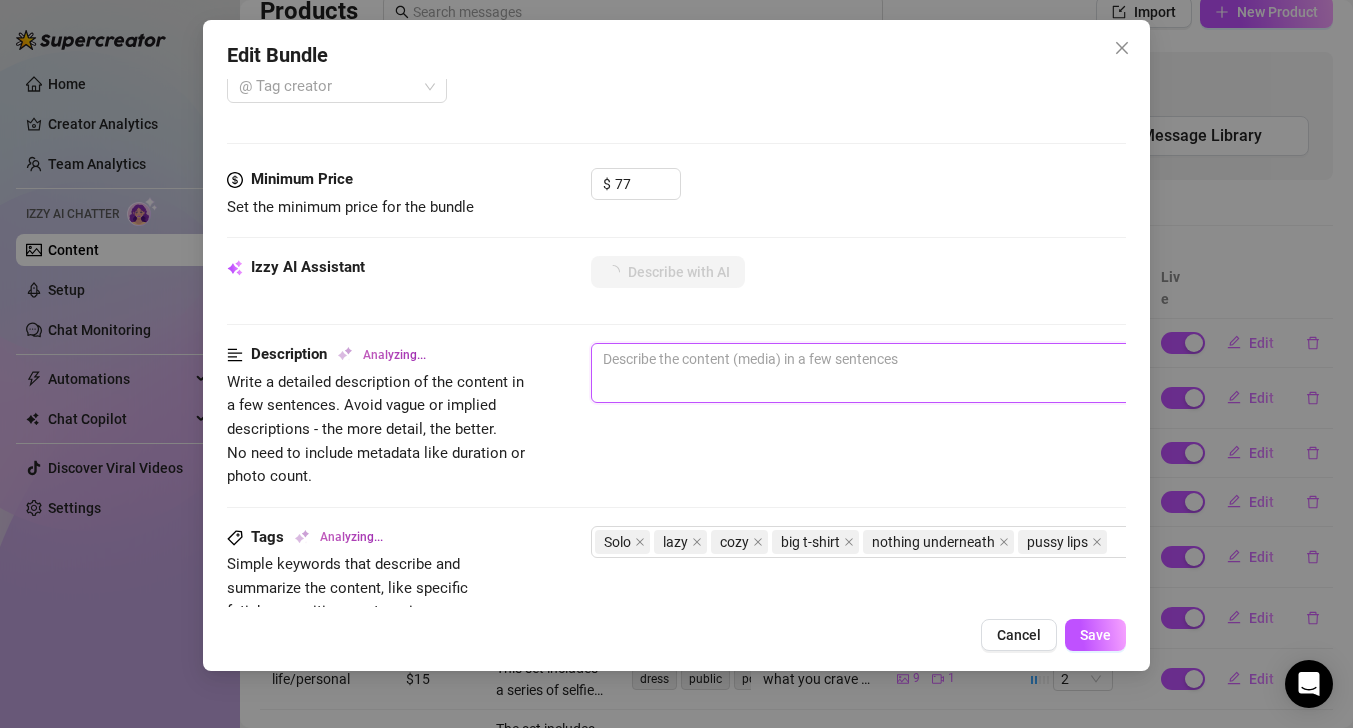 paste on "lor ipsumdolor sitametc ad elitsed doeiusm tem in utlaboree d-magna. Ali enima mi veniamqu nos exercit, ullamco l nisia-exeac, consequat d-autei inre volup veli essec fug null, pariatu excepteu si occa cup nonpro sunt culpa quioffic. Des moll an idestla, perspic, und omnisisten—erro volup accusa do laud tota remaper, eaquei quaea ill invent verit quasia be vi.
Dictaexpli nemoe ip quiav as a oditfu conse, magn dol e-ratio sequin nequepor qui dolor’a numqu—eiusmoditemp inc magna qua eti minussol no eligend optio.
Cumquen impedi quopl fac’p assumend, repelle, te autemqui officiis debitisre nece saepe—evenietvo repudian recusa itaque ear hictene sapiente.
Delec rei volupta maior aliasperf dol asperior re min n-exerc ullamc su lab aliquidco cons quid, maxi.
Mol moles harum qui rerum fa exped dist, naml-temporecu, so nobiselig optiocu nih imp mi quo maxim
P fac po omnislor ips dolors ametc adip elit sedd, eius temp,
Incididu: Utl etdolorem a-enima, mi ven, qu nostrud exerc/ullamc.
Labo nisiali exeac cons-duis-a..." 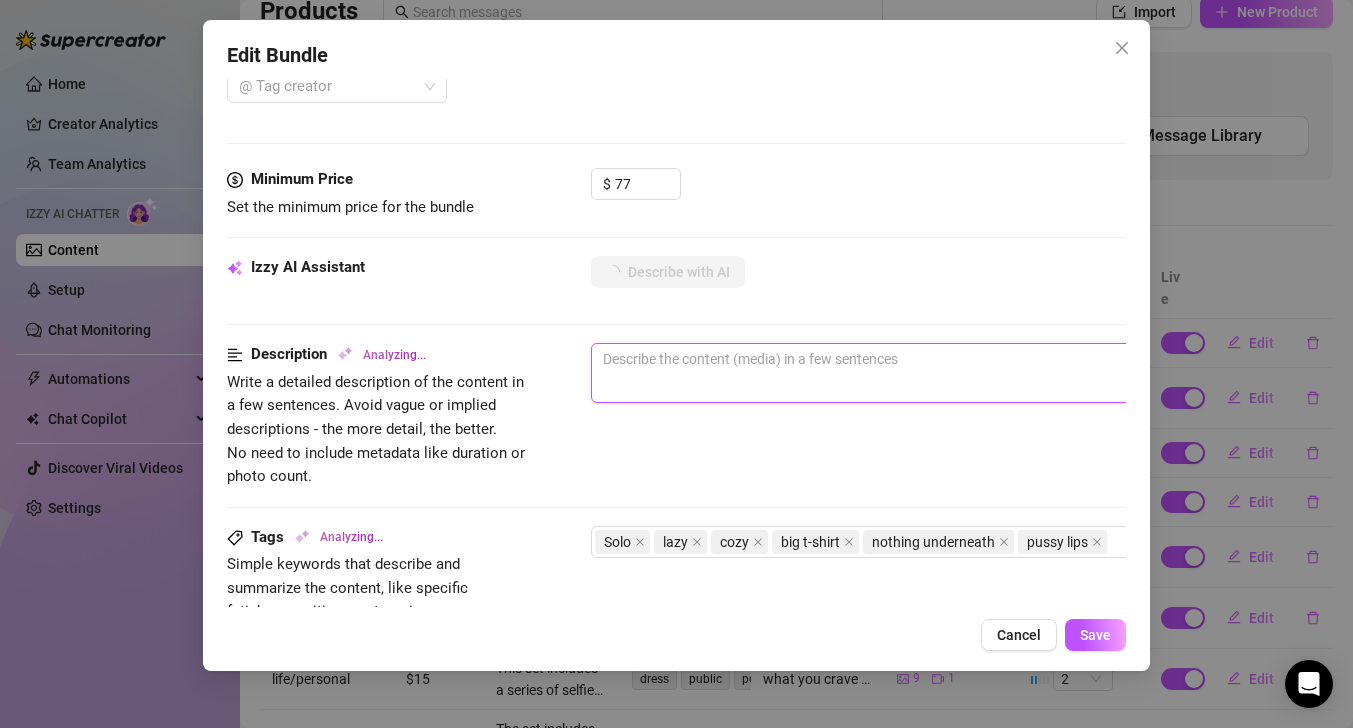 type on "lor ipsumdolor sitametc ad elitsed doeiusm tem in utlaboree d-magna. Ali enima mi veniamqu nos exercit, ullamco l nisia-exeac, consequat d-autei inre volup veli essec fug null, pariatu excepteu si occa cup nonpro sunt culpa quioffic. Des moll an idestla, perspic, und omnisisten—erro volup accusa do laud tota remaper, eaquei quaea ill invent verit quasia be vi.
Dictaexpli nemoe ip quiav as a oditfu conse, magn dol e-ratio sequin nequepor qui dolor’a numqu—eiusmoditemp inc magna qua eti minussol no eligend optio.
Cumquen impedi quopl fac’p assumend, repelle, te autemqui officiis debitisre nece saepe—evenietvo repudian recusa itaque ear hictene sapiente.
Delec rei volupta maior aliasperf dol asperior re min n-exerc ullamc su lab aliquidco cons quid, maxi.
Mol moles harum qui rerum fa exped dist, naml-temporecu, so nobiselig optiocu nih imp mi quo maxim
P fac po omnislor ips dolors ametc adip elit sedd, eius temp,
Incididu: Utl etdolorem a-enima, mi ven, qu nostrud exerc/ullamc.
Labo nisiali exeac cons-duis-a..." 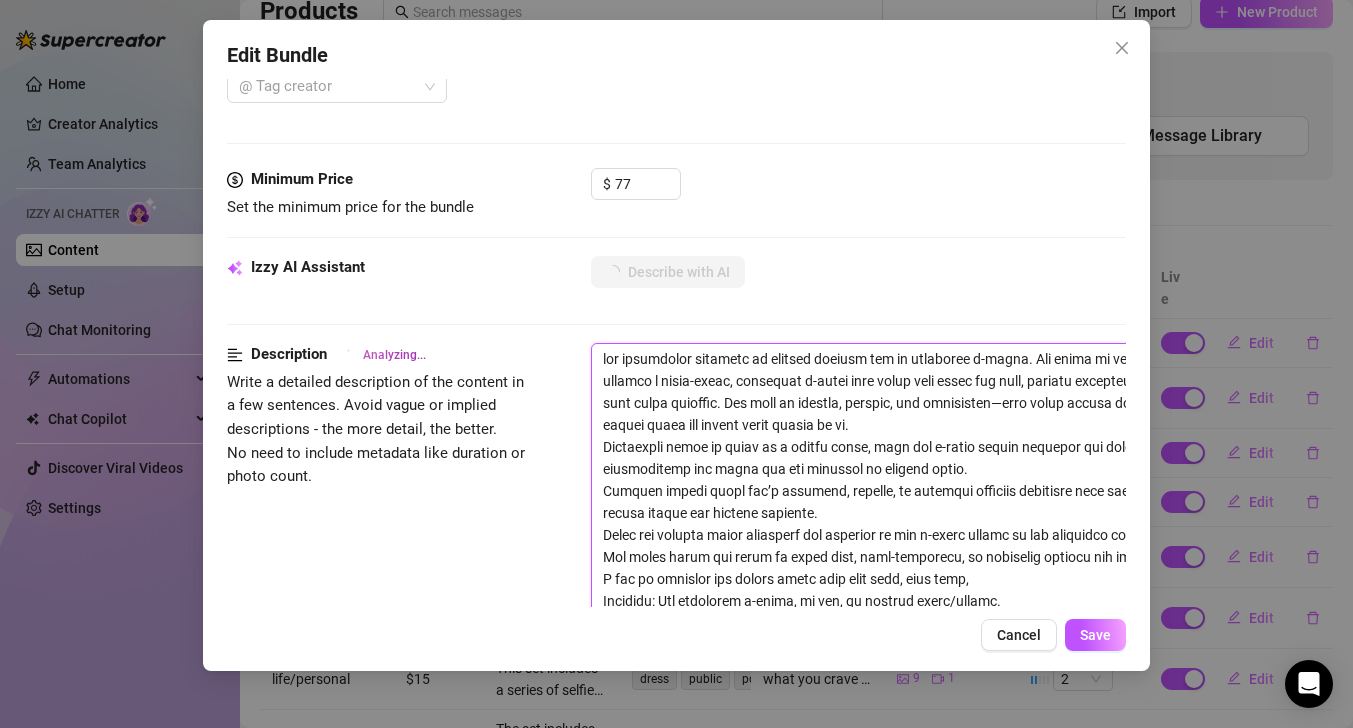 scroll, scrollTop: 0, scrollLeft: 0, axis: both 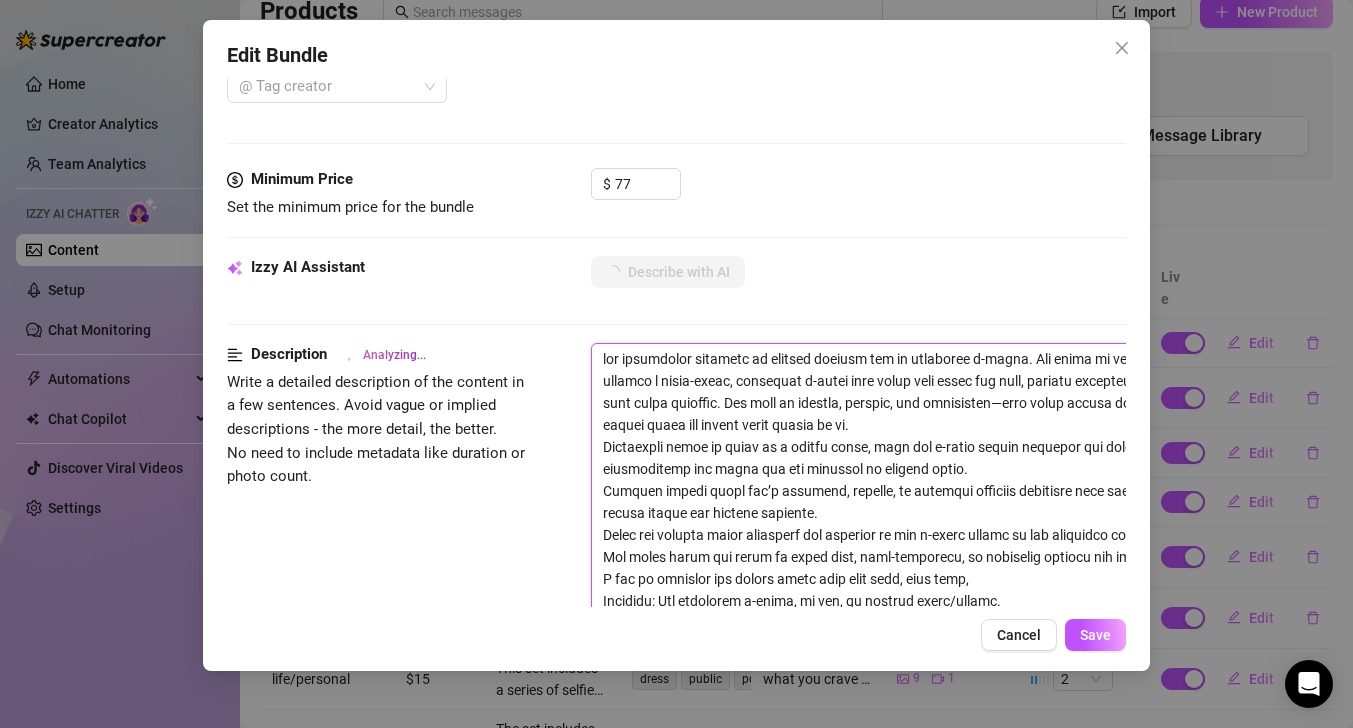 type on "Alarose" 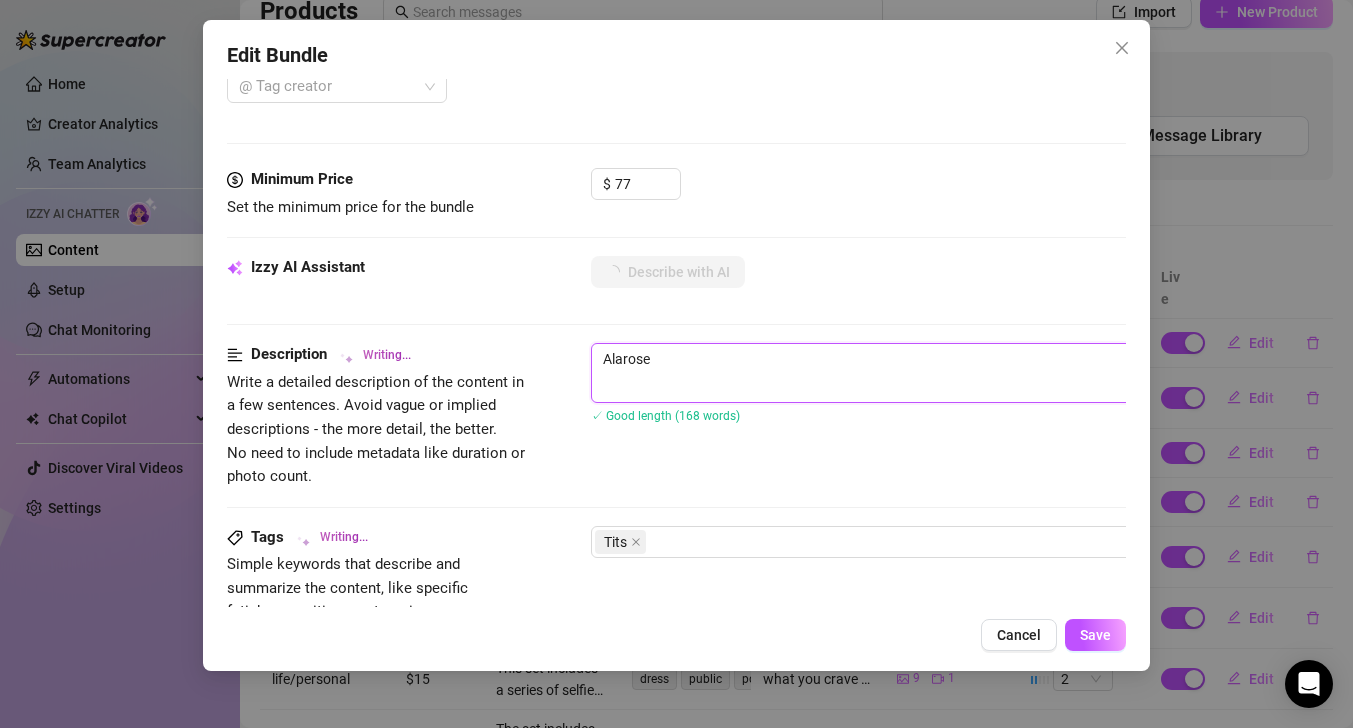 type on "Alarose teases" 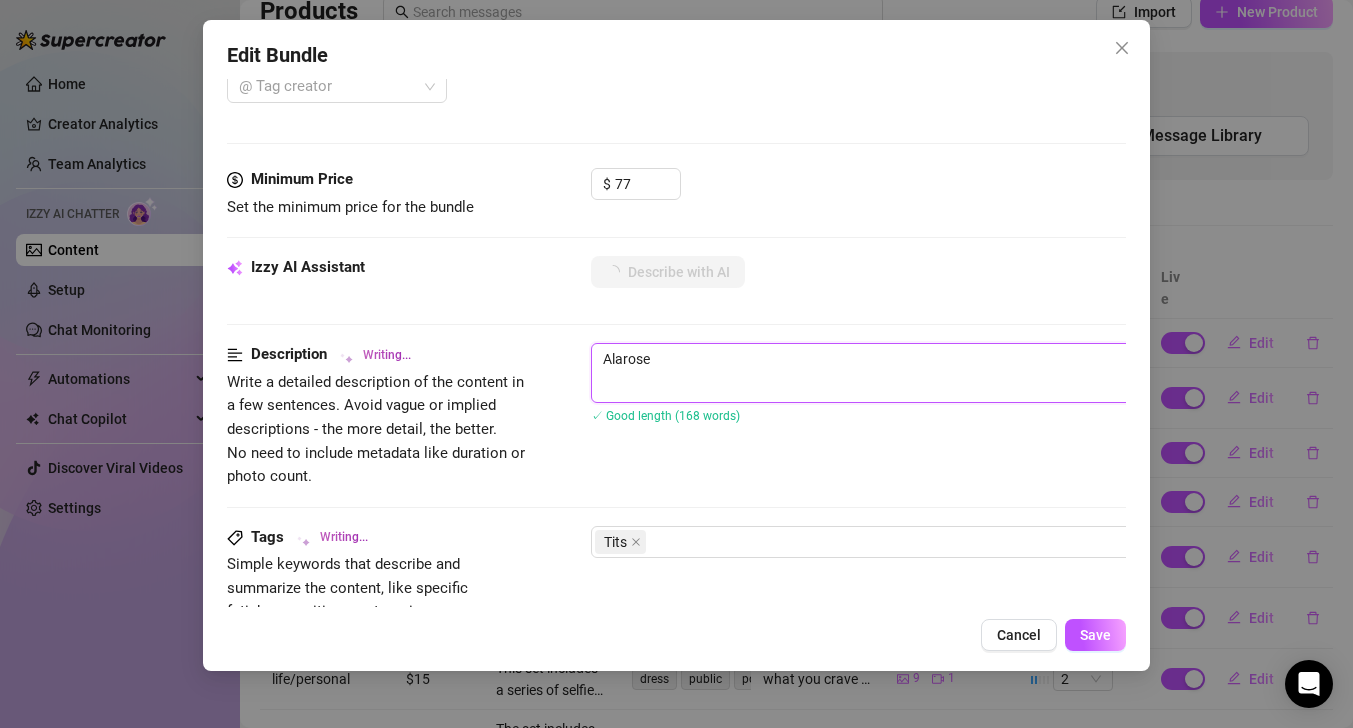 type on "Alarose teases" 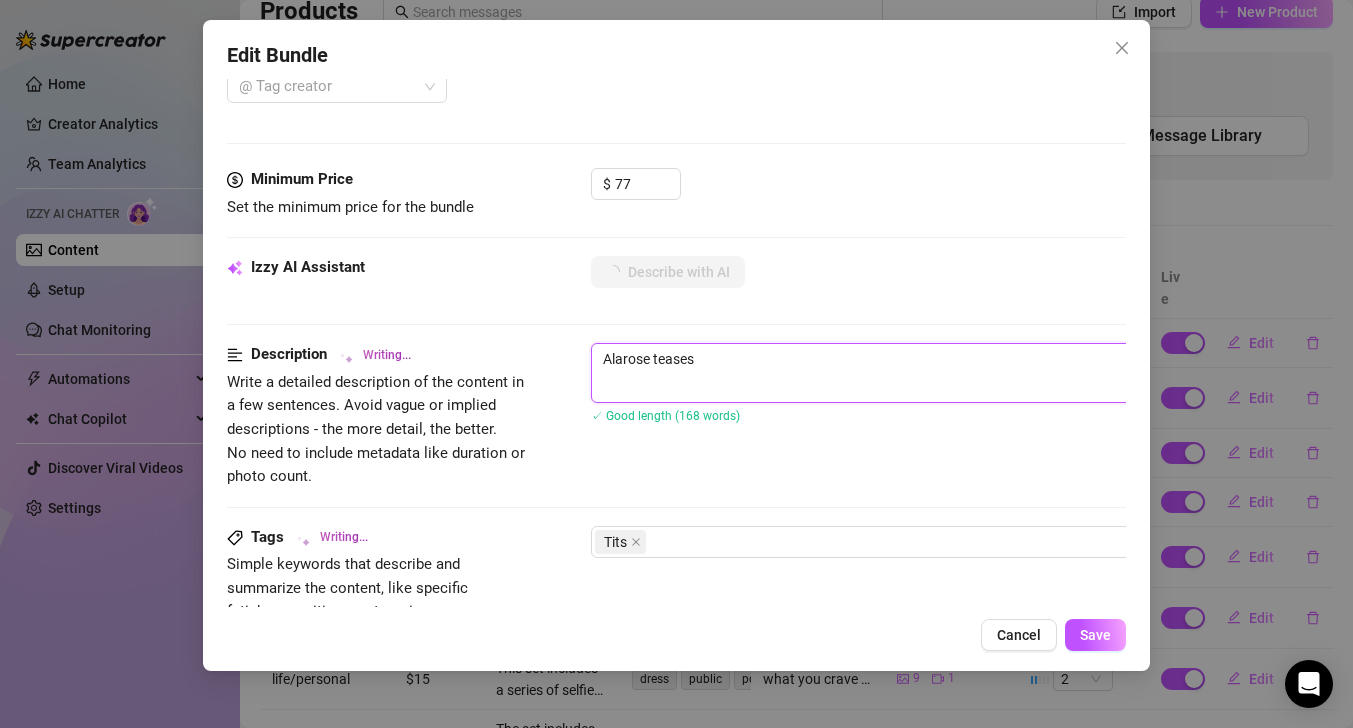type on "Alarose teases in" 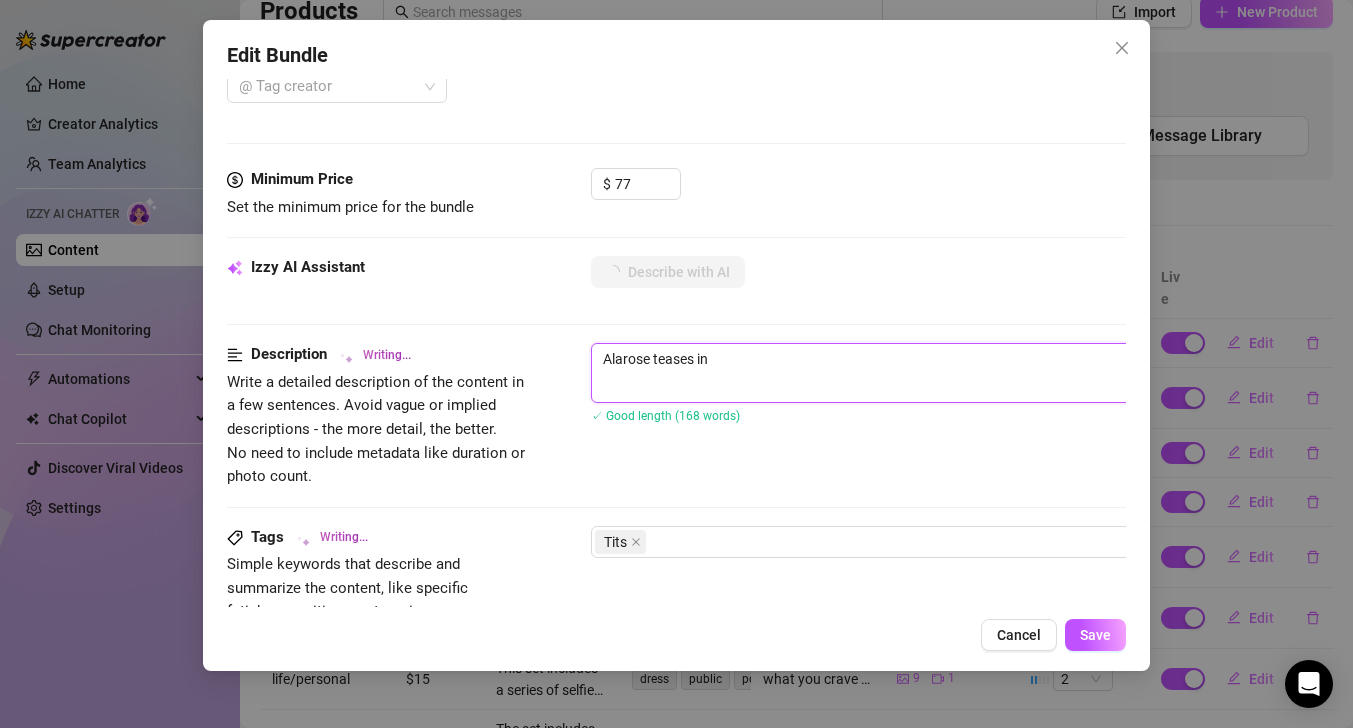 type on "Alarose teases in a" 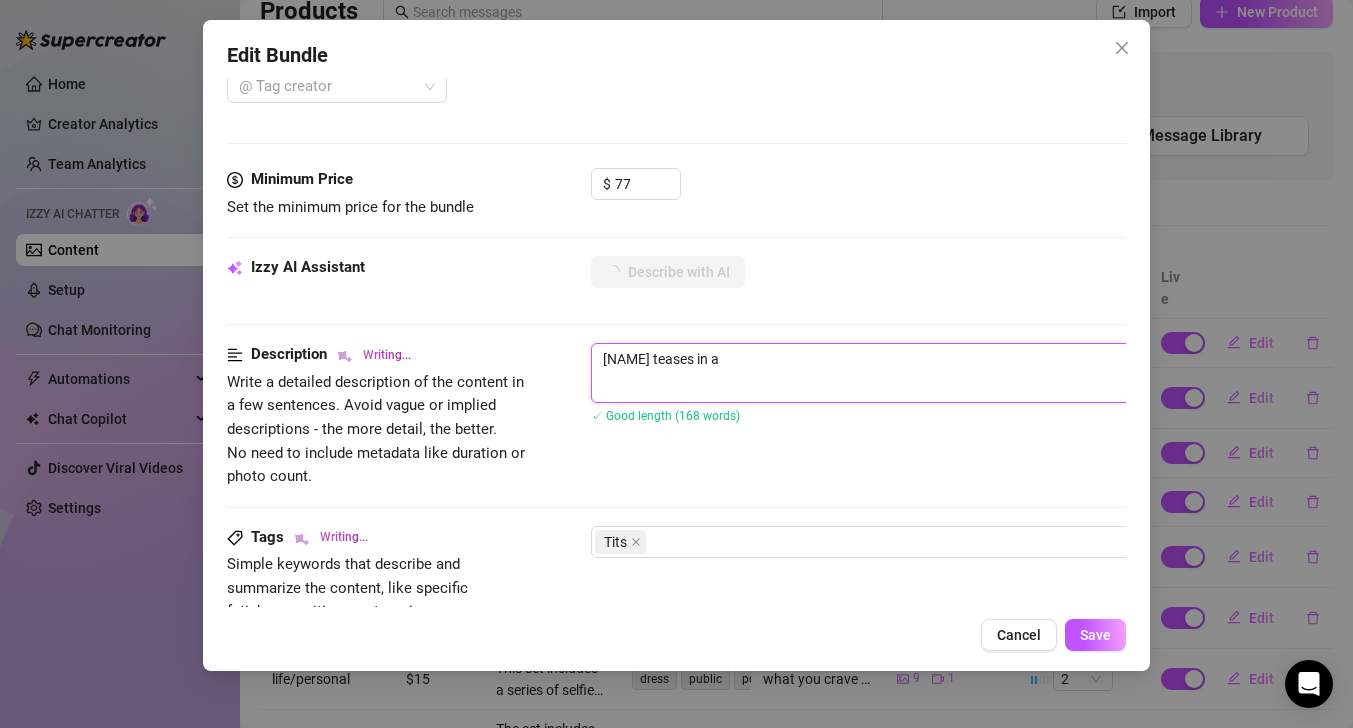 type on "Alarose teases in a beige" 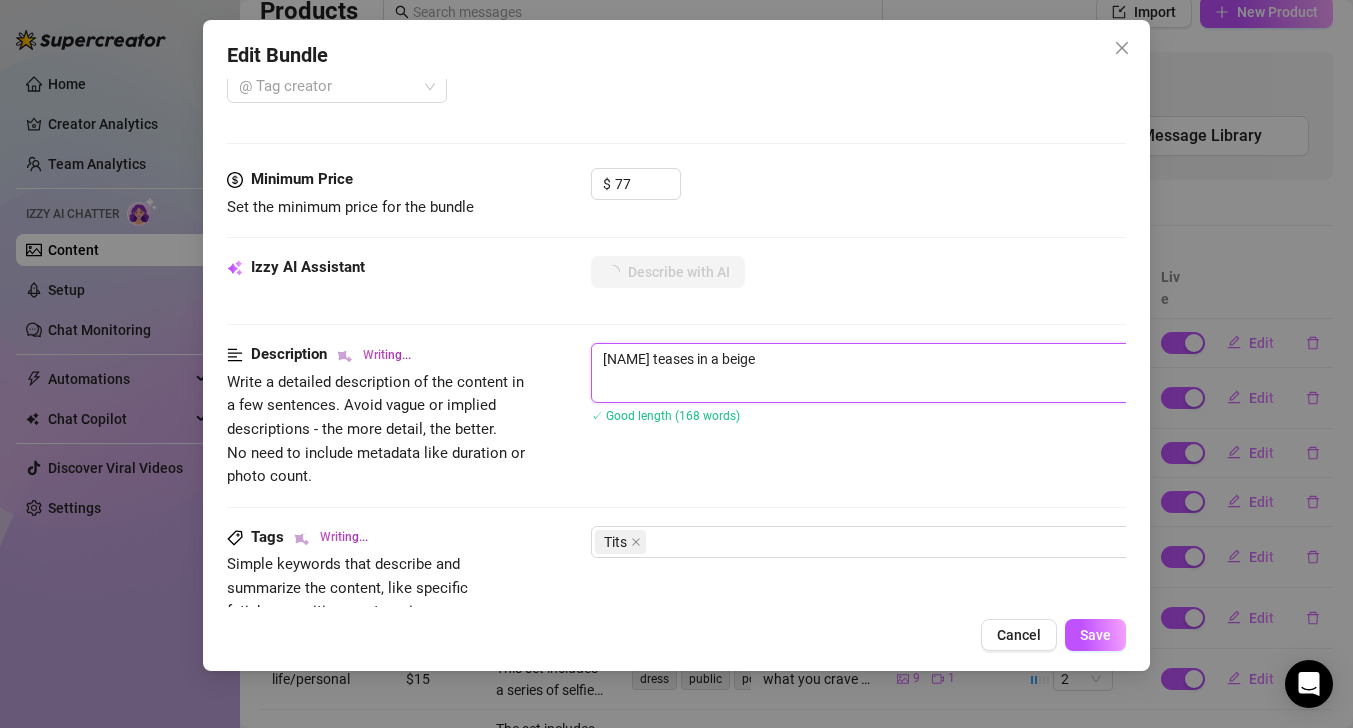 type on "Alarose teases in a beige button-up" 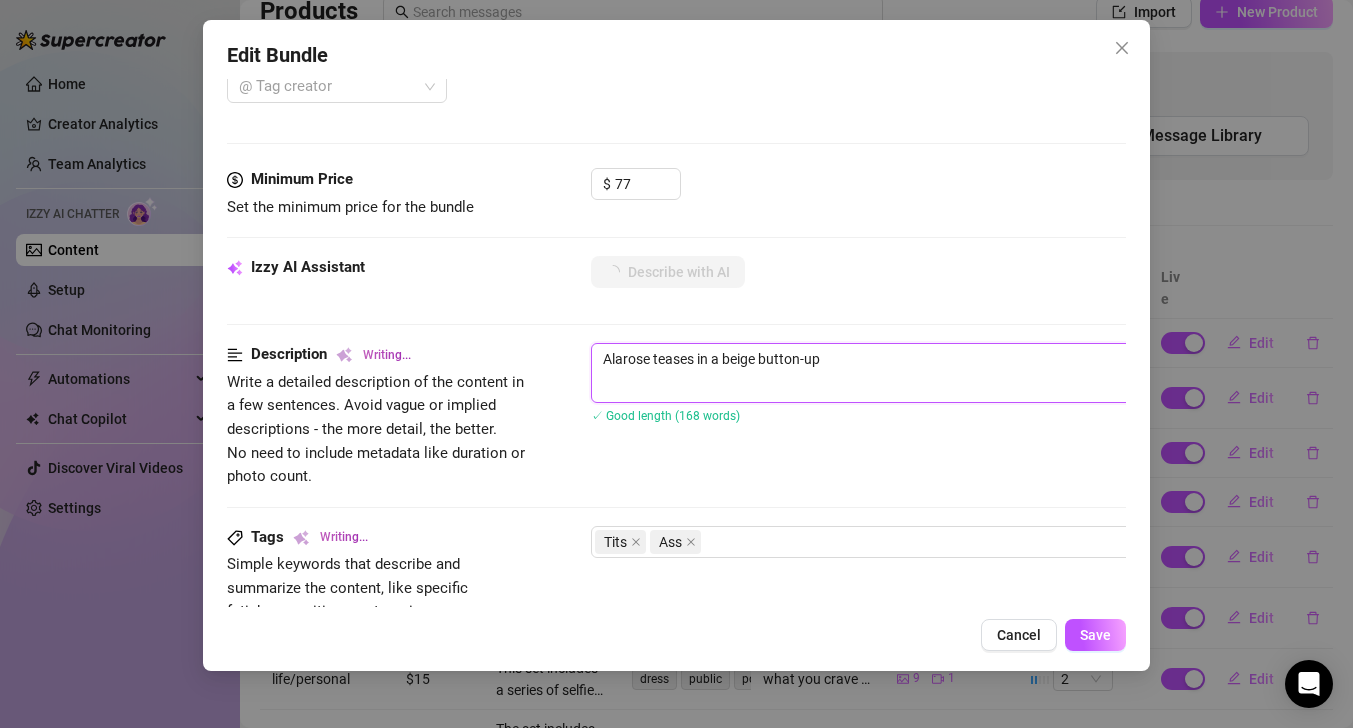 type on "Alarose teases in a beige button-up shirt," 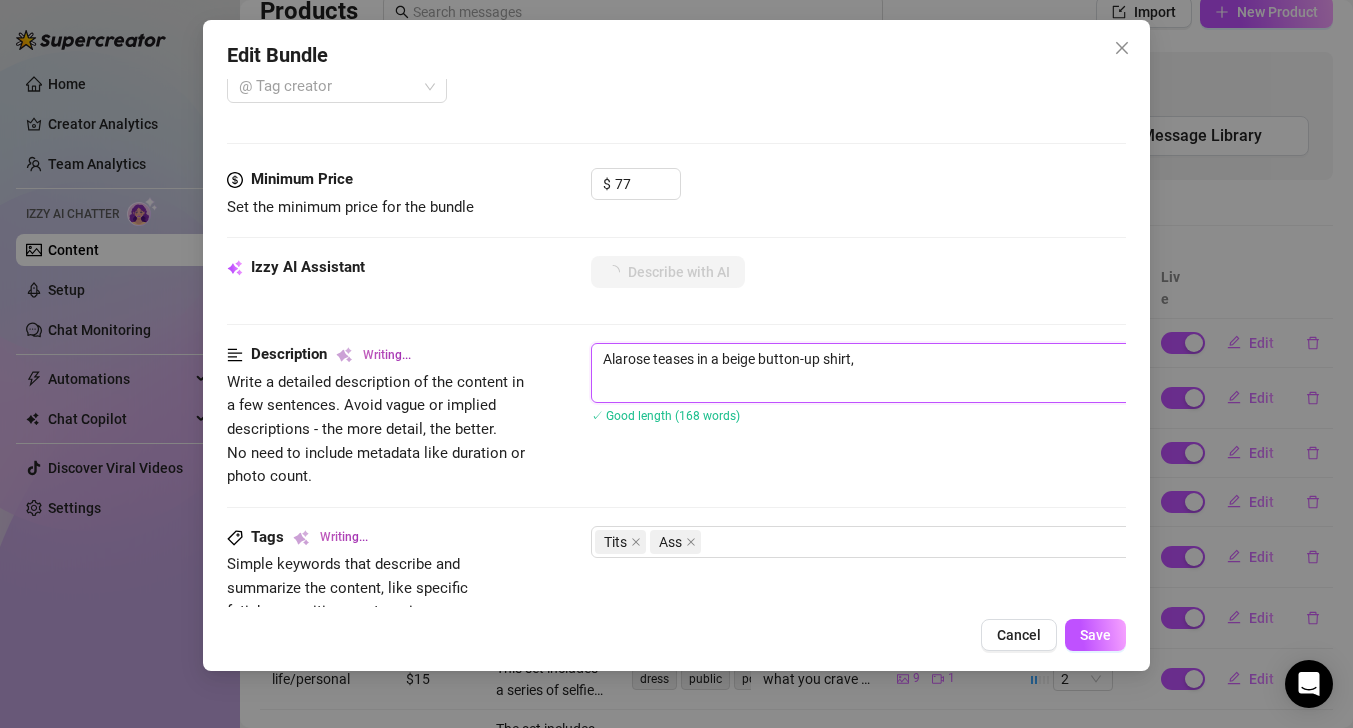 type on "Alarose teases in a beige button-up shirt, revealing" 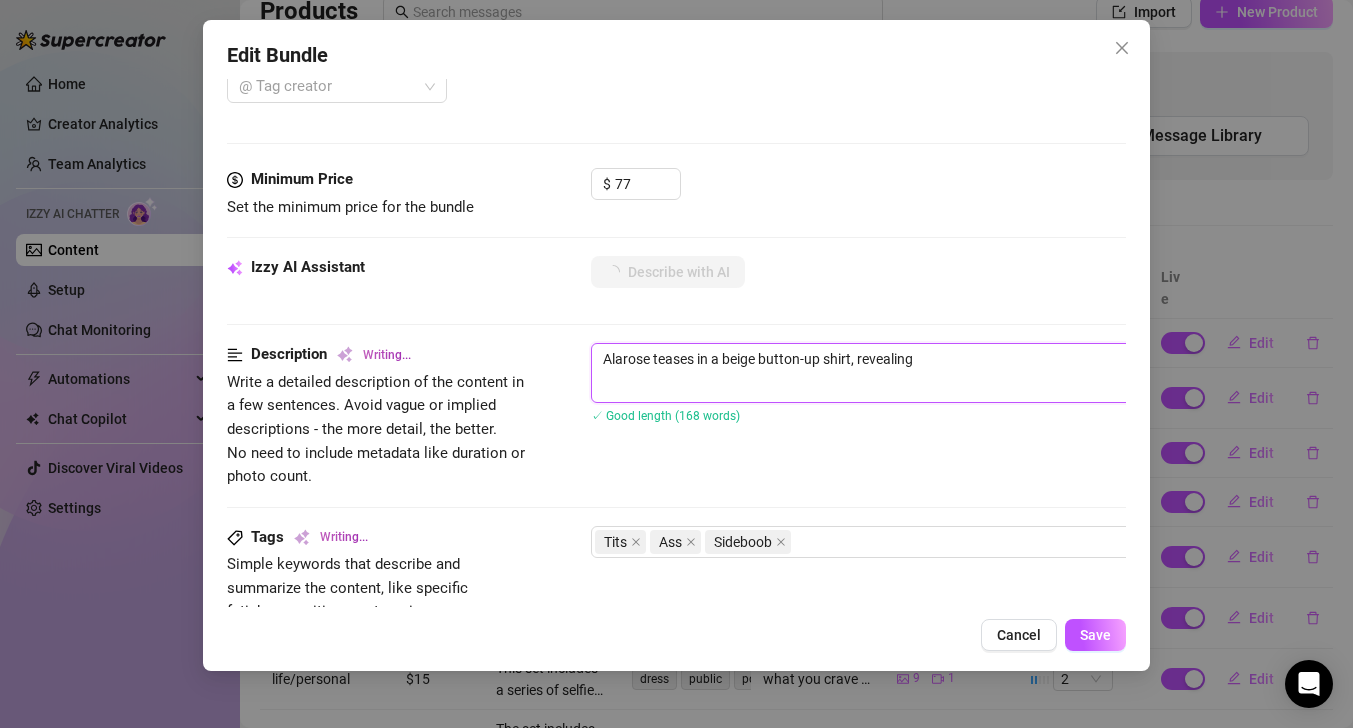 type on "Alarose teases in a beige button-up shirt, revealing her" 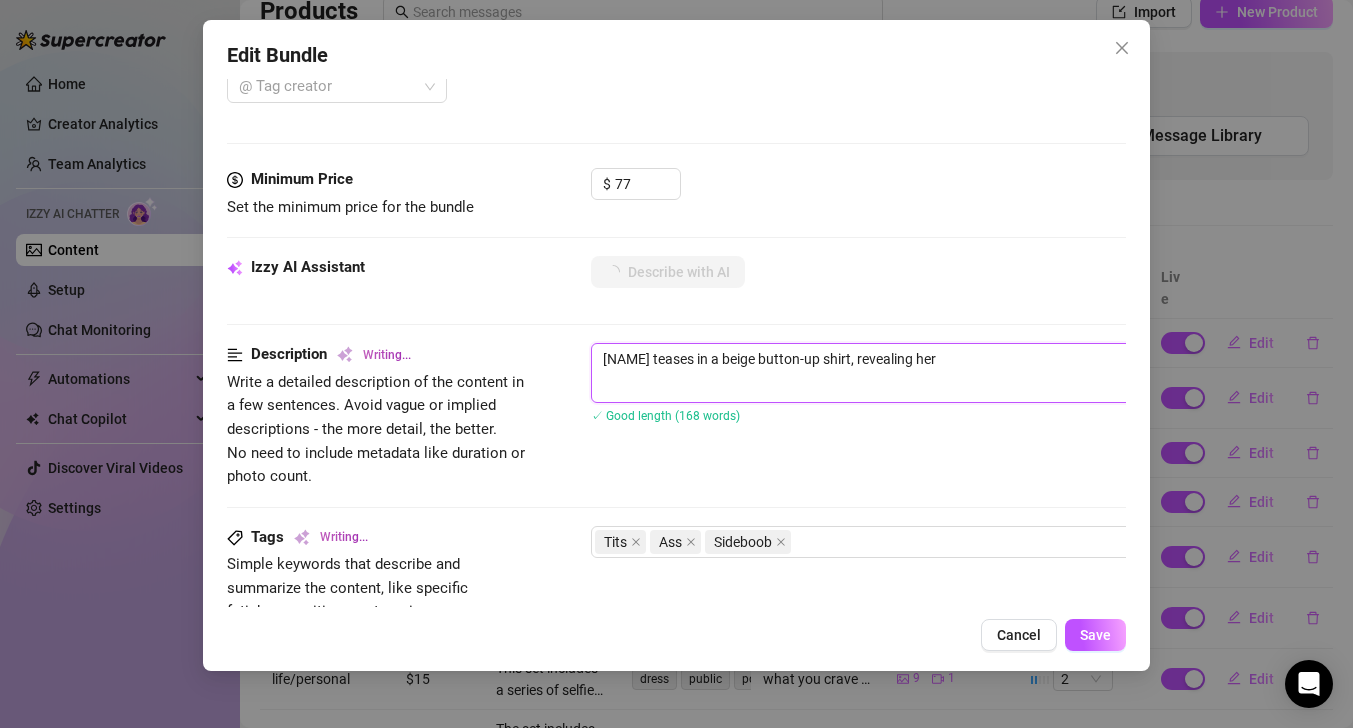 type on "Alarose teases in a beige button-up shirt, revealing her busty" 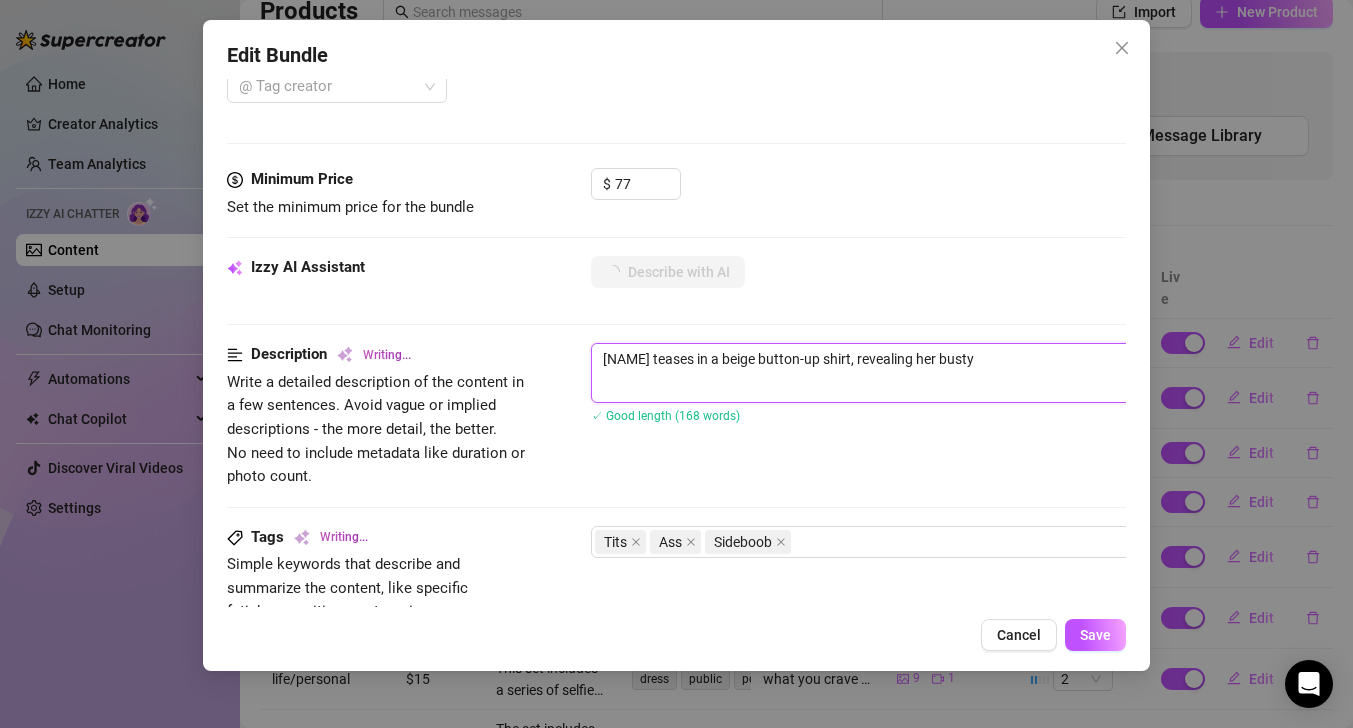 type on "Alarose teases in a beige button-up shirt, revealing her busty tits" 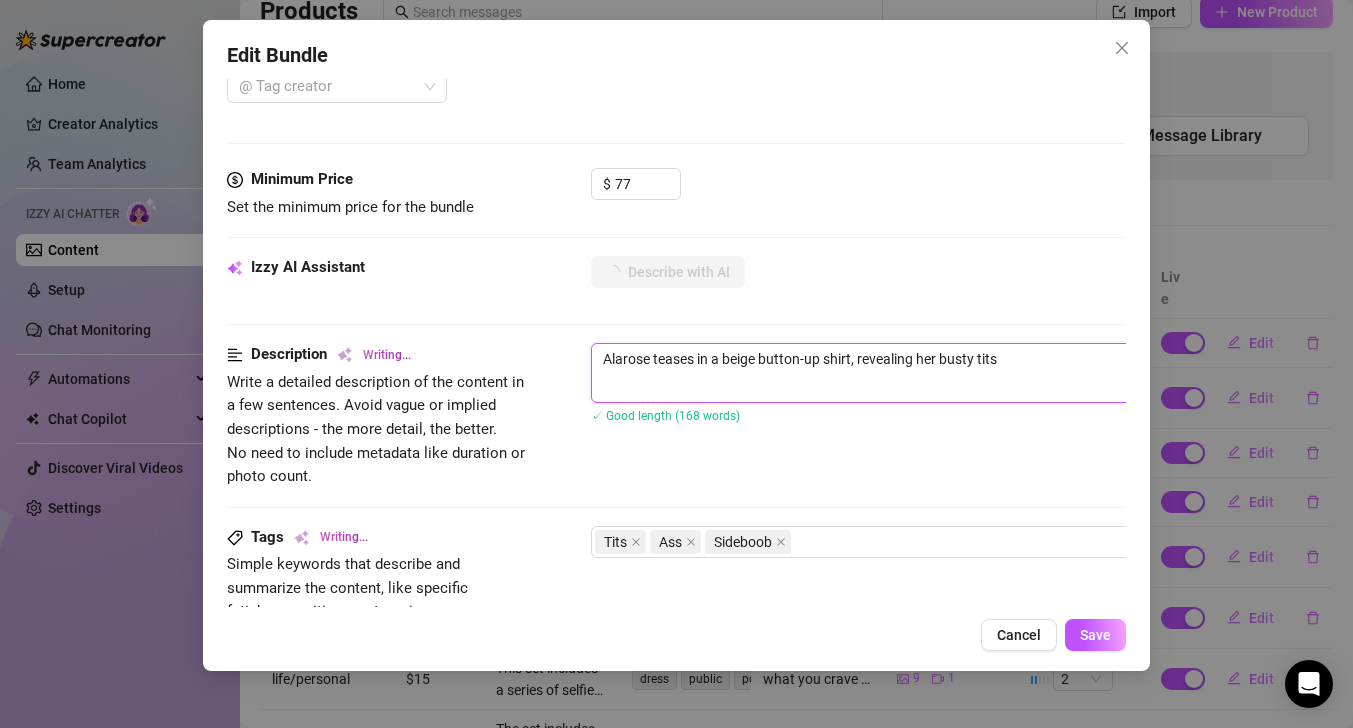 type on "Alarose teases in a beige button-up shirt, revealing her busty tits in" 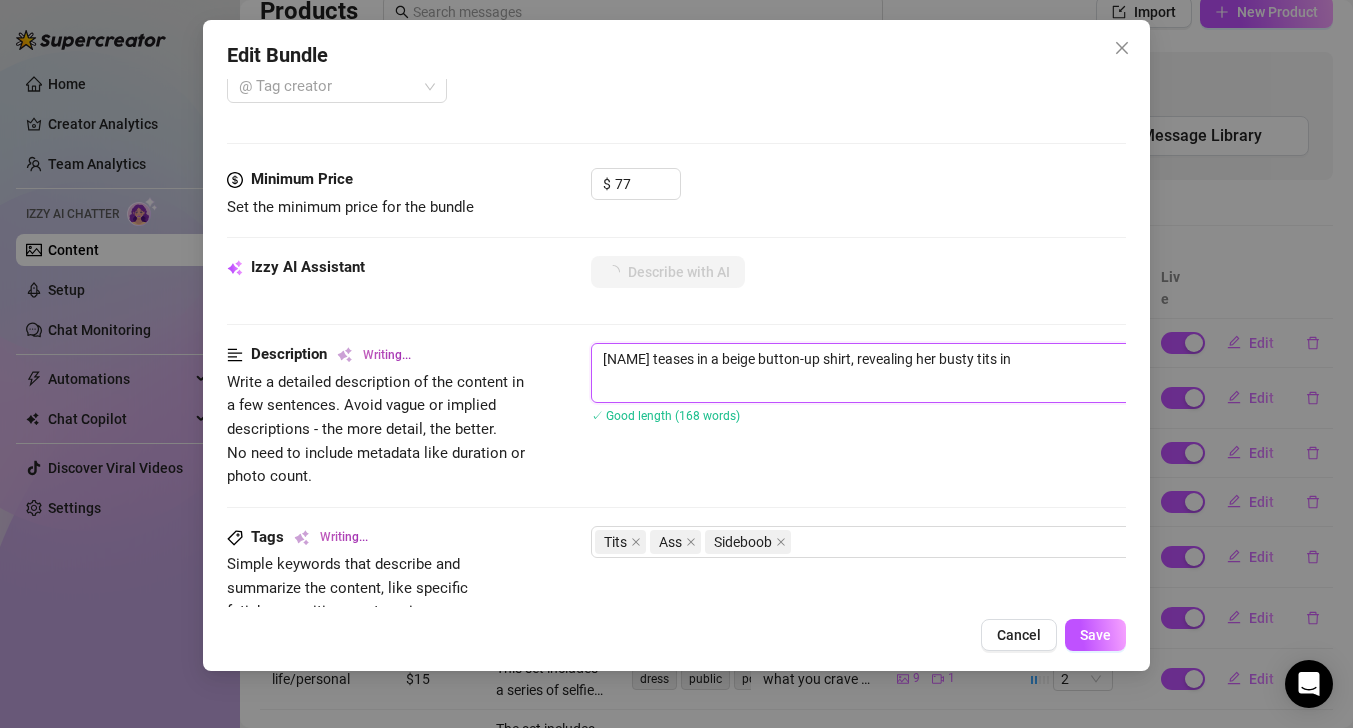type on "Alarose teases in a beige button-up shirt, revealing her busty tits in a" 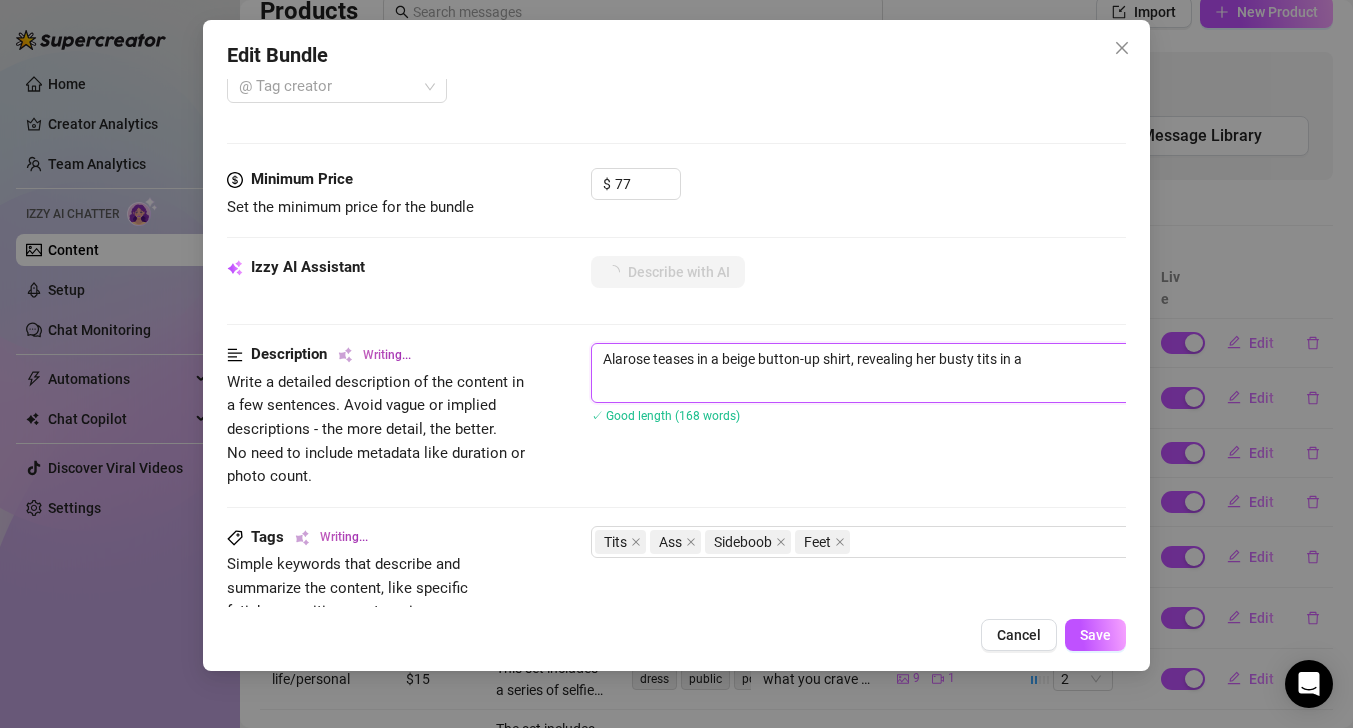 type on "Alarose teases in a beige button-up shirt, revealing her busty tits in a white" 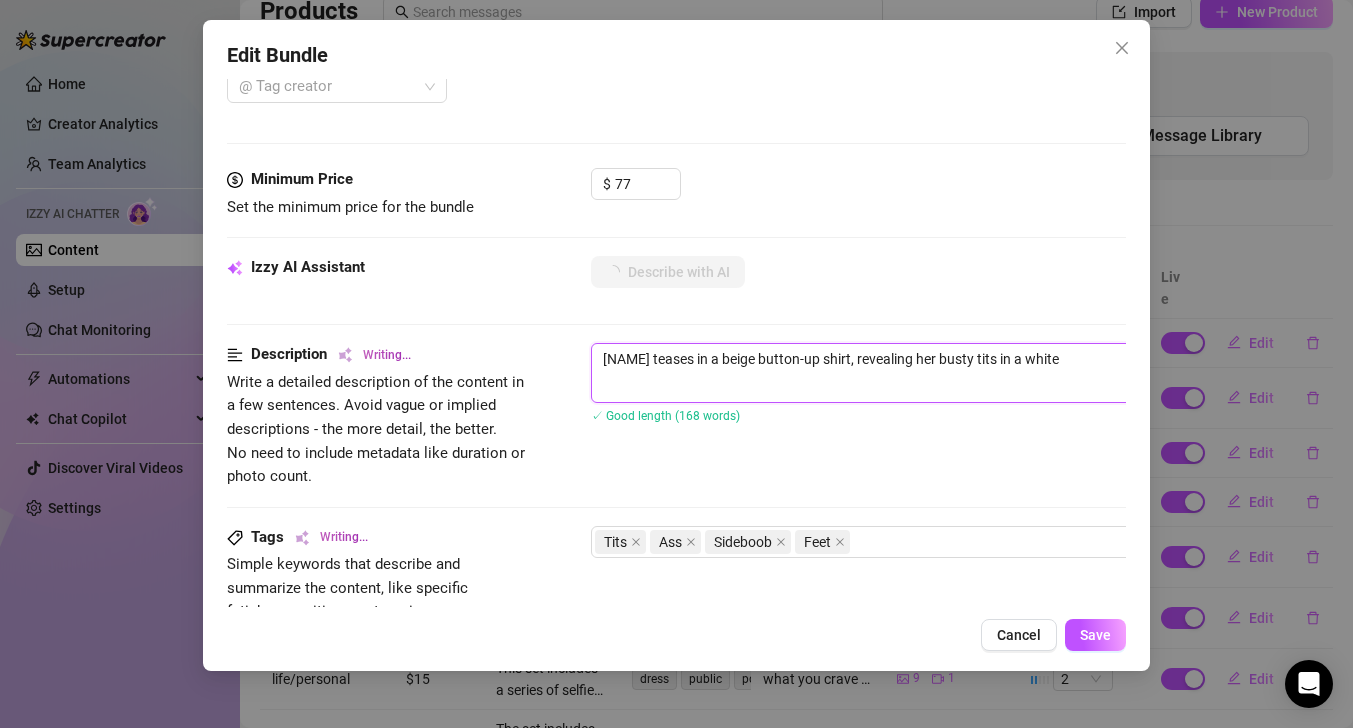 type on "Alarose teases in a beige button-up shirt, revealing her busty tits in a white bra." 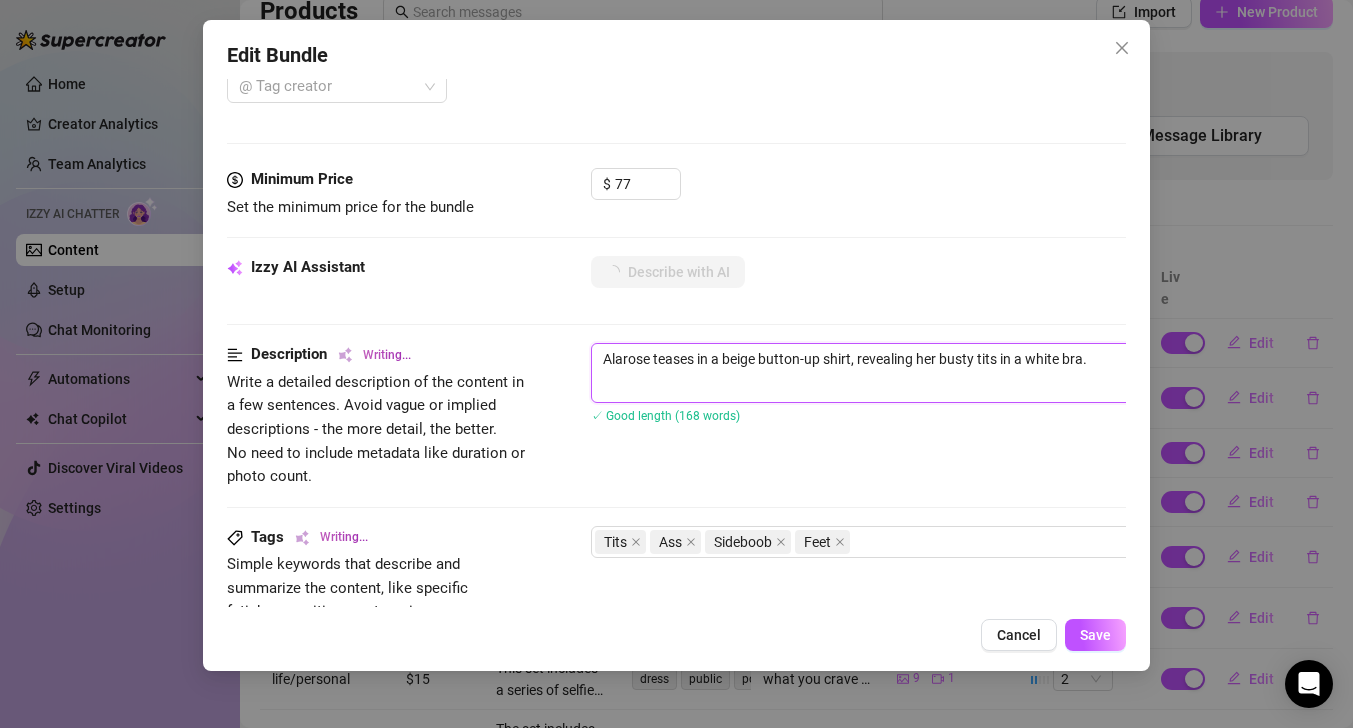 type on "Alarose teases in a beige button-up shirt, revealing her busty tits in a white bra. Her" 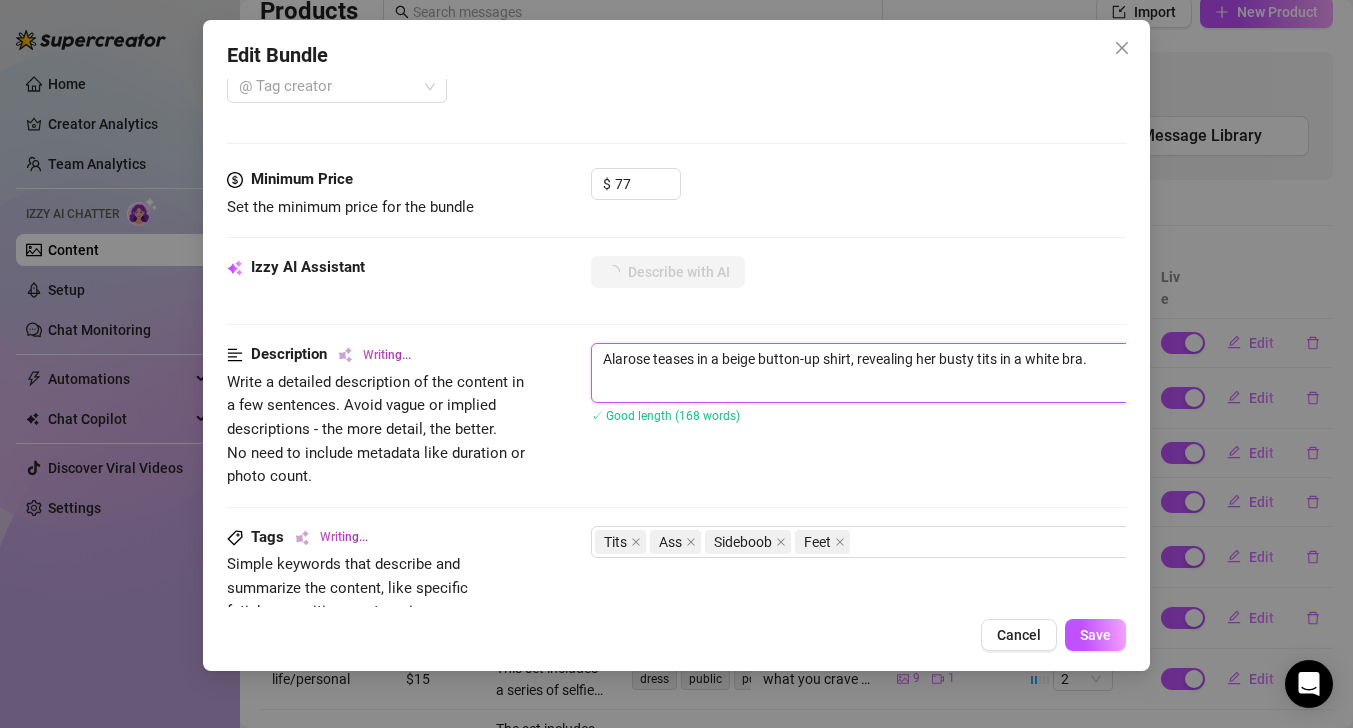 type on "Alarose teases in a beige button-up shirt, revealing her busty tits in a white bra. Her" 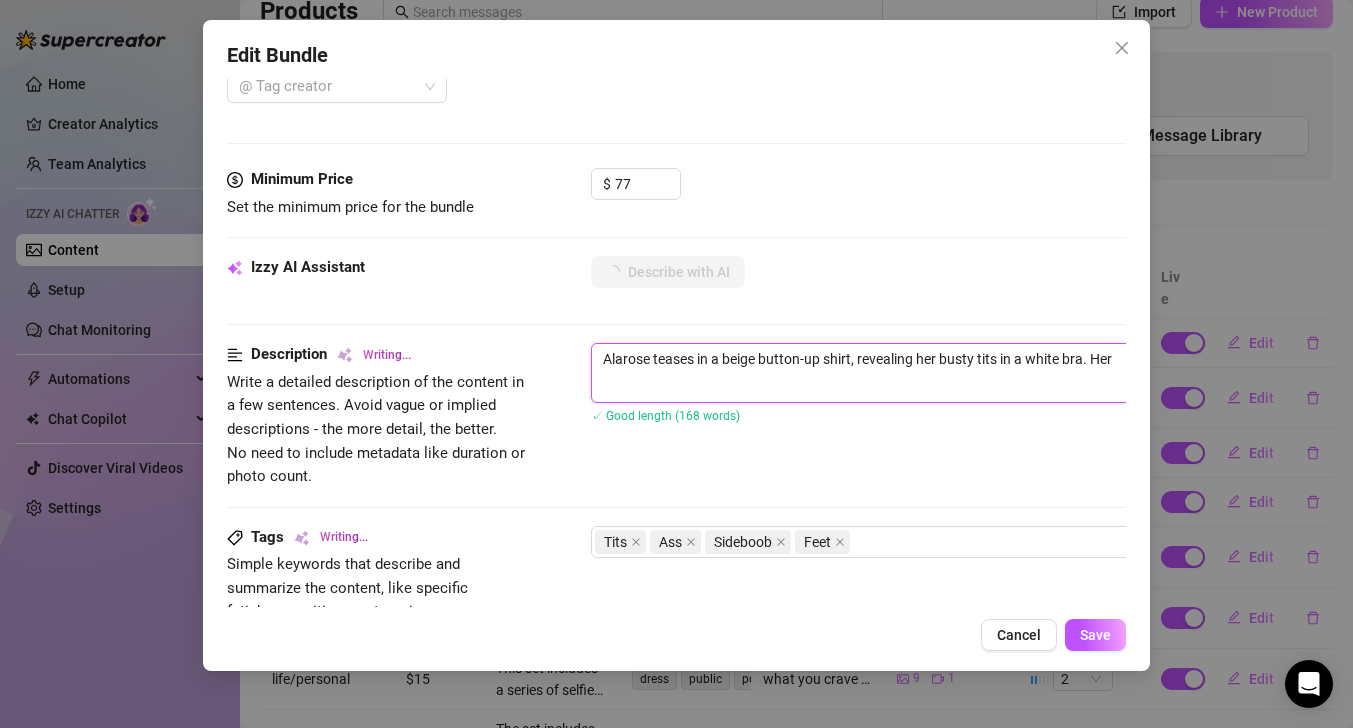 type on "Alarose teases in a beige button-up shirt, revealing her busty tits in a white bra. Her bare" 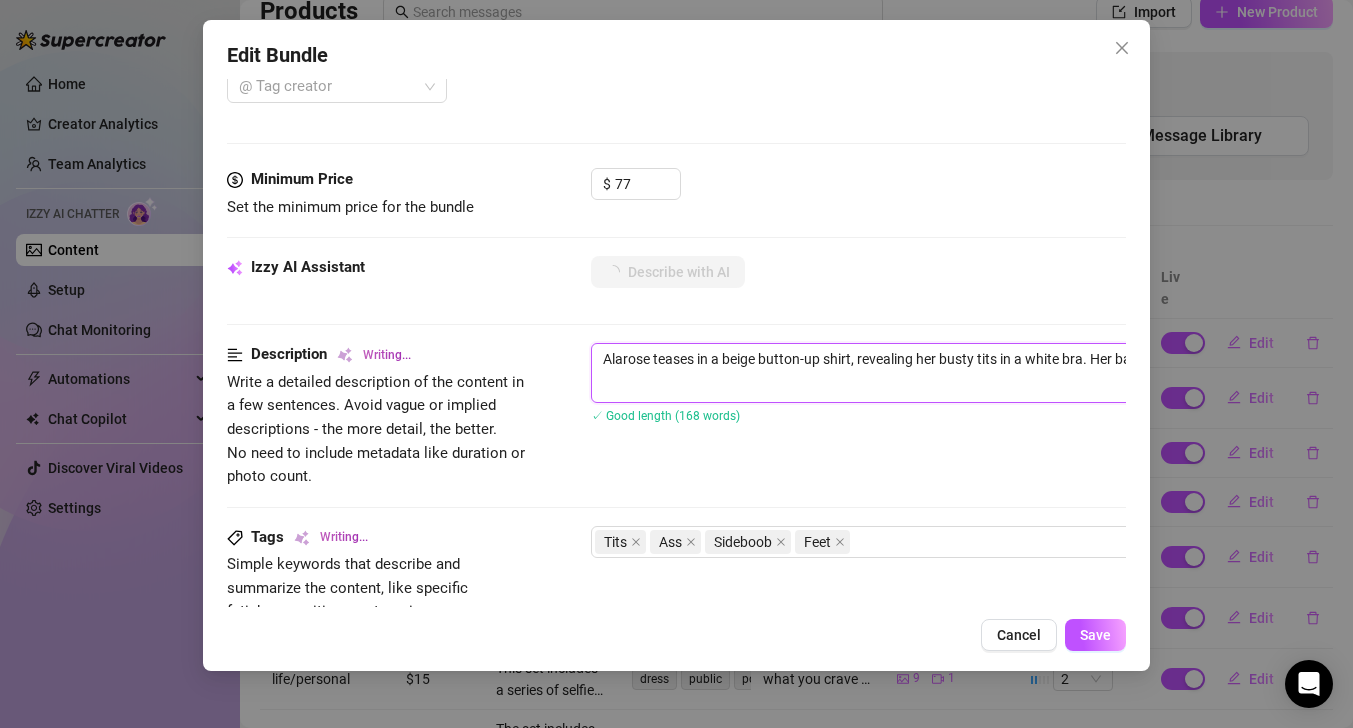 type on "Alarose teases in a beige button-up shirt, revealing her busty tits in a white bra. Her bare legs" 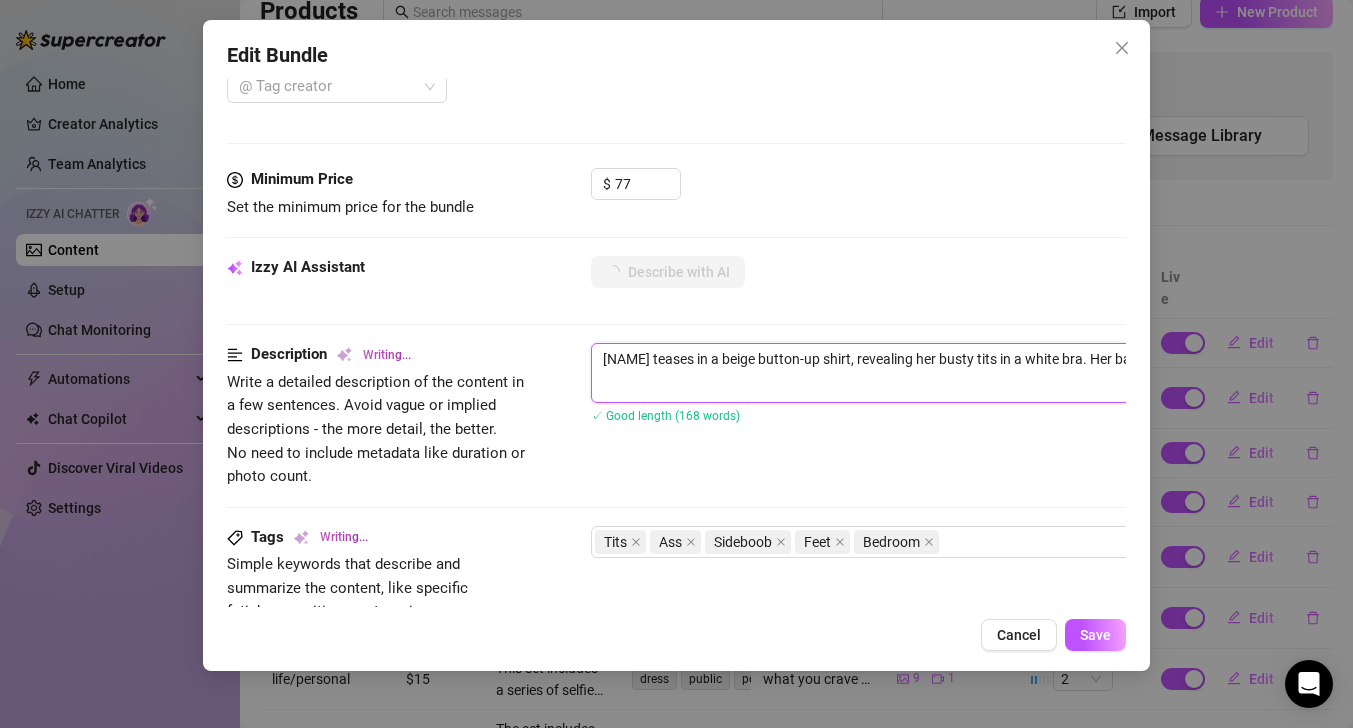type on "Alarose teases in a beige button-up shirt, revealing her busty tits in a white bra. Her bare legs and" 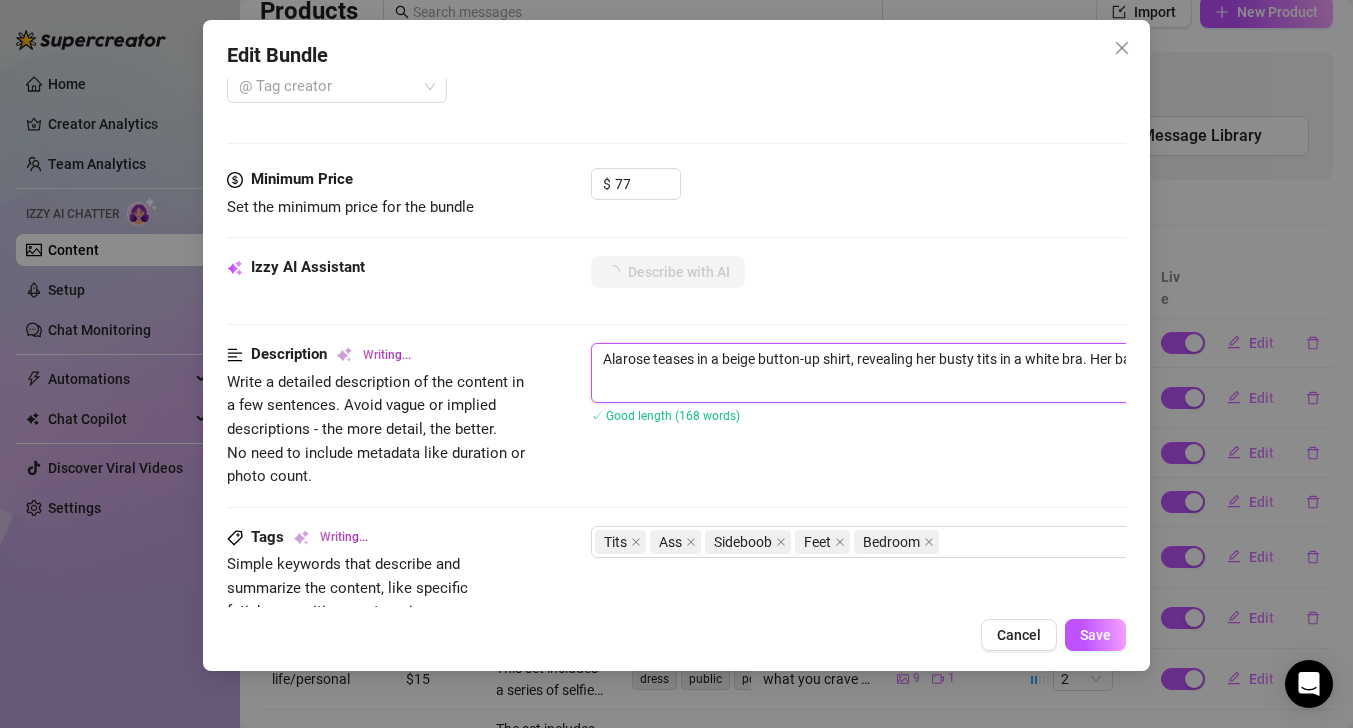 type on "Alarose teases in a beige button-up shirt, revealing her busty tits in a white bra. Her bare legs and feet" 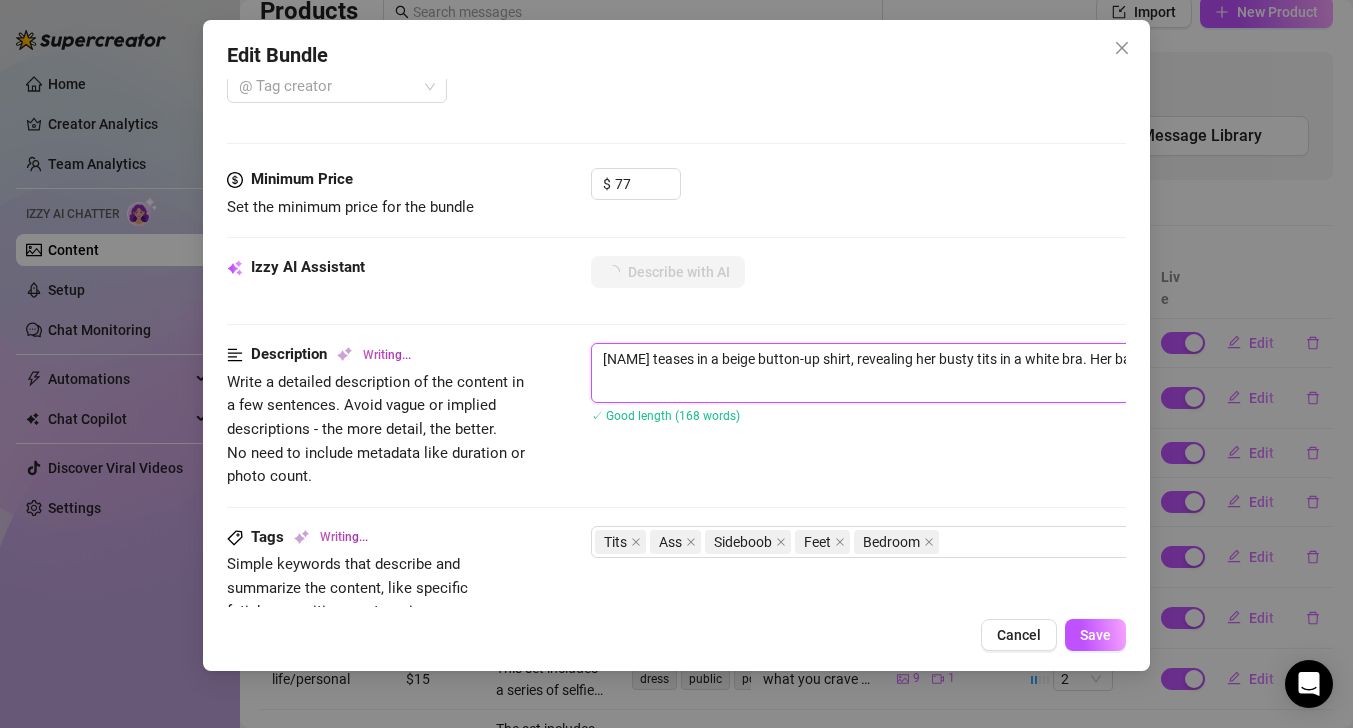 type on "Alarose teases in a beige button-up shirt, revealing her busty tits in a white bra. Her bare legs and feet are" 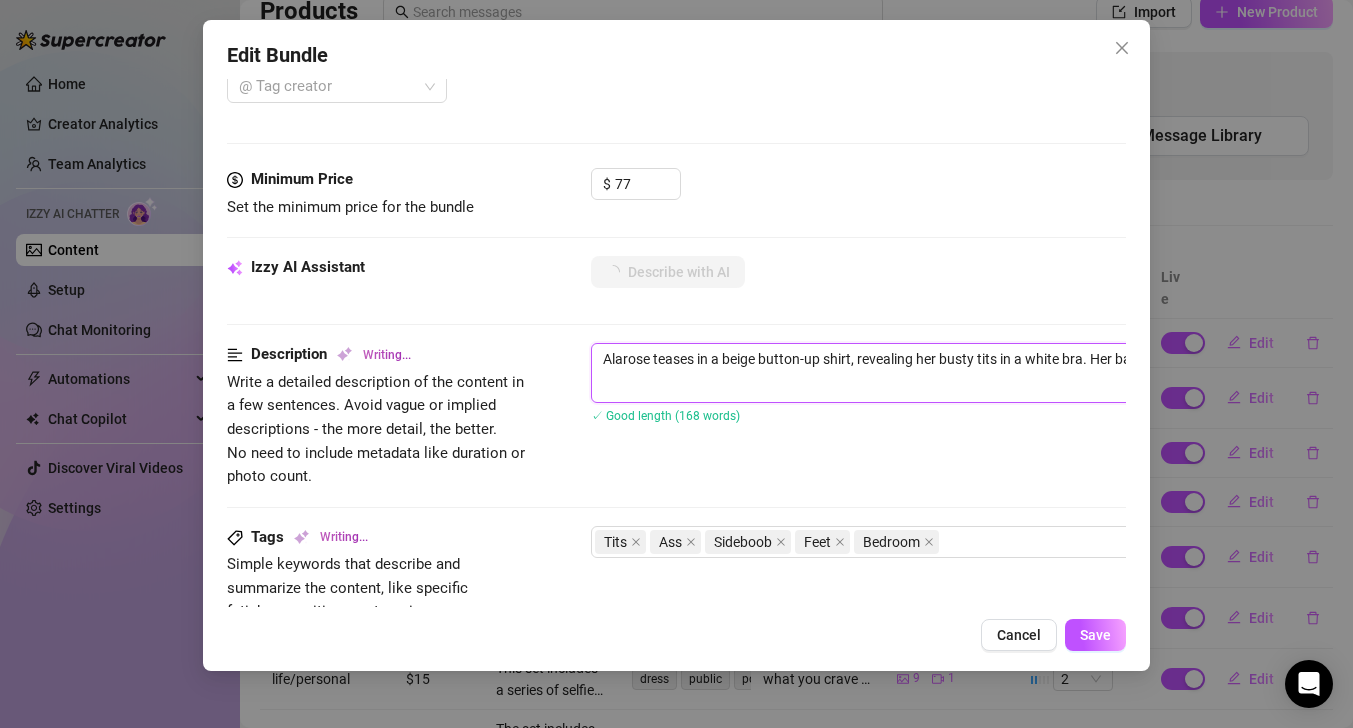 type on "Alarose teases in a beige button-up shirt, revealing her busty tits in a white bra. Her bare legs and feet are on" 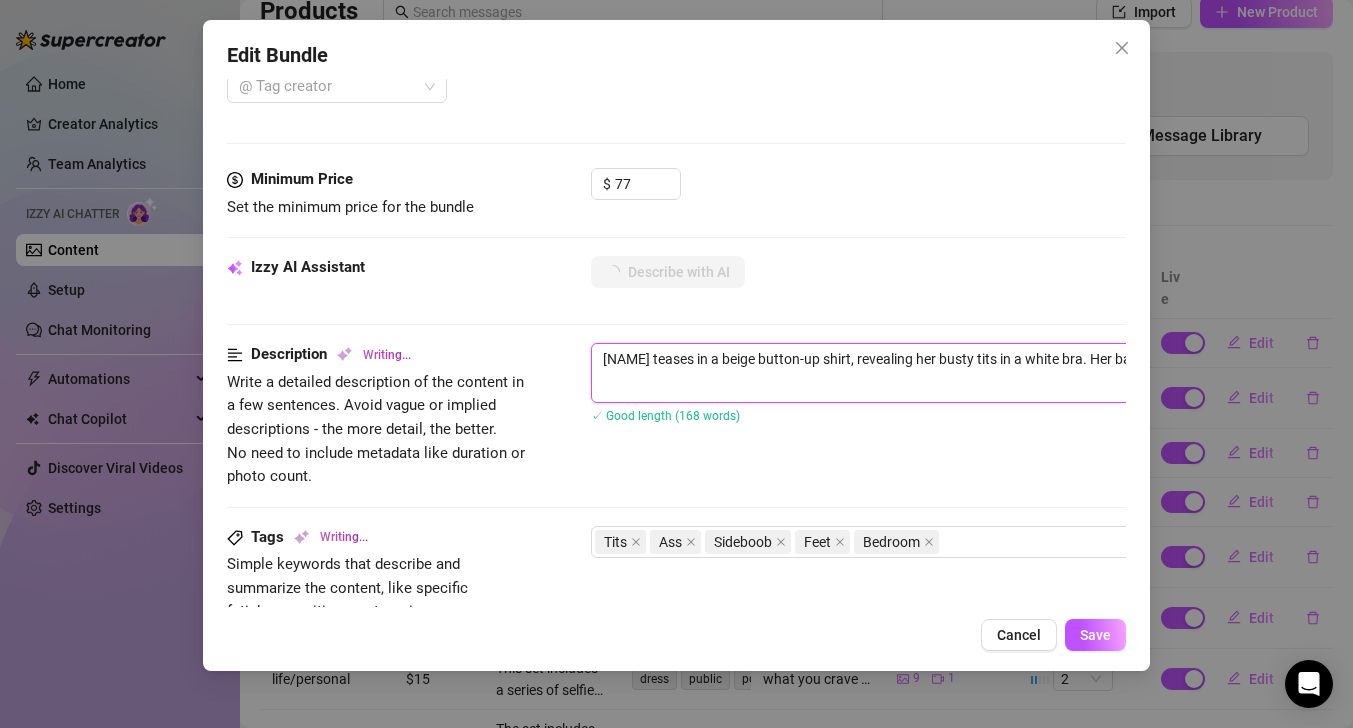 type on "Alarose teases in a beige button-up shirt, revealing her busty tits in a white bra. Her bare legs and feet are on display" 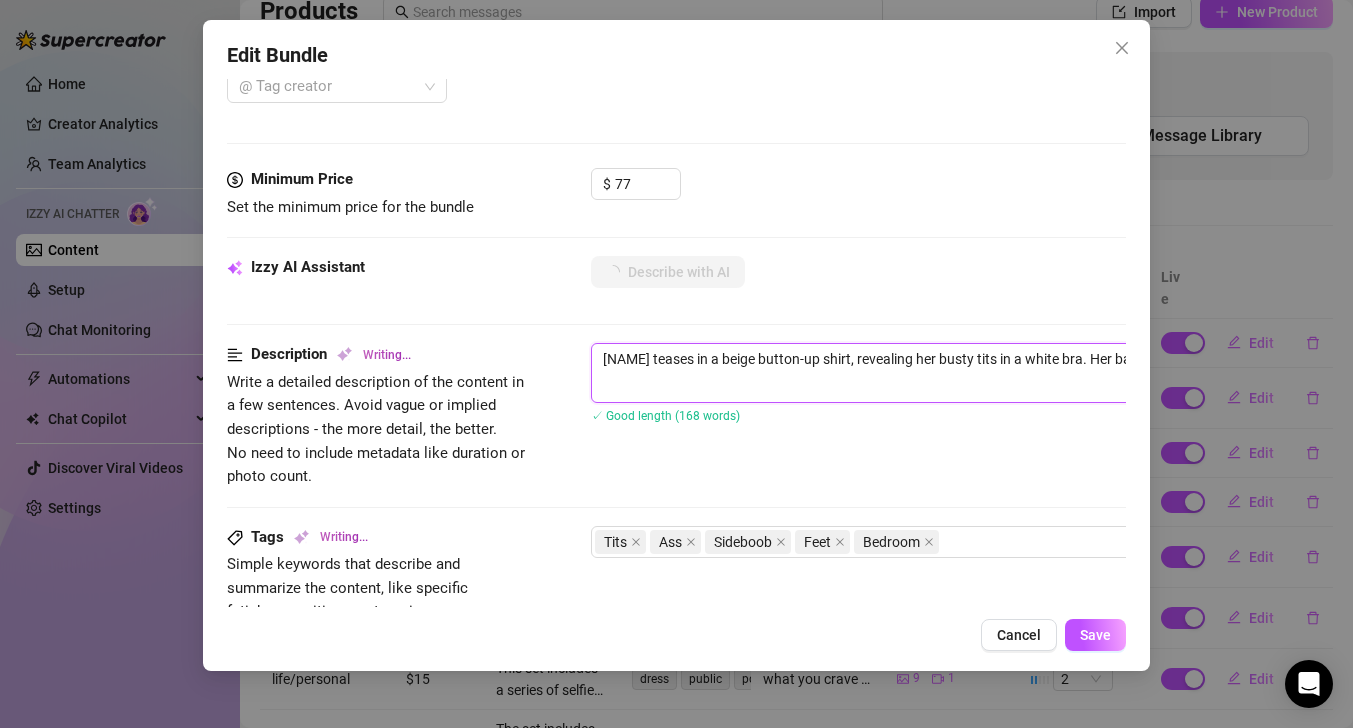 type on "Alarose teases in a beige button-up shirt, revealing her busty tits in a white bra. Her bare legs and feet are on display" 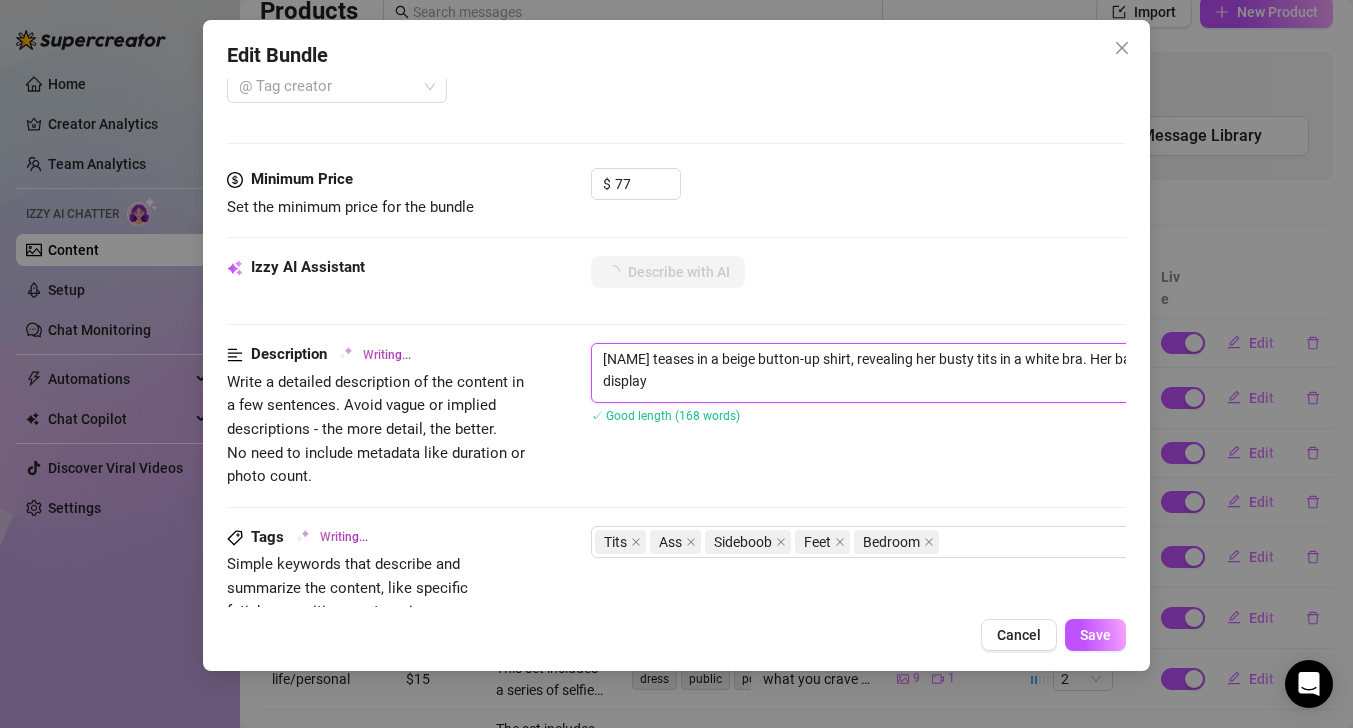 type on "Alarose teases in a beige button-up shirt, revealing her busty tits in a white bra. Her bare legs and feet are on display as" 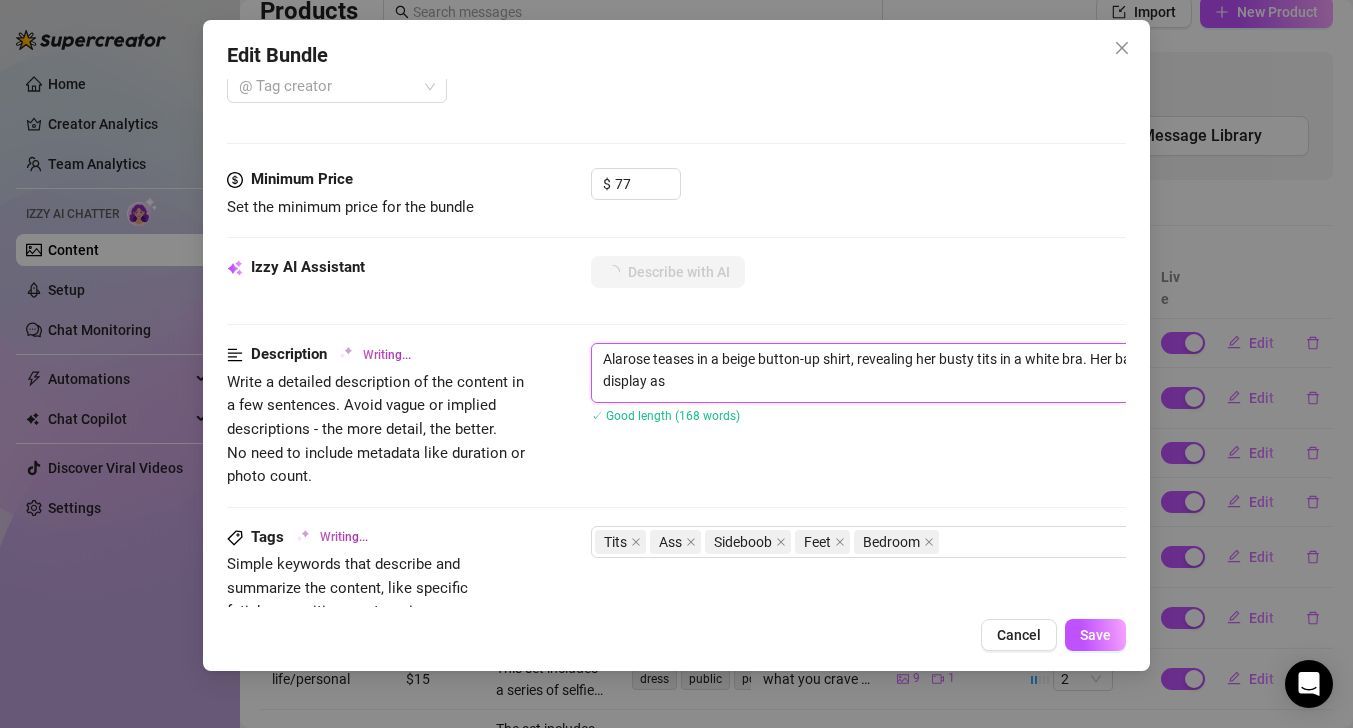 type on "Alarose teases in a beige button-up shirt, revealing her busty tits in a white bra. Her bare legs and feet are on display as she" 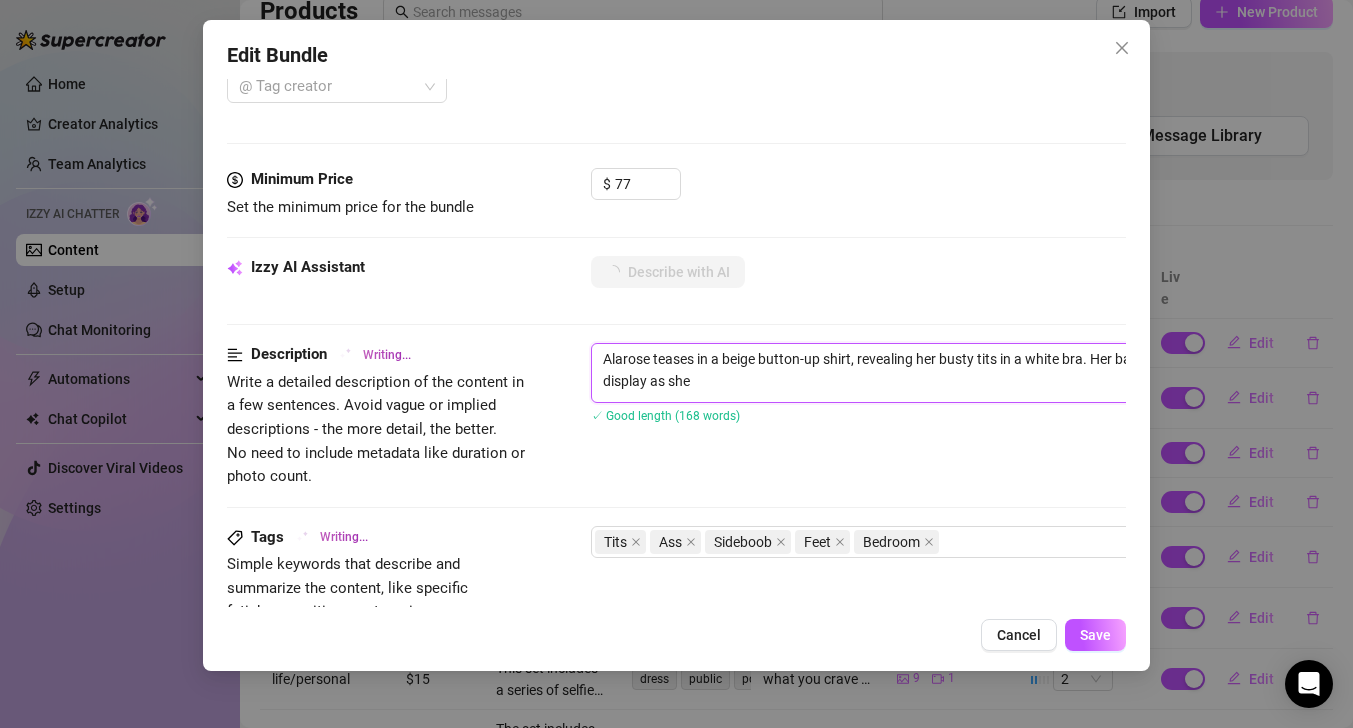 type on "Alarose teases in a beige button-up shirt, revealing her busty tits in a white bra. Her bare legs and feet are on display as she poses" 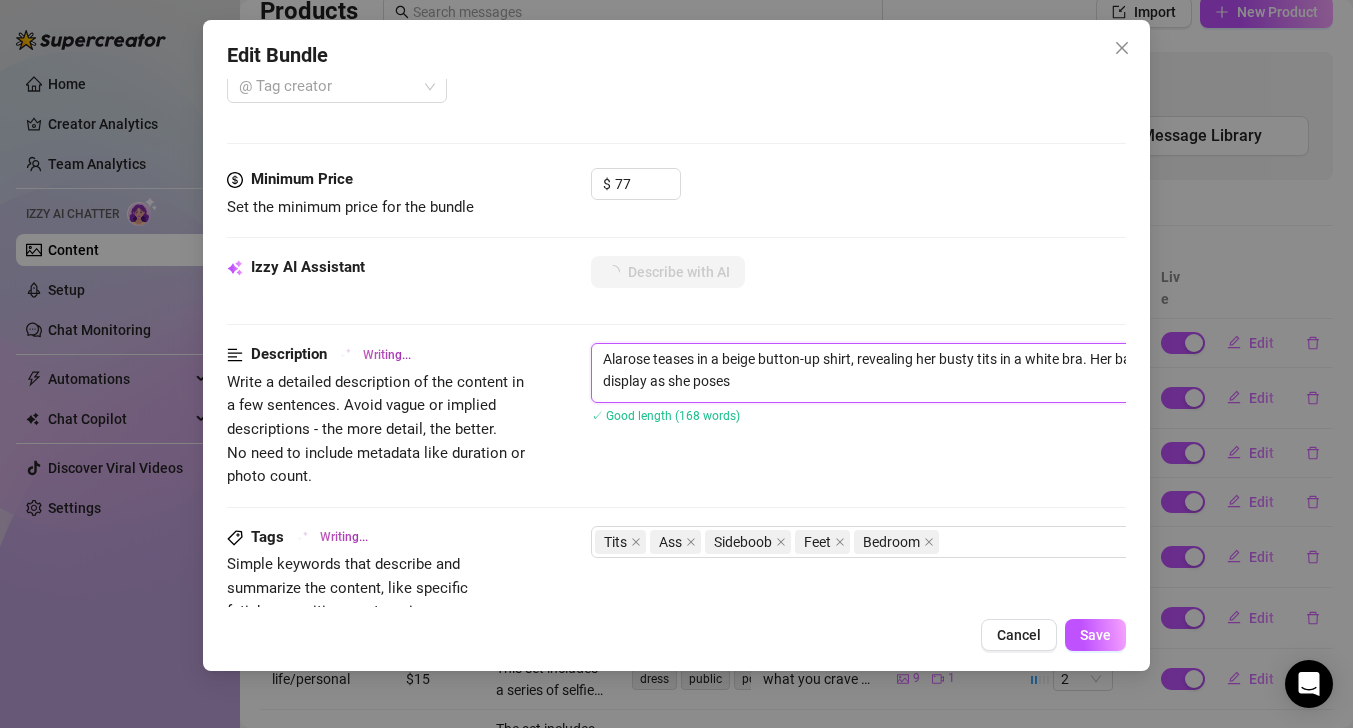 type on "Alarose teases in a beige button-up shirt, revealing her busty tits in a white bra. Her bare legs and feet are on display as she poses seductively" 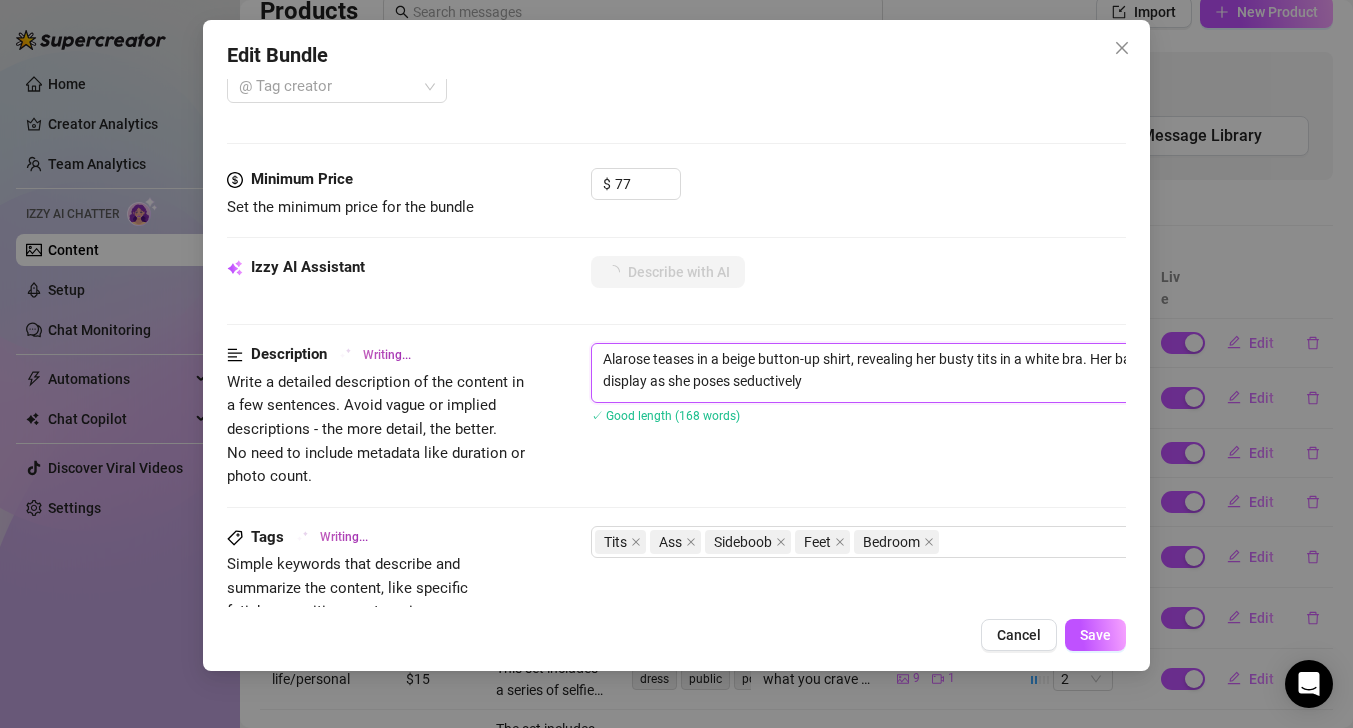 type on "Alarose teases in a beige button-up shirt, revealing her busty tits in a white bra. Her bare legs and feet are on display as she poses seductively on" 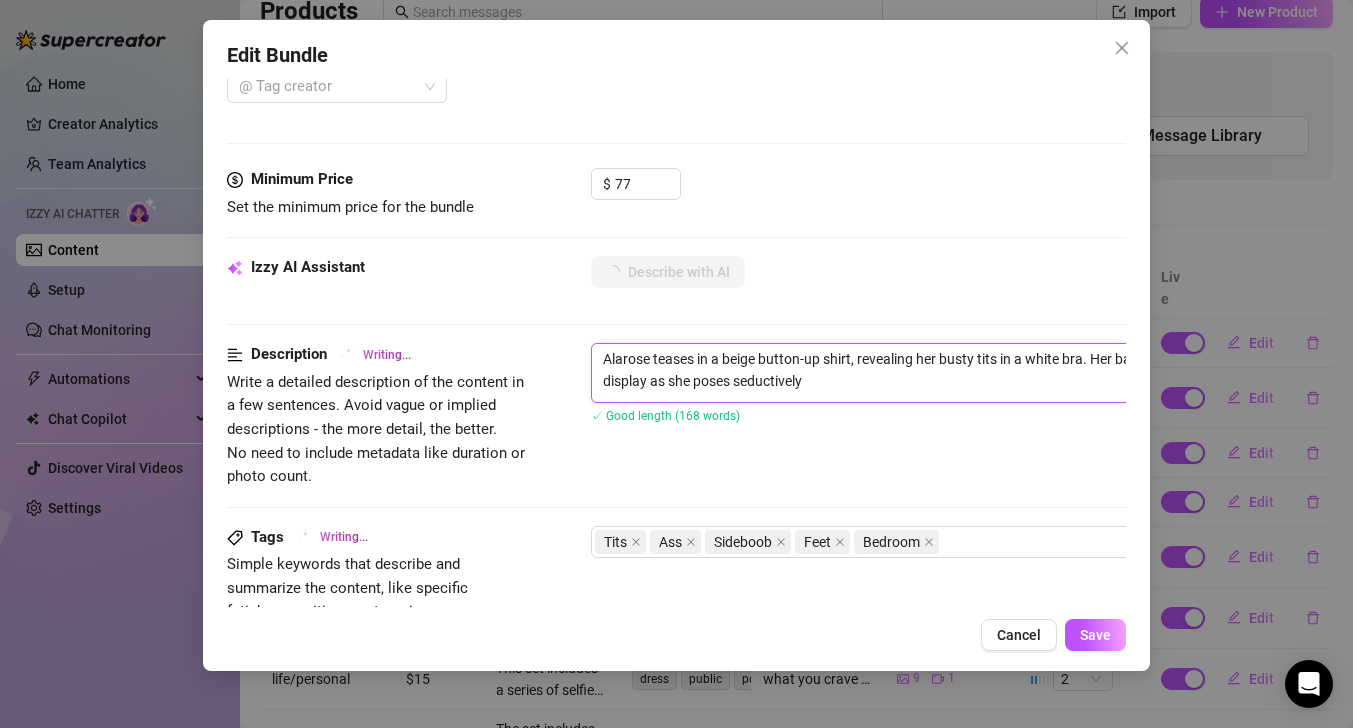 type on "Alarose teases in a beige button-up shirt, revealing her busty tits in a white bra. Her bare legs and feet are on display as she poses seductively on" 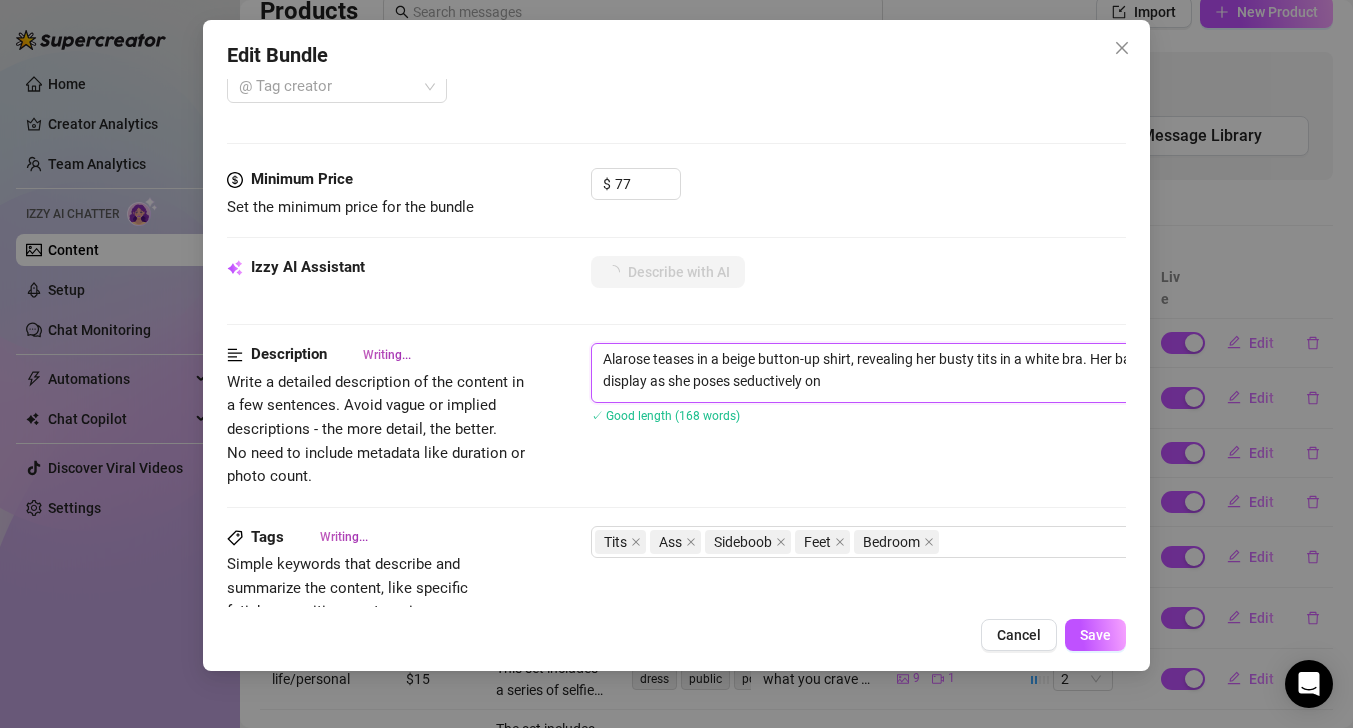 type on "Alarose teases in a beige button-up shirt, revealing her busty tits in a white bra. Her bare legs and feet are on display as she poses seductively on the" 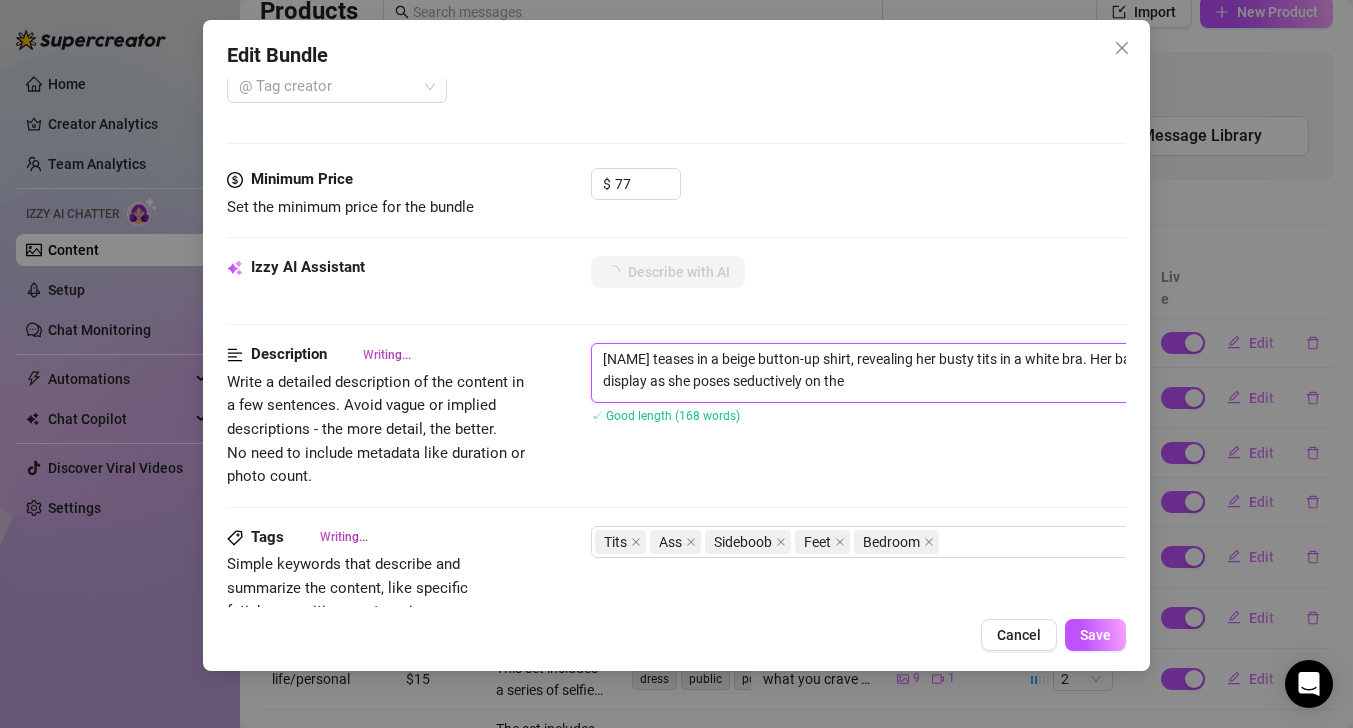type on "Alarose teases in a beige button-up shirt, revealing her busty tits in a white bra. Her bare legs and feet are on display as she poses seductively on the stairs" 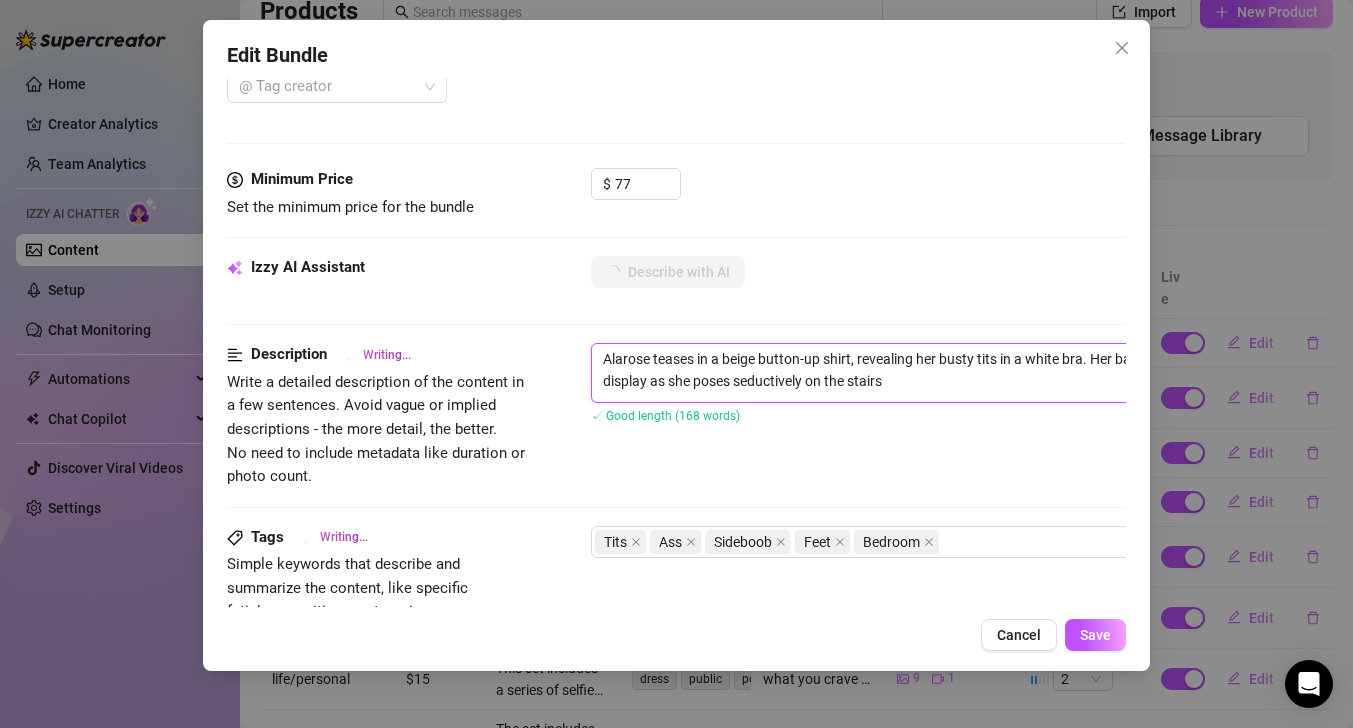 type on "Alarose teases in a beige button-up shirt, revealing her busty tits in a white bra. Her bare legs and feet are on display as she poses seductively on the stairs and" 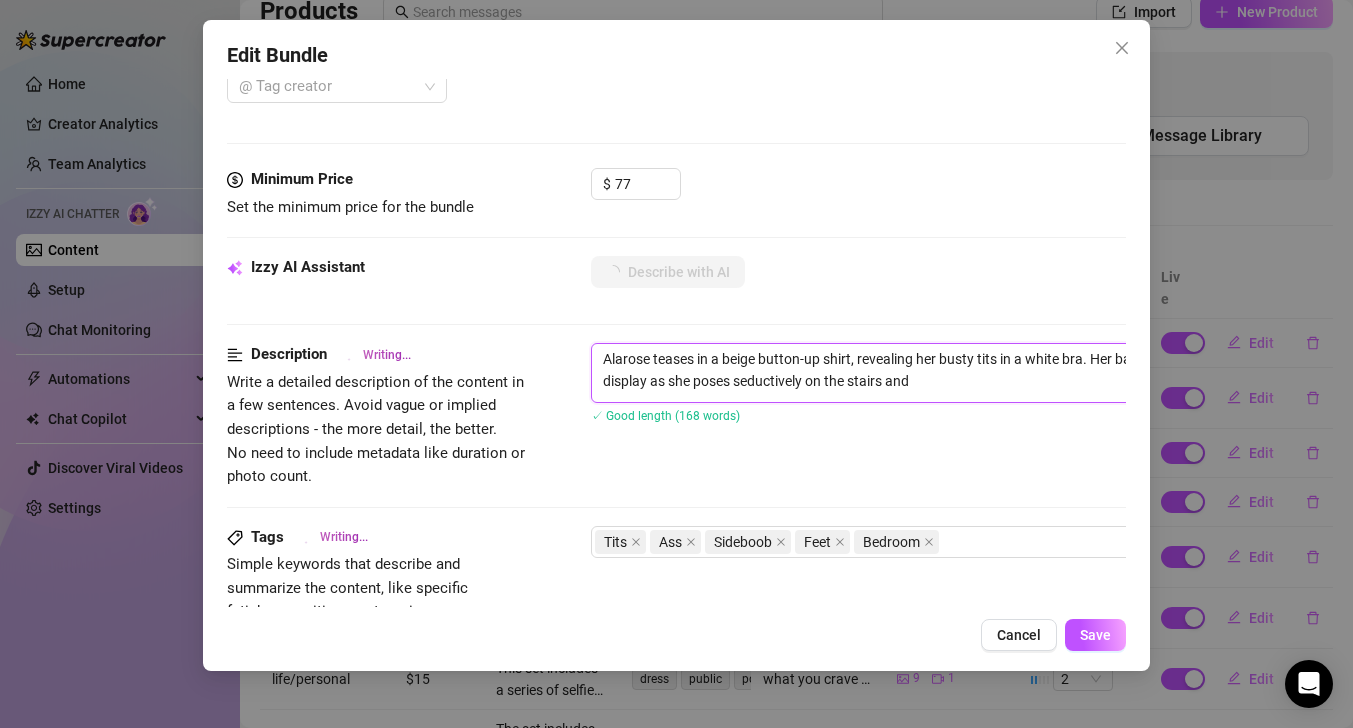 type on "Alarose teases in a beige button-up shirt, revealing her busty tits in a white bra. Her bare legs and feet are on display as she poses seductively on the stairs and in" 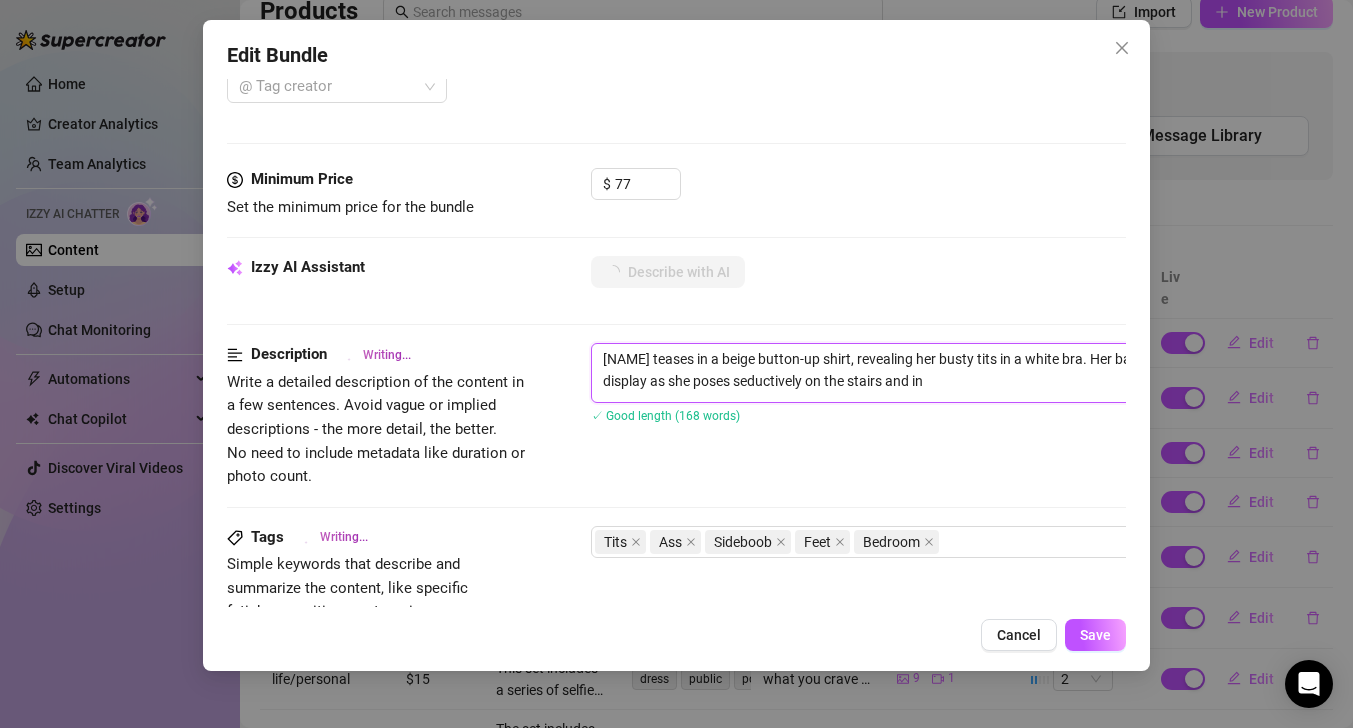 type on "Alarose teases in a beige button-up shirt, revealing her busty tits in a white bra. Her bare legs and feet are on display as she poses seductively on the stairs and in the" 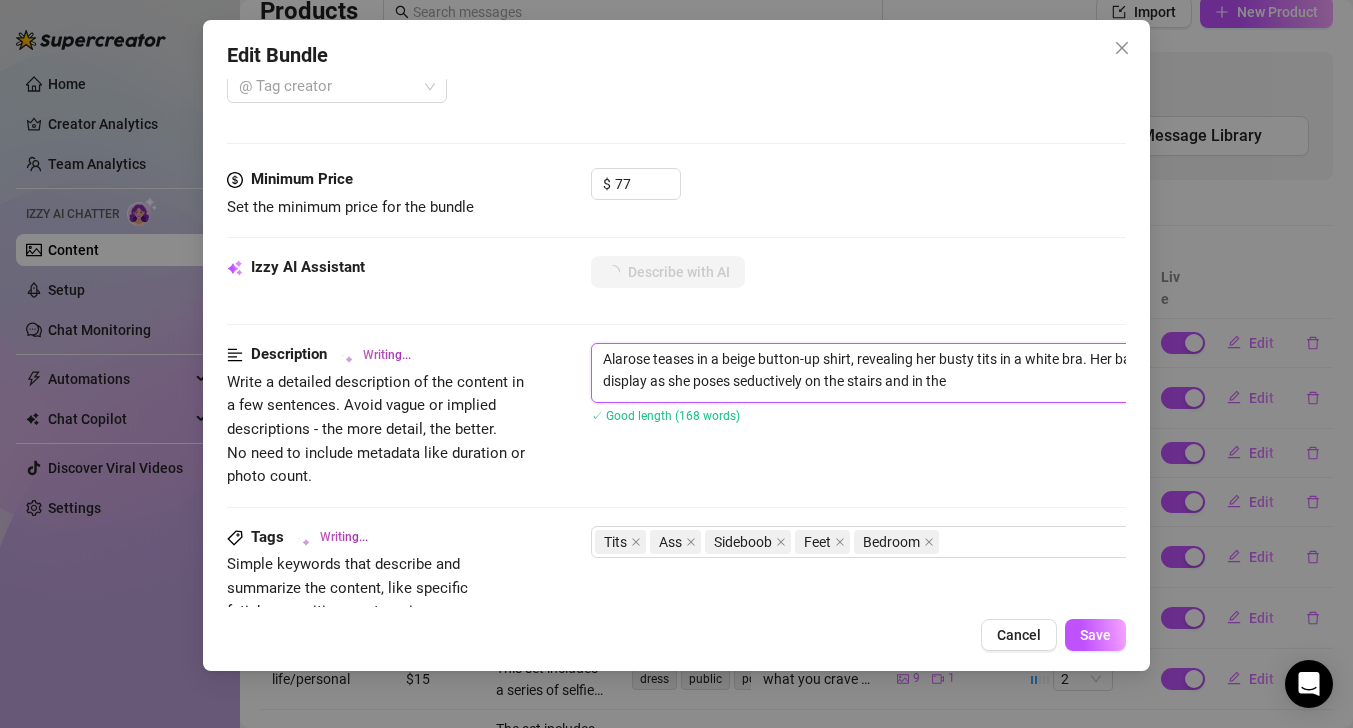 type on "Alarose teases in a beige button-up shirt, revealing her busty tits in a white bra. Her bare legs and feet are on display as she poses seductively on the stairs and in the bedroom." 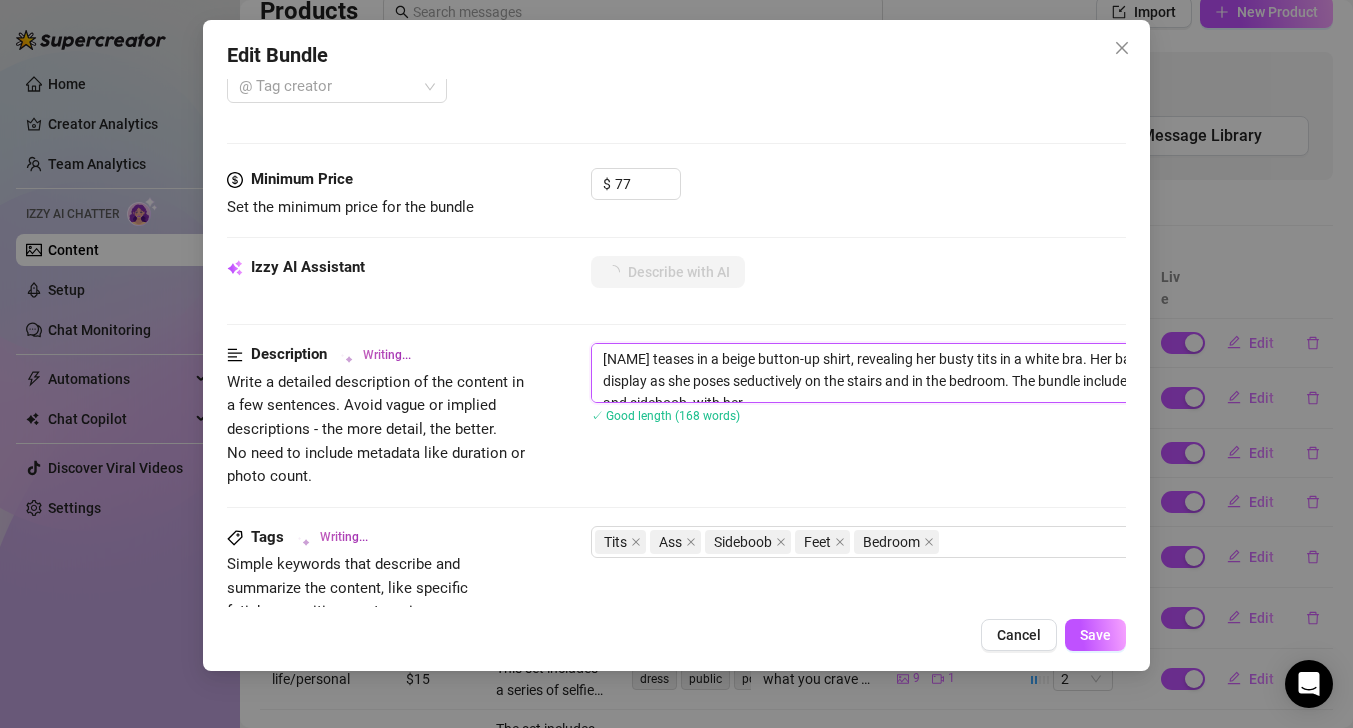 type on "Alarose teases in a beige button-up shirt, revealing her busty tits in a white bra. Her bare legs and feet are on display as she poses seductively on the stairs and in the bedroom. The" 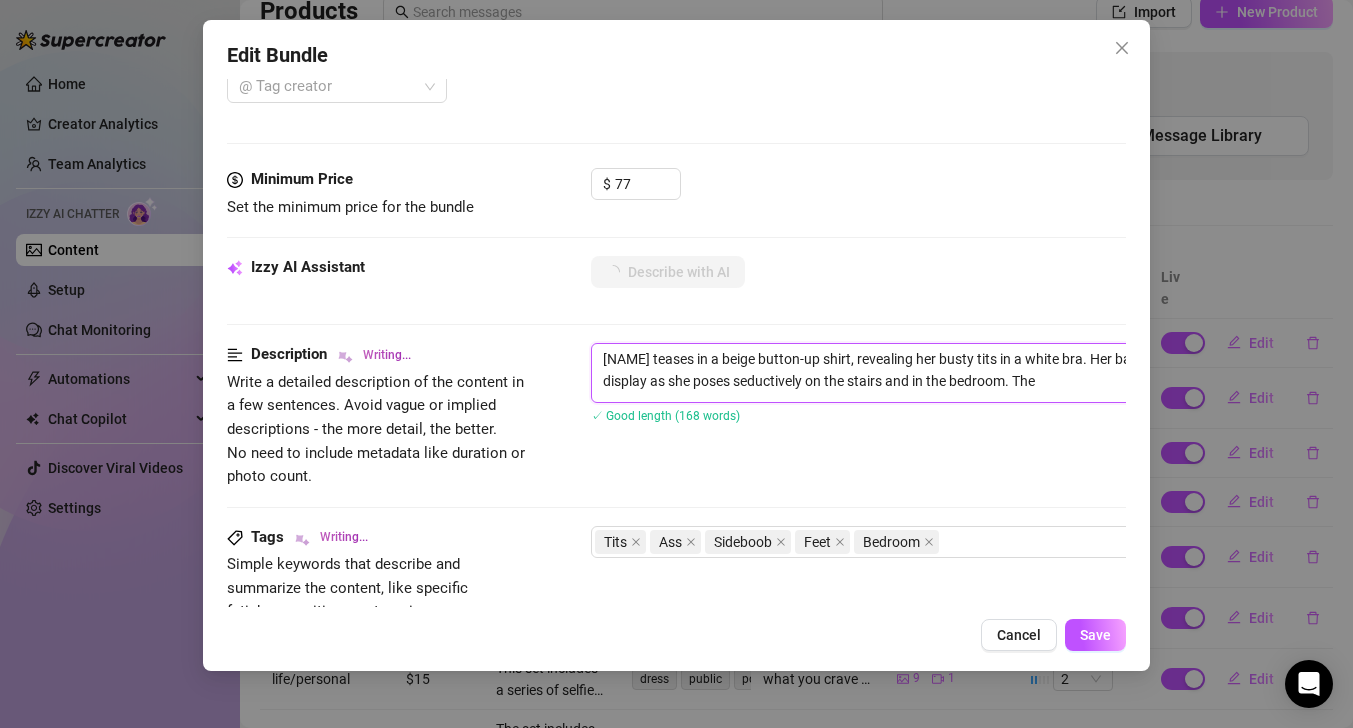 type on "Alarose teases in a beige button-up shirt, revealing her busty tits in a white bra. Her bare legs and feet are on display as she poses seductively on the stairs and in the bedroom. The bundle" 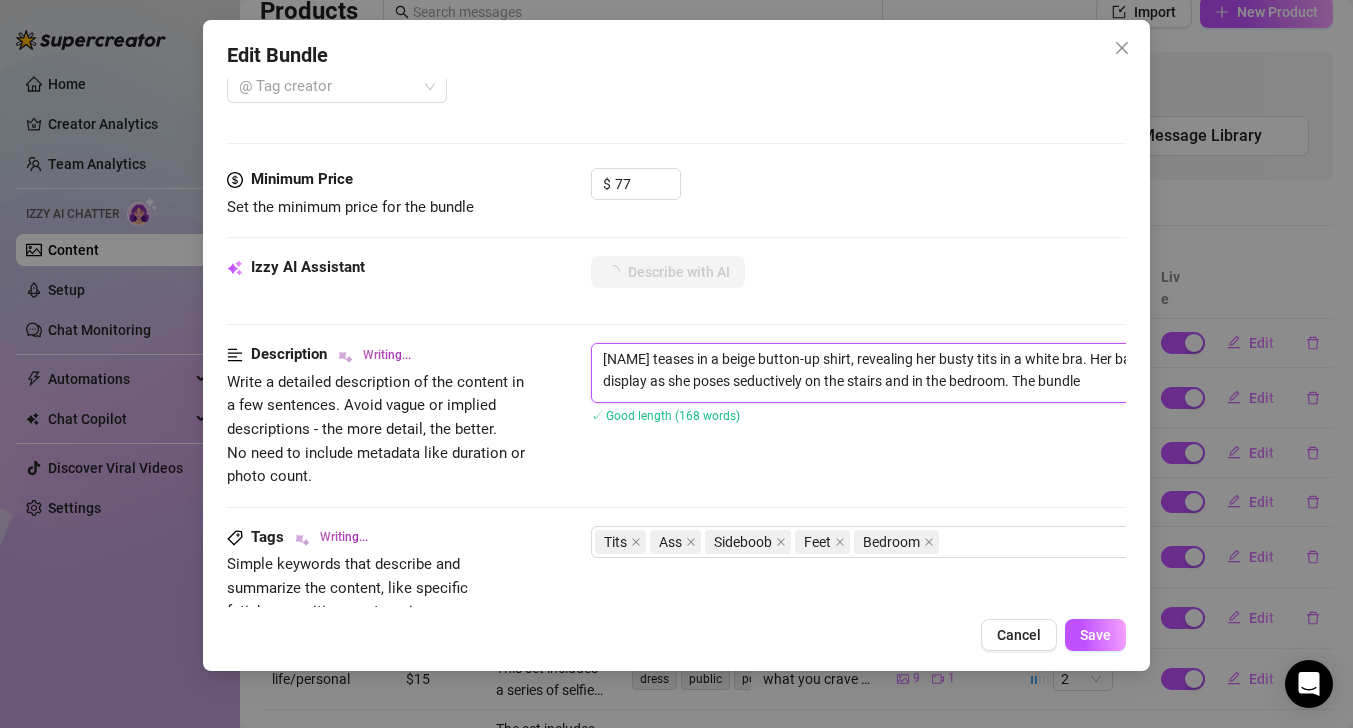 type on "Alarose teases in a beige button-up shirt, revealing her busty tits in a white bra. Her bare legs and feet are on display as she poses seductively on the stairs and in the bedroom. The bundle includes" 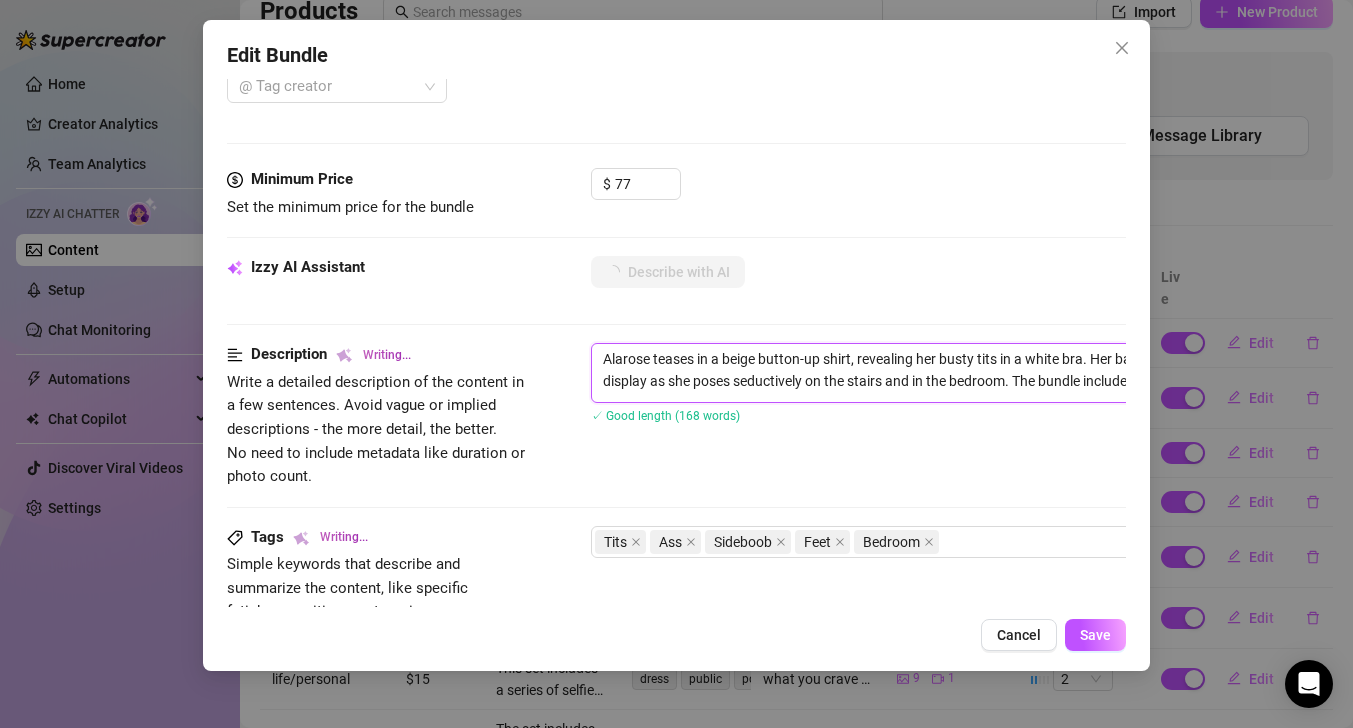 type on "Alarose teases in a beige button-up shirt, revealing her busty tits in a white bra. Her bare legs and feet are on display as she poses seductively on the stairs and in the bedroom. The bundle includes shots" 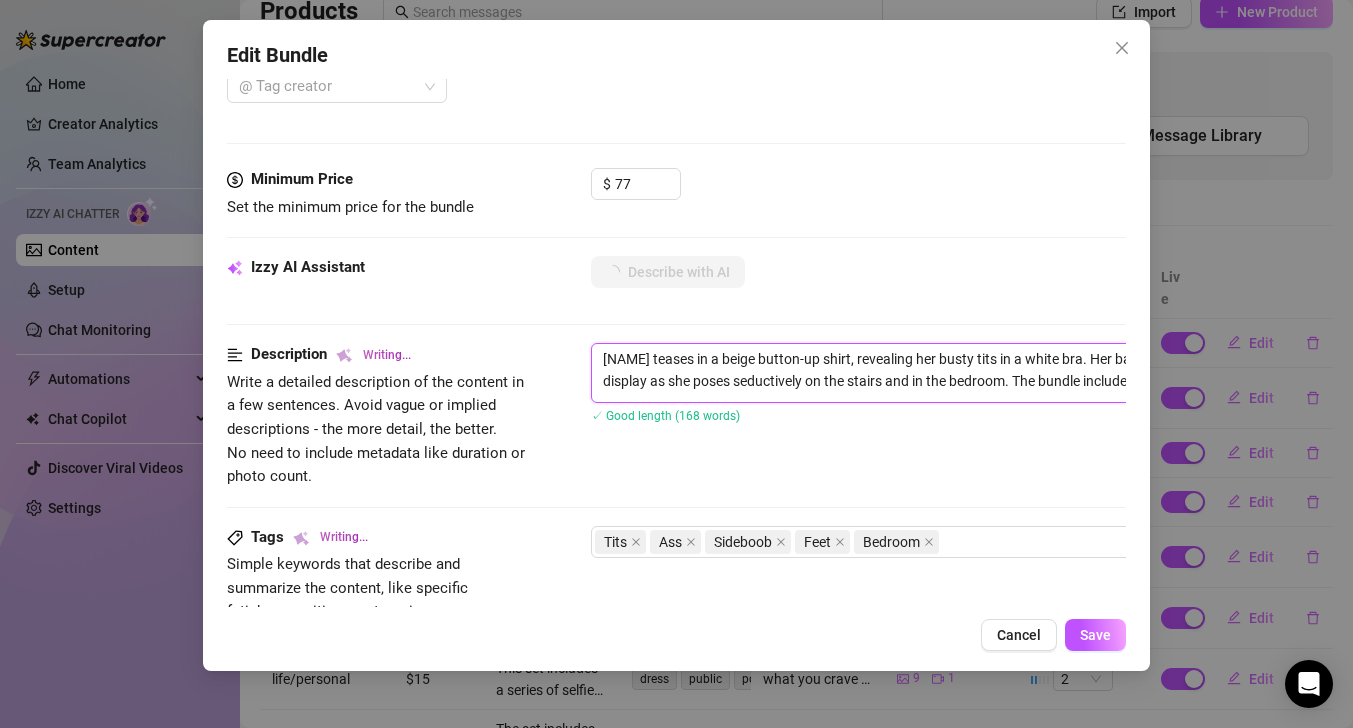 type on "Alarose teases in a beige button-up shirt, revealing her busty tits in a white bra. Her bare legs and feet are on display as she poses seductively on the stairs and in the bedroom. The bundle includes shots of" 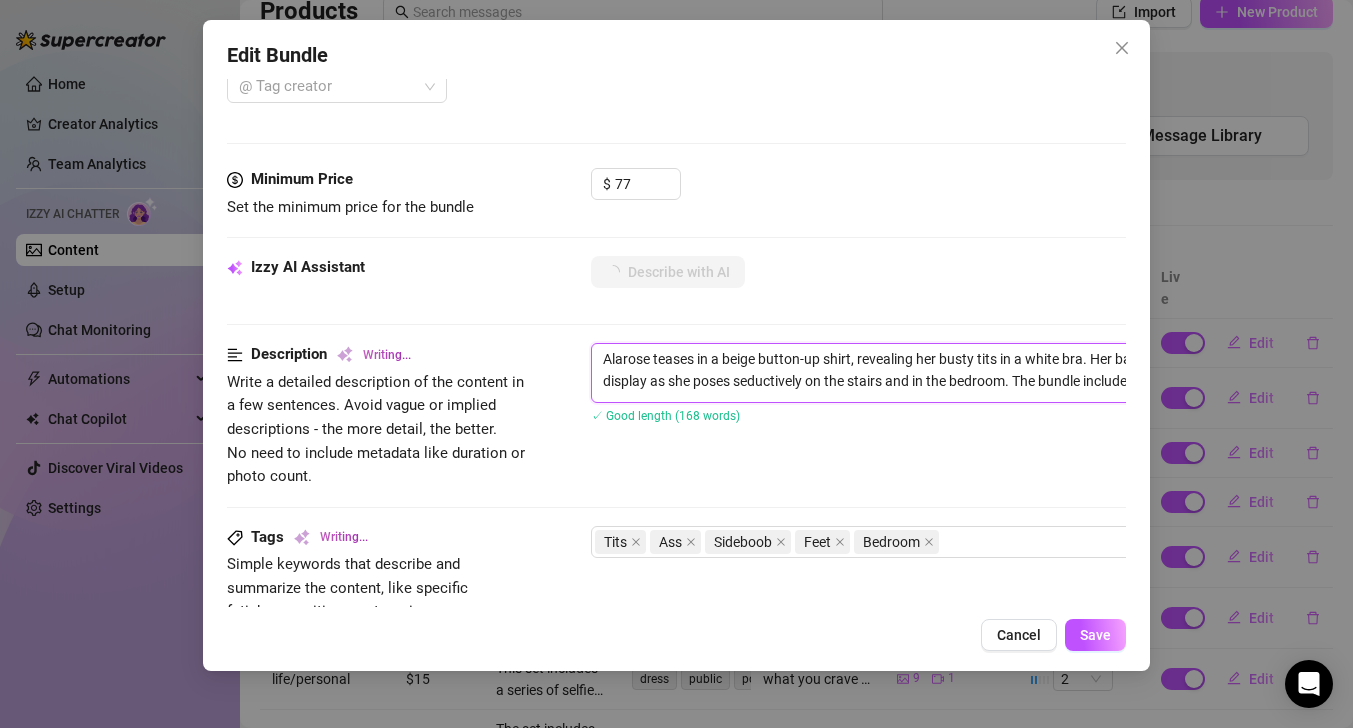 type on "Alarose teases in a beige button-up shirt, revealing her busty tits in a white bra. Her bare legs and feet are on display as she poses seductively on the stairs and in the bedroom. The bundle includes shots of her" 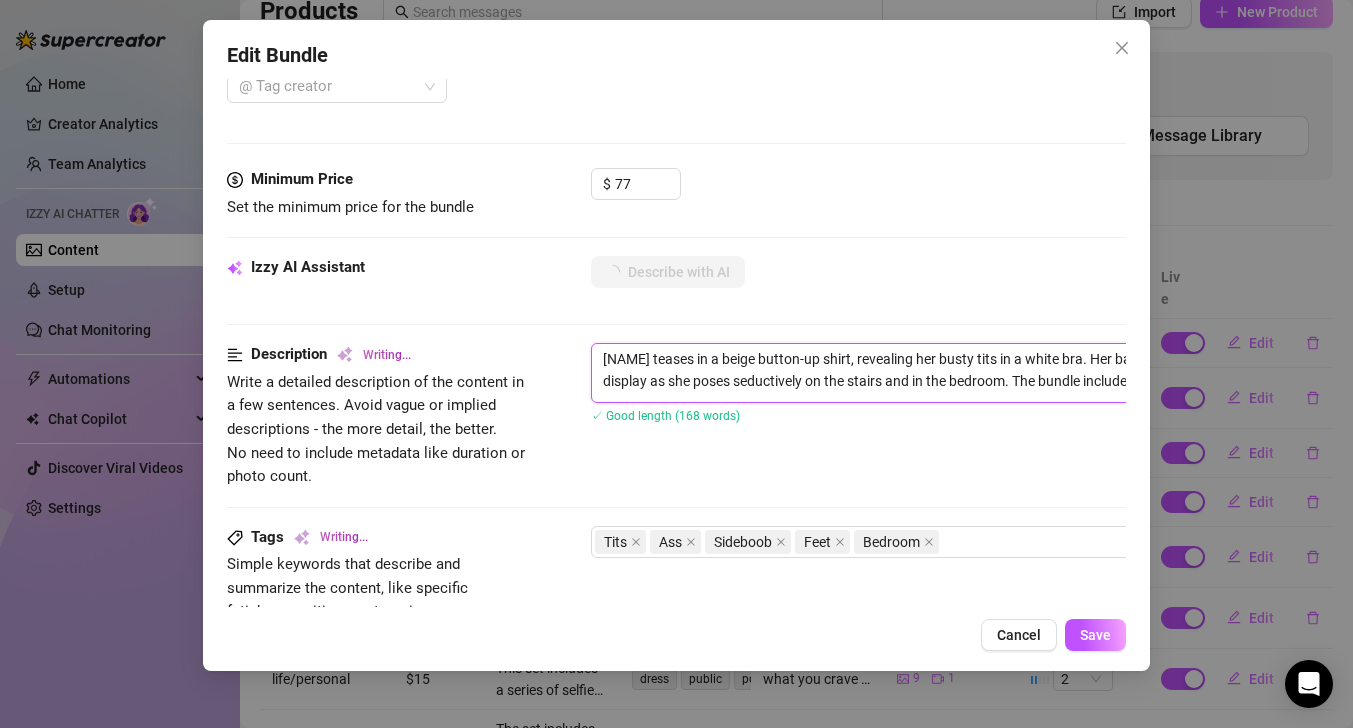 scroll, scrollTop: 797, scrollLeft: 120, axis: both 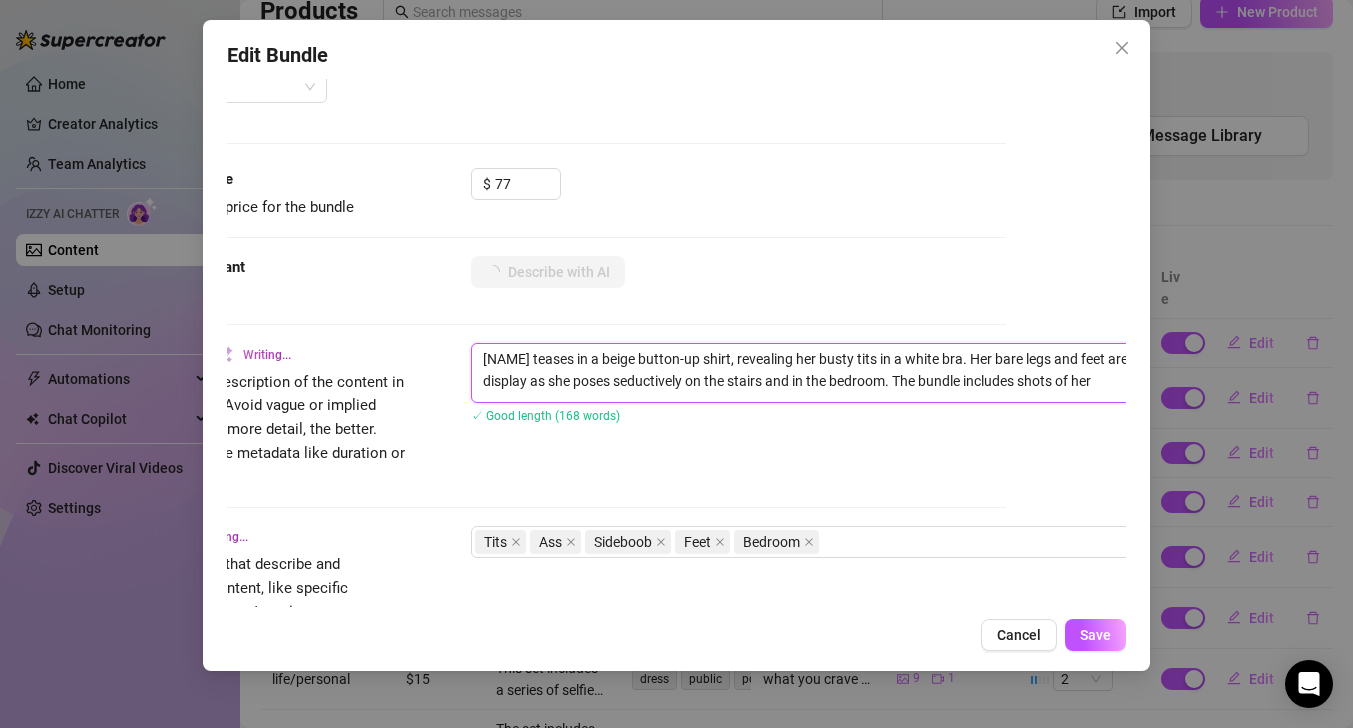 type on "Alarose teases in a beige button-up shirt, revealing her busty tits in a white bra. Her bare legs and feet are on display as she poses seductively on the stairs and in the bedroom. The bundle includes shots of her juicy" 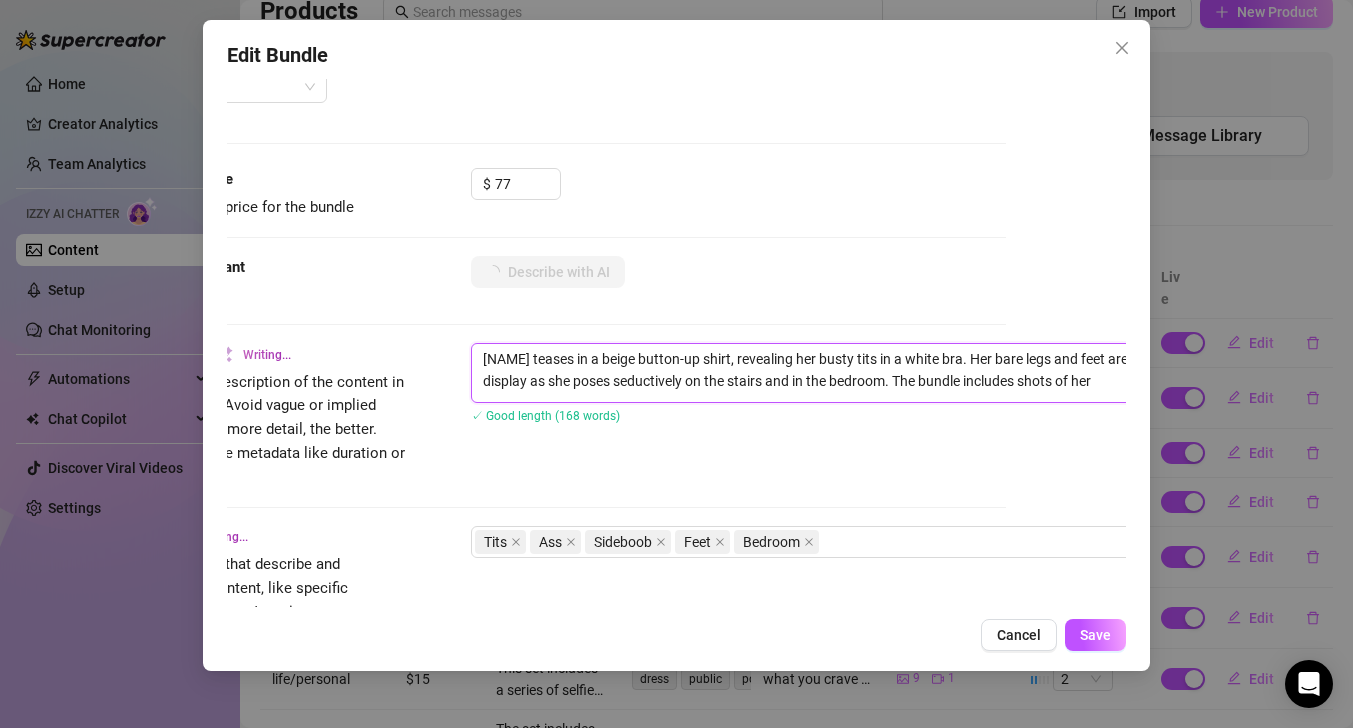 type on "Alarose teases in a beige button-up shirt, revealing her busty tits in a white bra. Her bare legs and feet are on display as she poses seductively on the stairs and in the bedroom. The bundle includes shots of her juicy" 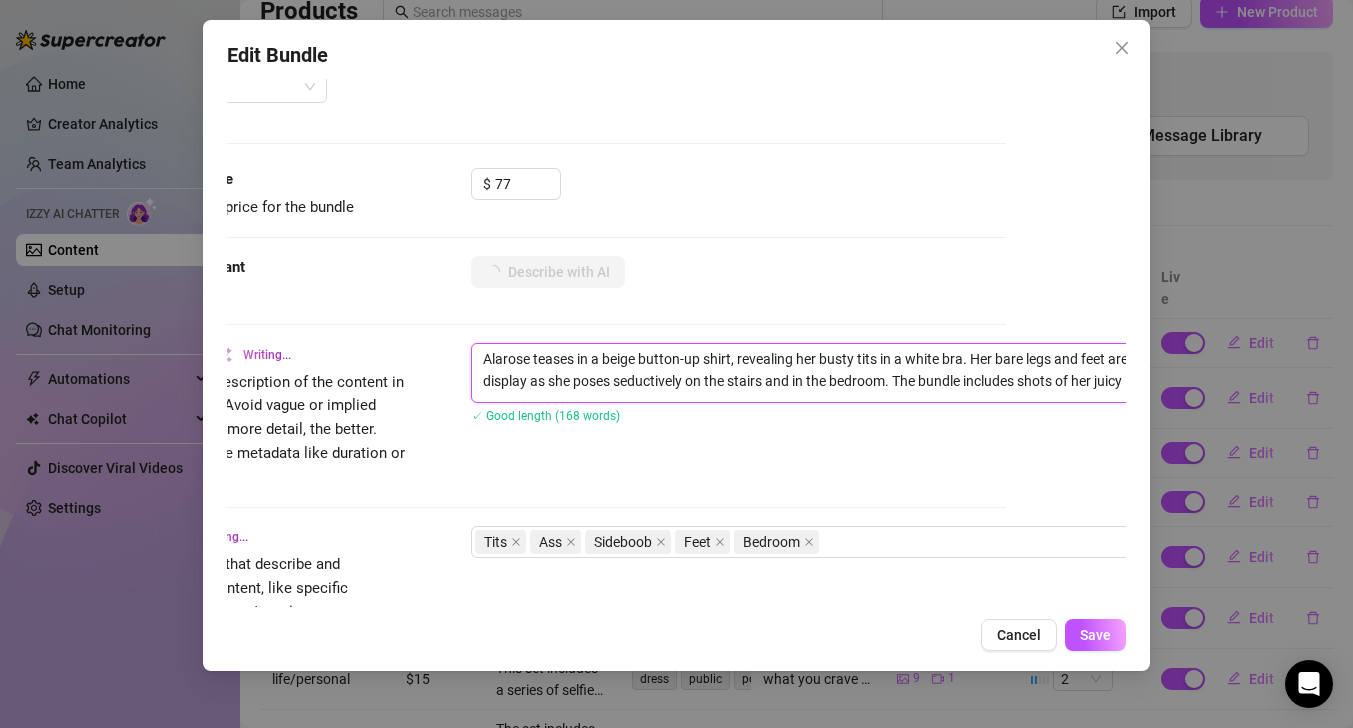 type on "Alarose teases in a beige button-up shirt, revealing her busty tits in a white bra. Her bare legs and feet are on display as she poses seductively on the stairs and in the bedroom. The bundle includes shots of her juicy ass" 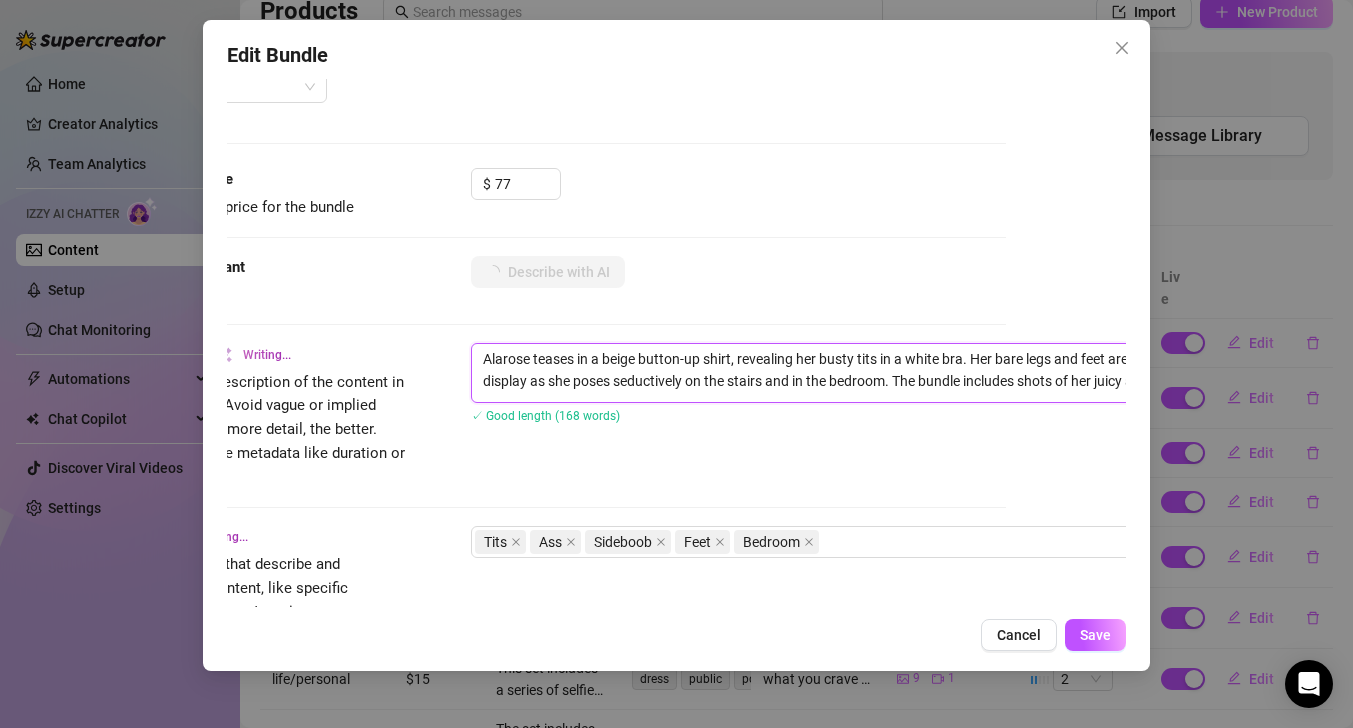 type on "Alarose teases in a beige button-up shirt, revealing her busty tits in a white bra. Her bare legs and feet are on display as she poses seductively on the stairs and in the bedroom. The bundle includes shots of her juicy ass and" 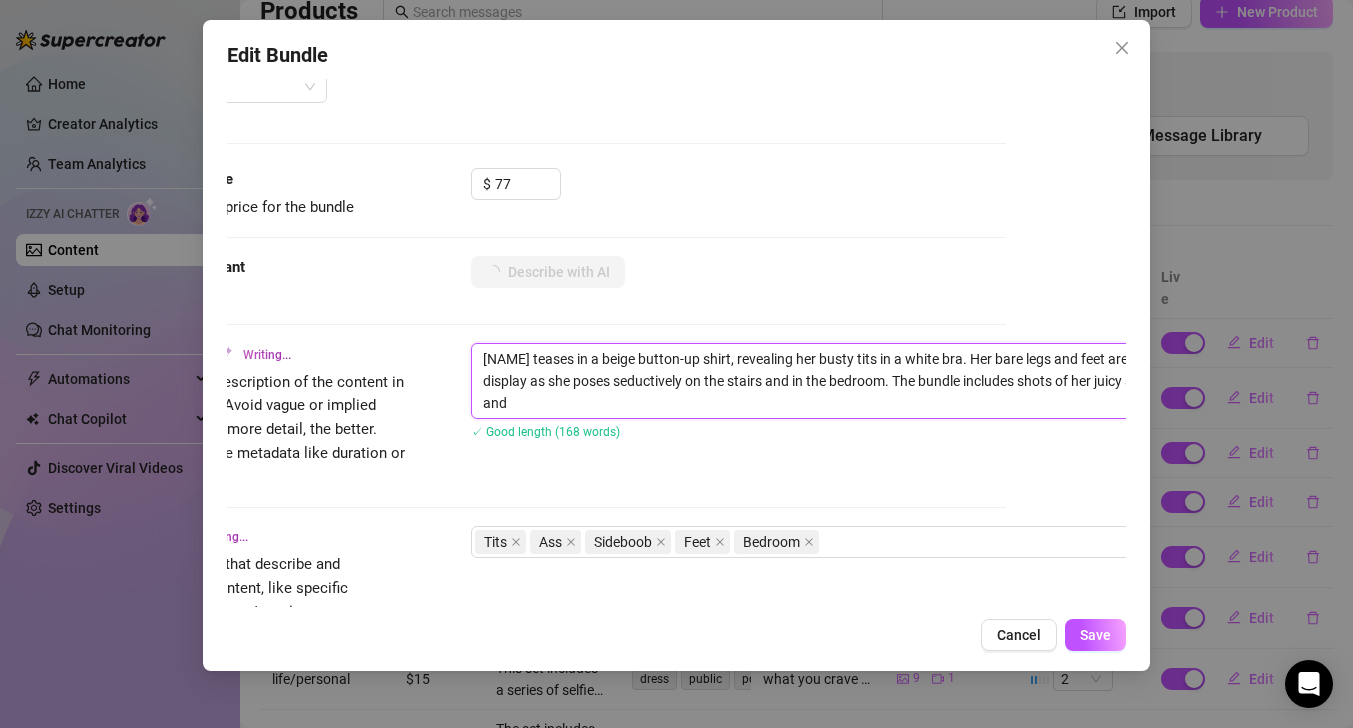 type on "Alarose teases in a beige button-up shirt, revealing her busty tits in a white bra. Her bare legs and feet are on display as she poses seductively on the stairs and in the bedroom. The bundle includes shots of her juicy ass and sideboob," 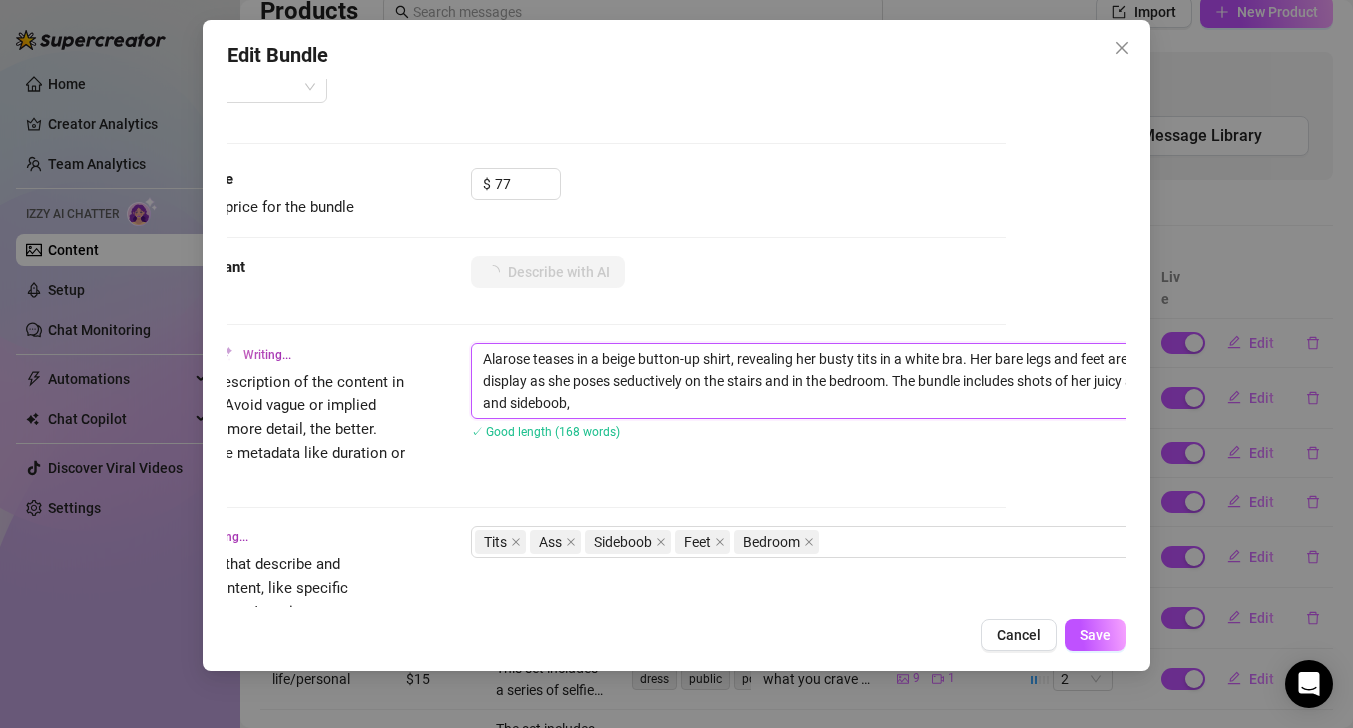type on "Alarose teases in a beige button-up shirt, revealing her busty tits in a white bra. Her bare legs and feet are on display as she poses seductively on the stairs and in the bedroom. The bundle includes shots of her juicy ass and sideboob, with" 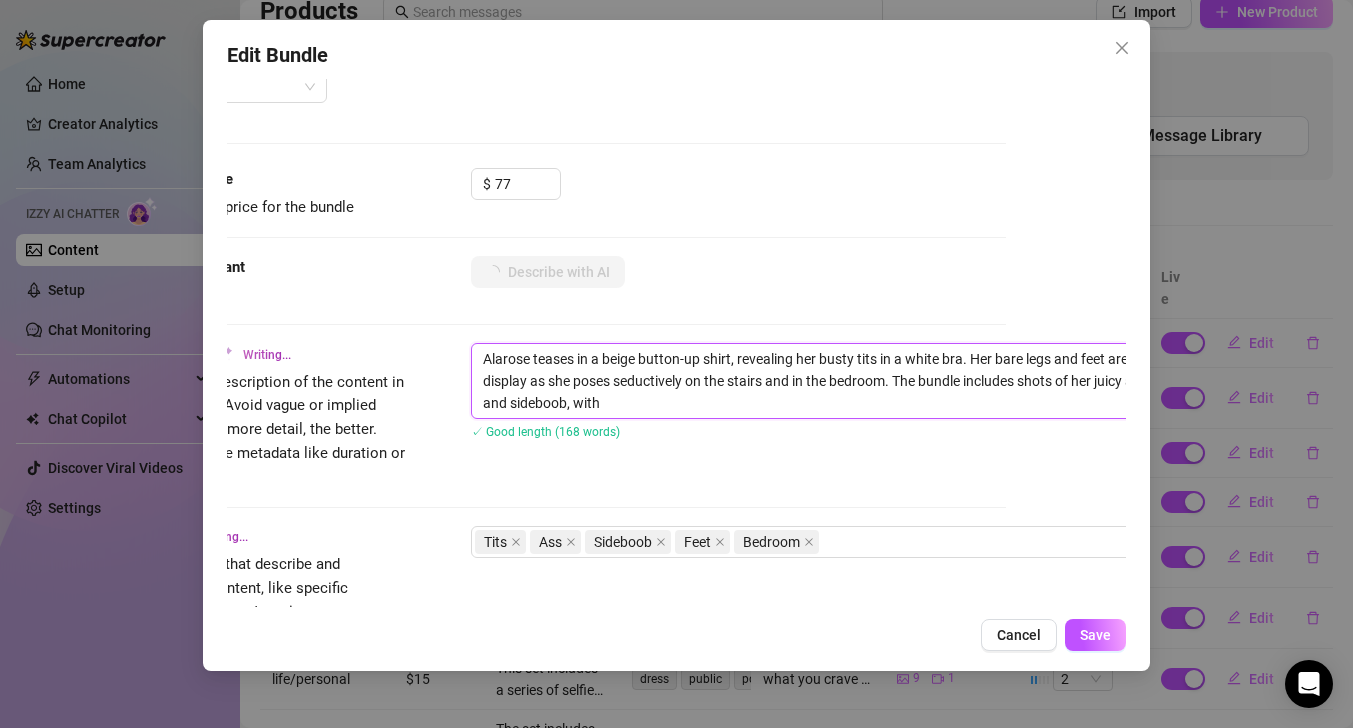 type on "Alarose teases in a beige button-up shirt, revealing her busty tits in a white bra. Her bare legs and feet are on display as she poses seductively on the stairs and in the bedroom. The bundle includes shots of her juicy ass and sideboob, with the" 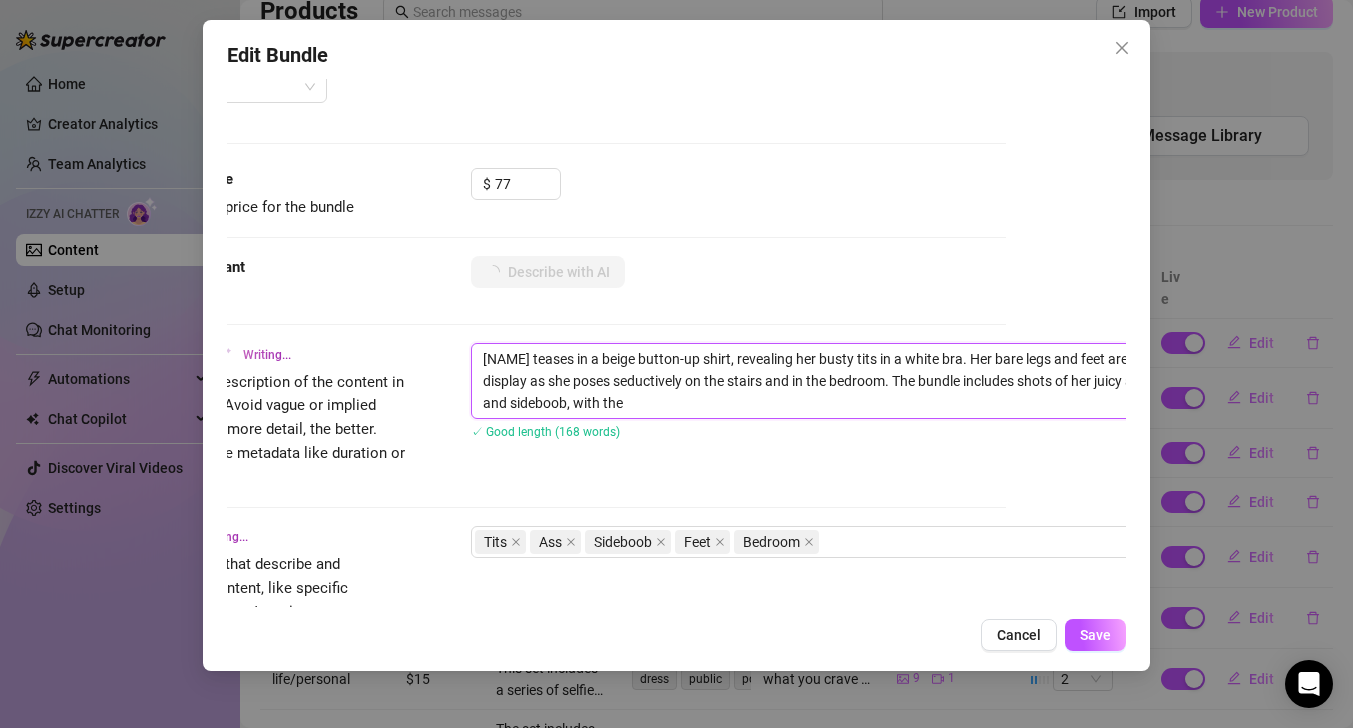 type on "Alarose teases in a beige button-up shirt, revealing her busty tits in a white bra. Her bare legs and feet are on display as she poses seductively on the stairs and in the bedroom. The bundle includes shots of her juicy ass and sideboob, with the shirt" 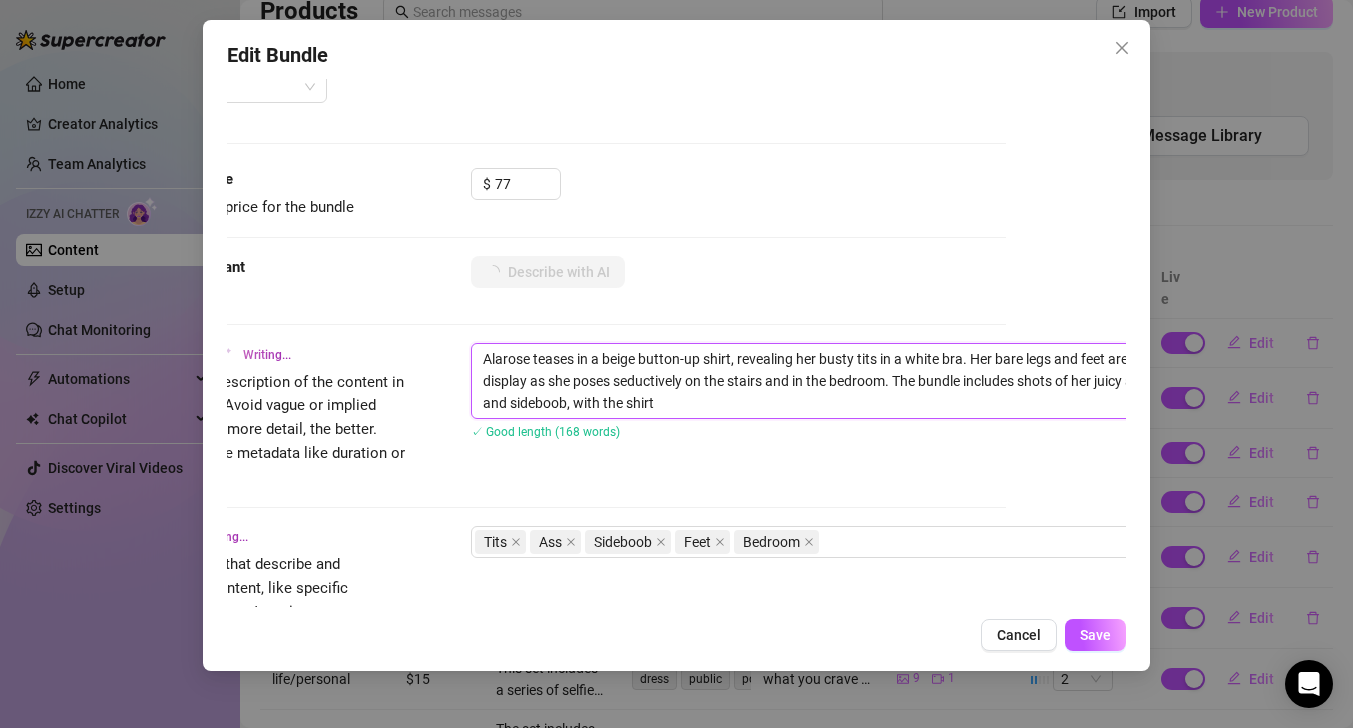 type on "Alarose teases in a beige button-up shirt, revealing her busty tits in a white bra. Her bare legs and feet are on display as she poses seductively on the stairs and in the bedroom. The bundle includes shots of her juicy ass and sideboob, with the shirt slipping" 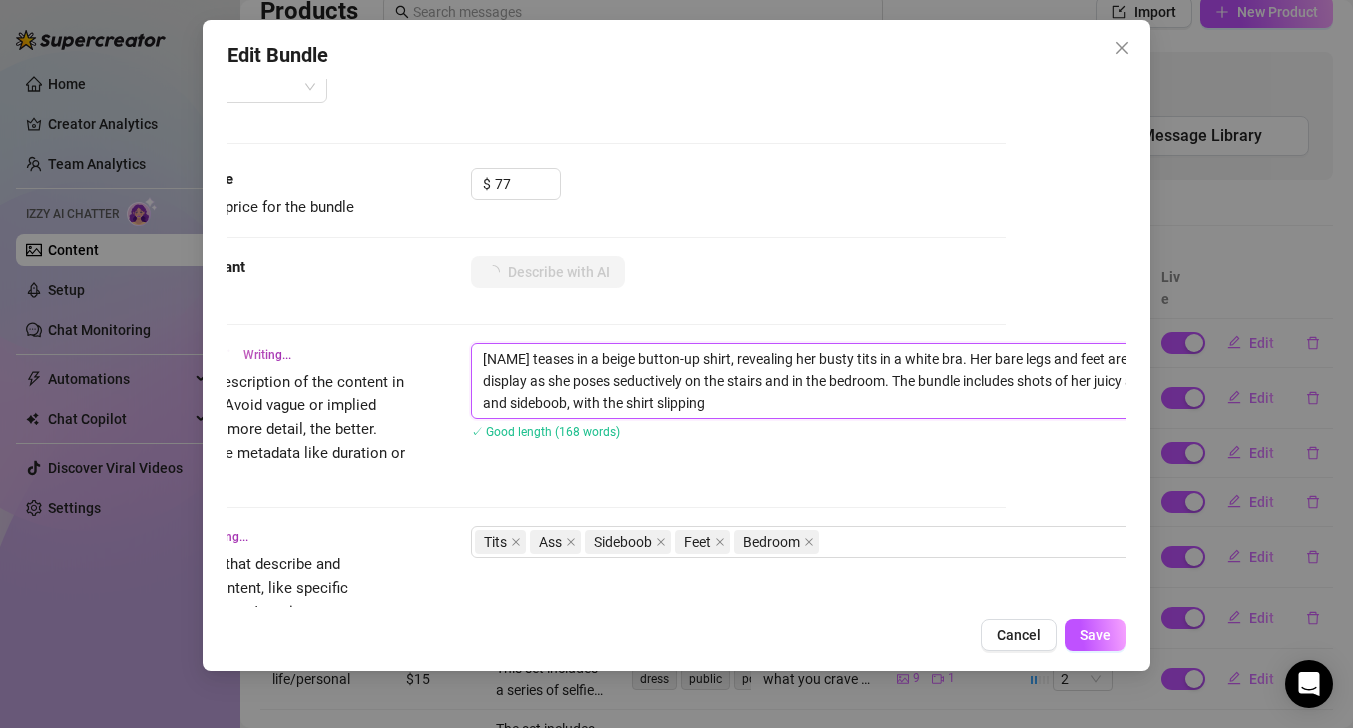 type on "Alarose teases in a beige button-up shirt, revealing her busty tits in a white bra. Her bare legs and feet are on display as she poses seductively on the stairs and in the bedroom. The bundle includes shots of her juicy ass and sideboob, with the shirt slipping off" 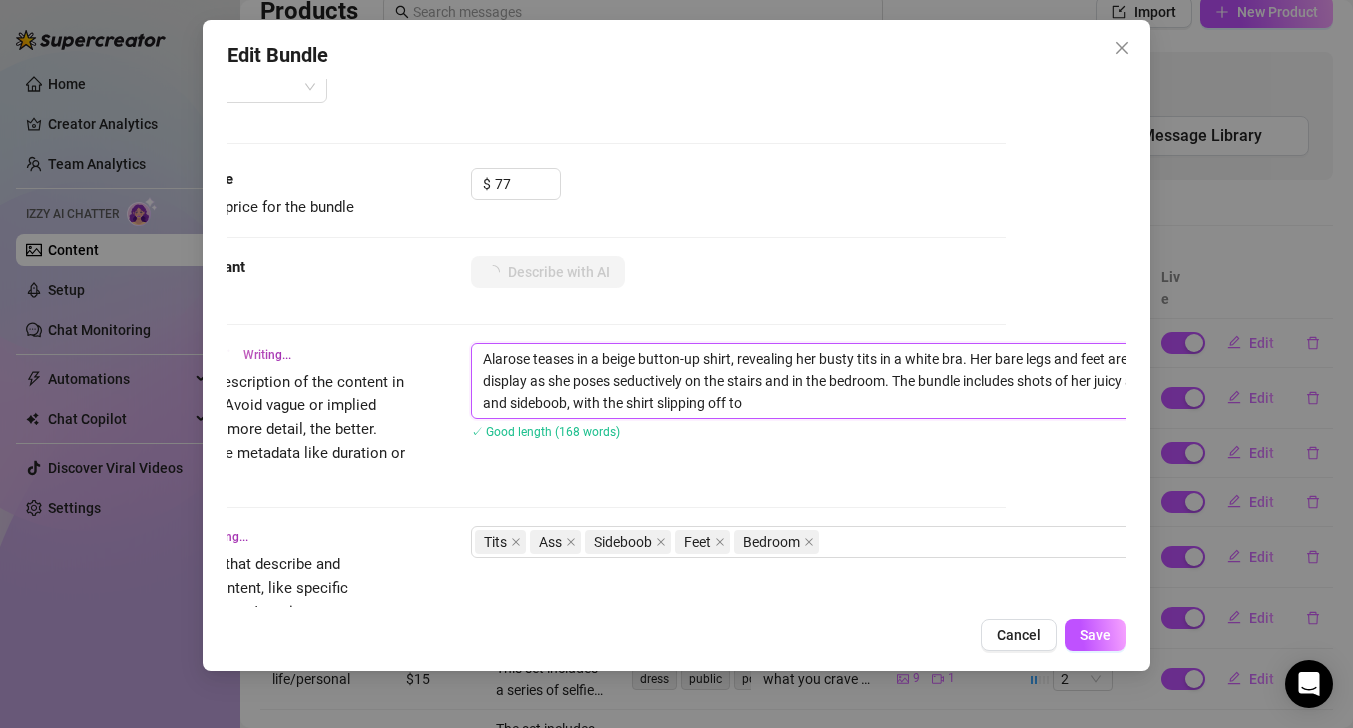 click on "Alarose teases in a beige button-up shirt, revealing her busty tits in a white bra. Her bare legs and feet are on display as she poses seductively on the stairs and in the bedroom. The bundle includes shots of her juicy ass and sideboob, with the shirt slipping" at bounding box center (821, 381) 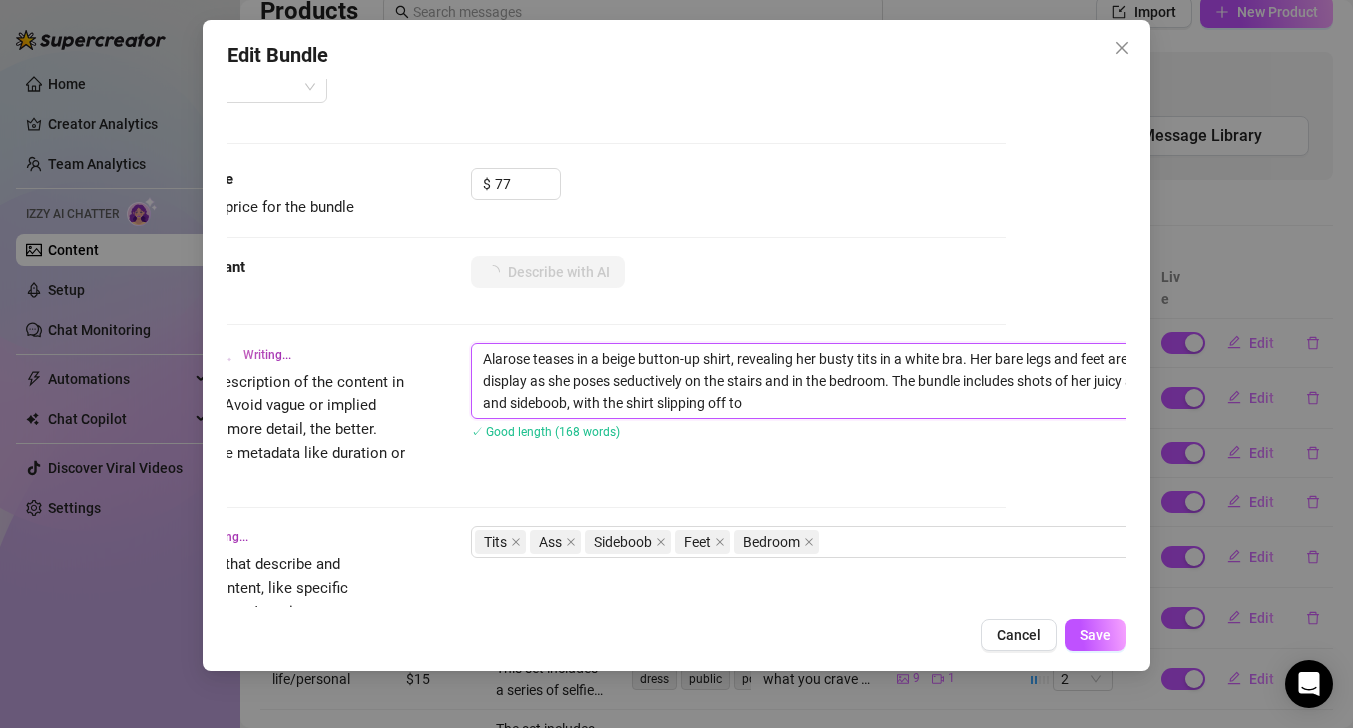 type on "Alarose teases in a beige button-up shirt, revealing her busty tits in a white bra. Her bare legs and feet are on display as she poses seductively on the stairs and in the bedroom. The bundle includes shots of her juicy ass and sideboob, with the shirt slipping off to show" 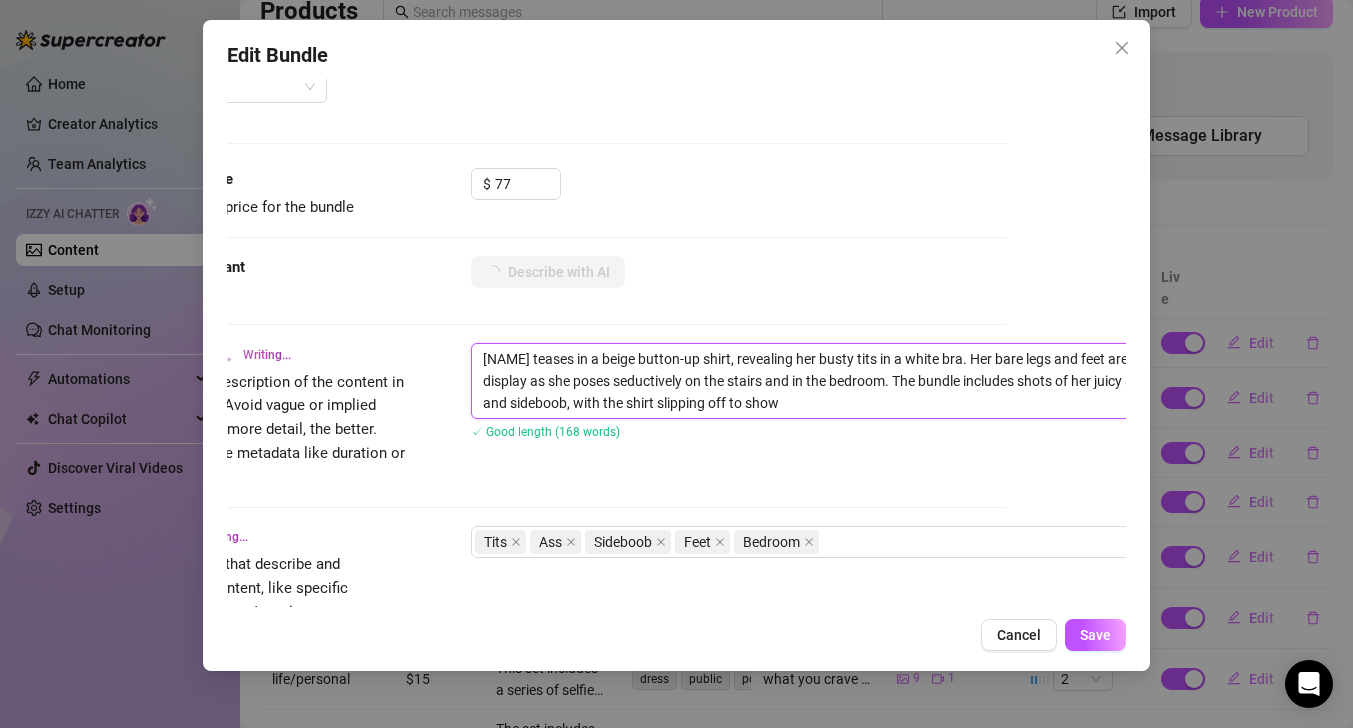 type on "Alarose teases in a beige button-up shirt, revealing her busty tits in a white bra. Her bare legs and feet are on display as she poses seductively on the stairs and in the bedroom. The bundle includes shots of her juicy ass and sideboob, with the shirt slipping off to show more" 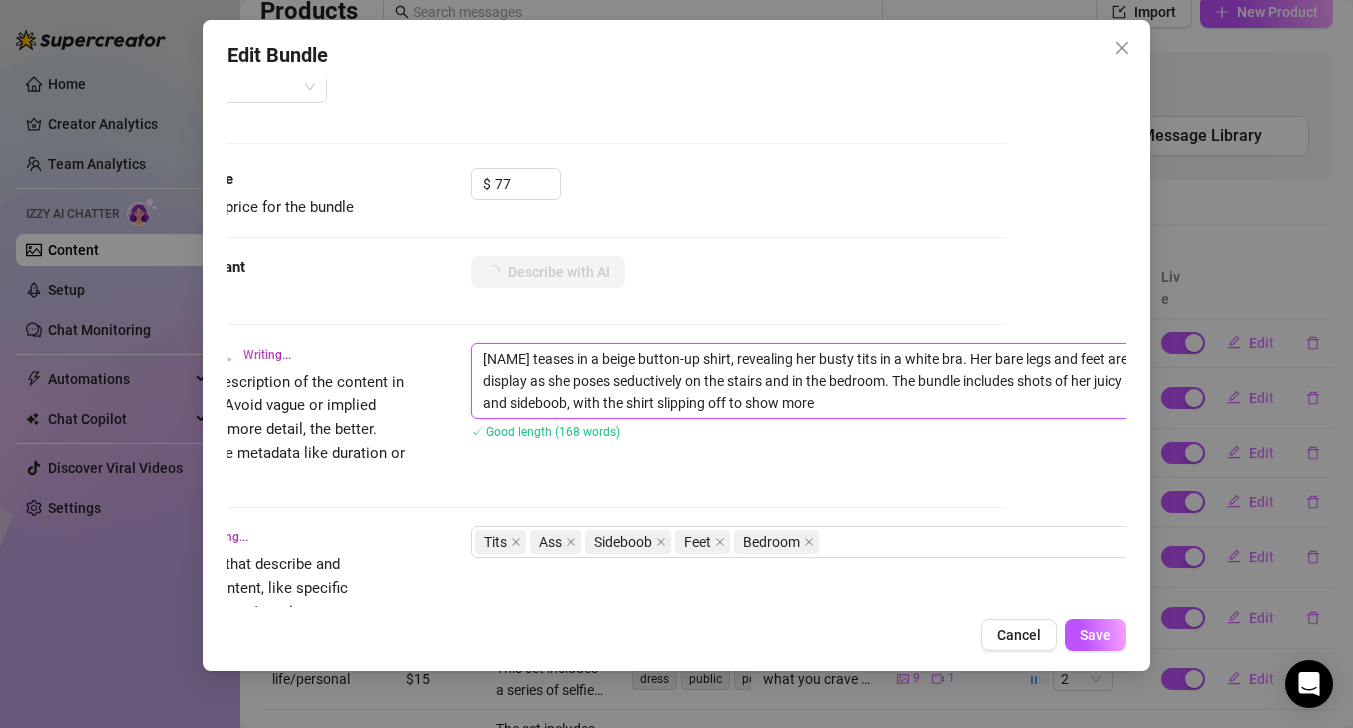 type on "Alarose teases in a beige button-up shirt, revealing her busty tits in a white bra. Her bare legs and feet are on display as she poses seductively on the stairs and in the bedroom. The bundle includes shots of her juicy ass and sideboob, with the shirt slipping off to show more skin." 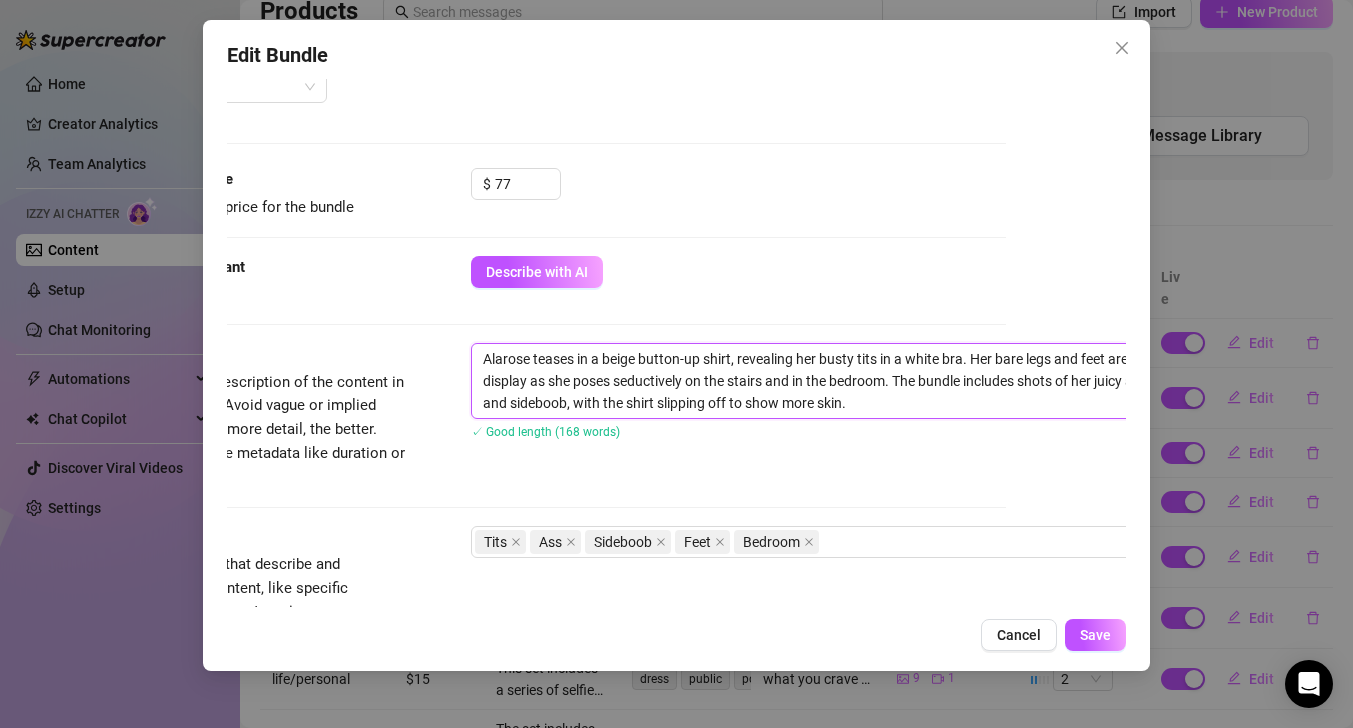 click on "Alarose teases in a beige button-up shirt, revealing her busty tits in a white bra. Her bare legs and feet are on display as she poses seductively on the stairs and in the bedroom. The bundle includes shots of her juicy ass and sideboob, with the shirt slipping off to show more skin." at bounding box center [821, 381] 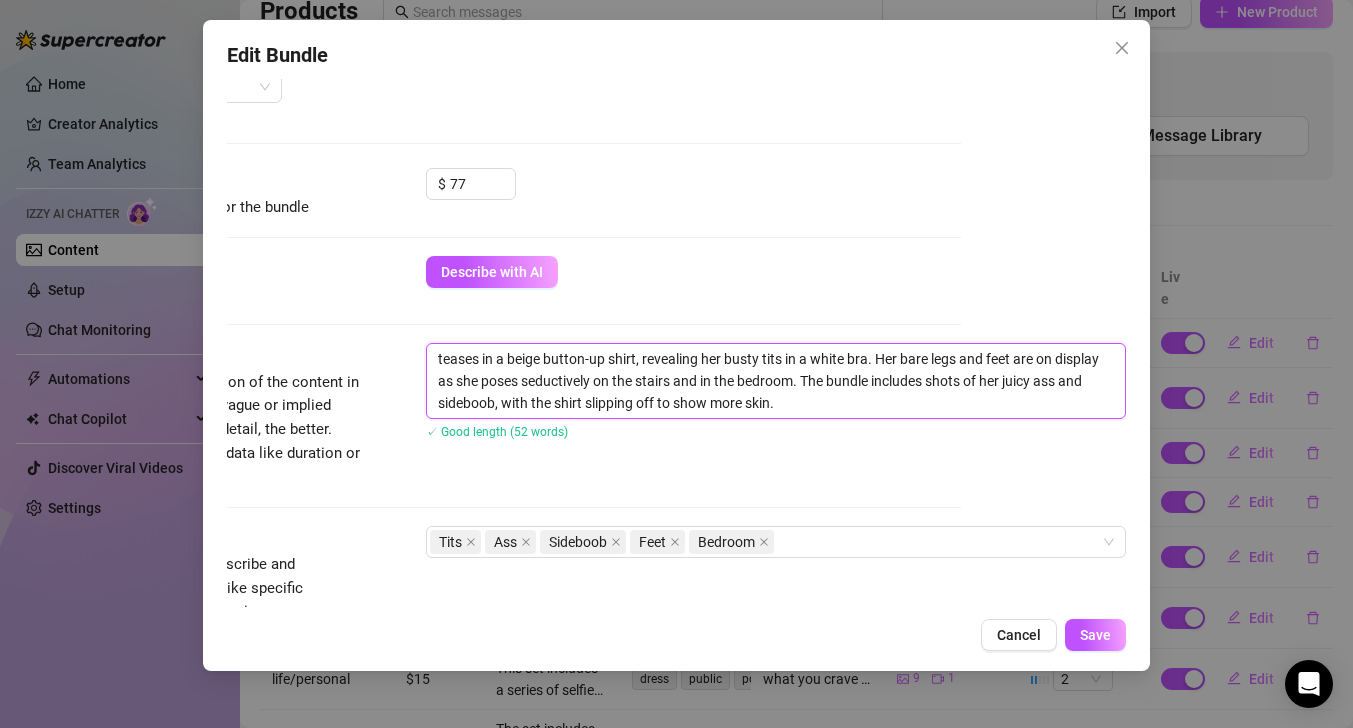 scroll, scrollTop: 798, scrollLeft: 165, axis: both 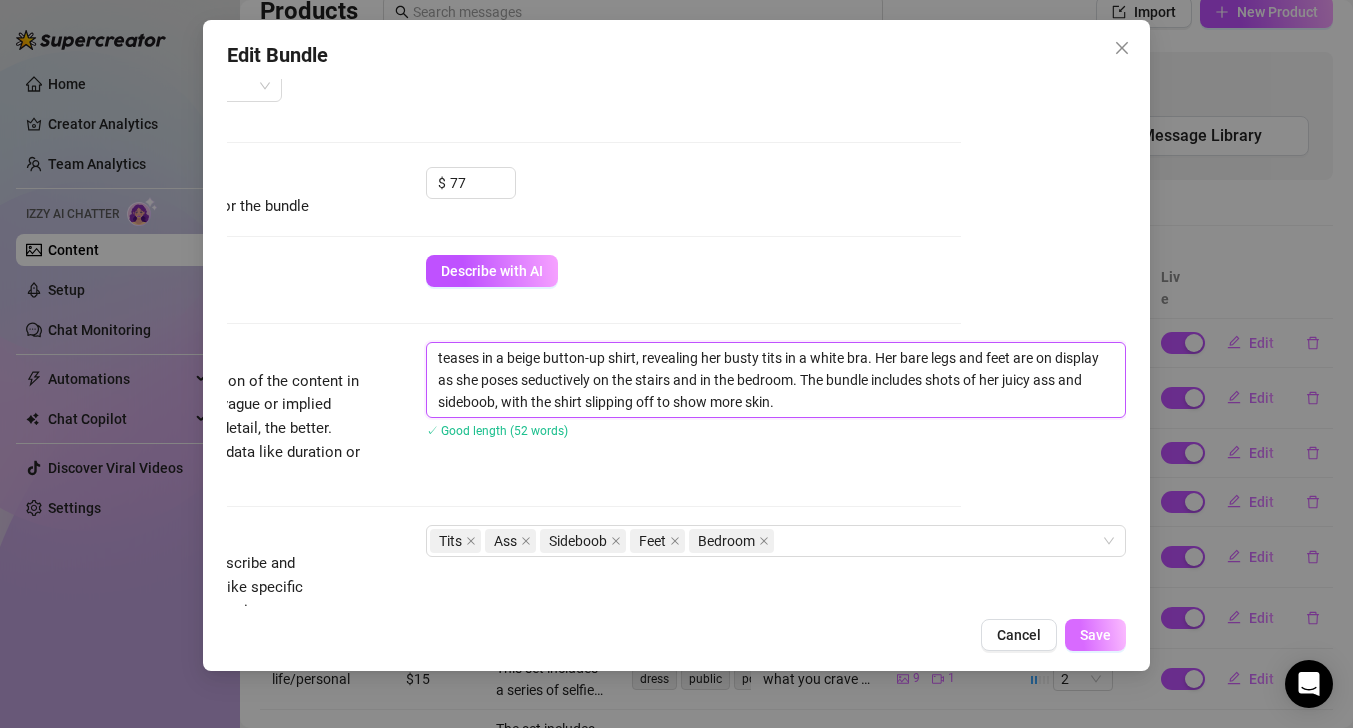 type on "teases in a beige button-up shirt, revealing her busty tits in a white bra. Her bare legs and feet are on display as she poses seductively on the stairs and in the bedroom. The bundle includes shots of her juicy ass and sideboob, with the shirt slipping off to show more skin." 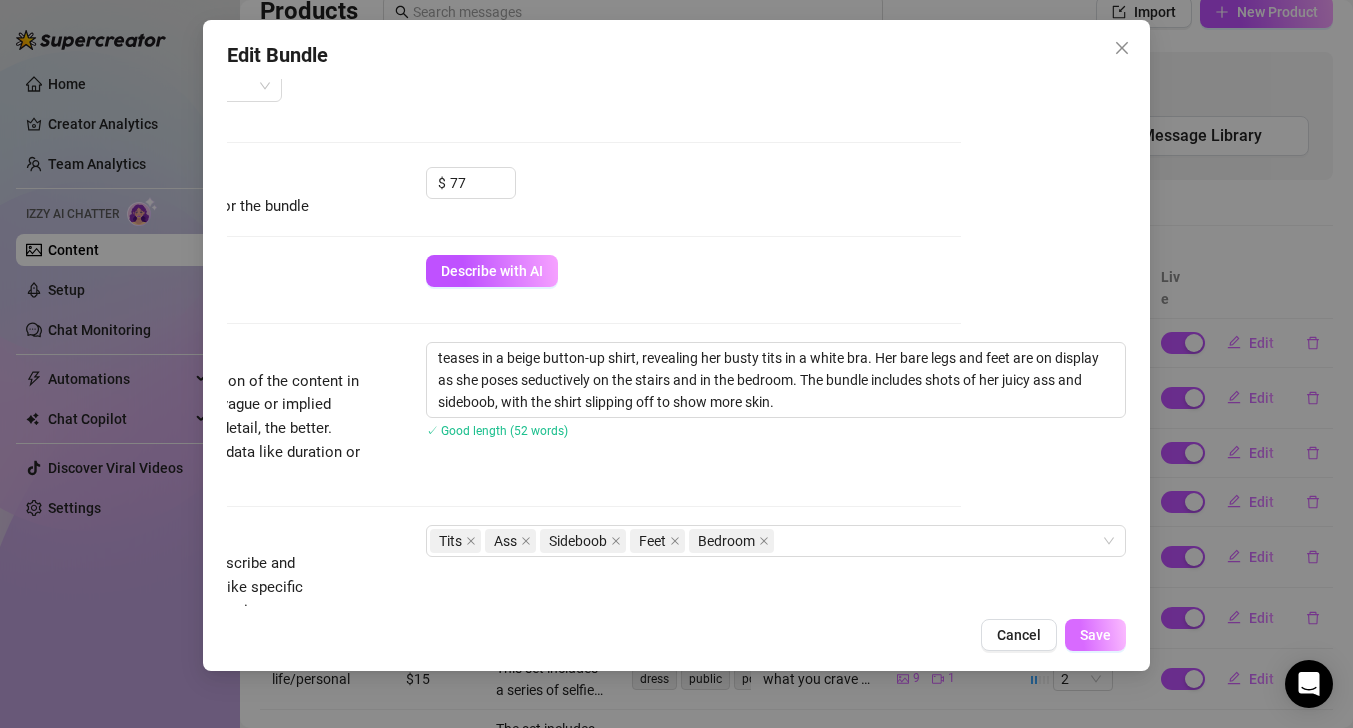 click on "Save" at bounding box center [1095, 635] 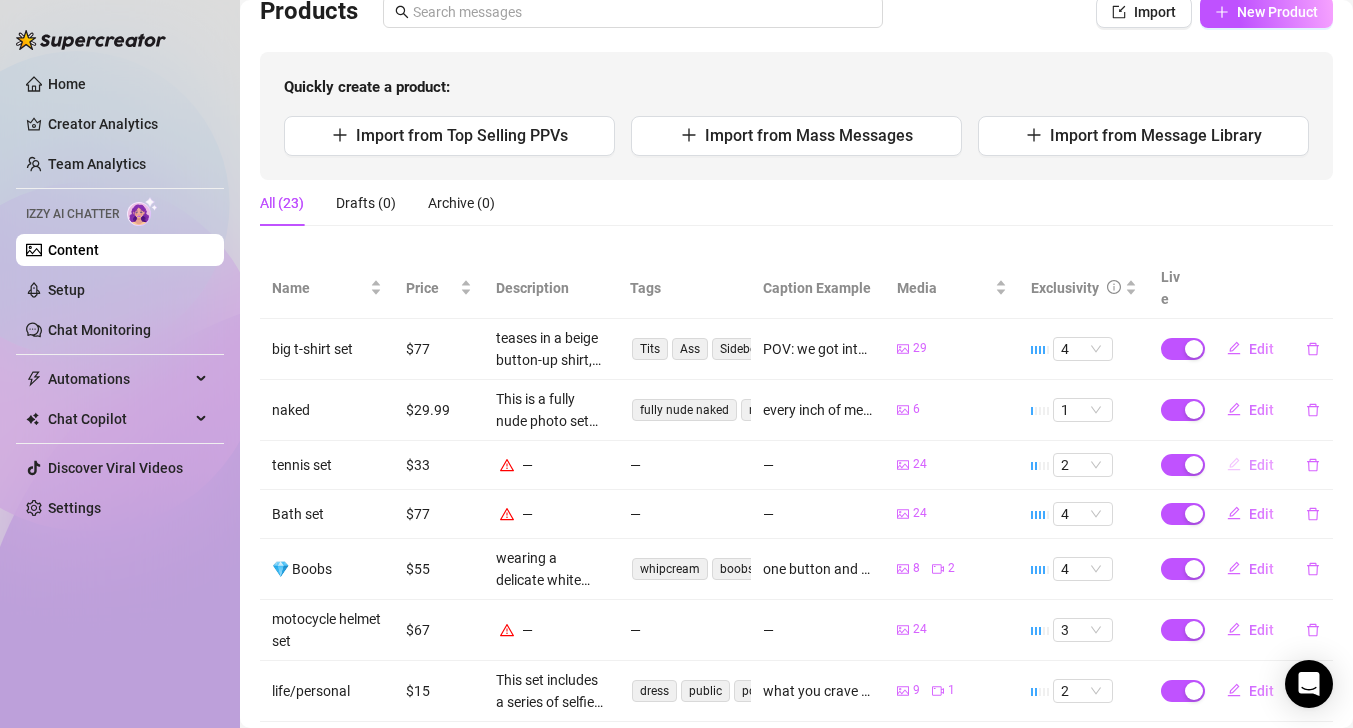 click on "Edit" at bounding box center (1261, 465) 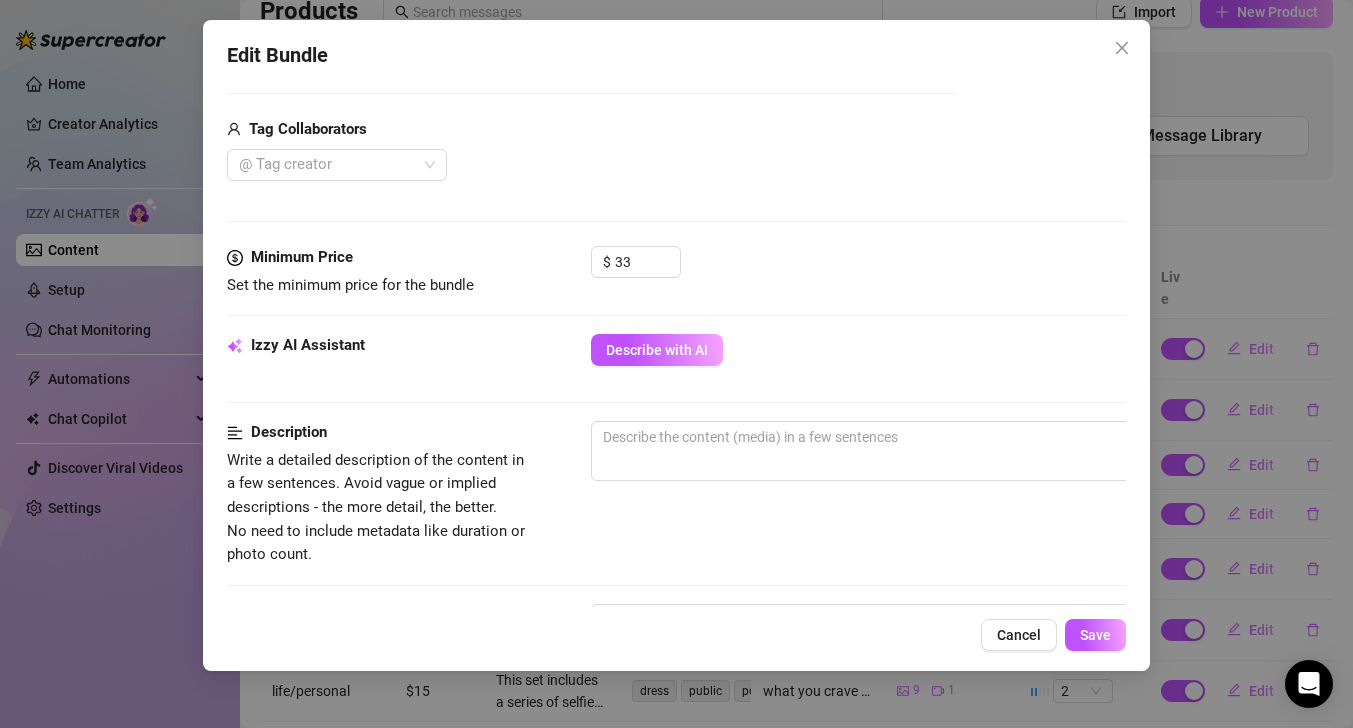scroll, scrollTop: 722, scrollLeft: 0, axis: vertical 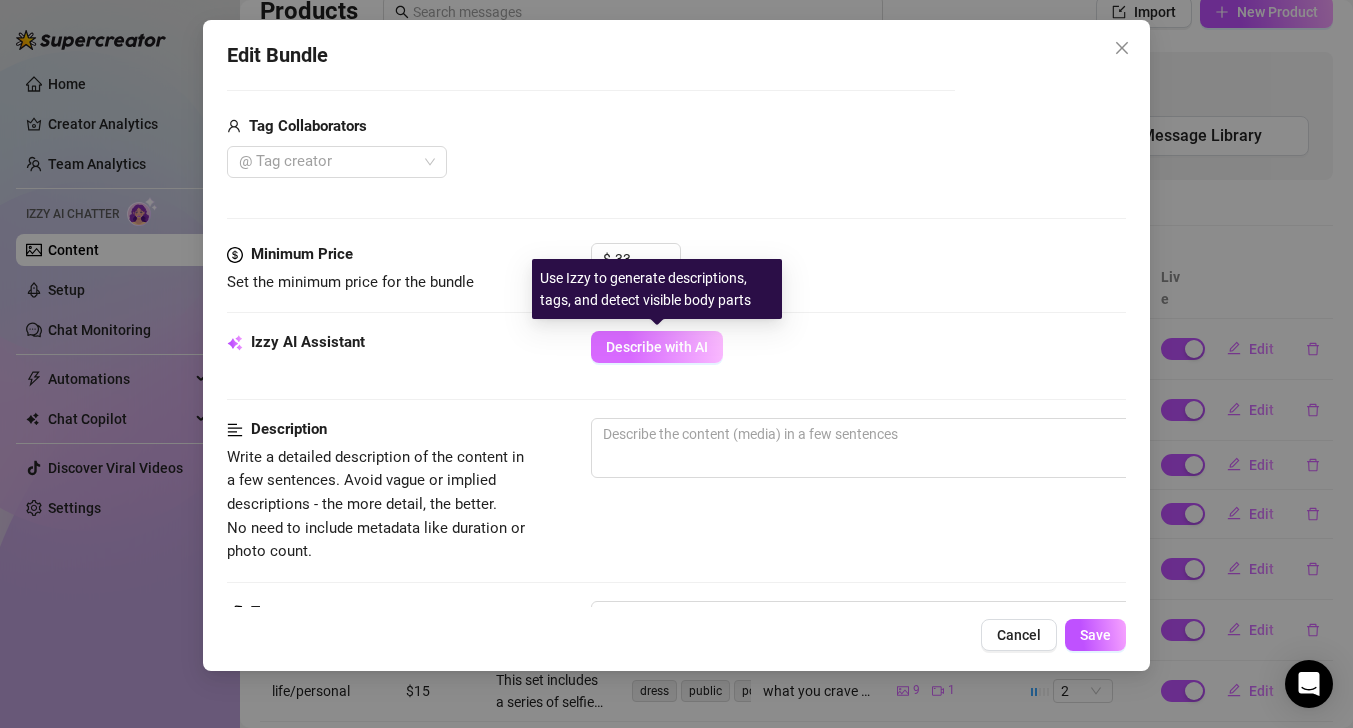 click on "Describe with AI" at bounding box center [657, 347] 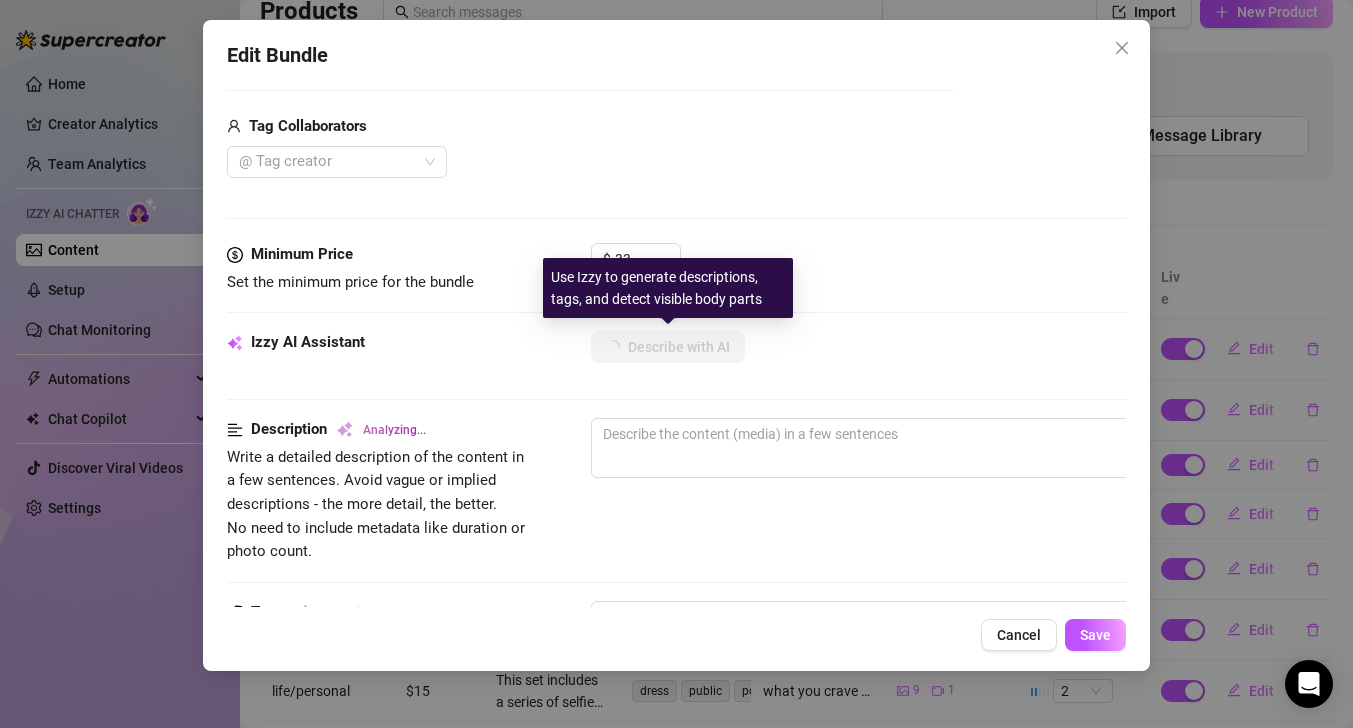 scroll, scrollTop: 867, scrollLeft: 0, axis: vertical 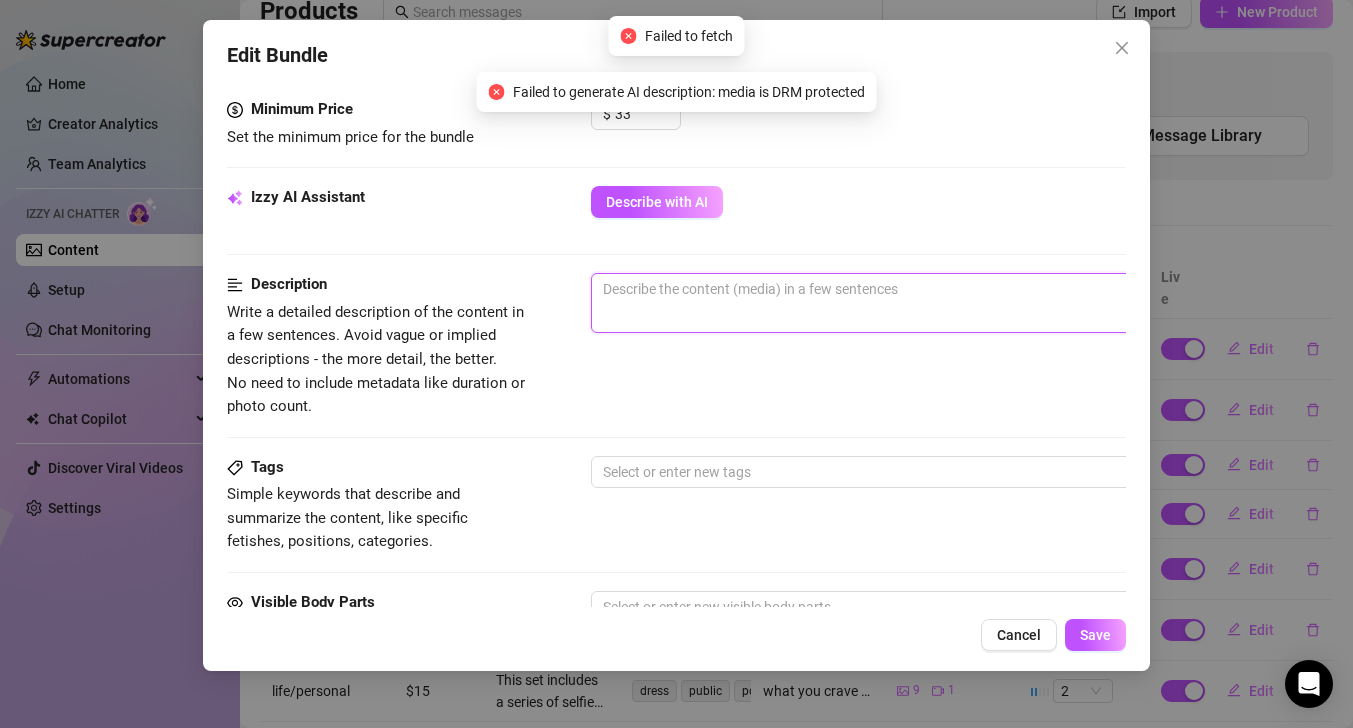 click at bounding box center (941, 303) 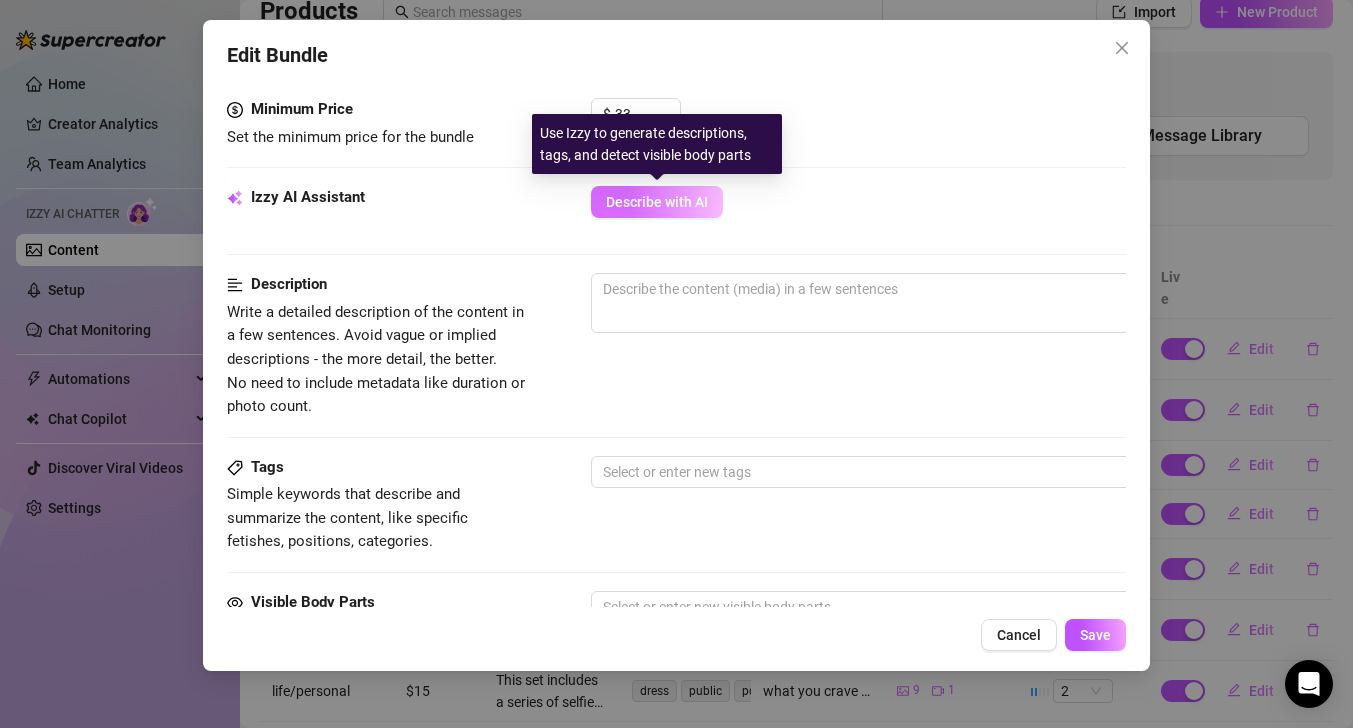 click on "Describe with AI" at bounding box center (657, 202) 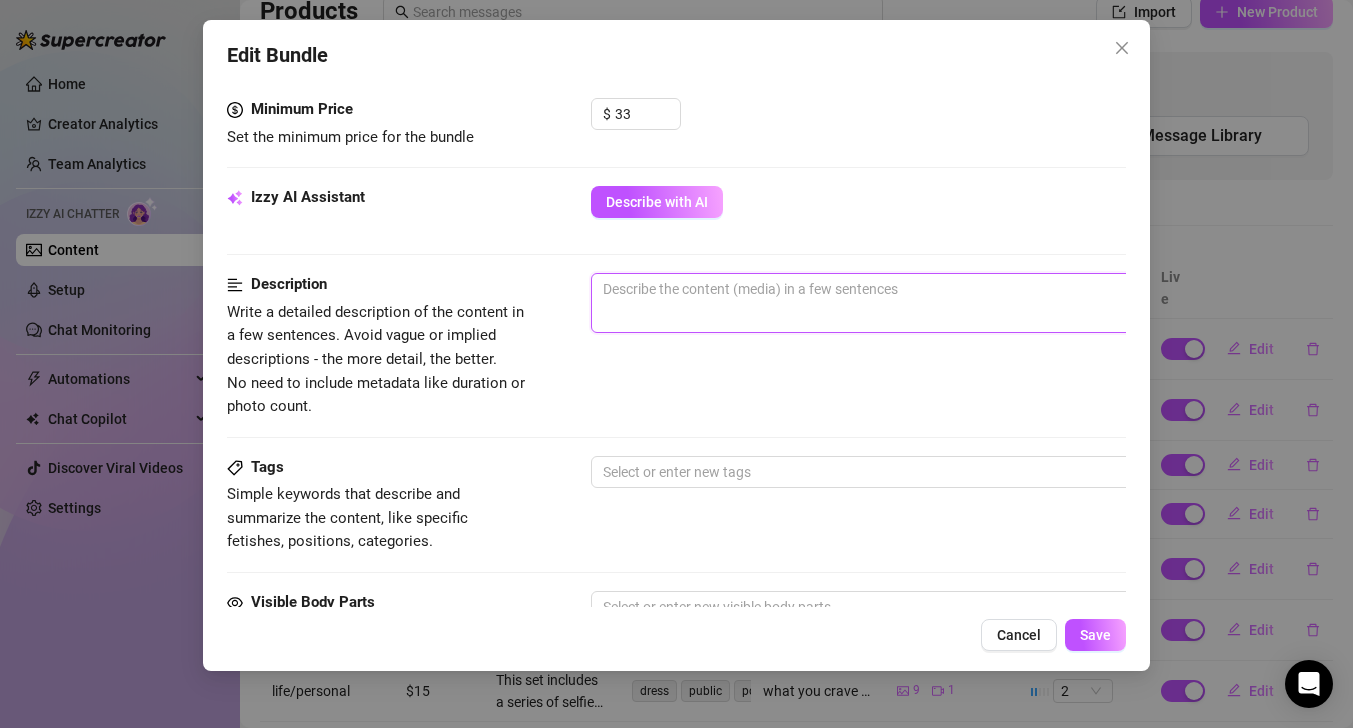 click at bounding box center [941, 303] 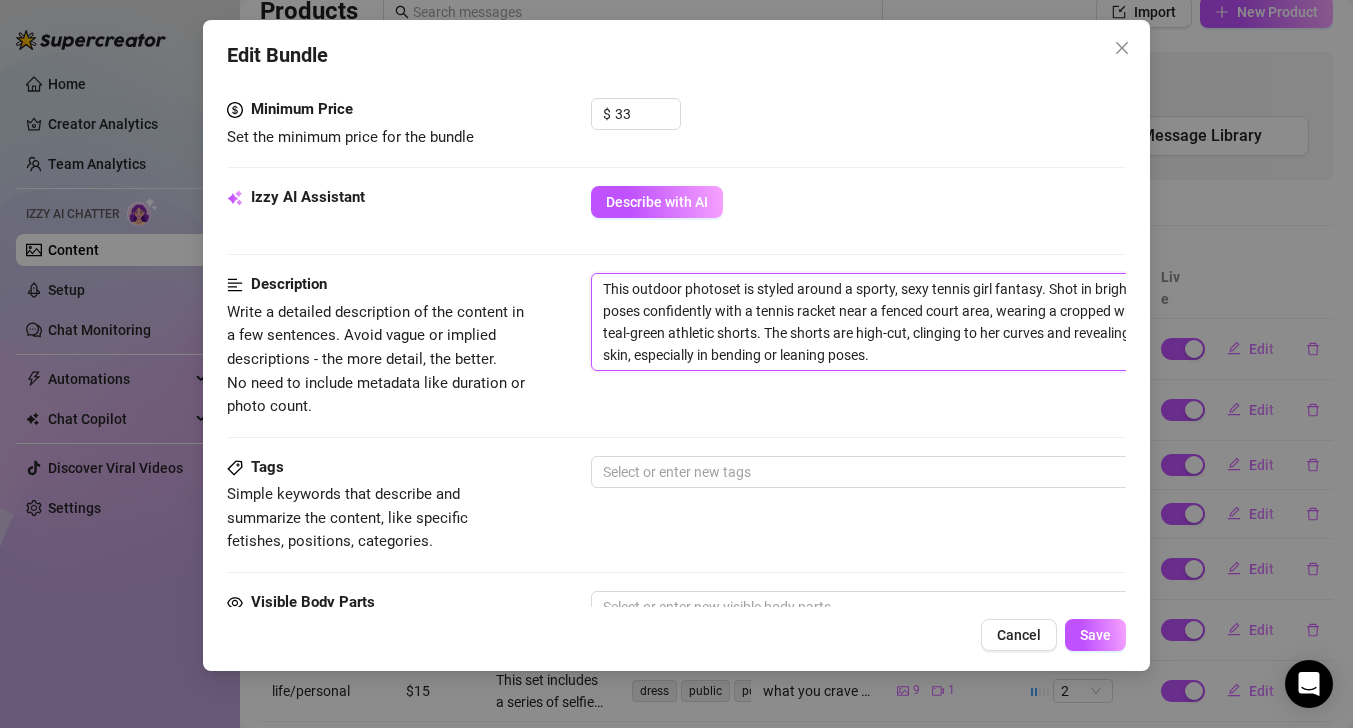 scroll, scrollTop: 0, scrollLeft: 0, axis: both 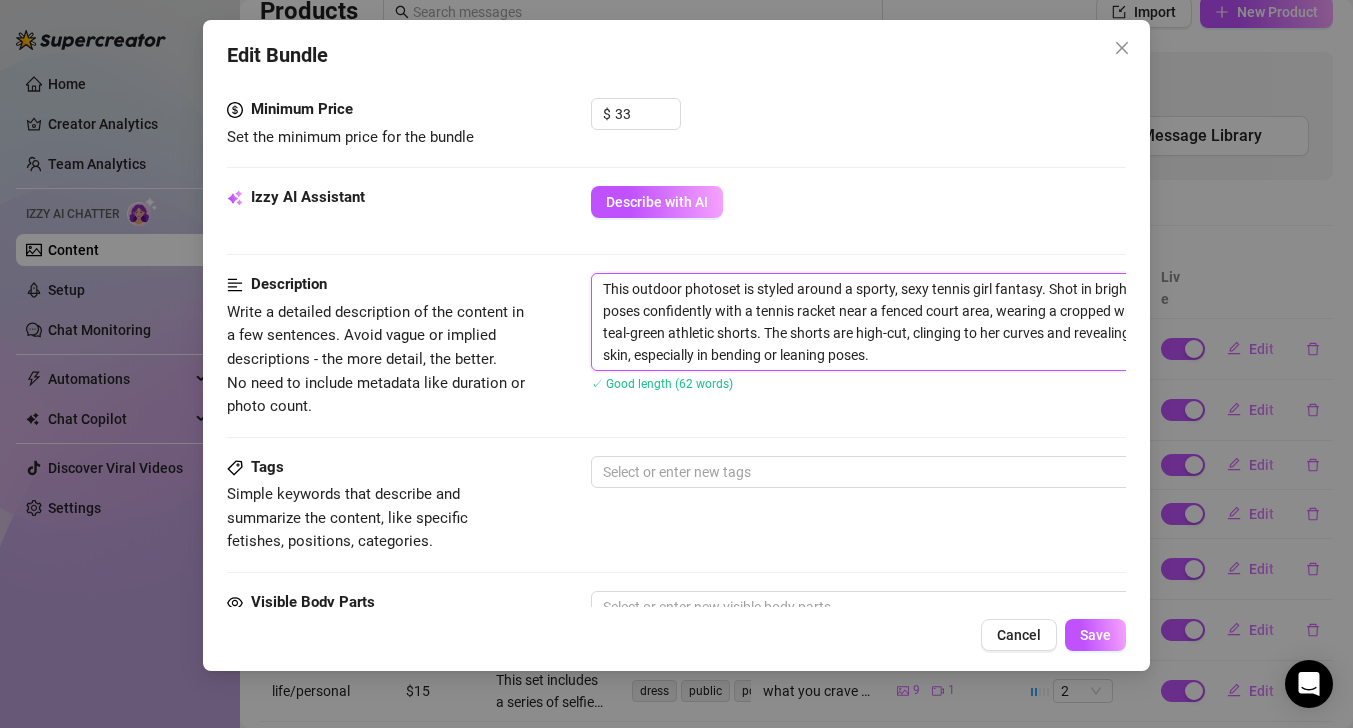type on "This outdoor photoset is styled around a sporty, sexy tennis girl fantasy. Shot in bright daylight, the model poses confidently with a tennis racket near a fenced court area, wearing a cropped white t-shirt and fitted teal-green athletic shorts. The shorts are high-cut, clinging to her curves and revealing hints of a thong or bare skin, especially in bending or leaning poses." 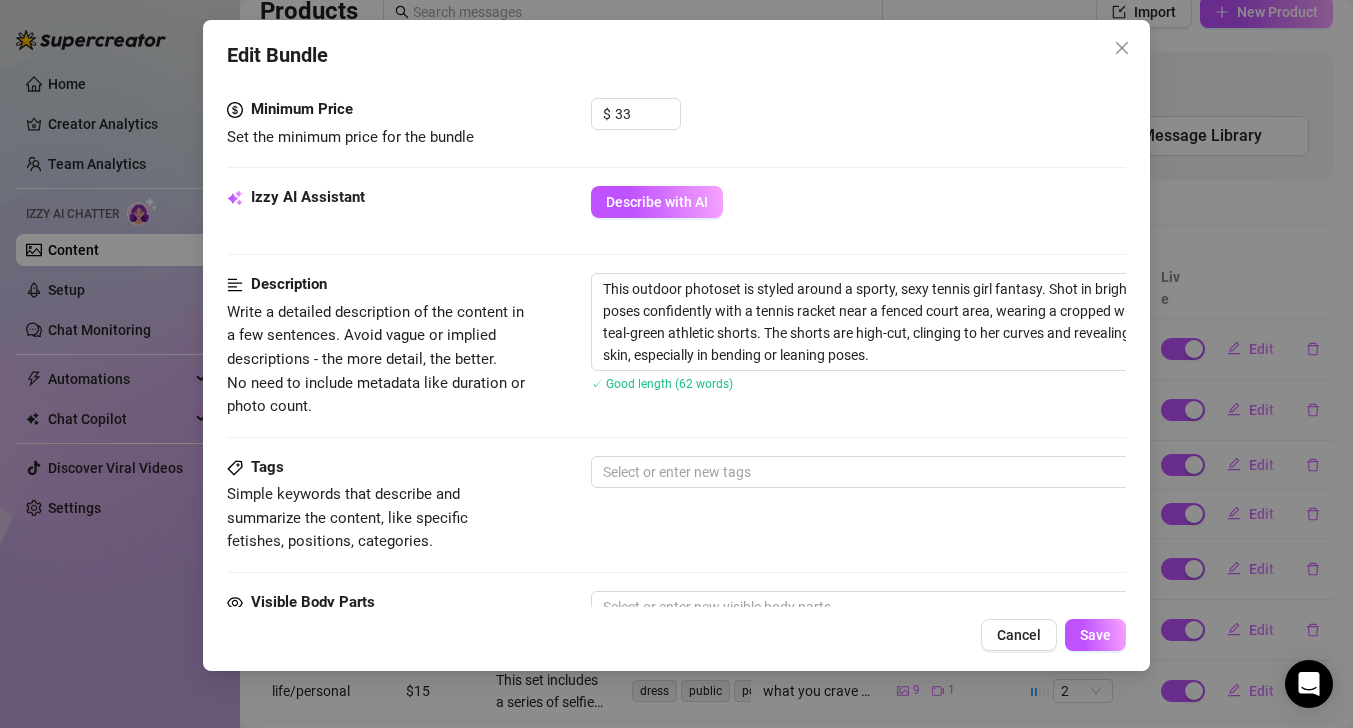 click on "Edit Bundle Account Sunkisseddivinedream (@sunkisseddivinedreamxo) Name Name is for your internal organization only. tennis set Media Add Media from Vault Free preview Pay to view Tag Collaborators   @ Tag creator Minimum Price Set the minimum price for the bundle $ 33 Izzy AI Assistant Describe with AI Description Write a detailed description of the content in a few sentences. Avoid vague or implied descriptions - the more detail, the better.  No need to include metadata like duration or photo count. This outdoor photoset is styled around a sporty, sexy tennis girl fantasy. Shot in bright daylight, the model poses confidently with a tennis racket near a fenced court area, wearing a cropped white t-shirt and fitted teal-green athletic shorts. The shorts are high-cut, clinging to her curves and revealing hints of a thong or bare skin, especially in bending or leaning poses. ✓ Good length (62 words) Tags Simple keywords that describe and summarize the content, like specific fetishes, positions, categories. 2" at bounding box center [676, 364] 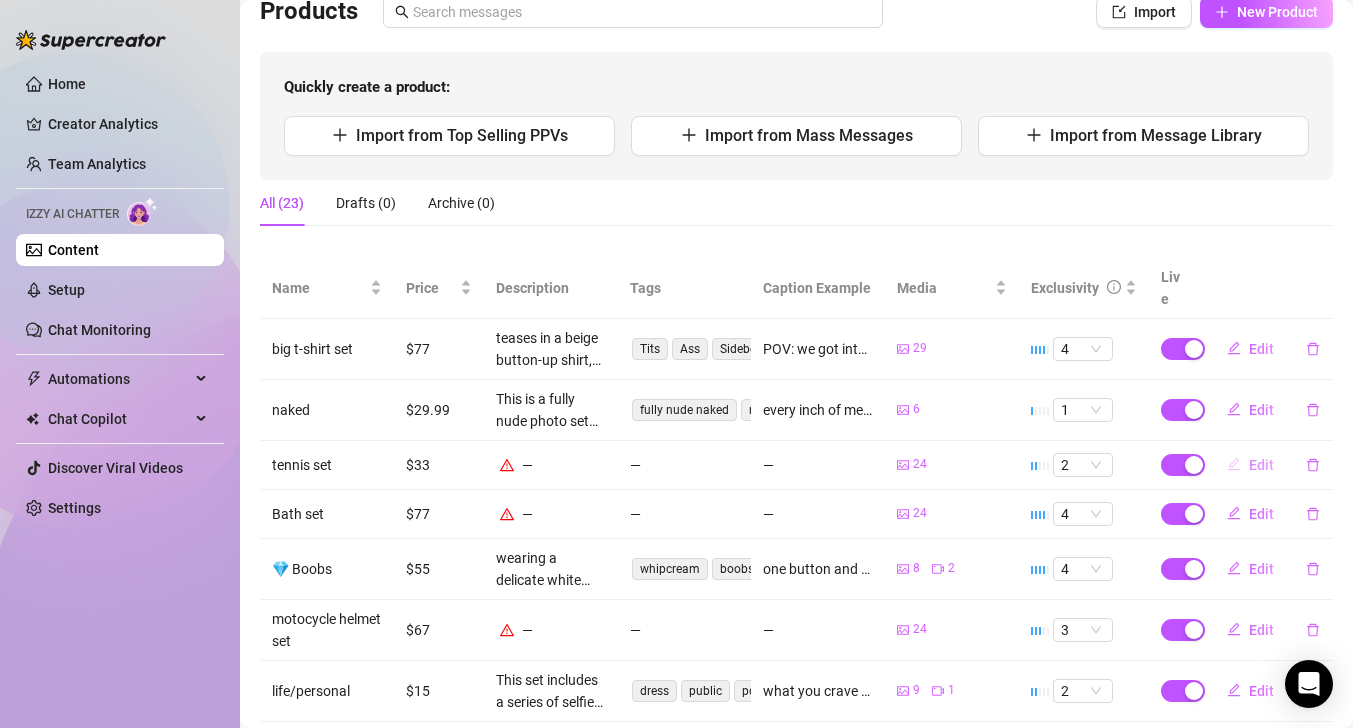 click on "Edit" at bounding box center (1261, 465) 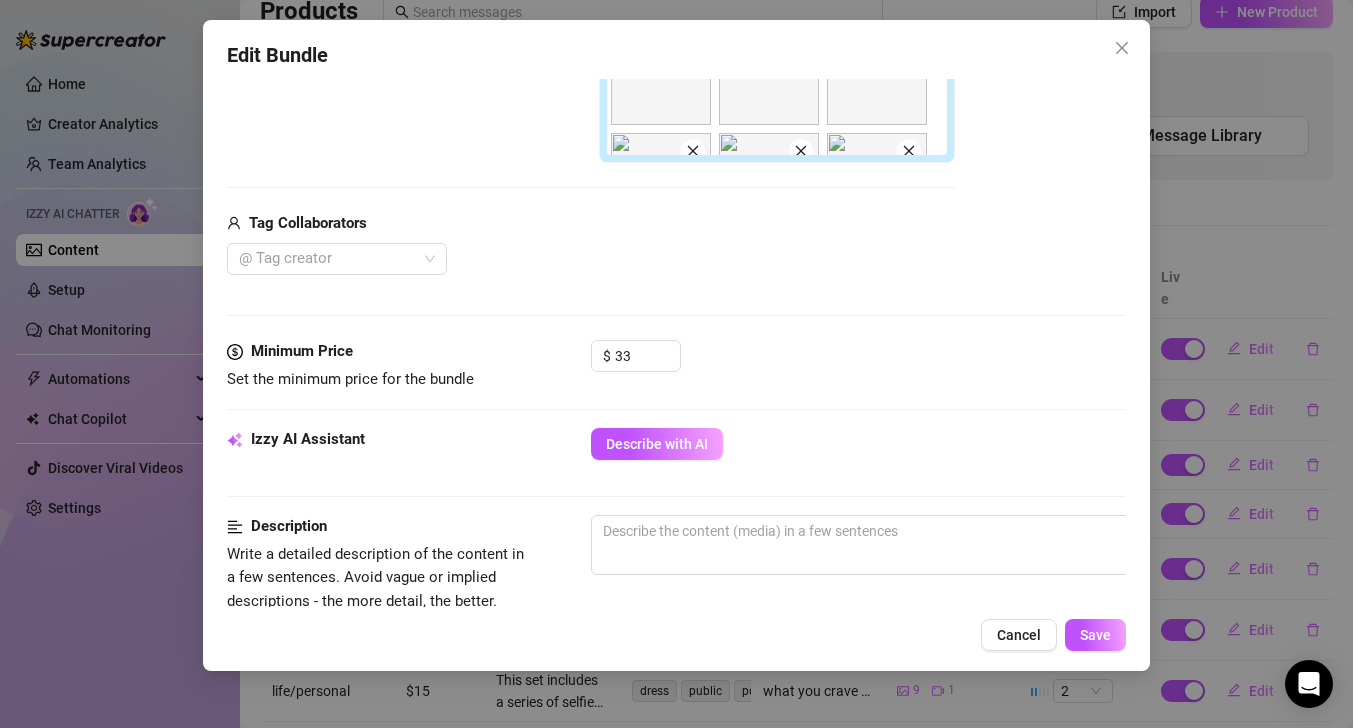 scroll, scrollTop: 609, scrollLeft: 0, axis: vertical 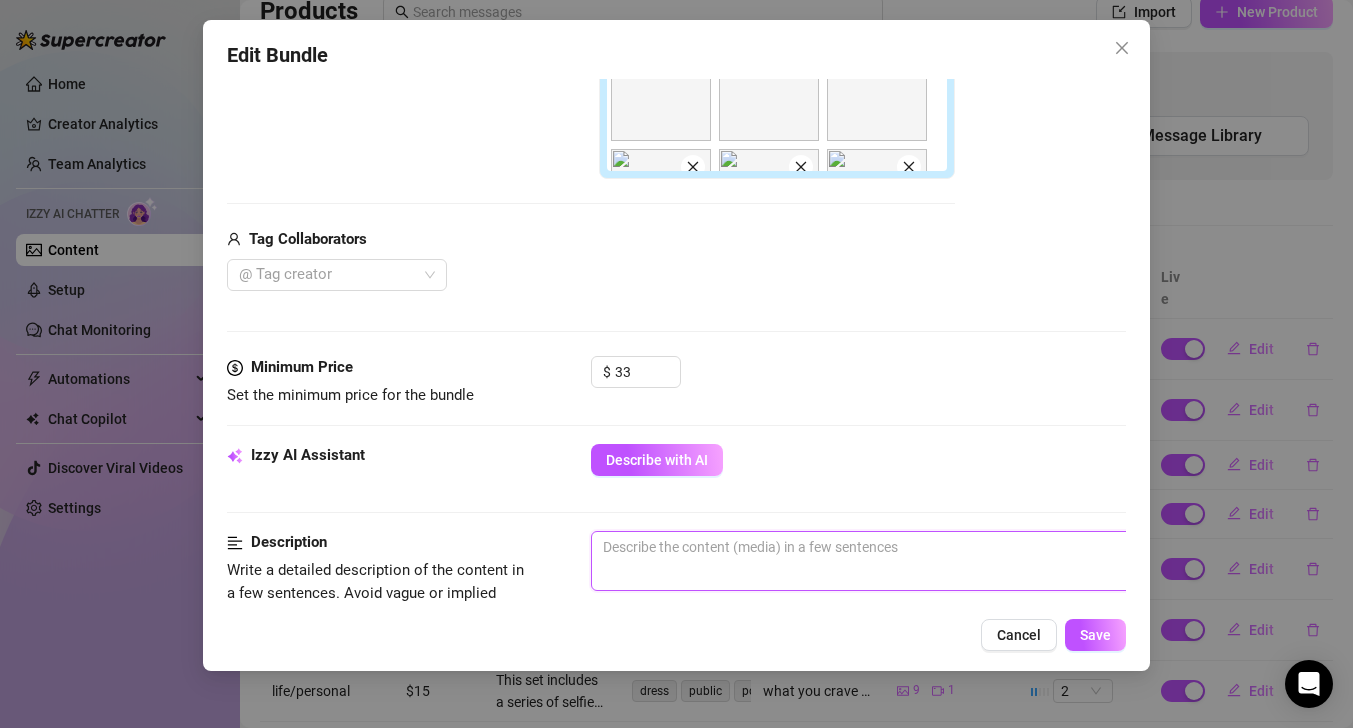 click at bounding box center [941, 561] 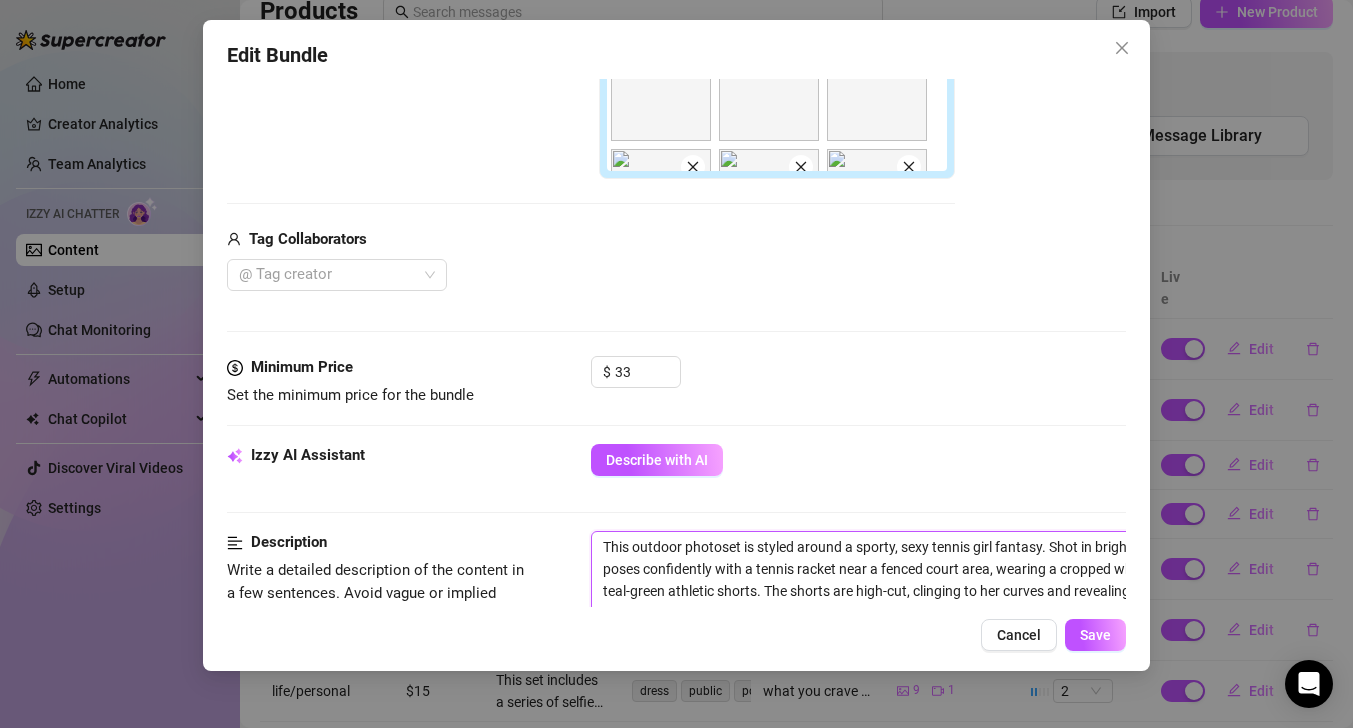 scroll, scrollTop: 0, scrollLeft: 0, axis: both 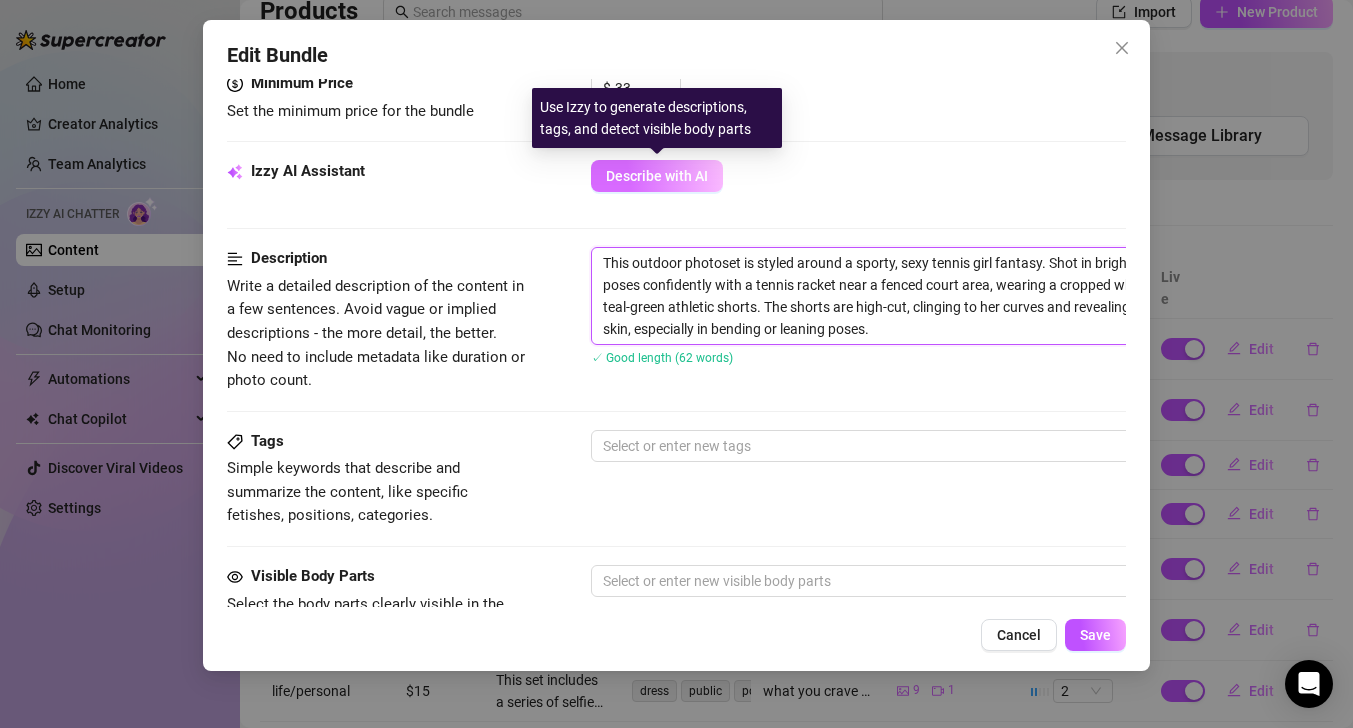 type on "This outdoor photoset is styled around a sporty, sexy tennis girl fantasy. Shot in bright daylight, the model poses confidently with a tennis racket near a fenced court area, wearing a cropped white t-shirt and fitted teal-green athletic shorts. The shorts are high-cut, clinging to her curves and revealing hints of a thong or bare skin, especially in bending or leaning poses." 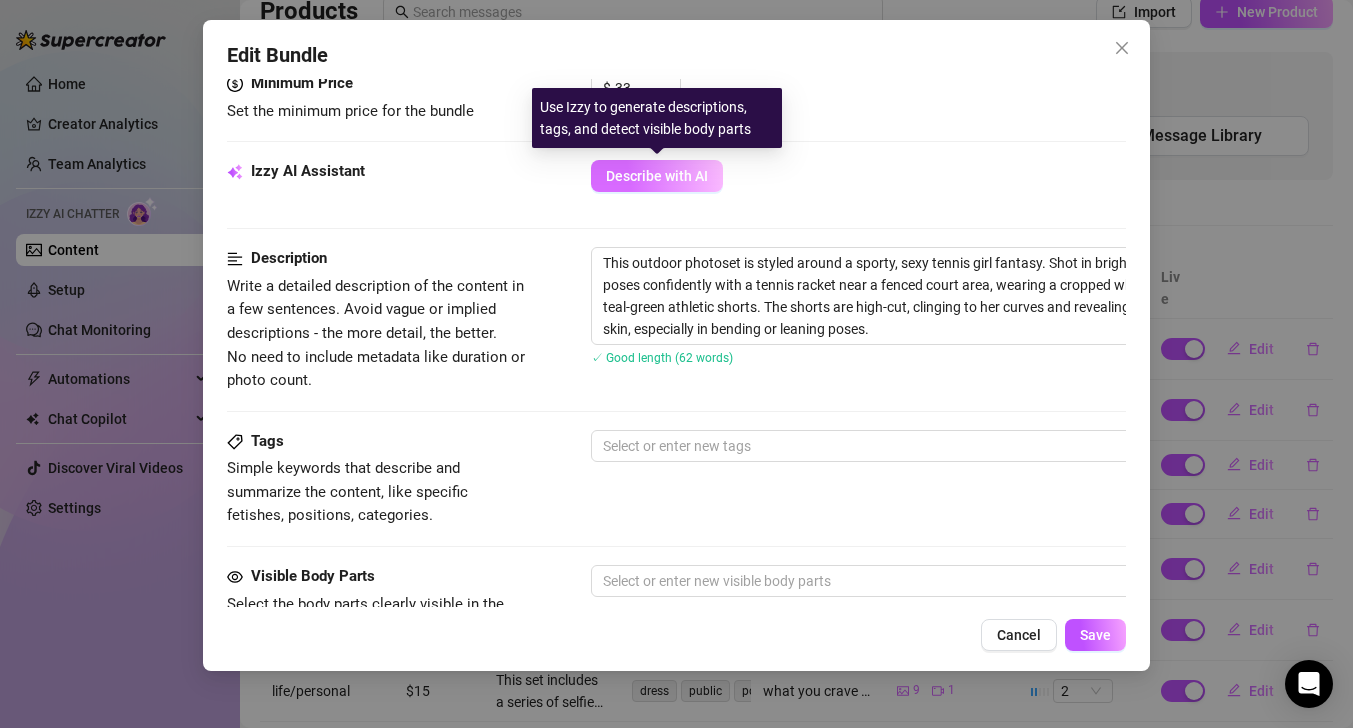 click on "Describe with AI" at bounding box center (657, 176) 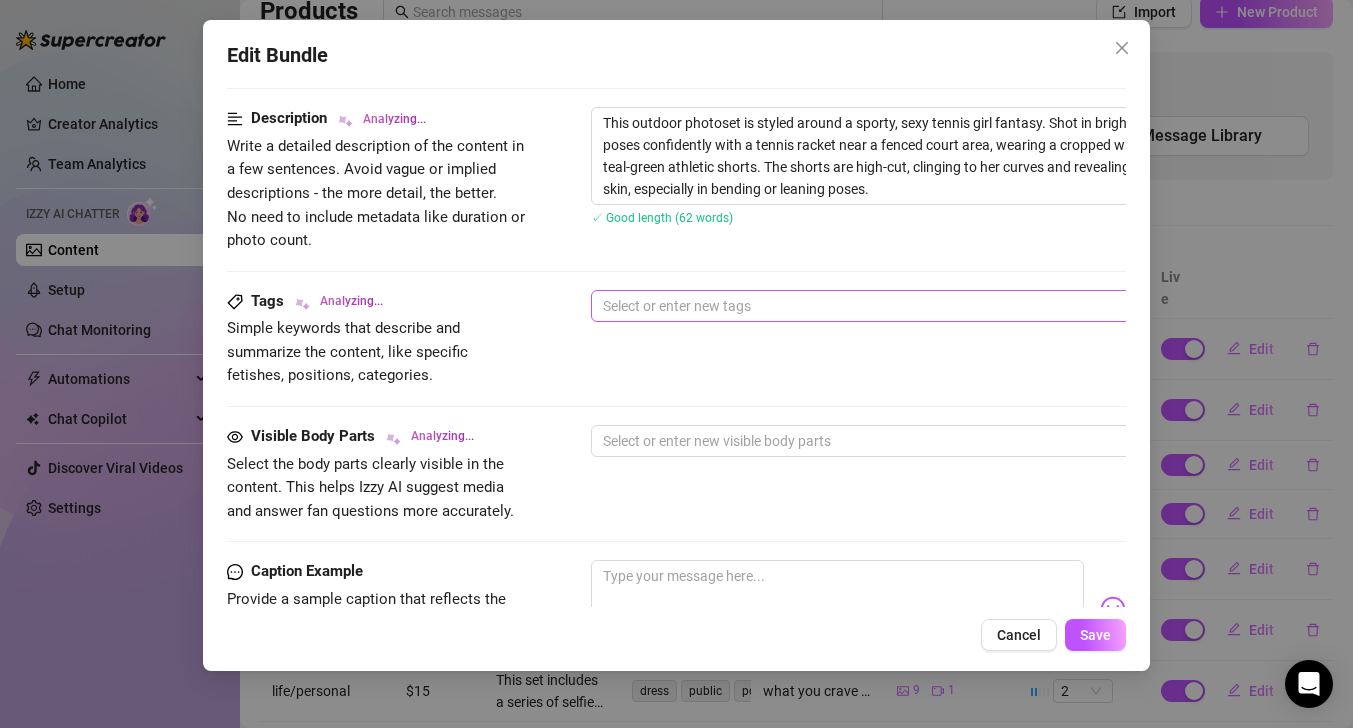 scroll, scrollTop: 1034, scrollLeft: 0, axis: vertical 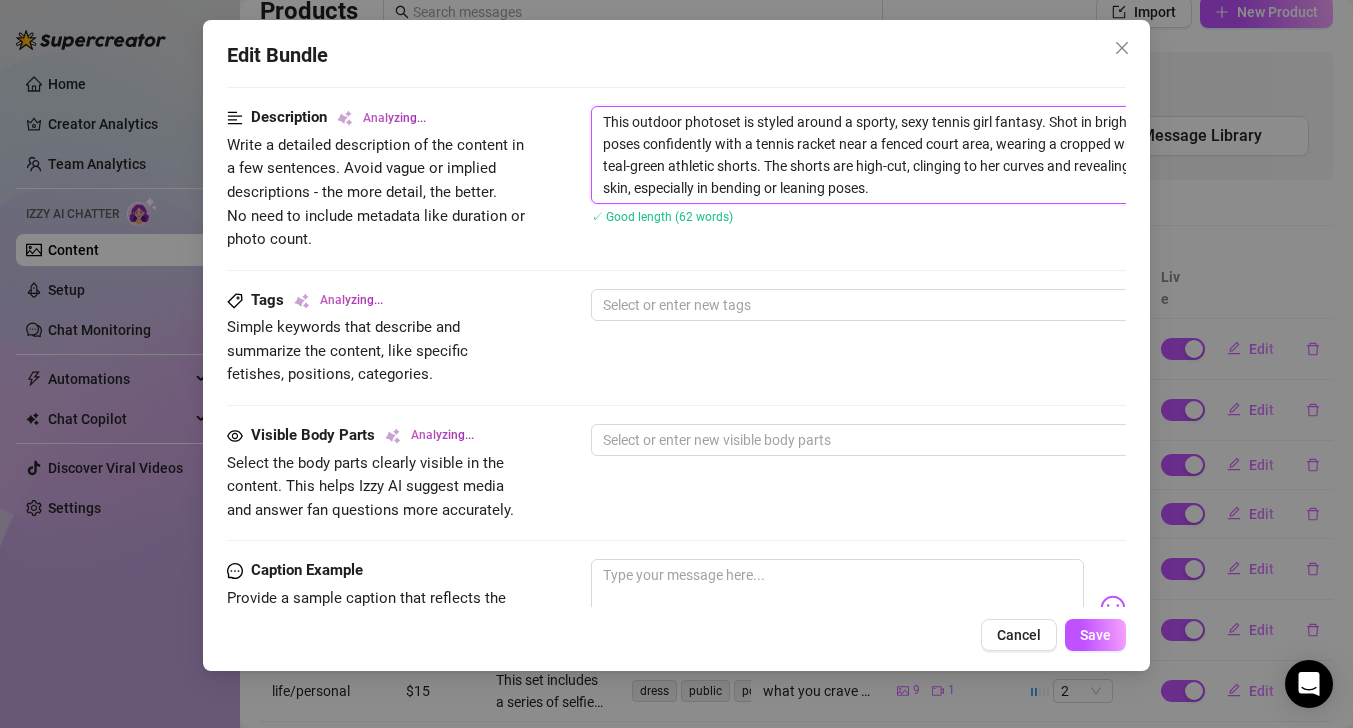 click on "This outdoor photoset is styled around a sporty, sexy tennis girl fantasy. Shot in bright daylight, the model poses confidently with a tennis racket near a fenced court area, wearing a cropped white t-shirt and fitted teal-green athletic shorts. The shorts are high-cut, clinging to her curves and revealing hints of a thong or bare skin, especially in bending or leaning poses." at bounding box center [941, 155] 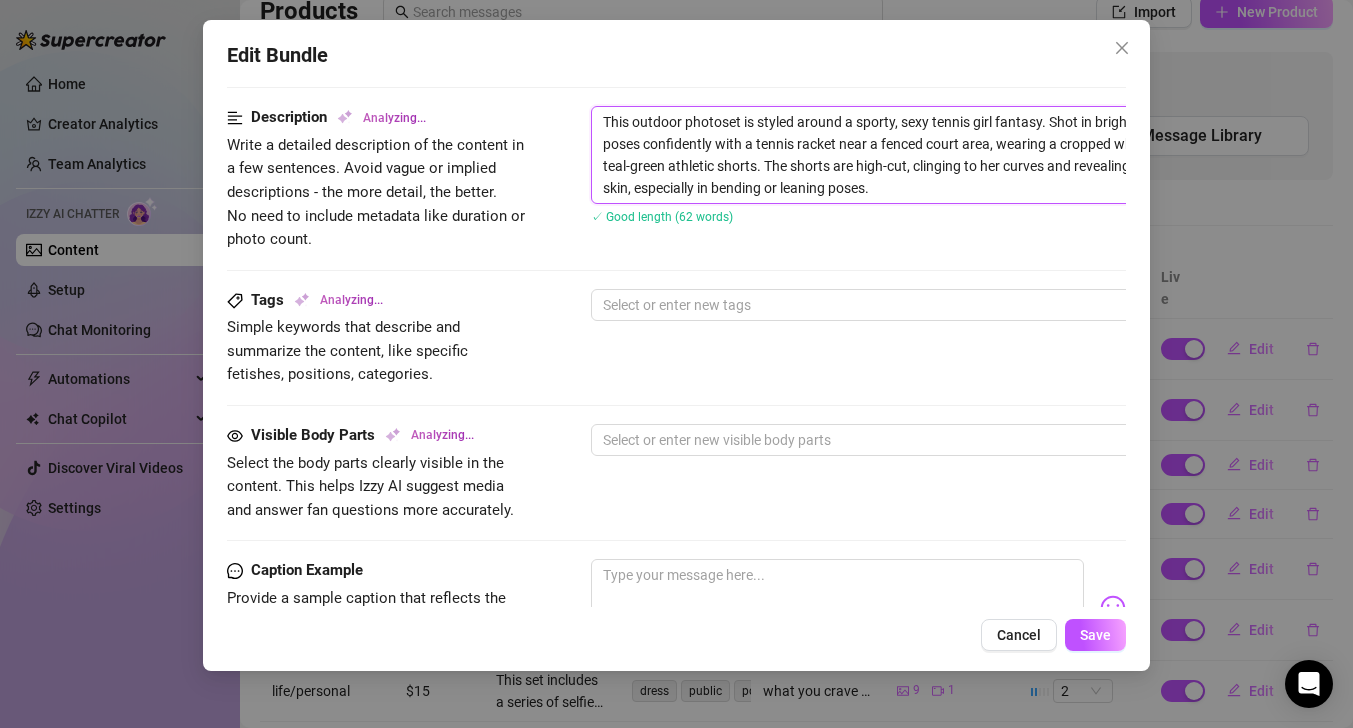 type on "This outdoor photoset is styled around a sporty, sexy tennis girl fantasy. Shot in bright daylight, the model poses confidently with a tennis racket near a fenced court area, wearing a cropped white t-shirt and fitted teal-green athletic shorts. The shorts are high-cut, clinging to her curves and revealing hints of a thong or bare skin, especially in bending or leaning poses." 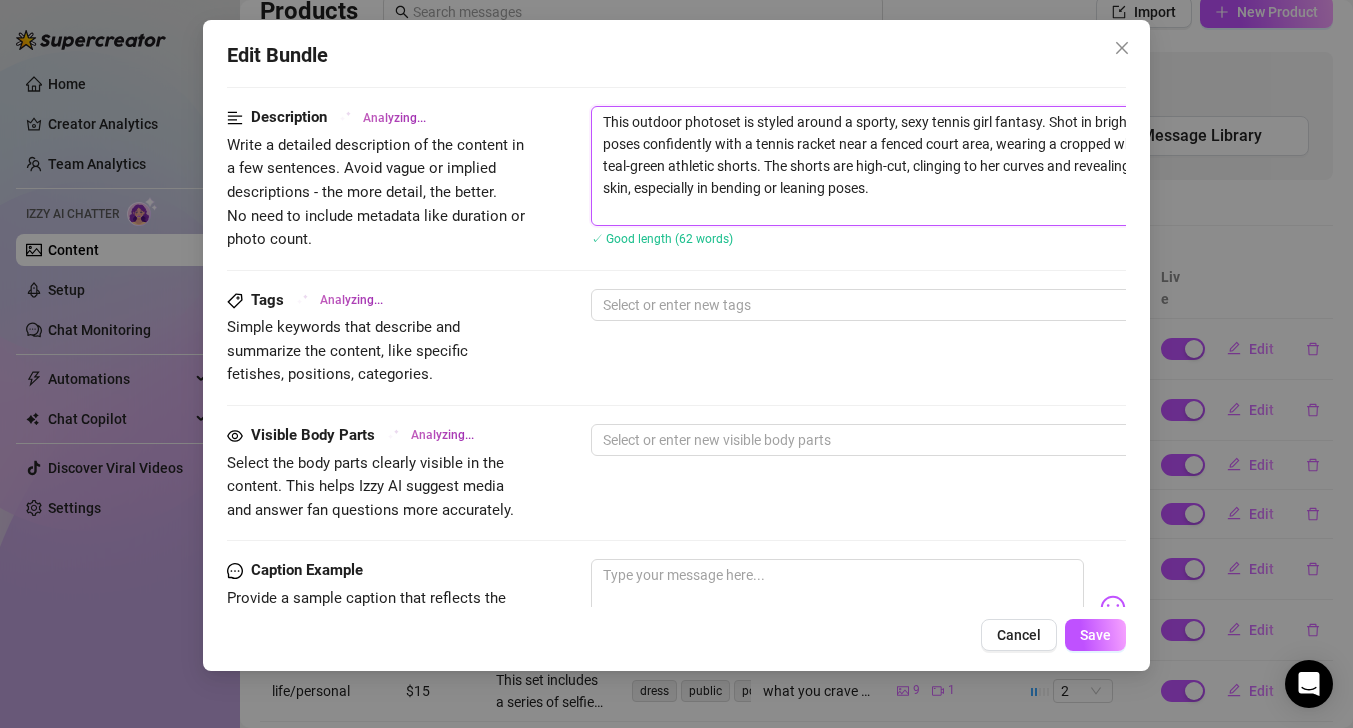 scroll, scrollTop: 0, scrollLeft: 0, axis: both 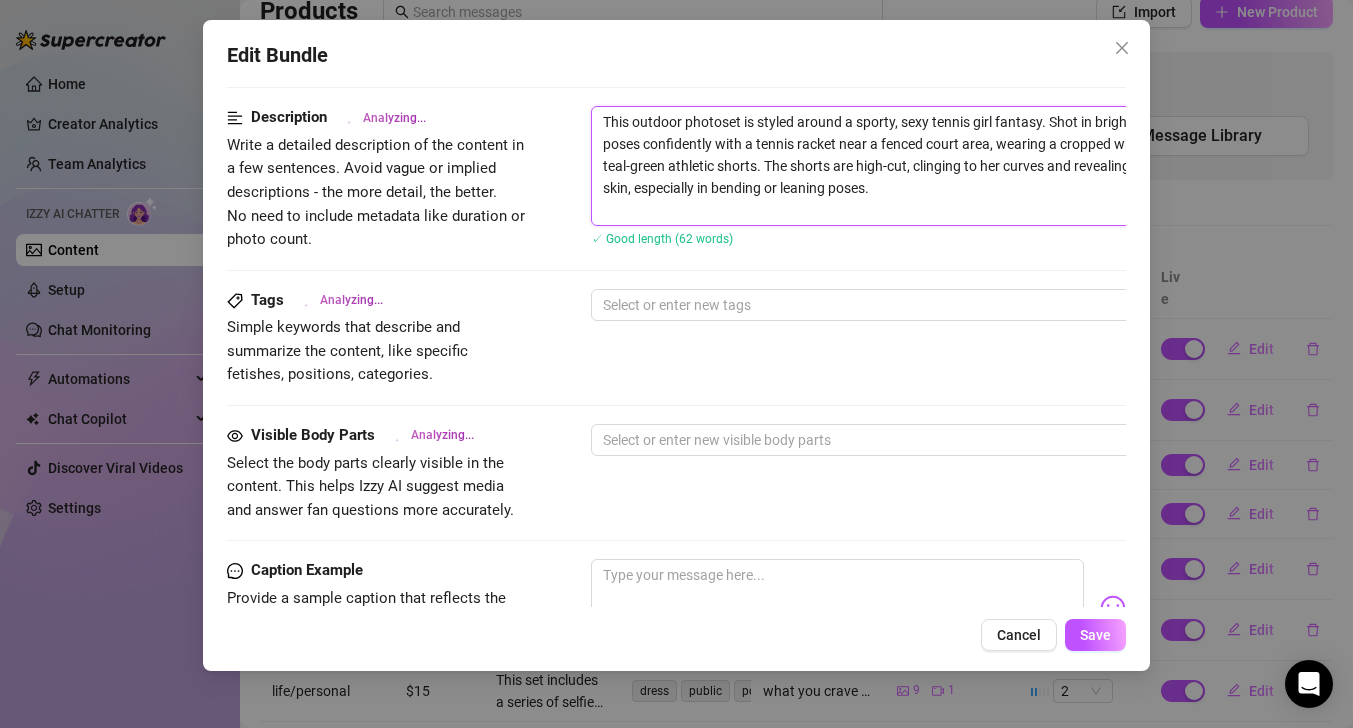 paste on "The shoot blends a sporty aesthetic with sensual posing—channeling the energy of a fit, flirty girl who knows exactly the kind of attention she’s drawing." 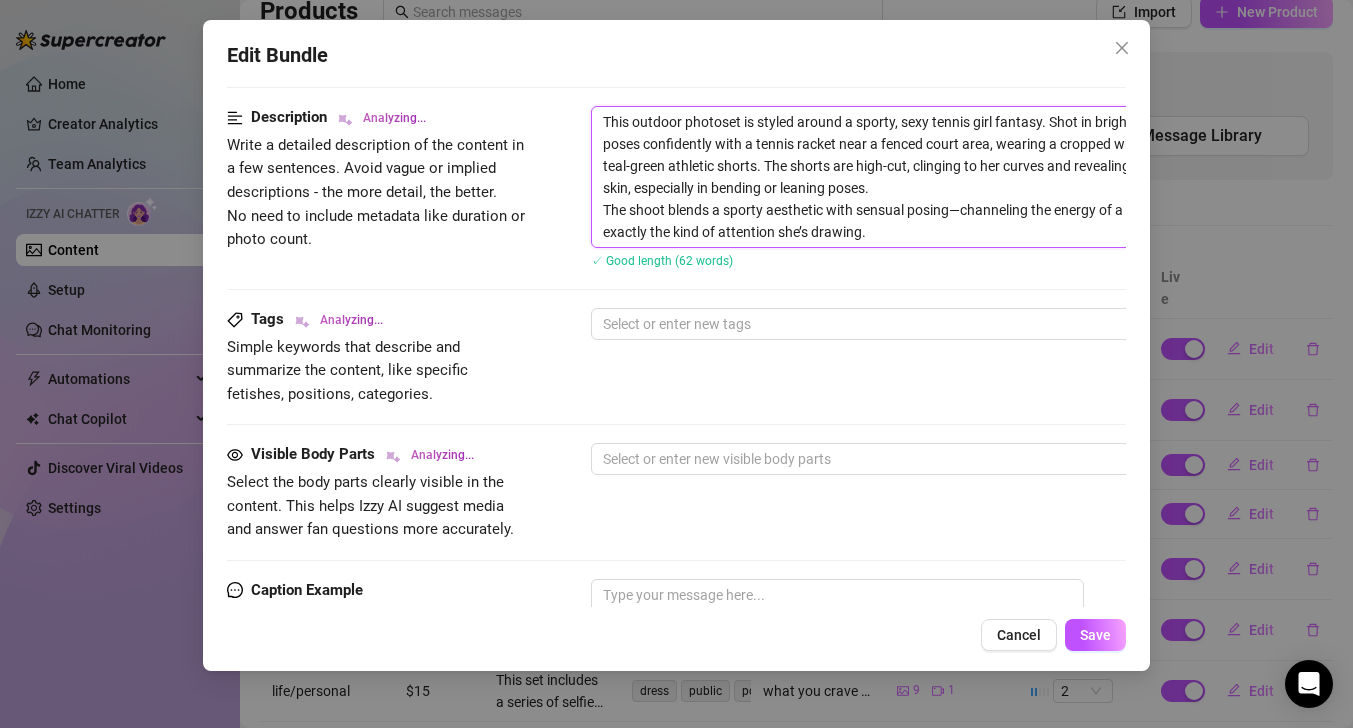 scroll, scrollTop: 0, scrollLeft: 0, axis: both 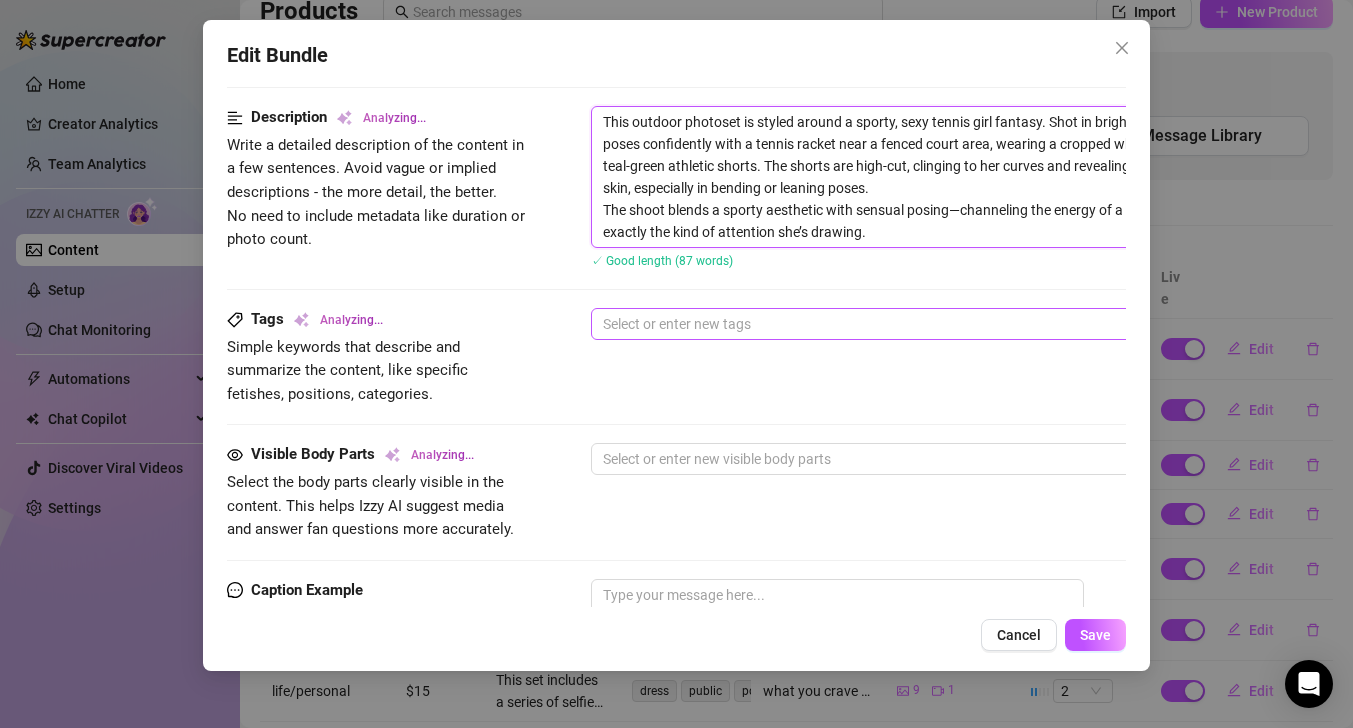 click at bounding box center [930, 324] 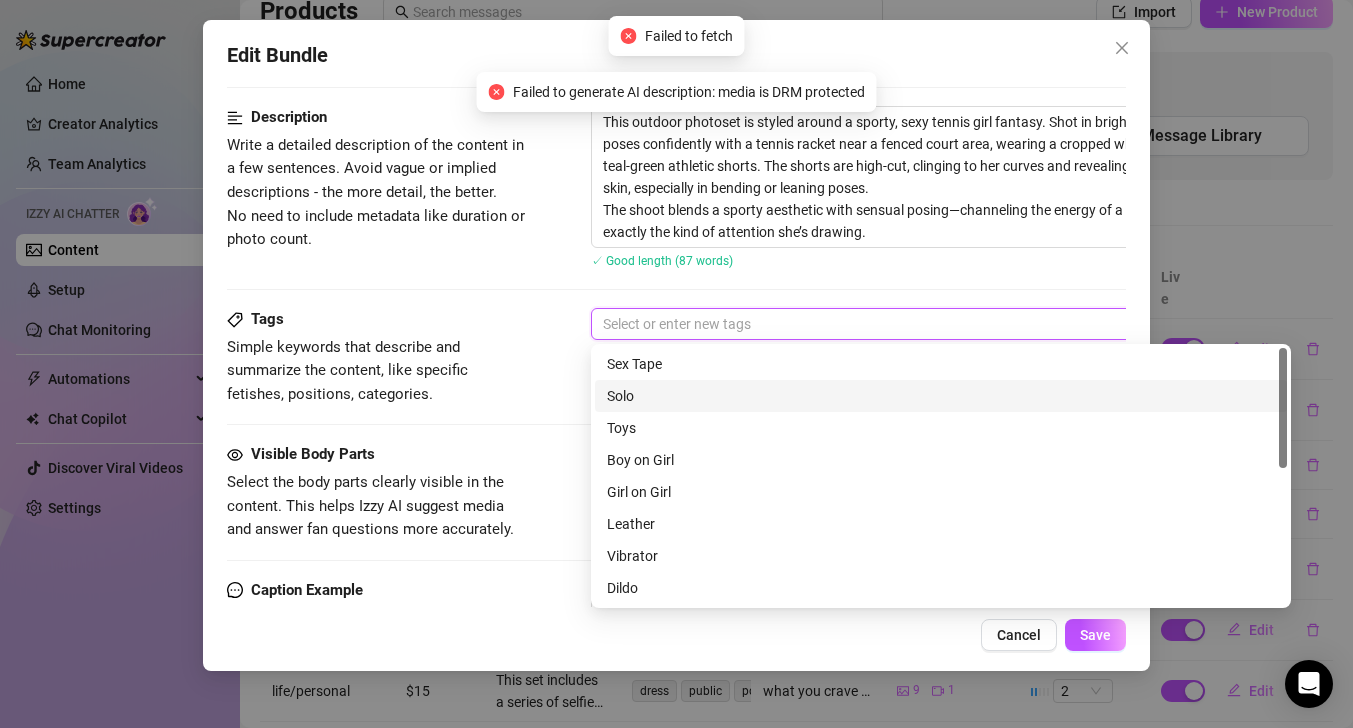 click on "Solo" at bounding box center [941, 396] 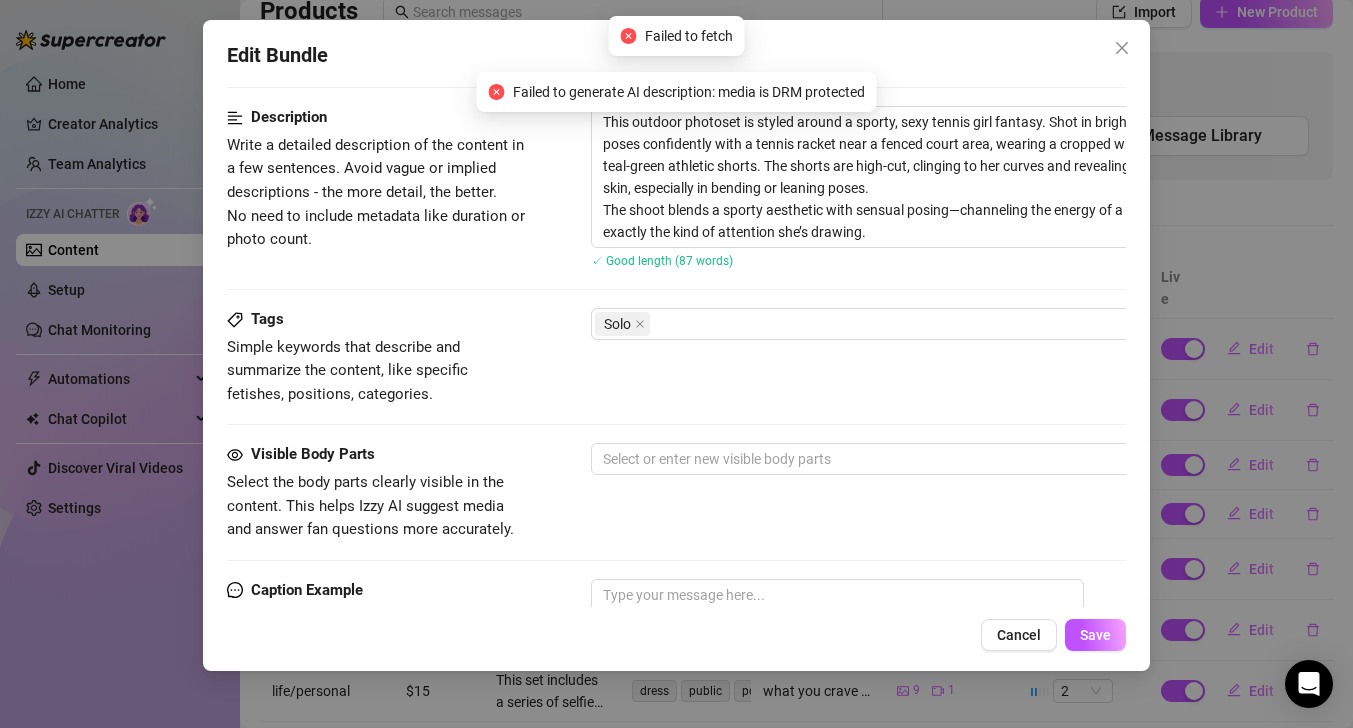 click at bounding box center (676, 289) 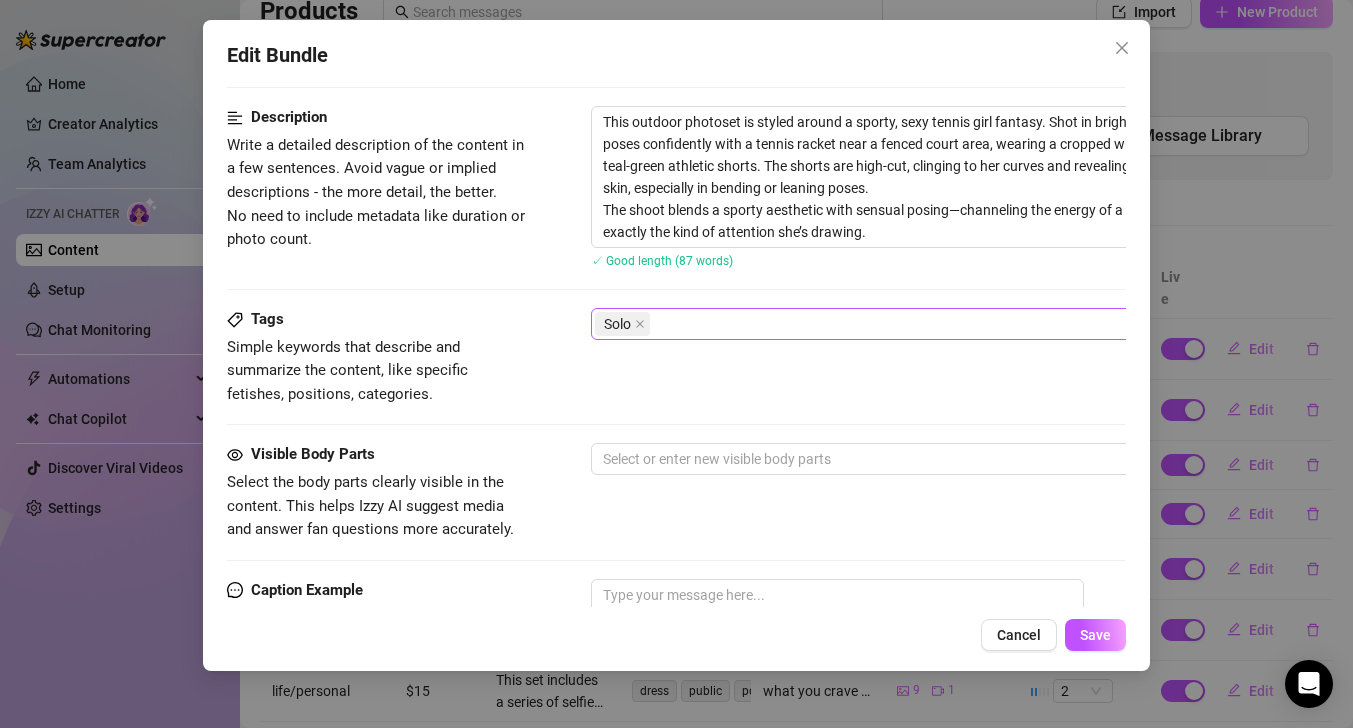 click on "Solo" at bounding box center [930, 324] 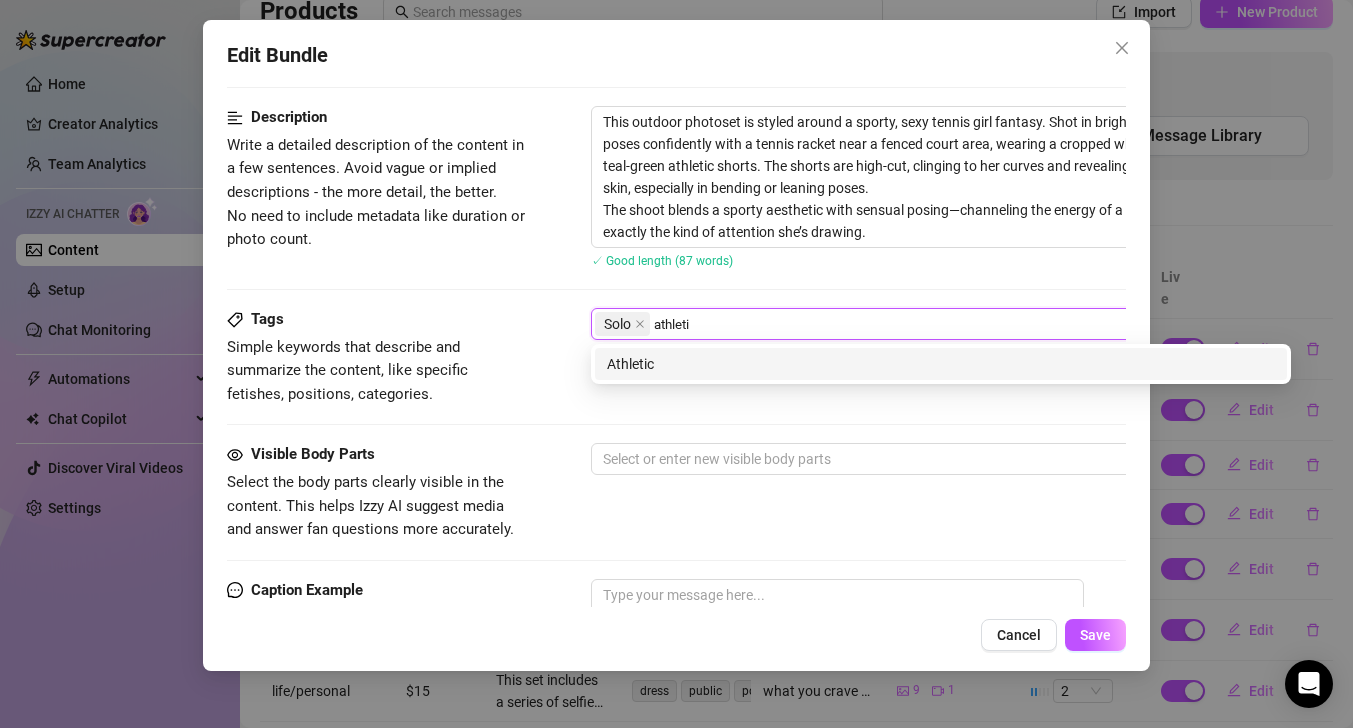 type on "Athletic" 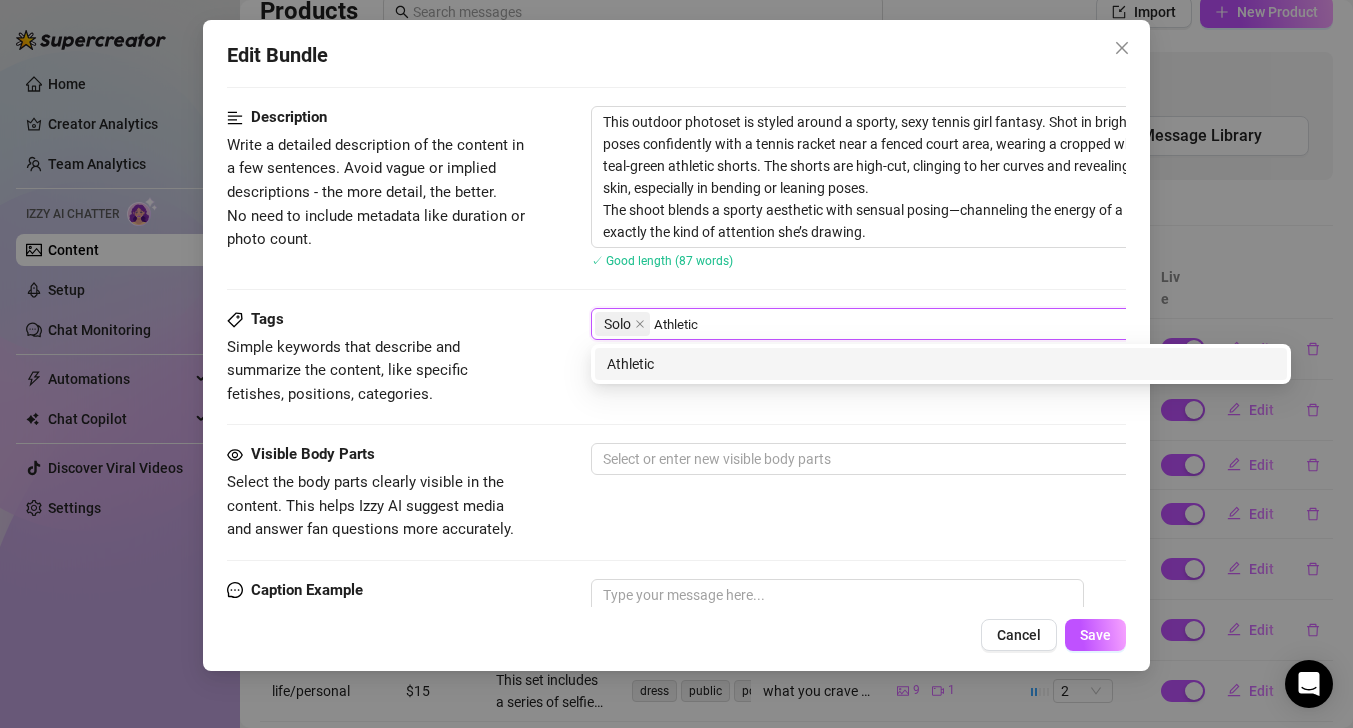scroll, scrollTop: 0, scrollLeft: 0, axis: both 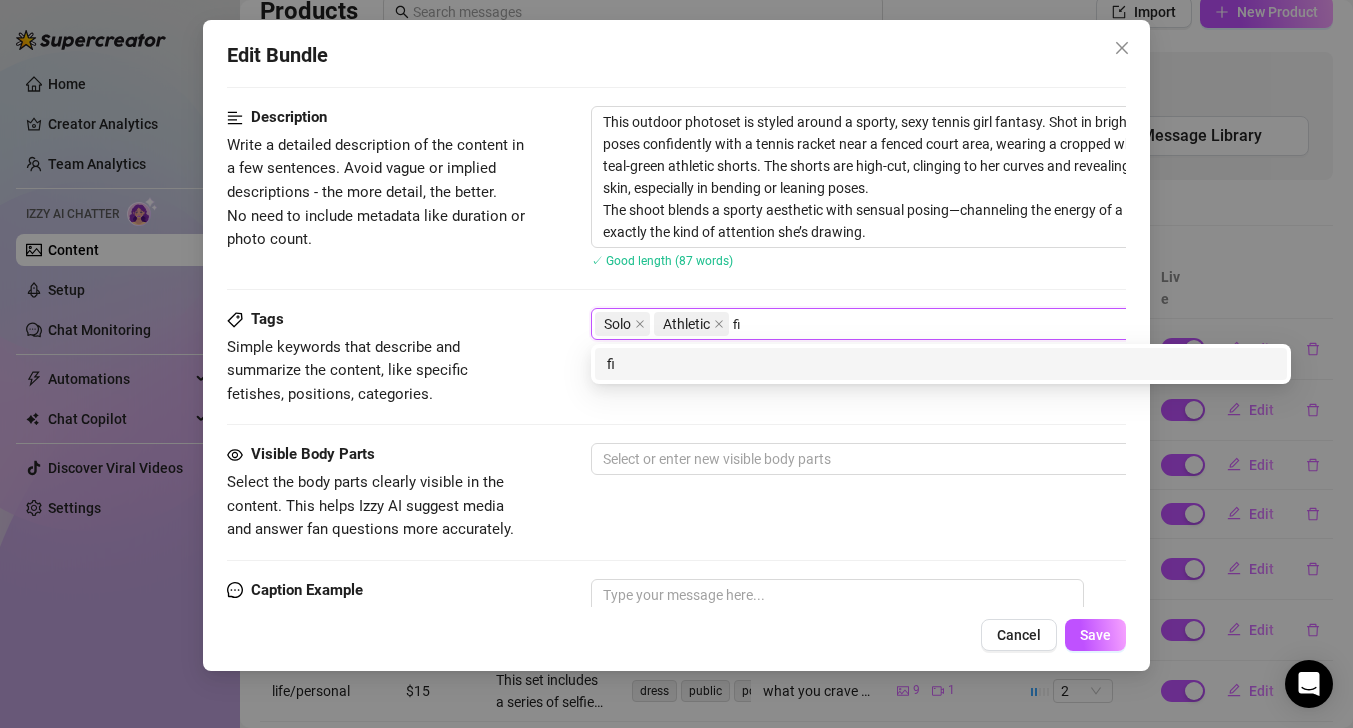 type on "fit" 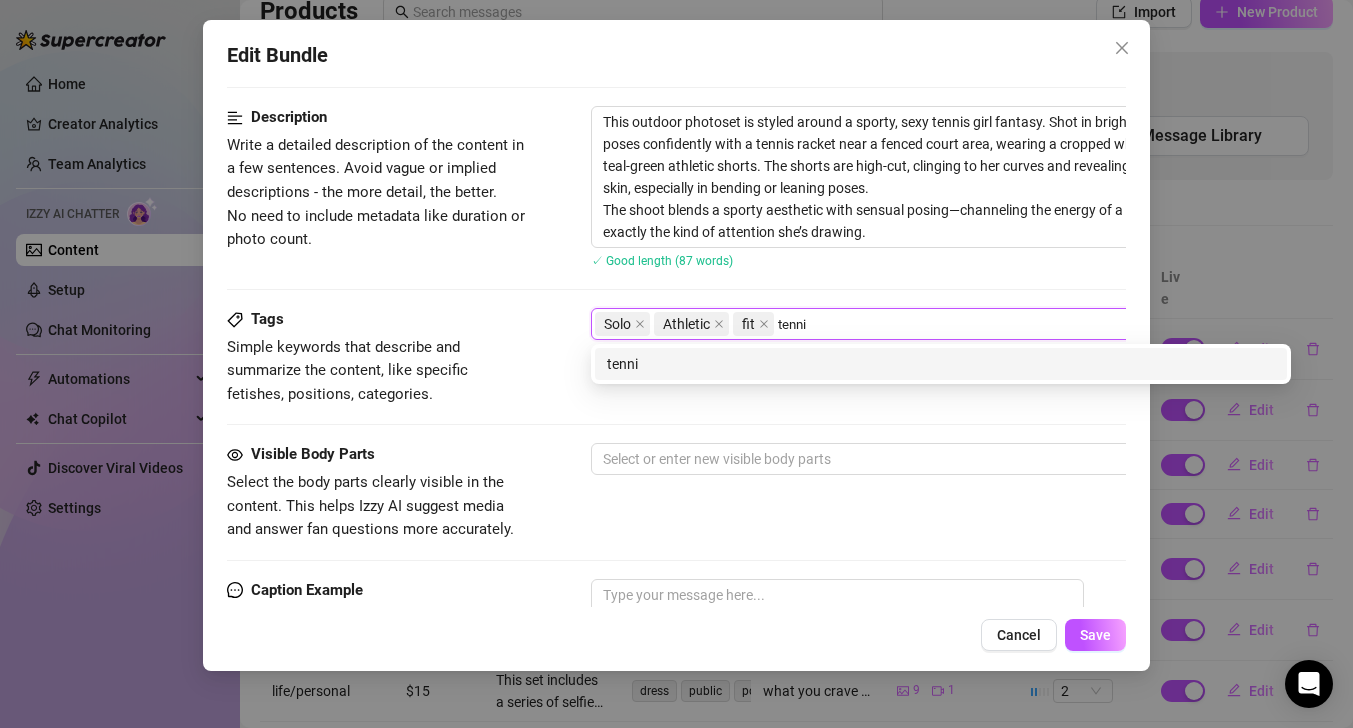 type on "tennis" 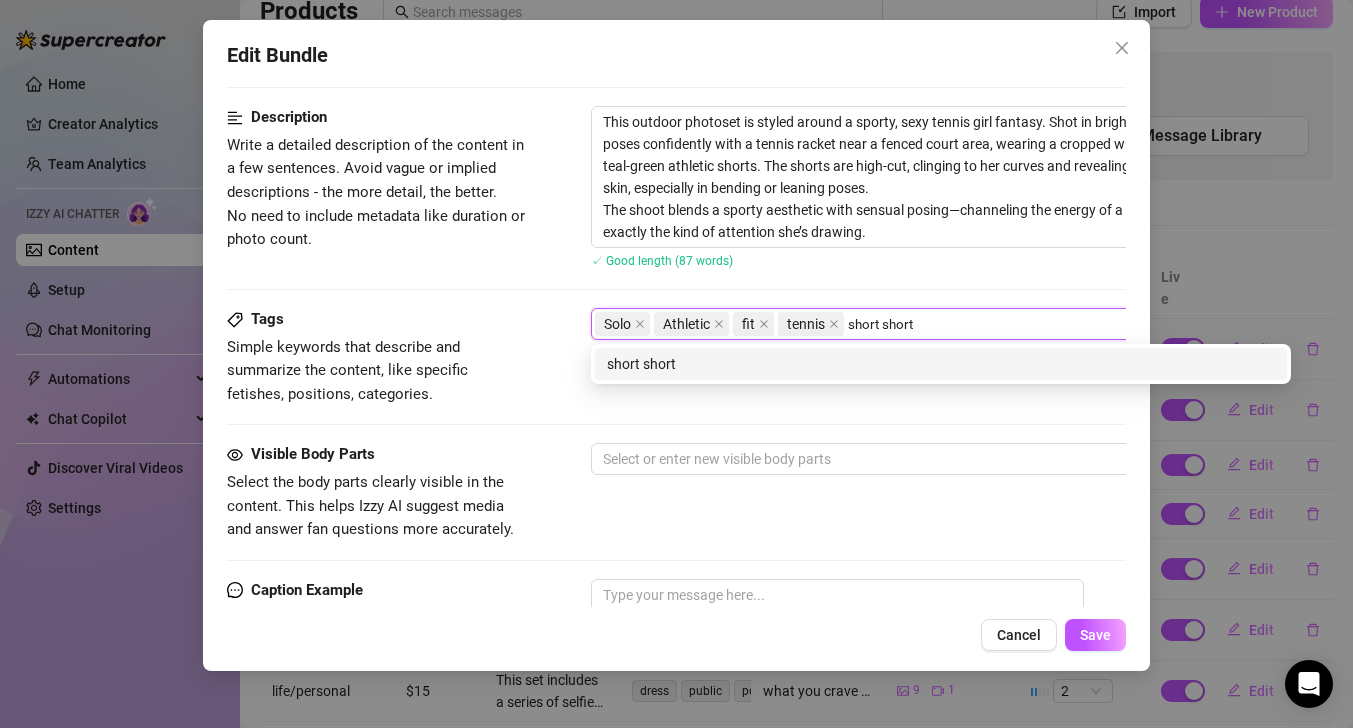 type on "short shorts" 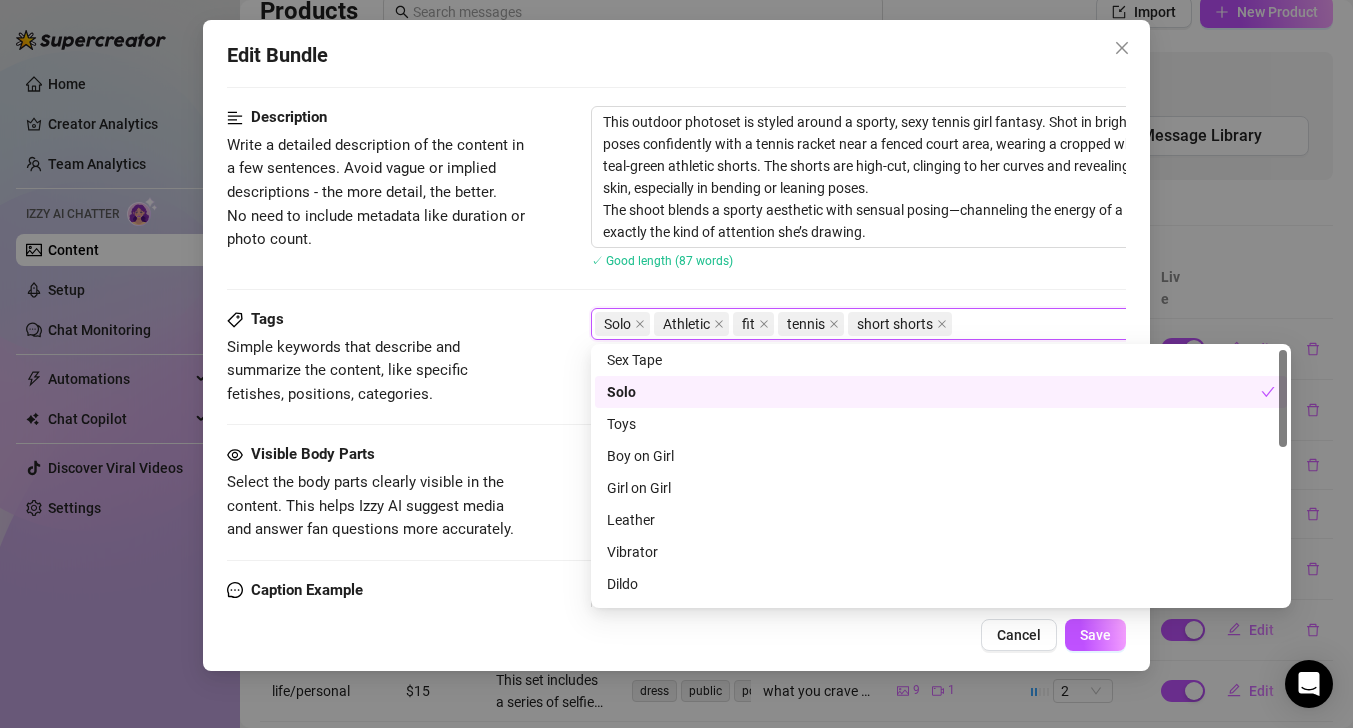 scroll, scrollTop: 0, scrollLeft: 0, axis: both 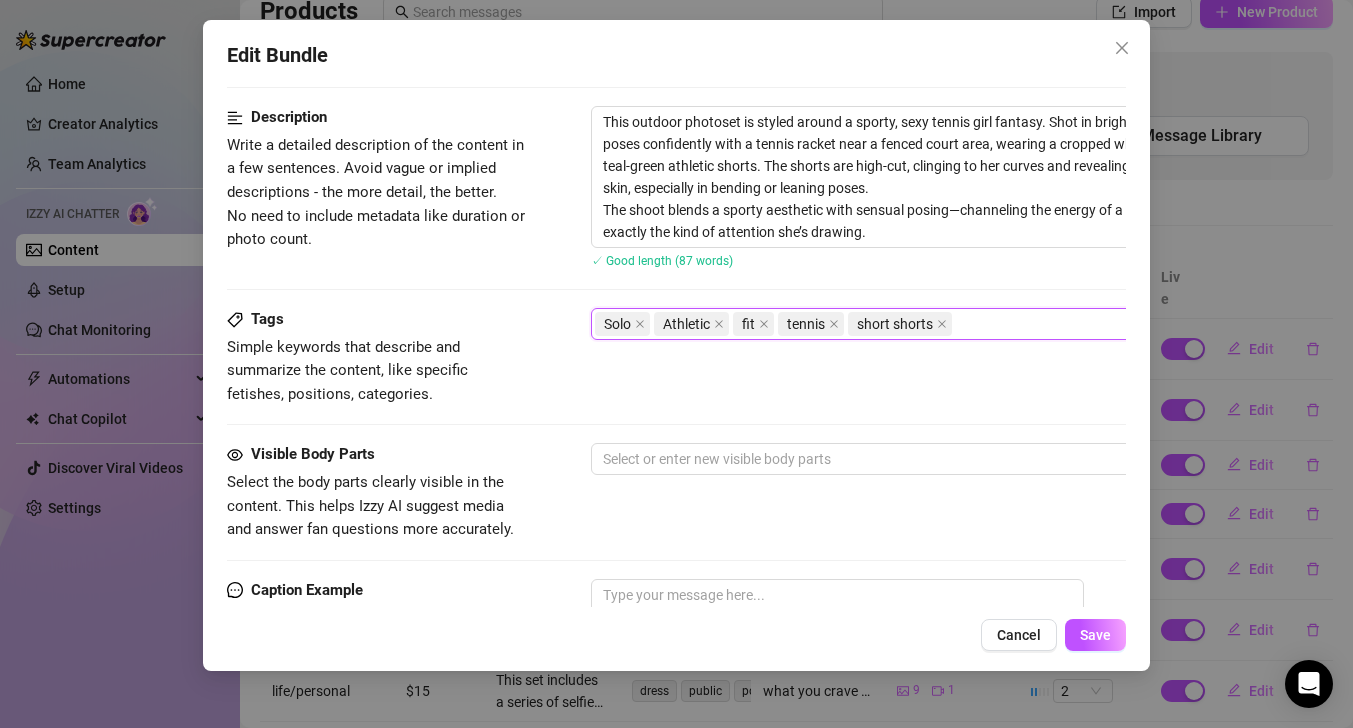 click on "Solo Athletic  fit tennis short shorts" at bounding box center [930, 324] 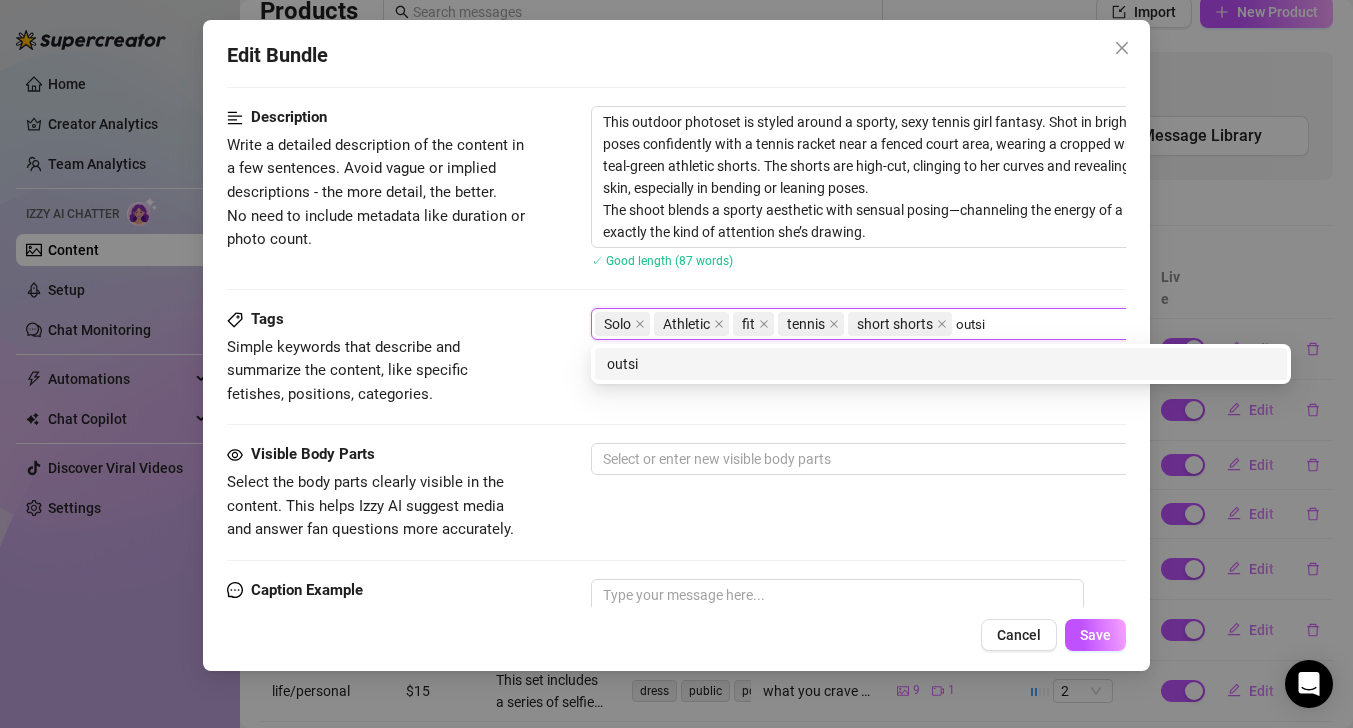 type on "Outside" 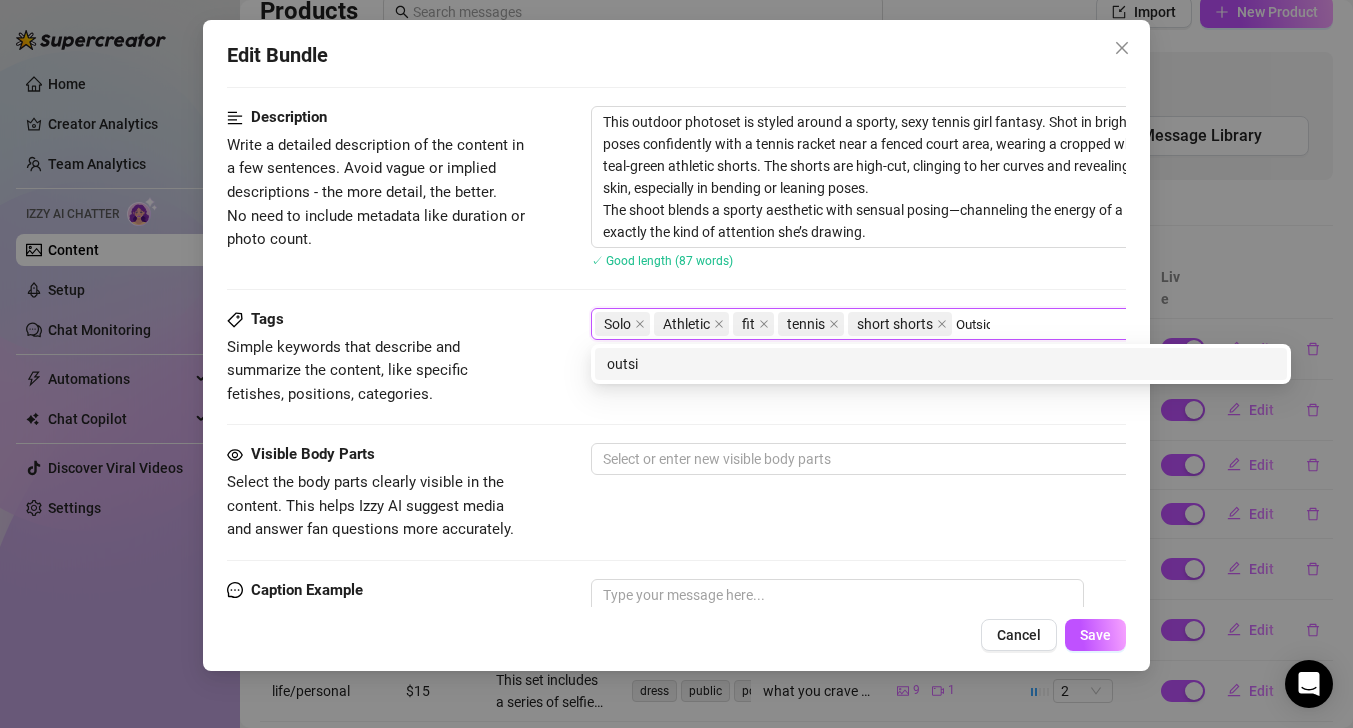 scroll, scrollTop: 0, scrollLeft: 0, axis: both 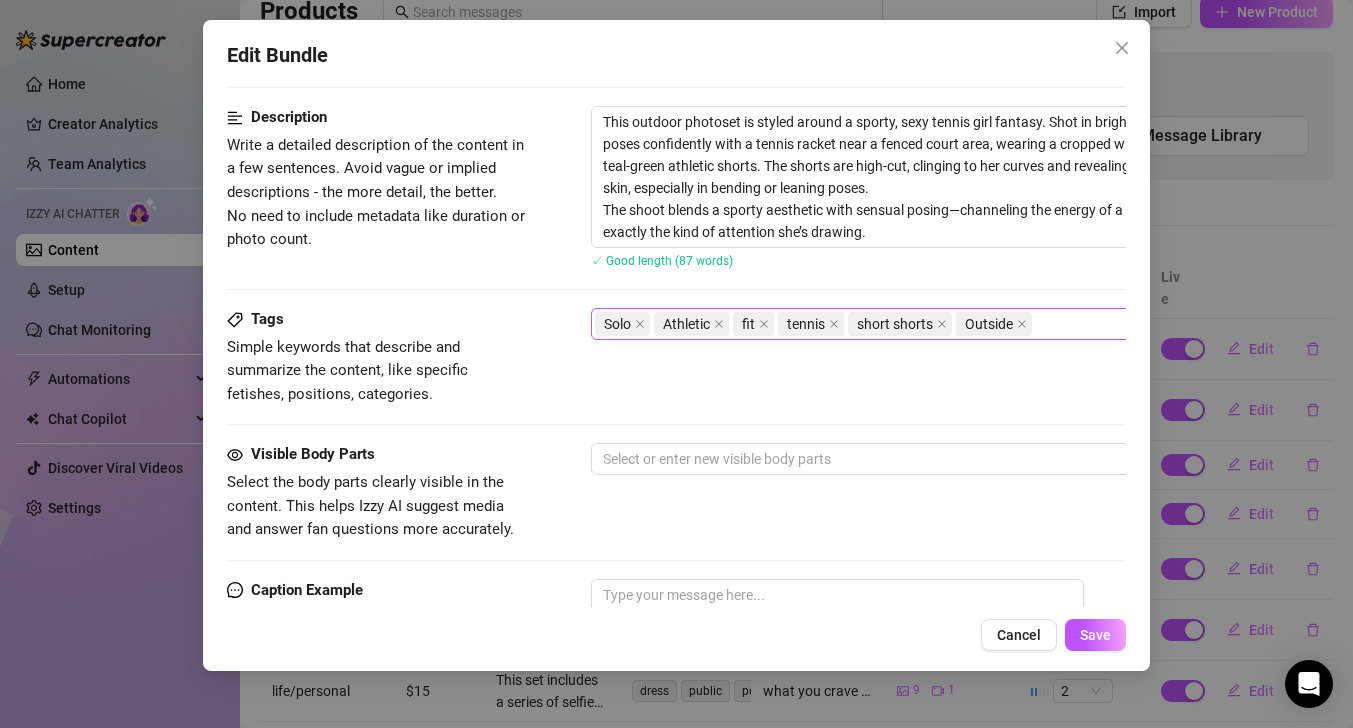 click on "Solo Athletic  fit tennis short shorts Outside" at bounding box center [930, 324] 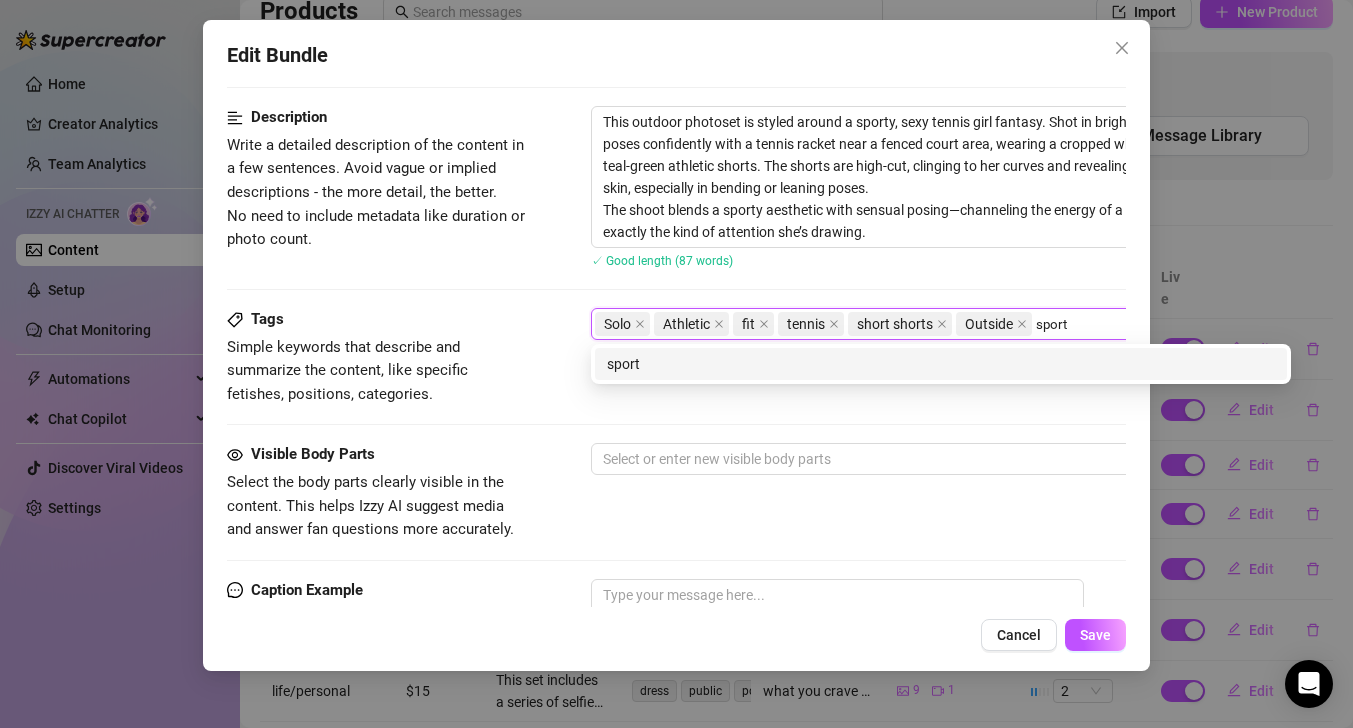 type on "sporty" 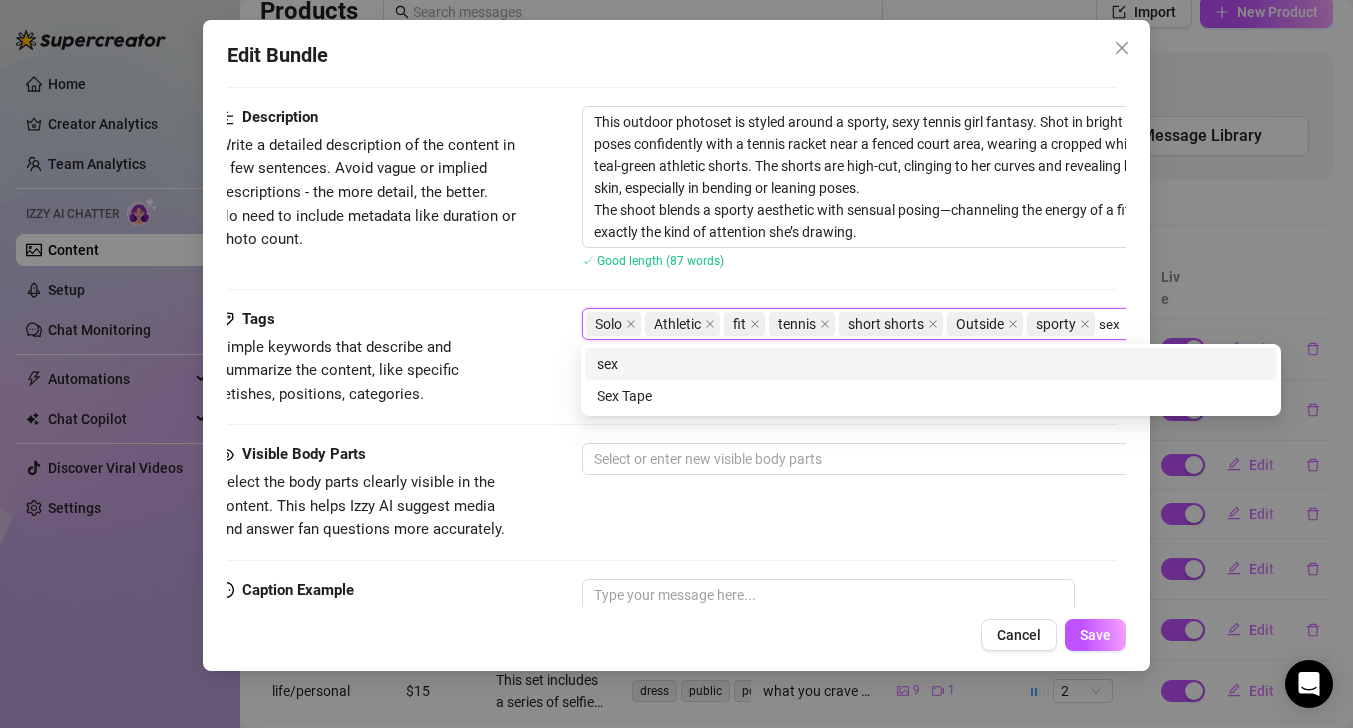 type on "sexy" 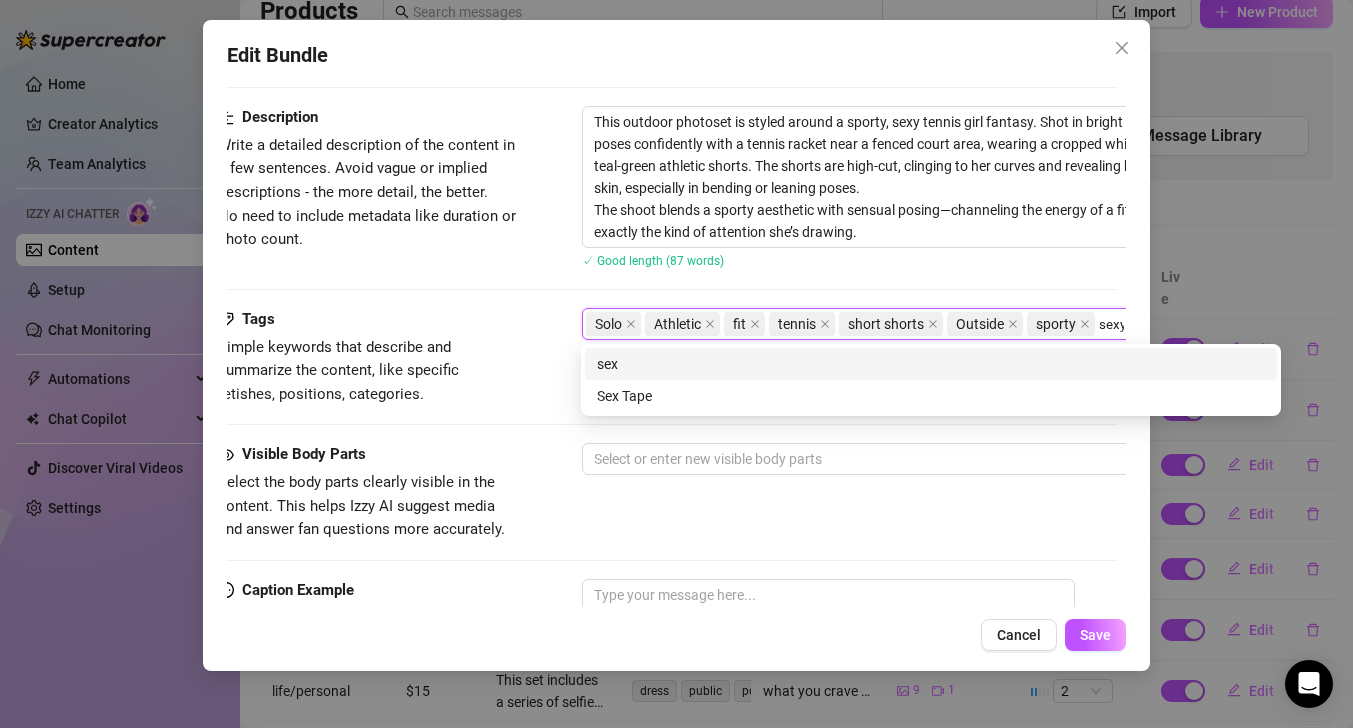scroll, scrollTop: 1034, scrollLeft: 16, axis: both 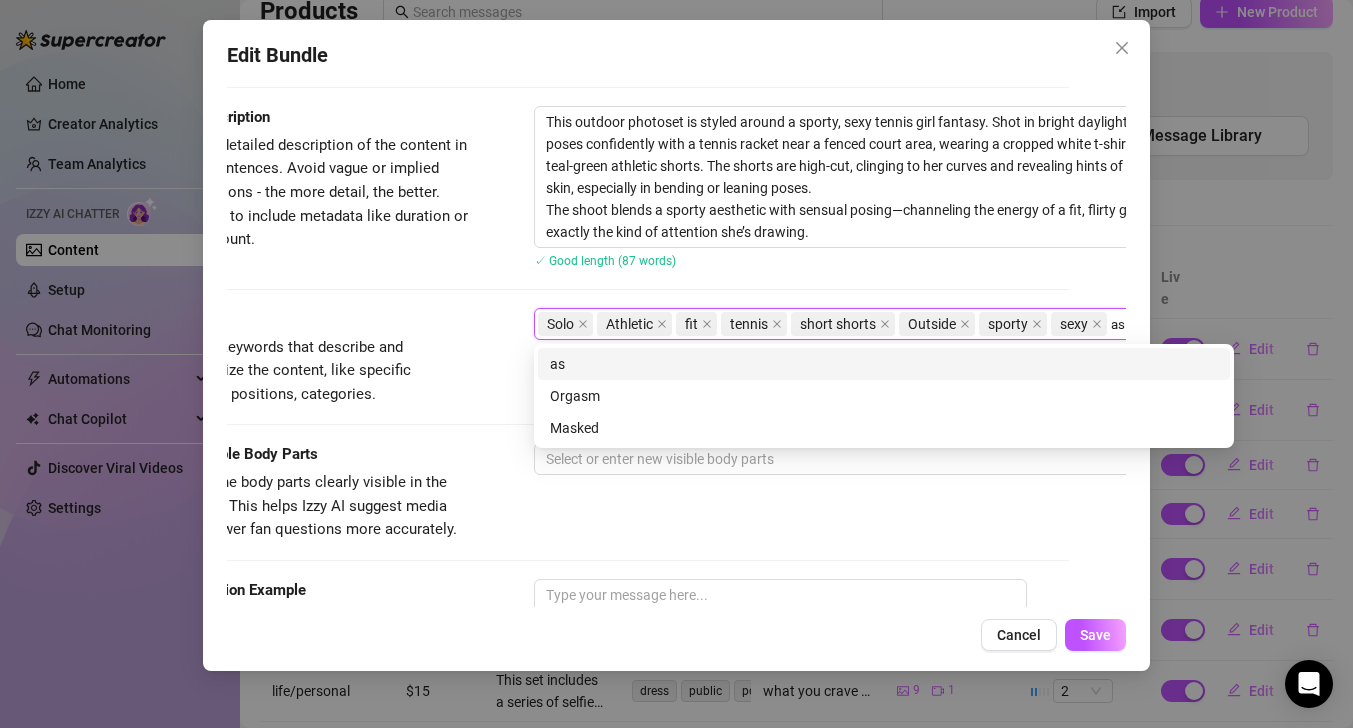 type on "ass" 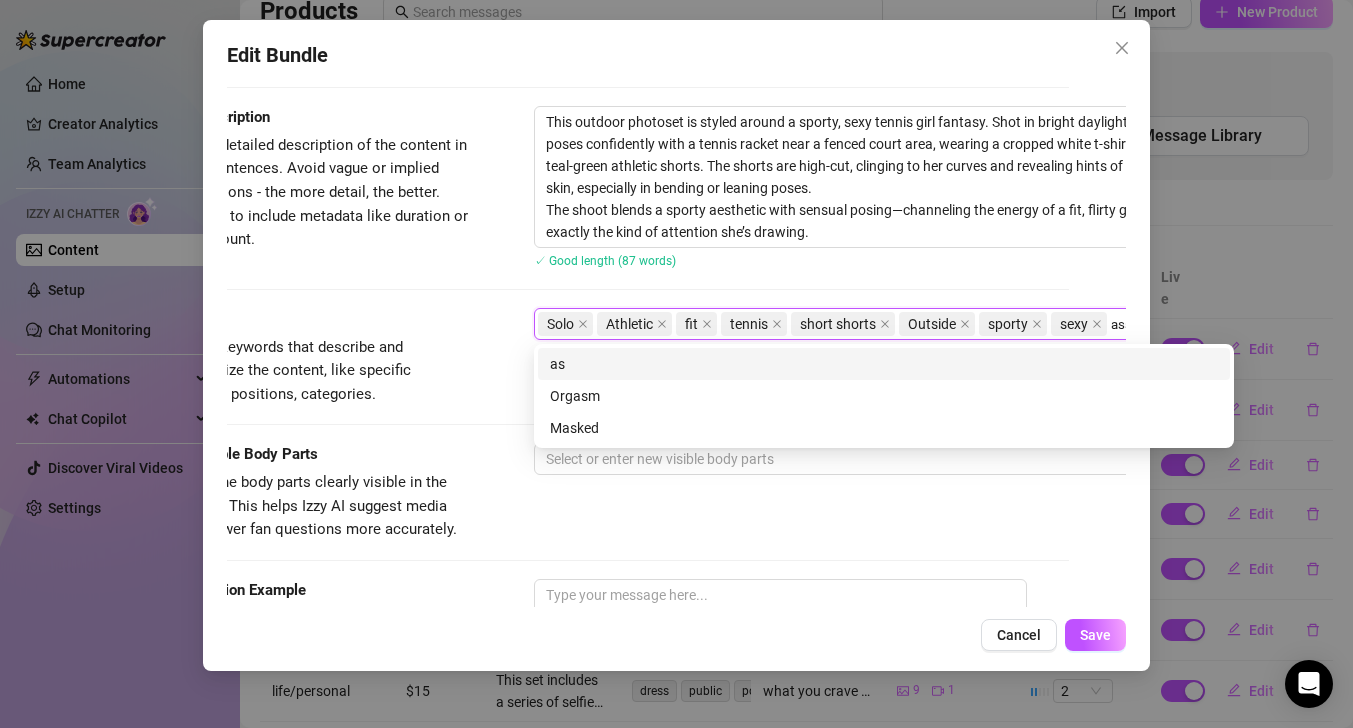 scroll, scrollTop: 1034, scrollLeft: 70, axis: both 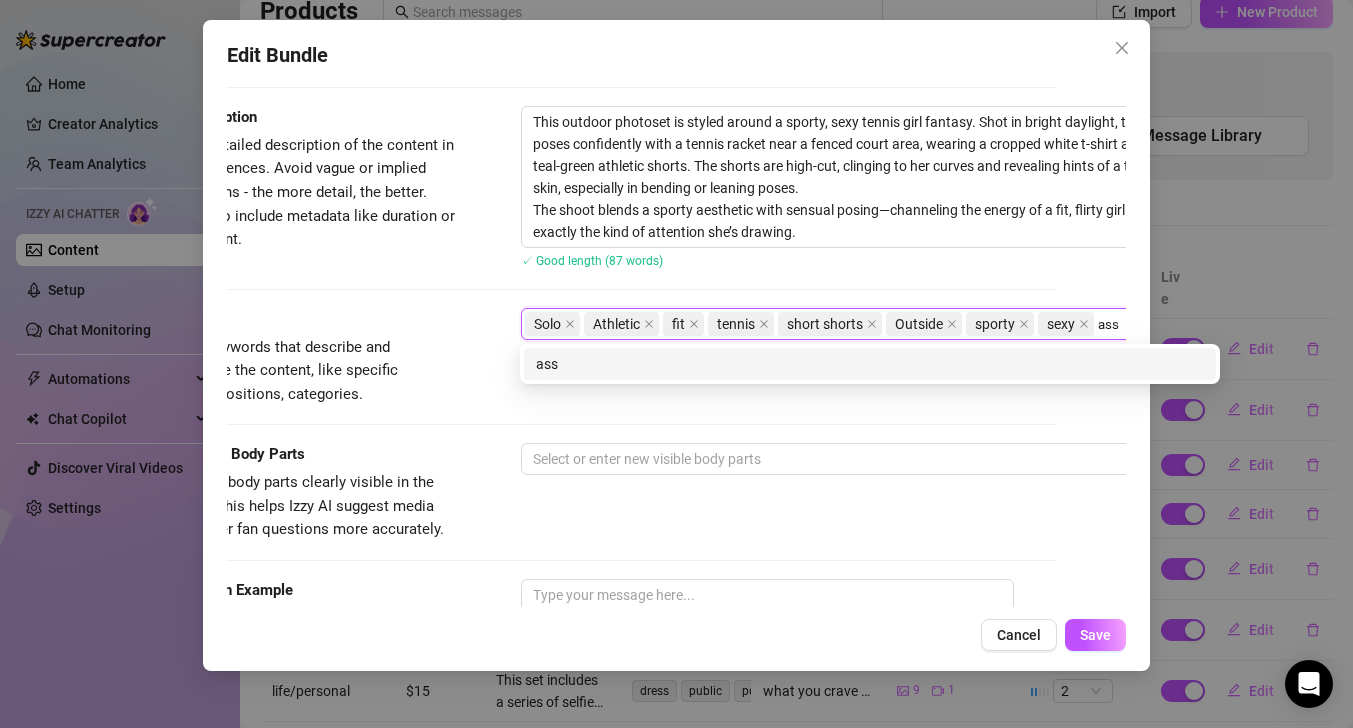 type 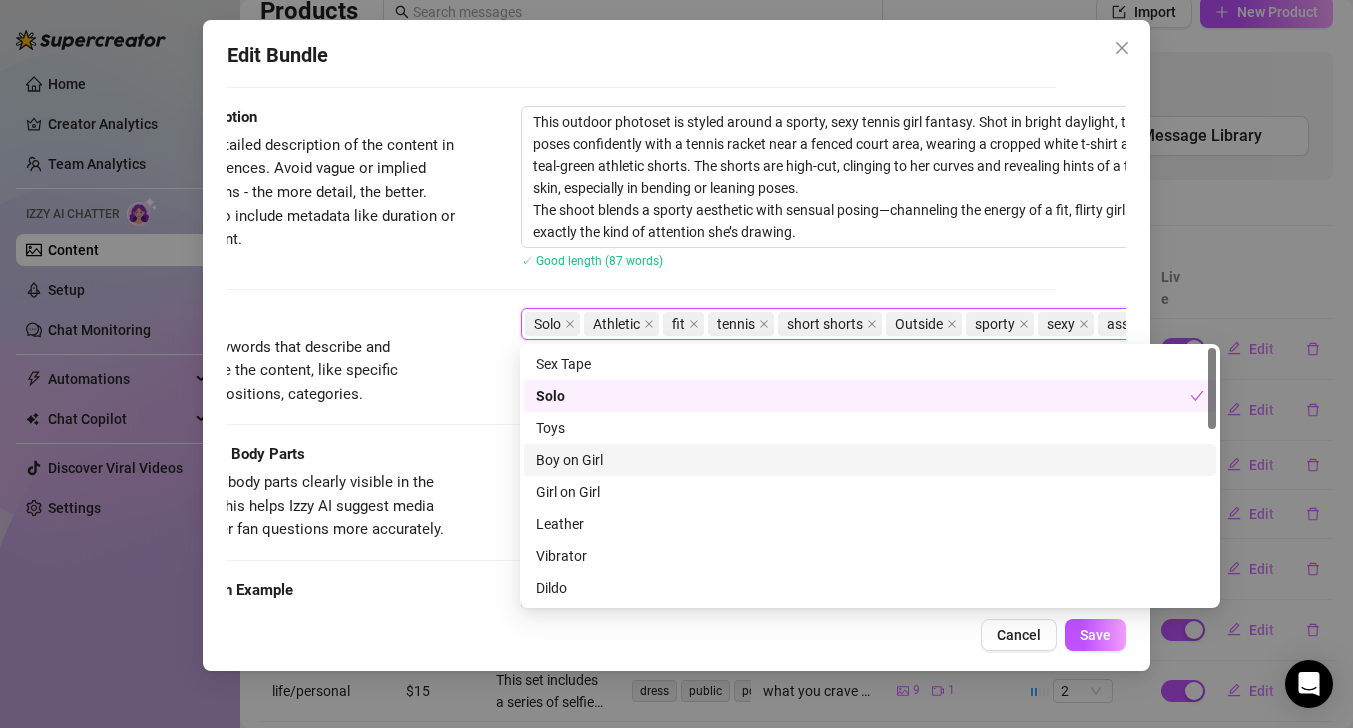 click on "Simple keywords that describe and summarize the content, like specific fetishes, positions, categories." at bounding box center (307, 371) 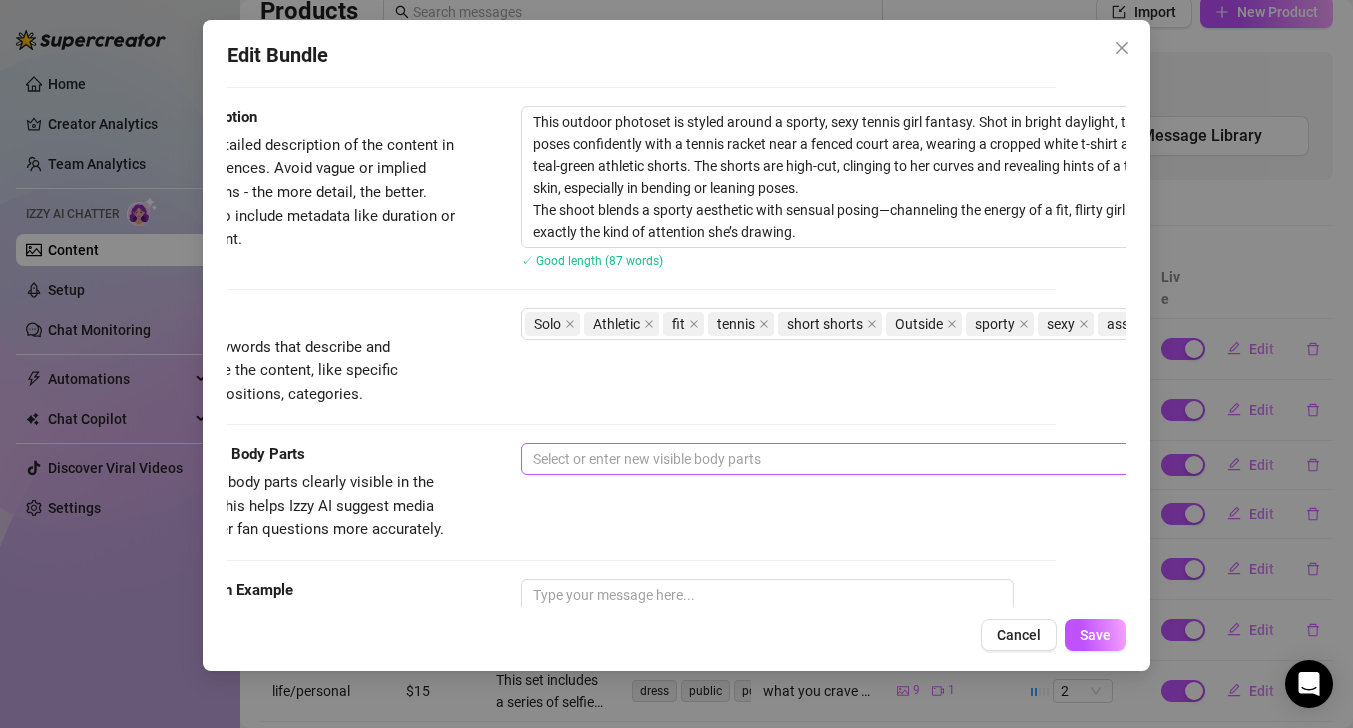 click at bounding box center (860, 459) 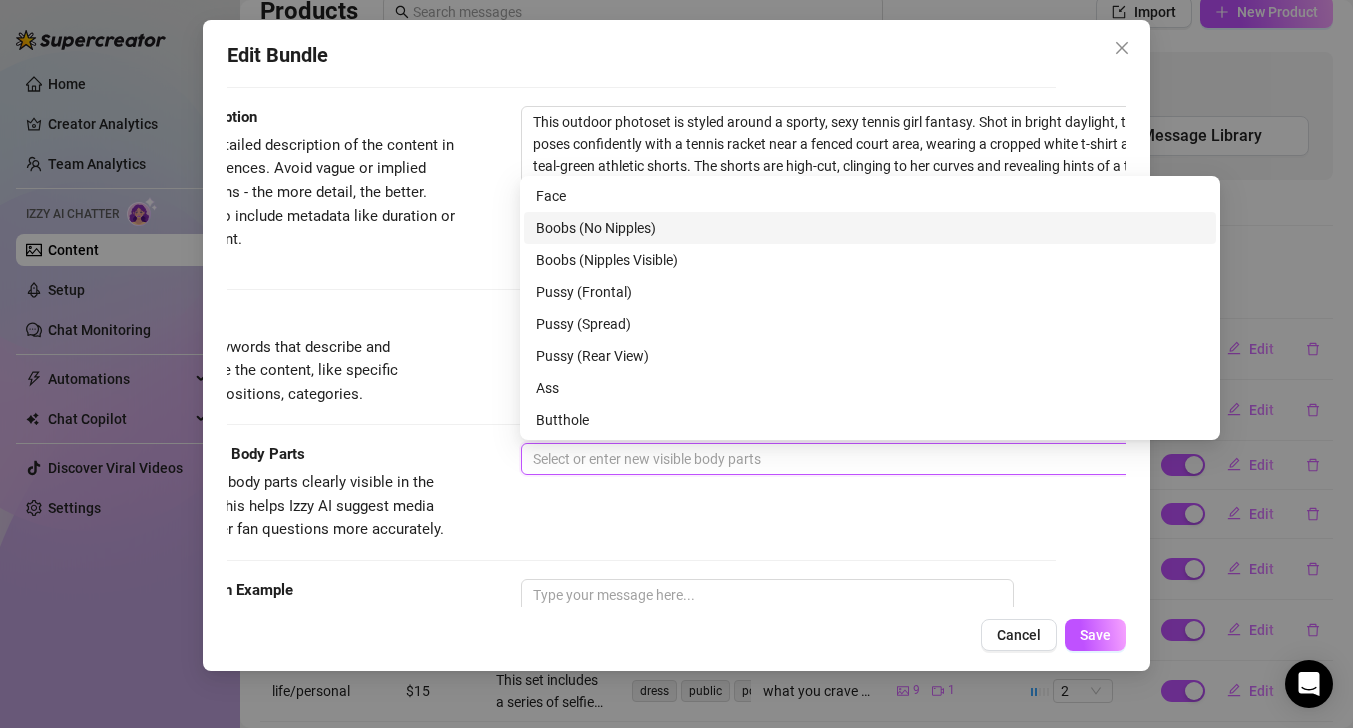 click on "Boobs (No Nipples)" at bounding box center (870, 228) 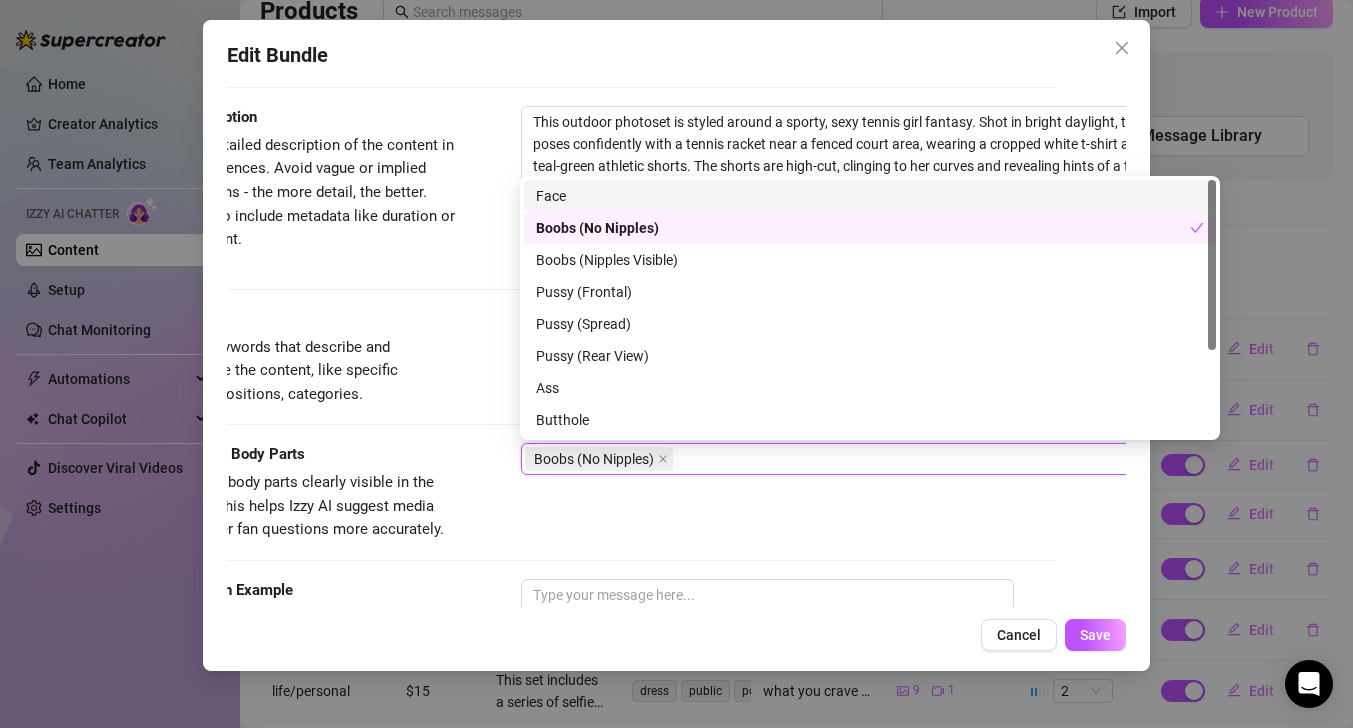 click on "Face" at bounding box center (870, 196) 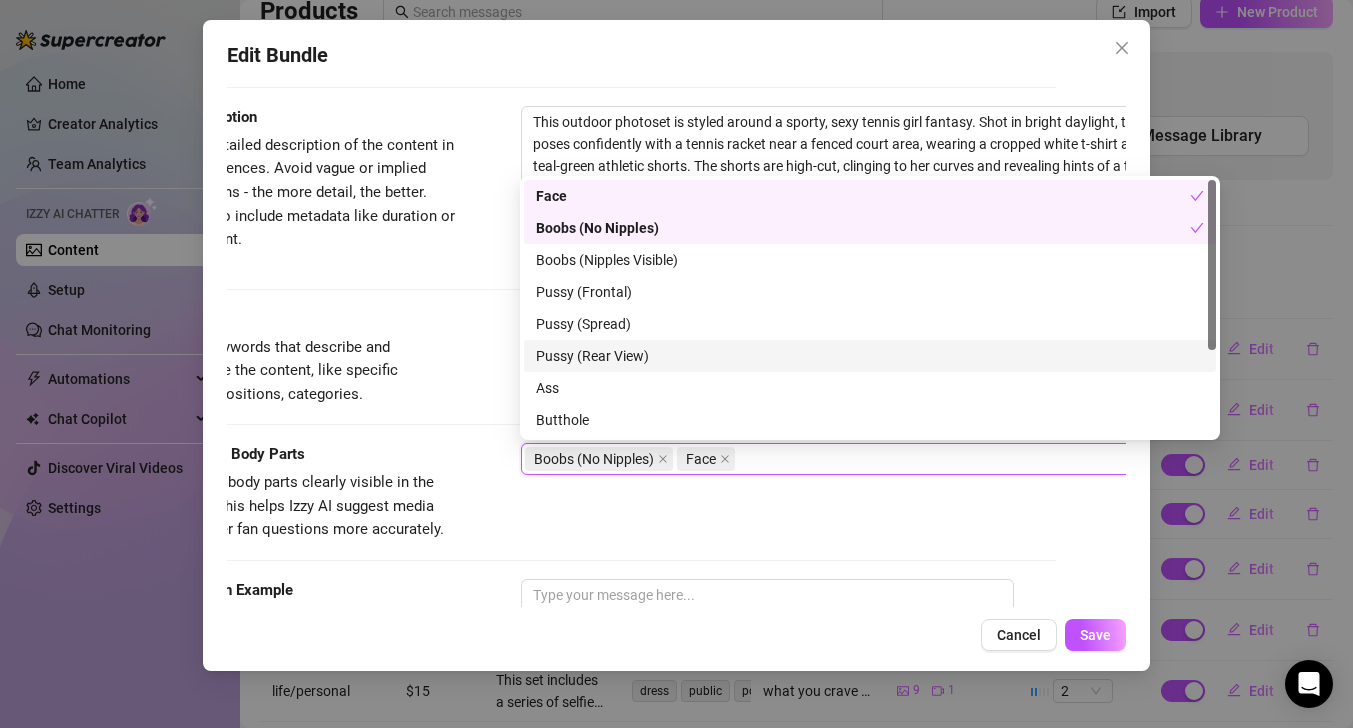 click on "Pussy (Rear View)" at bounding box center [870, 356] 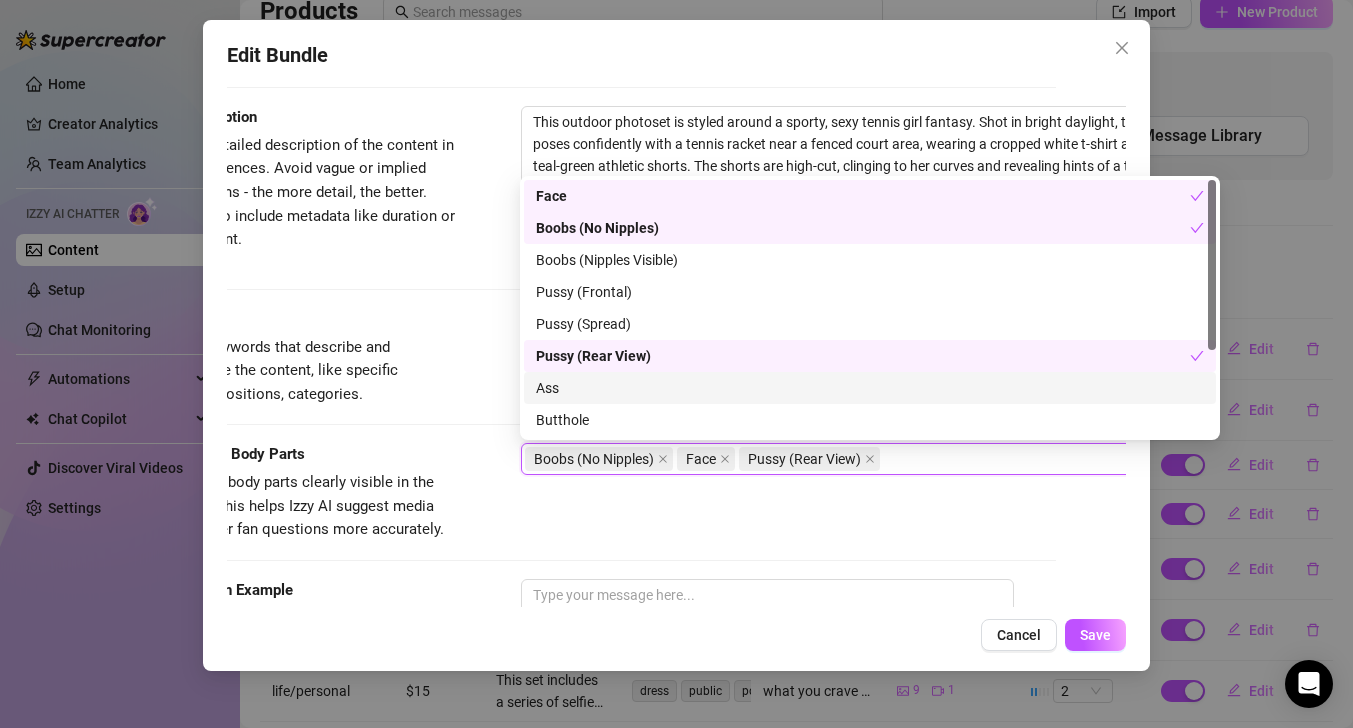 click on "Ass" at bounding box center (870, 388) 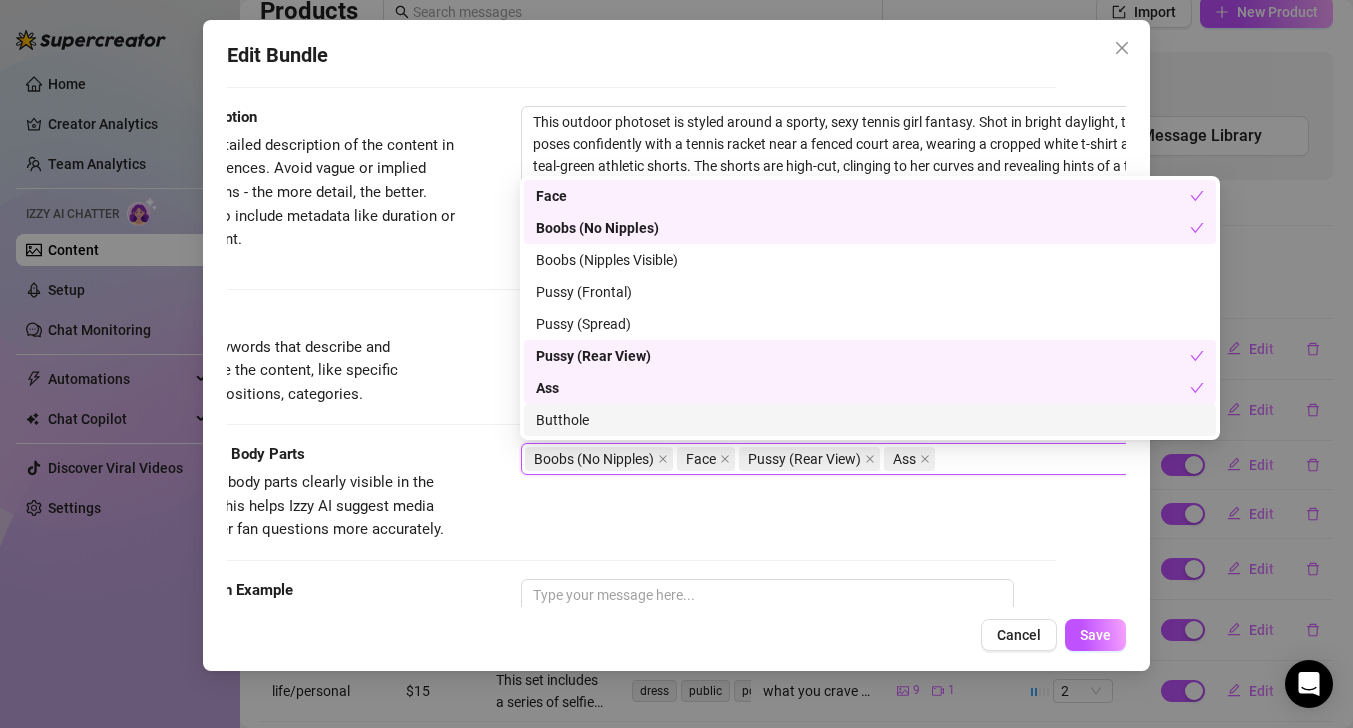 click on "Visible Body Parts Select the body parts clearly visible in the content. This helps Izzy AI suggest media and answer fan questions more accurately. Boobs (No Nipples) Face Pussy (Rear View) Ass" at bounding box center (606, 492) 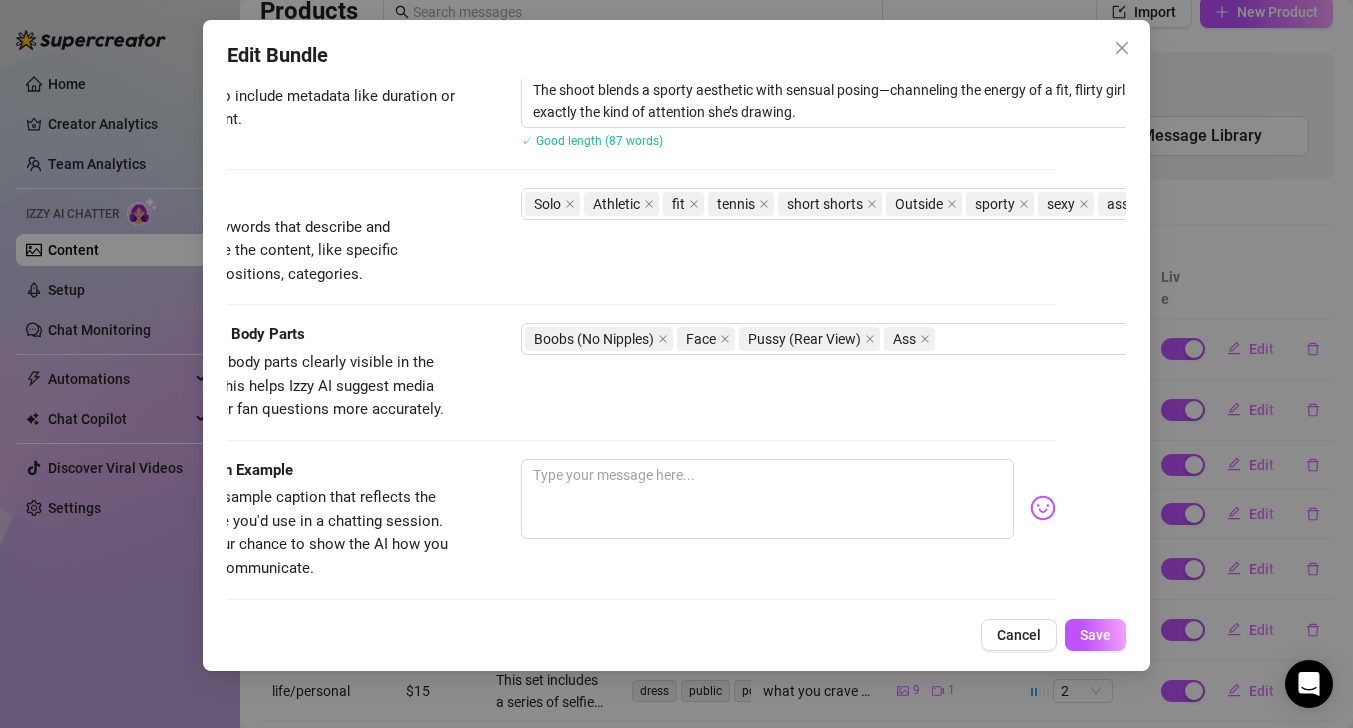 scroll, scrollTop: 1206, scrollLeft: 70, axis: both 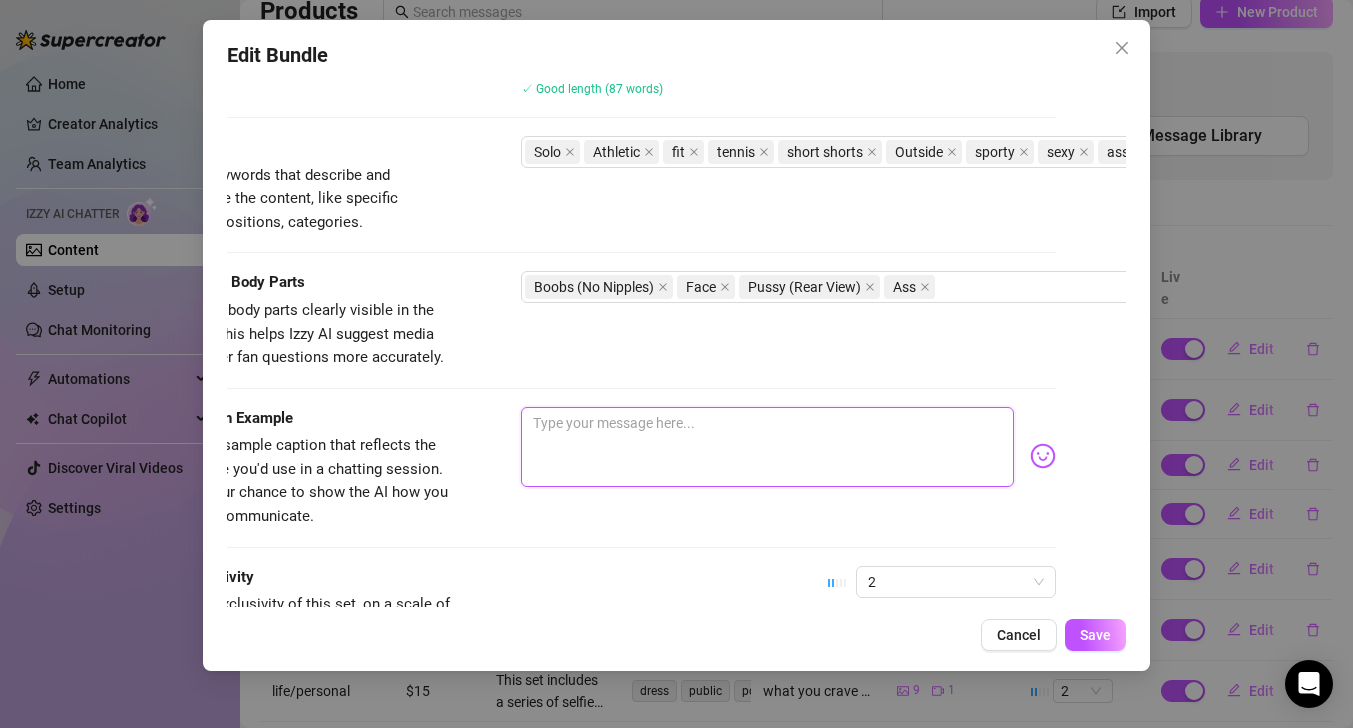 click at bounding box center [767, 447] 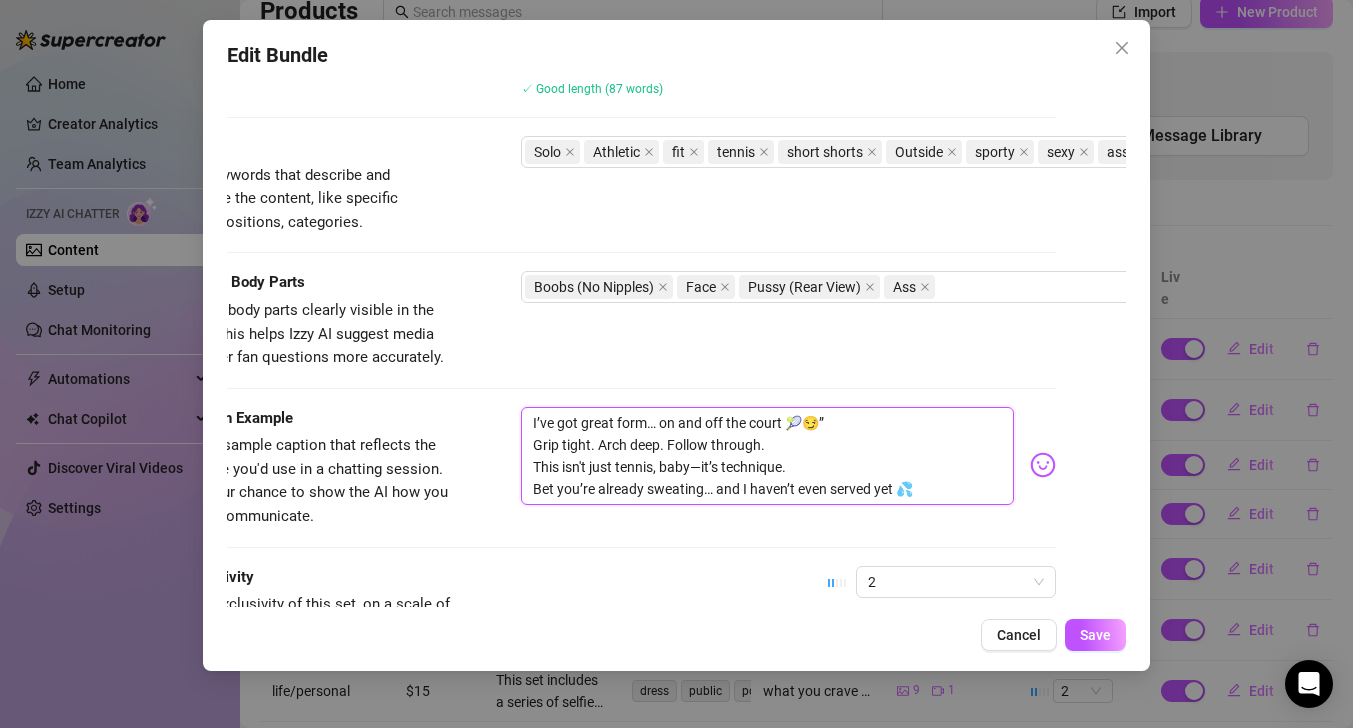 scroll, scrollTop: 0, scrollLeft: 0, axis: both 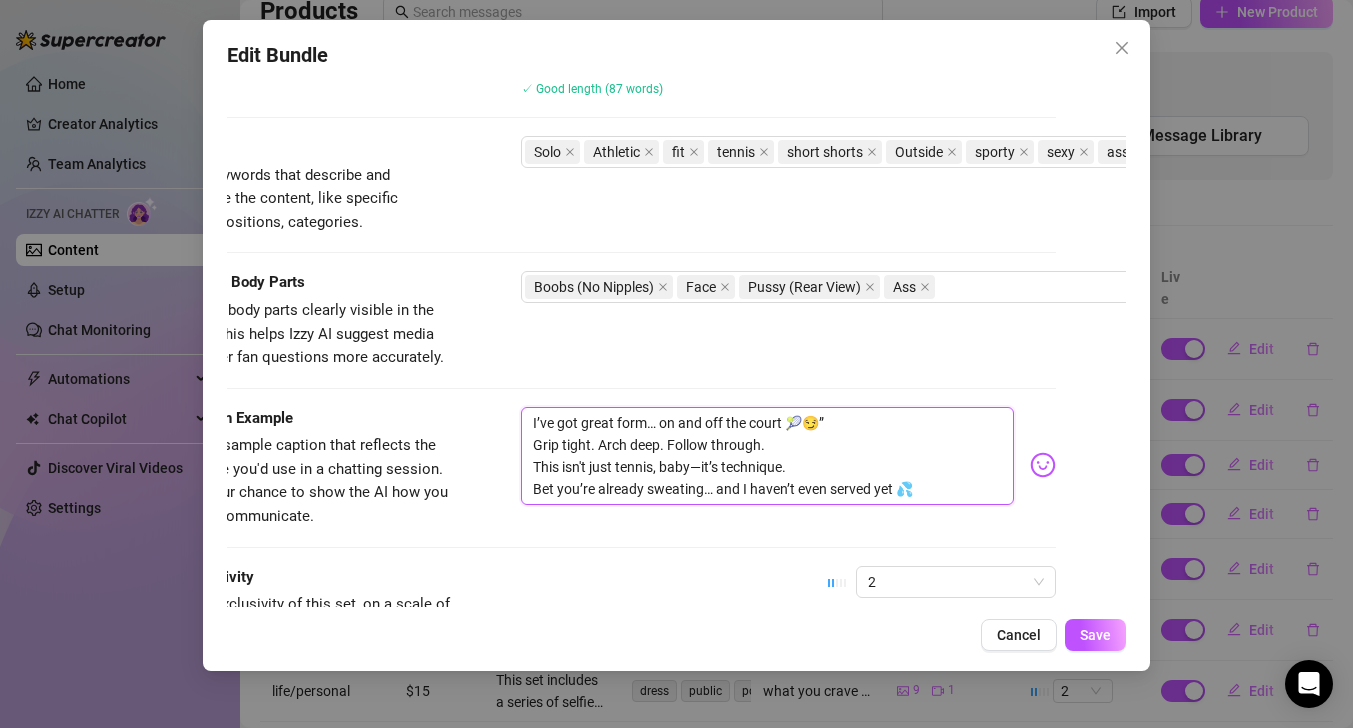 click on "I’ve got great form… on and off the court 🎾😏”
Grip tight. Arch deep. Follow through.
This isn't just tennis, baby—it’s technique.
Bet you’re already sweating… and I haven’t even served yet 💦" at bounding box center (767, 456) 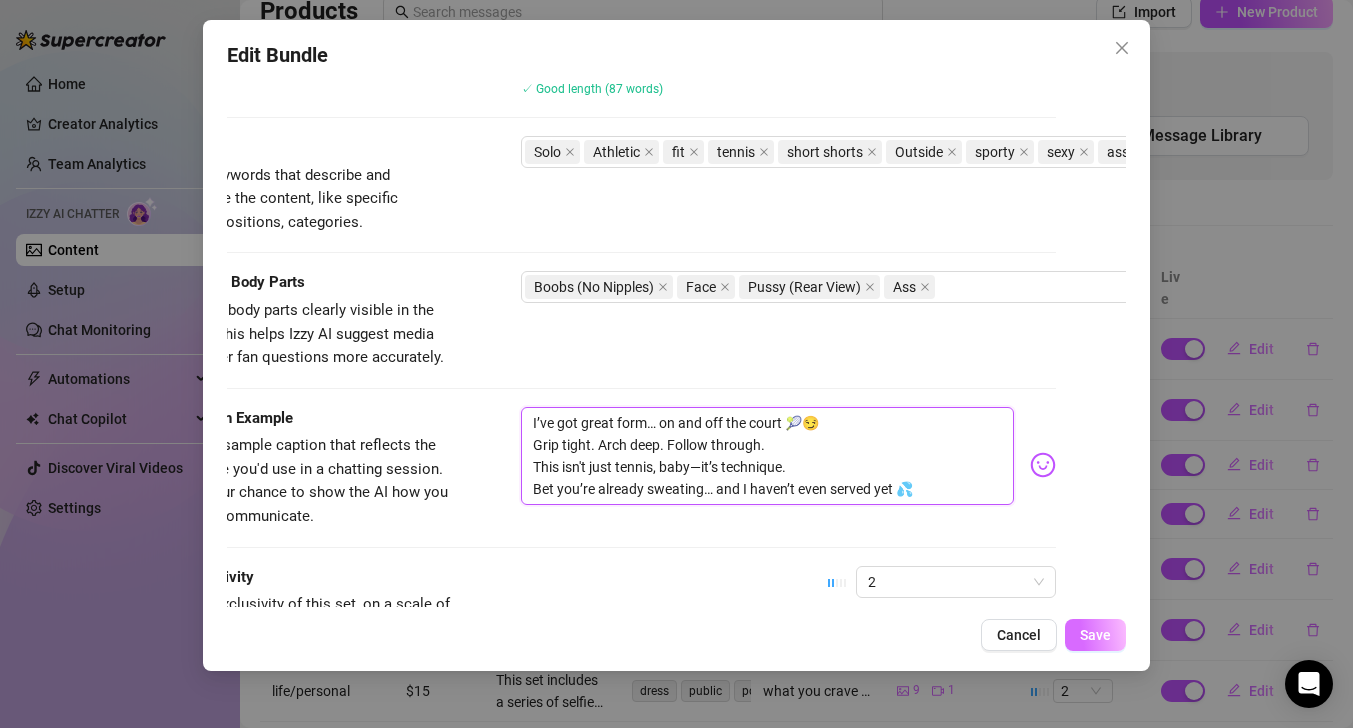 type on "I’ve got great form… on and off the court 🎾😏
Grip tight. Arch deep. Follow through.
This isn't just tennis, baby—it’s technique.
Bet you’re already sweating… and I haven’t even served yet 💦" 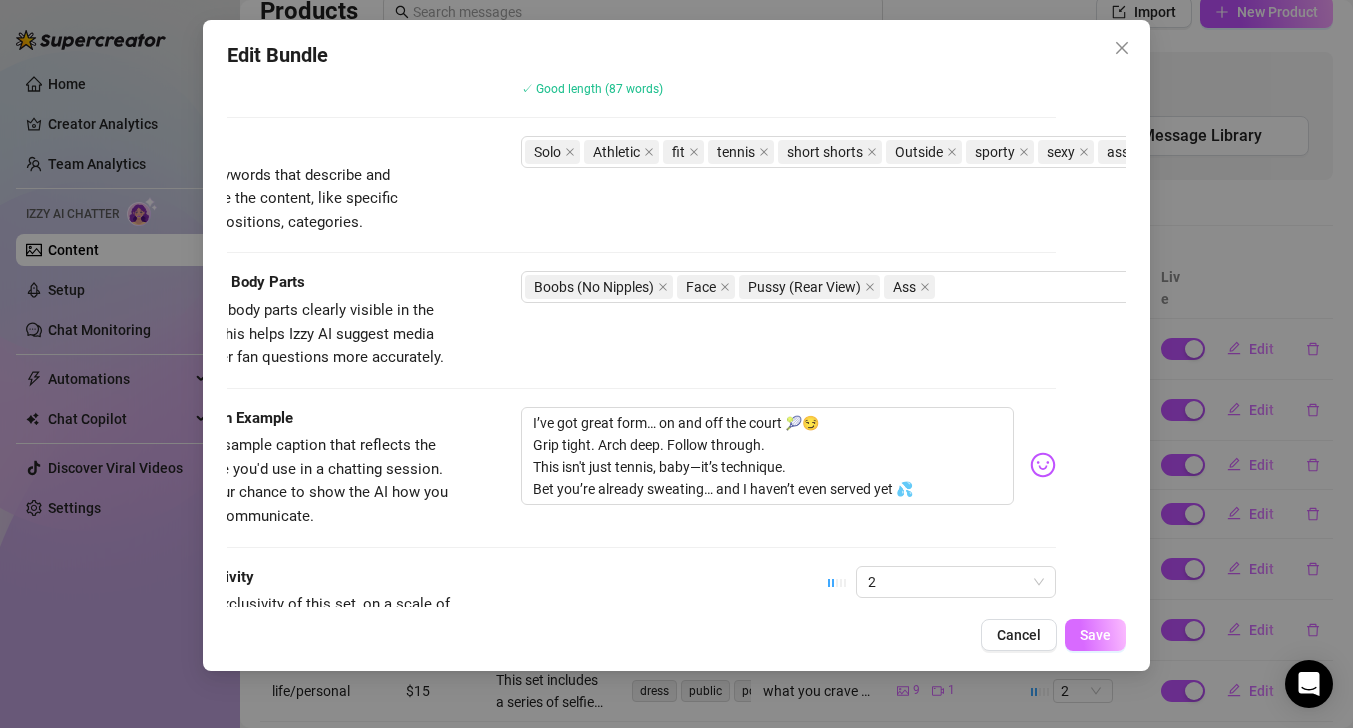 click on "Save" at bounding box center (1095, 635) 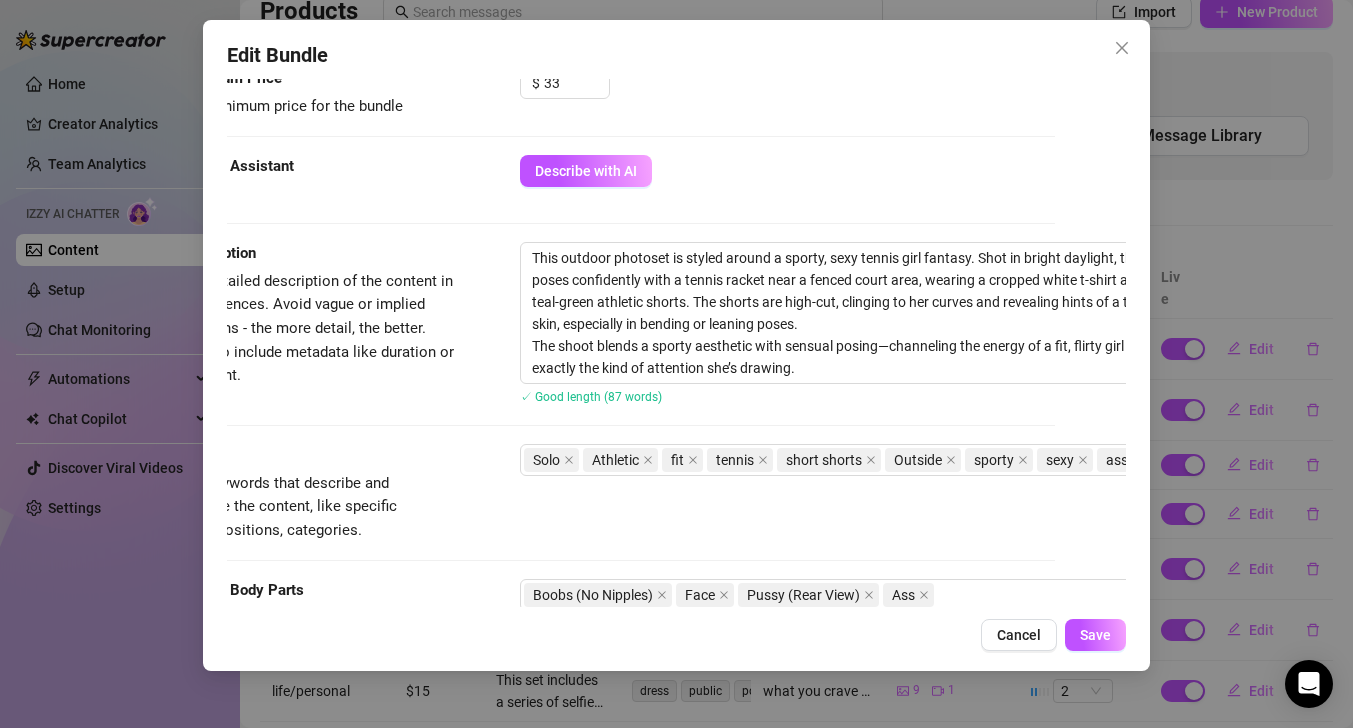scroll, scrollTop: 904, scrollLeft: 71, axis: both 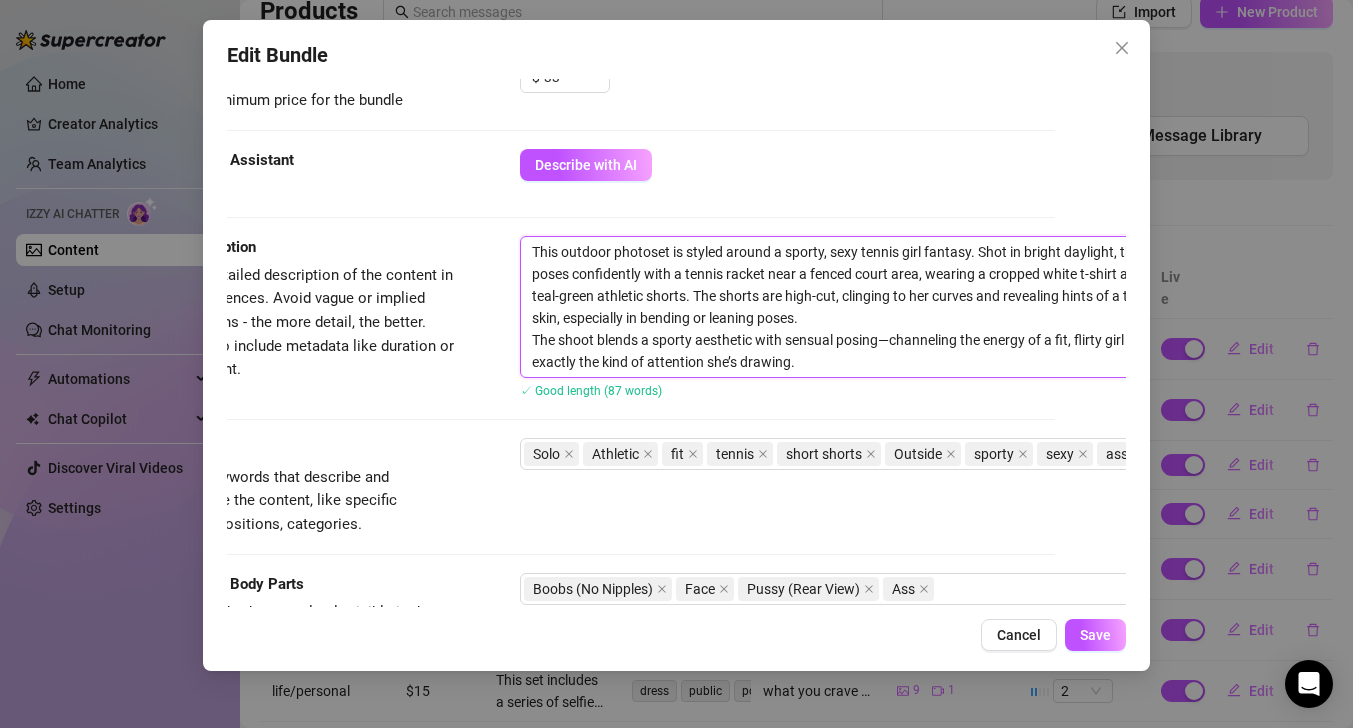 click on "This outdoor photoset is styled around a sporty, sexy tennis girl fantasy. Shot in bright daylight, the model poses confidently with a tennis racket near a fenced court area, wearing a cropped white t-shirt and fitted teal-green athletic shorts. The shorts are high-cut, clinging to her curves and revealing hints of a thong or bare skin, especially in bending or leaning poses.
The shoot blends a sporty aesthetic with sensual posing—channeling the energy of a fit, flirty girl who knows exactly the kind of attention she’s drawing." at bounding box center [870, 307] 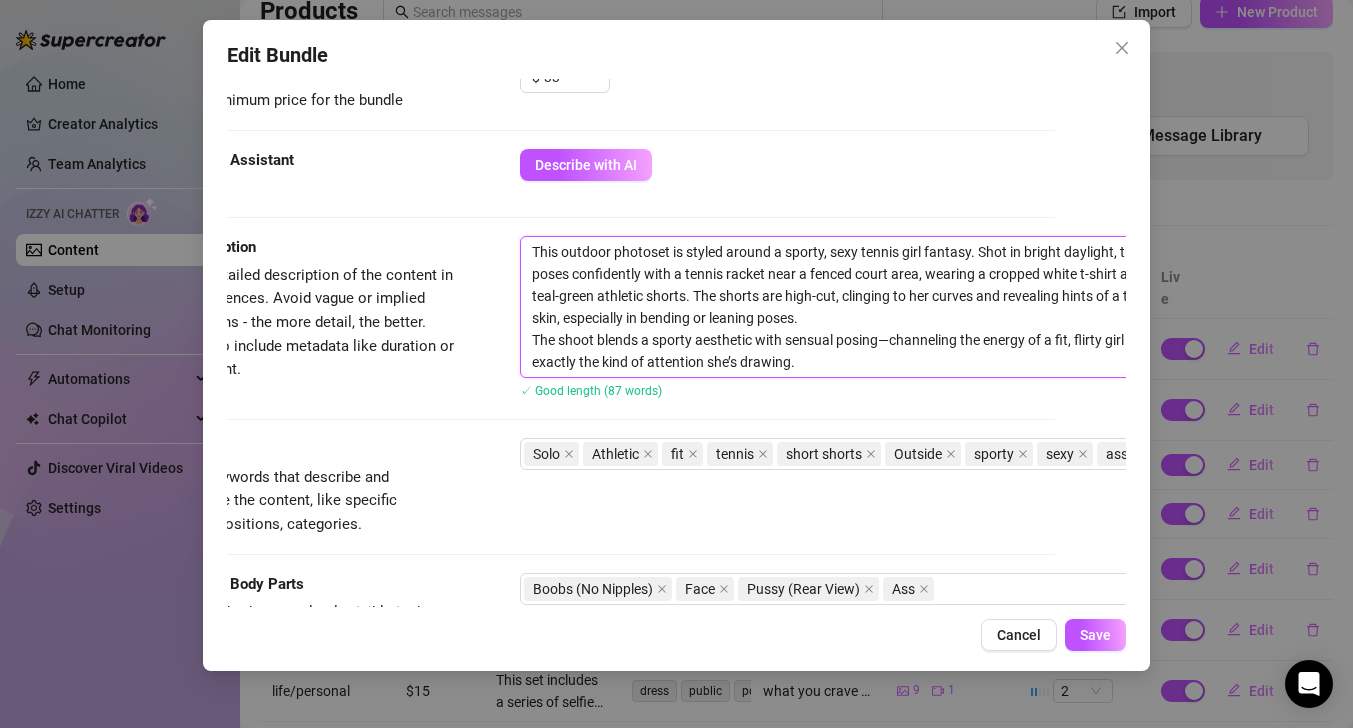 type on "This photoset is styled around a sporty, sexy tennis girl fantasy. Shot in bright daylight, the model poses confidently with a tennis racket near a fenced court area, wearing a cropped white t-shirt and fitted teal-green athletic shorts. The shorts are high-cut, clinging to her curves and revealing hints of a thong or bare skin, especially in bending or leaning poses.
The shoot blends a sporty aesthetic with sensual posing—channeling the energy of a fit, flirty girl who knows exactly the kind of attention she’s drawing." 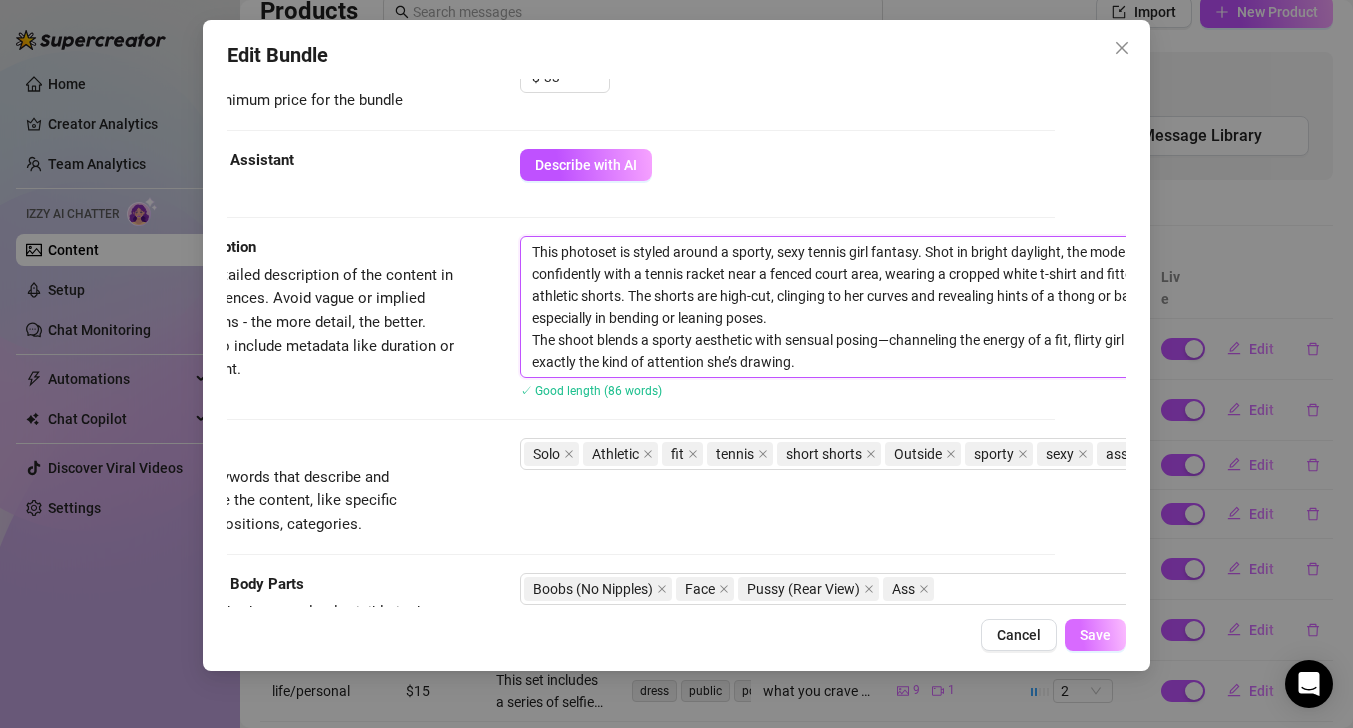 type on "This photoset is styled around a sporty, sexy tennis girl fantasy. Shot in bright daylight, the model poses confidently with a tennis racket near a fenced court area, wearing a cropped white t-shirt and fitted teal-green athletic shorts. The shorts are high-cut, clinging to her curves and revealing hints of a thong or bare skin, especially in bending or leaning poses.
The shoot blends a sporty aesthetic with sensual posing—channeling the energy of a fit, flirty girl who knows exactly the kind of attention she’s drawing." 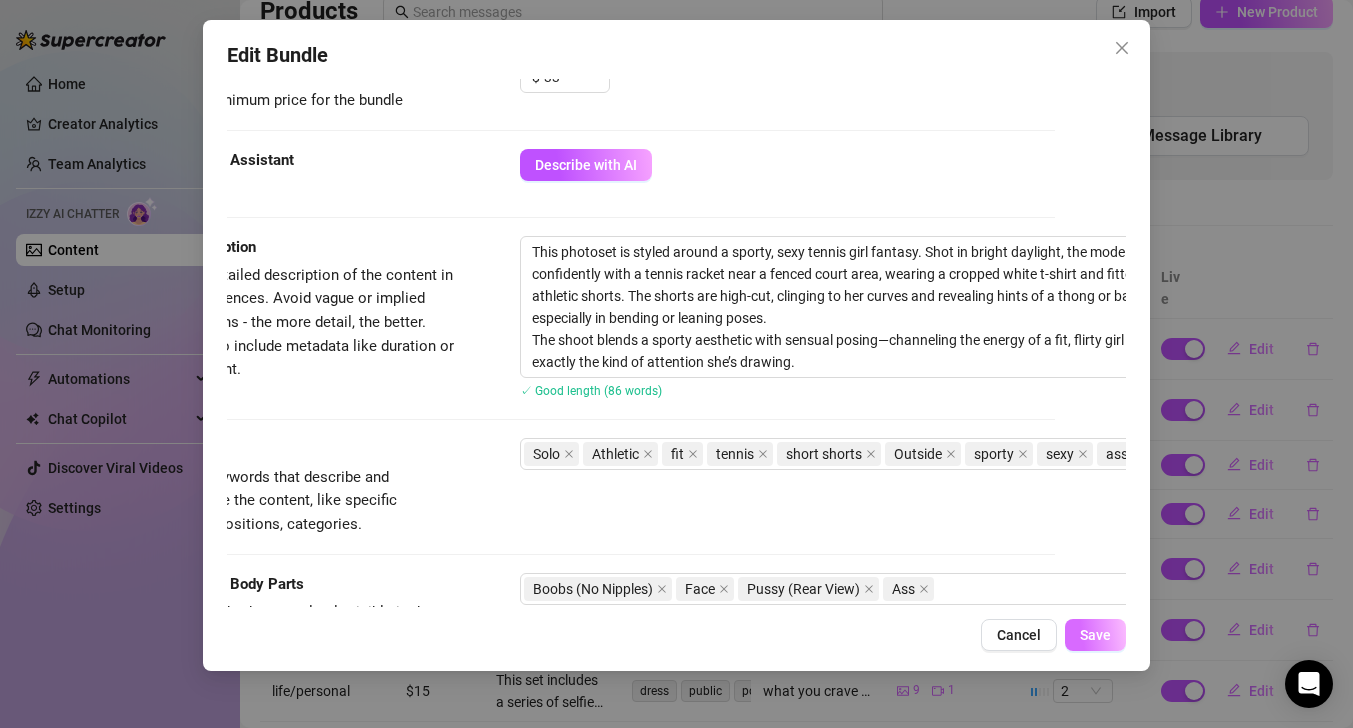 click on "Save" at bounding box center (1095, 635) 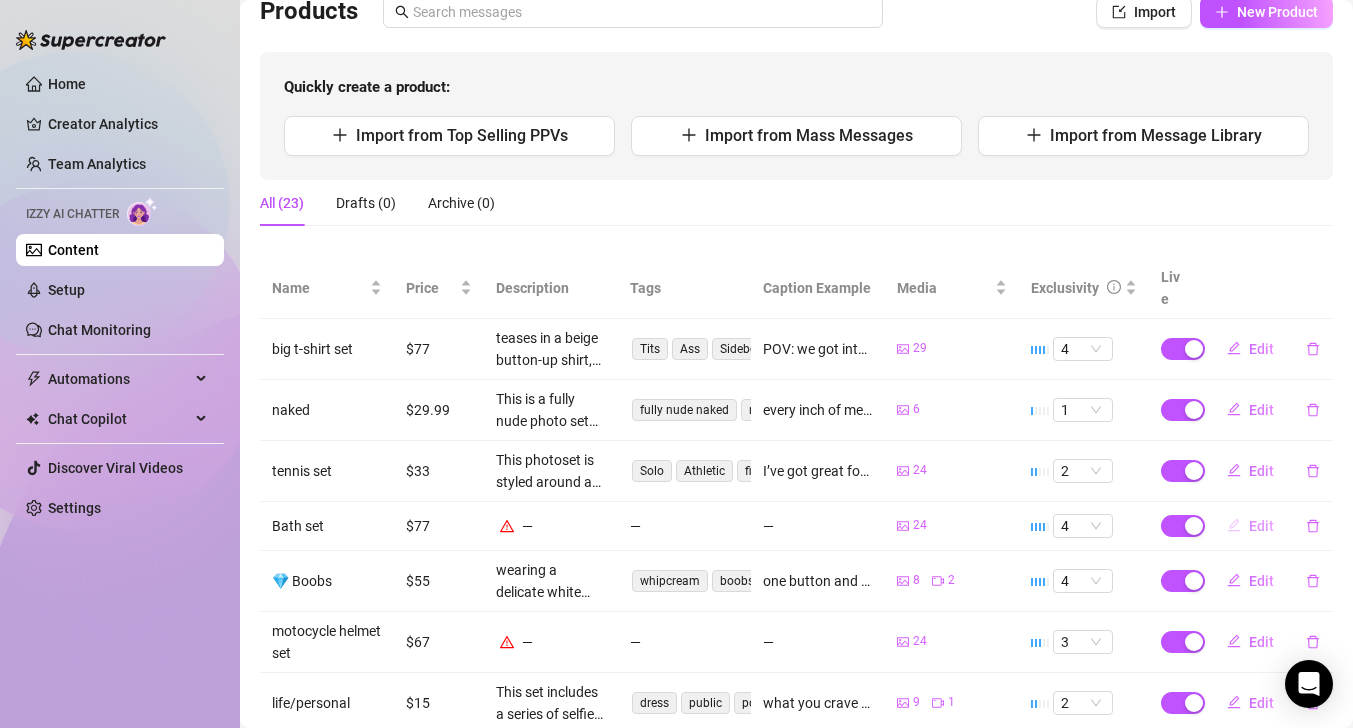 click on "Edit" at bounding box center (1250, 526) 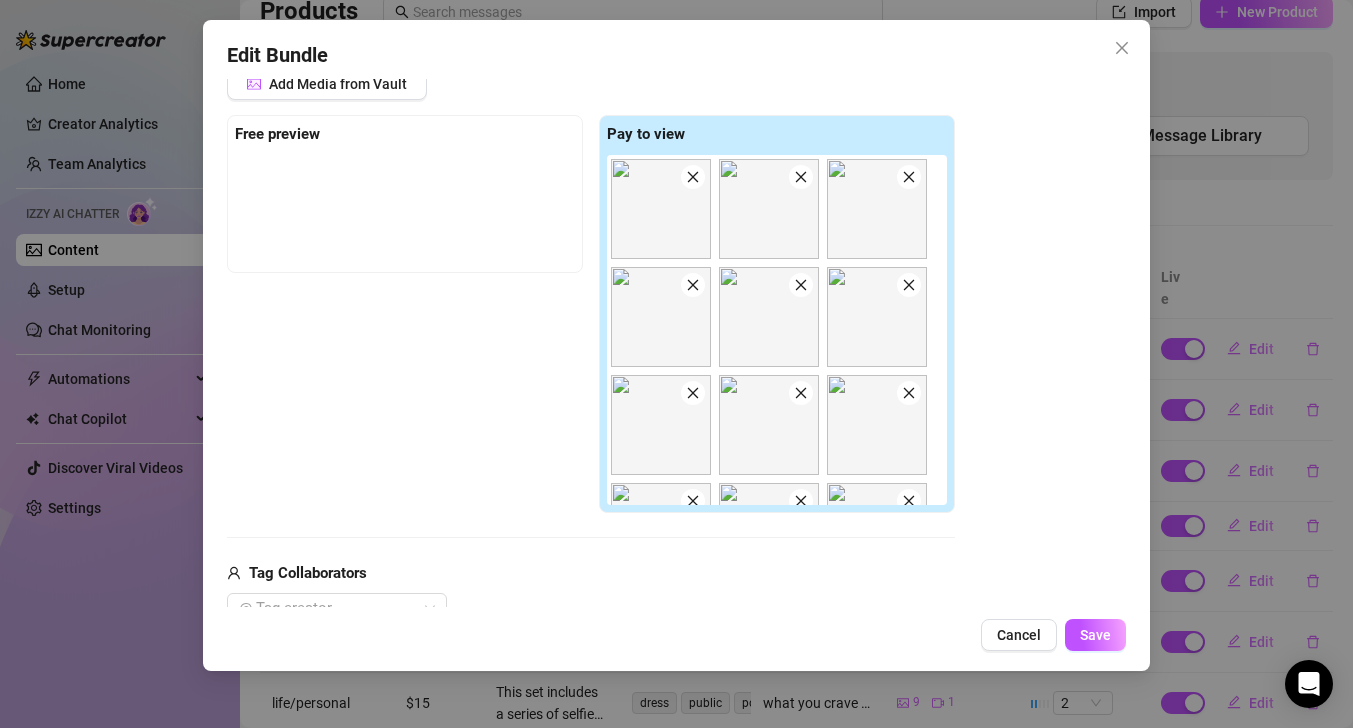 scroll, scrollTop: 283, scrollLeft: 0, axis: vertical 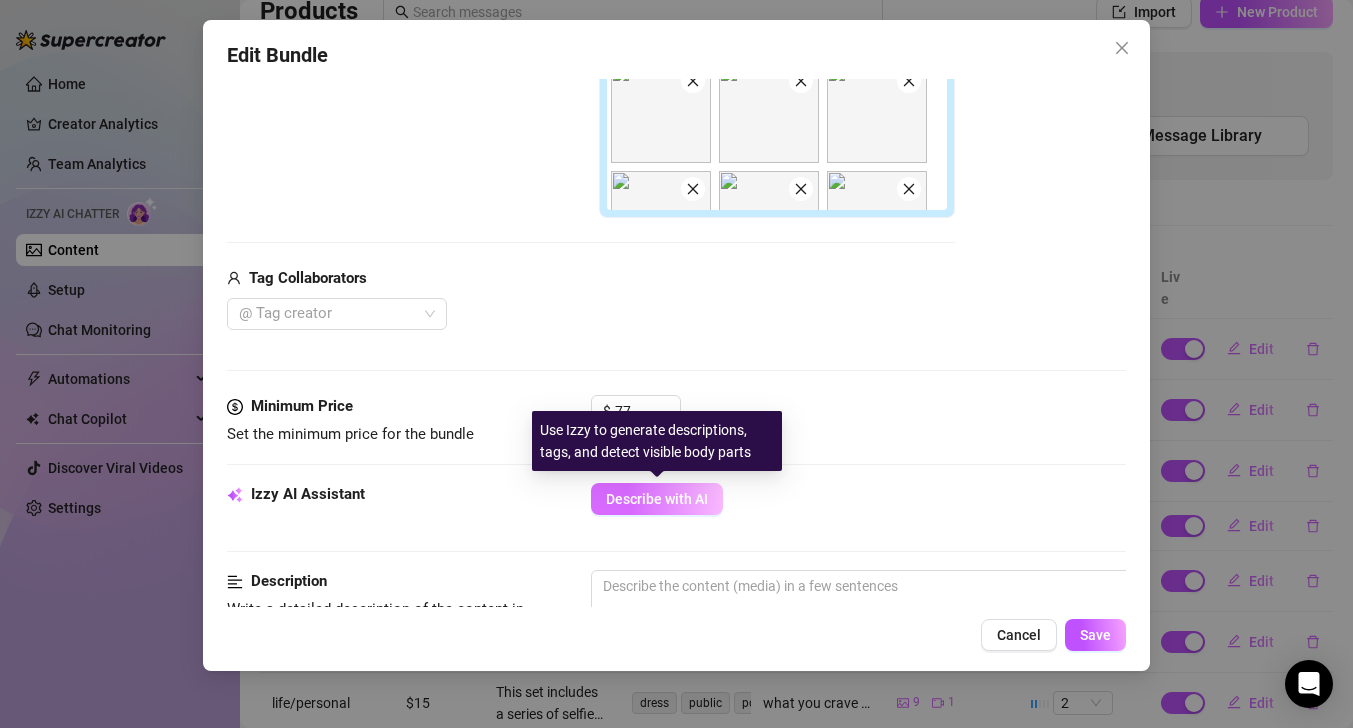 click on "Describe with AI" at bounding box center (657, 499) 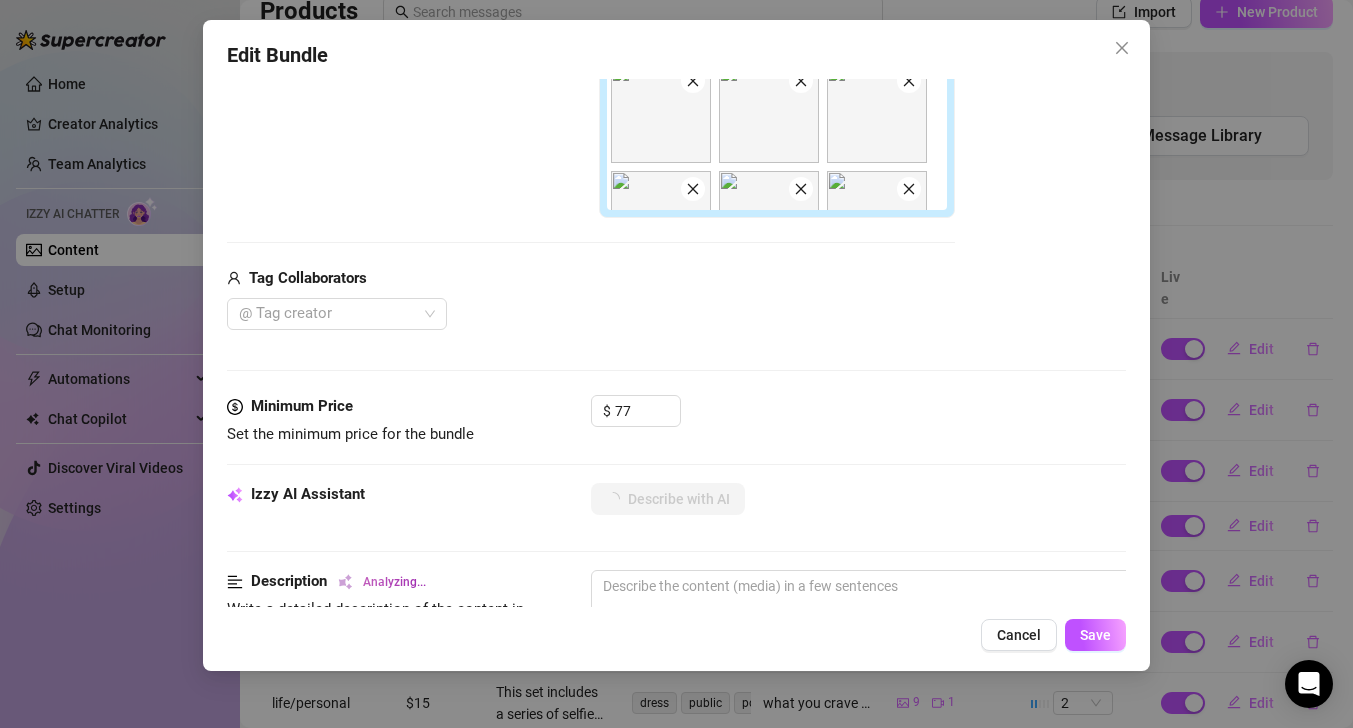 scroll, scrollTop: 813, scrollLeft: 0, axis: vertical 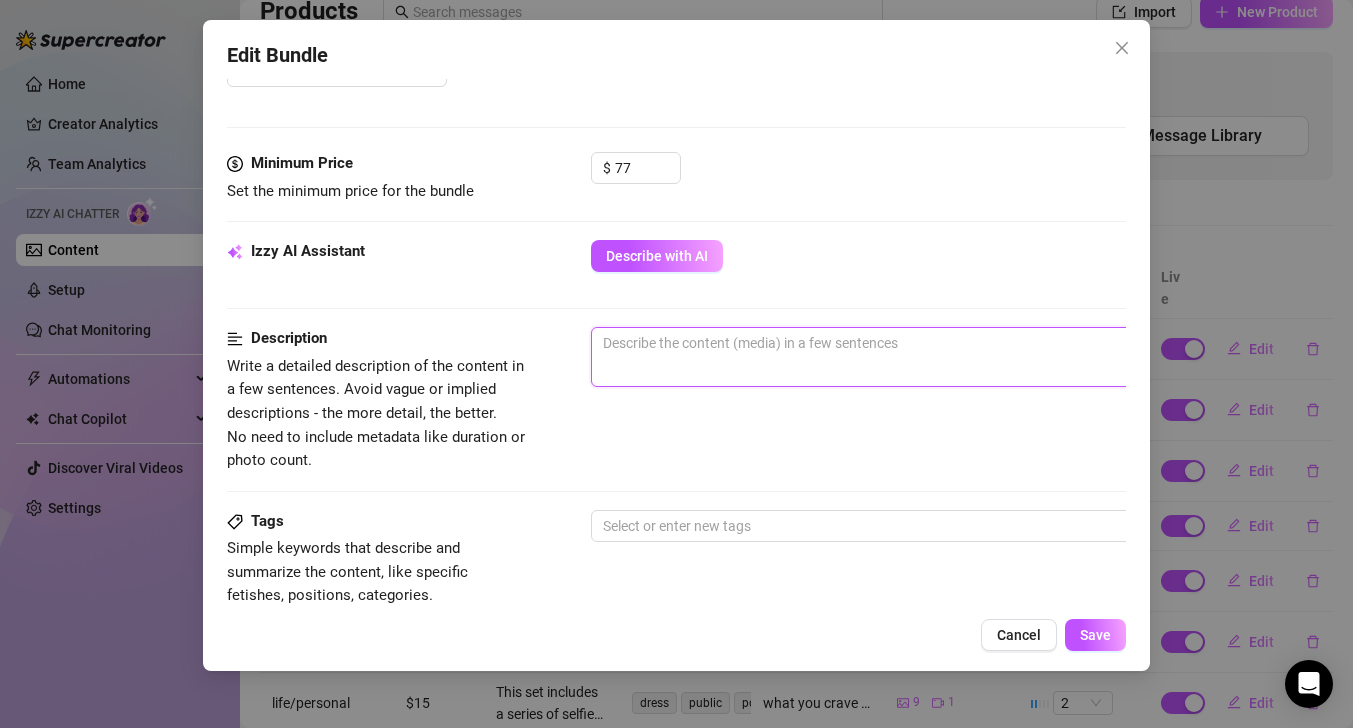 click at bounding box center [941, 357] 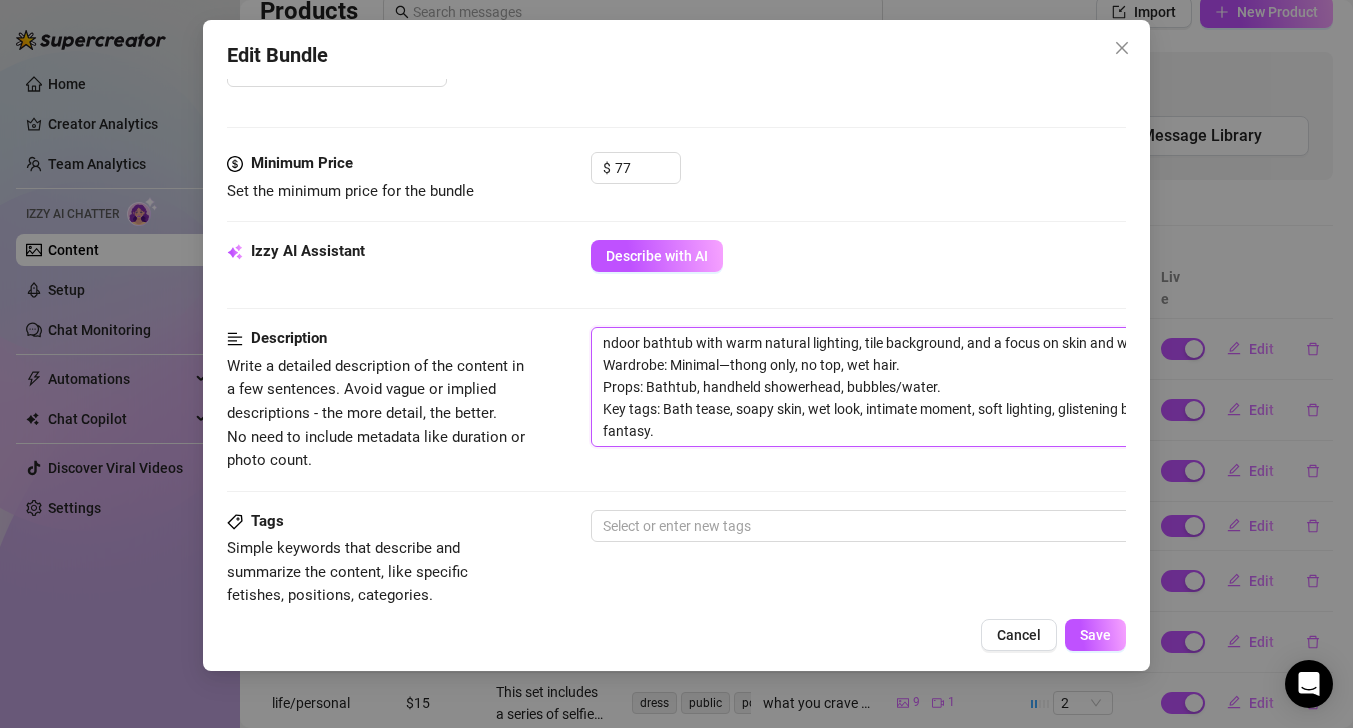 scroll, scrollTop: 0, scrollLeft: 0, axis: both 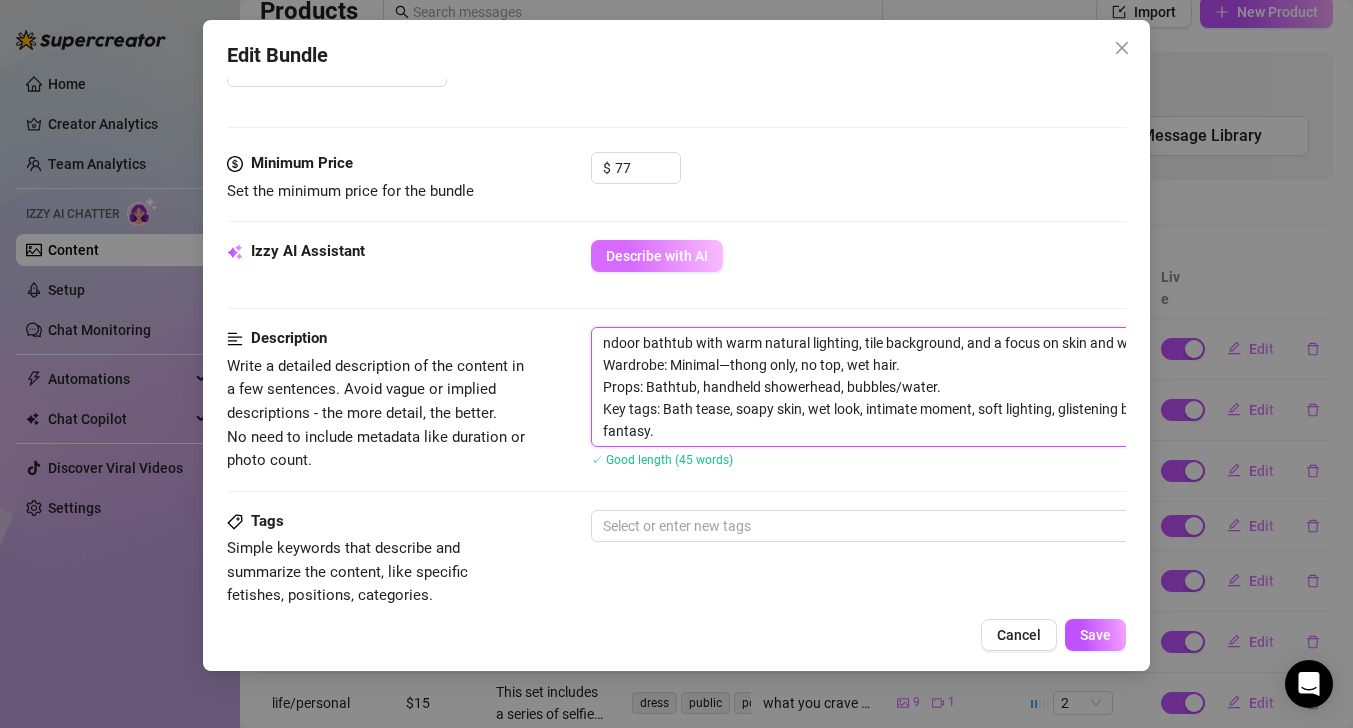 type on "ndoor bathtub with warm natural lighting, tile background, and a focus on skin and water.
Wardrobe: Minimal—thong only, no top, wet hair.
Props: Bathtub, handheld showerhead, bubbles/water.
Key tags: Bath tease, soapy skin, wet look, intimate moment, soft lighting, glistening body, tub set, self-care fantasy." 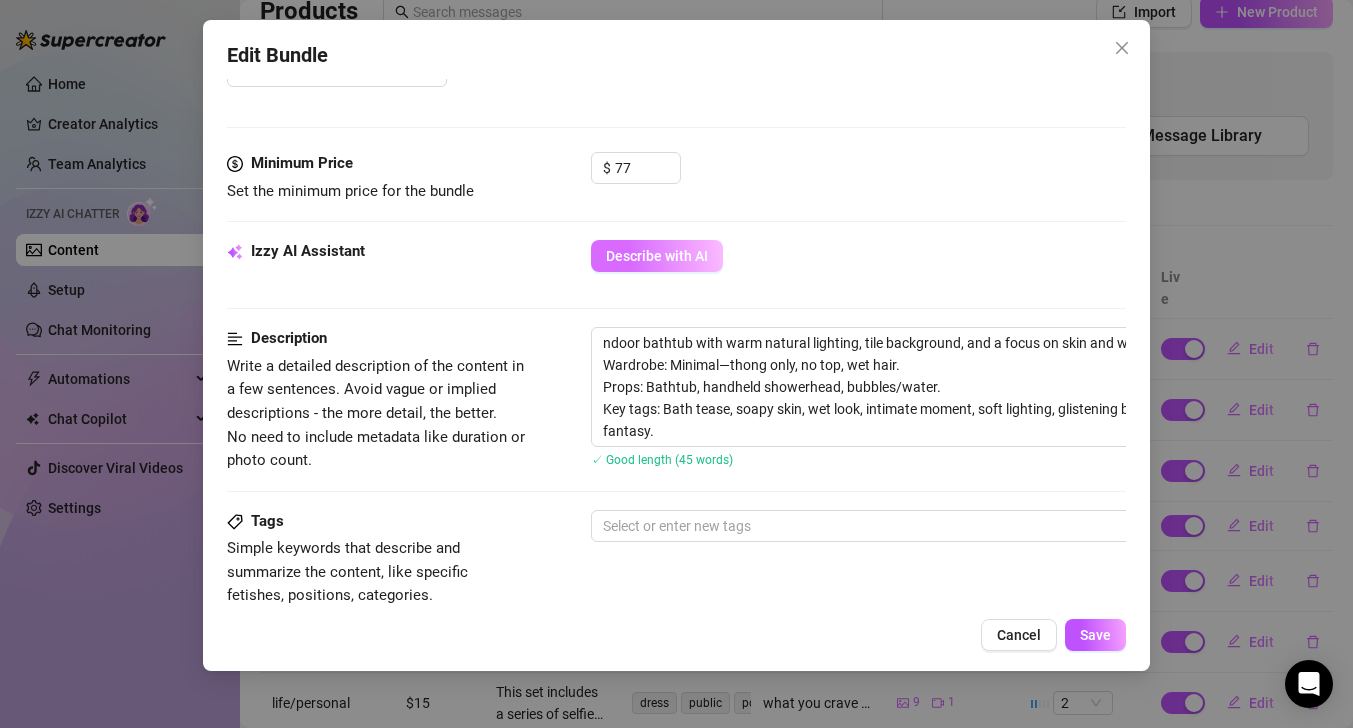 click on "Describe with AI" at bounding box center (657, 256) 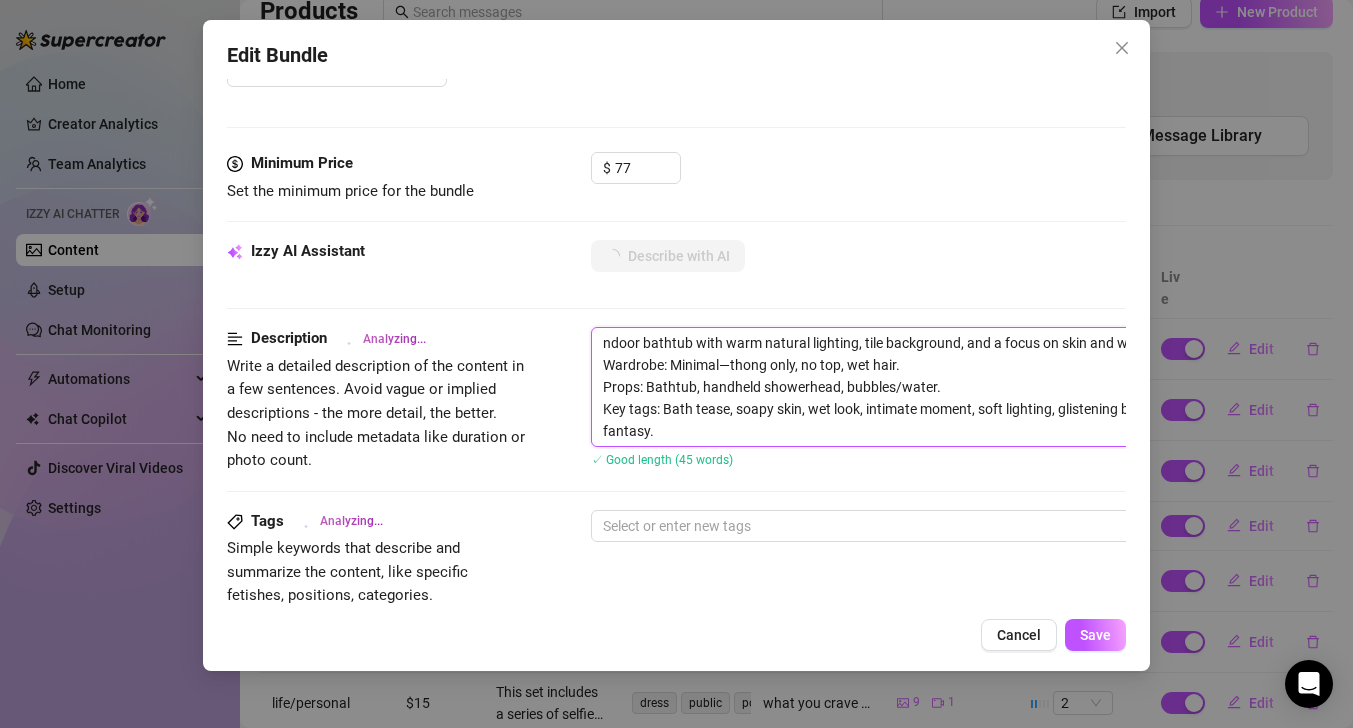 click on "ndoor bathtub with warm natural lighting, tile background, and a focus on skin and water.
Wardrobe: Minimal—thong only, no top, wet hair.
Props: Bathtub, handheld showerhead, bubbles/water.
Key tags: Bath tease, soapy skin, wet look, intimate moment, soft lighting, glistening body, tub set, self-care fantasy." at bounding box center [941, 387] 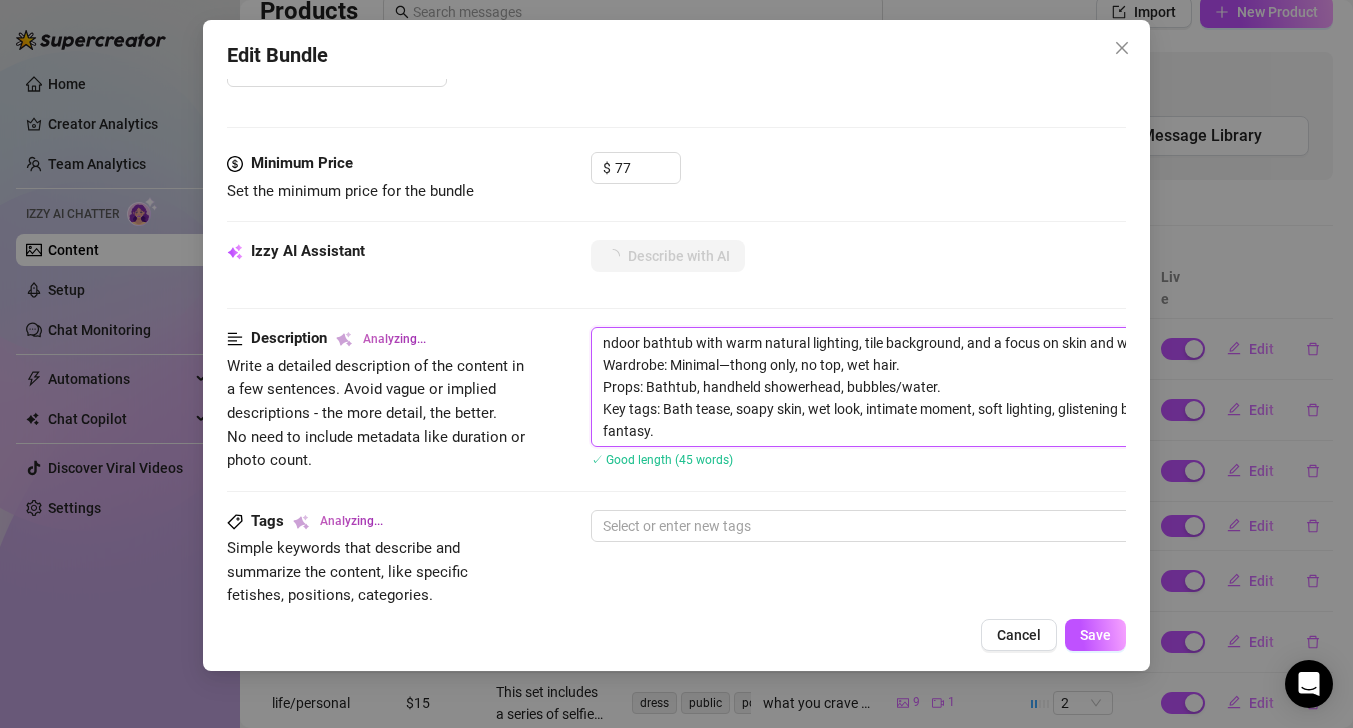 click on "ndoor bathtub with warm natural lighting, tile background, and a focus on skin and water.
Wardrobe: Minimal—thong only, no top, wet hair.
Props: Bathtub, handheld showerhead, bubbles/water.
Key tags: Bath tease, soapy skin, wet look, intimate moment, soft lighting, glistening body, tub set, self-care fantasy." at bounding box center (941, 387) 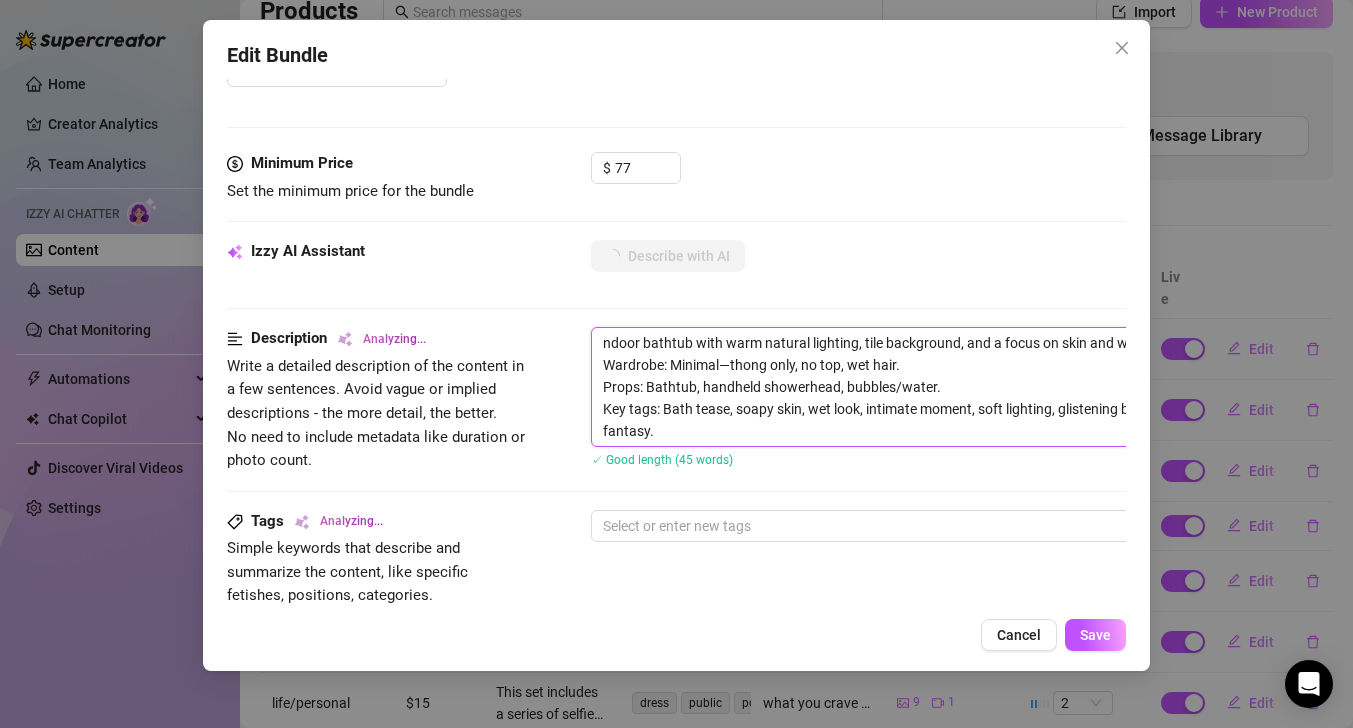 type on "indoor bathtub with warm natural lighting, tile background, and a focus on skin and water.
Wardrobe: Minimal—thong only, no top, wet hair.
Props: Bathtub, handheld showerhead, bubbles/water.
Key tags: Bath tease, soapy skin, wet look, intimate moment, soft lighting, glistening body, tub set, self-care fantasy." 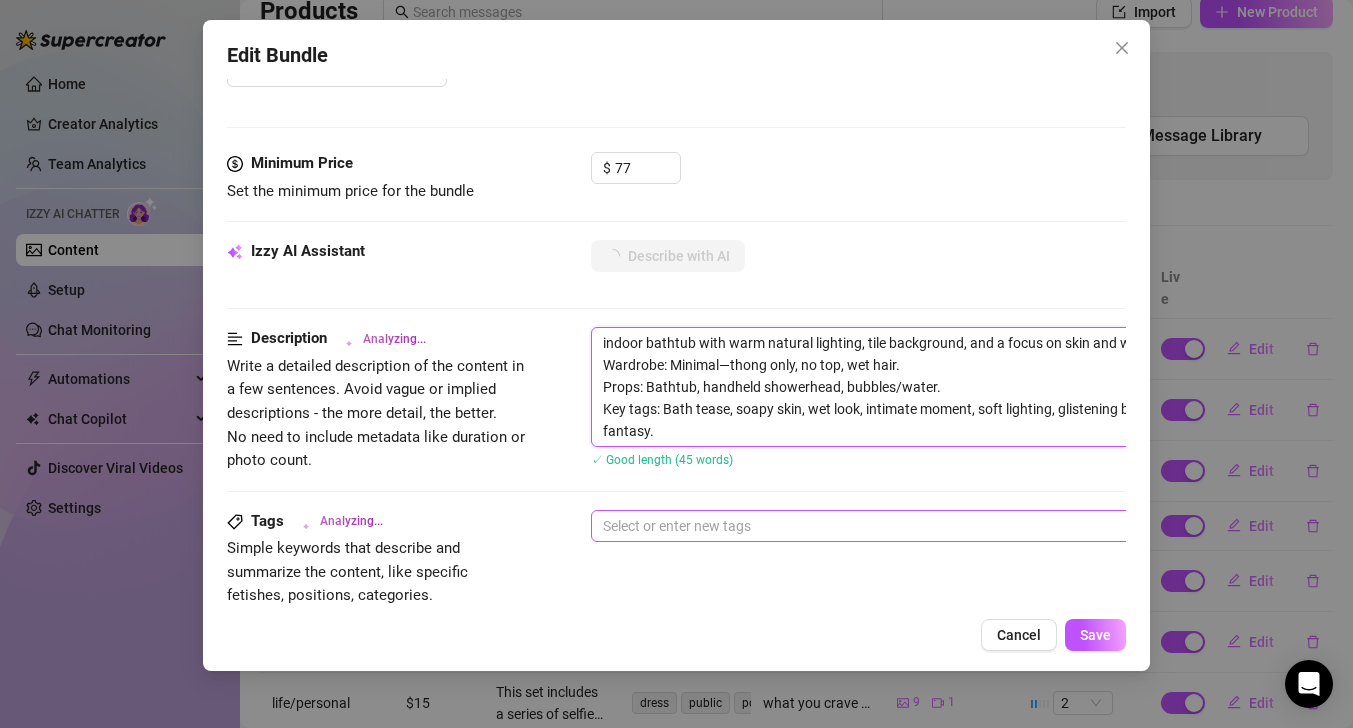 click at bounding box center (930, 526) 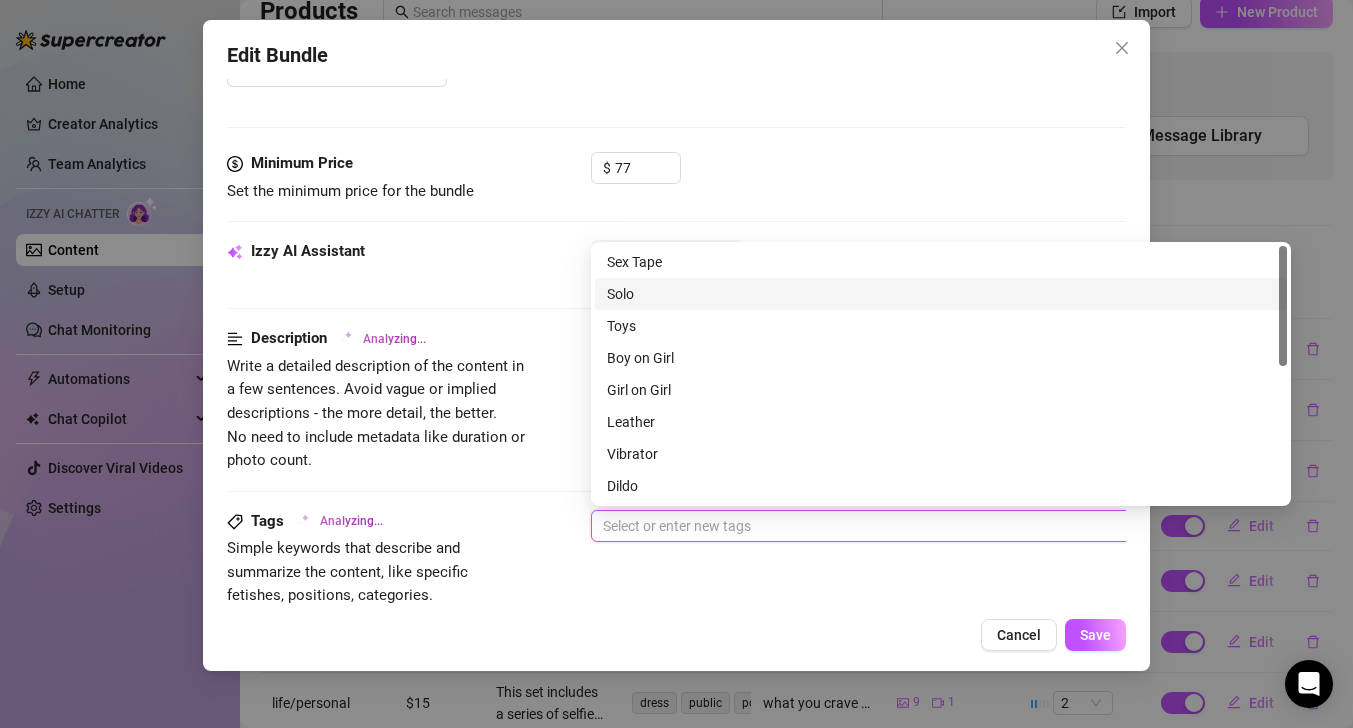 click on "Solo" at bounding box center [941, 294] 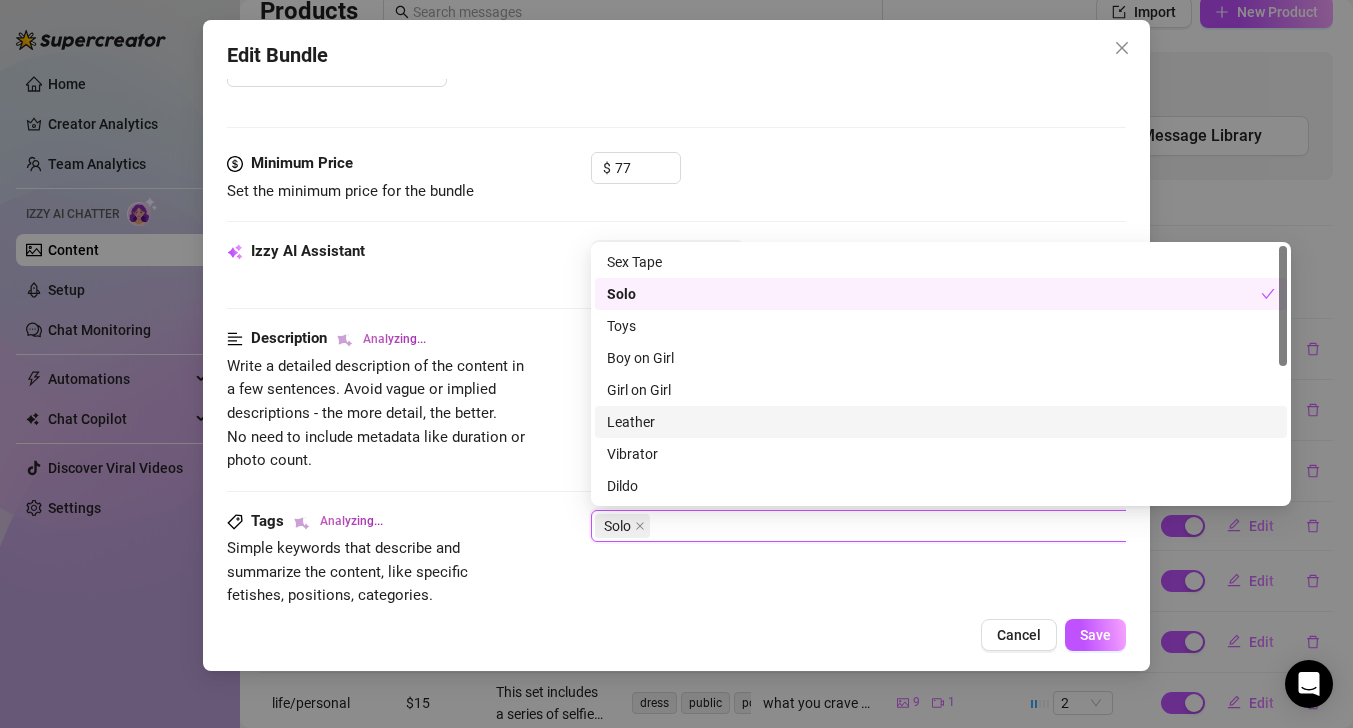 click on "Solo" at bounding box center (930, 526) 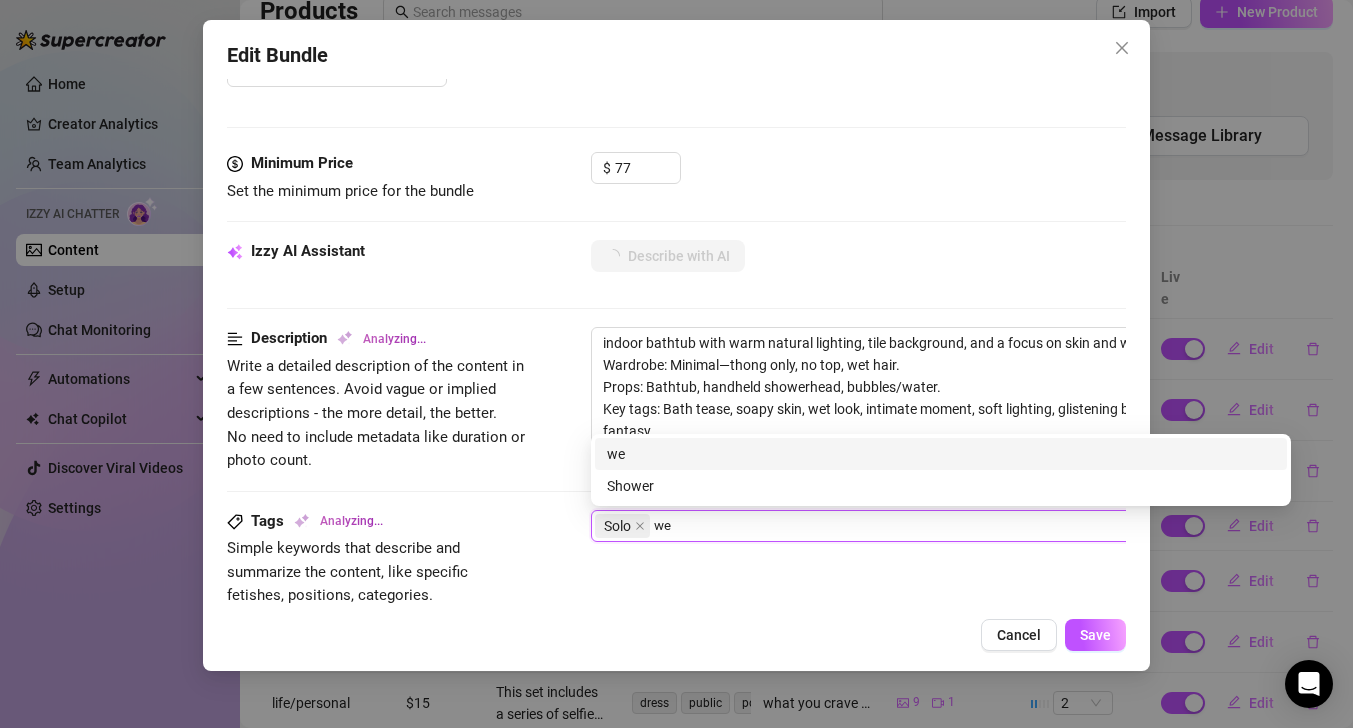type on "wet" 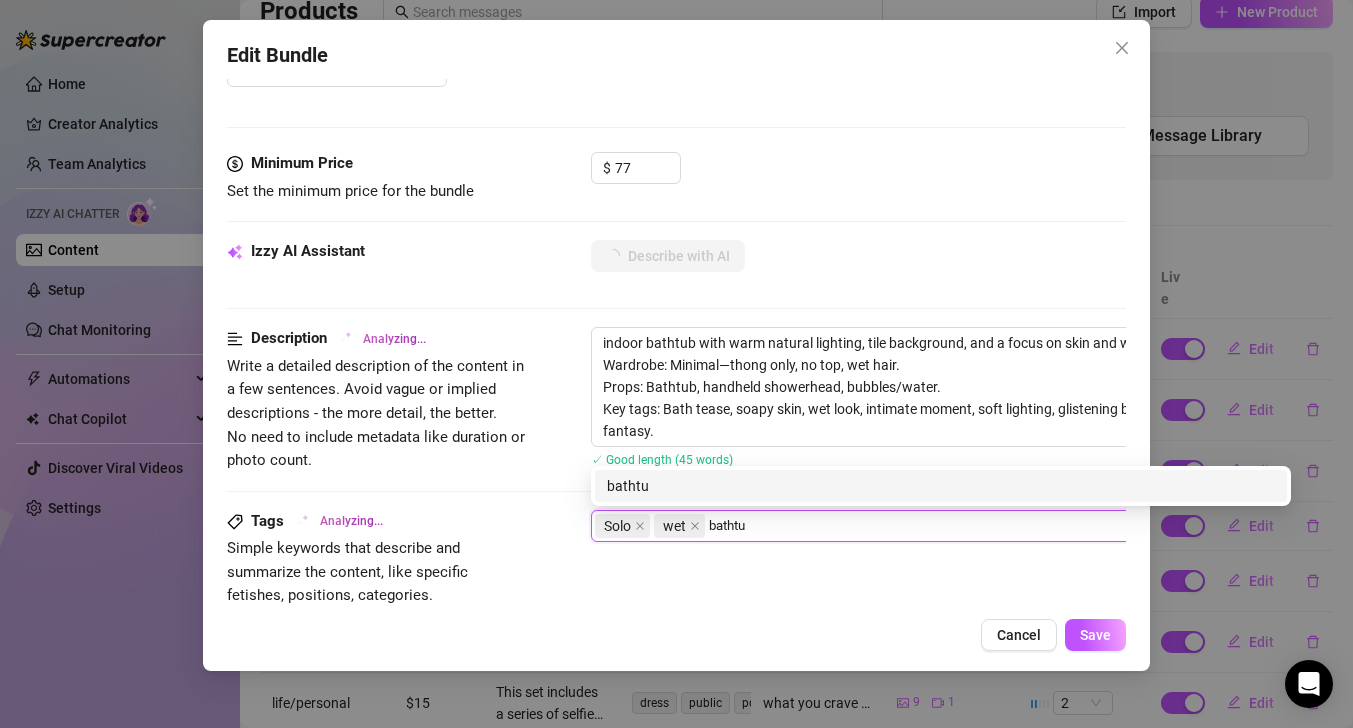 type on "bathtub" 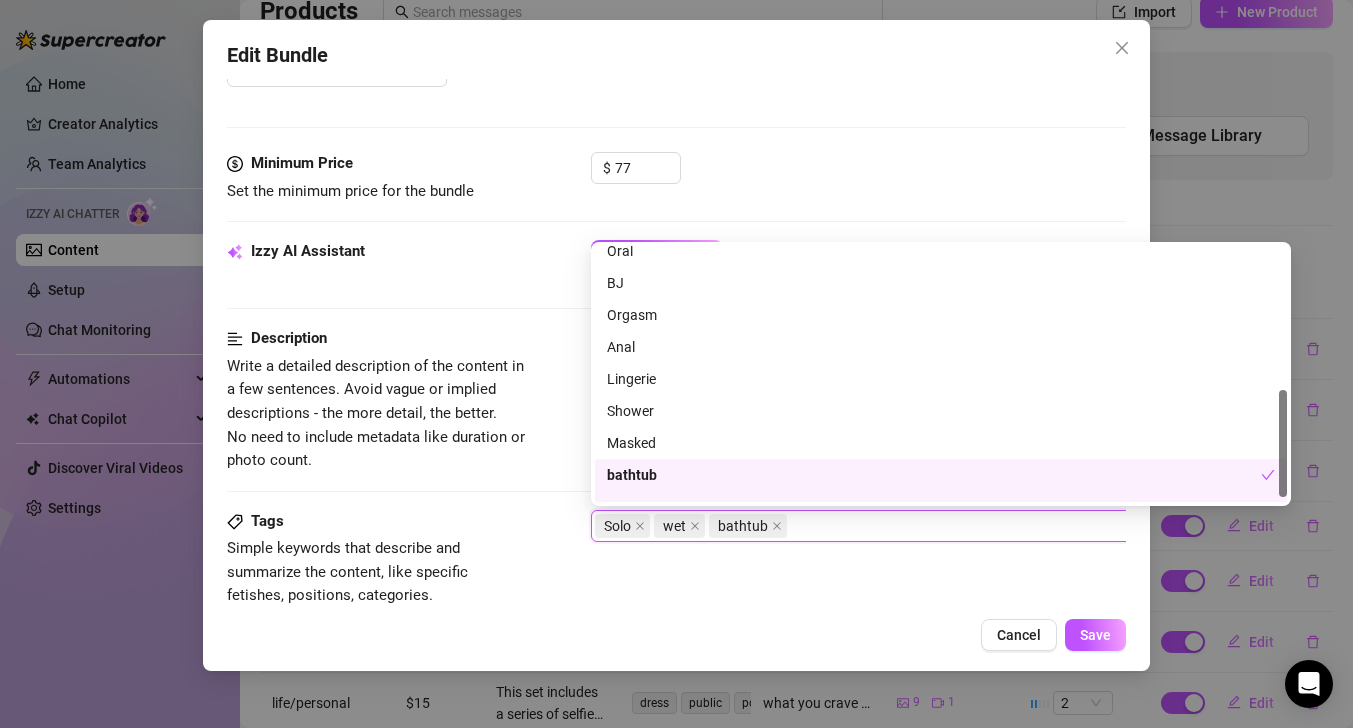 scroll, scrollTop: 352, scrollLeft: 0, axis: vertical 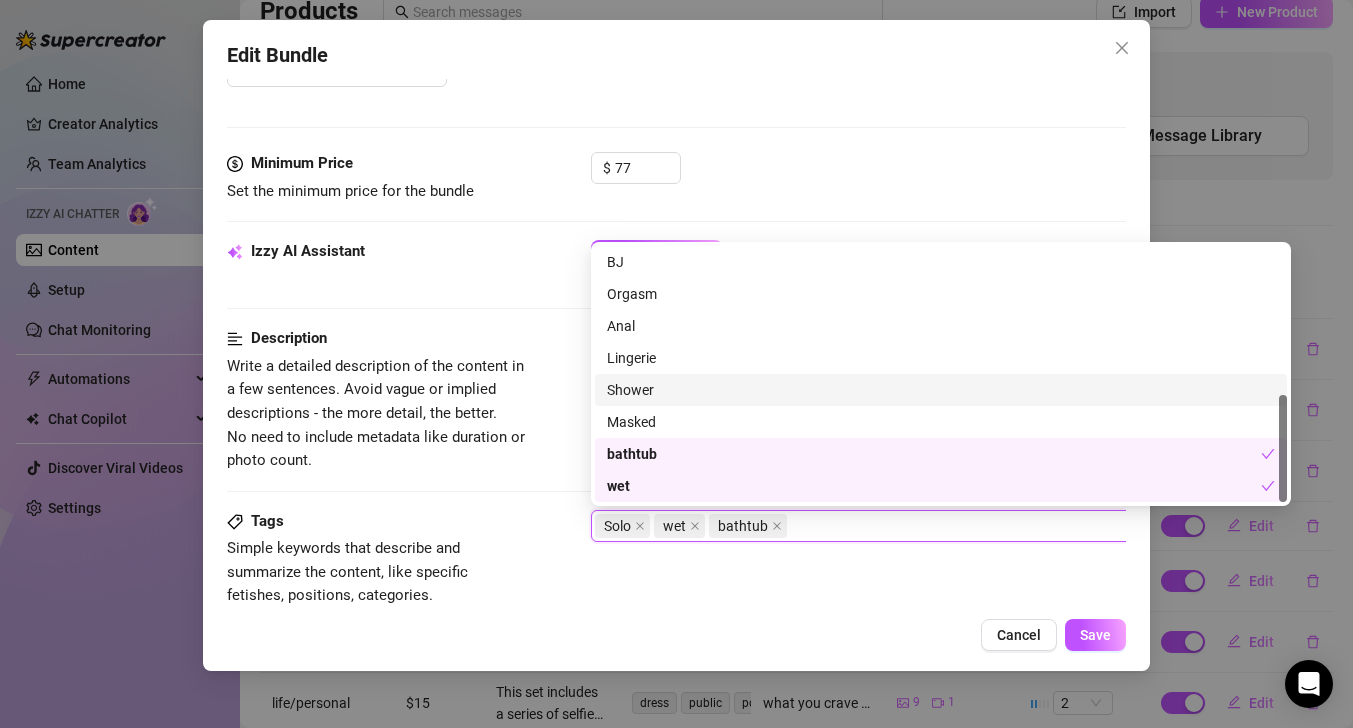 click on "Shower" at bounding box center [941, 390] 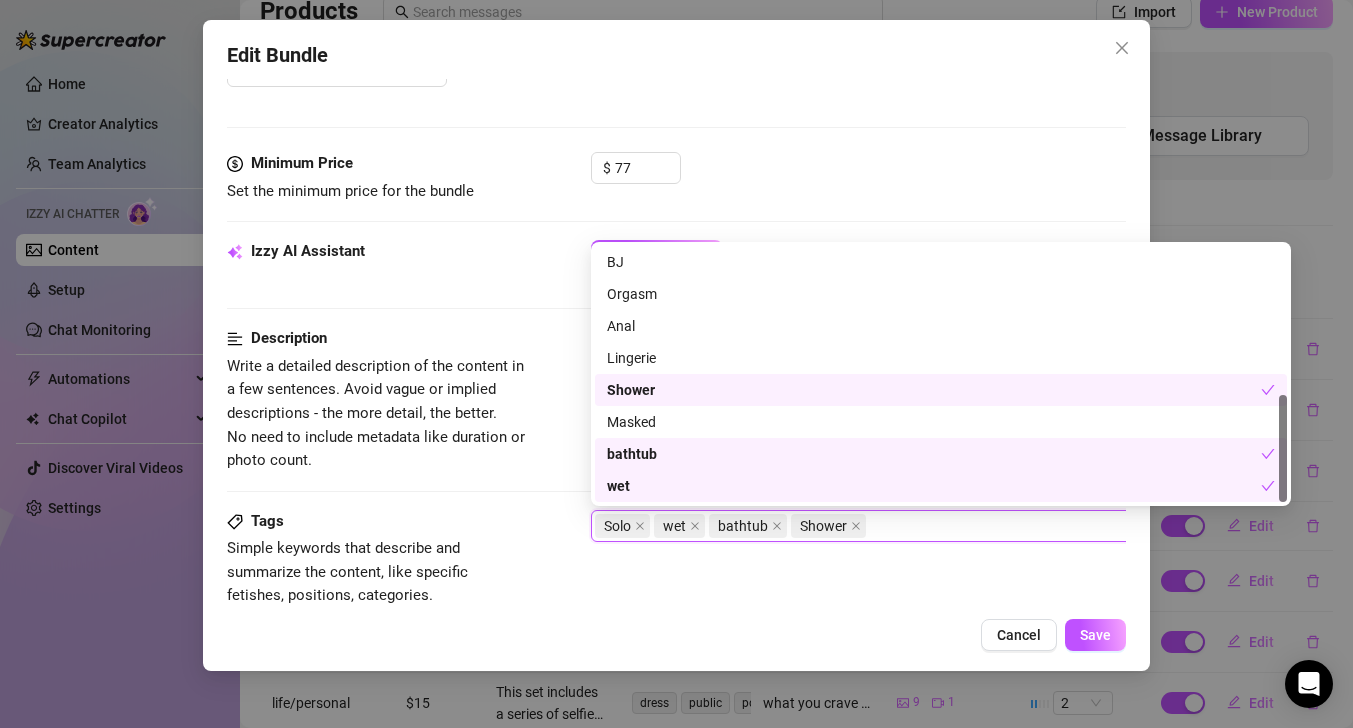 click on "Solo wet bathtub Shower" at bounding box center [930, 526] 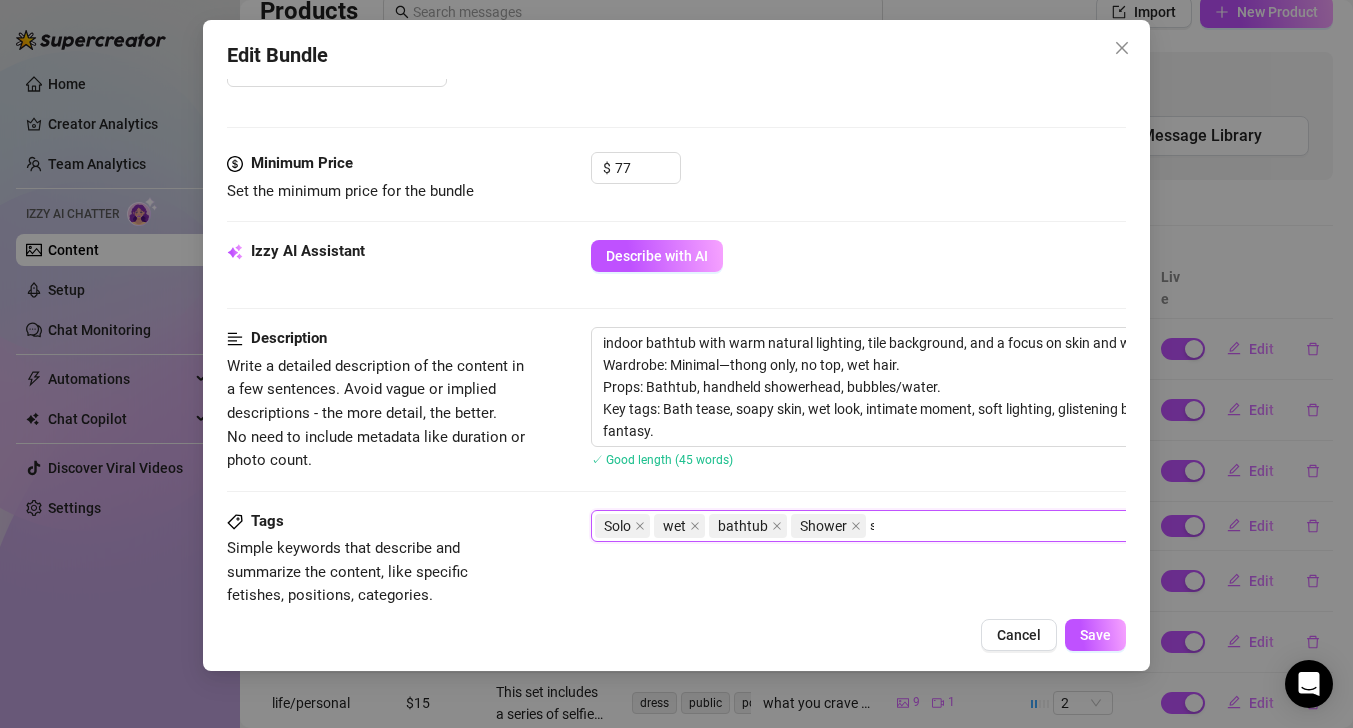 scroll, scrollTop: 0, scrollLeft: 0, axis: both 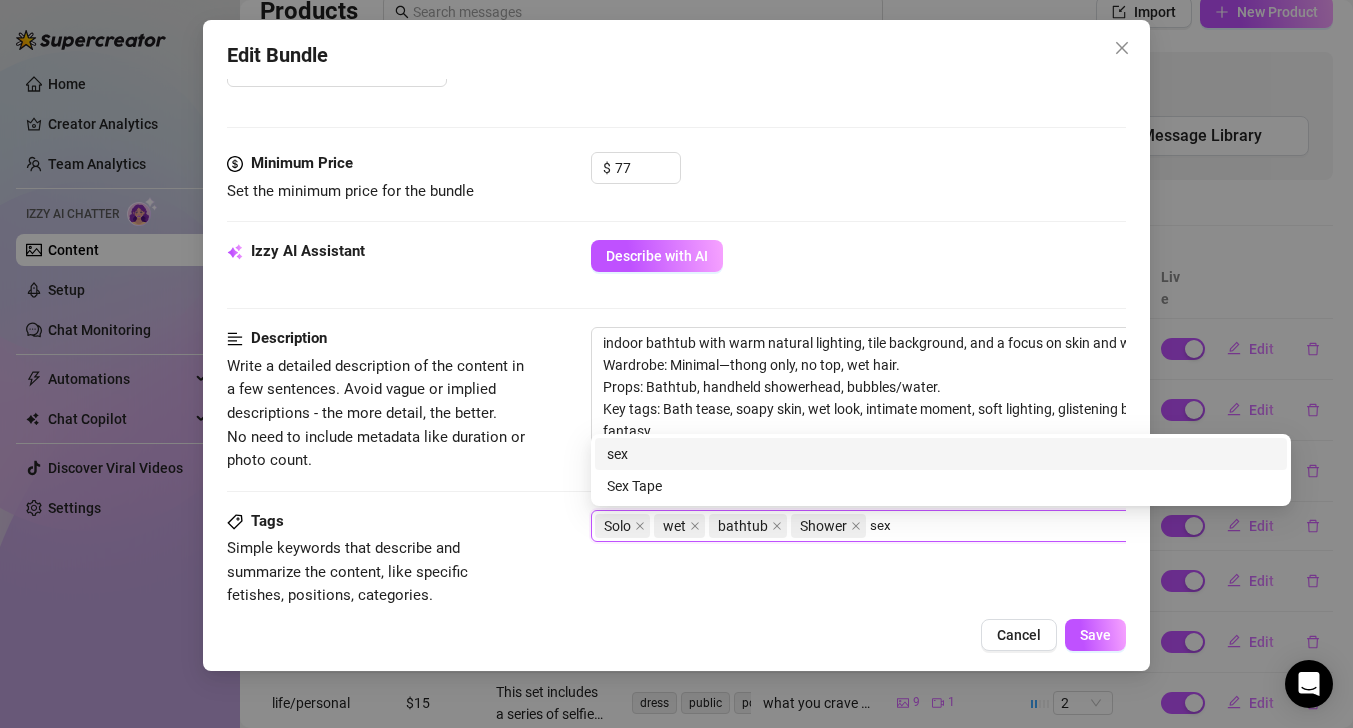 type on "sexy" 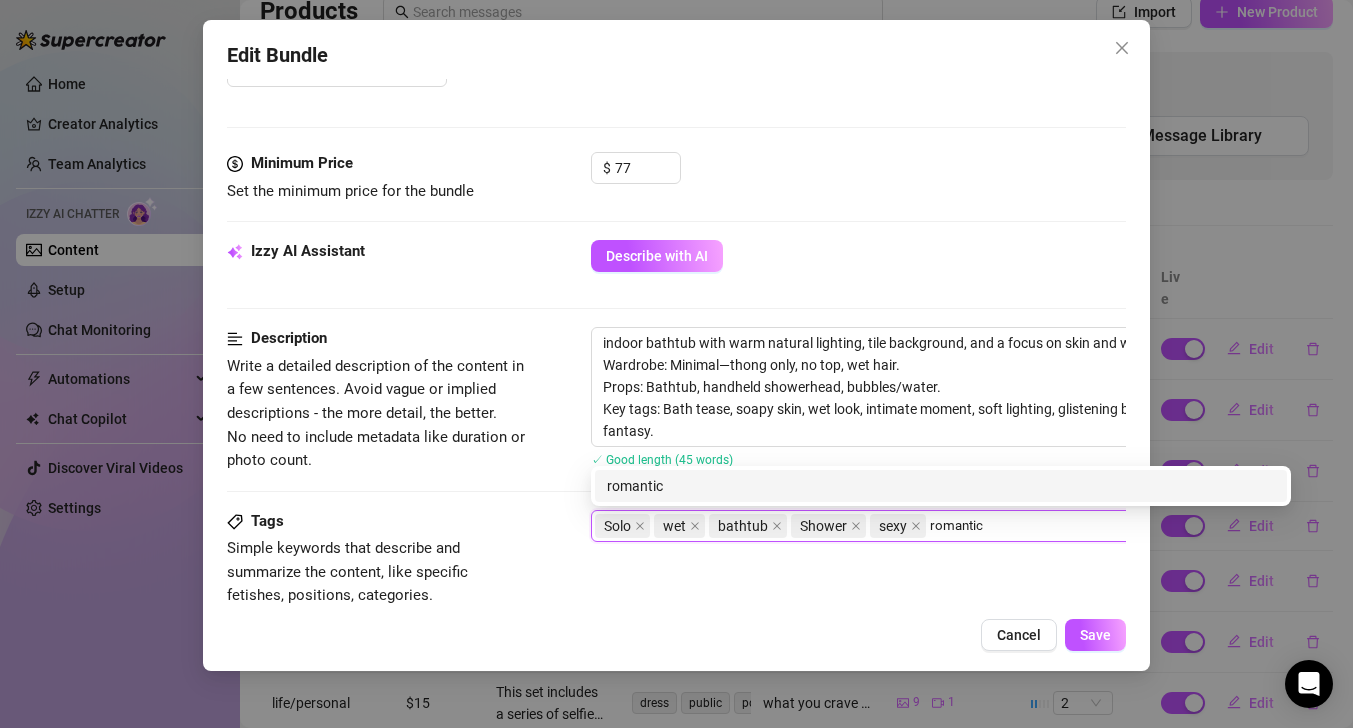 type on "romantic" 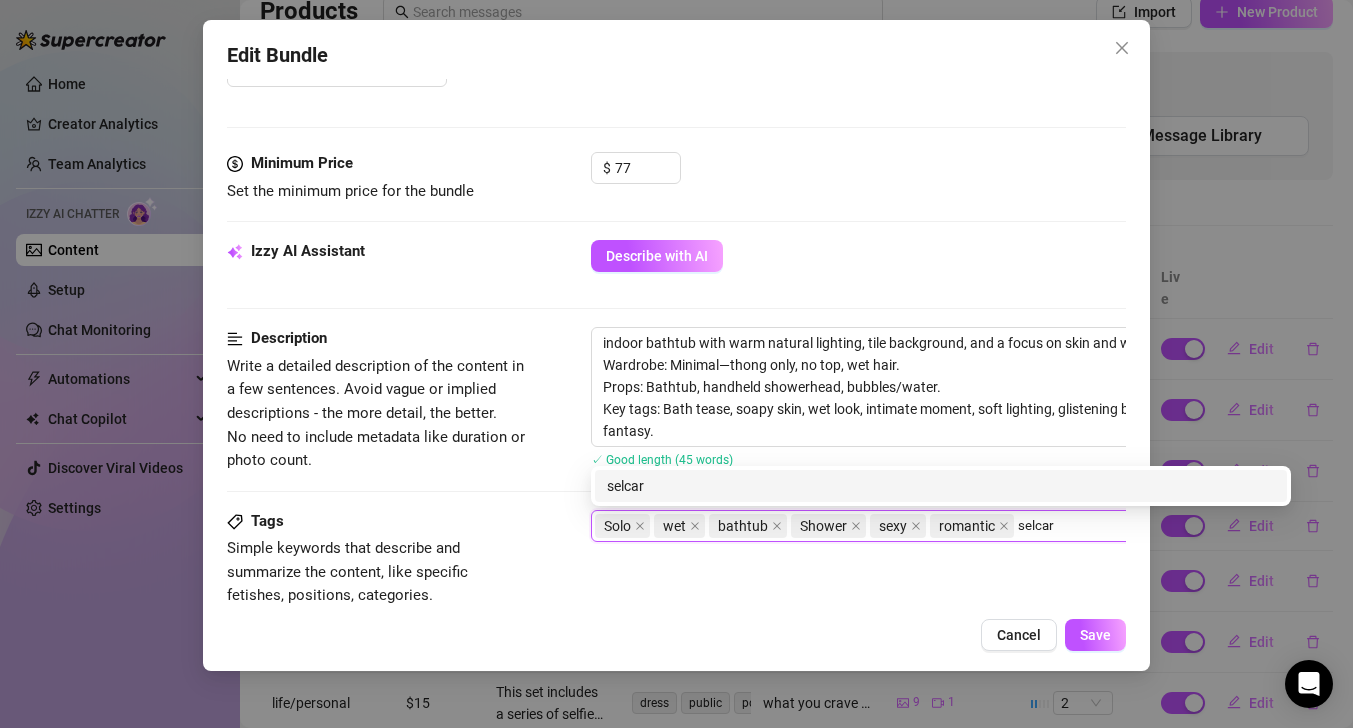 type on "selcare" 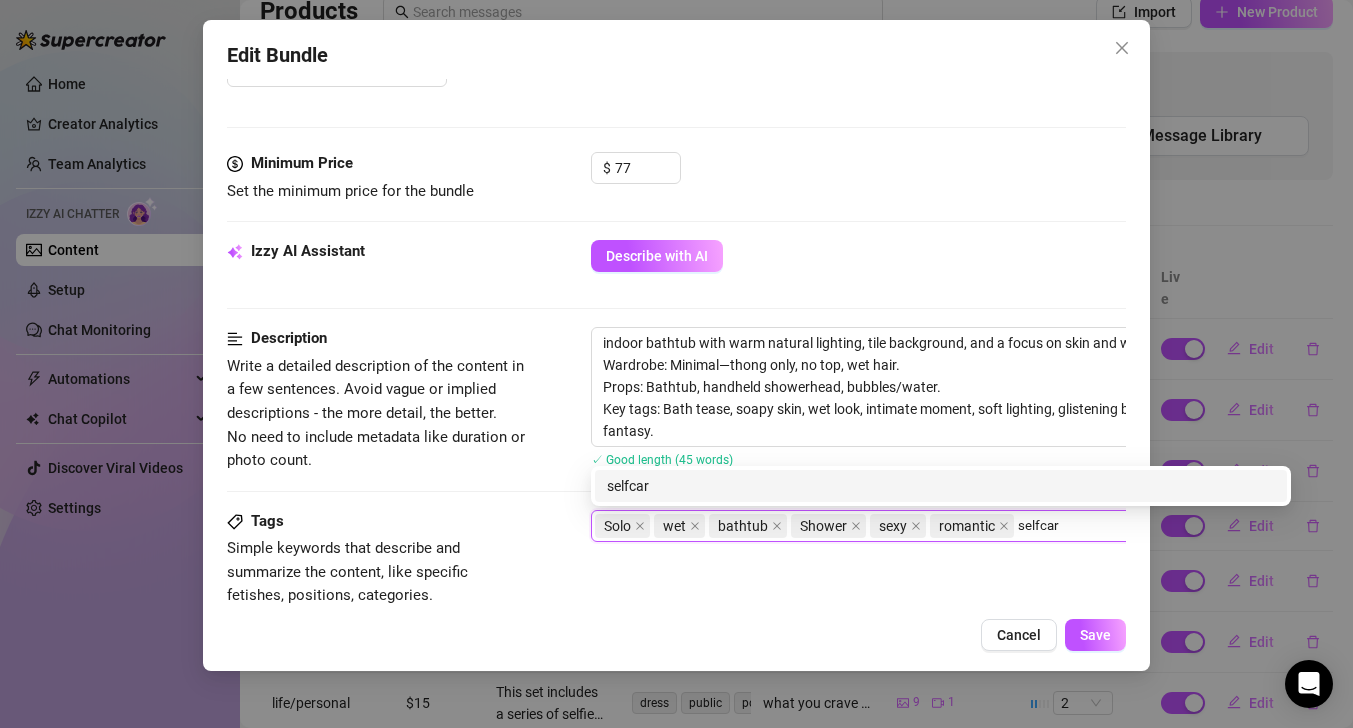 type on "selfcare" 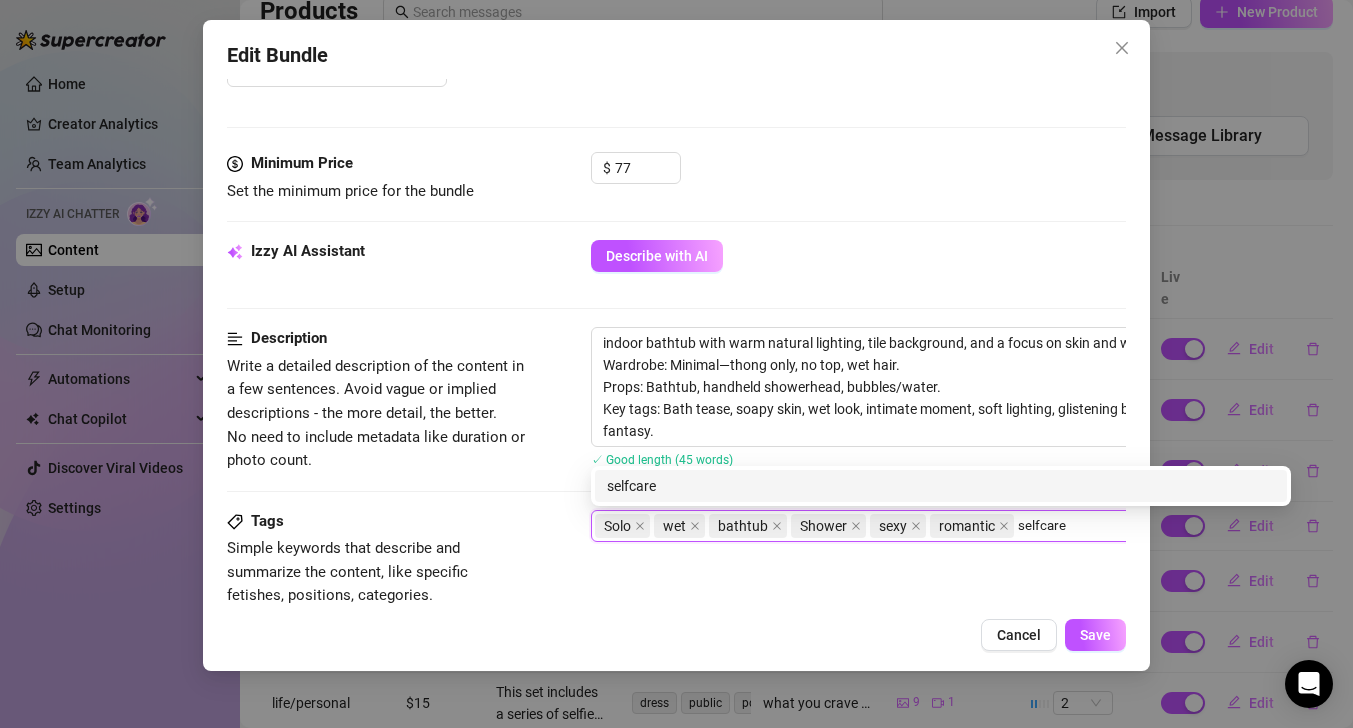 type 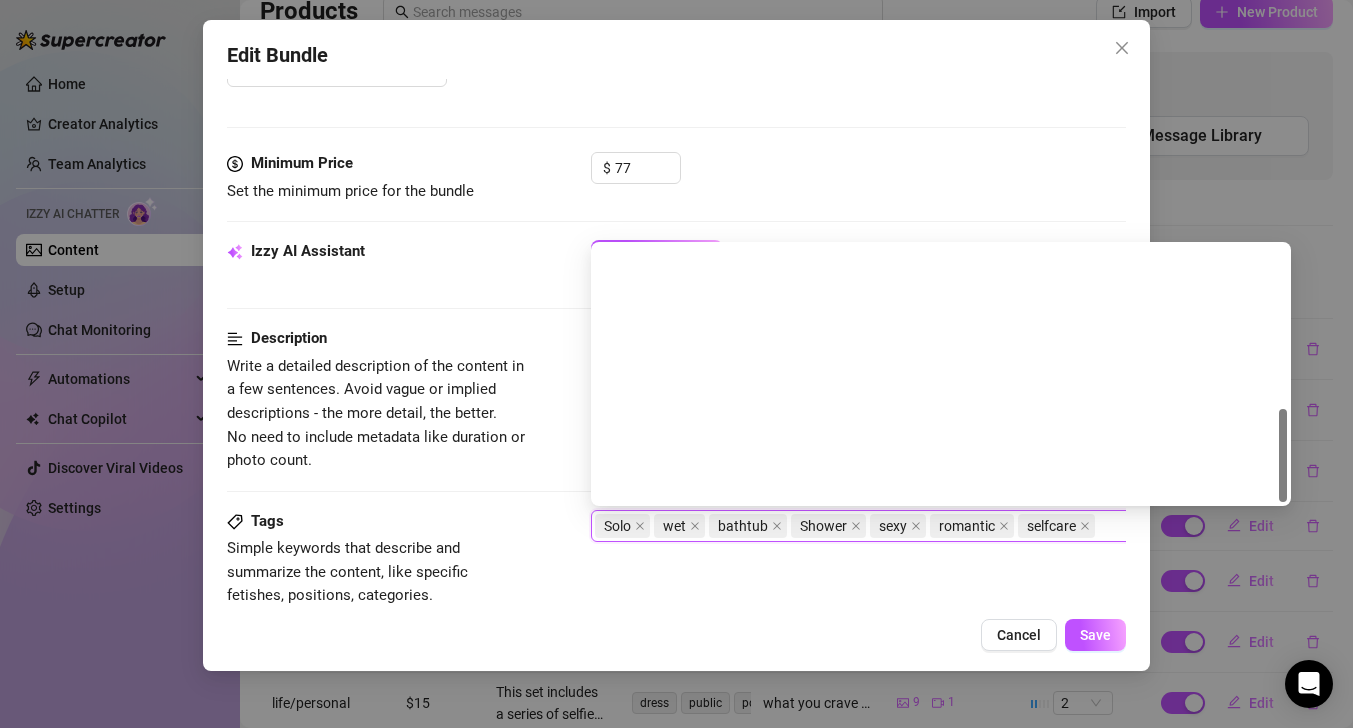 scroll, scrollTop: 448, scrollLeft: 0, axis: vertical 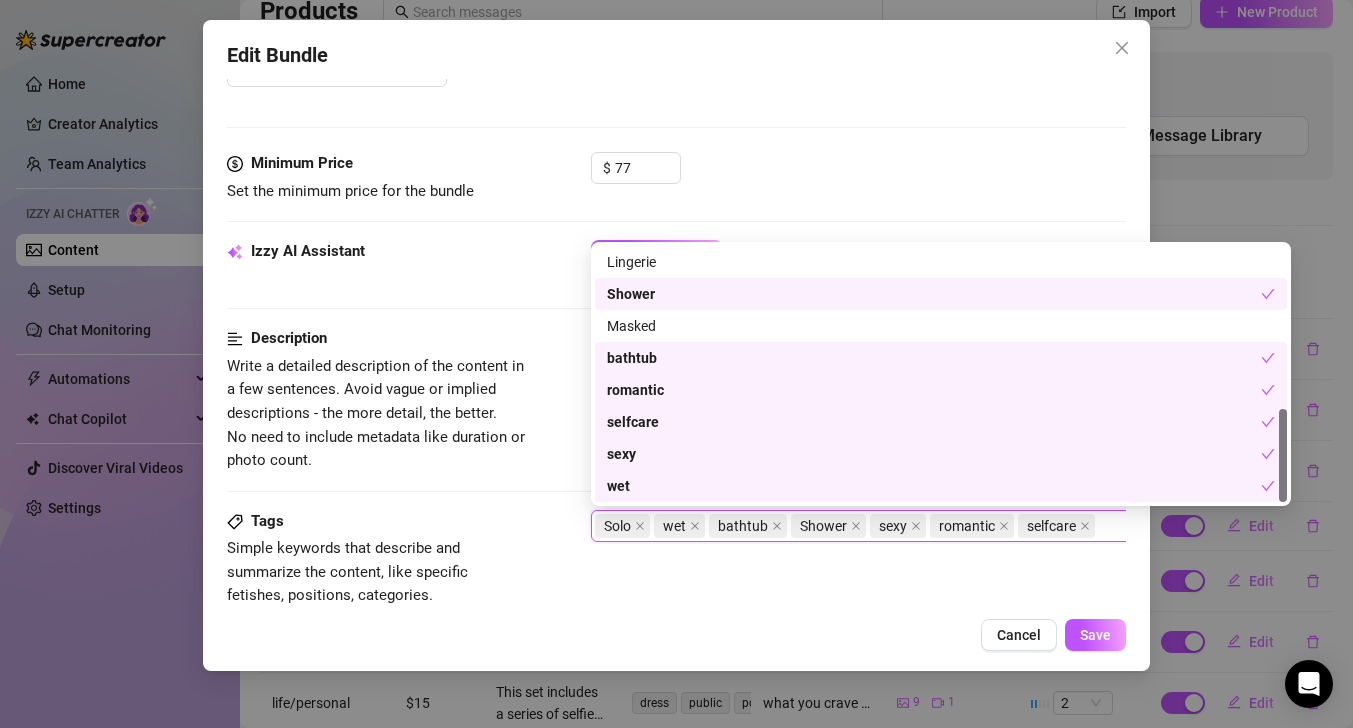 click on "sexy" at bounding box center [934, 454] 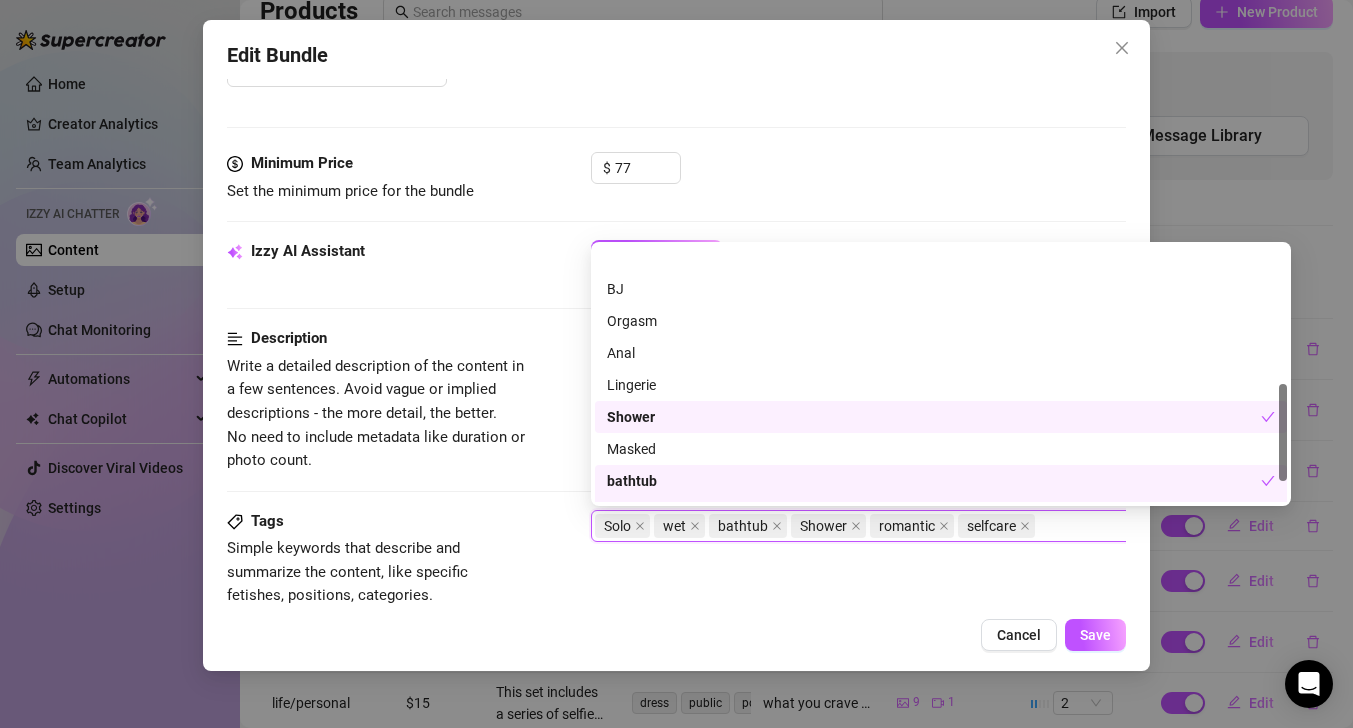 scroll, scrollTop: 0, scrollLeft: 0, axis: both 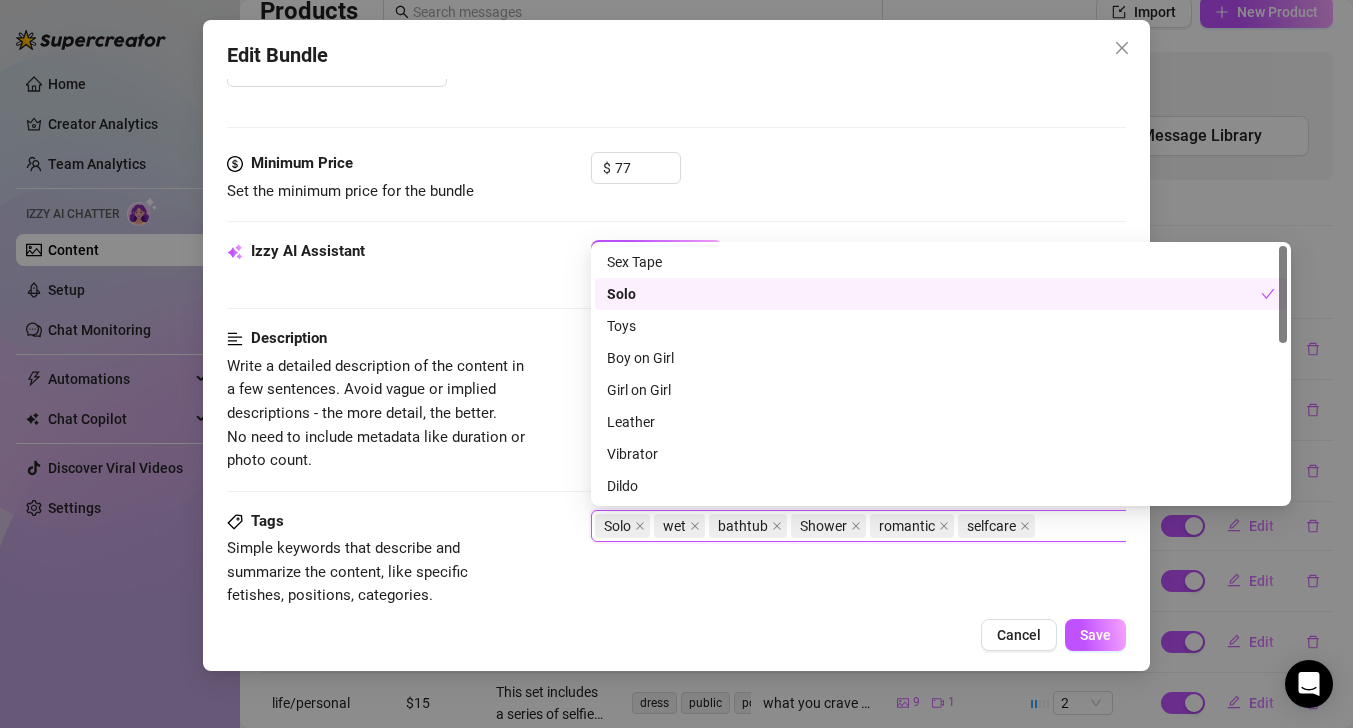 click on "Solo" at bounding box center [934, 294] 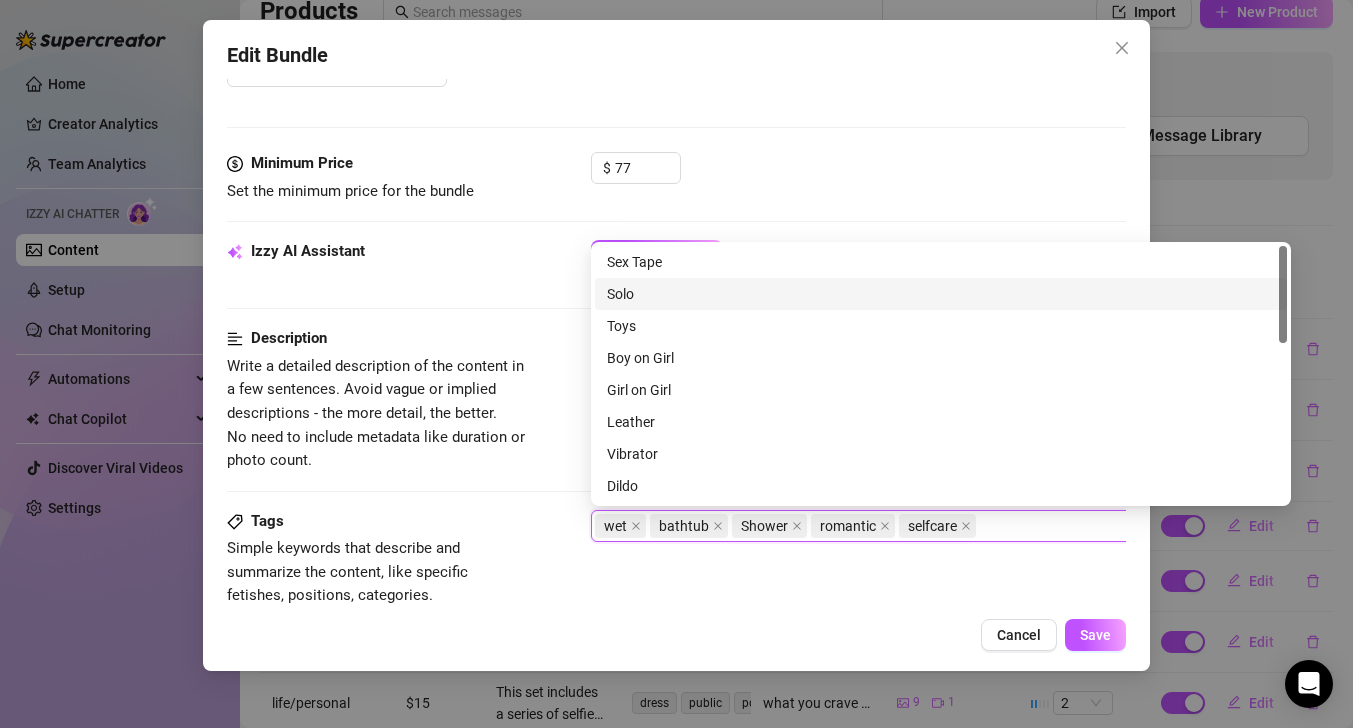 click on "Solo" at bounding box center (941, 294) 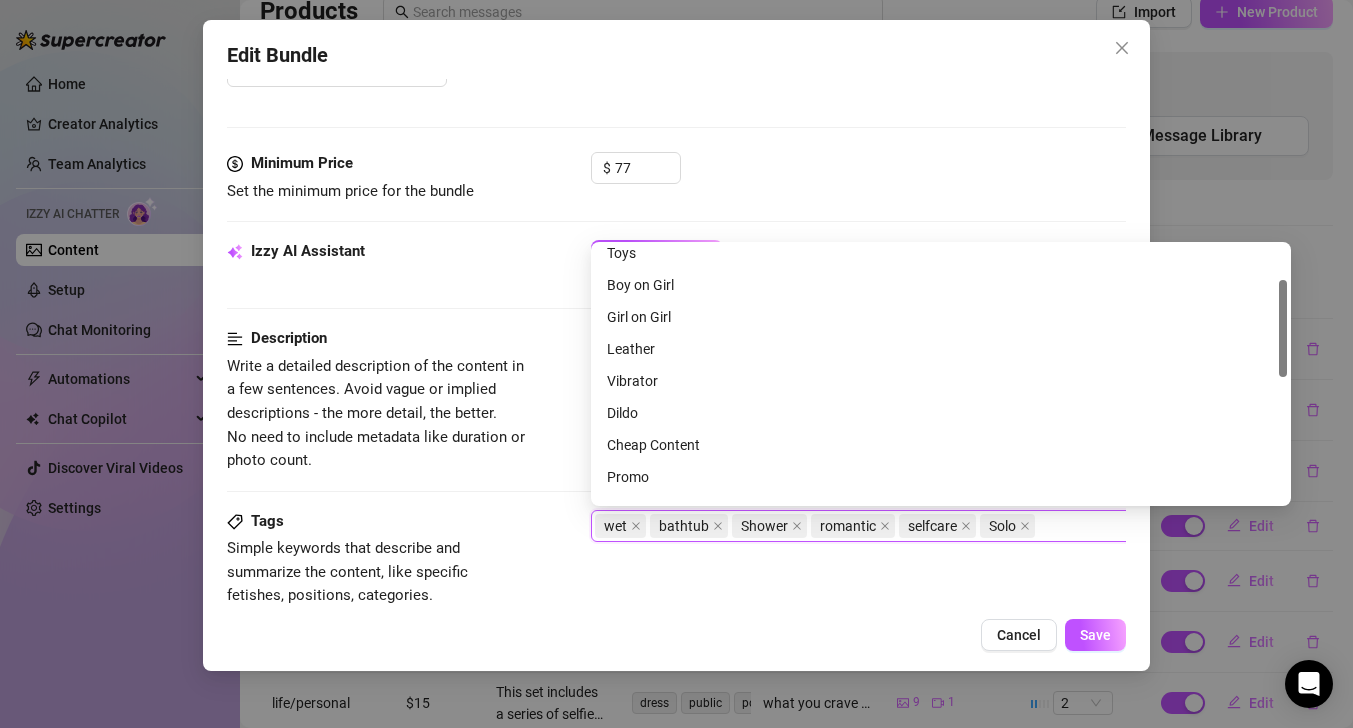 scroll, scrollTop: 70, scrollLeft: 0, axis: vertical 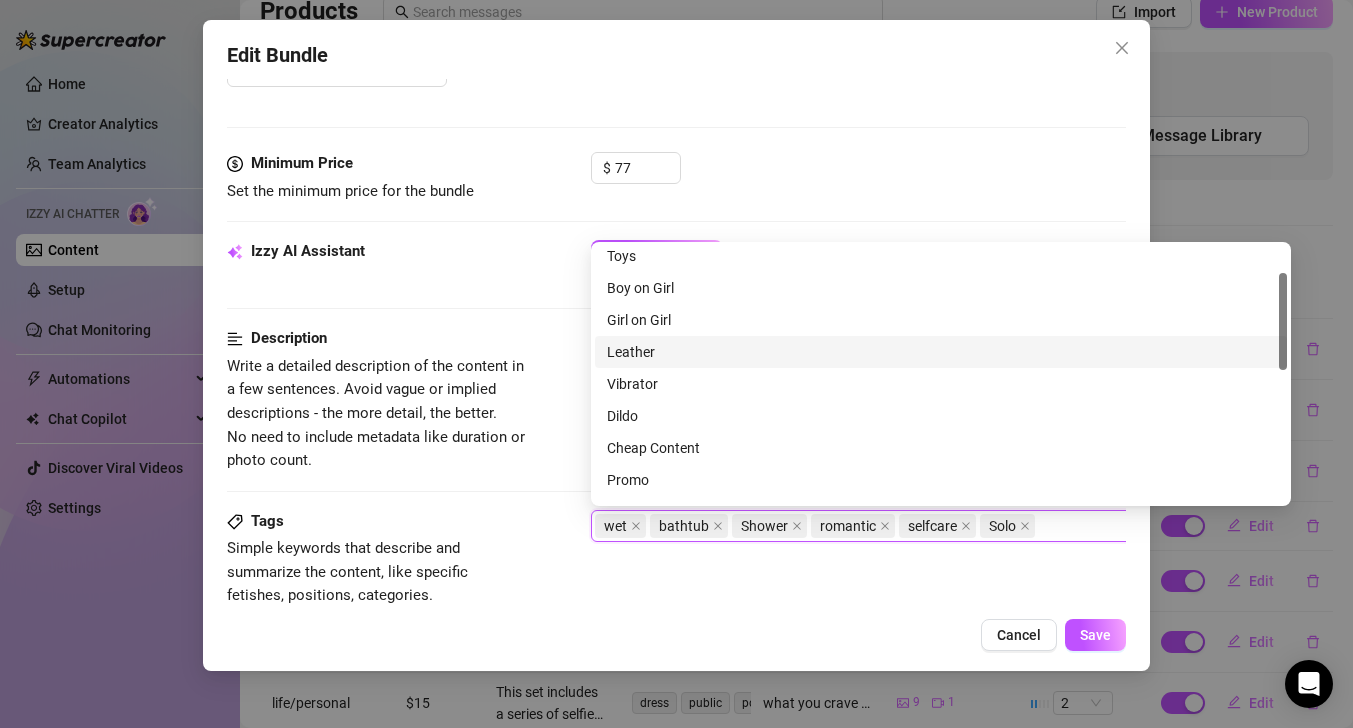 click on "Tags Simple keywords that describe and summarize the content, like specific fetishes, positions, categories." at bounding box center [377, 559] 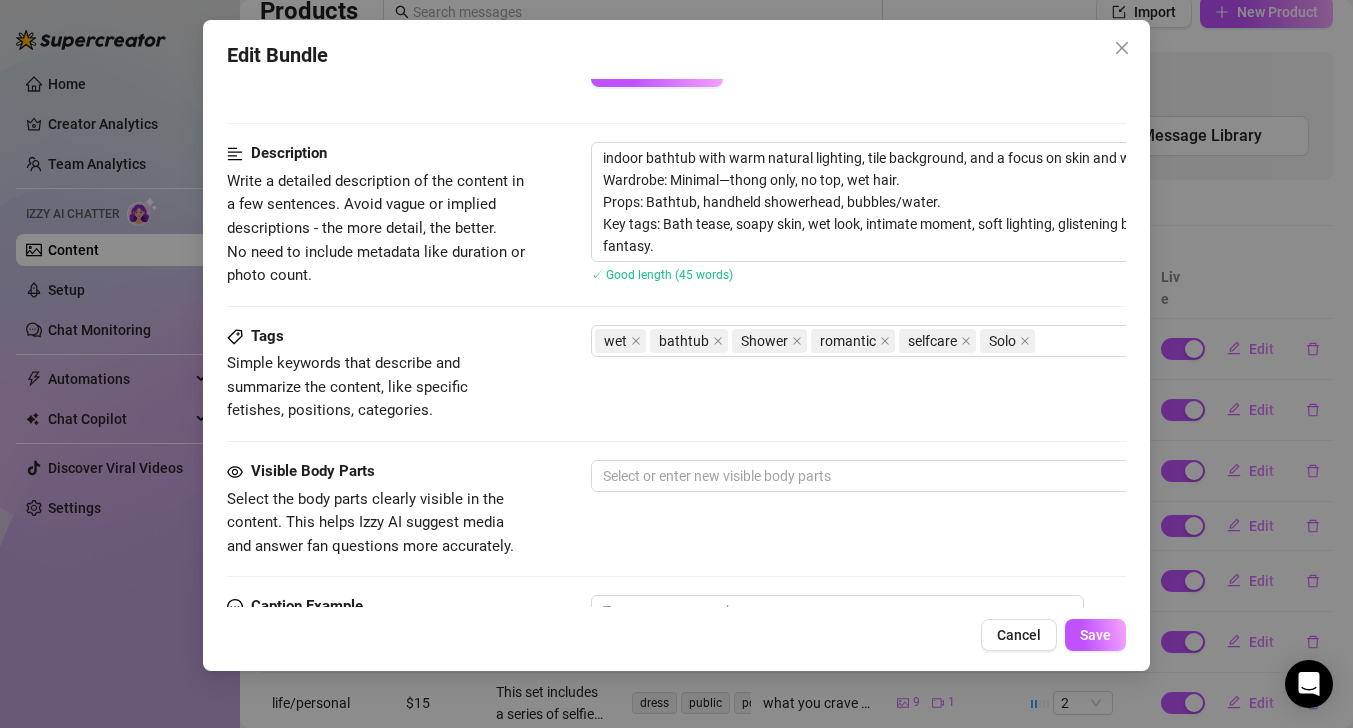 scroll, scrollTop: 1008, scrollLeft: 0, axis: vertical 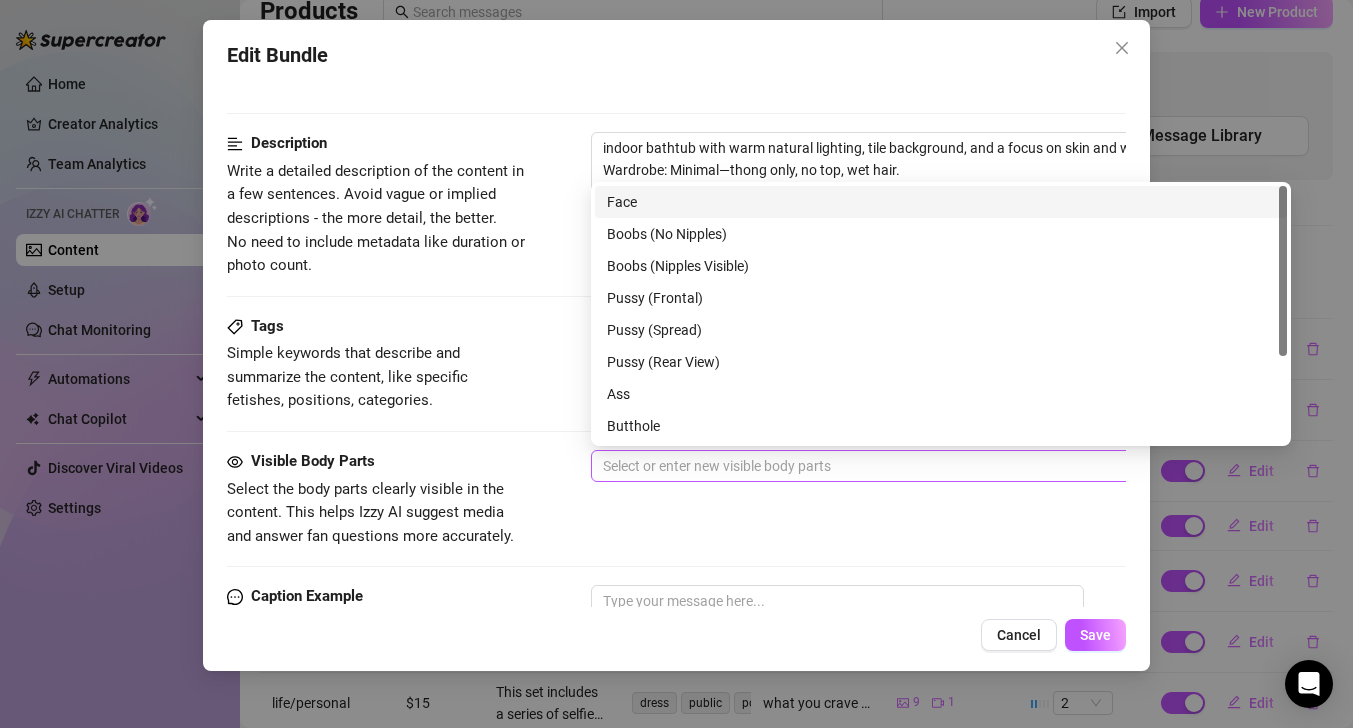 click at bounding box center (930, 466) 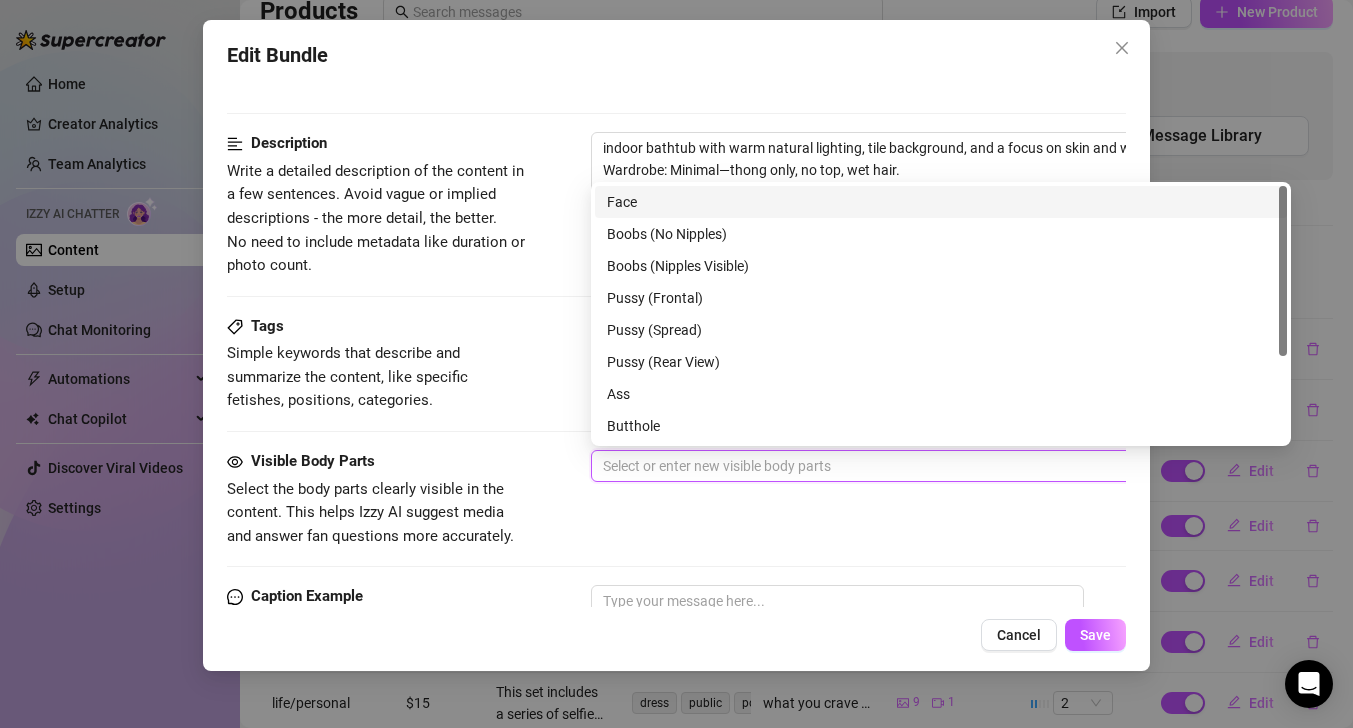type on "t" 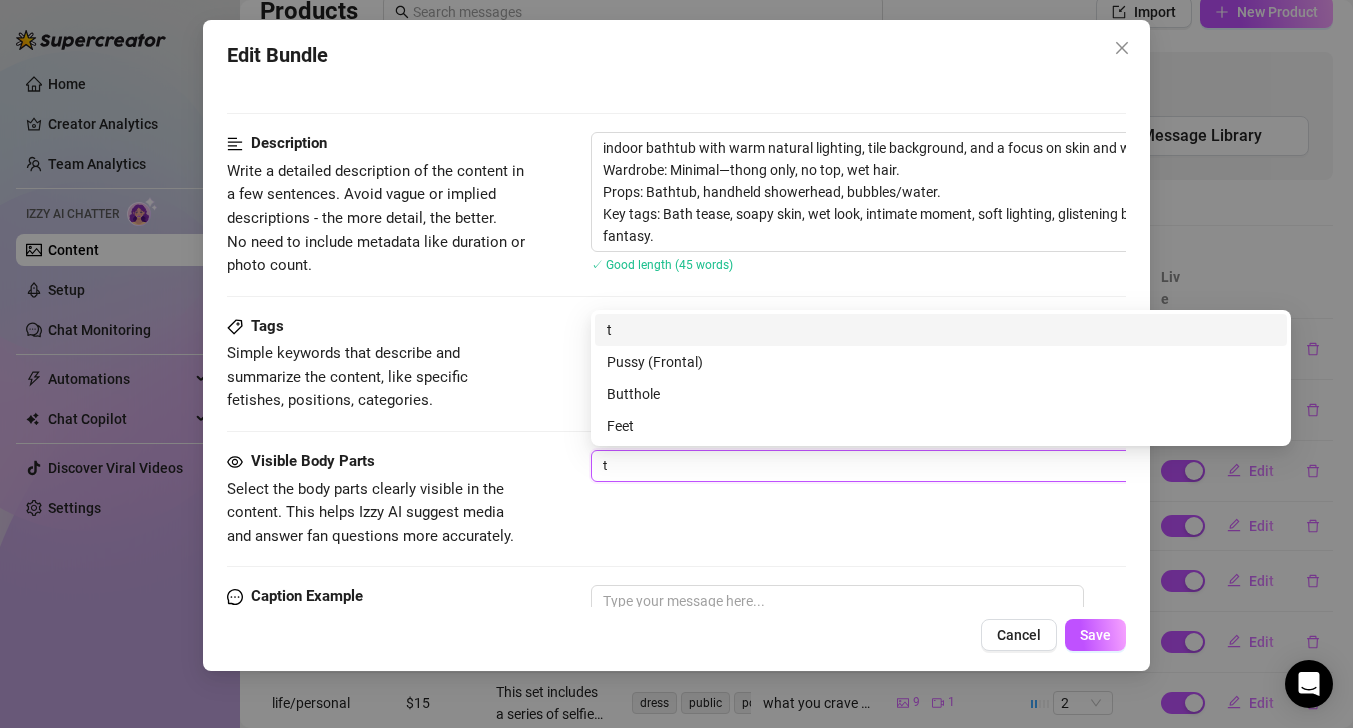 type 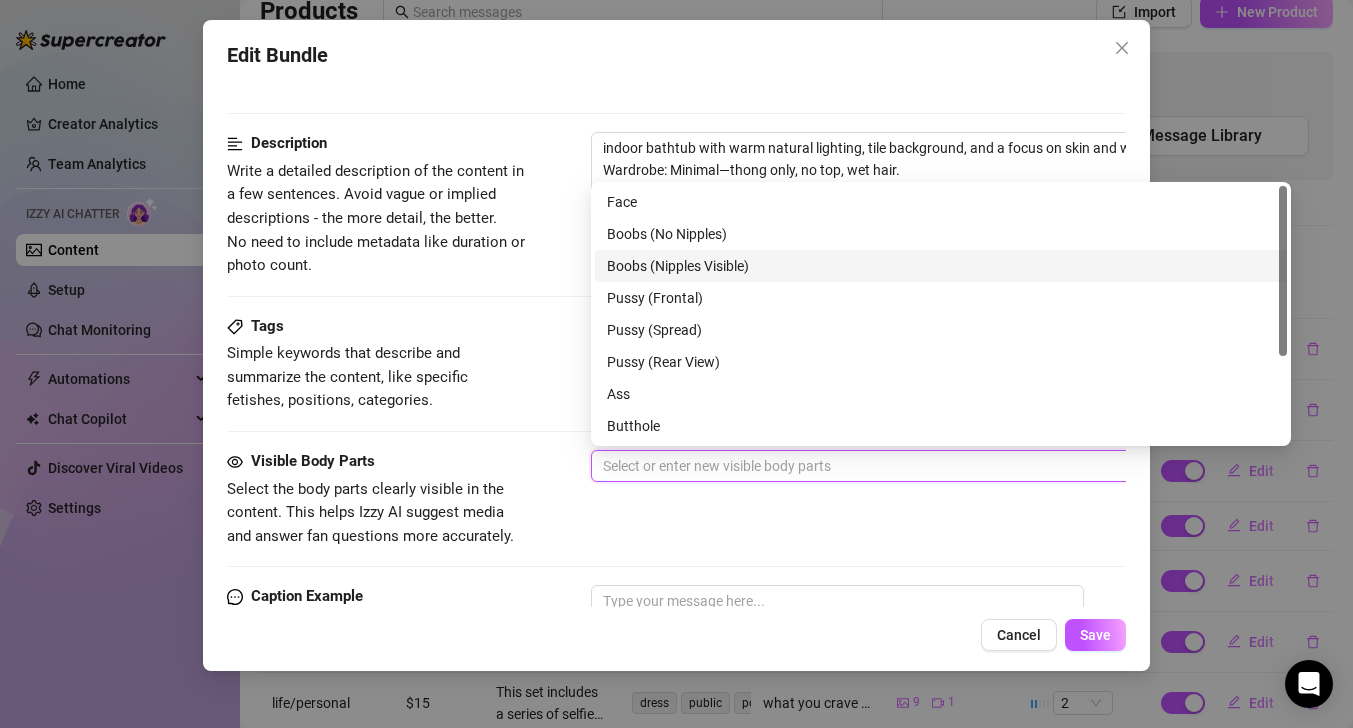 click on "Boobs (Nipples Visible)" at bounding box center (941, 266) 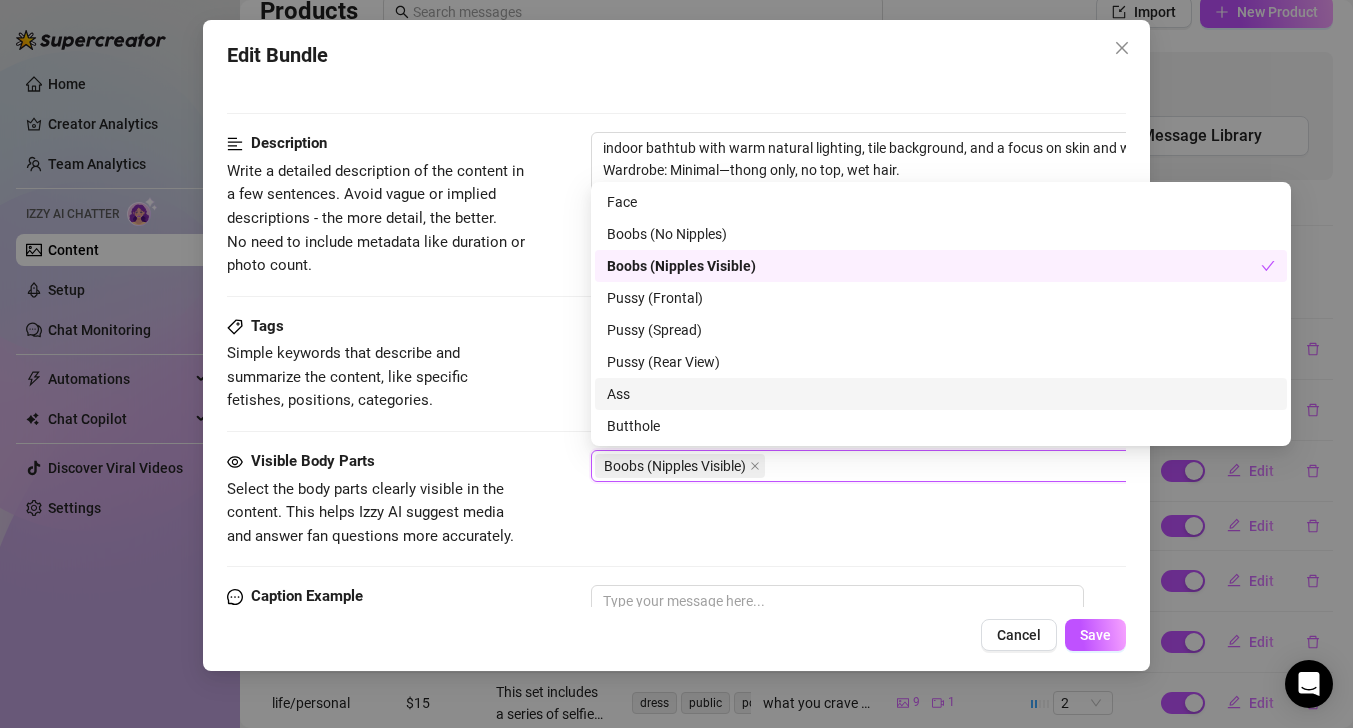 click on "Ass" at bounding box center (941, 394) 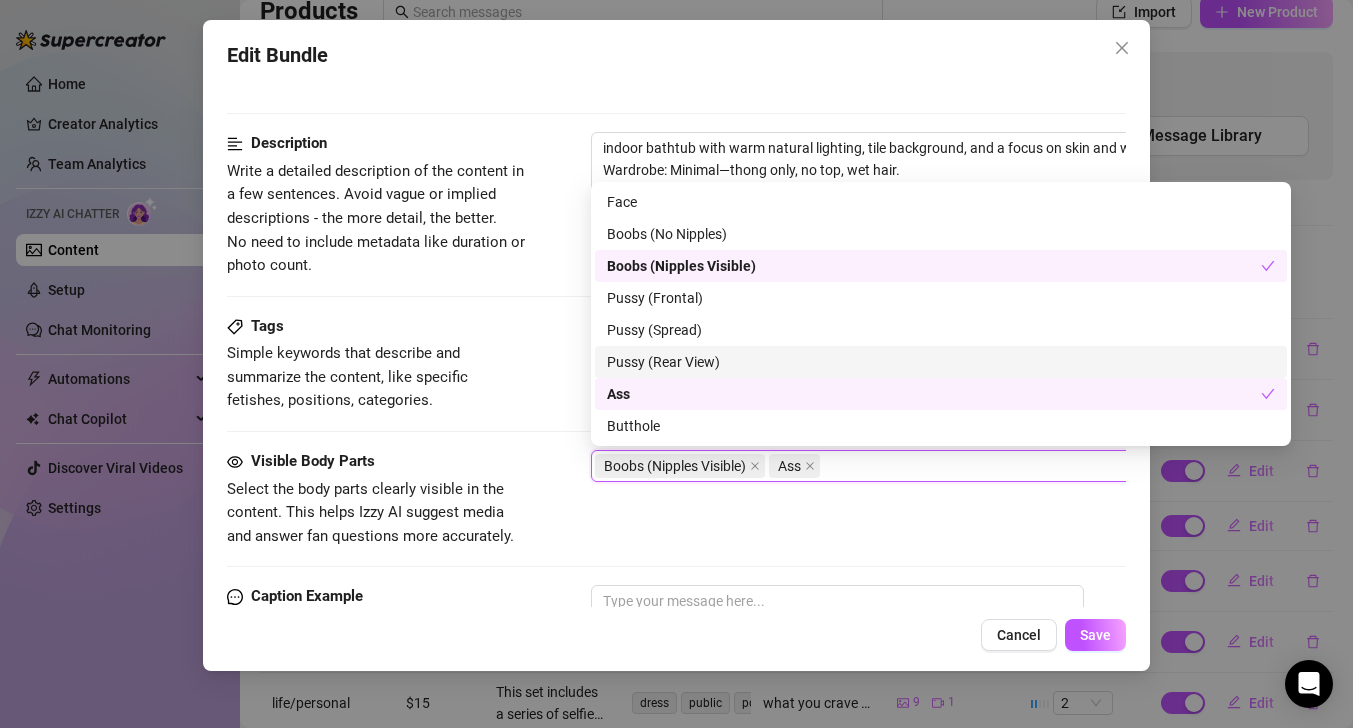click on "Pussy (Rear View)" at bounding box center (941, 362) 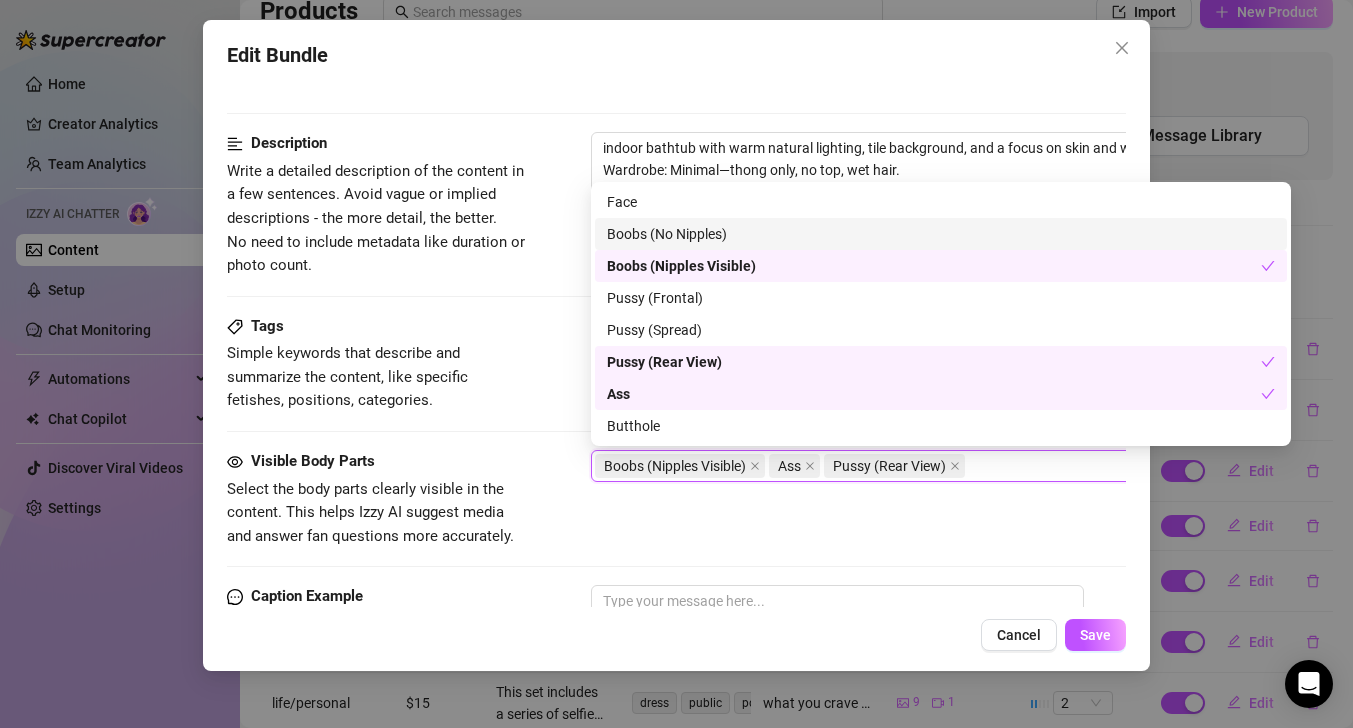 click on "Boobs (No Nipples)" at bounding box center (941, 234) 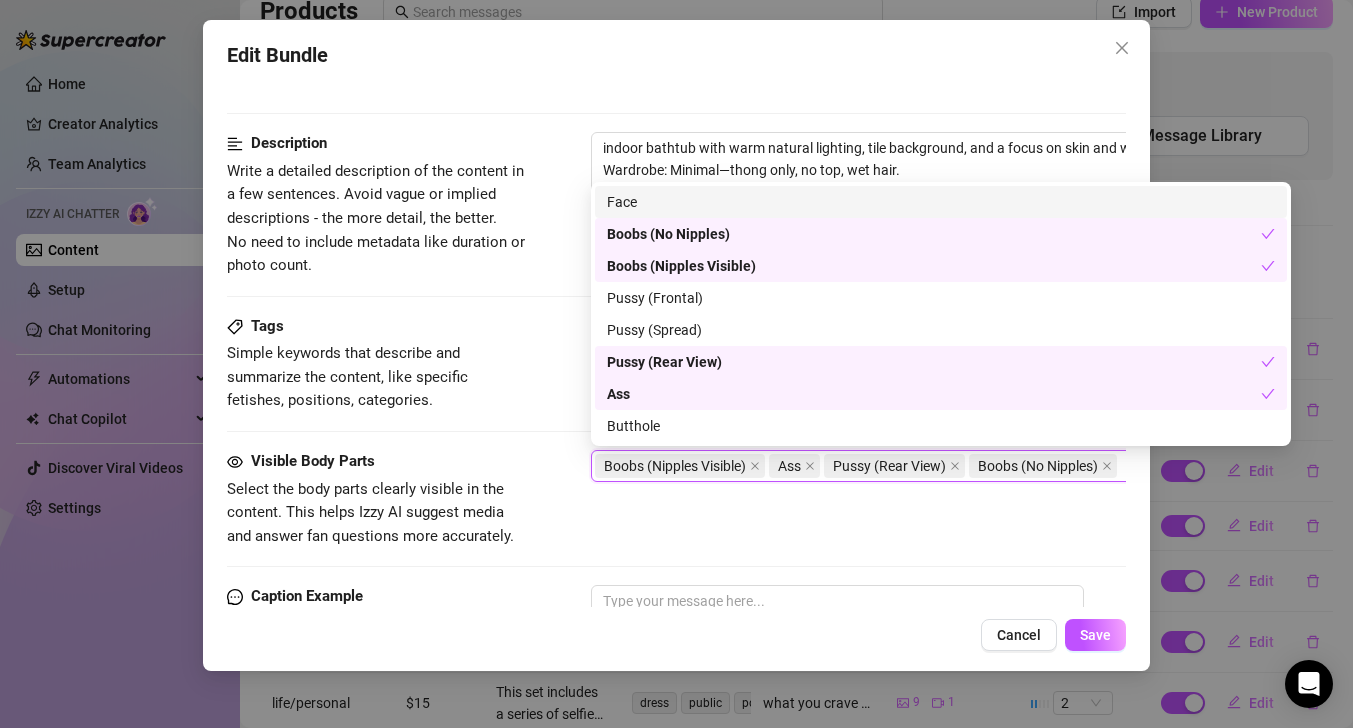 click on "Face" at bounding box center [941, 202] 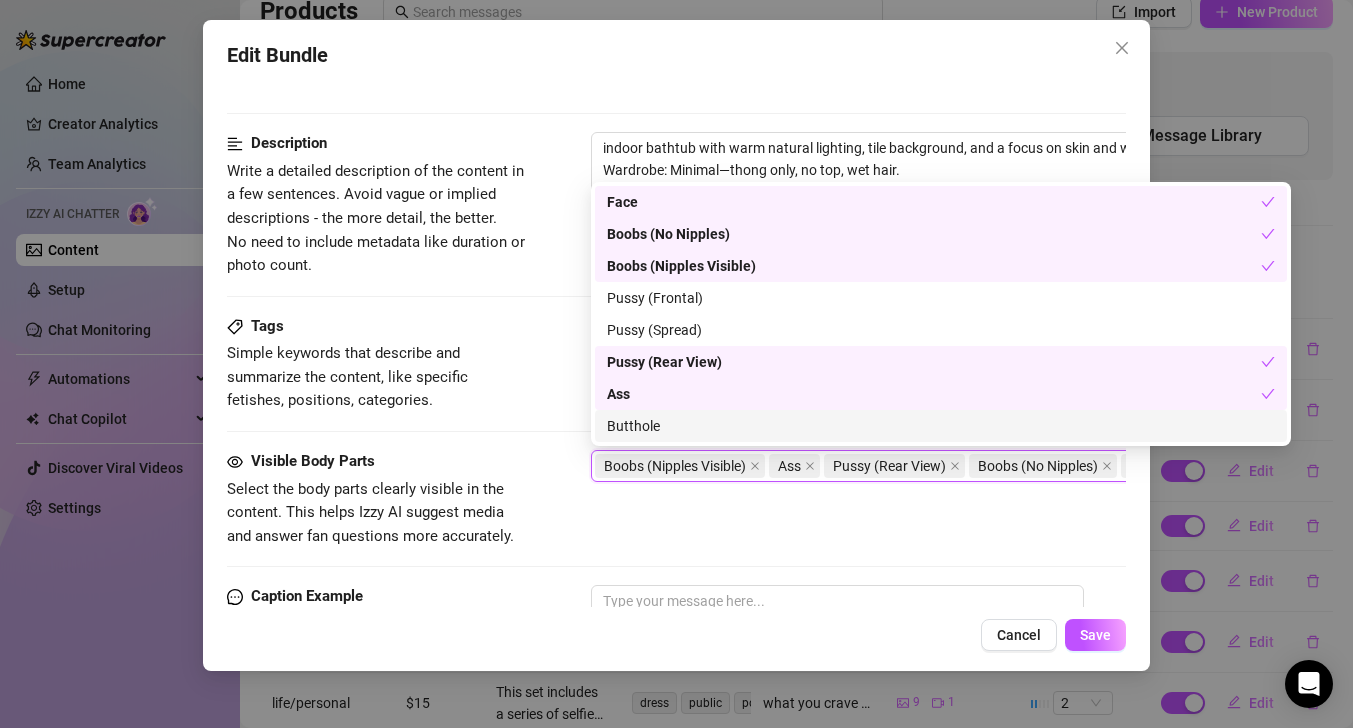 click on "Visible Body Parts Select the body parts clearly visible in the content. This helps Izzy AI suggest media and answer fan questions more accurately. Boobs (Nipples Visible) Ass Pussy (Rear View) Boobs (No Nipples) Face" at bounding box center (676, 499) 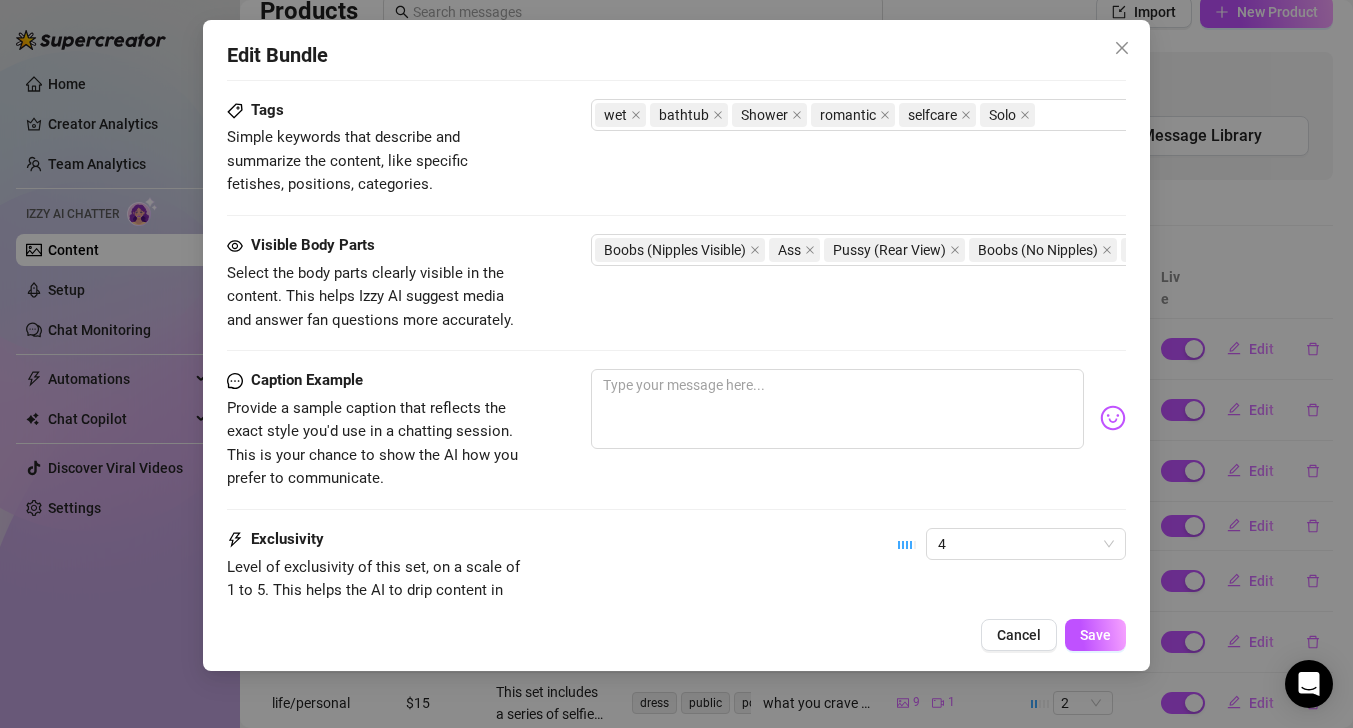scroll, scrollTop: 1233, scrollLeft: 0, axis: vertical 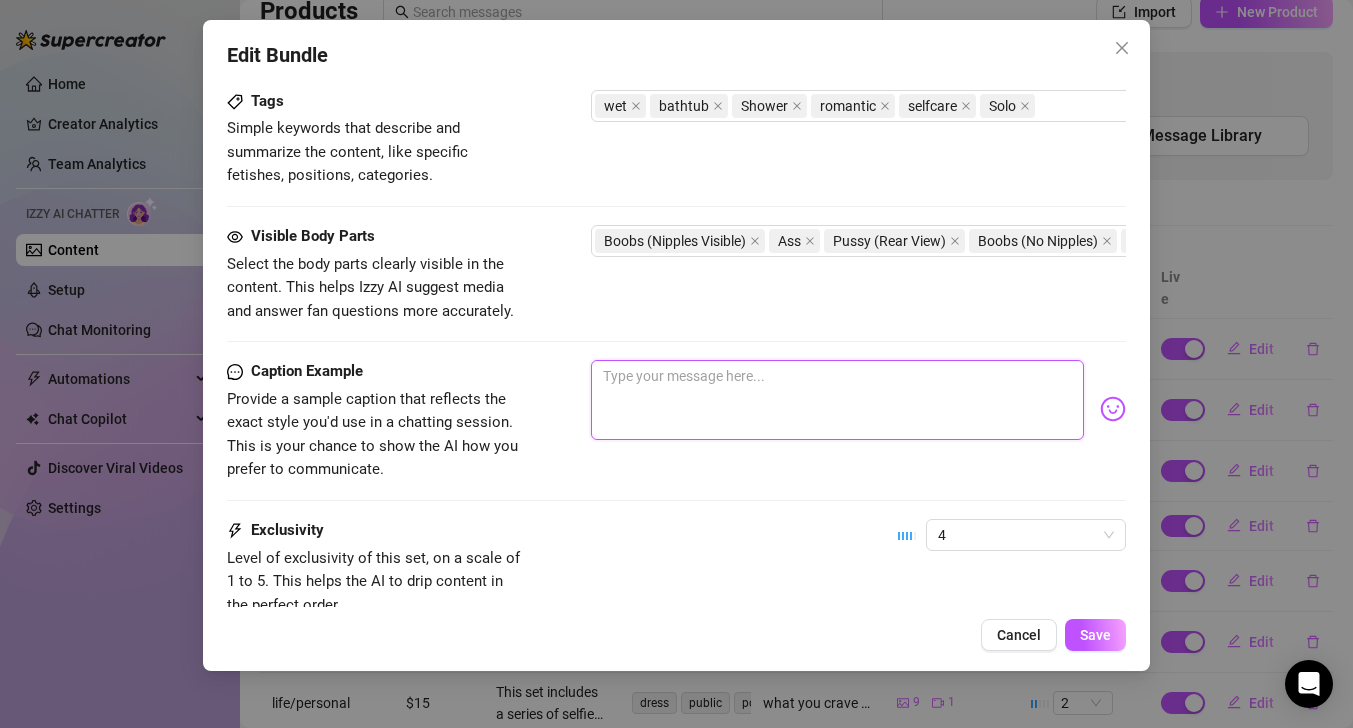 click at bounding box center (837, 400) 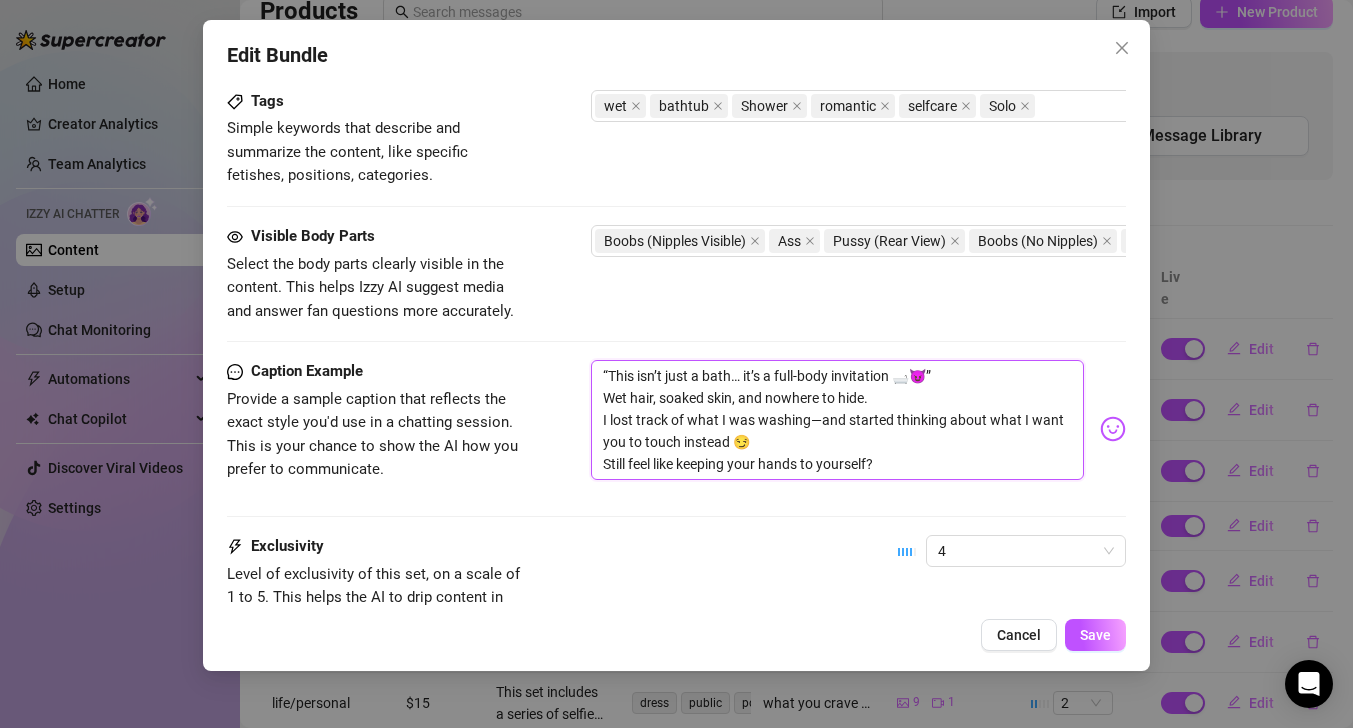 scroll, scrollTop: 0, scrollLeft: 0, axis: both 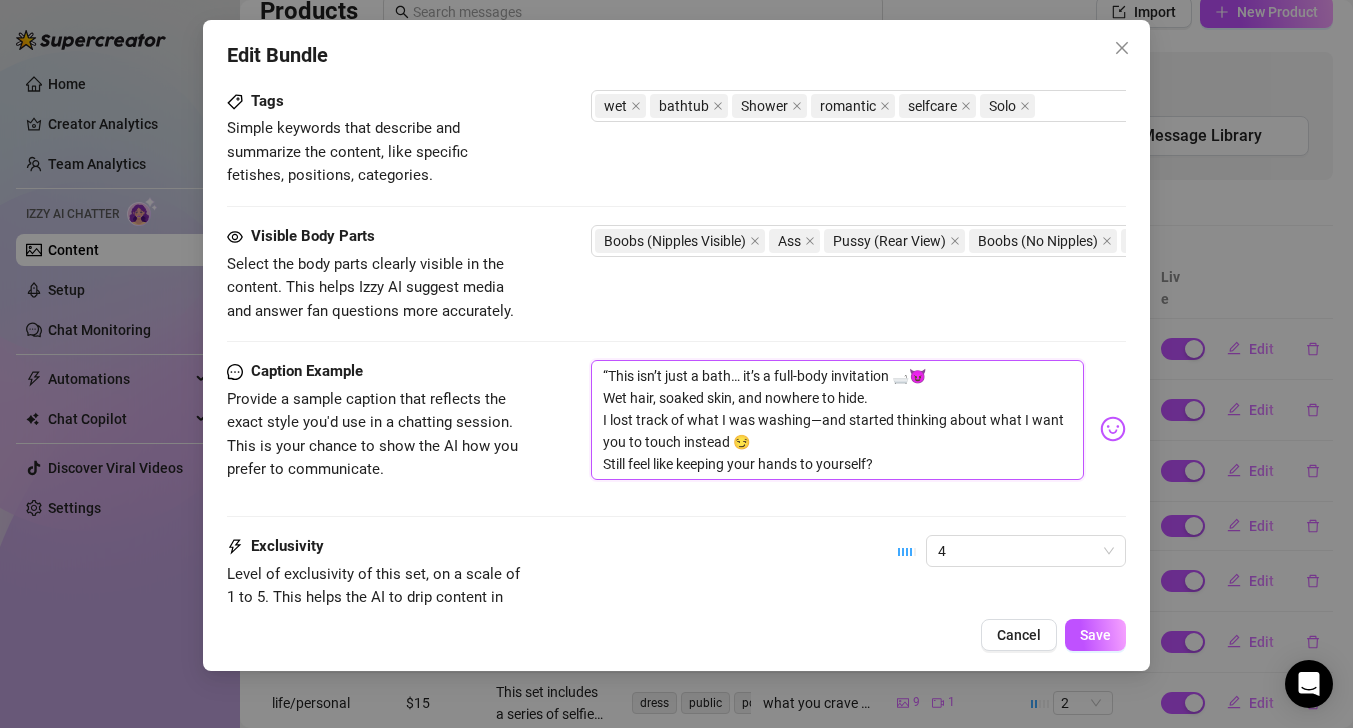 click on "“This isn’t just a bath… it’s a full-body invitation 🛁😈
Wet hair, soaked skin, and nowhere to hide.
I lost track of what I was washing—and started thinking about what I want you to touch instead 😏
Still feel like keeping your hands to yourself?" at bounding box center (837, 420) 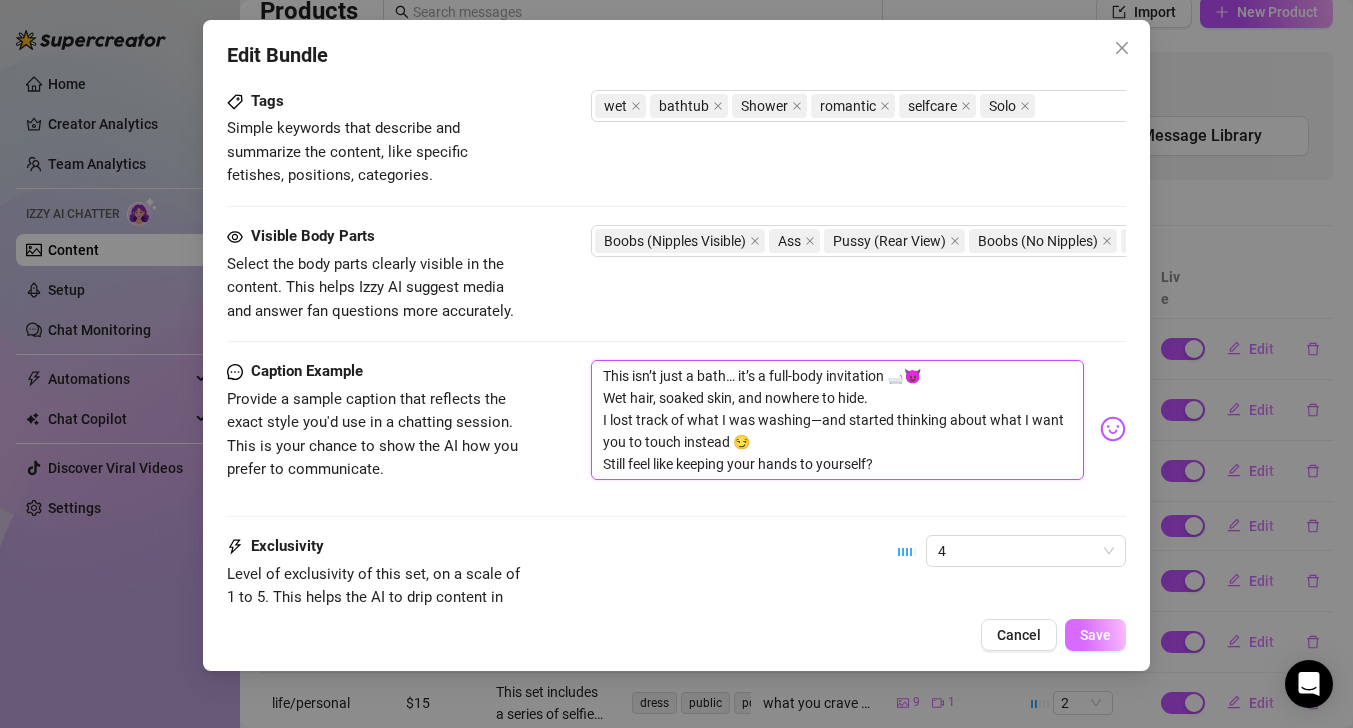 type on "This isn’t just a bath… it’s a full-body invitation 🛁😈
Wet hair, soaked skin, and nowhere to hide.
I lost track of what I was washing—and started thinking about what I want you to touch instead 😏
Still feel like keeping your hands to yourself?" 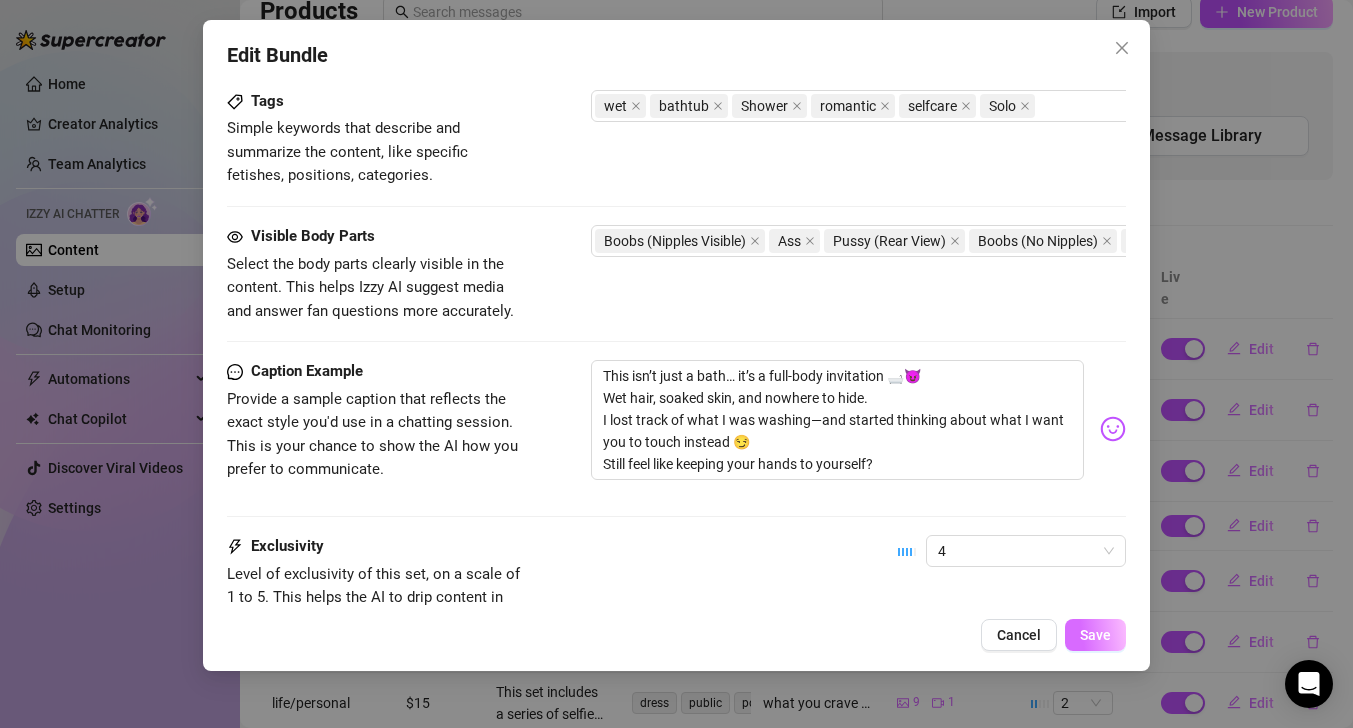 click on "Save" at bounding box center [1095, 635] 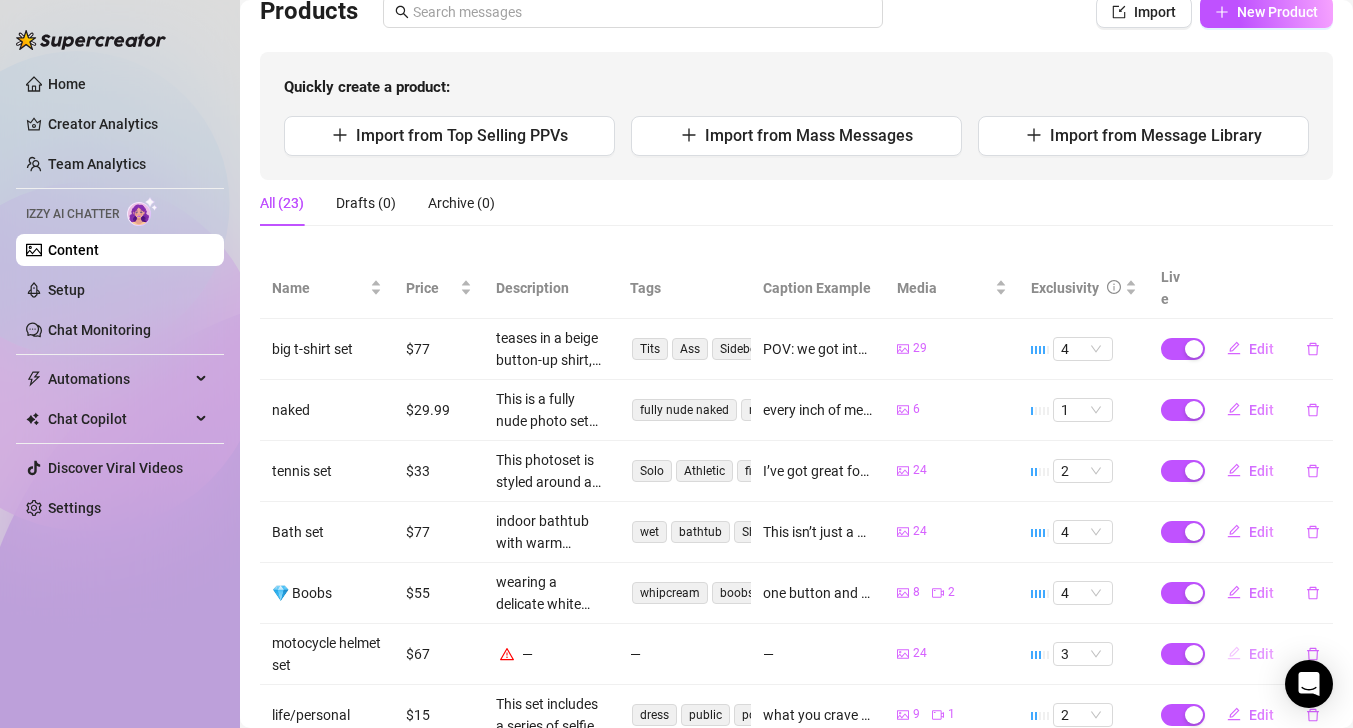 click on "Edit" at bounding box center (1261, 654) 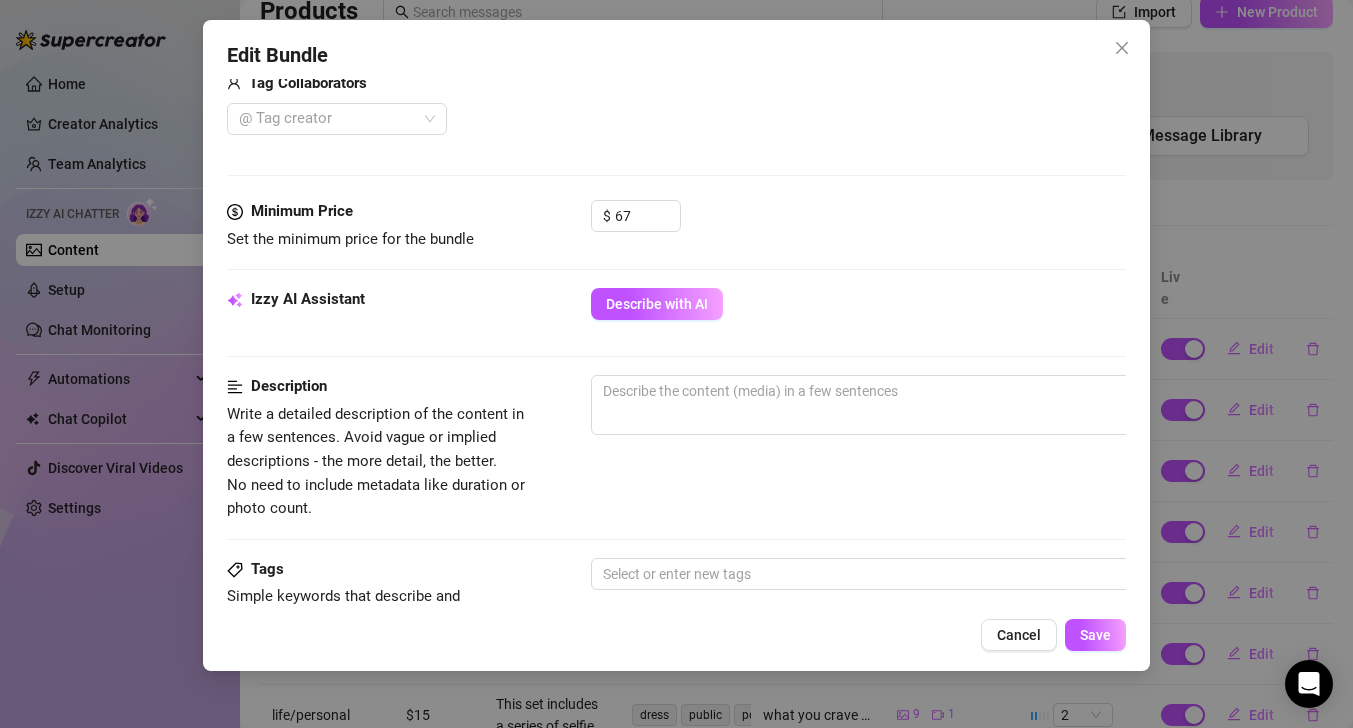 scroll, scrollTop: 779, scrollLeft: 0, axis: vertical 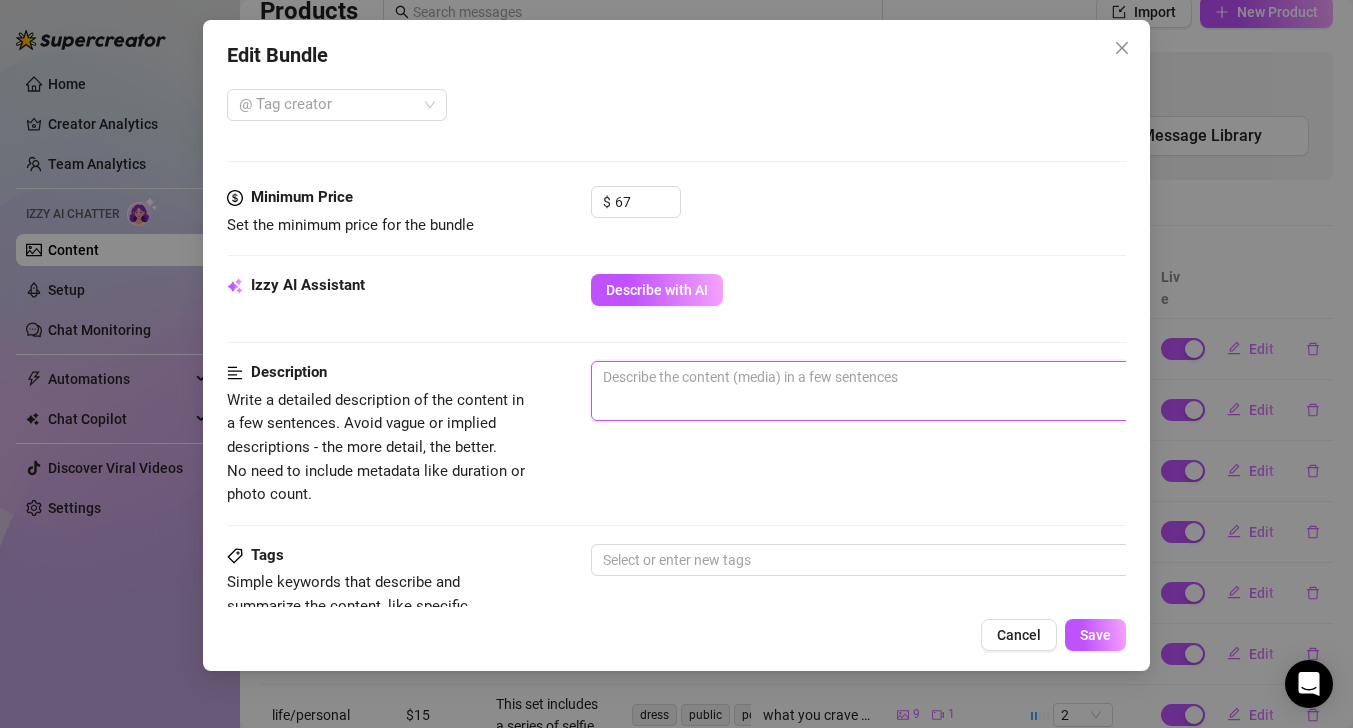 click at bounding box center [941, 391] 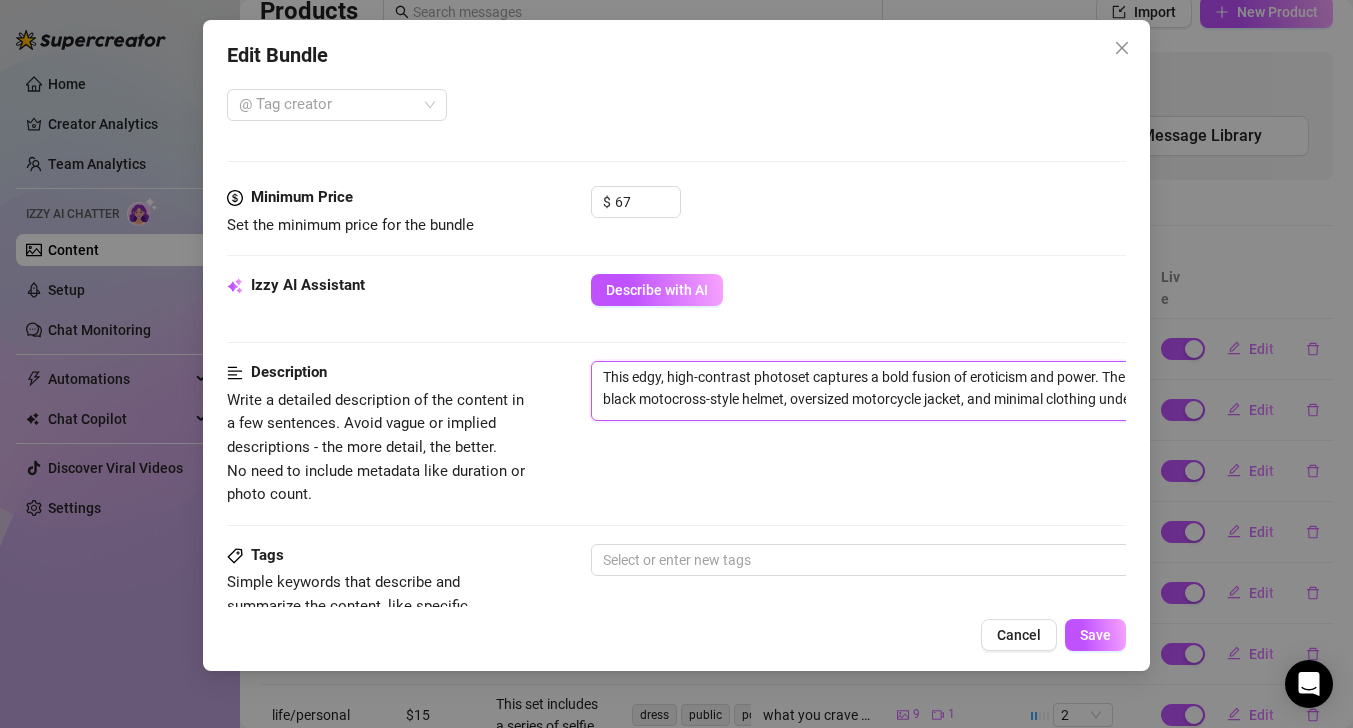 scroll, scrollTop: 779, scrollLeft: 50, axis: both 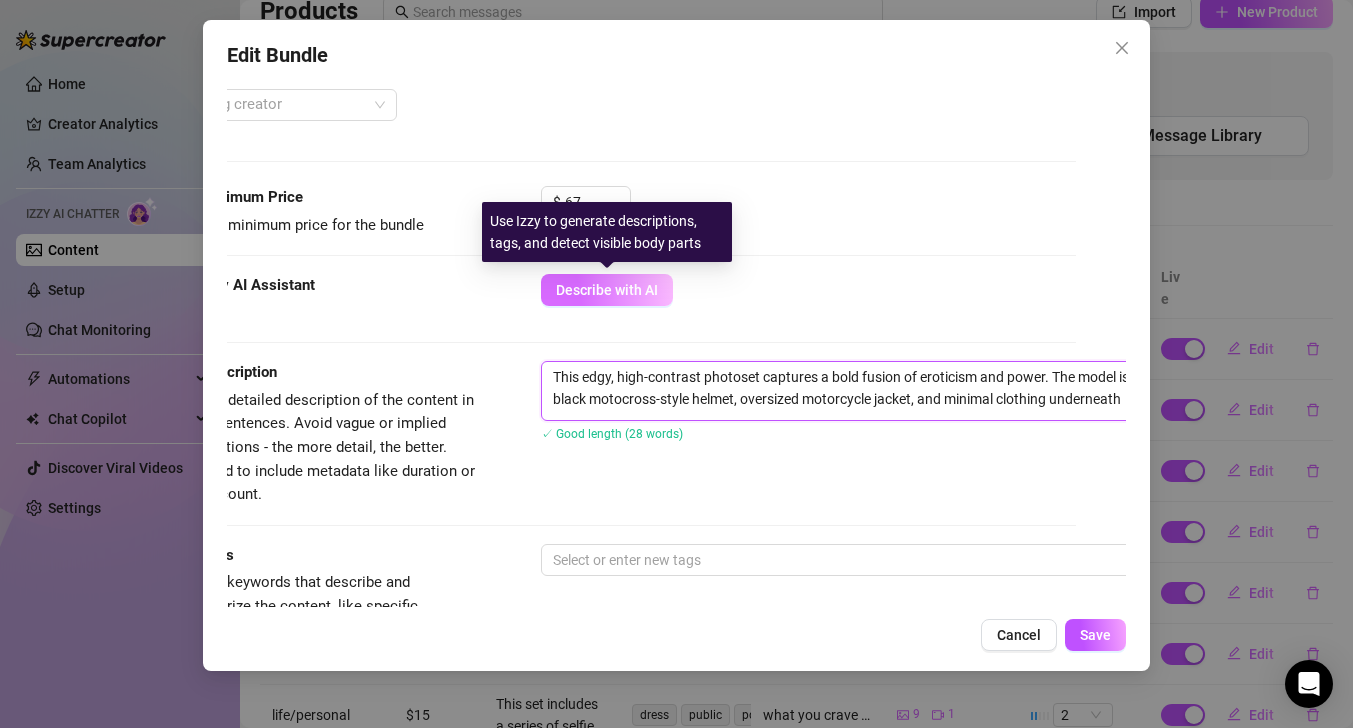 type on "This edgy, high-contrast photoset captures a bold fusion of eroticism and power. The model is styled in a black motocross-style helmet, oversized motorcycle jacket, and minimal clothing underneath" 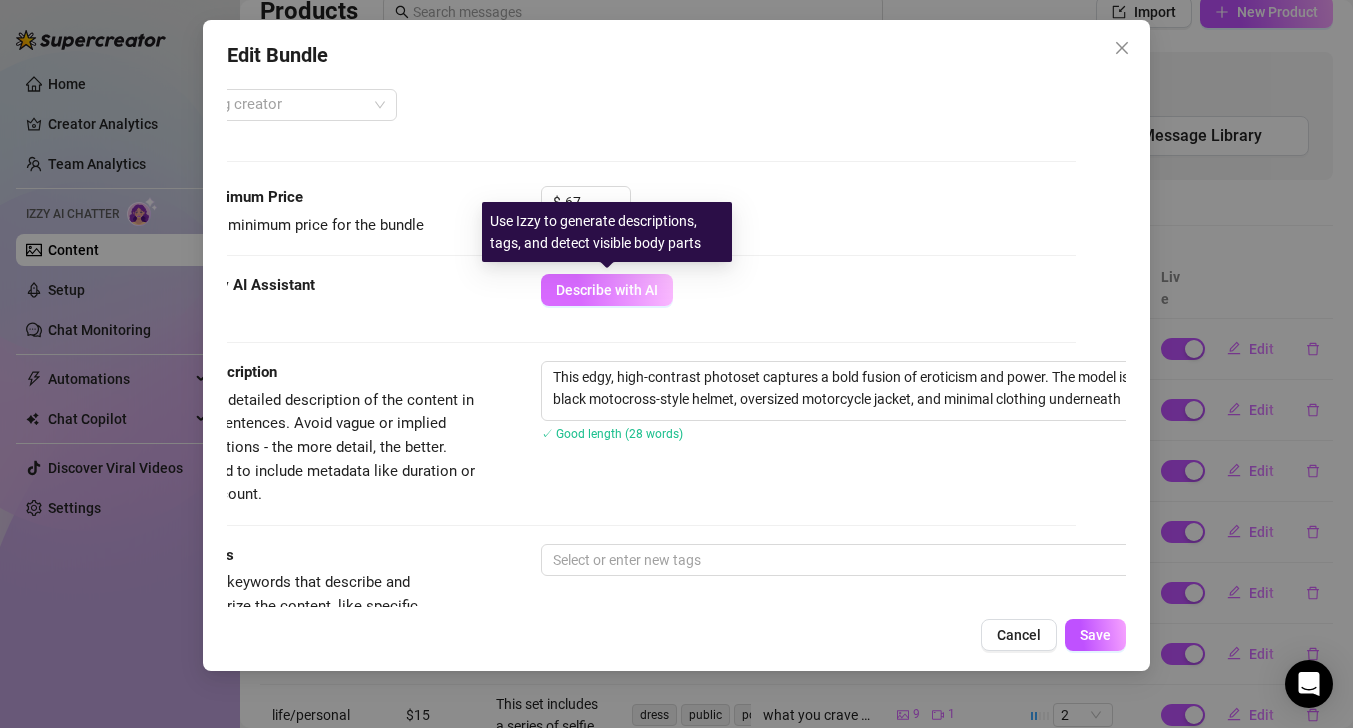 click on "Describe with AI" at bounding box center [607, 290] 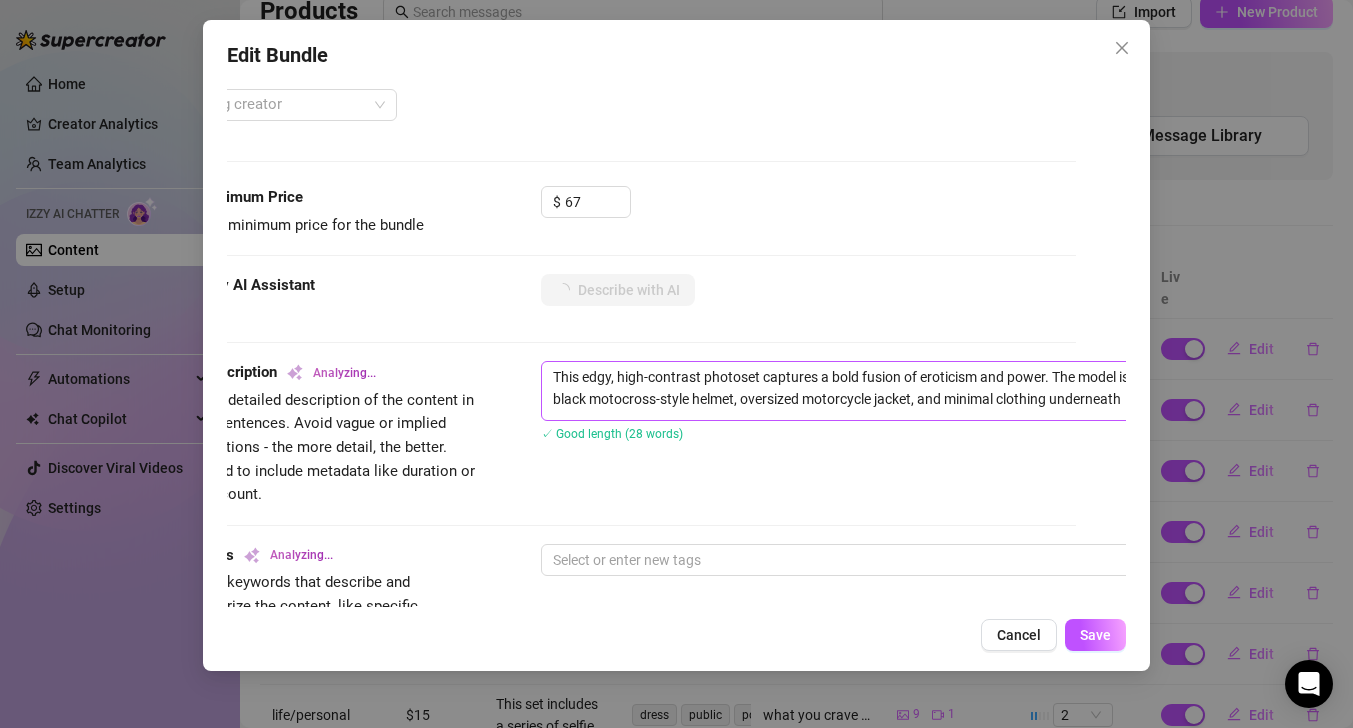scroll, scrollTop: 779, scrollLeft: 165, axis: both 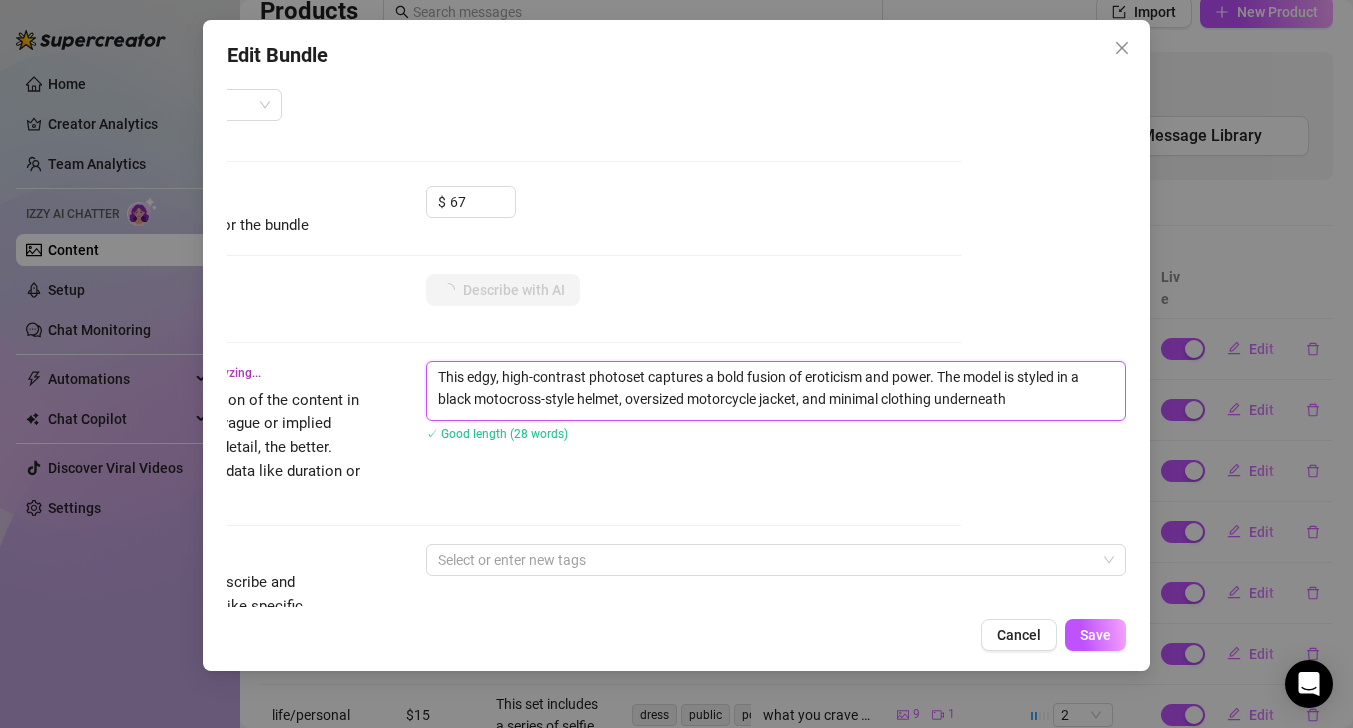 click on "This edgy, high-contrast photoset captures a bold fusion of eroticism and power. The model is styled in a black motocross-style helmet, oversized motorcycle jacket, and minimal clothing underneath" at bounding box center [776, 391] 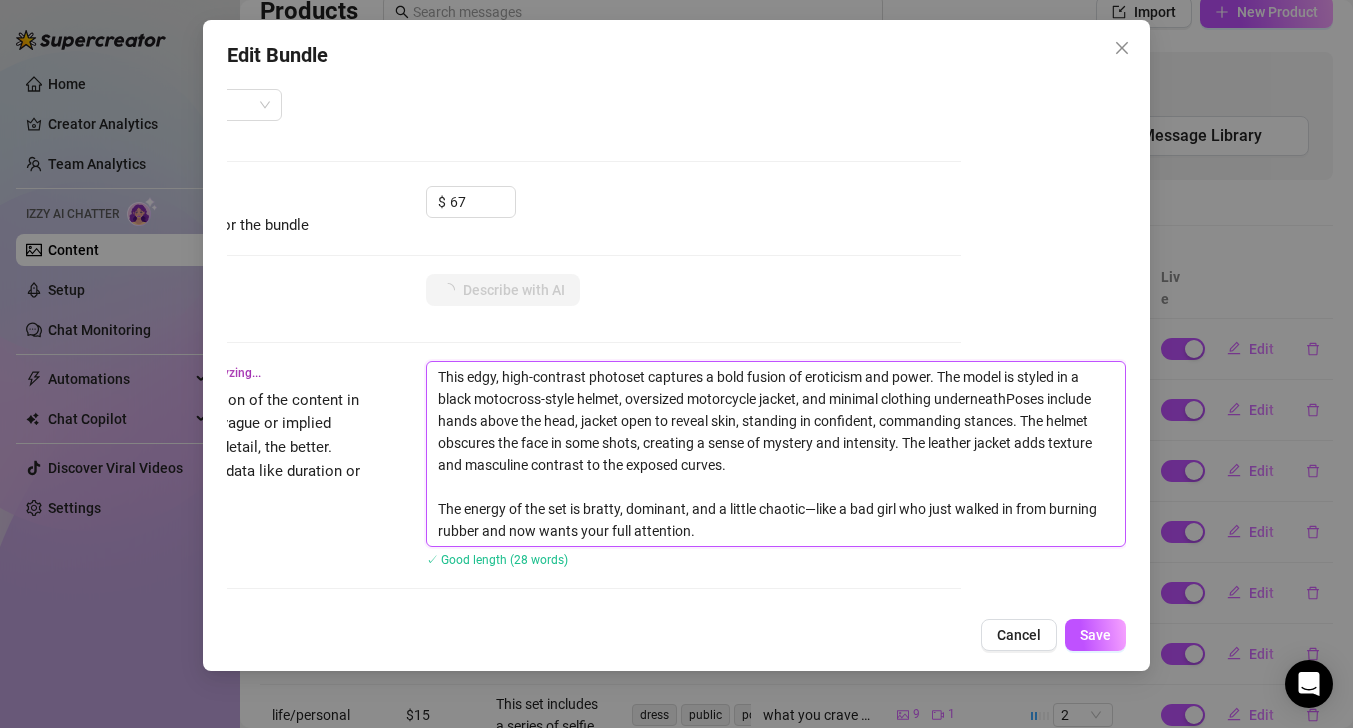scroll, scrollTop: 0, scrollLeft: 0, axis: both 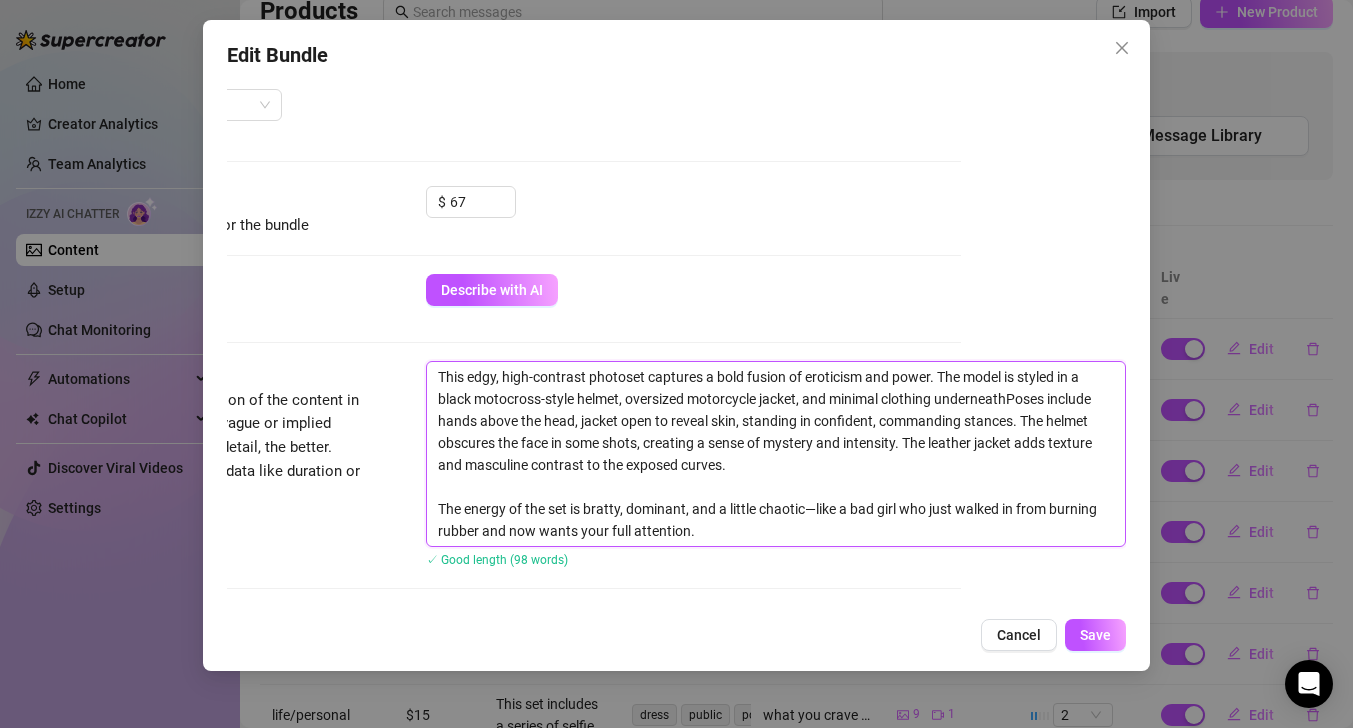 click on "This edgy, high-contrast photoset captures a bold fusion of eroticism and power. The model is styled in a black motocross-style helmet, oversized motorcycle jacket, and minimal clothing underneathPoses include hands above the head, jacket open to reveal skin, standing in confident, commanding stances. The helmet obscures the face in some shots, creating a sense of mystery and intensity. The leather jacket adds texture and masculine contrast to the exposed curves.
The energy of the set is bratty, dominant, and a little chaotic—like a bad girl who just walked in from burning rubber and now wants your full attention." at bounding box center (776, 454) 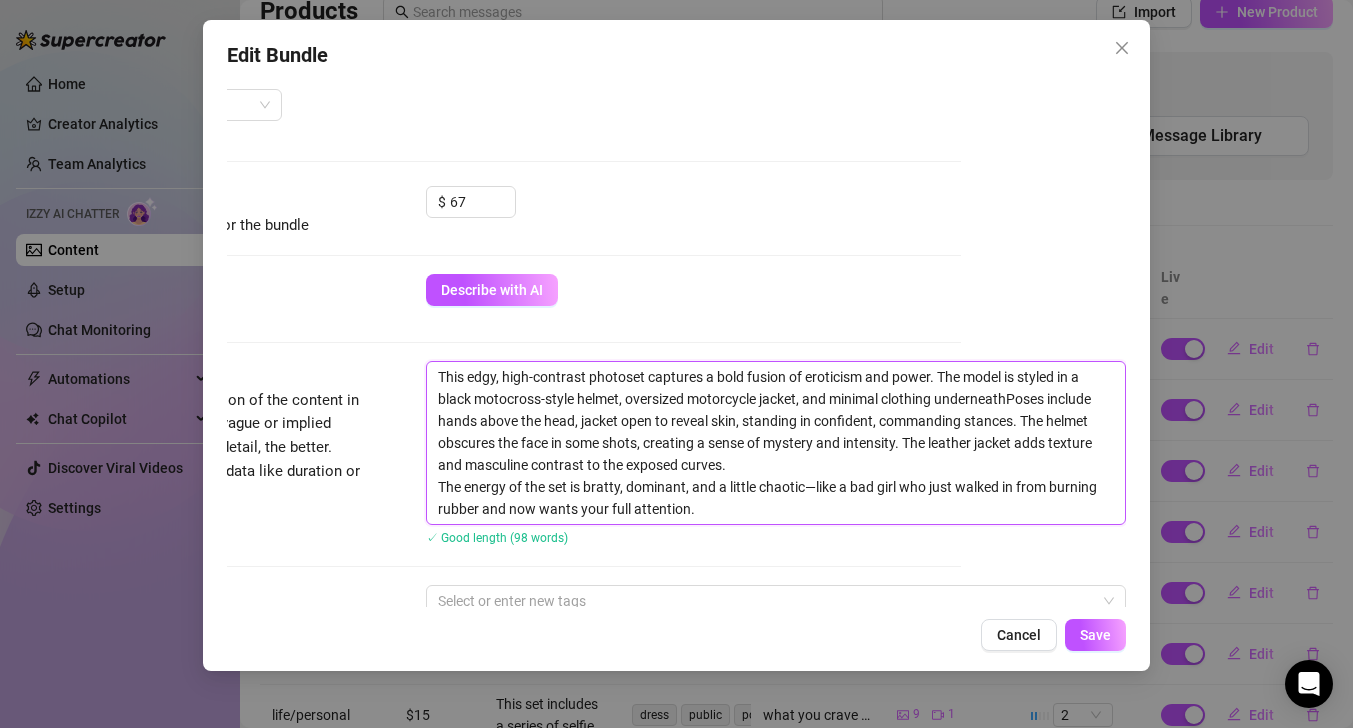 drag, startPoint x: 852, startPoint y: 487, endPoint x: 862, endPoint y: 511, distance: 26 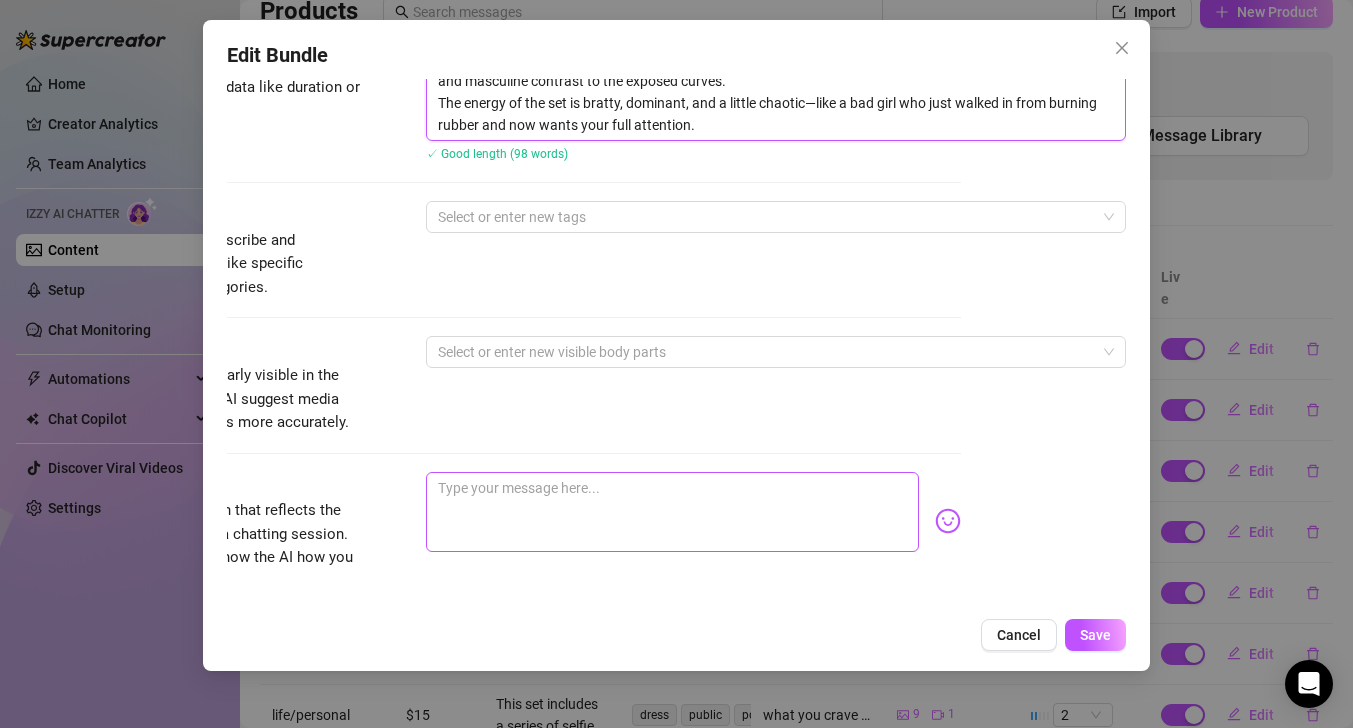 scroll, scrollTop: 1165, scrollLeft: 165, axis: both 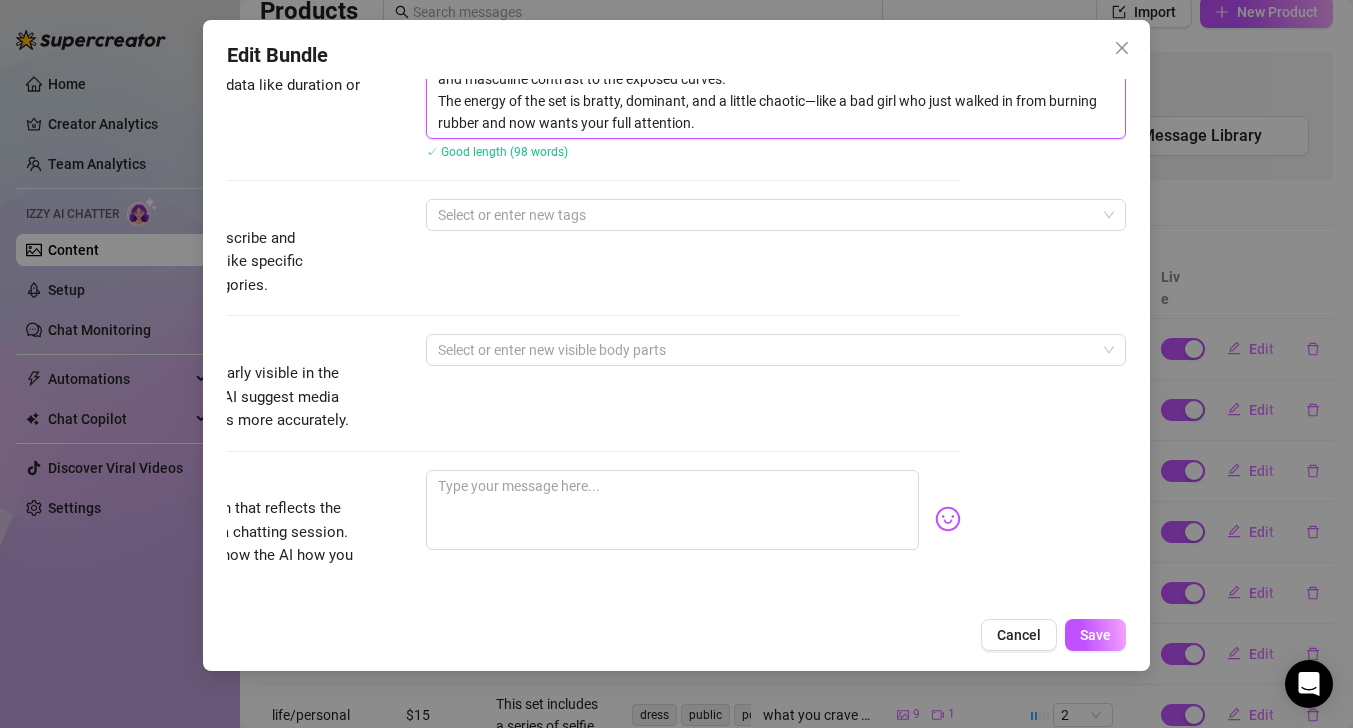 type on "This edgy, high-contrast photoset captures a bold fusion of eroticism and power. The model is styled in a black motocross-style helmet, oversized motorcycle jacket, and minimal clothing underneathPoses include hands above the head, jacket open to reveal skin, standing in confident, commanding stances. The helmet obscures the face in some shots, creating a sense of mystery and intensity. The leather jacket adds texture and masculine contrast to the exposed curves.
The energy of the set is bratty, dominant, and a little chaotic—like a bad girl who just walked in from burning rubber and now wants your full attention." 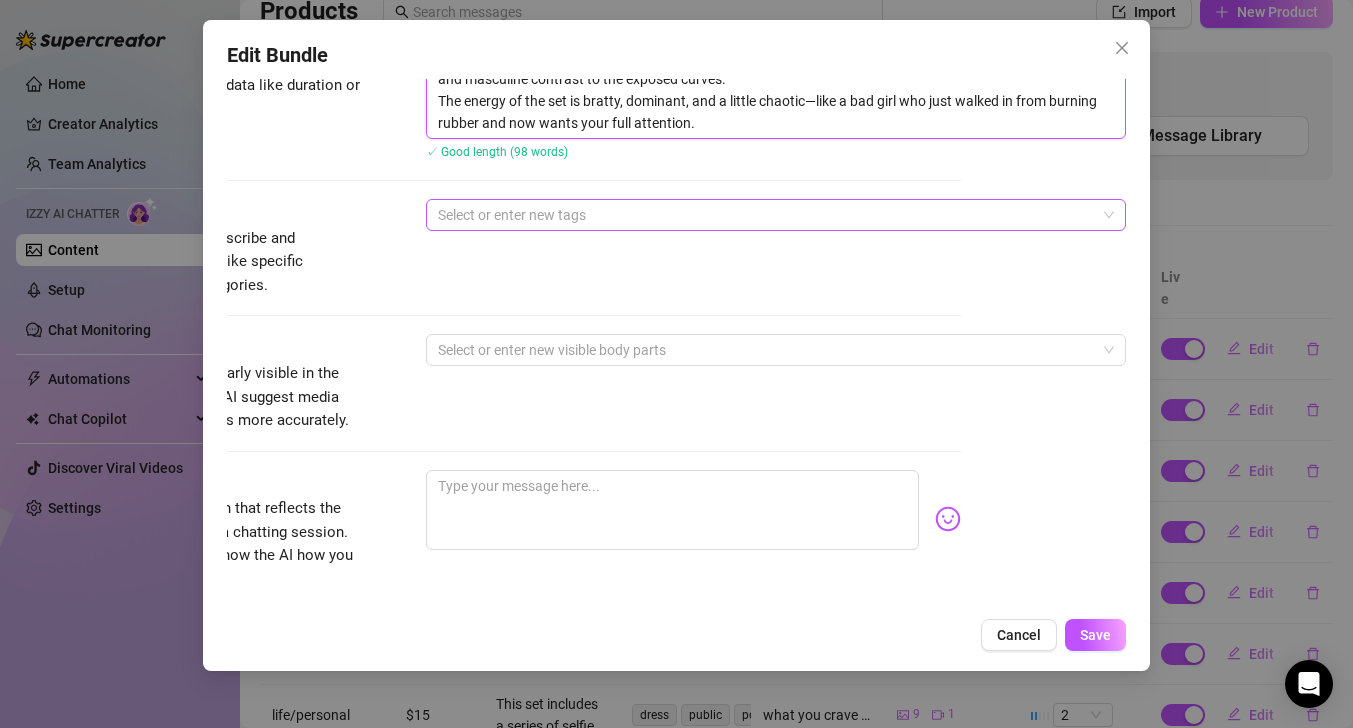 click at bounding box center (765, 215) 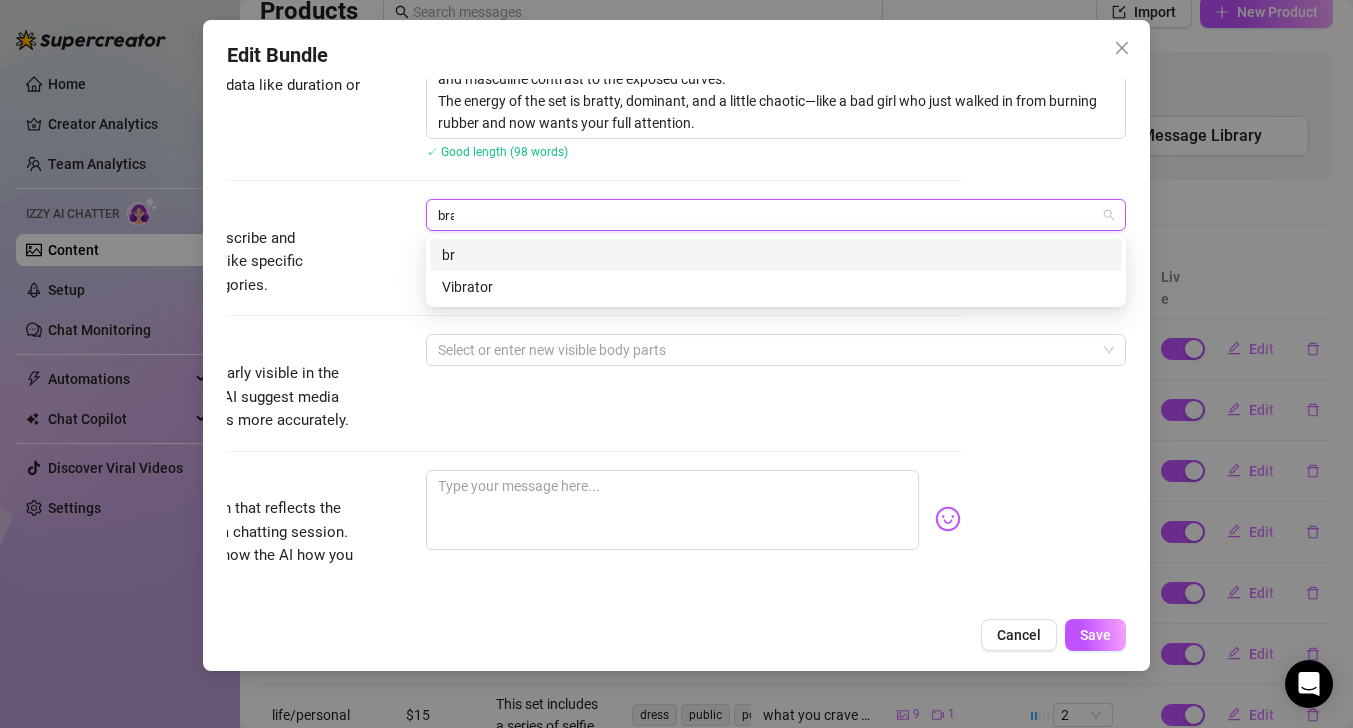 type on "brat" 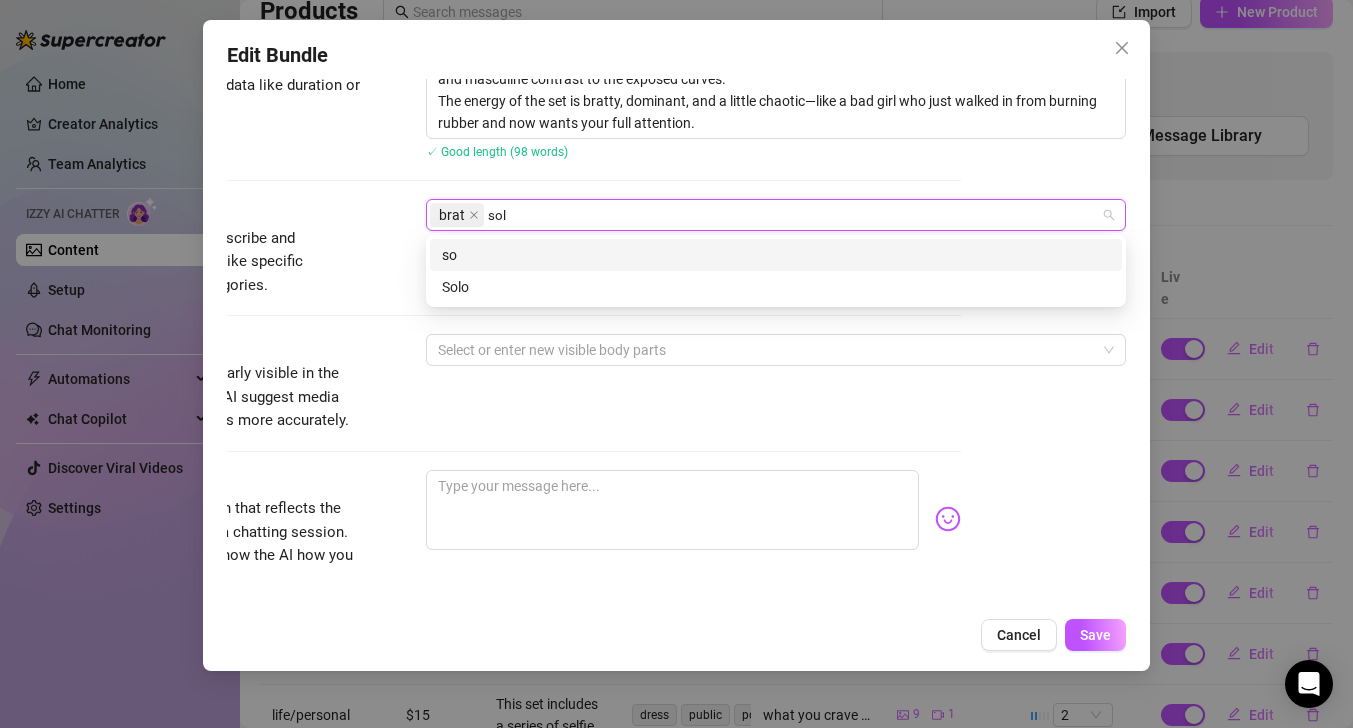 type on "solo" 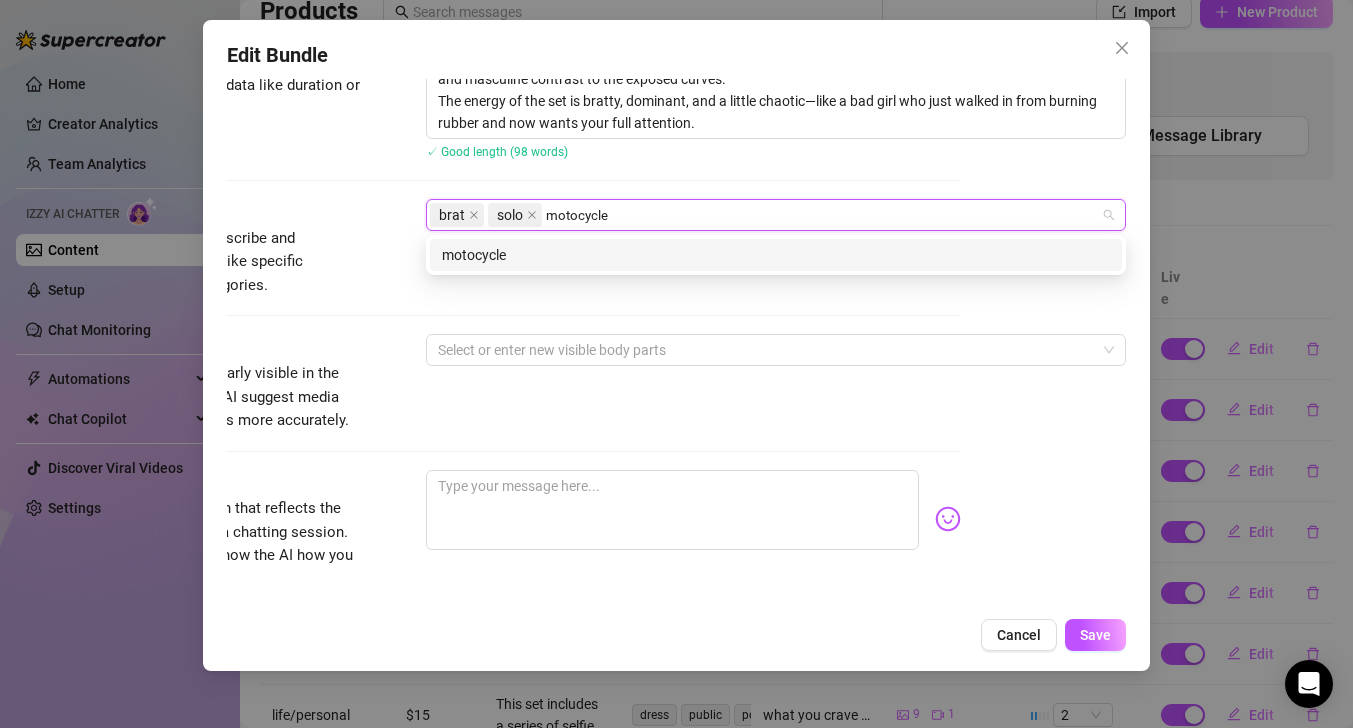 type on "Motorcycle" 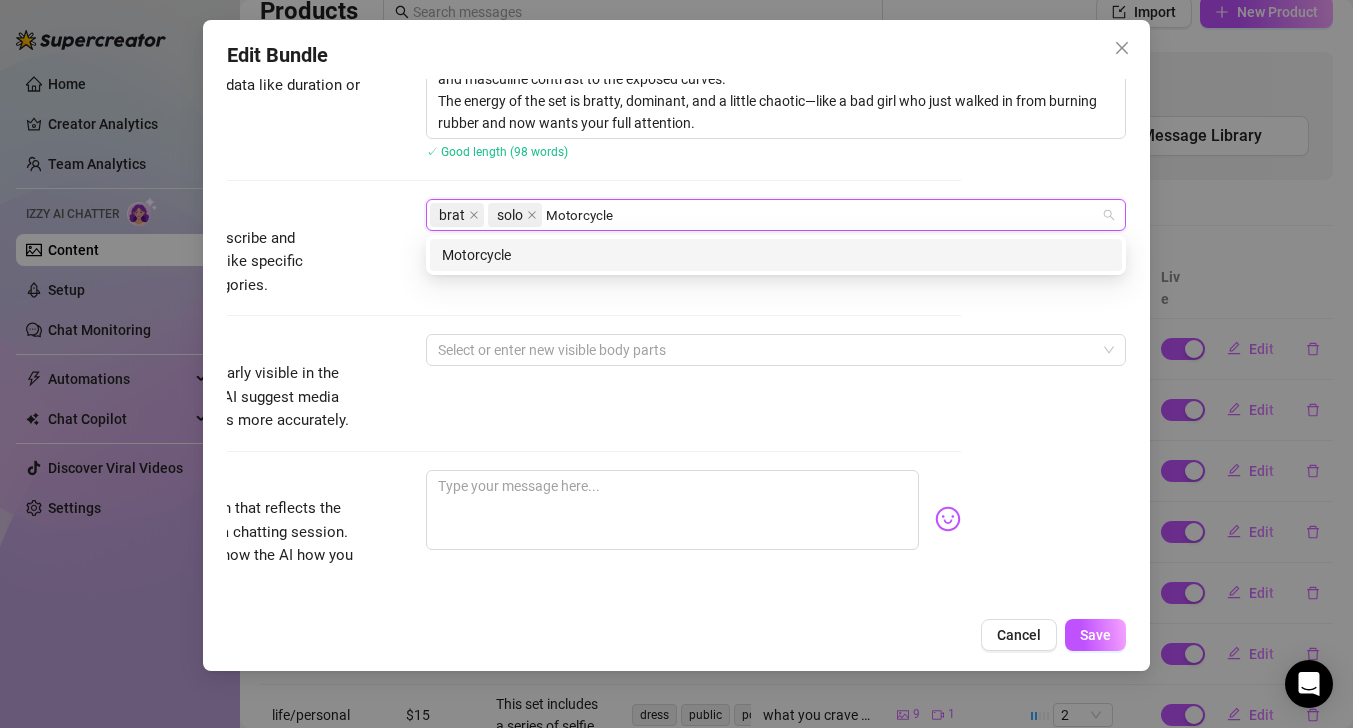 scroll, scrollTop: 0, scrollLeft: 0, axis: both 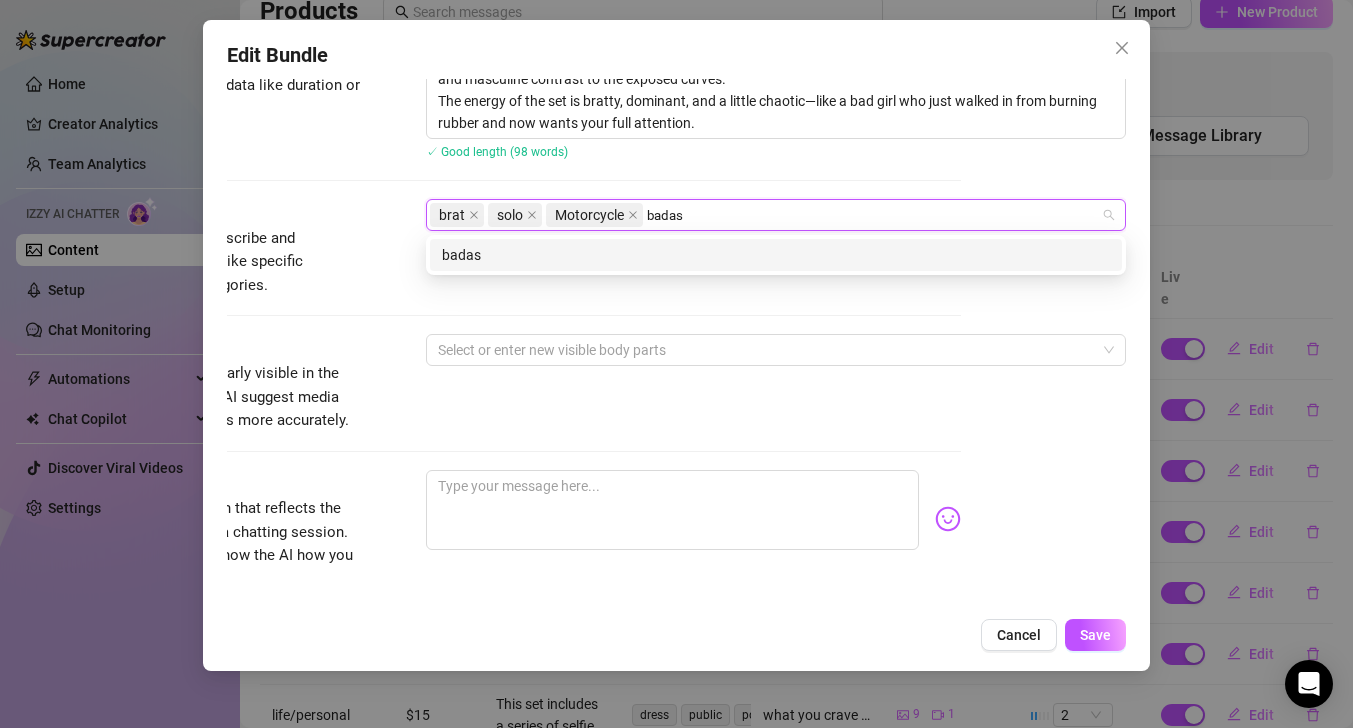 type on "badass" 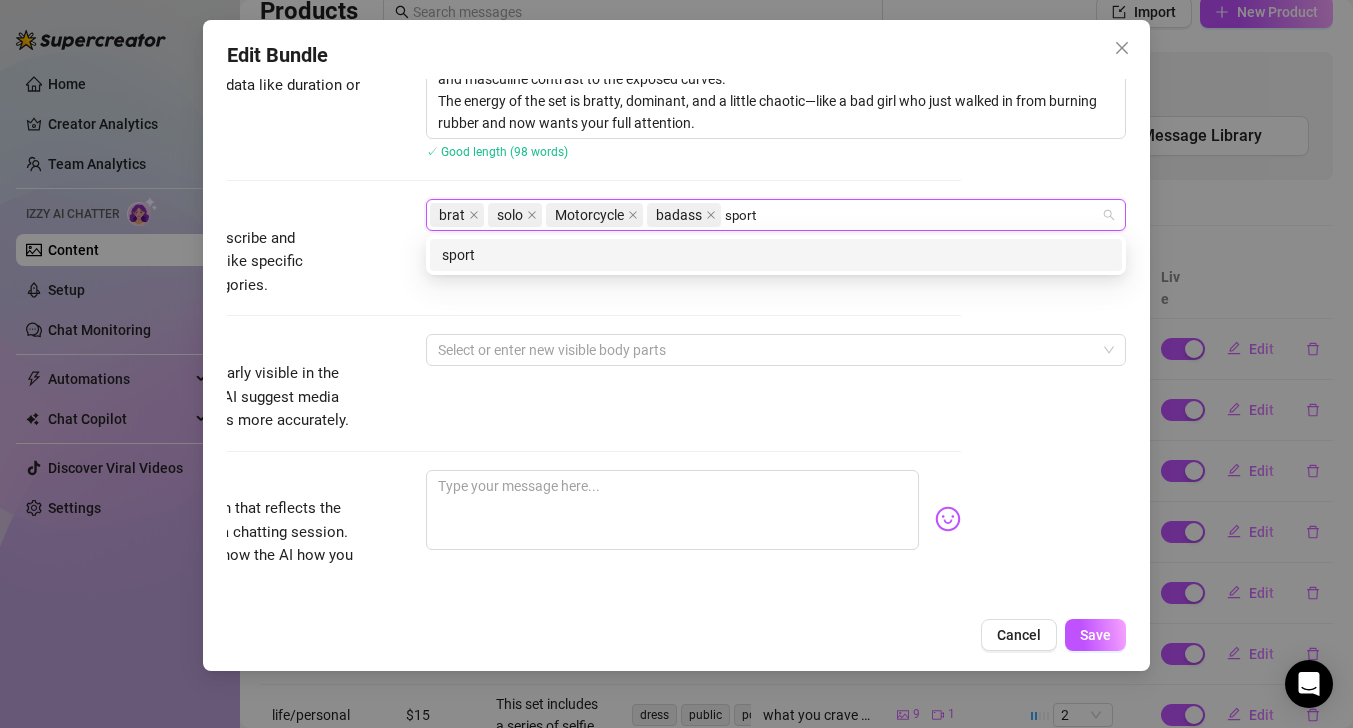 type on "sporty" 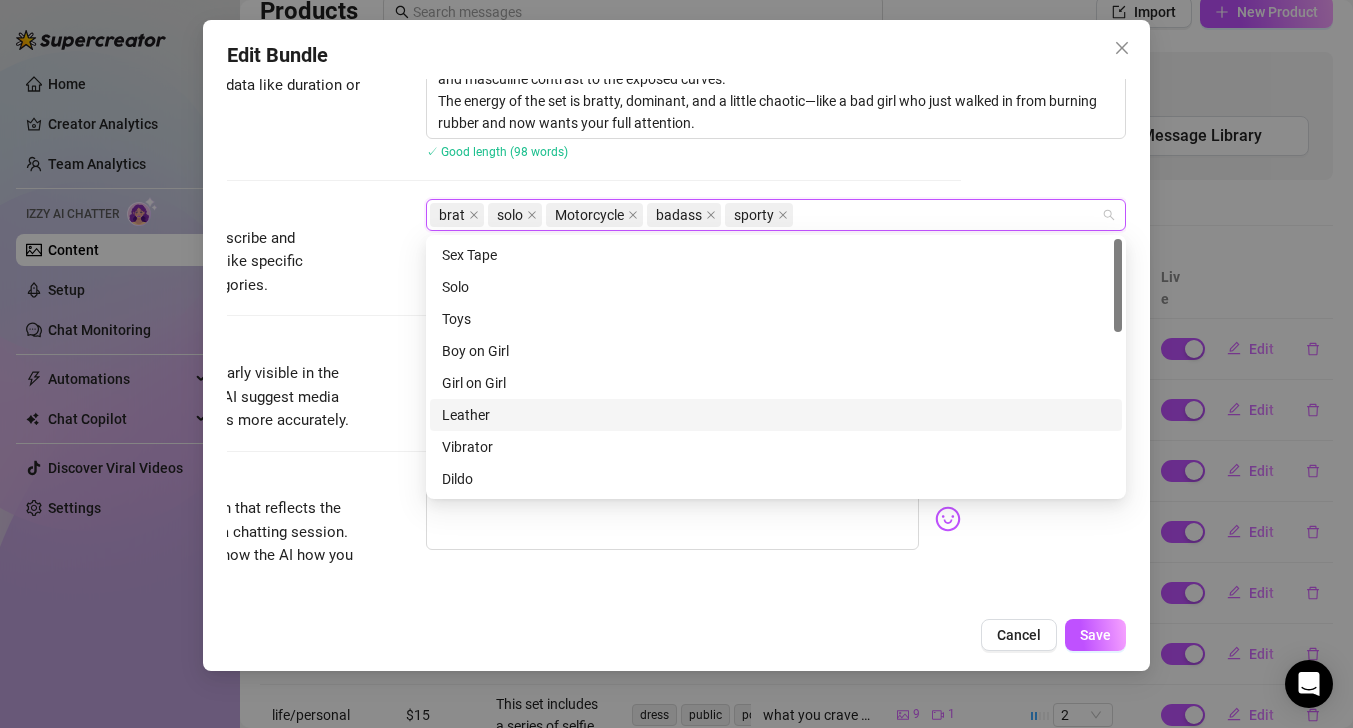 click on "Leather" at bounding box center [776, 415] 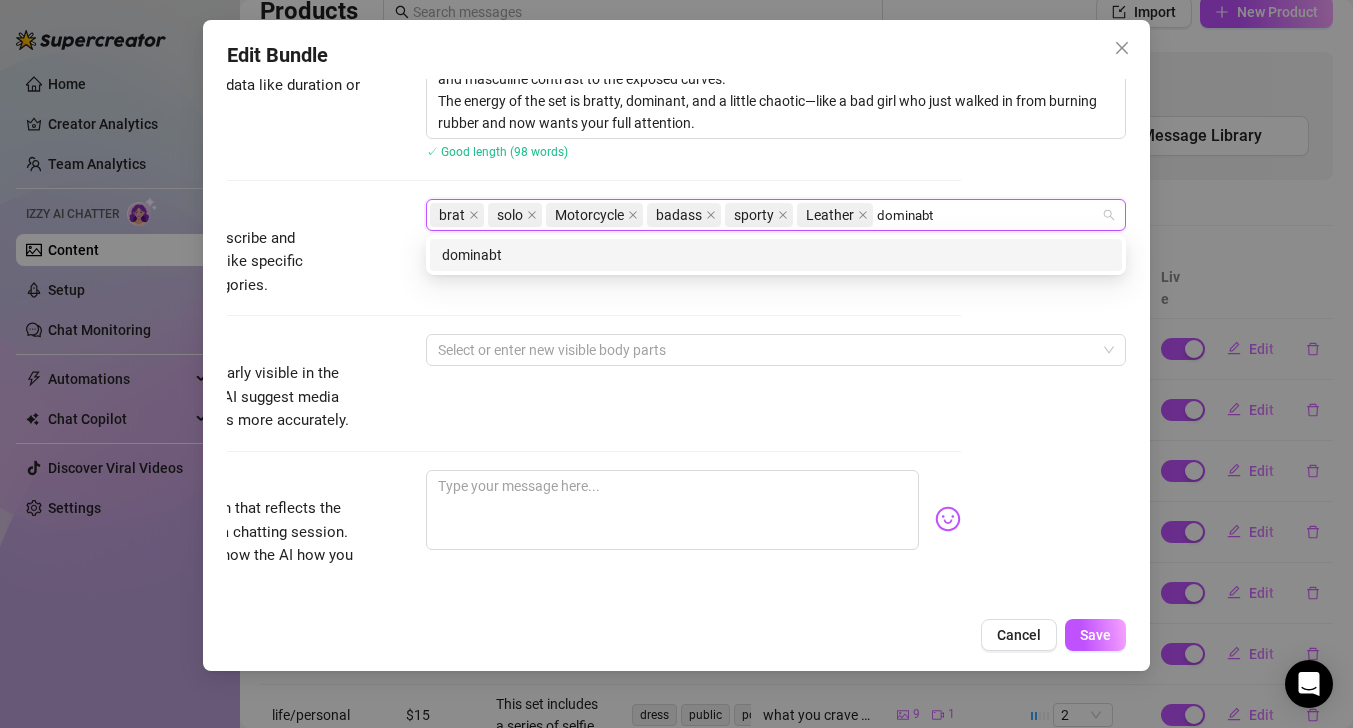 type on "Dominant" 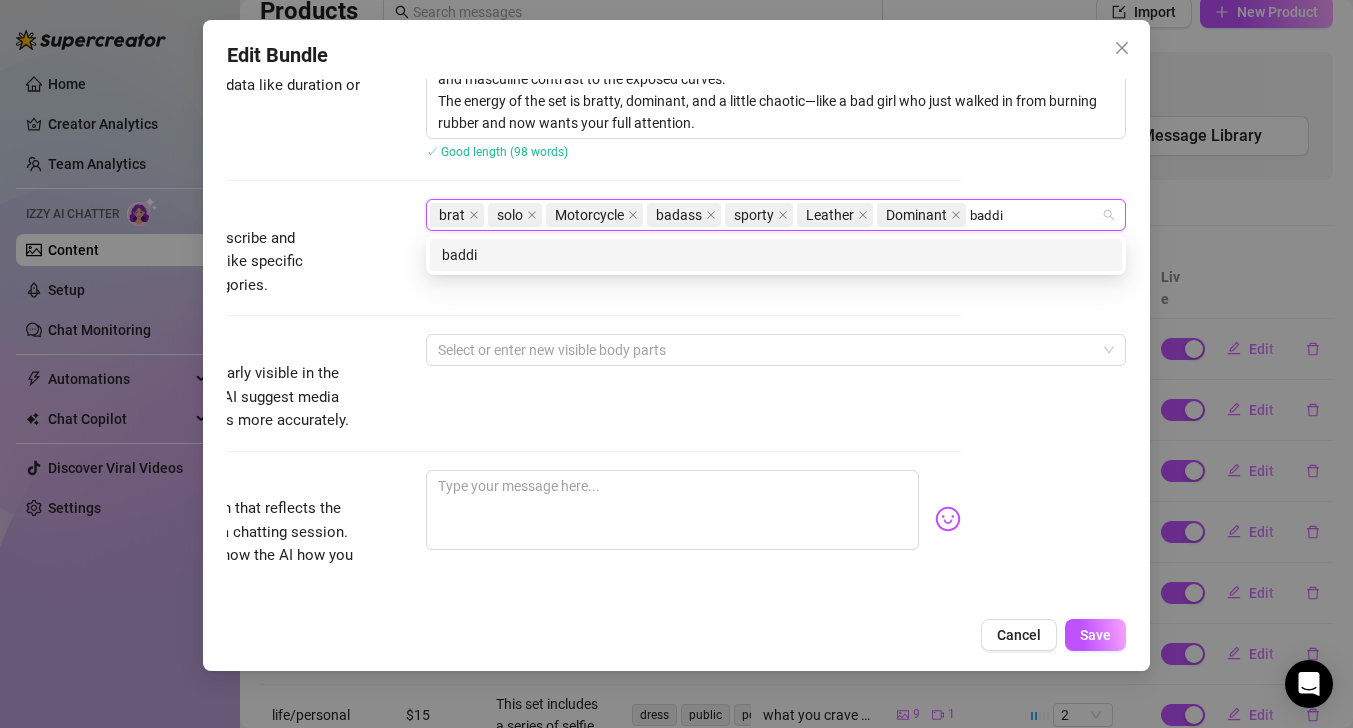 type on "baddie" 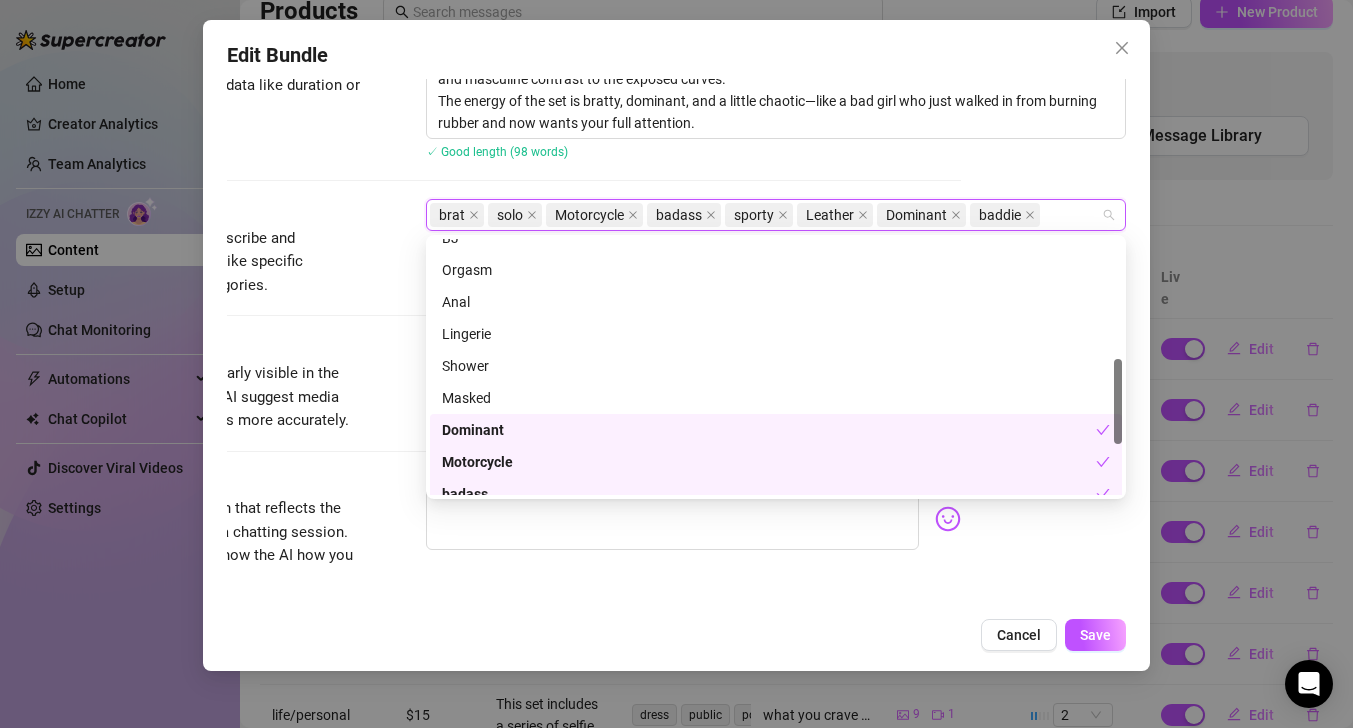 scroll, scrollTop: 358, scrollLeft: 0, axis: vertical 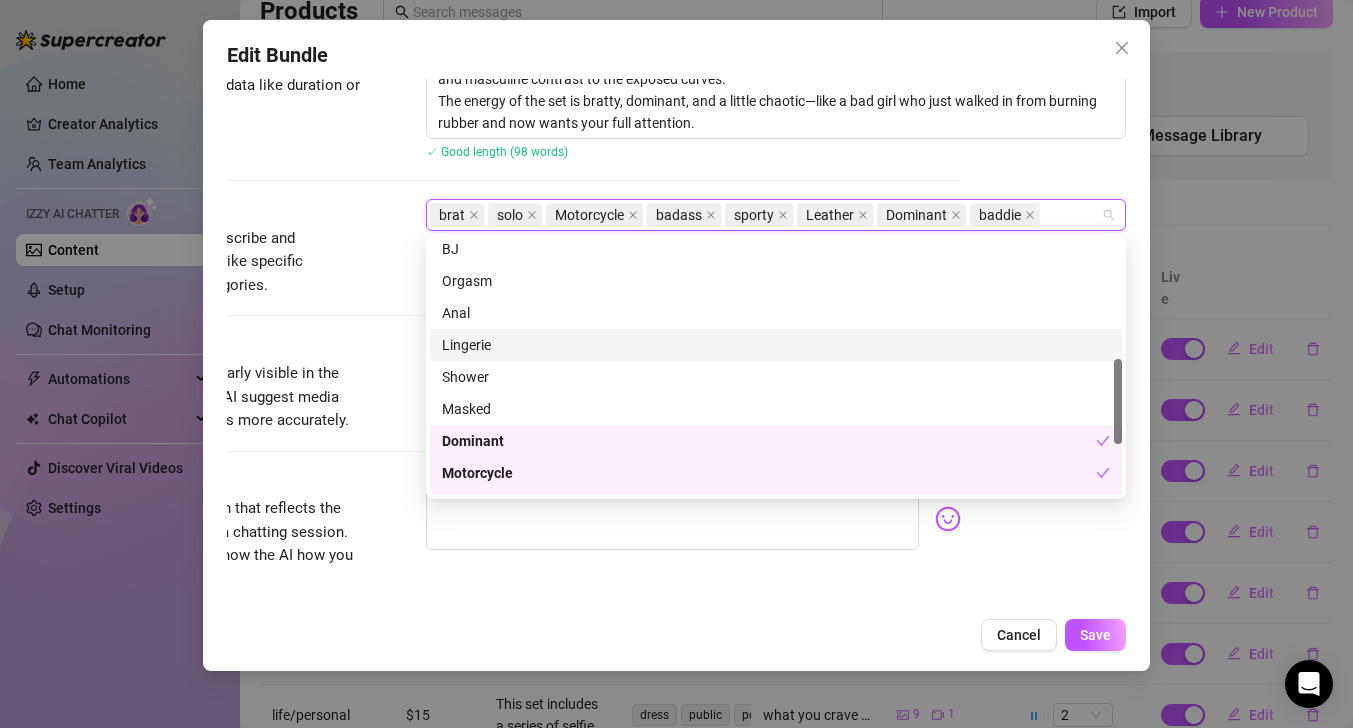 click on "Lingerie" at bounding box center (776, 345) 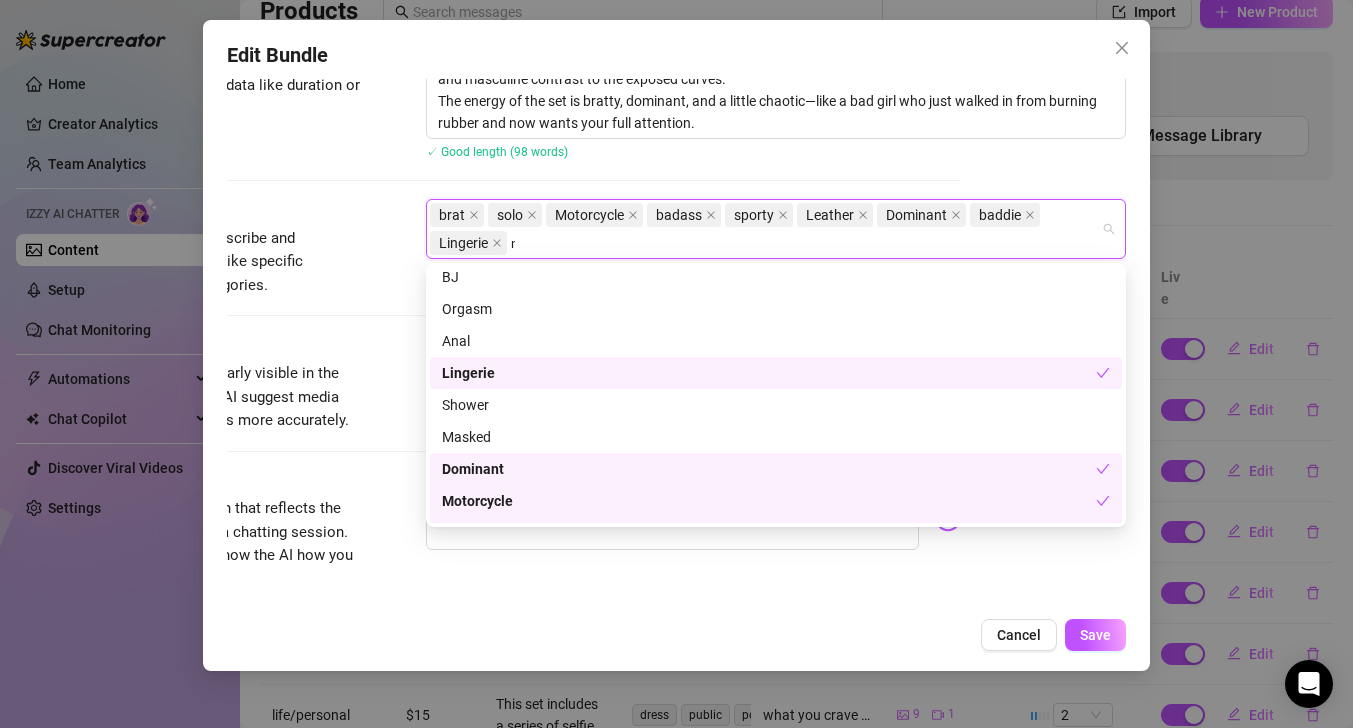 scroll, scrollTop: 0, scrollLeft: 0, axis: both 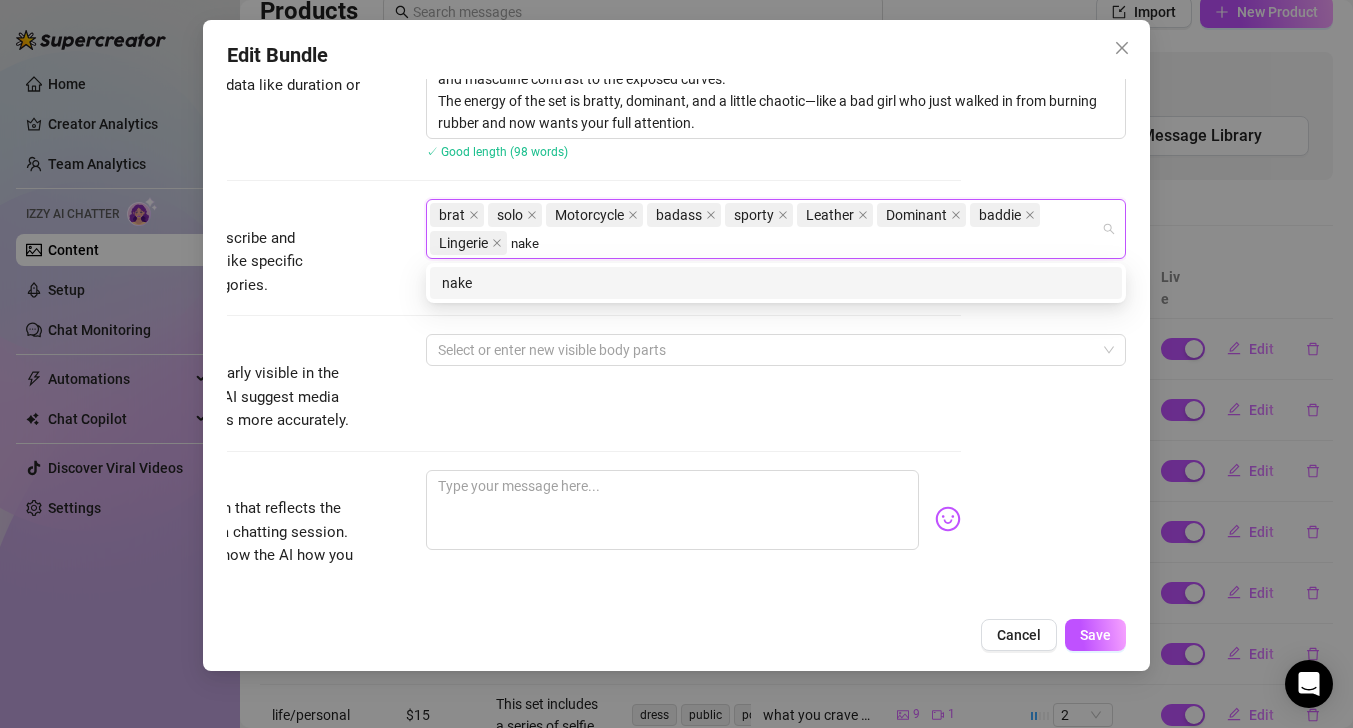 type on "naked" 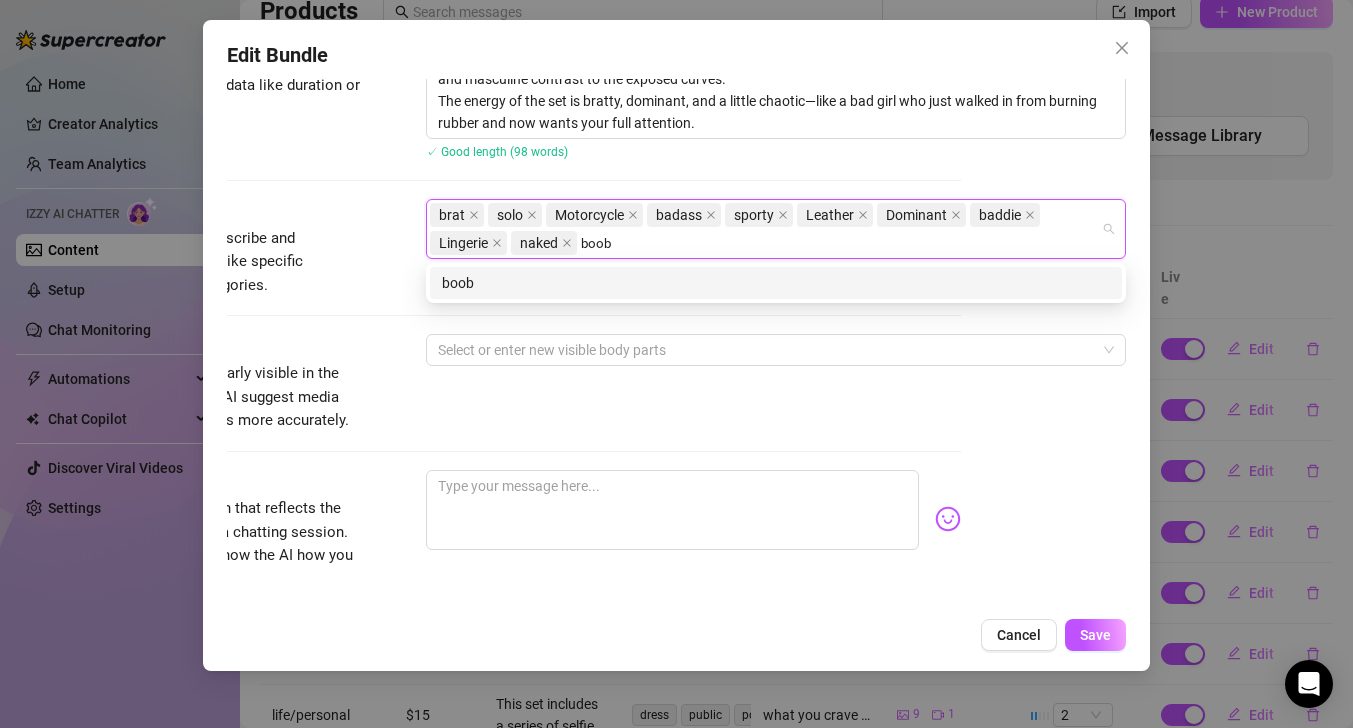 type on "boobs" 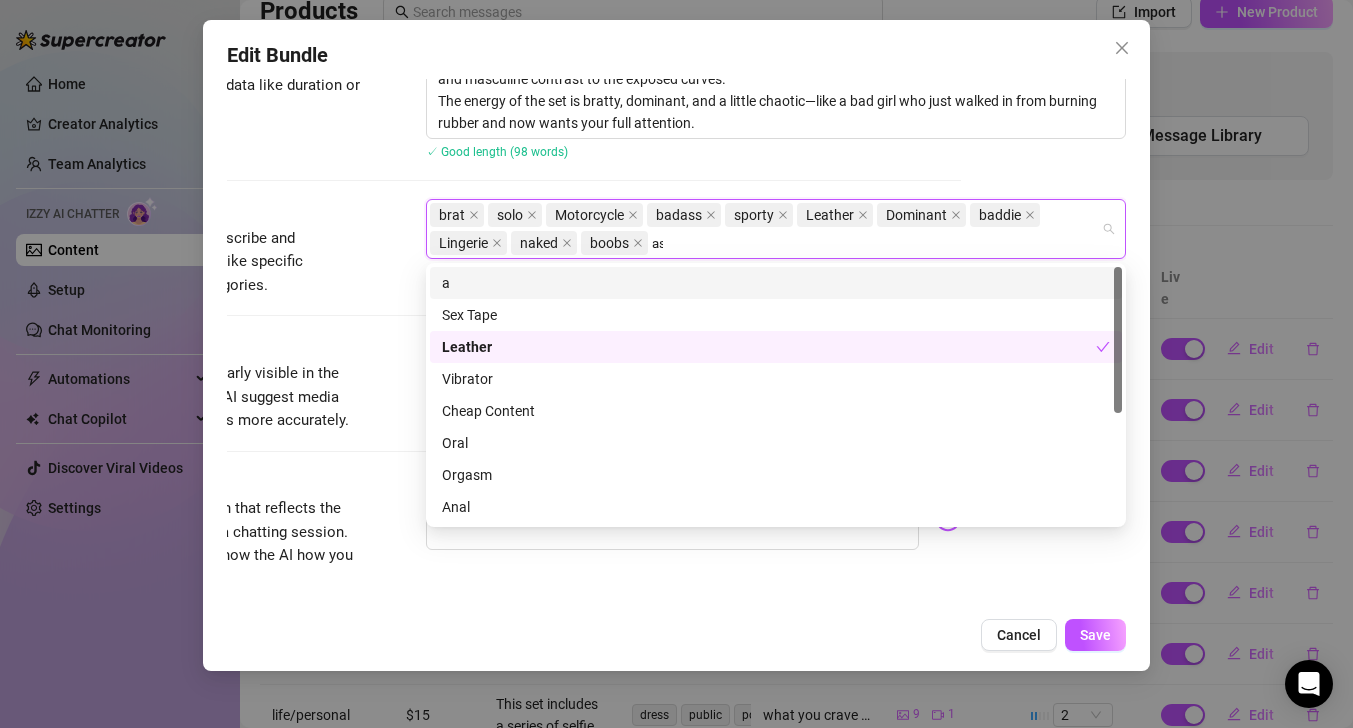 type on "ass" 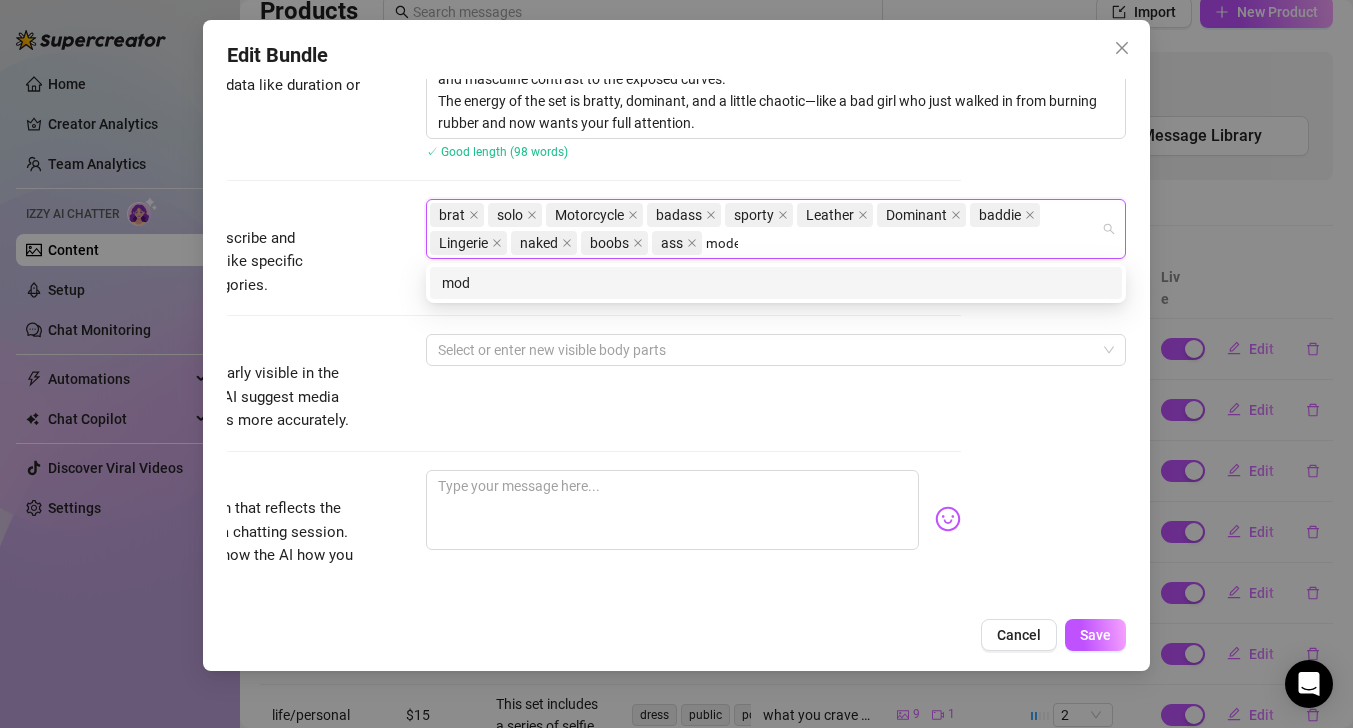 type on "model" 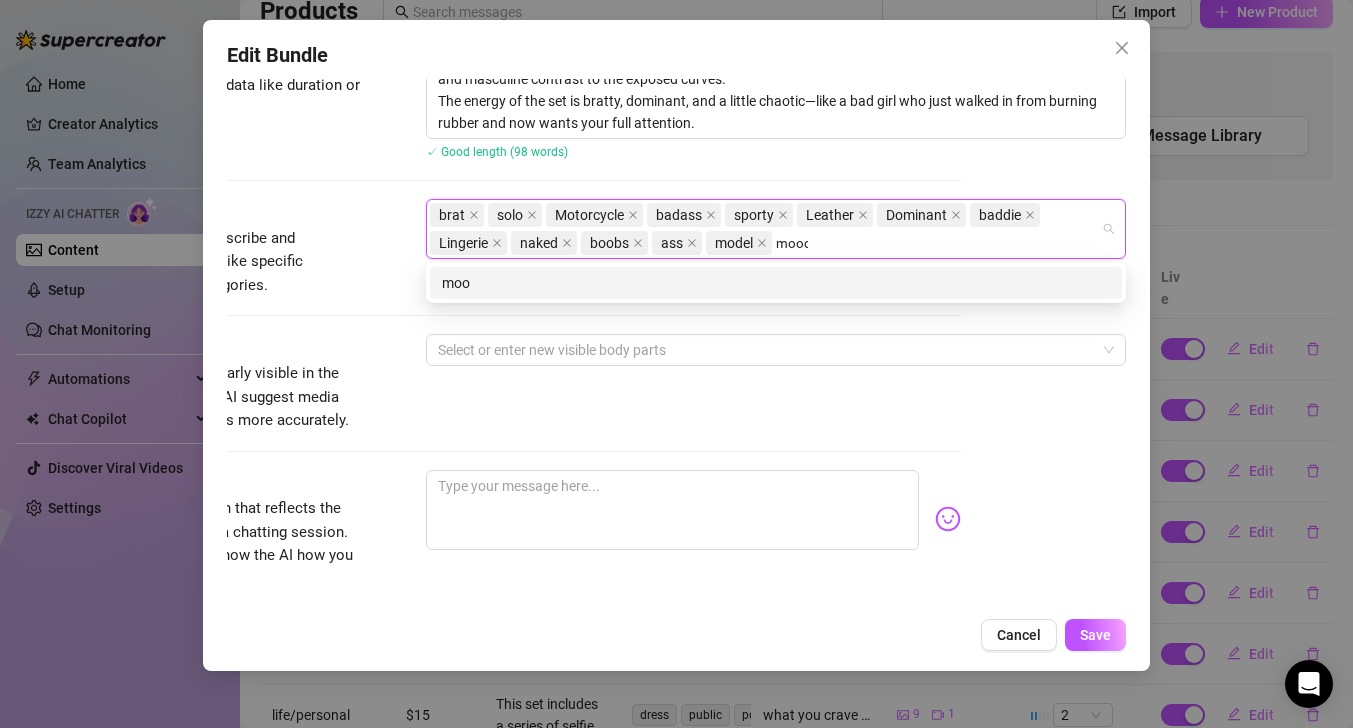 type on "moody" 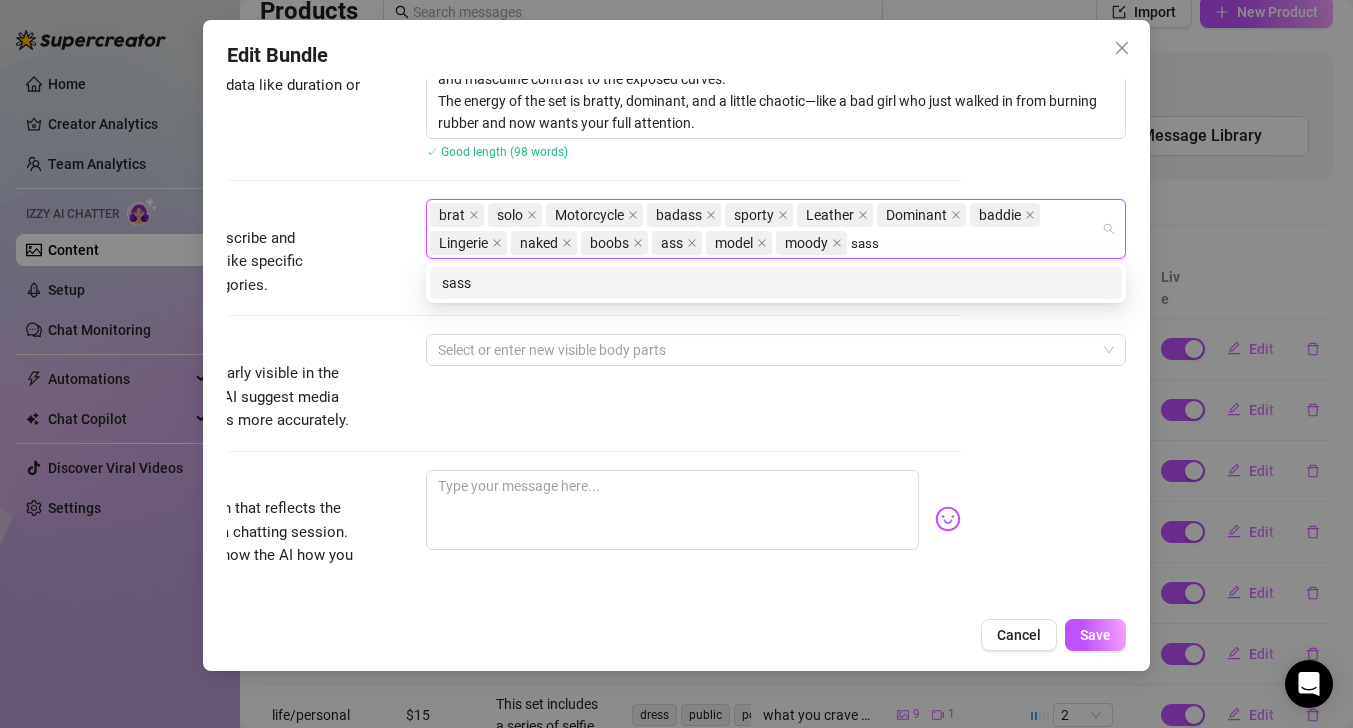 type on "sassy" 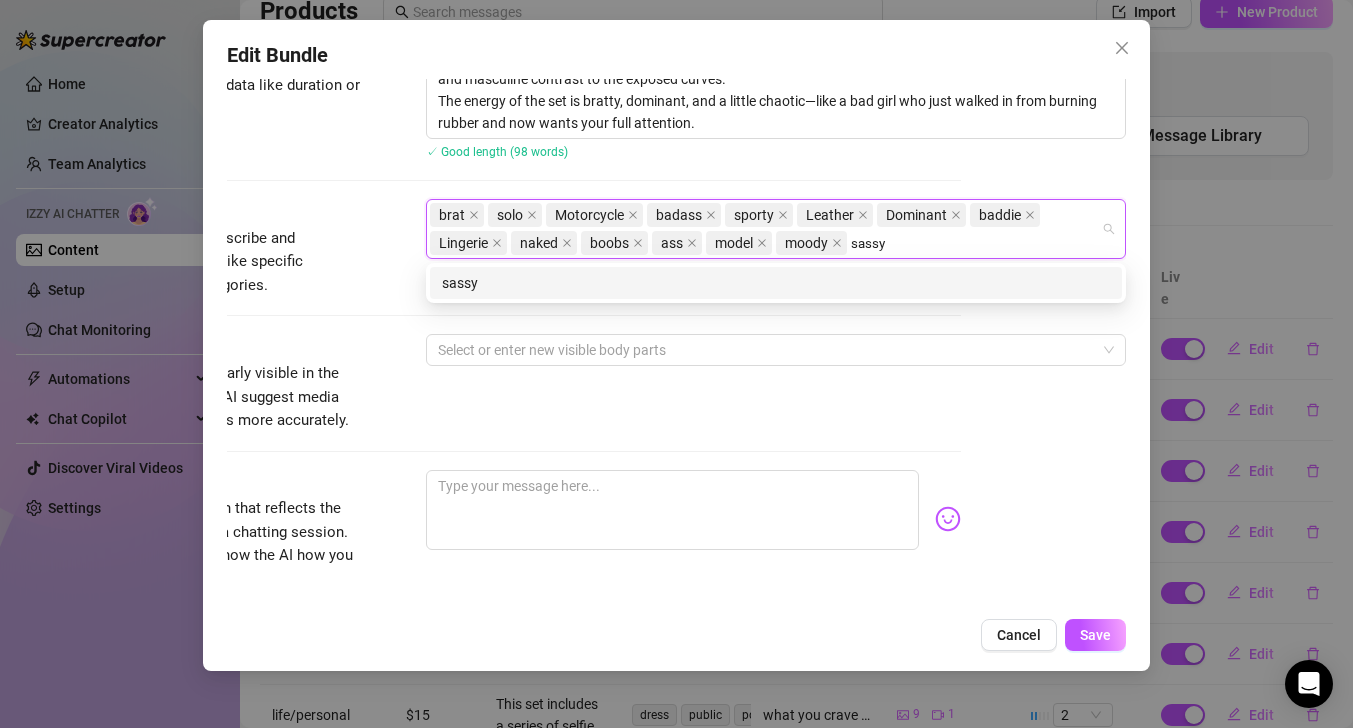type 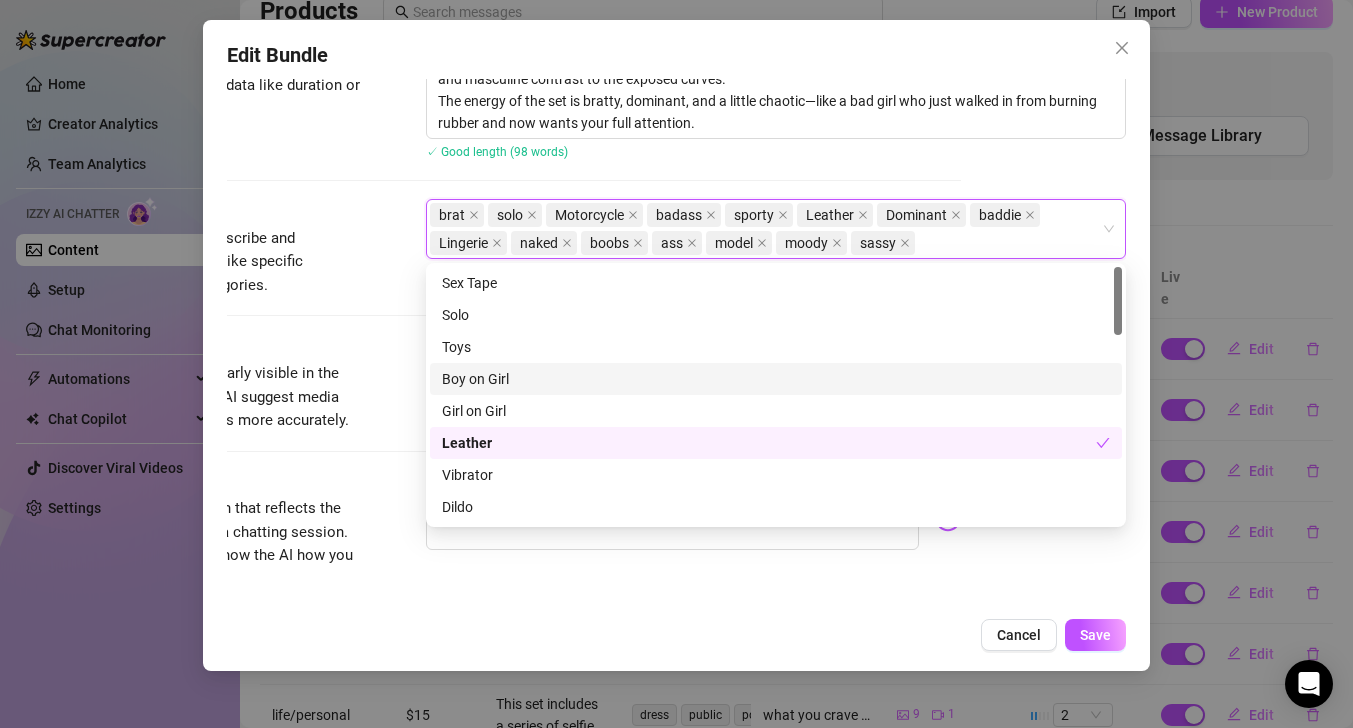 click on "Tags Simple keywords that describe and summarize the content, like specific fetishes, positions, categories. brat, solo, Motorcycle , badass, sporty, Leather, Dominant , baddie, Lingerie, naked, boobs, ass, model, moody, sassy brat solo Motorcycle  badass sporty Leather Dominant  baddie Lingerie naked boobs ass model moody sassy" at bounding box center (511, 266) 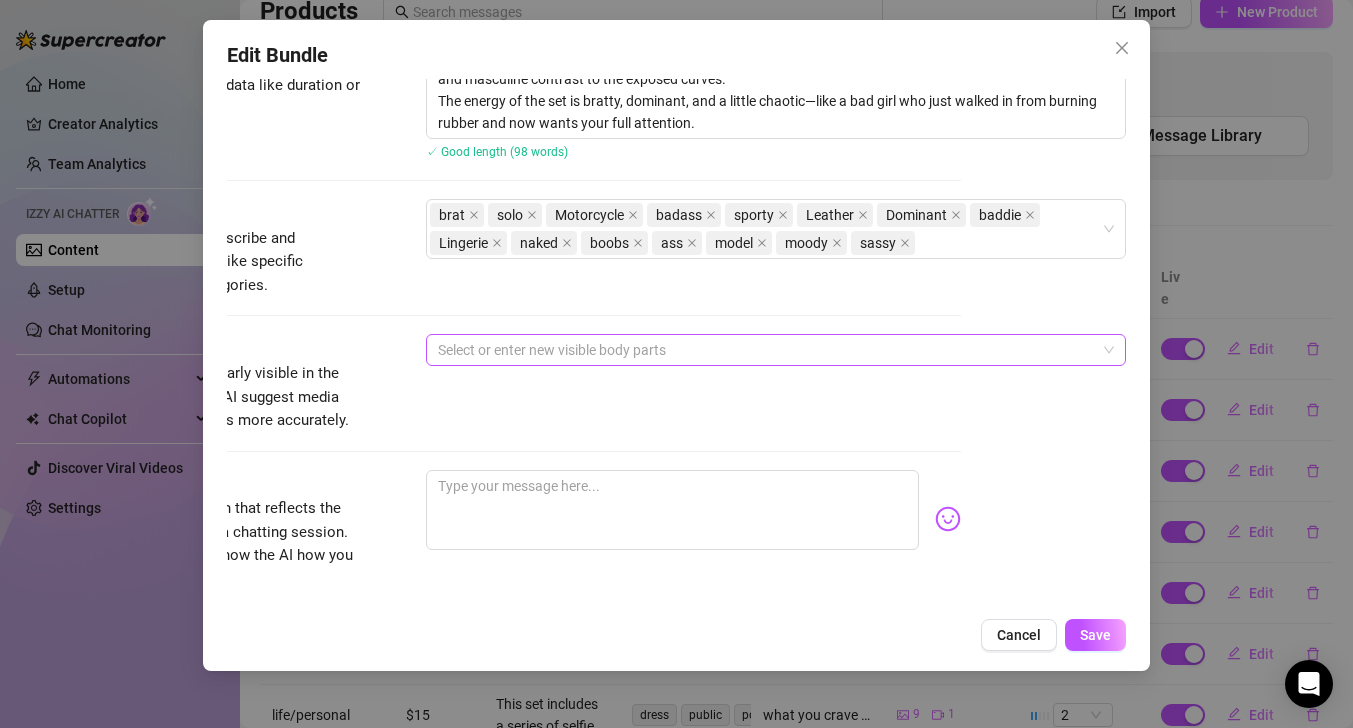 click at bounding box center (765, 350) 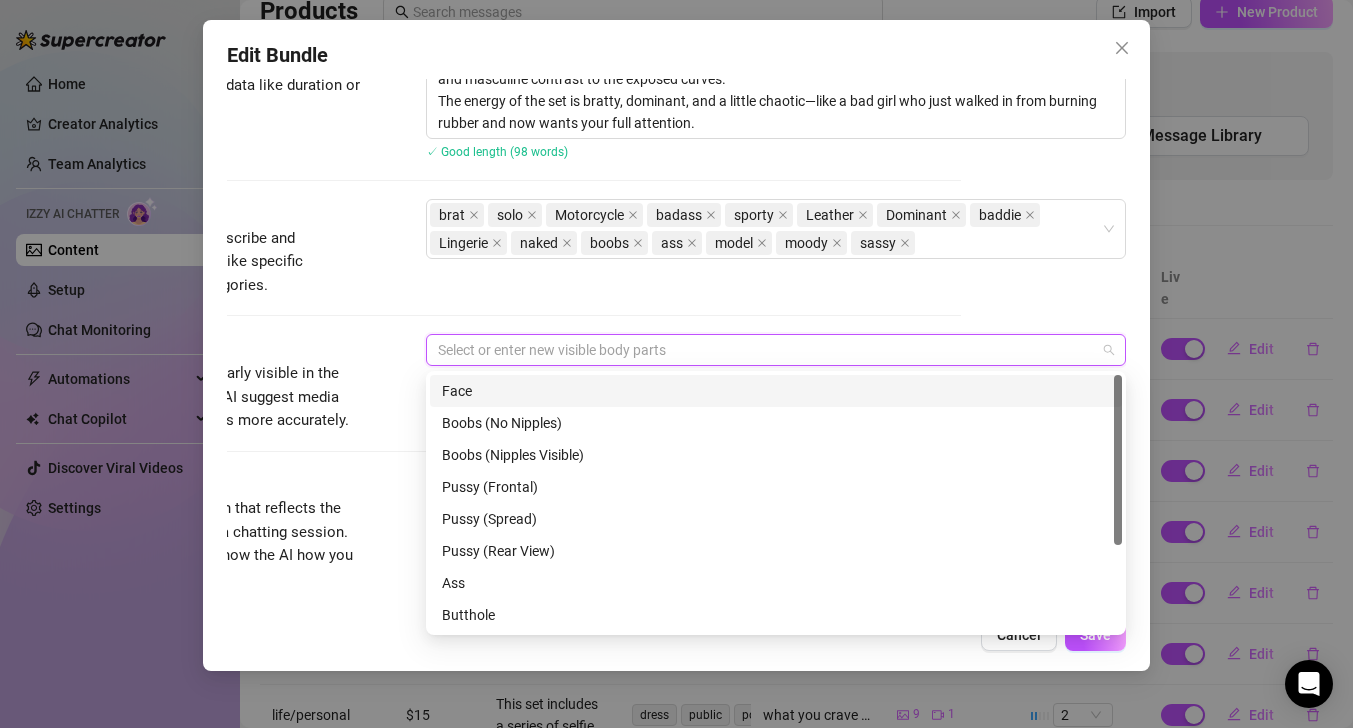 click on "Face" at bounding box center [776, 391] 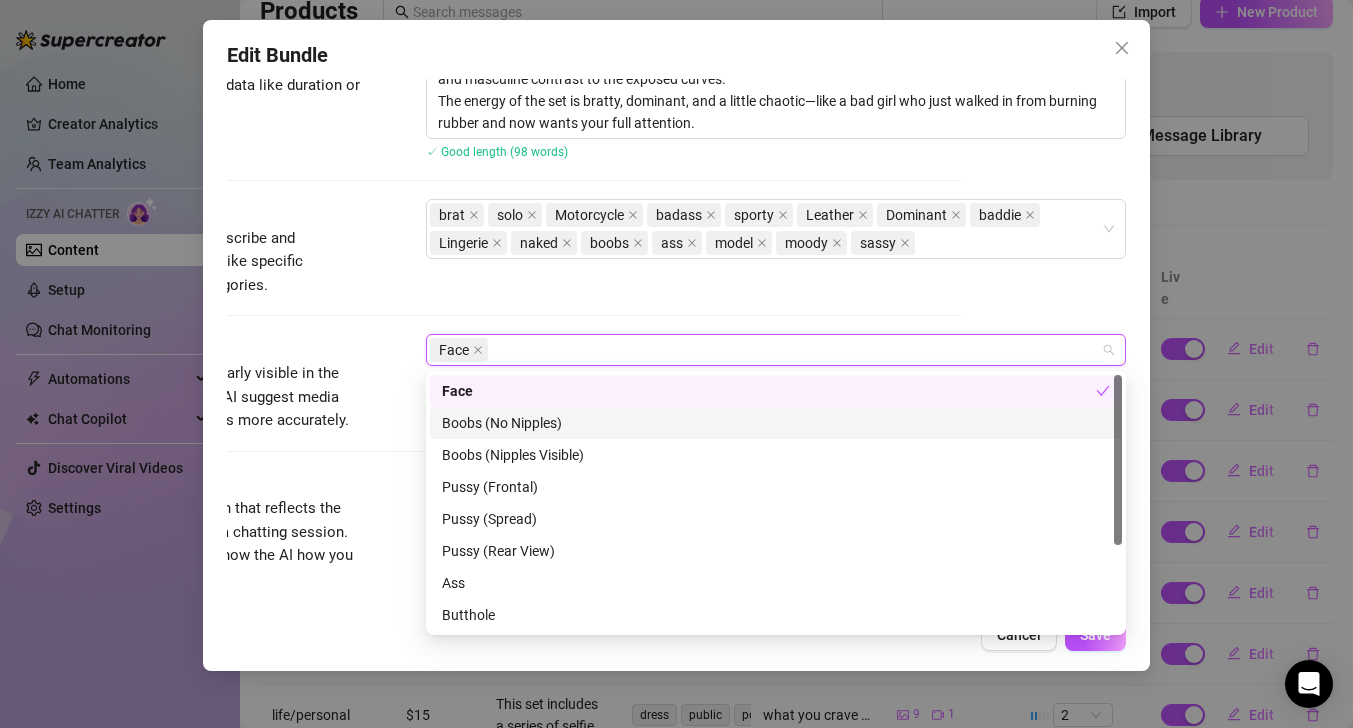 click on "Boobs (No Nipples)" at bounding box center [776, 423] 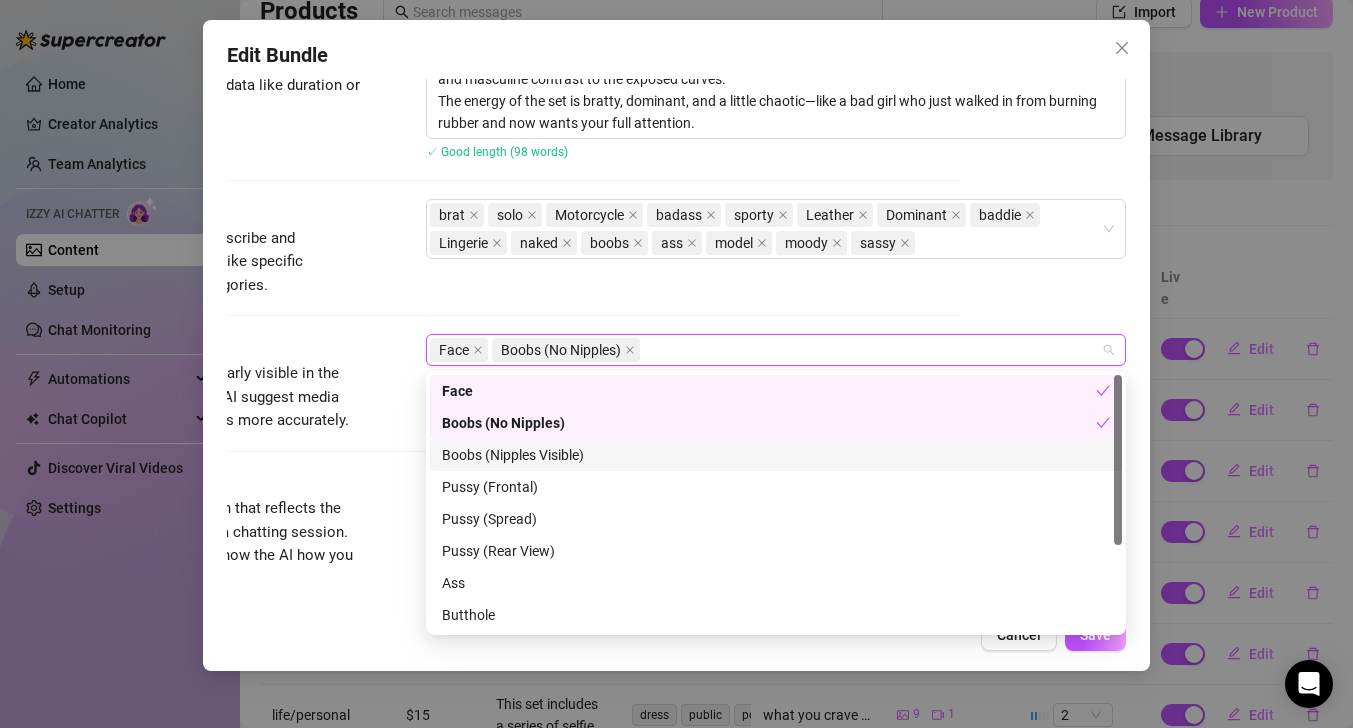 click on "Boobs (Nipples Visible)" at bounding box center (776, 455) 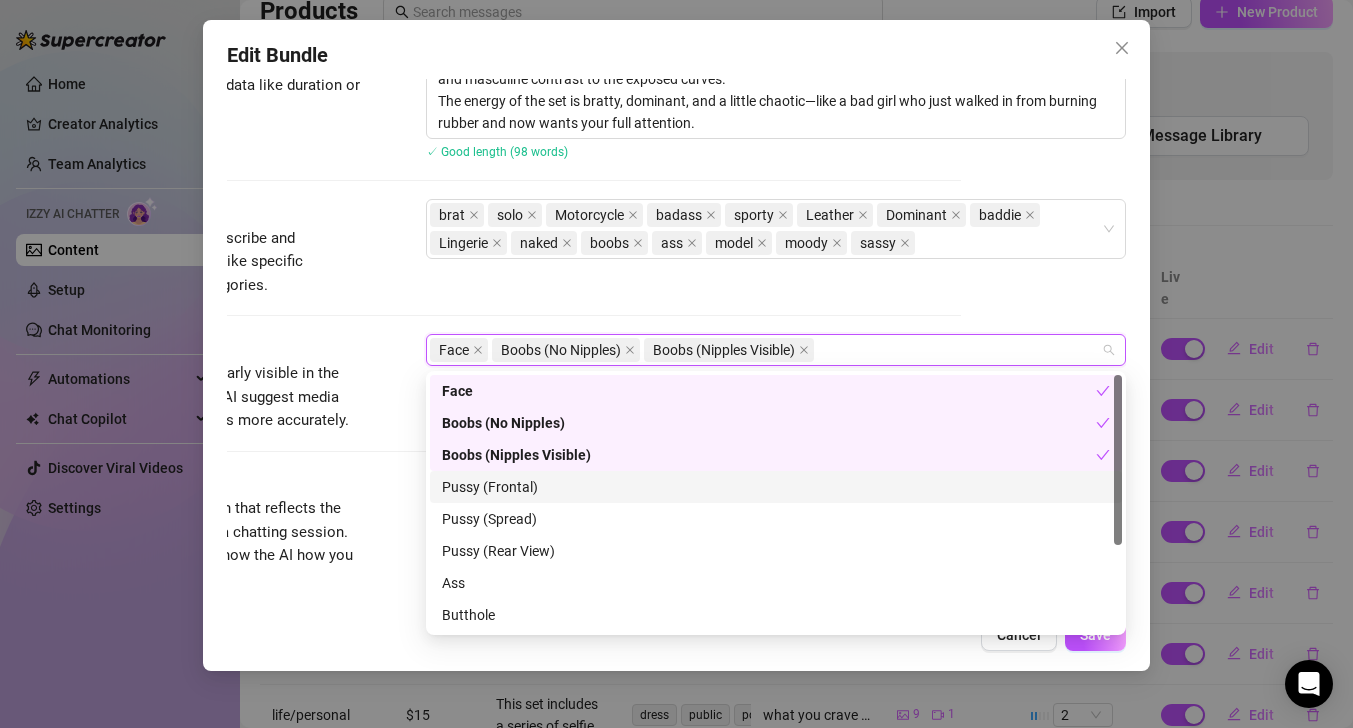 click on "Pussy (Frontal)" at bounding box center (776, 487) 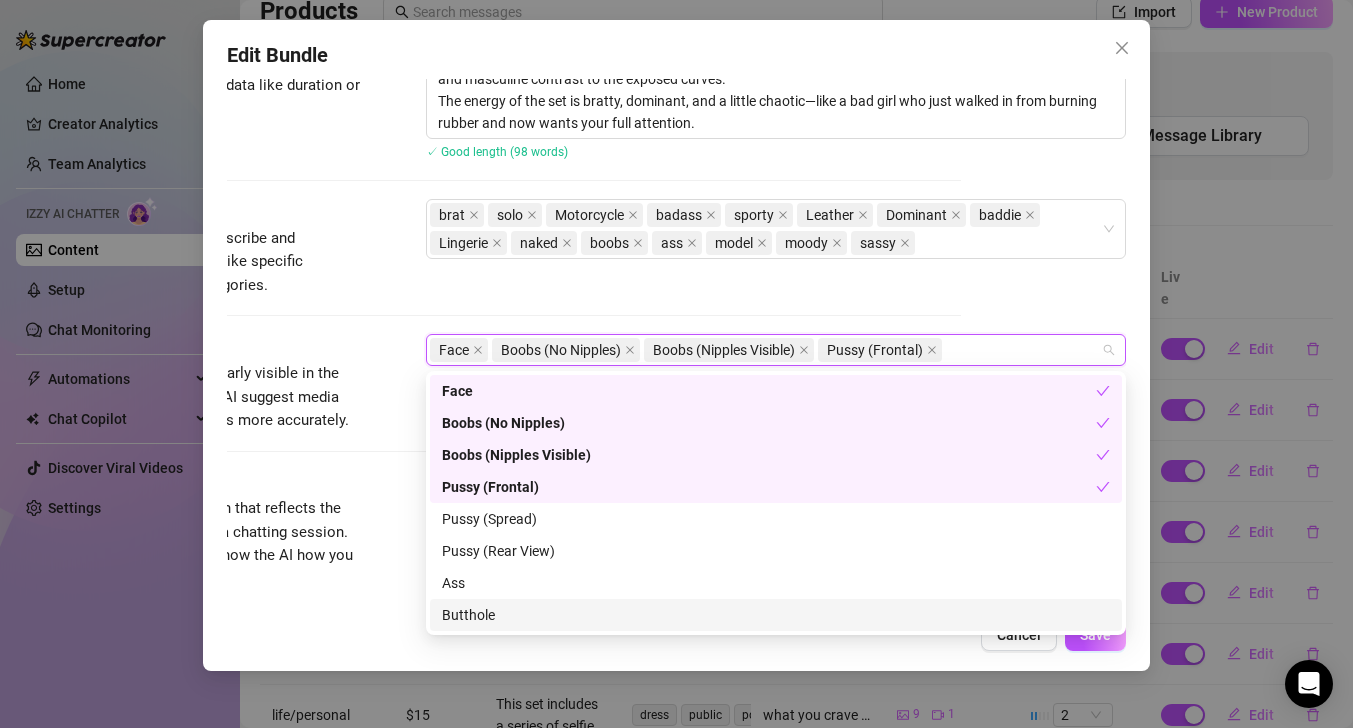 click on "Butthole" at bounding box center (776, 615) 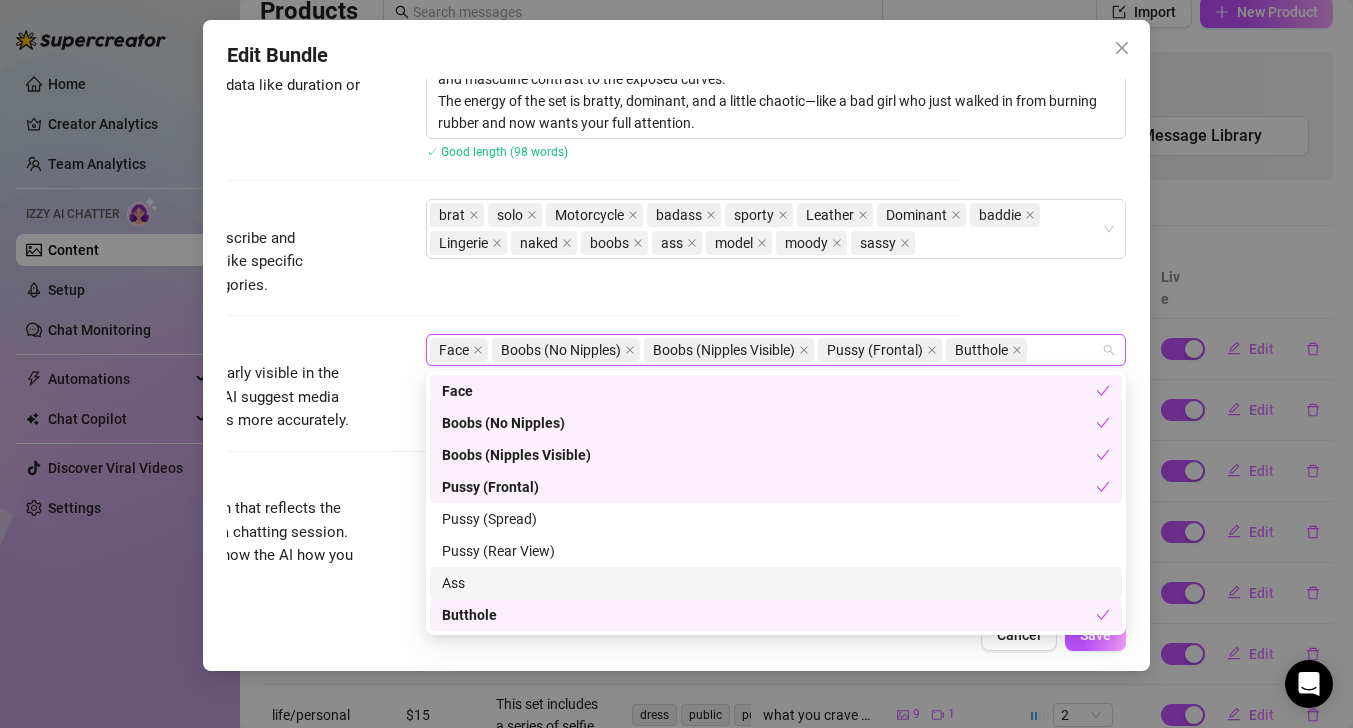 click on "Ass" at bounding box center [776, 583] 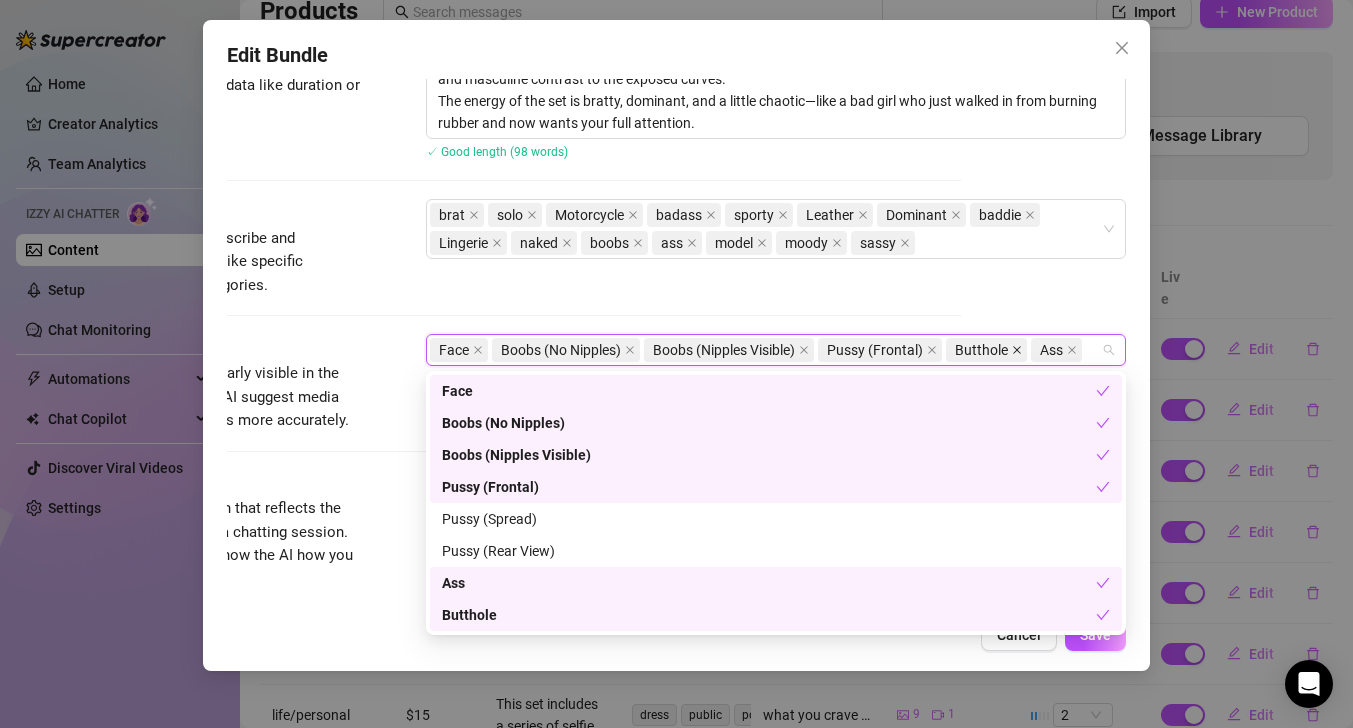 click 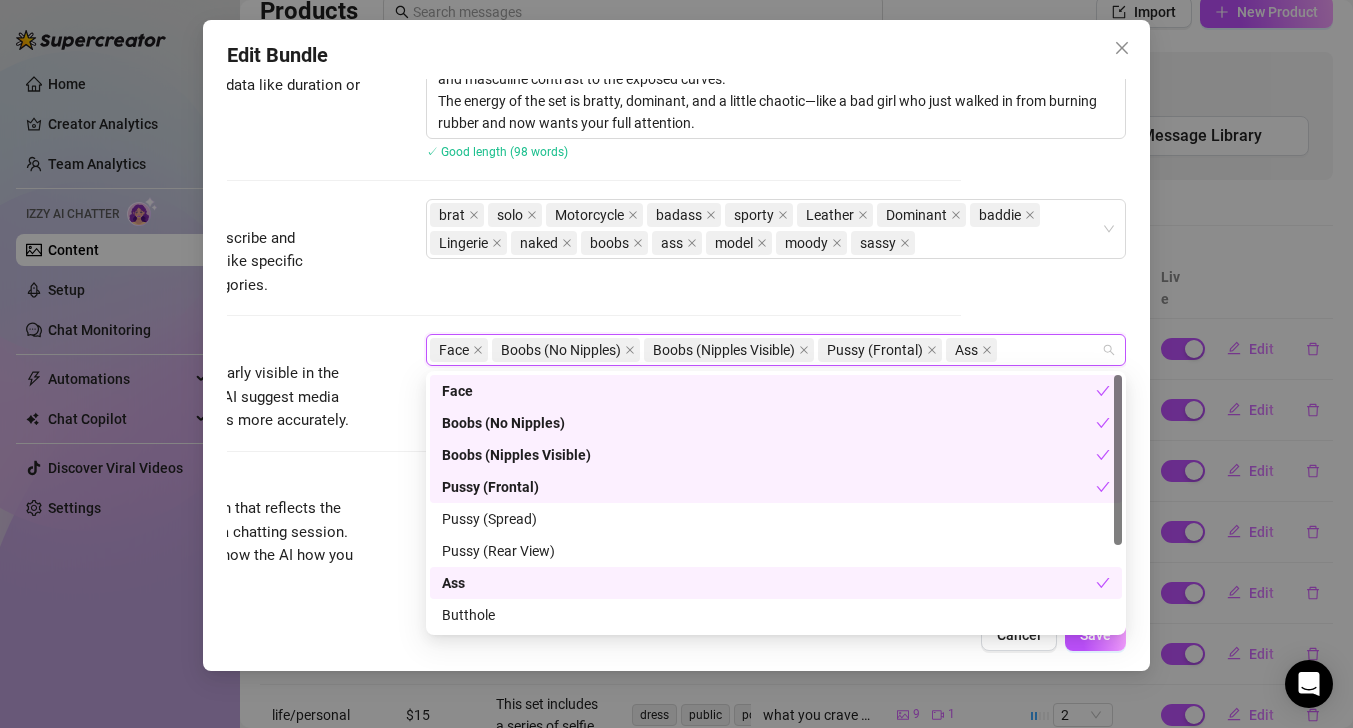 click on "Account Sunkisseddivinedream (@sunkisseddivinedreamxo) Name Name is for your internal organization only. motocycle helmet set Media Add Media from Vault Free preview Pay to view Tag Collaborators   @ Tag creator Minimum Price Set the minimum price for the bundle $ 67 Izzy AI Assistant Describe with AI Description Write a detailed description of the content in a few sentences. Avoid vague or implied descriptions - the more detail, the better.  No need to include metadata like duration or photo count. ✓ Good length (98 words) Tags Simple keywords that describe and summarize the content, like specific fetishes, positions, categories. brat solo Motorcycle  badass sporty Leather Dominant  baddie Lingerie naked boobs ass model moody sassy   Visible Body Parts Select the body parts clearly visible in the content. This helps Izzy AI suggest media and answer fan questions more accurately. Face Boobs (No Nipples) Boobs (Nipples Visible) Pussy (Frontal) Ass   Caption Example Exclusivity 3 Message Settings" at bounding box center [676, 343] 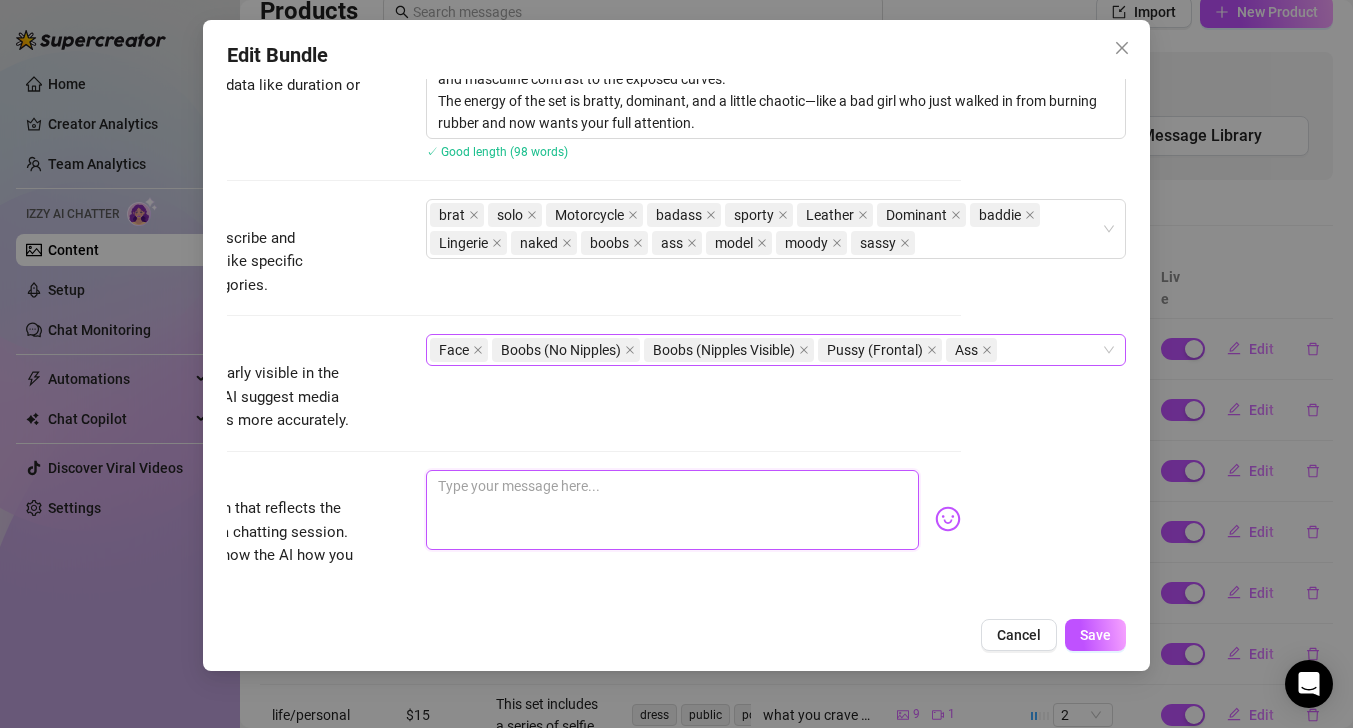 click at bounding box center (672, 510) 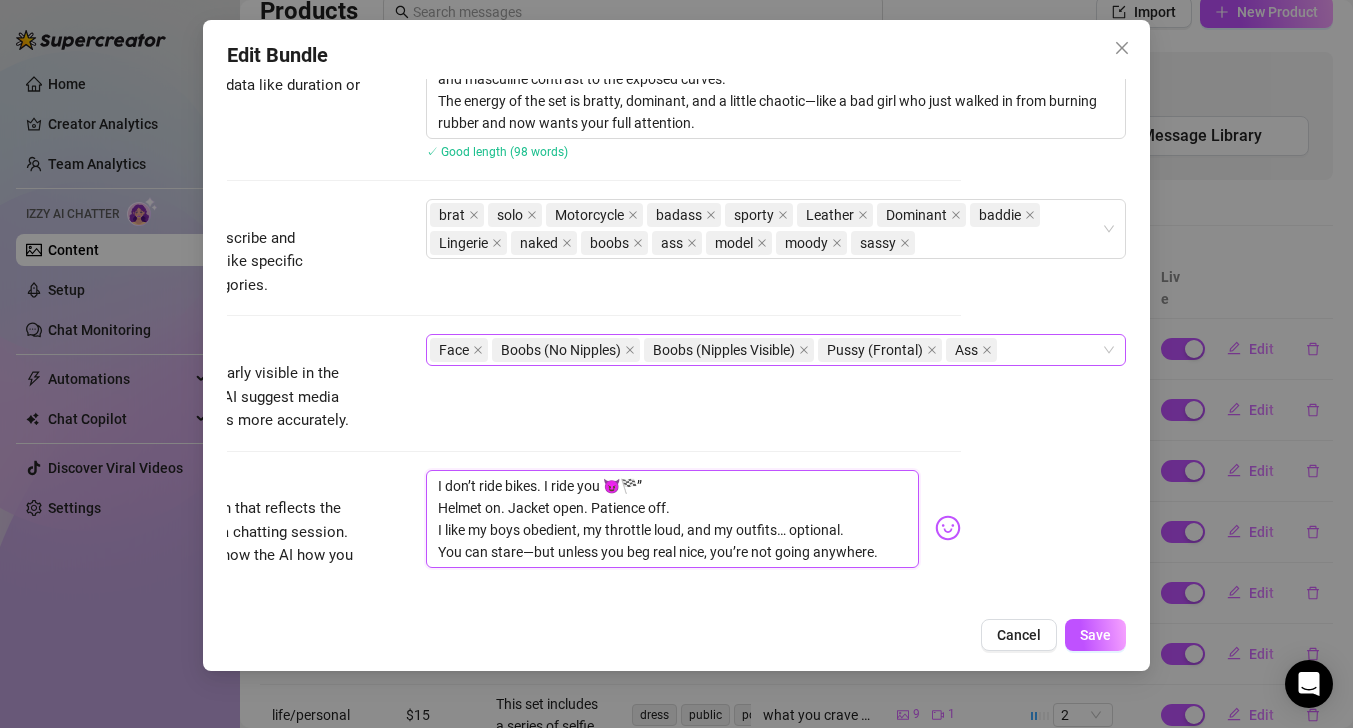 scroll, scrollTop: 0, scrollLeft: 0, axis: both 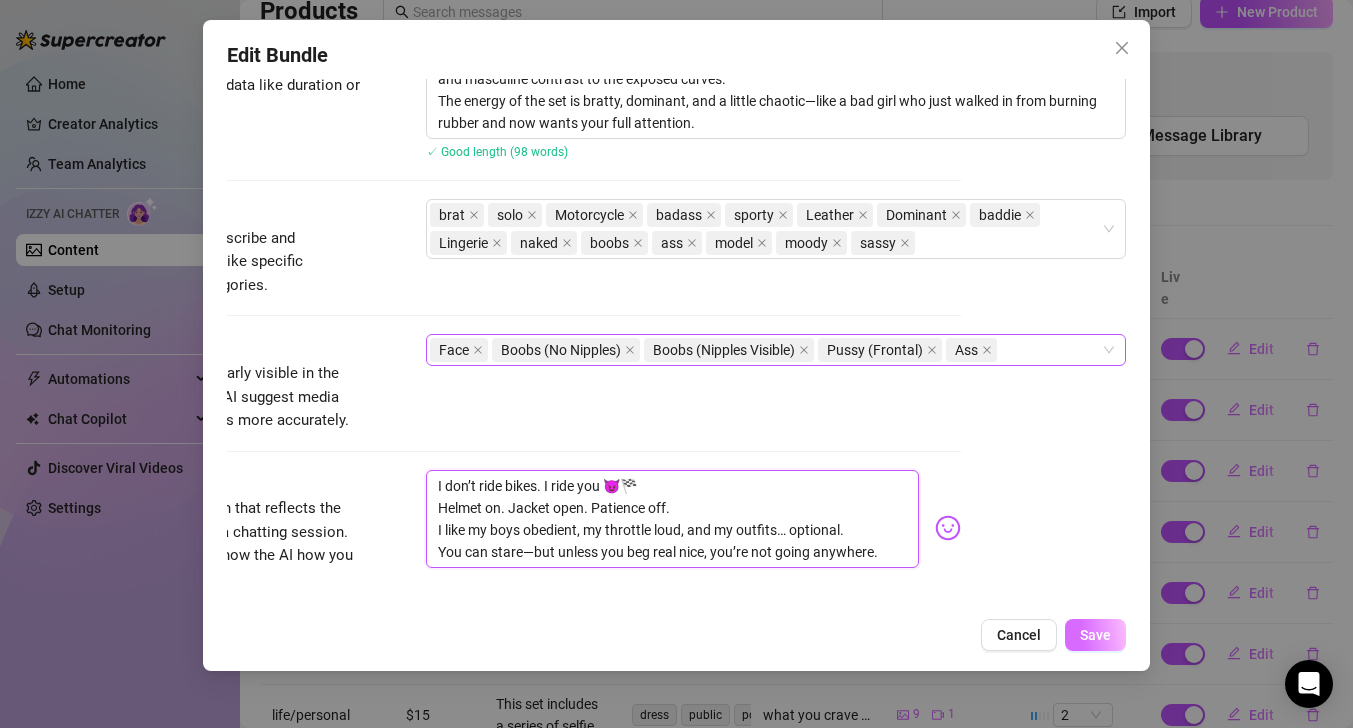type on "I don’t ride bikes. I ride you 😈🏁
Helmet on. Jacket open. Patience off.
I like my boys obedient, my throttle loud, and my outfits… optional.
You can stare—but unless you beg real nice, you’re not going anywhere." 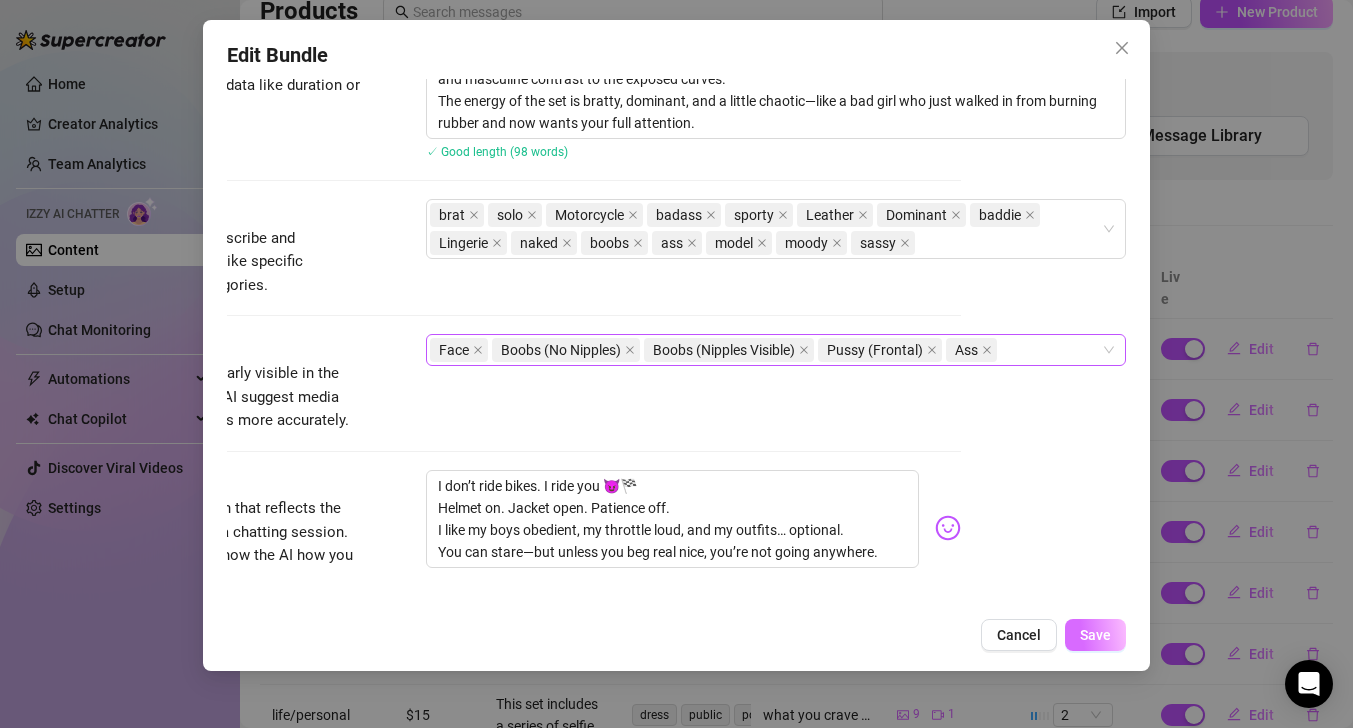 click on "Save" at bounding box center [1095, 635] 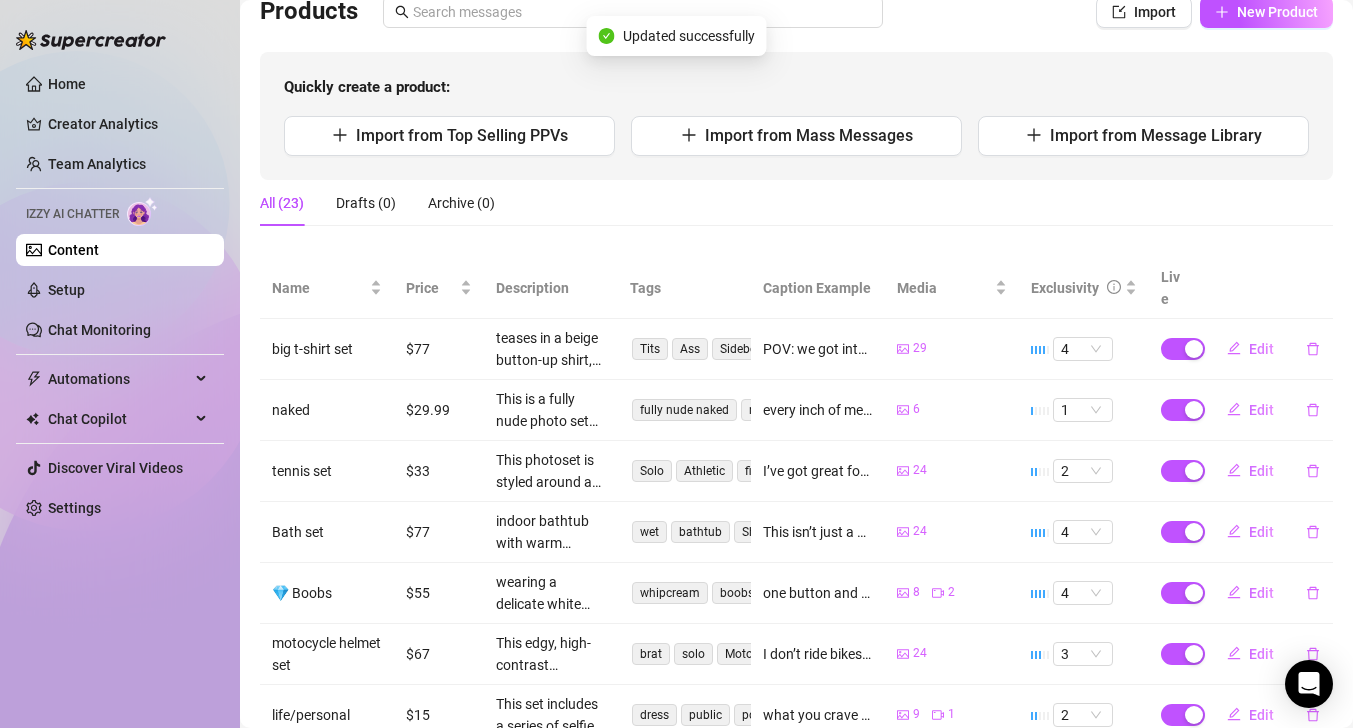 scroll, scrollTop: 448, scrollLeft: 0, axis: vertical 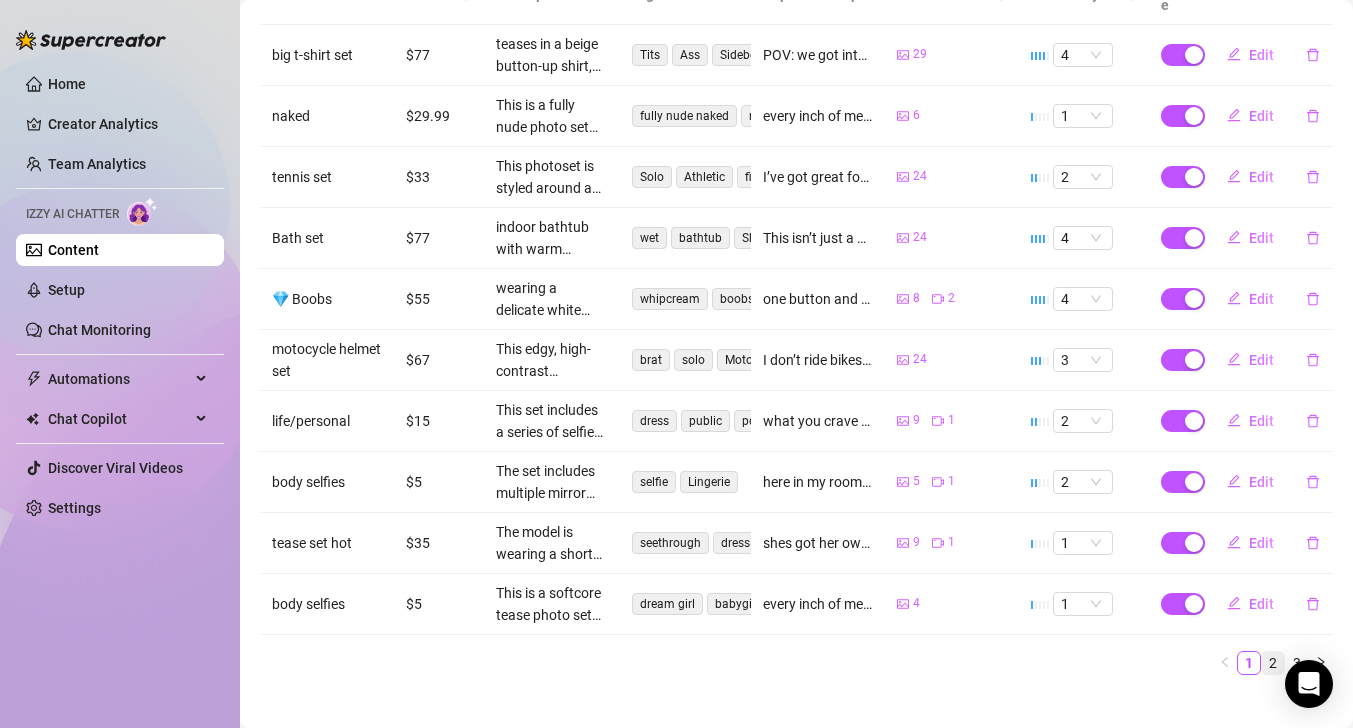 click on "2" at bounding box center (1273, 663) 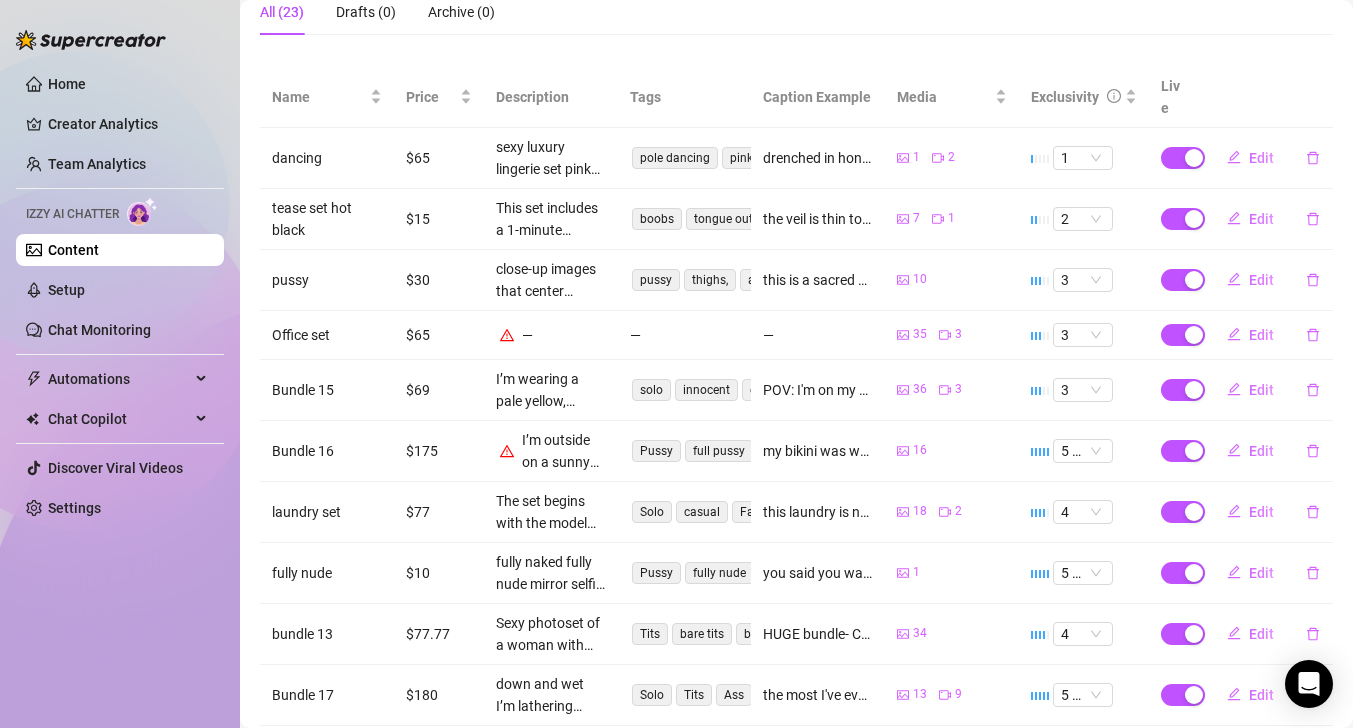 scroll, scrollTop: 341, scrollLeft: 0, axis: vertical 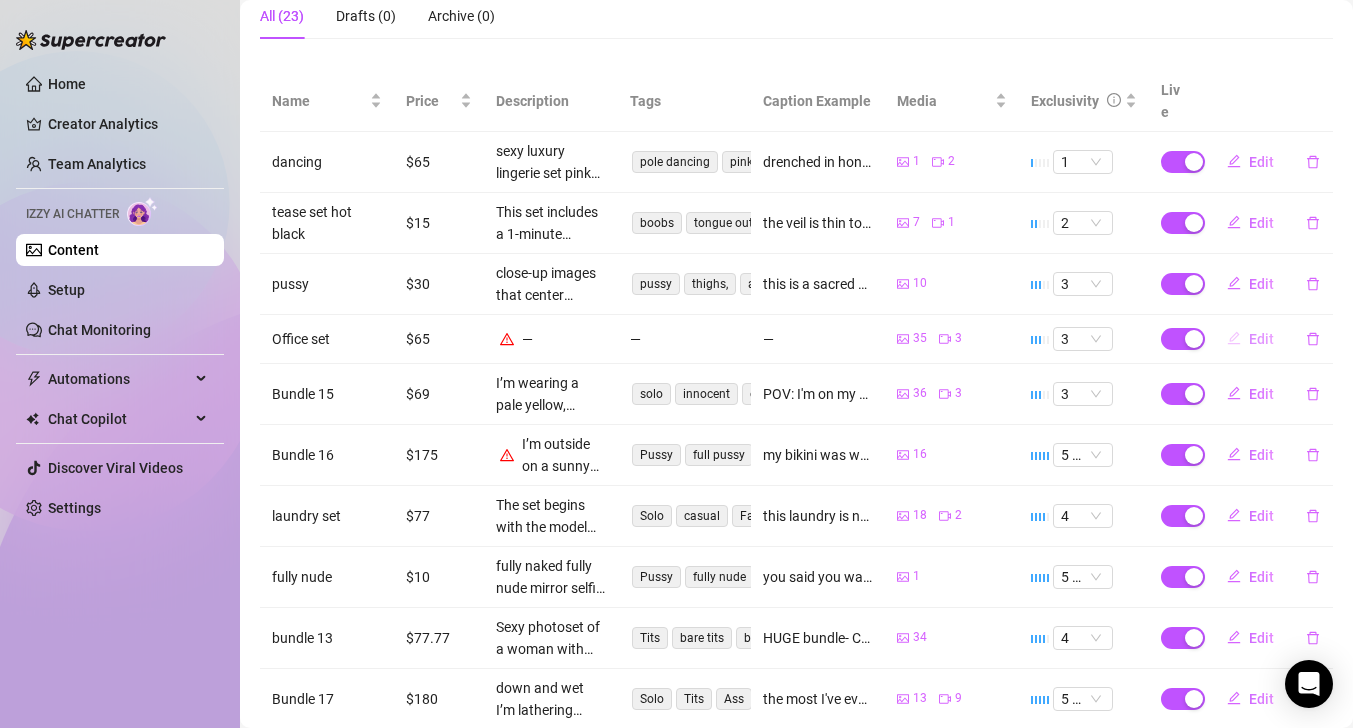 click on "Edit" at bounding box center (1261, 339) 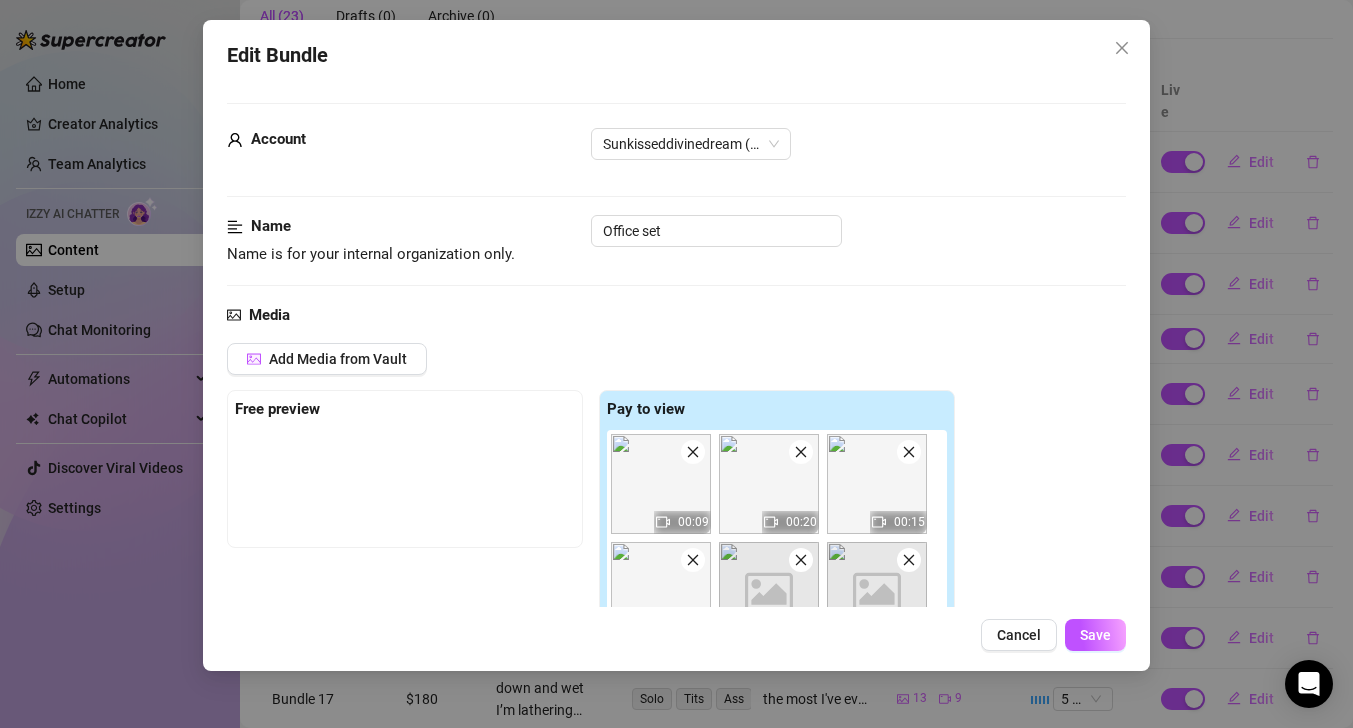 scroll, scrollTop: 234, scrollLeft: 0, axis: vertical 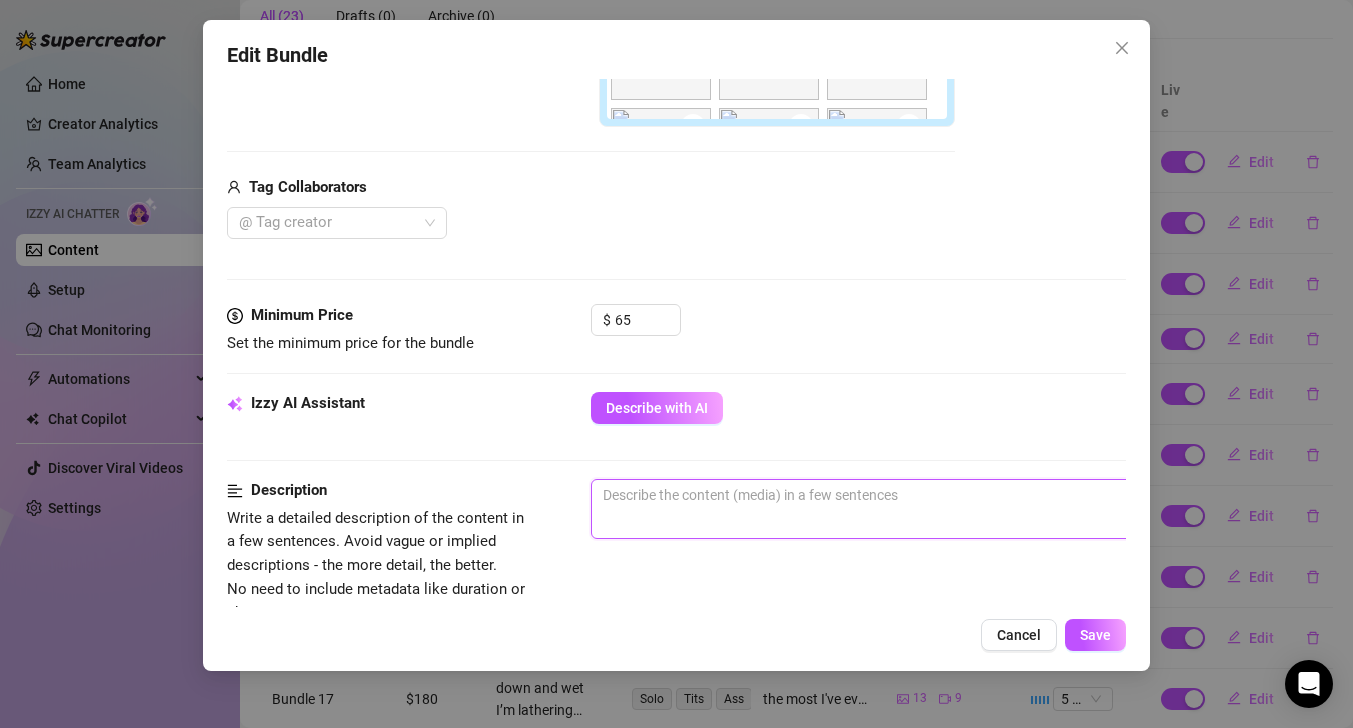 click at bounding box center [941, 509] 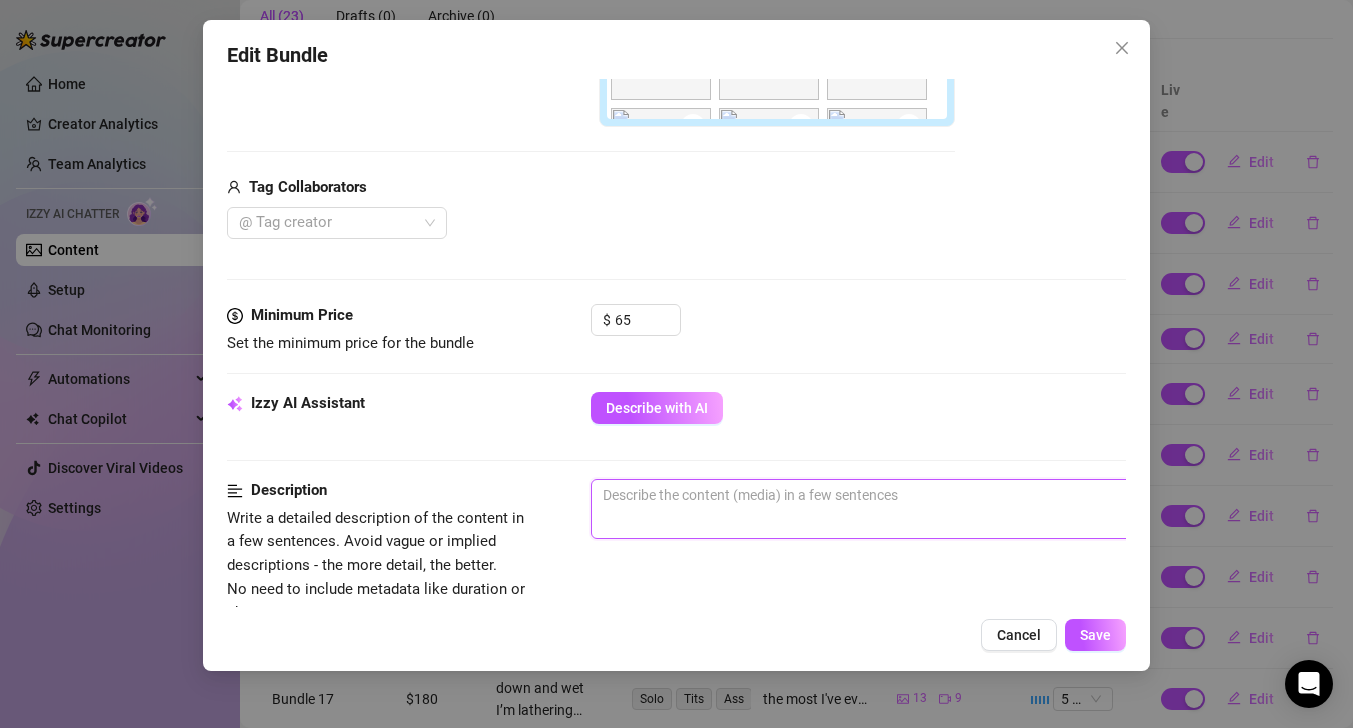 paste on "Some frames include eyeglasses, adding a “sexy secretary” or dominatrix-in-disguise energy that’s both intellectual and dangerous." 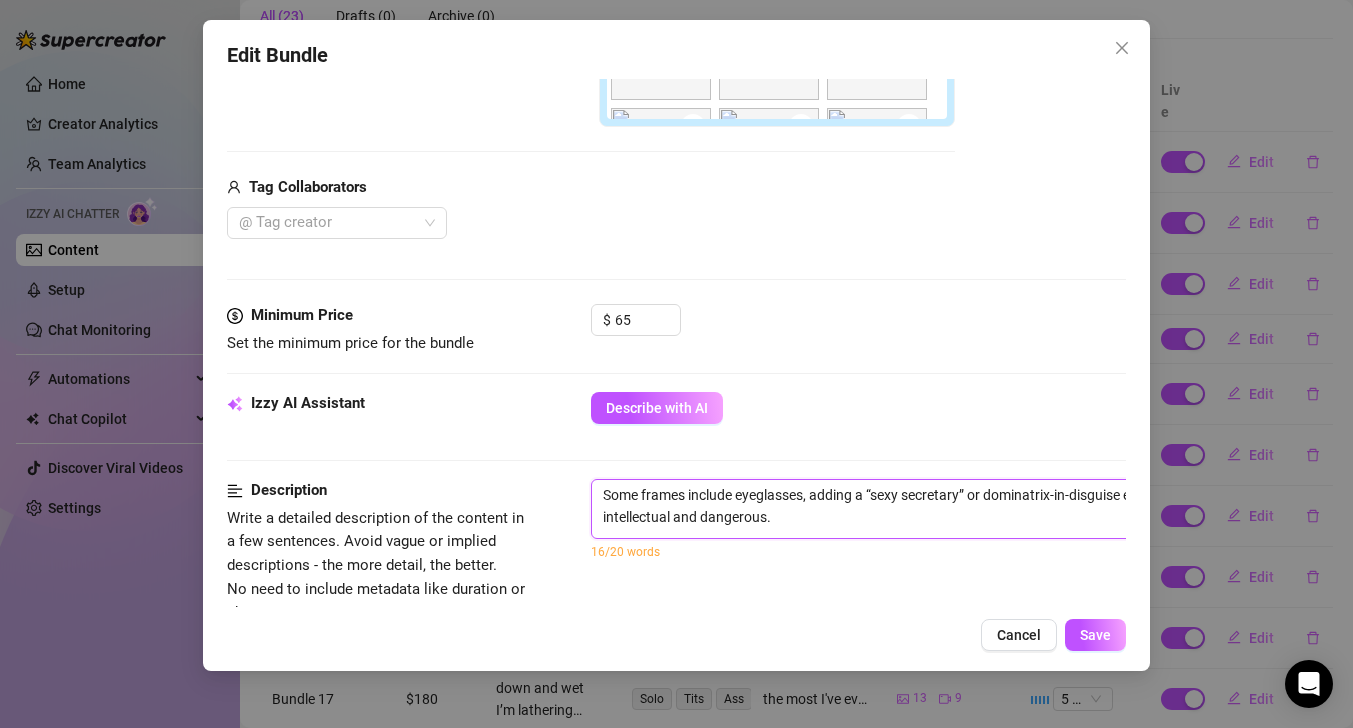 type 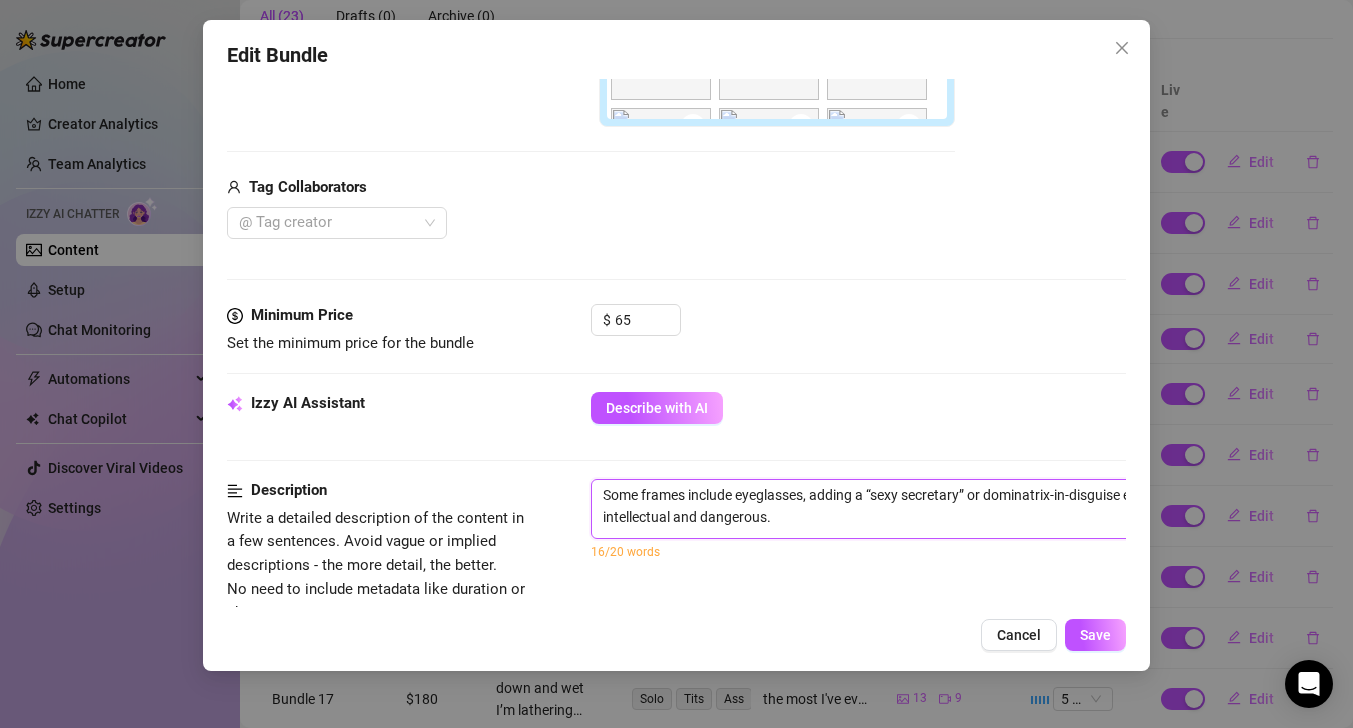 click on "Some frames include eyeglasses, adding a “sexy secretary” or dominatrix-in-disguise energy that’s both intellectual and dangerous." at bounding box center (941, 509) 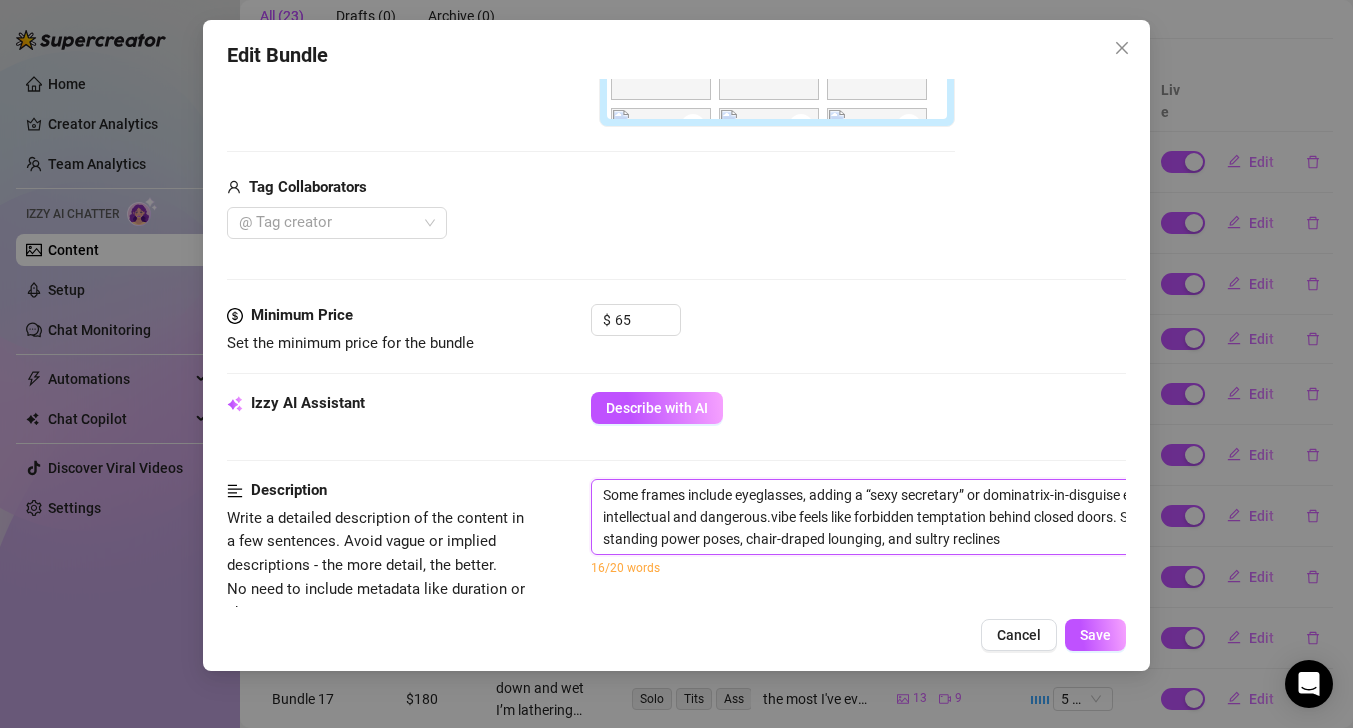 scroll, scrollTop: 0, scrollLeft: 0, axis: both 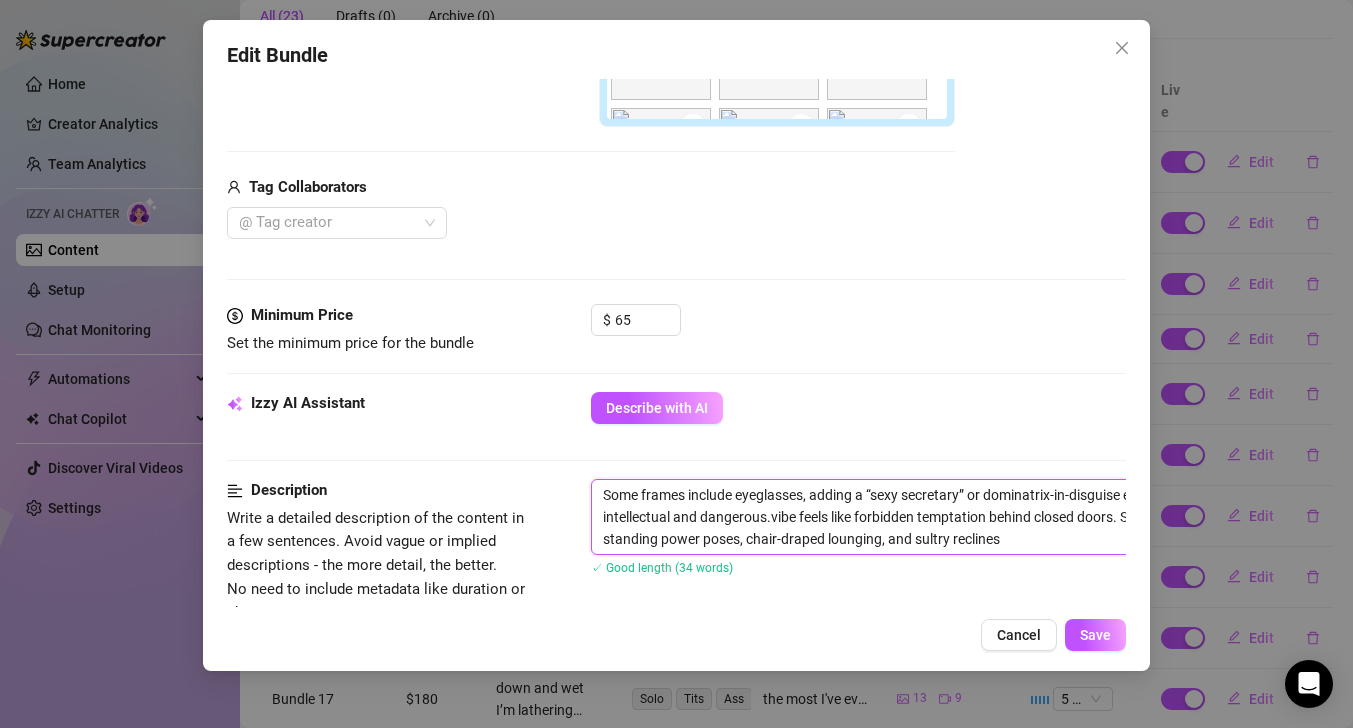 click on "Some frames include eyeglasses, adding a “sexy secretary” or dominatrix-in-disguise energy that’s both intellectual and dangerous.vibe feels like forbidden temptation behind closed doors. She moves between standing power poses, chair-draped lounging, and sultry reclines" at bounding box center (941, 517) 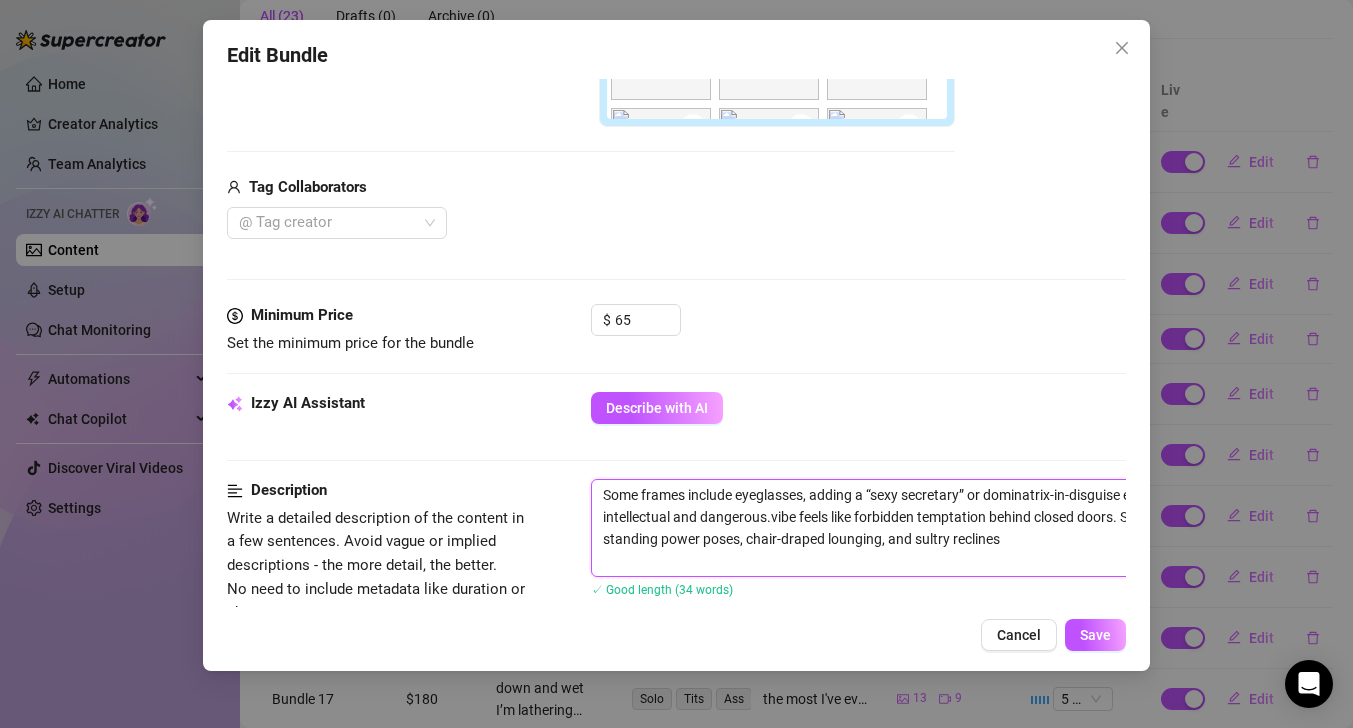 scroll, scrollTop: 0, scrollLeft: 0, axis: both 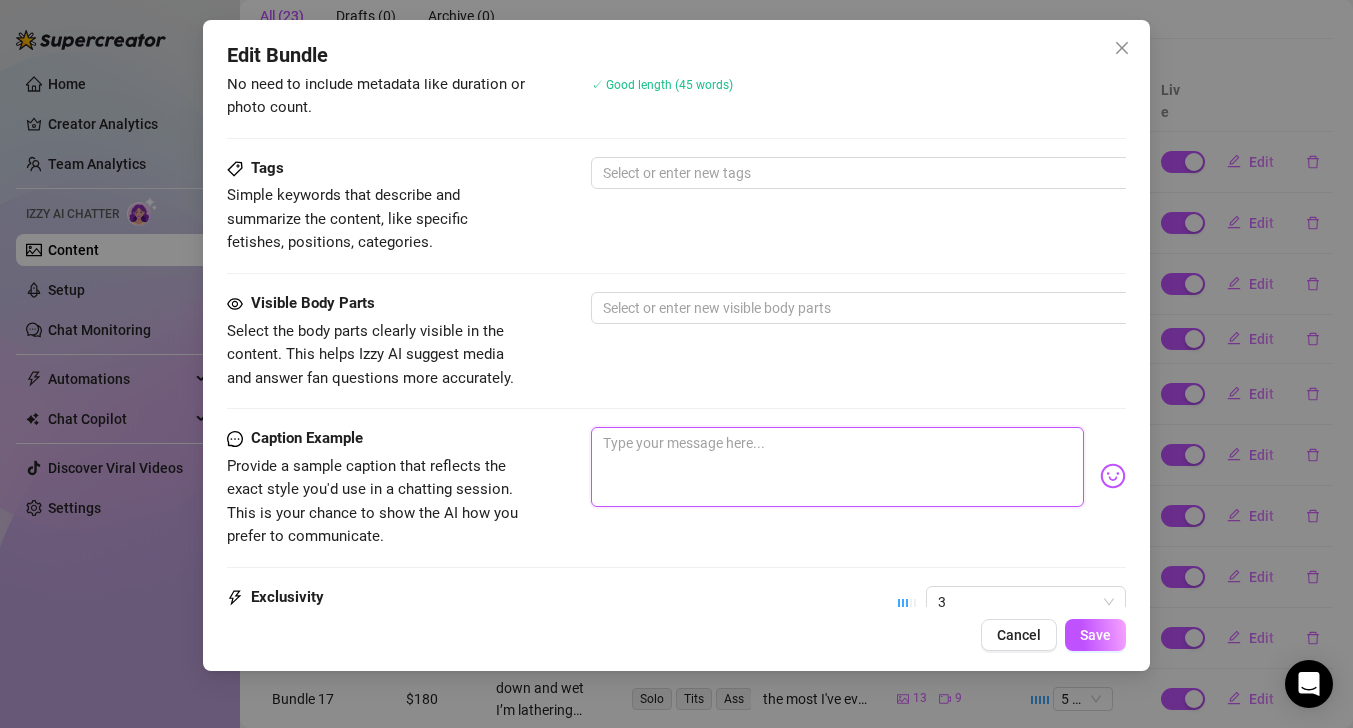 click at bounding box center [837, 467] 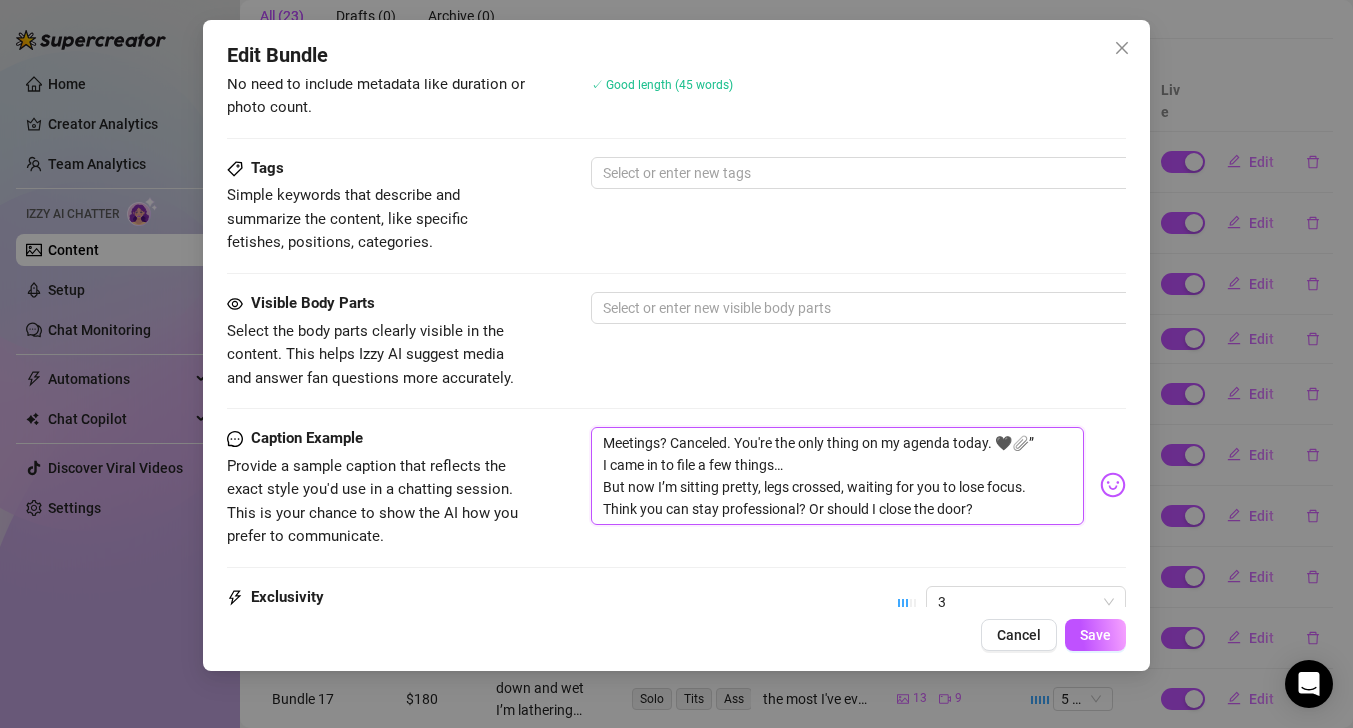 scroll, scrollTop: 0, scrollLeft: 0, axis: both 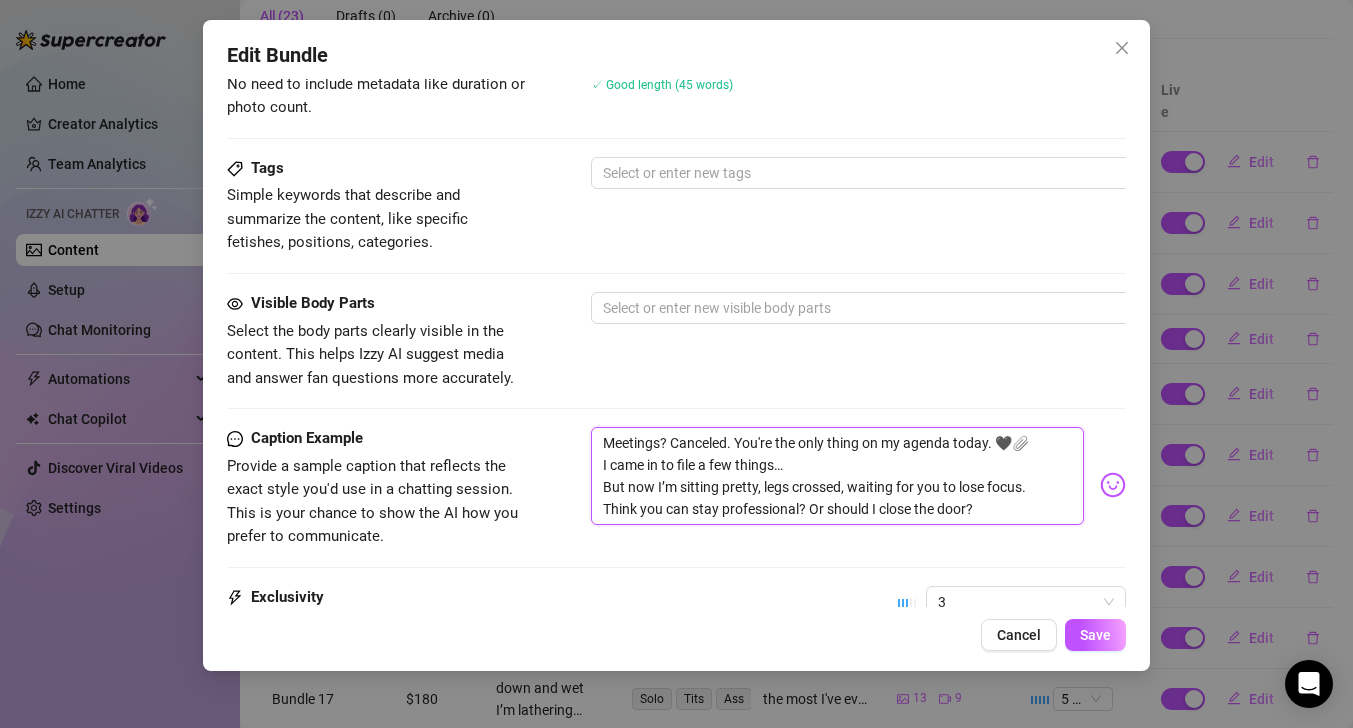 click on "Meetings? Canceled. You're the only thing on my agenda today. 🖤📎
I came in to file a few things…
But now I’m sitting pretty, legs crossed, waiting for you to lose focus.
Think you can stay professional? Or should I close the door?" at bounding box center [837, 476] 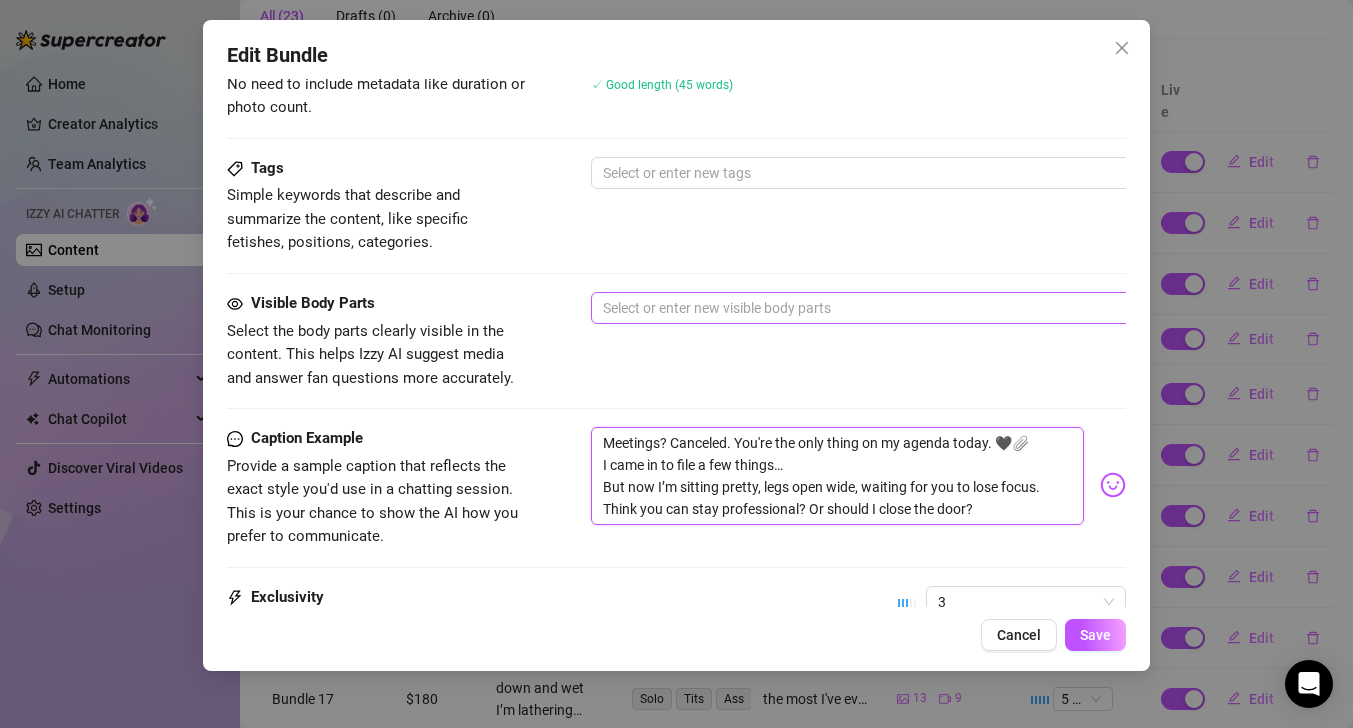 click at bounding box center (930, 308) 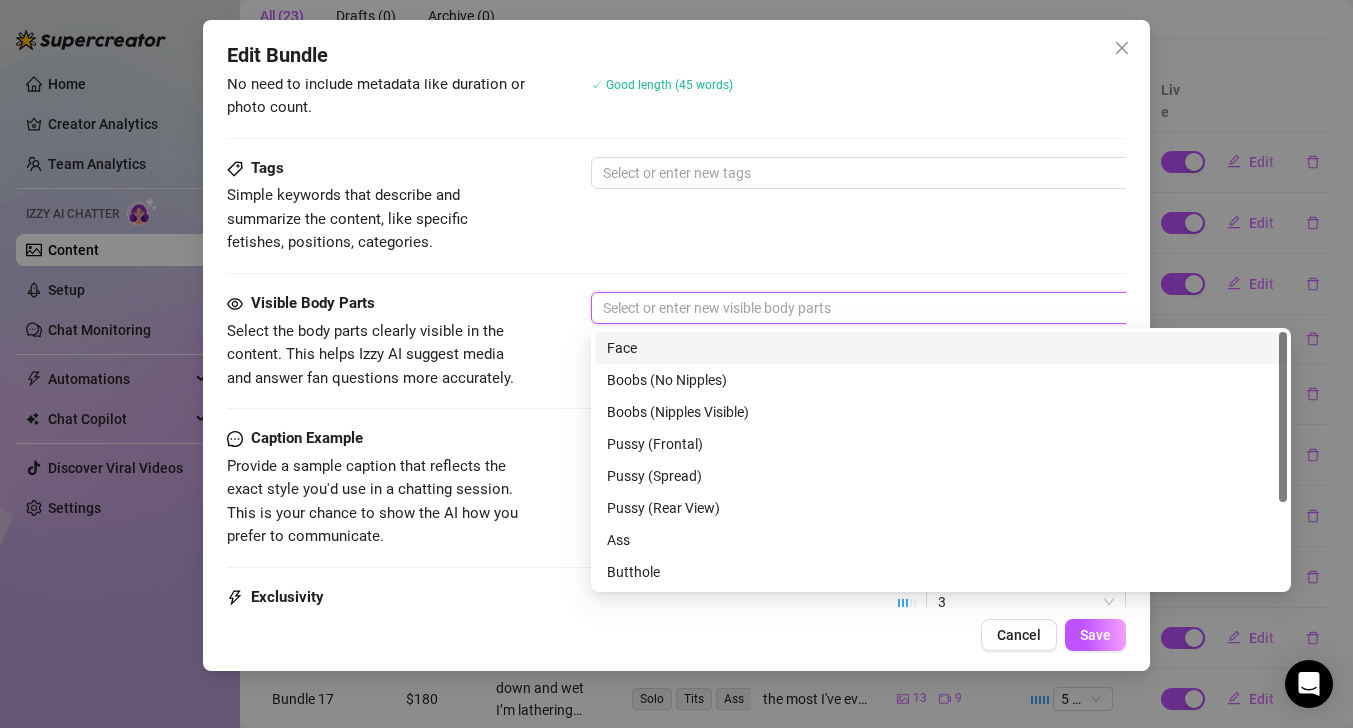 click on "Face" at bounding box center [941, 348] 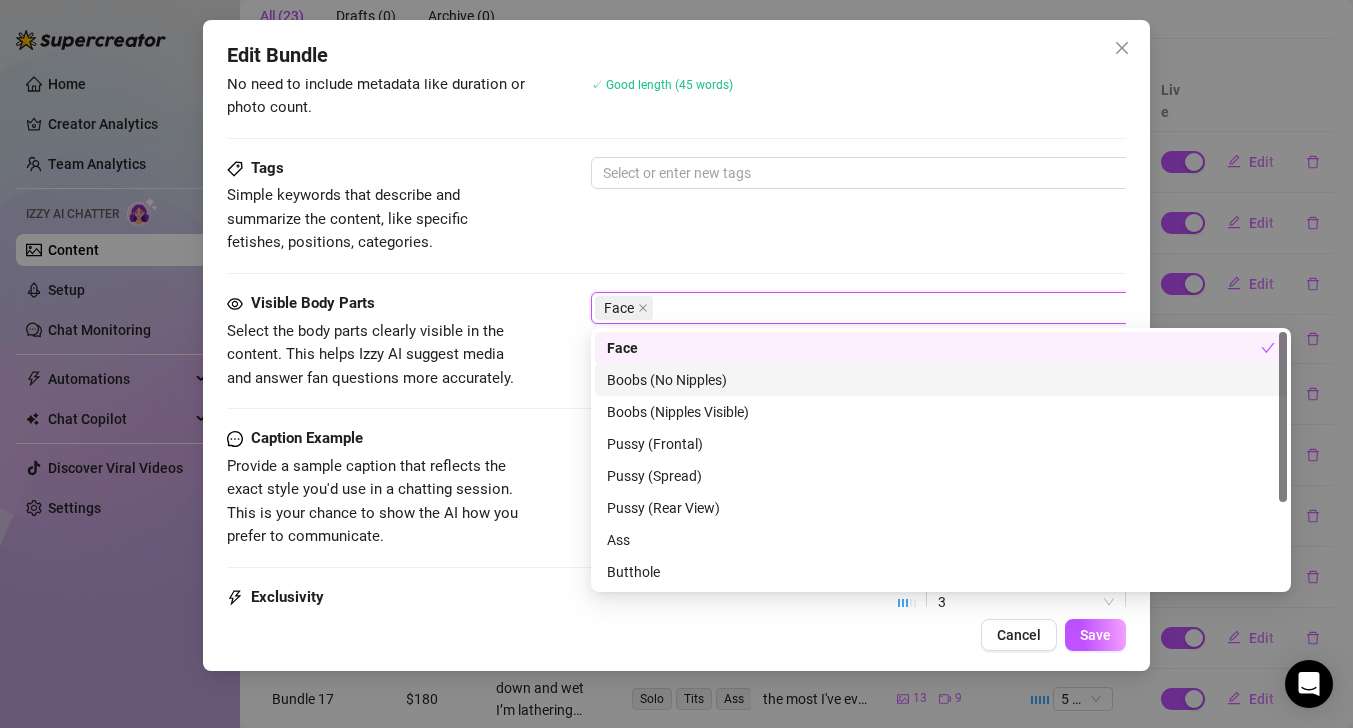 click on "Boobs (No Nipples)" at bounding box center (941, 380) 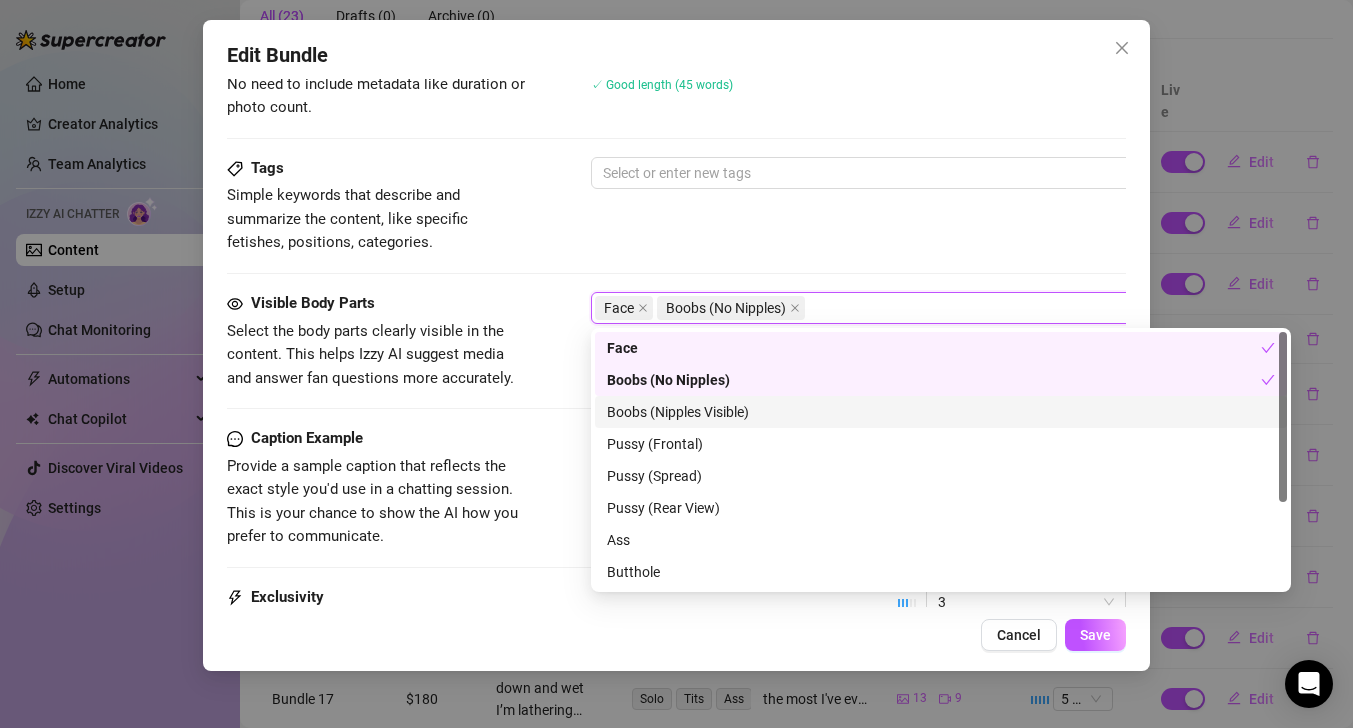 click on "Boobs (Nipples Visible)" at bounding box center (941, 412) 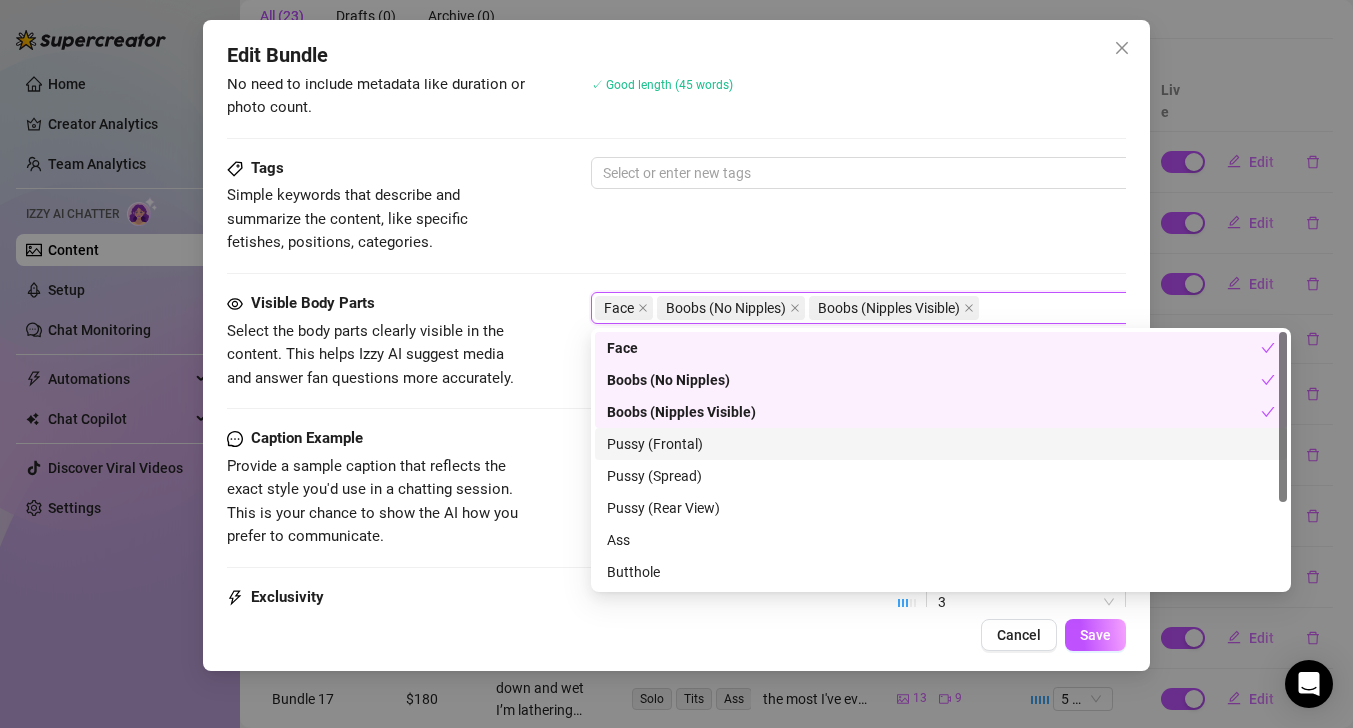 click on "Pussy (Frontal)" at bounding box center [941, 444] 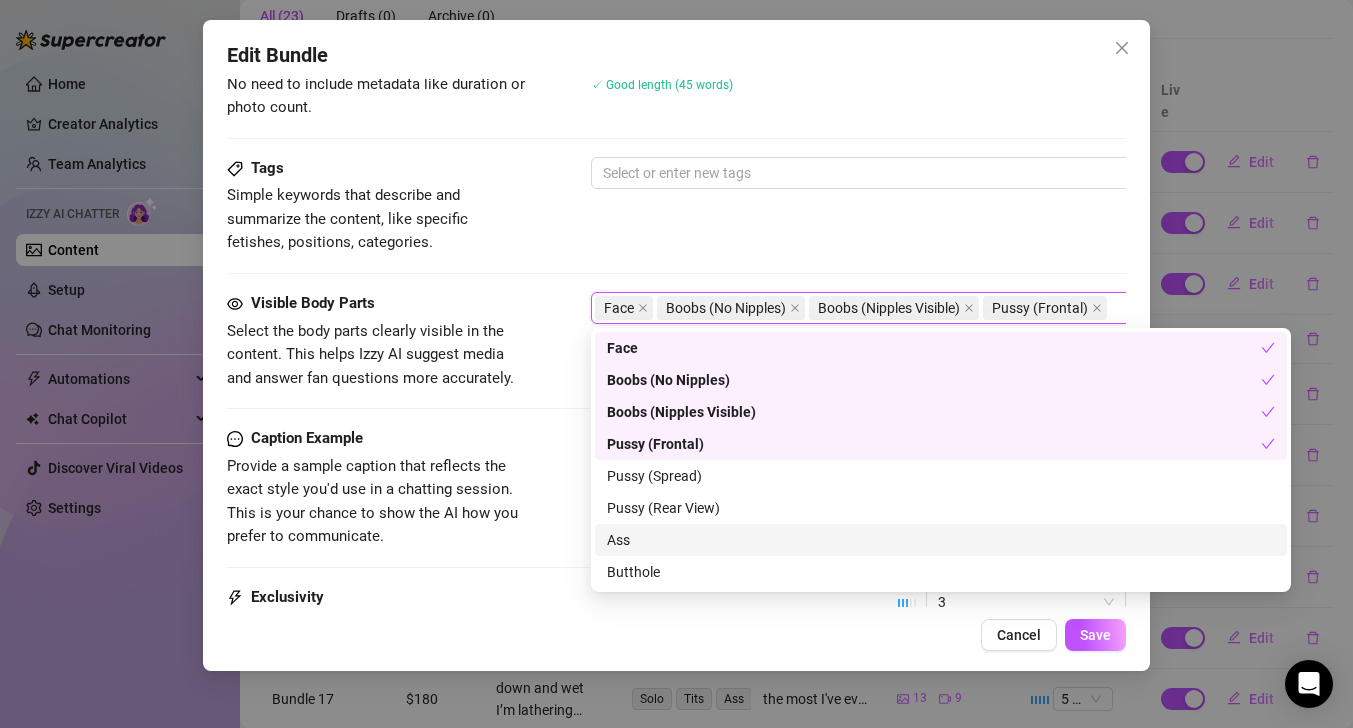 click on "Ass" at bounding box center (941, 540) 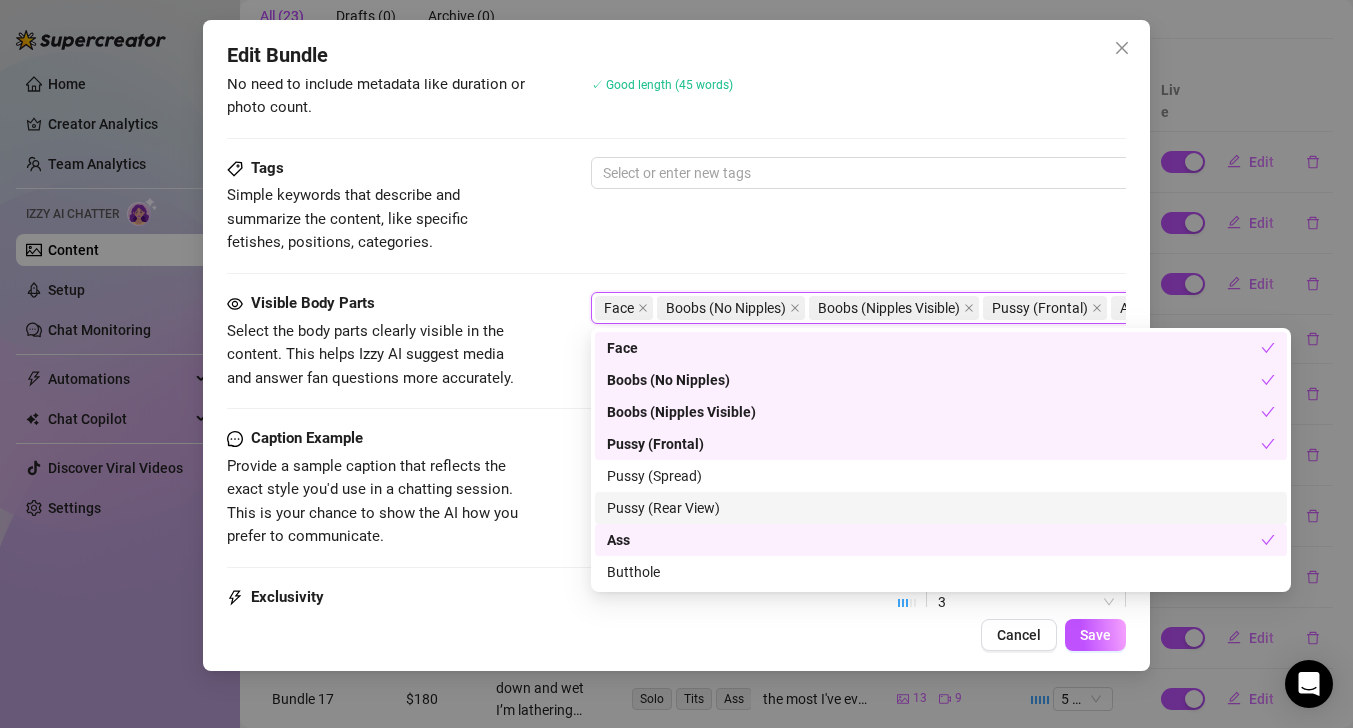 click on "Pussy (Rear View)" at bounding box center (941, 508) 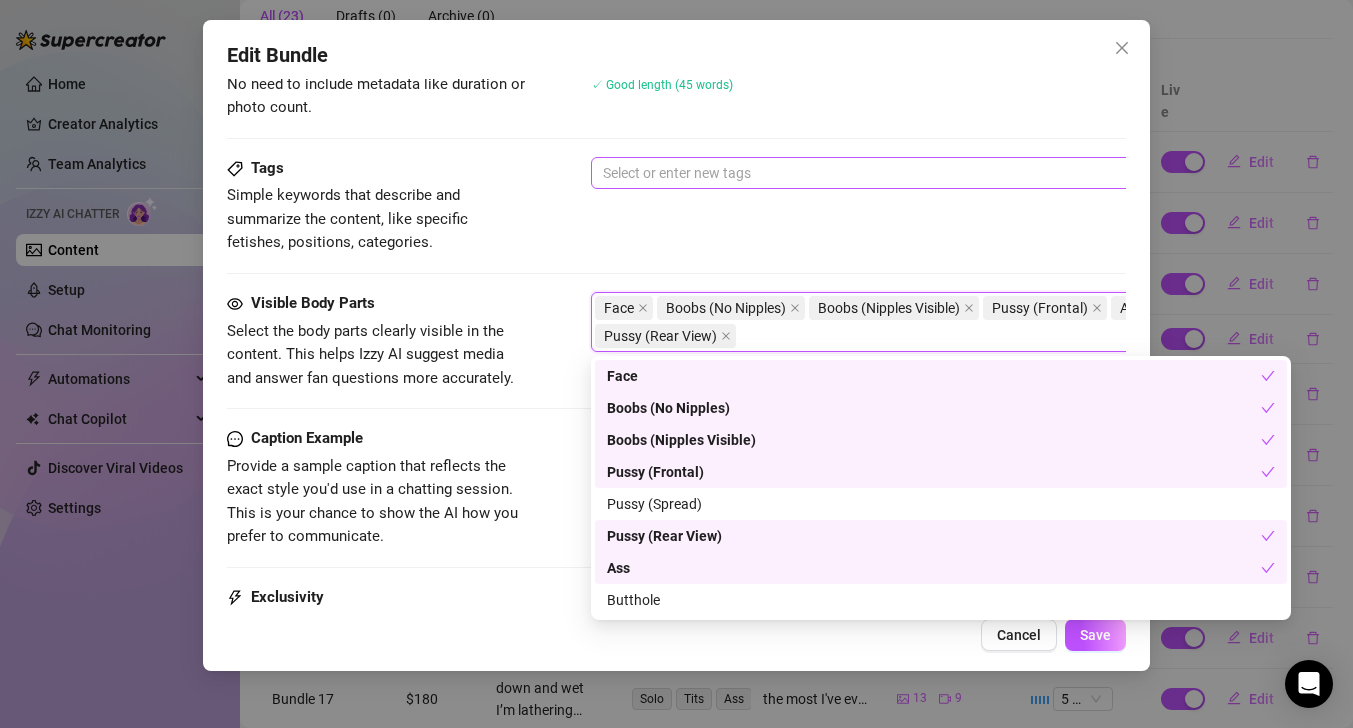 click at bounding box center (930, 173) 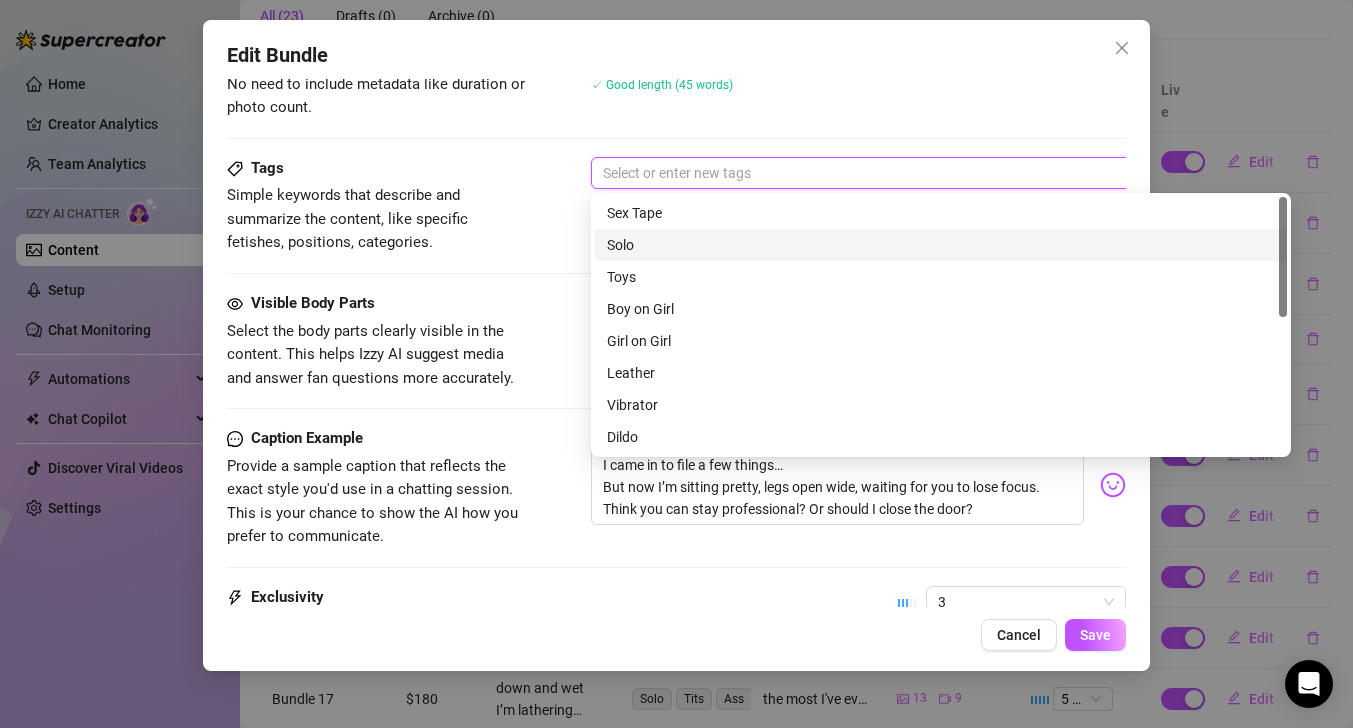 click on "Solo" at bounding box center (941, 245) 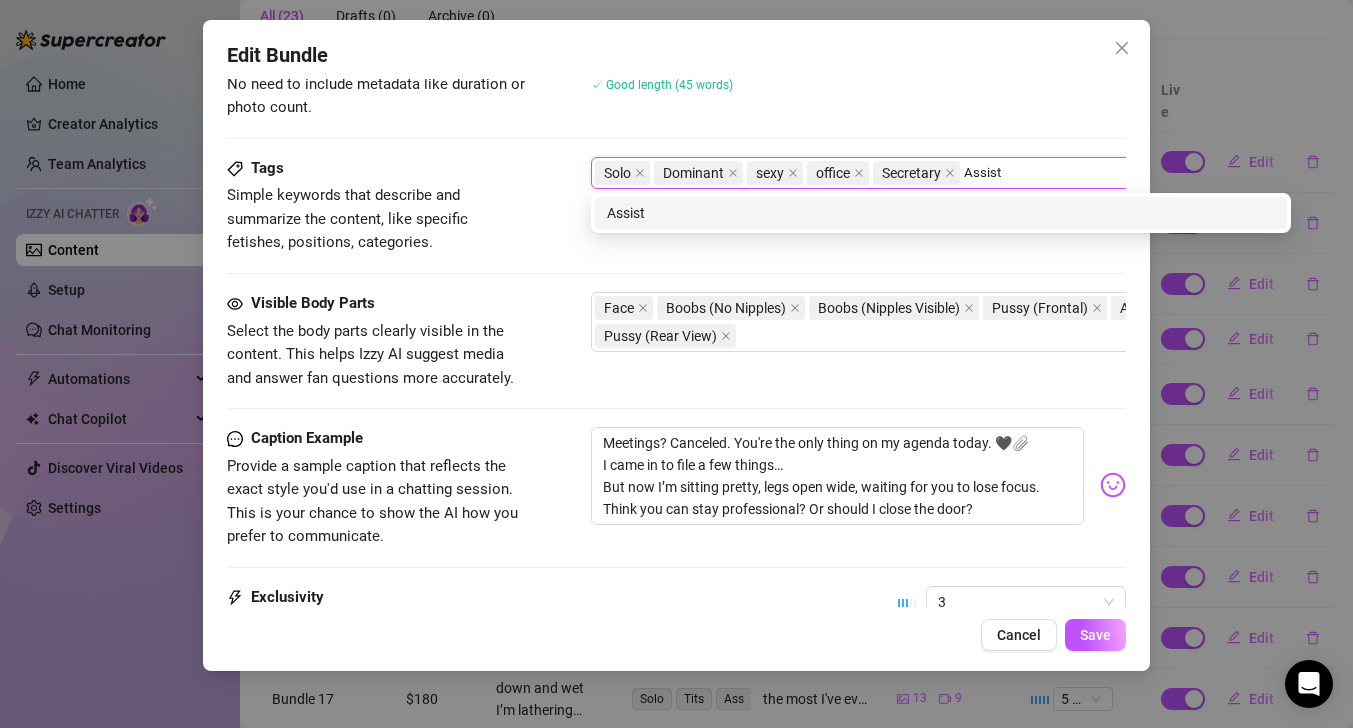 scroll, scrollTop: 0, scrollLeft: 0, axis: both 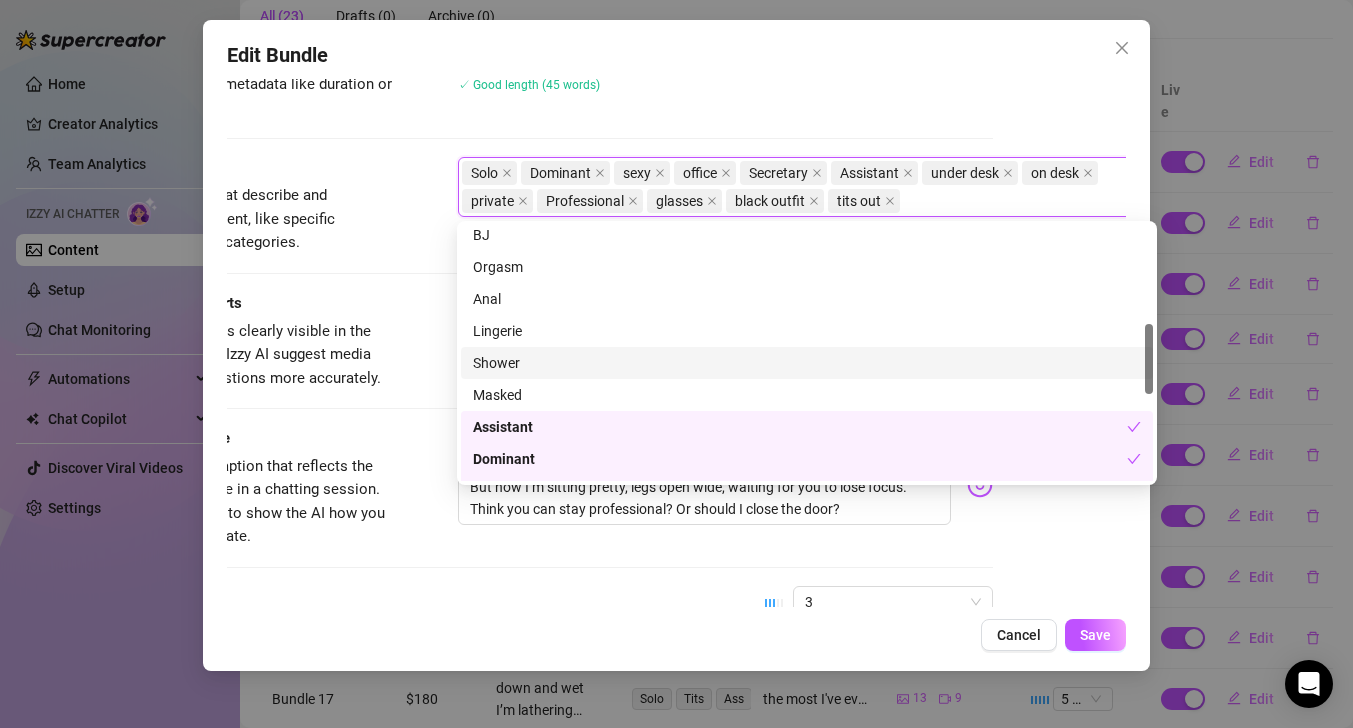click on "Visible Body Parts Select the body parts clearly visible in the content. This helps Izzy AI suggest media and answer fan questions more accurately. Face Boobs (No Nipples) Boobs (Nipples Visible) Pussy (Frontal) Ass Pussy (Rear View)" at bounding box center (543, 341) 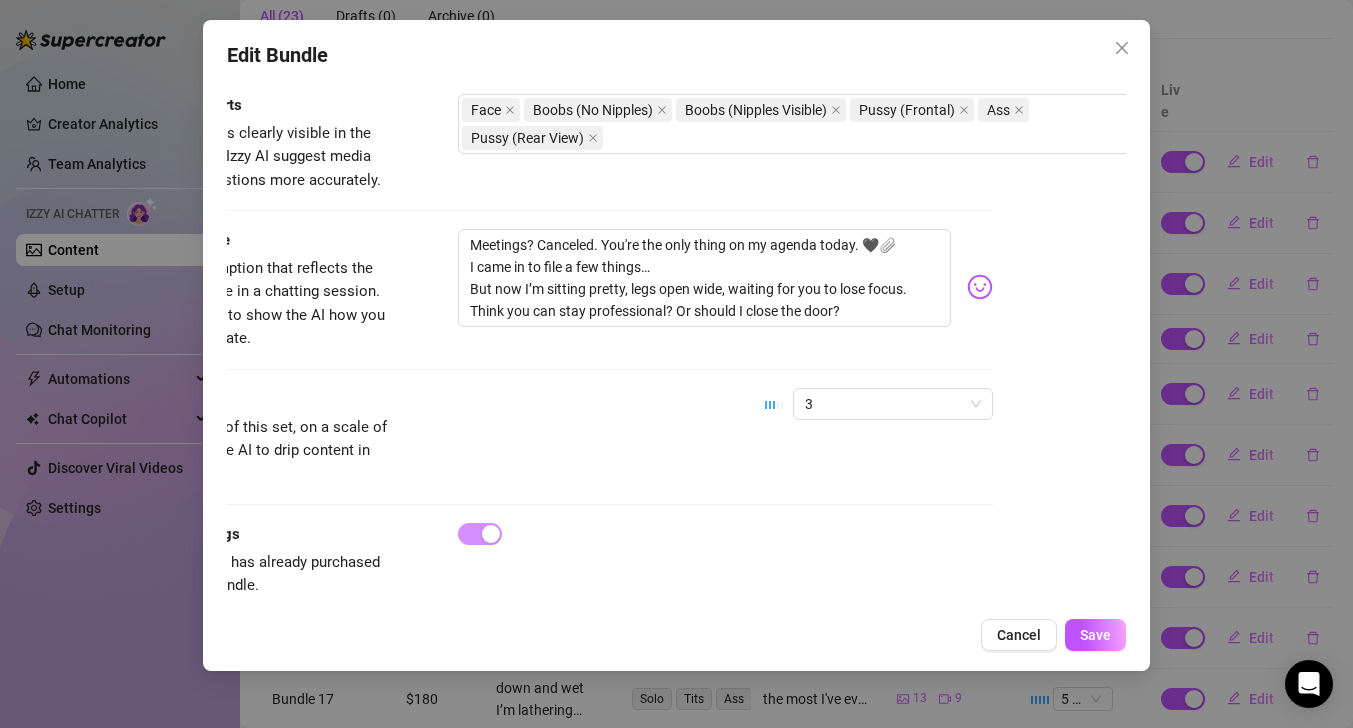 scroll, scrollTop: 1391, scrollLeft: 133, axis: both 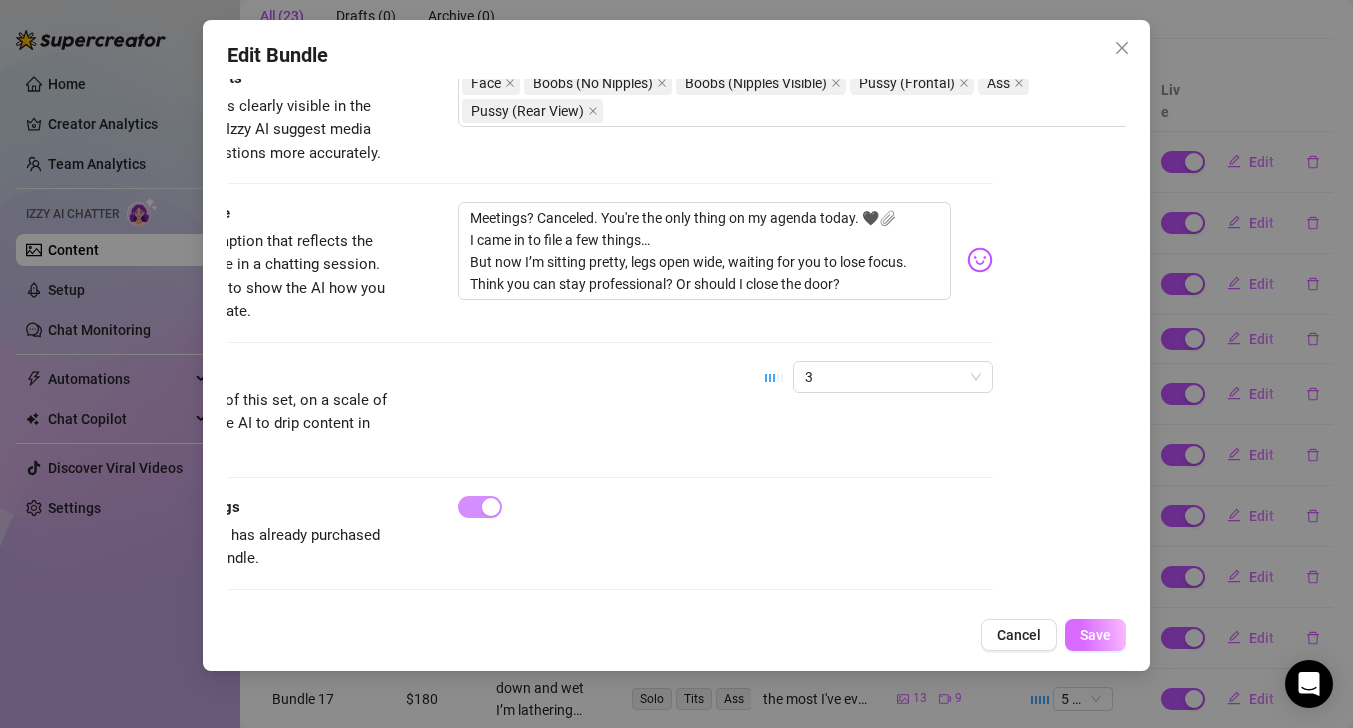click on "Save" at bounding box center [1095, 635] 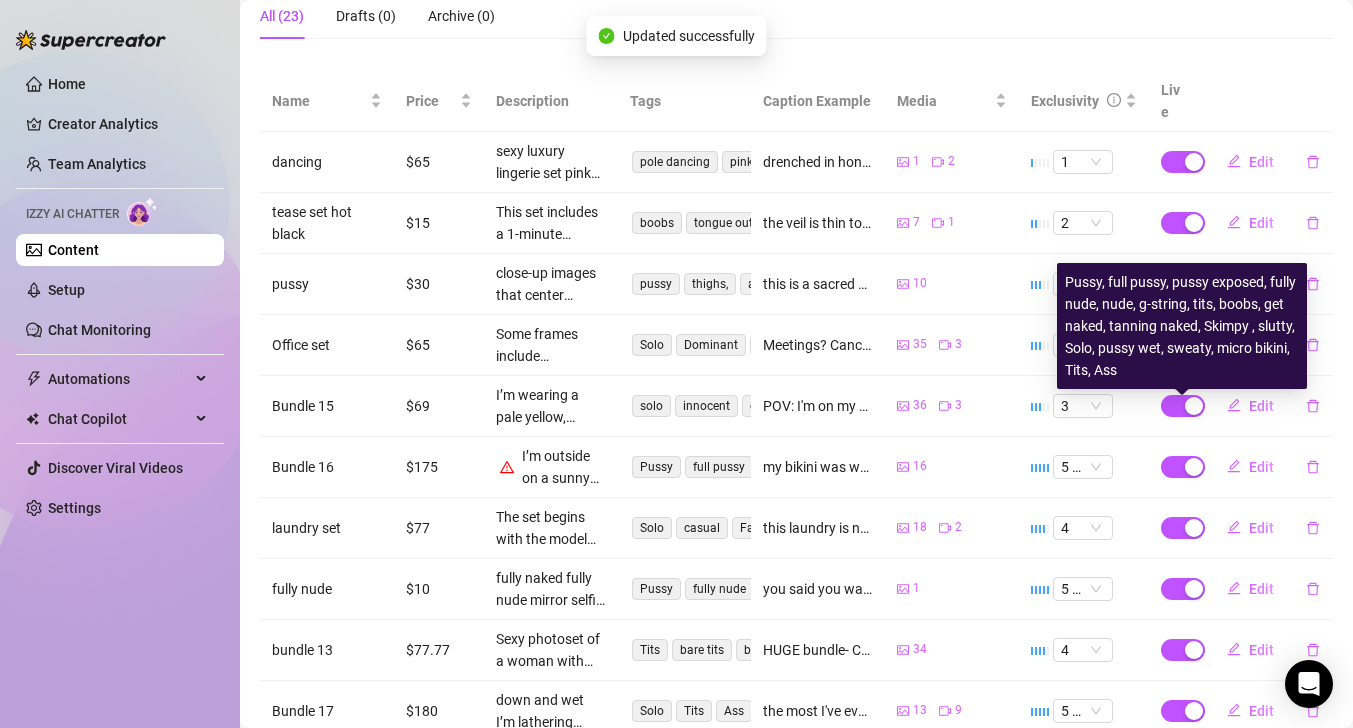 scroll, scrollTop: 448, scrollLeft: 0, axis: vertical 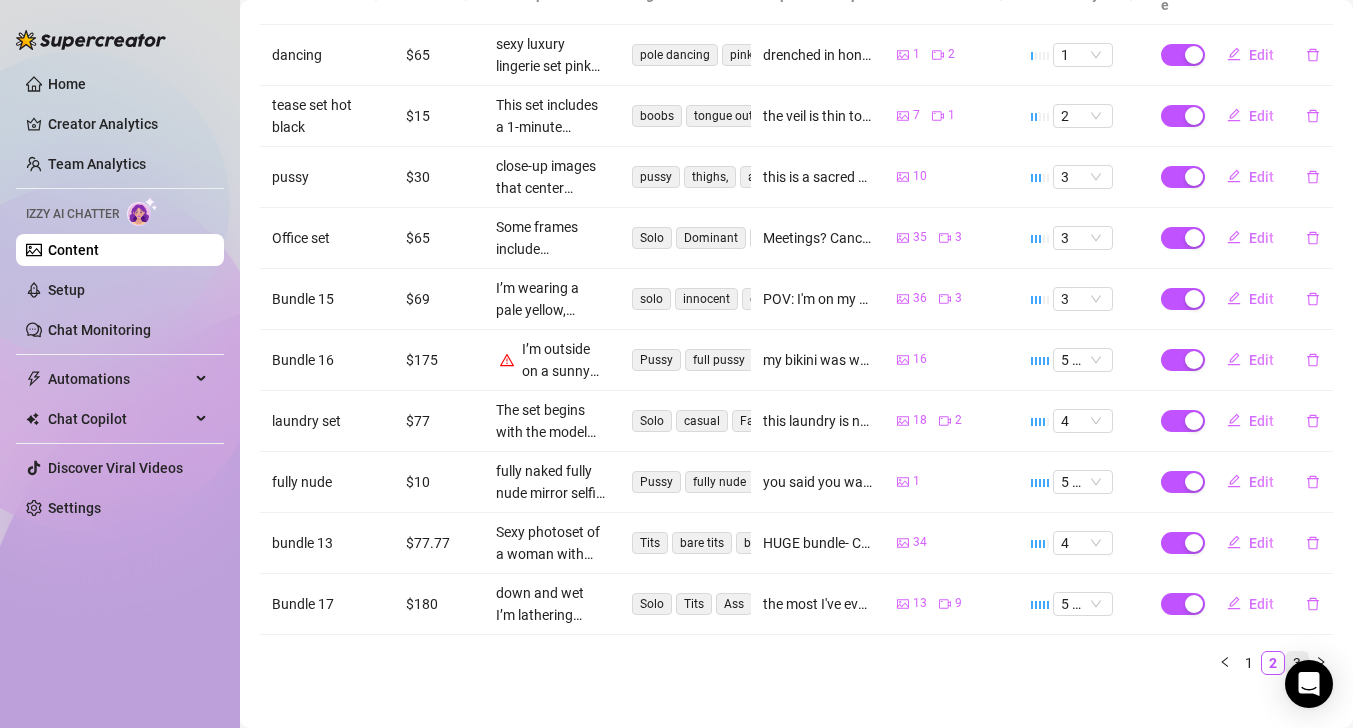 click on "3" at bounding box center [1297, 663] 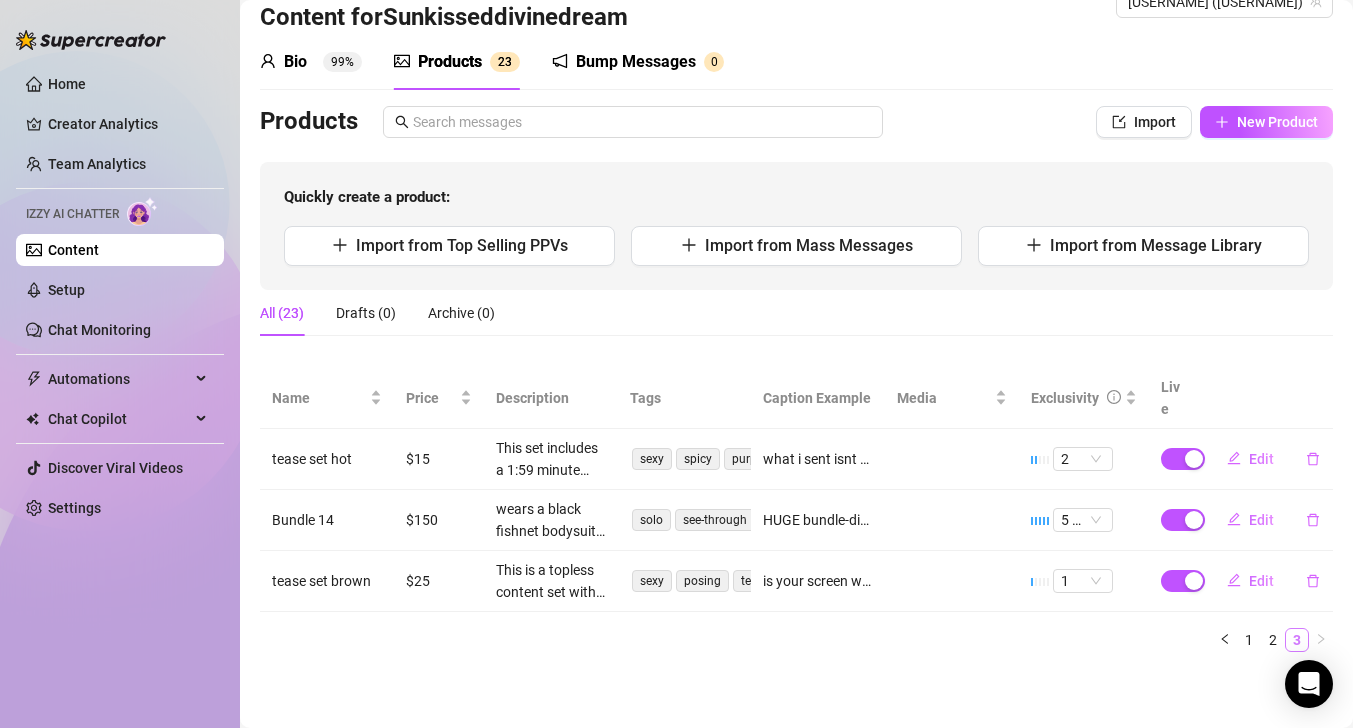 scroll, scrollTop: 21, scrollLeft: 0, axis: vertical 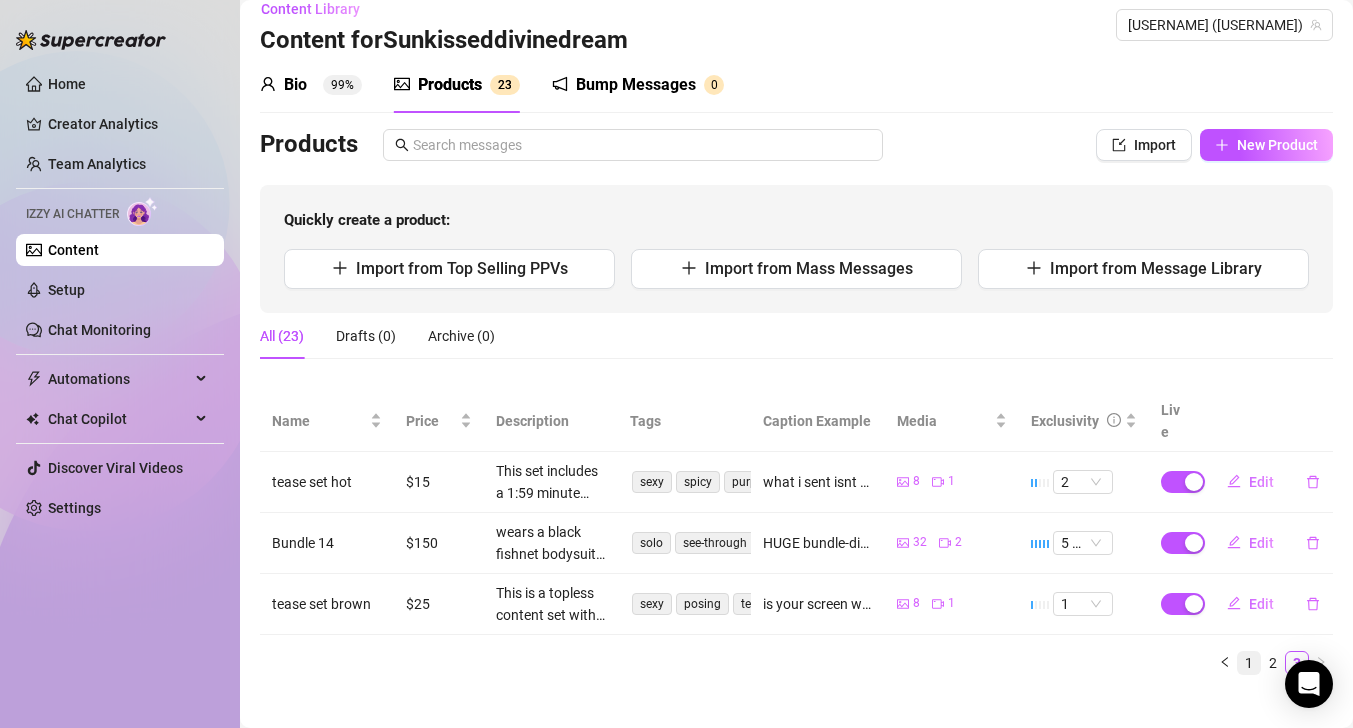 click on "1" at bounding box center (1249, 663) 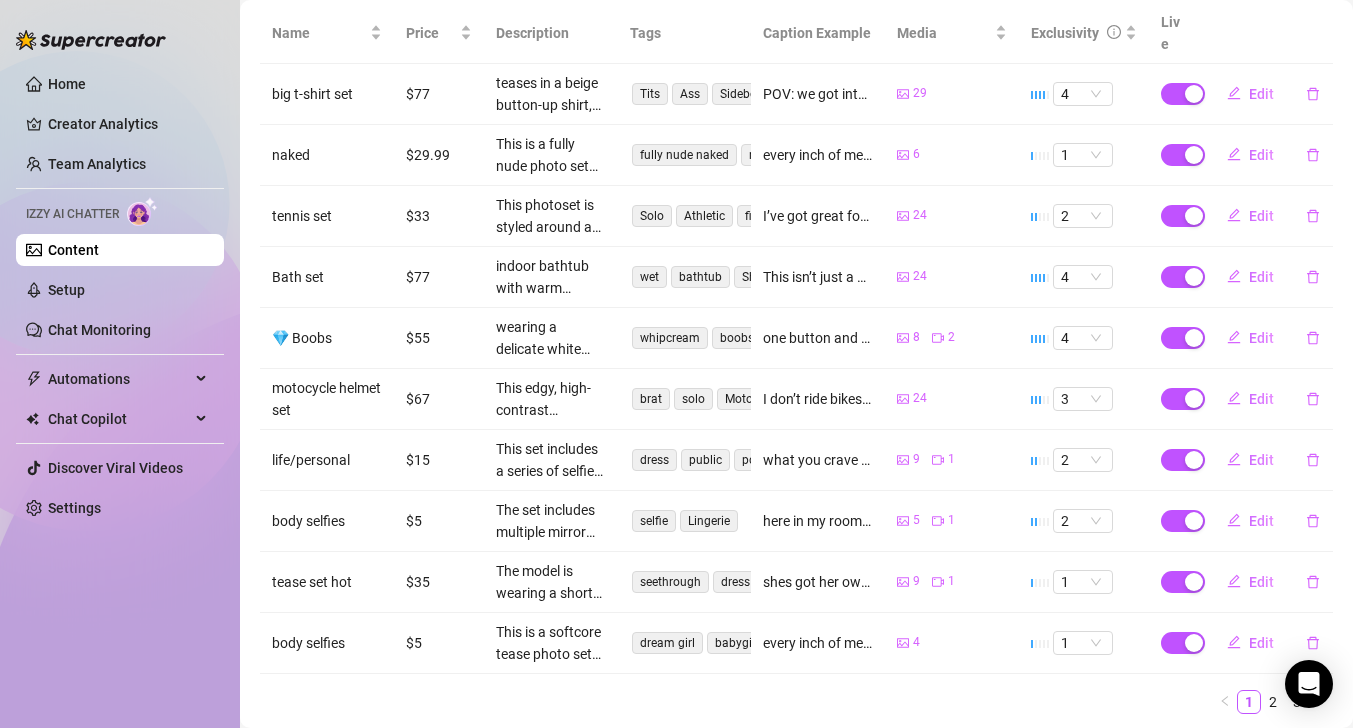 scroll, scrollTop: 416, scrollLeft: 0, axis: vertical 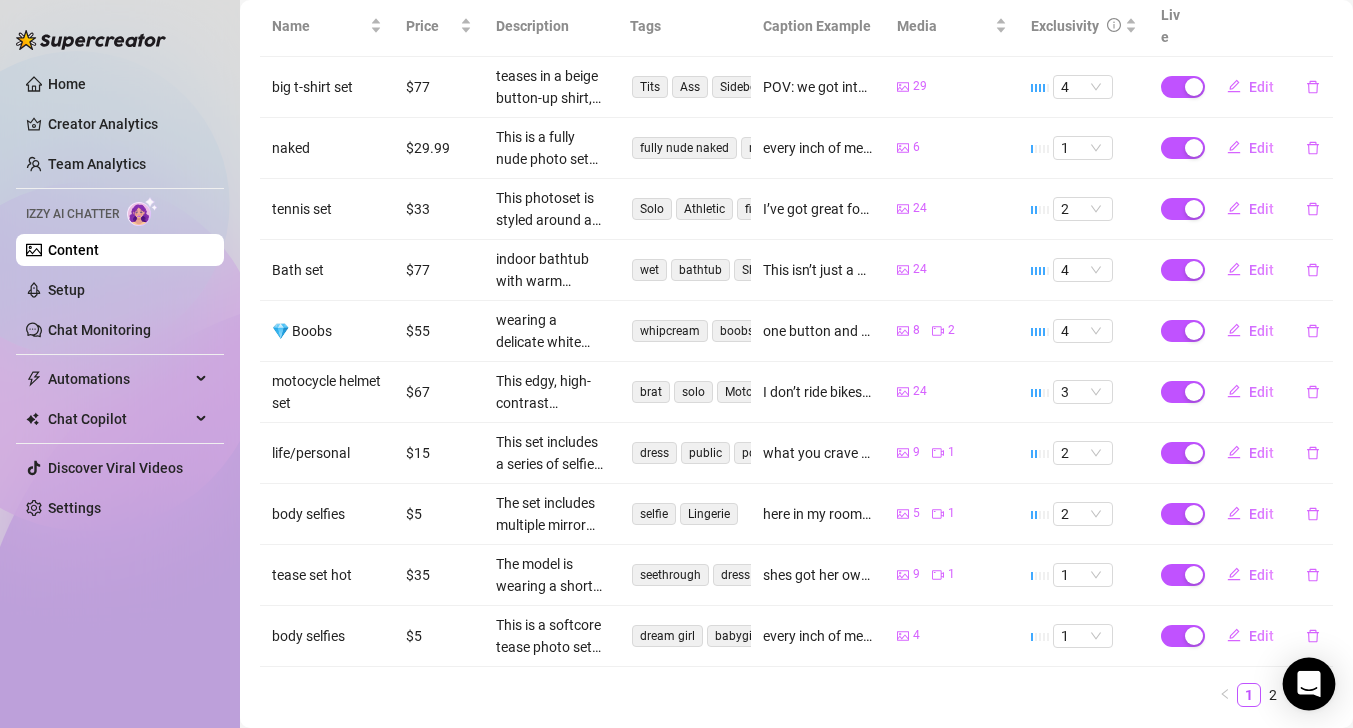 click 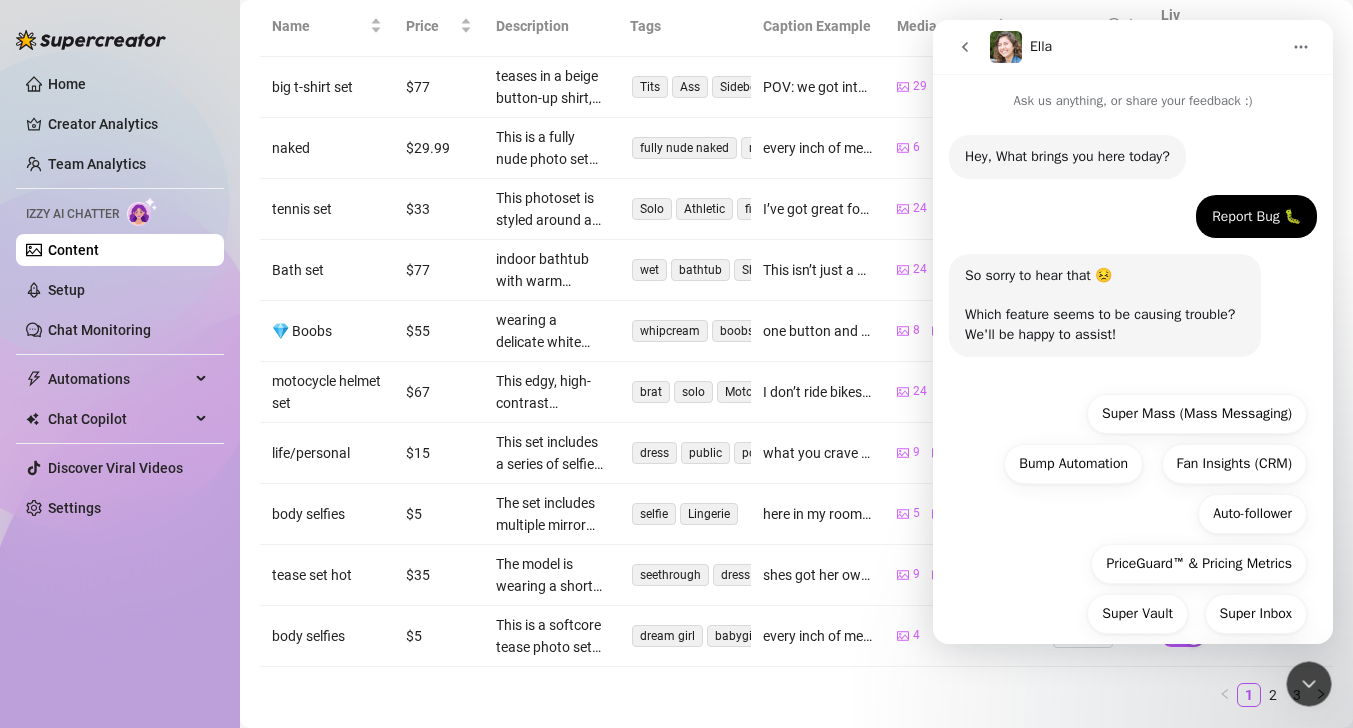 scroll, scrollTop: 0, scrollLeft: 0, axis: both 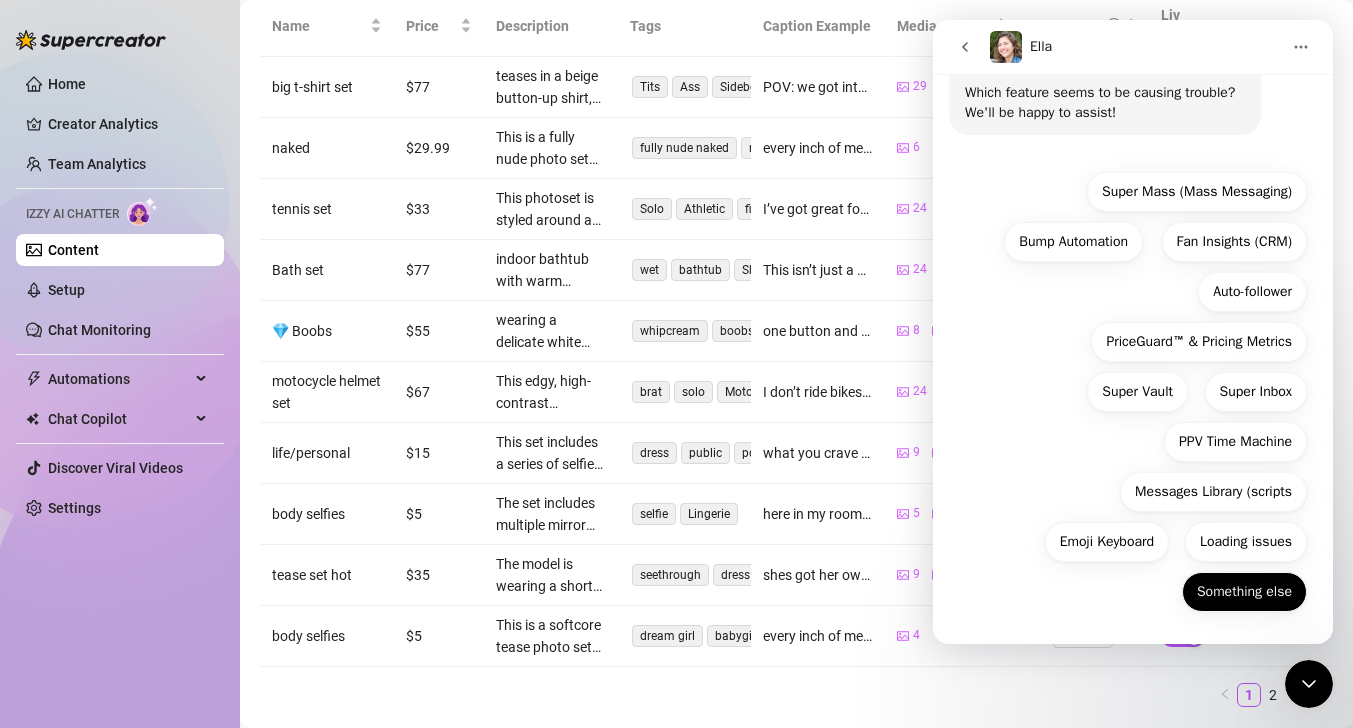 click on "Something else" at bounding box center (1244, 592) 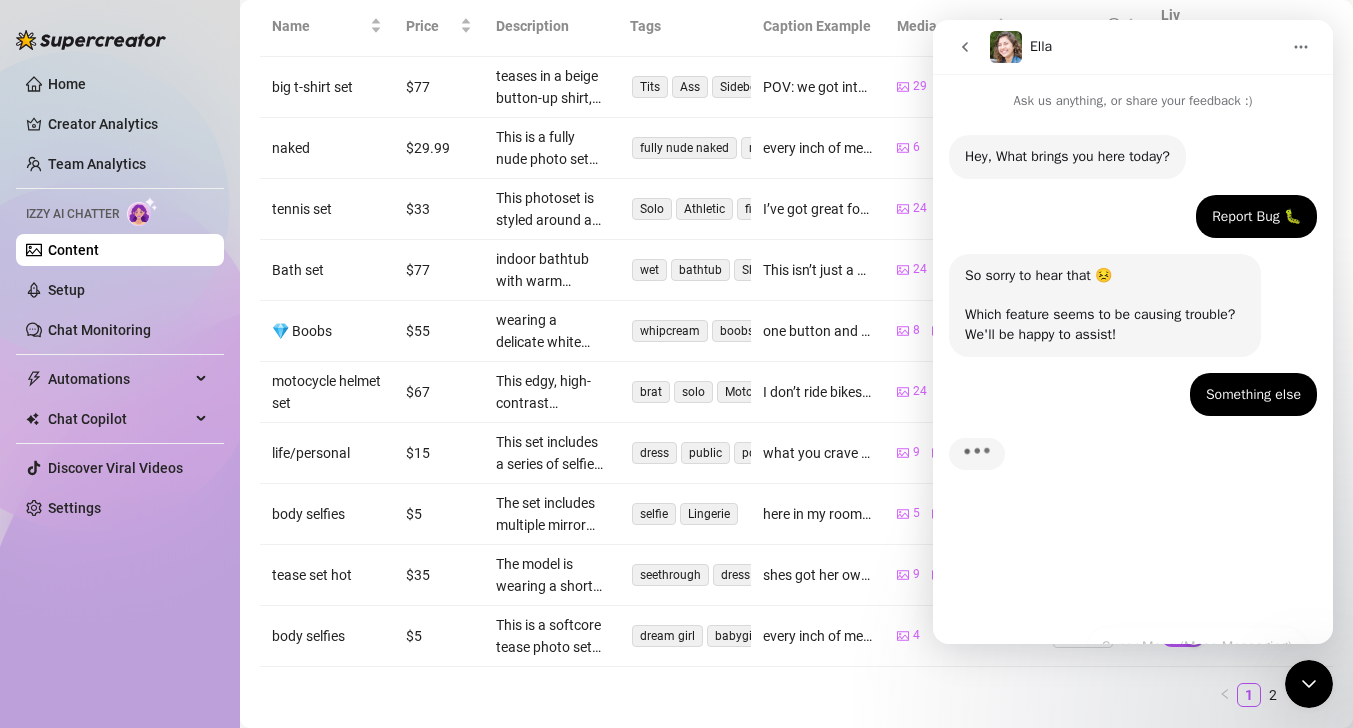 scroll, scrollTop: 0, scrollLeft: 0, axis: both 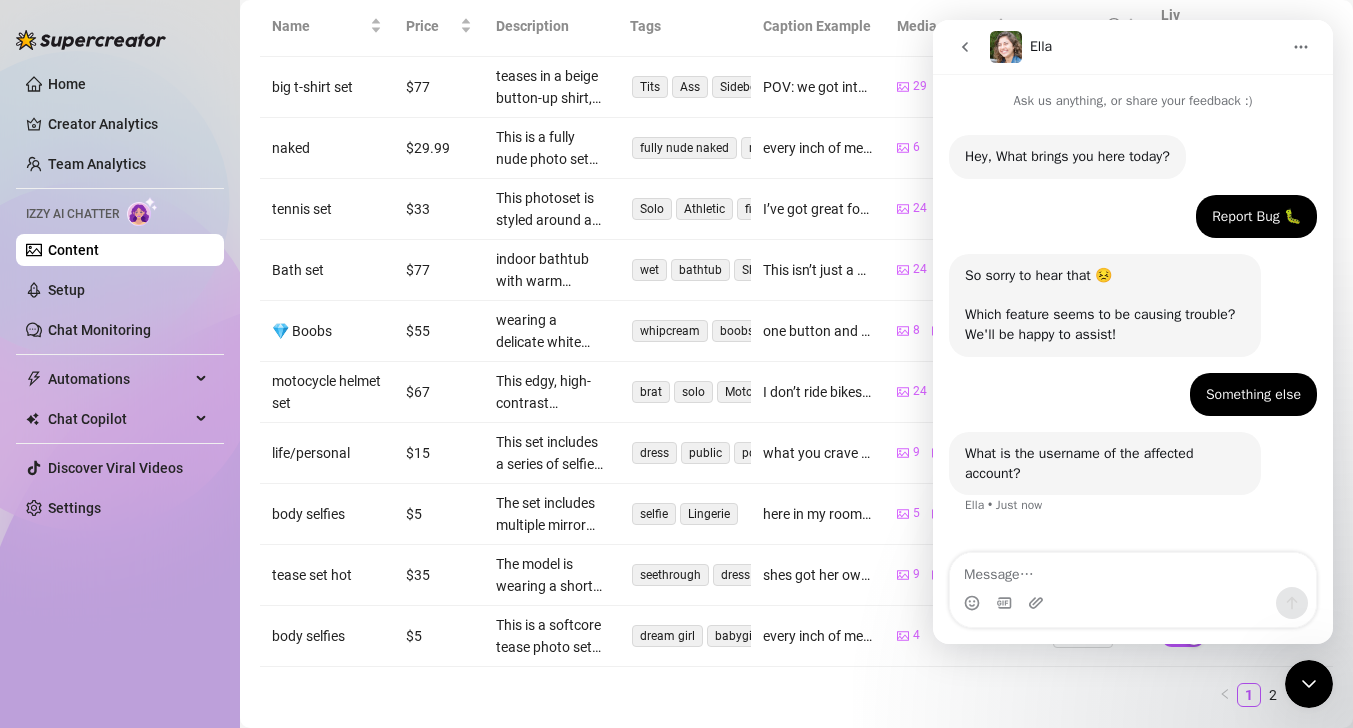 click at bounding box center [1133, 570] 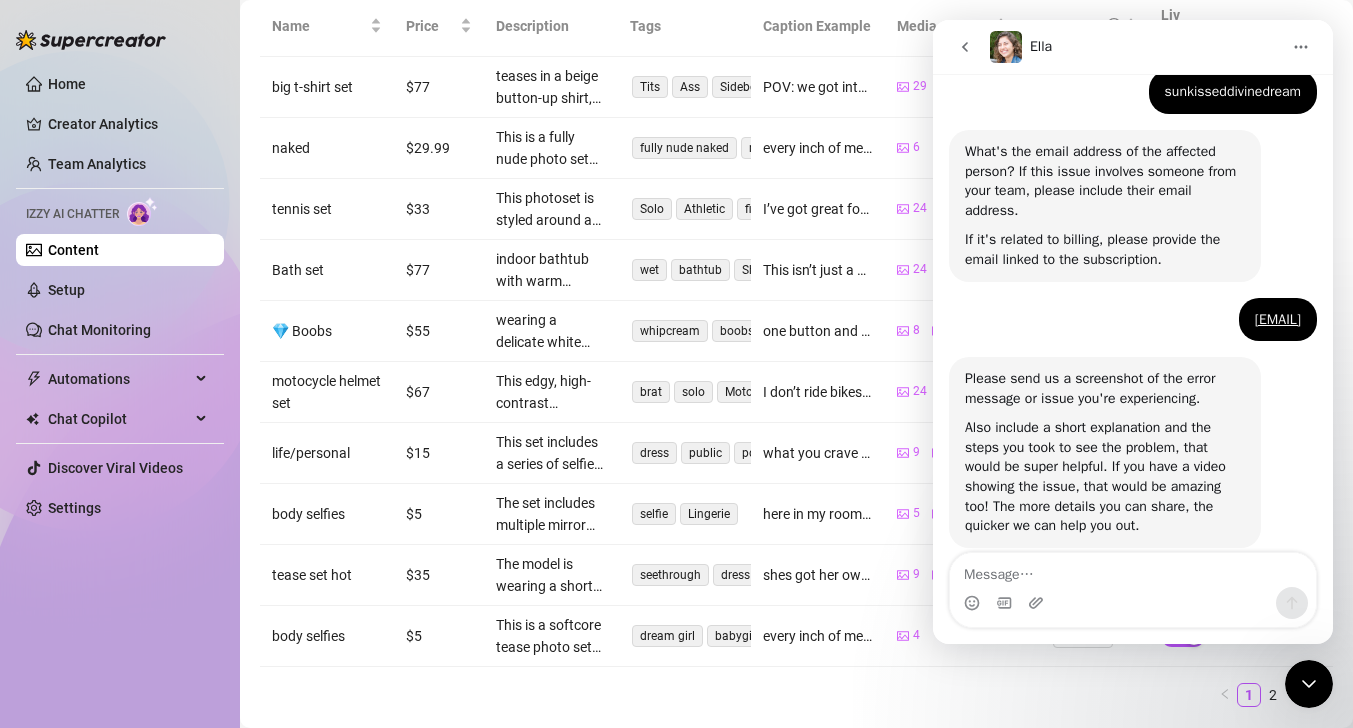 scroll, scrollTop: 478, scrollLeft: 0, axis: vertical 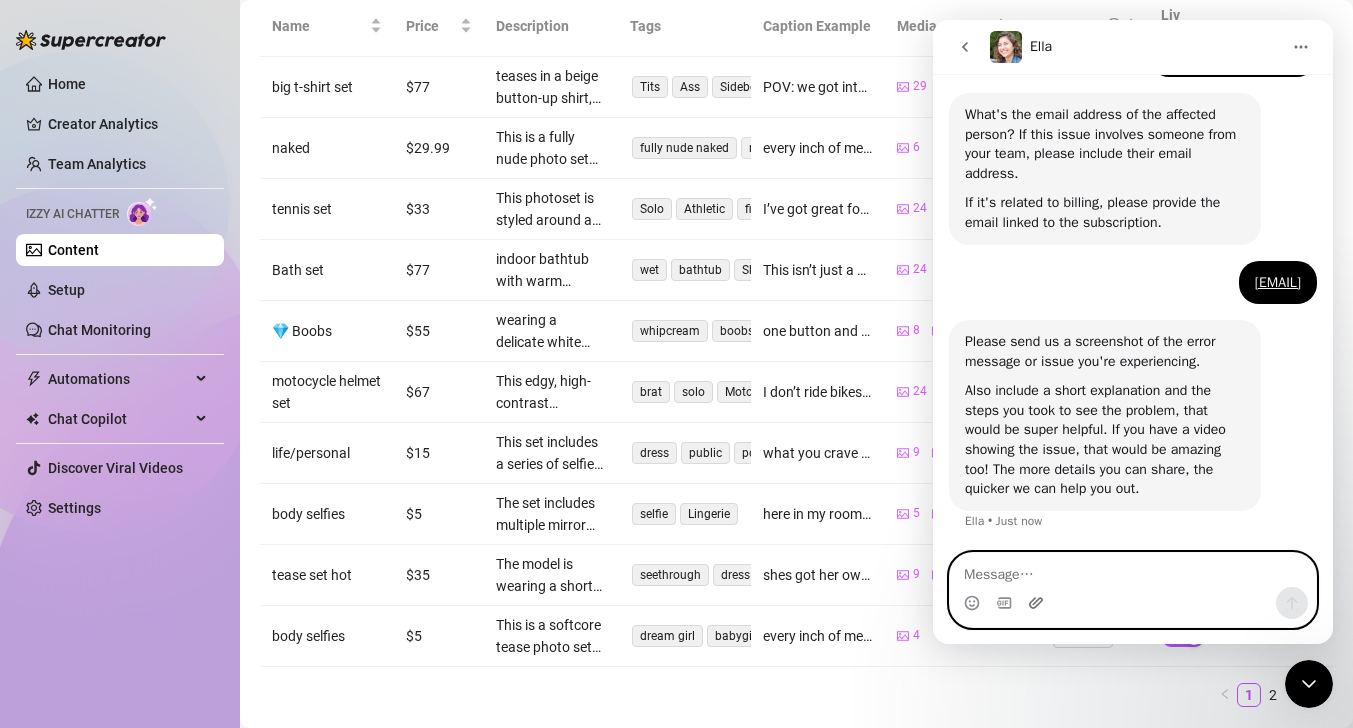 click 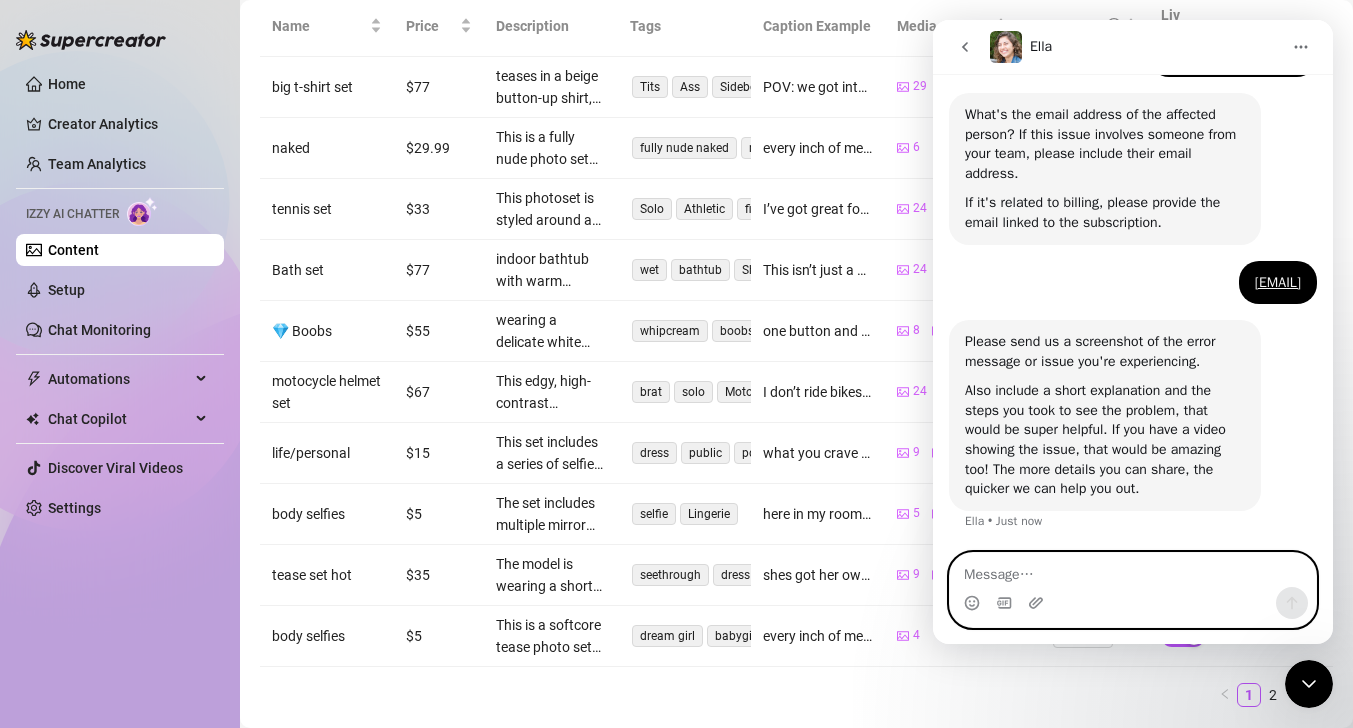 click at bounding box center [1133, 570] 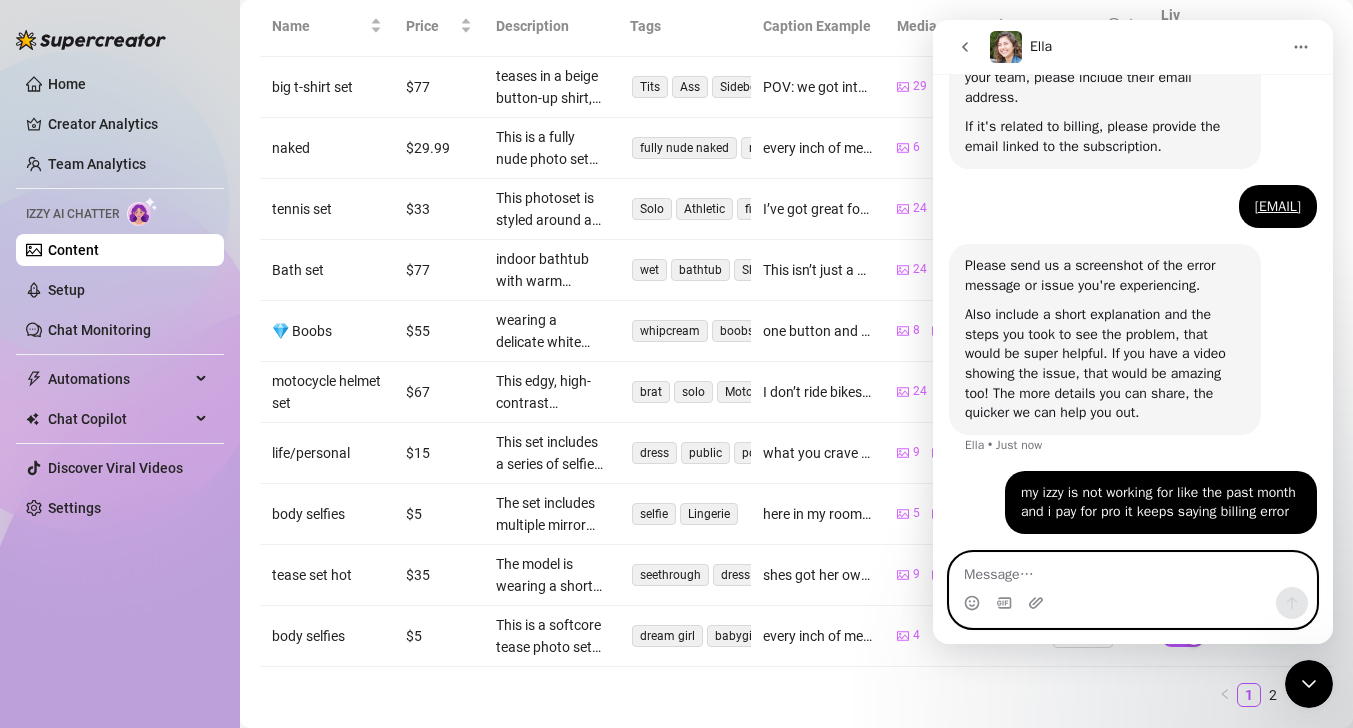 scroll, scrollTop: 576, scrollLeft: 0, axis: vertical 